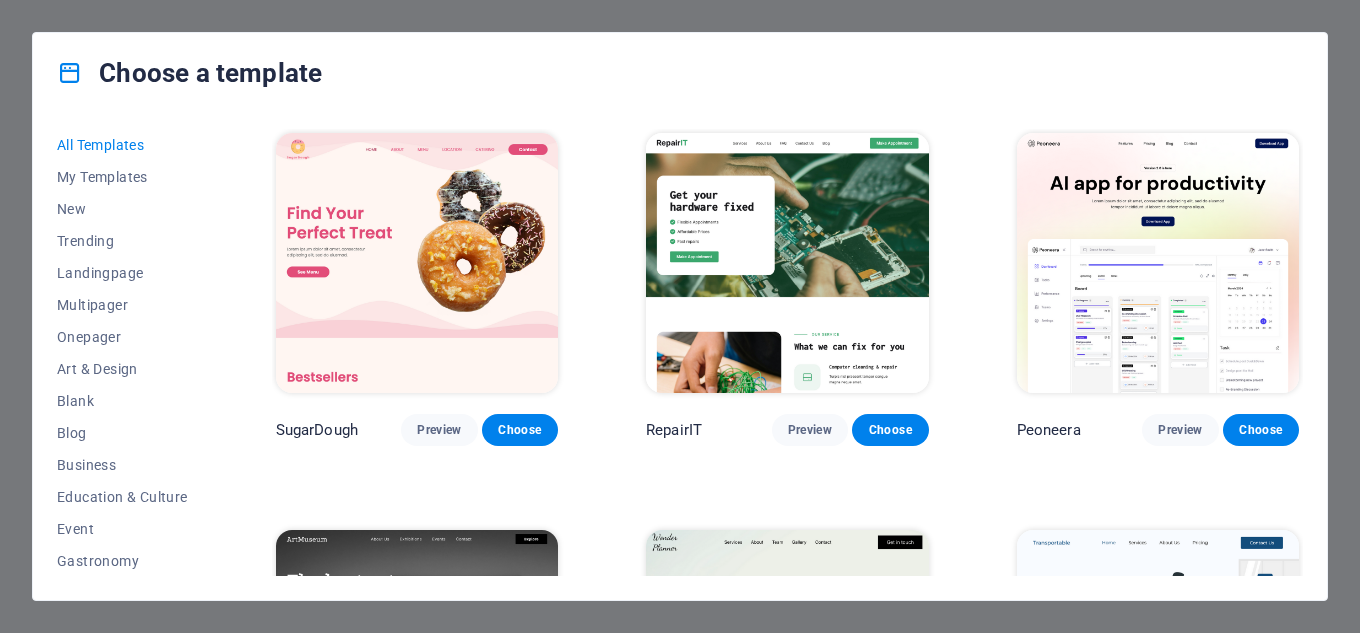 scroll, scrollTop: 0, scrollLeft: 0, axis: both 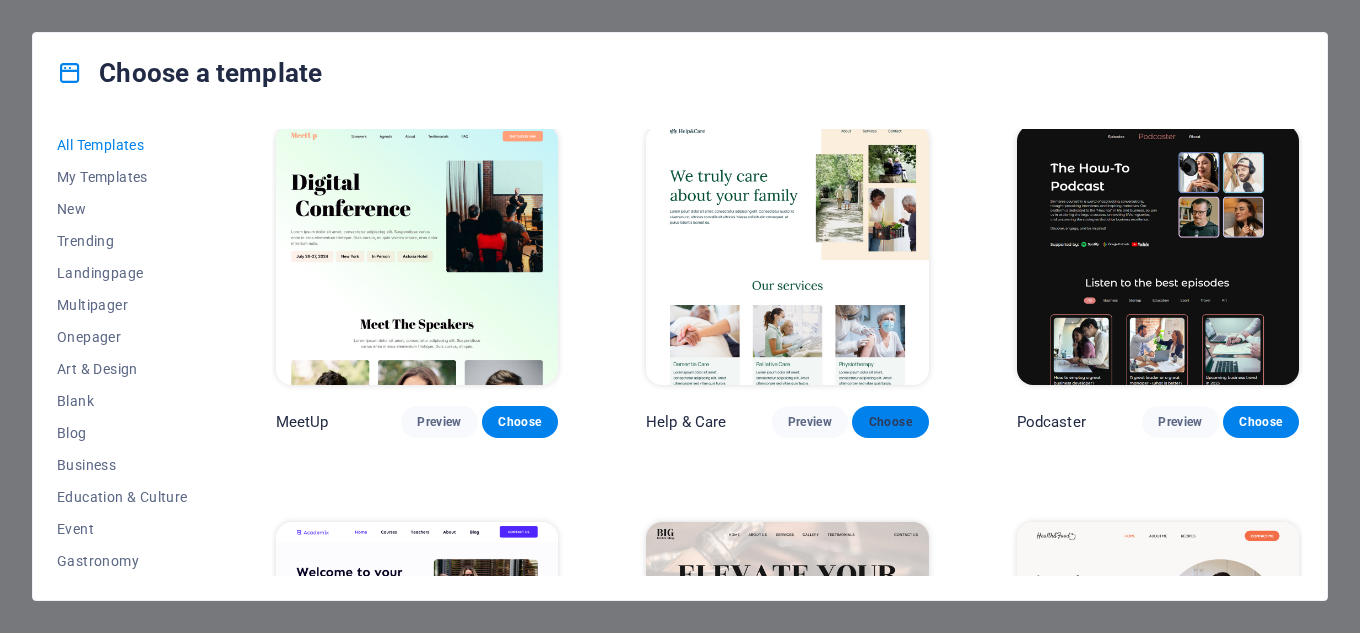 click on "Choose" at bounding box center [890, 422] 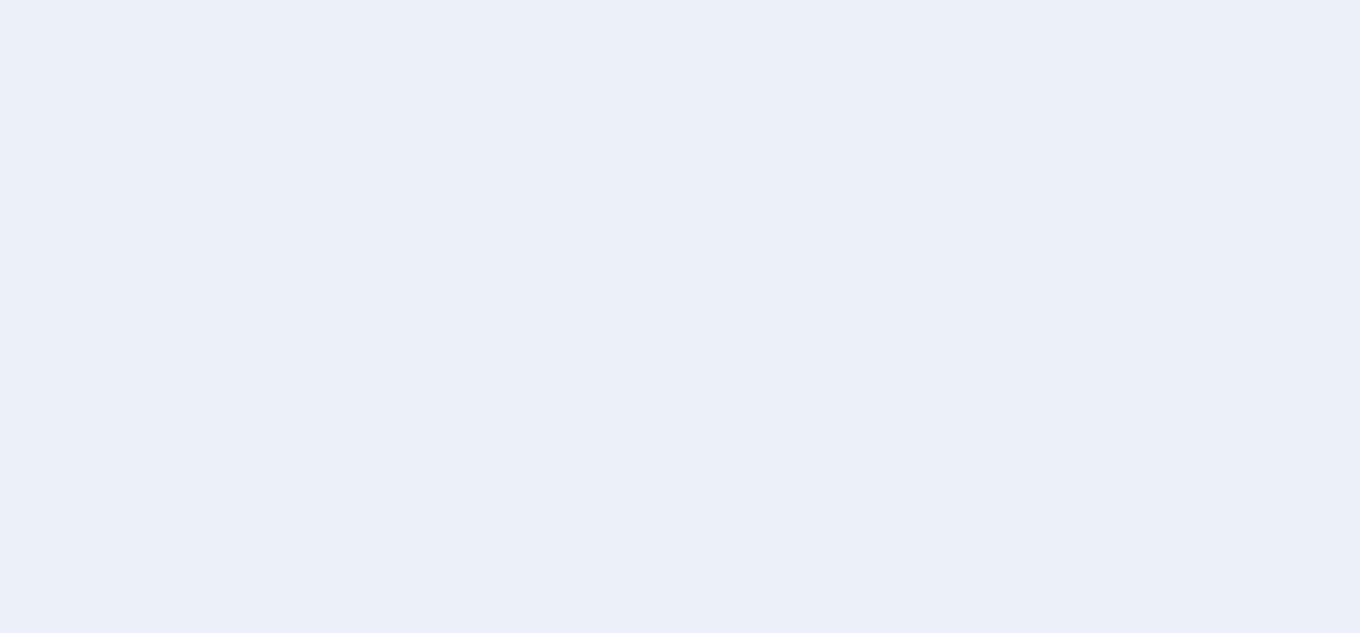 scroll, scrollTop: 0, scrollLeft: 0, axis: both 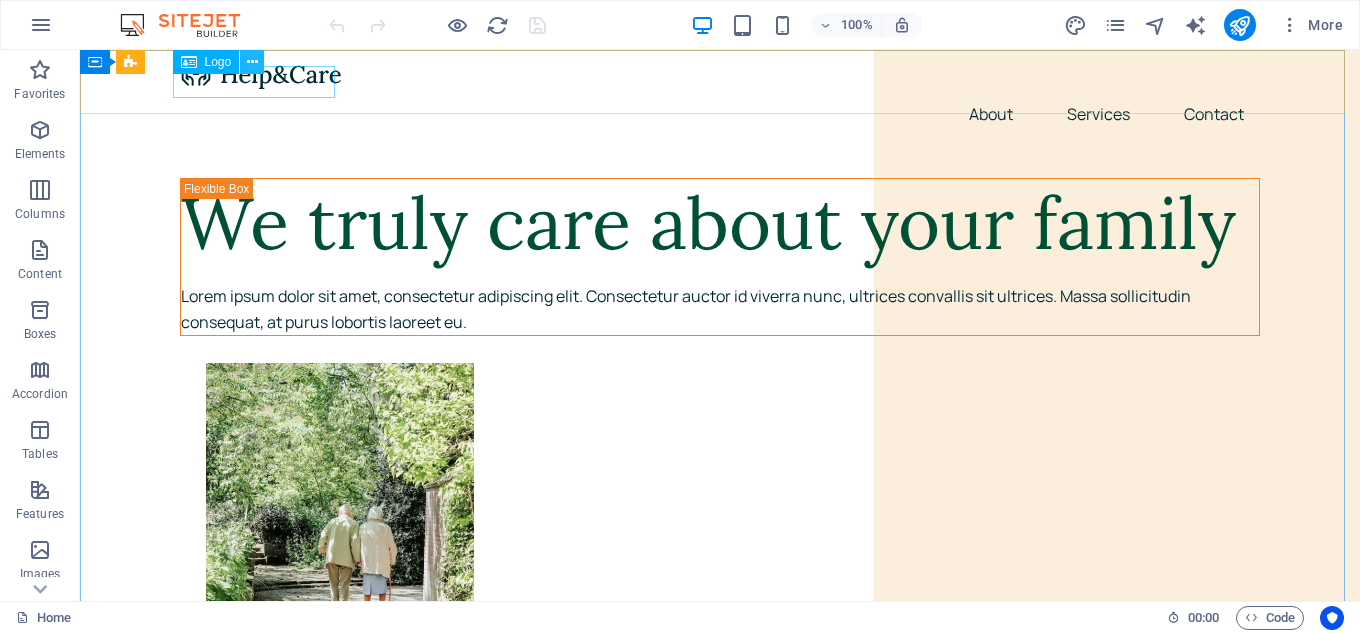 click at bounding box center (252, 62) 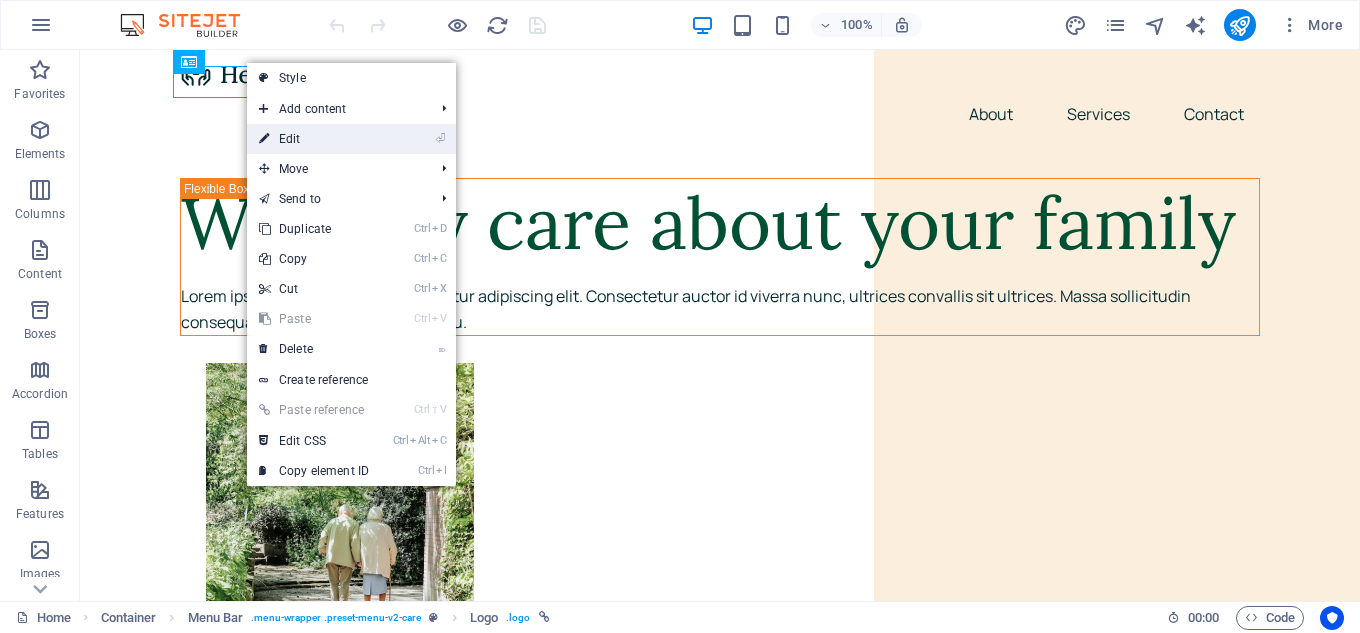 click on "⏎  Edit" at bounding box center (314, 139) 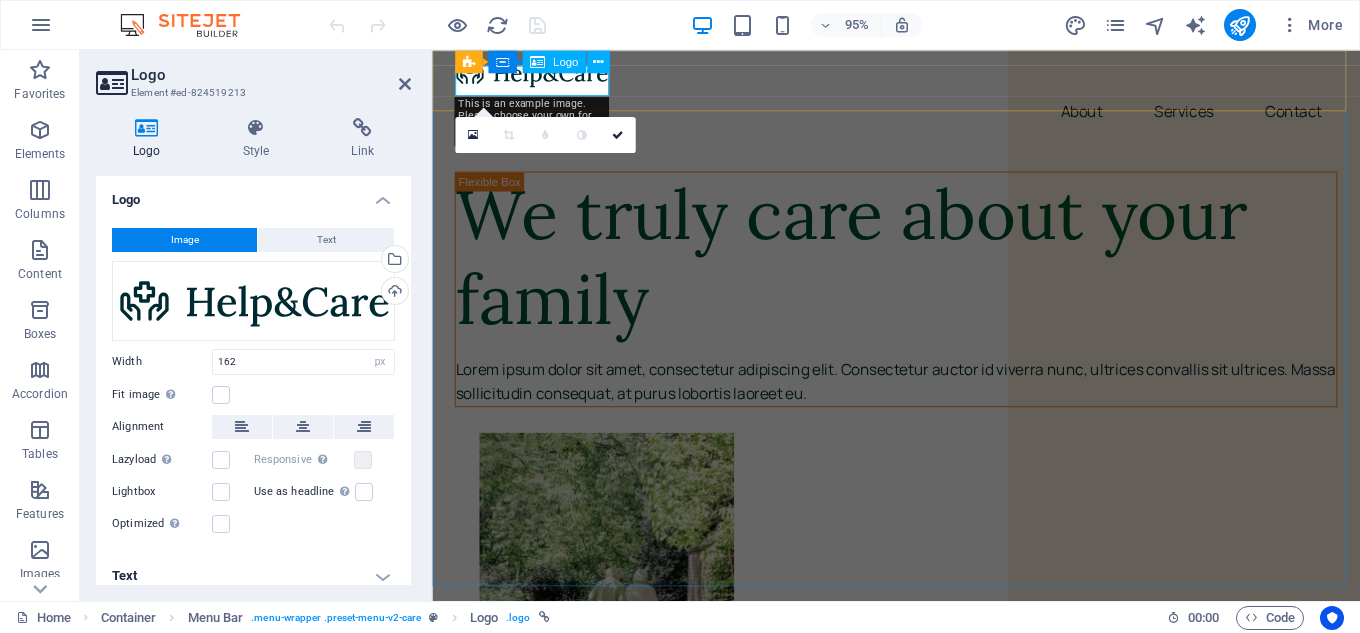 click at bounding box center [920, 74] 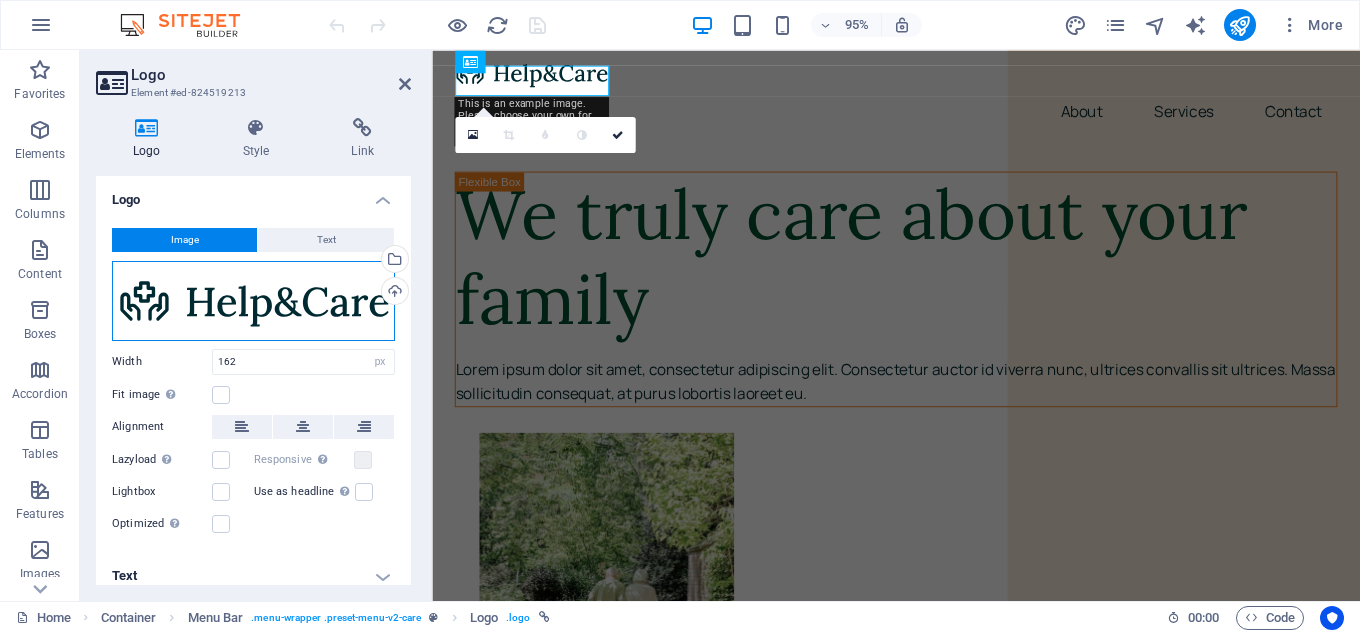 click on "Drag files here, click to choose files or select files from Files or our free stock photos & videos" at bounding box center (253, 301) 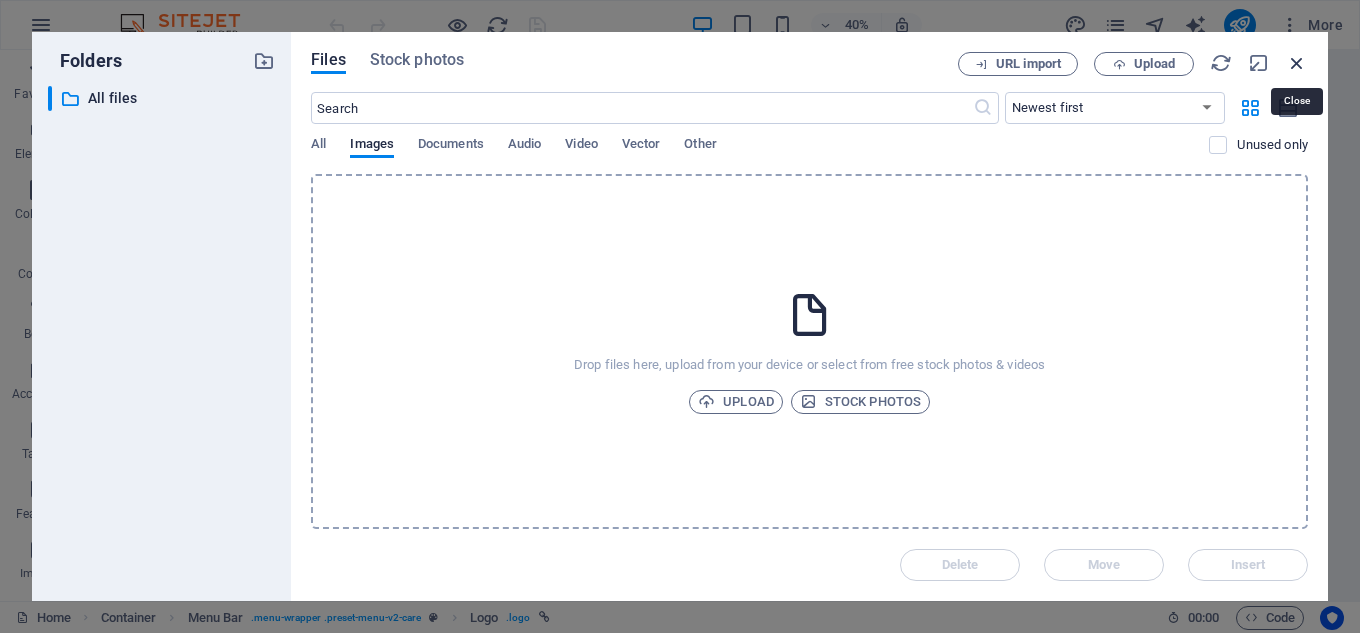 click at bounding box center [1297, 63] 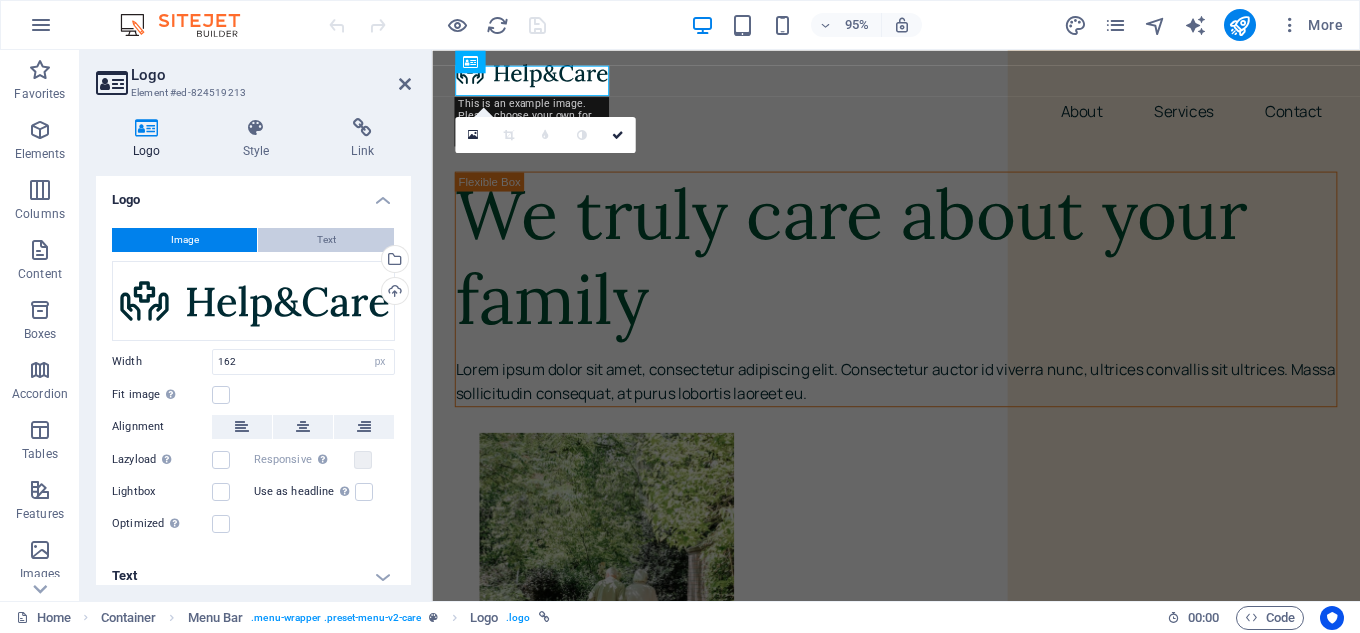 click on "Text" at bounding box center (326, 240) 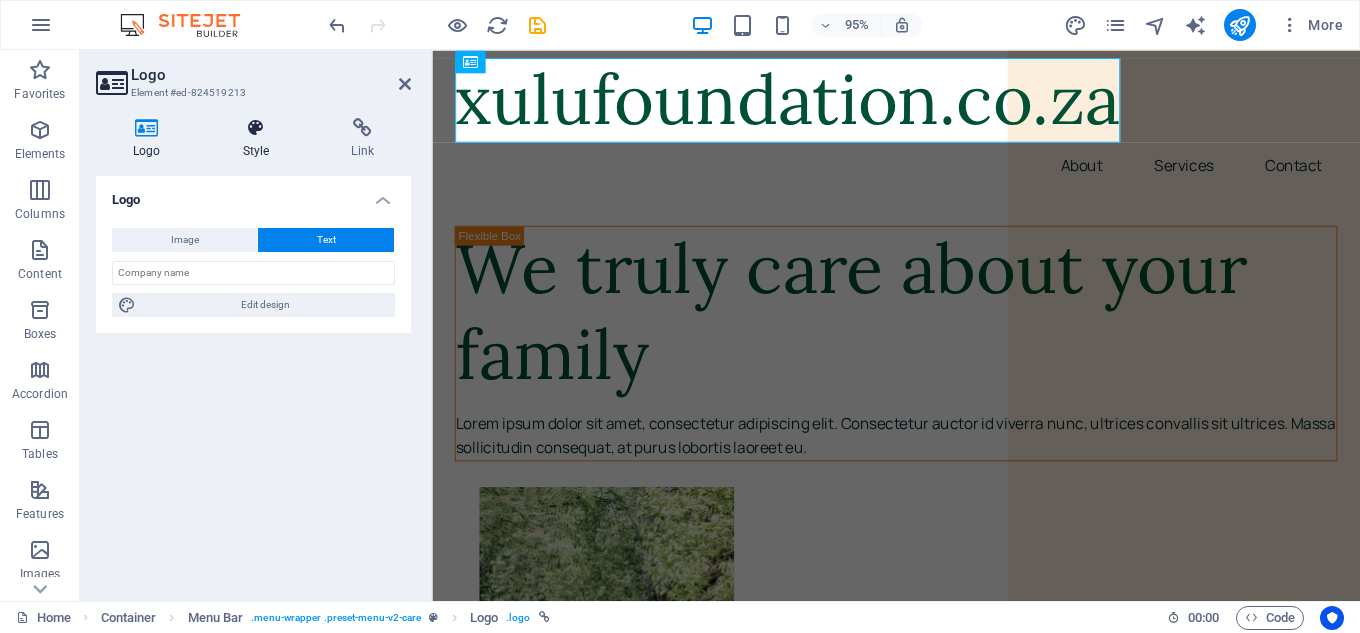 click on "Style" at bounding box center [260, 139] 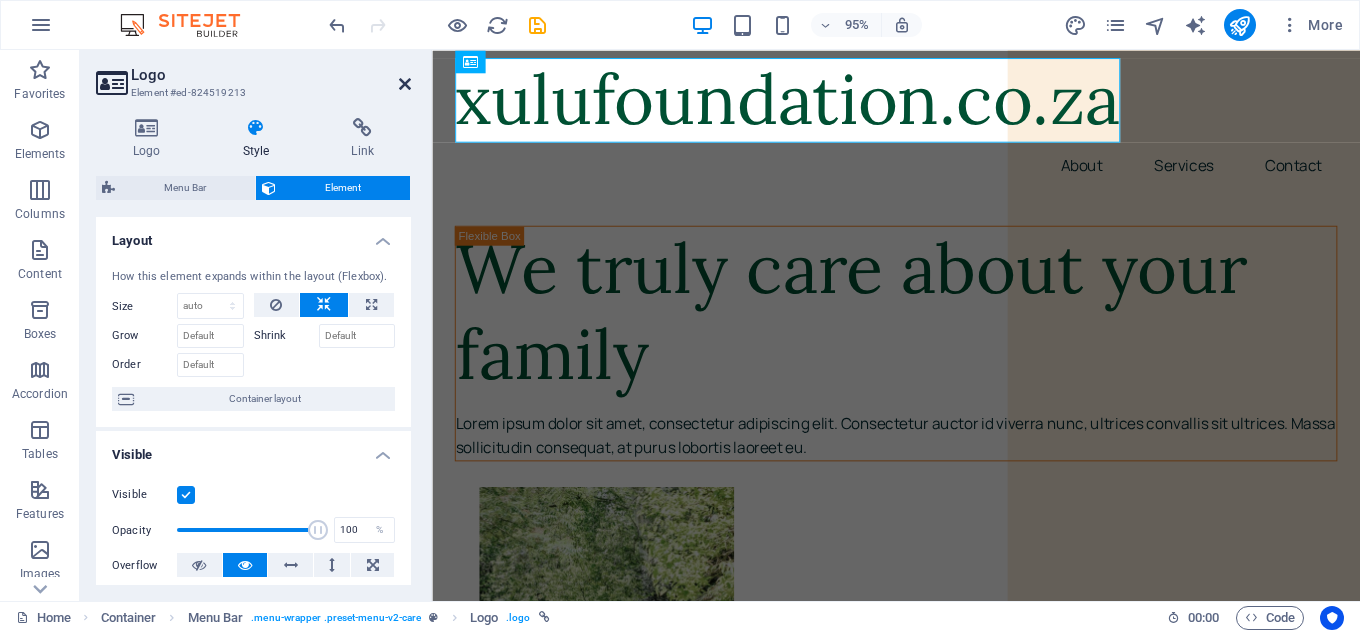 click at bounding box center (405, 84) 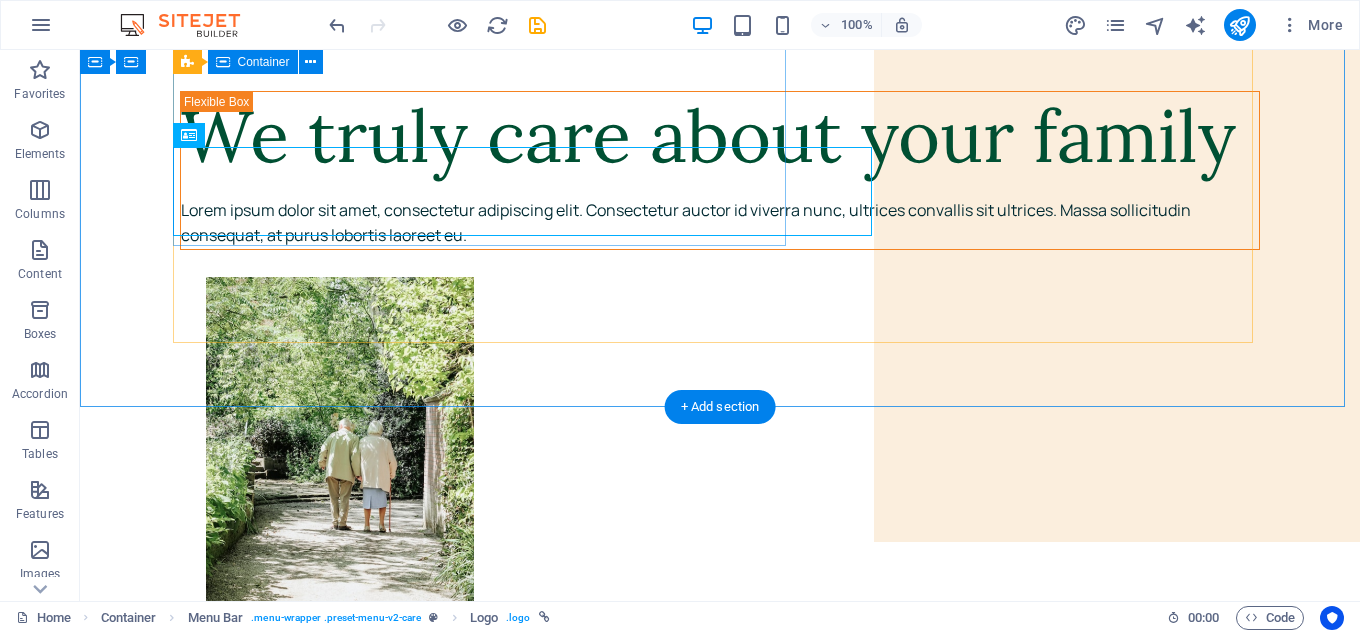 scroll, scrollTop: 100, scrollLeft: 0, axis: vertical 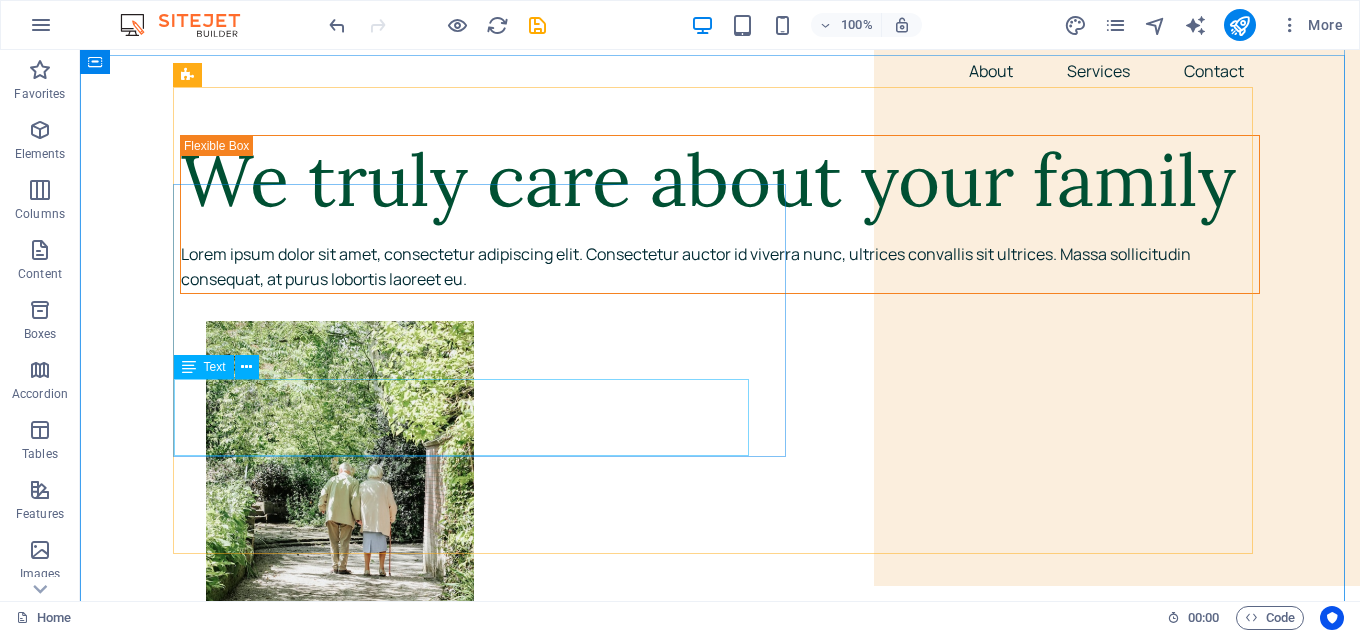 click on "Text" at bounding box center [204, 367] 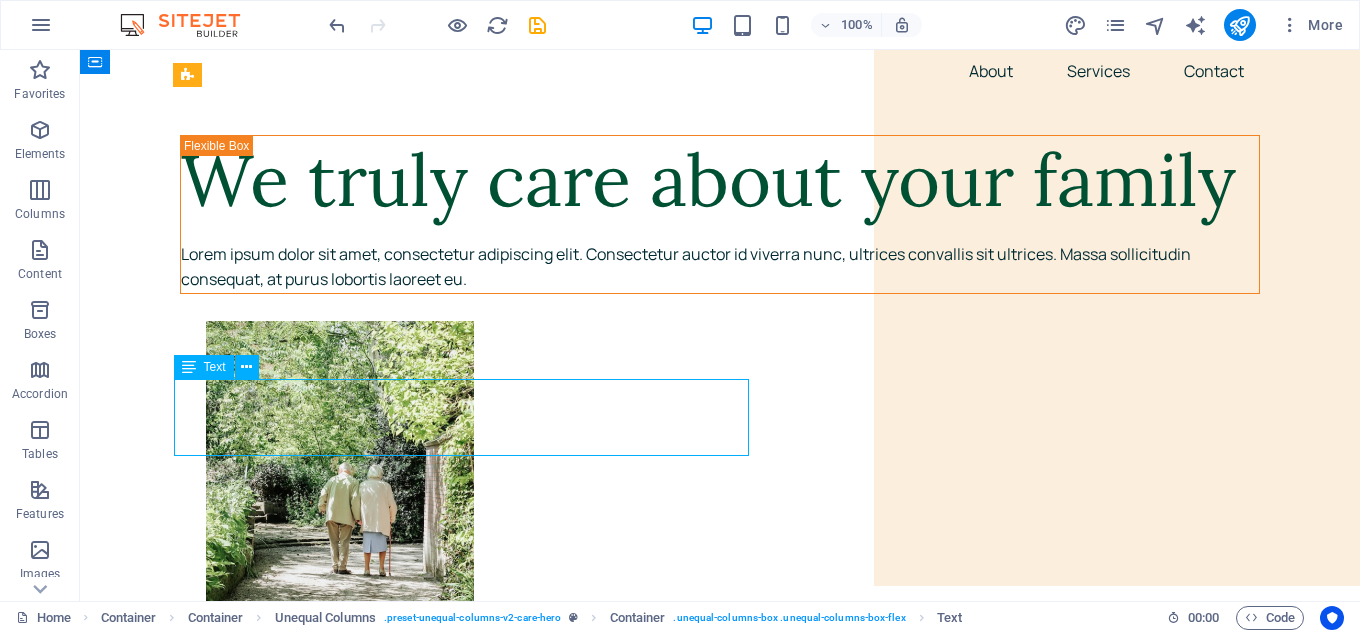 click on "Text" at bounding box center [215, 367] 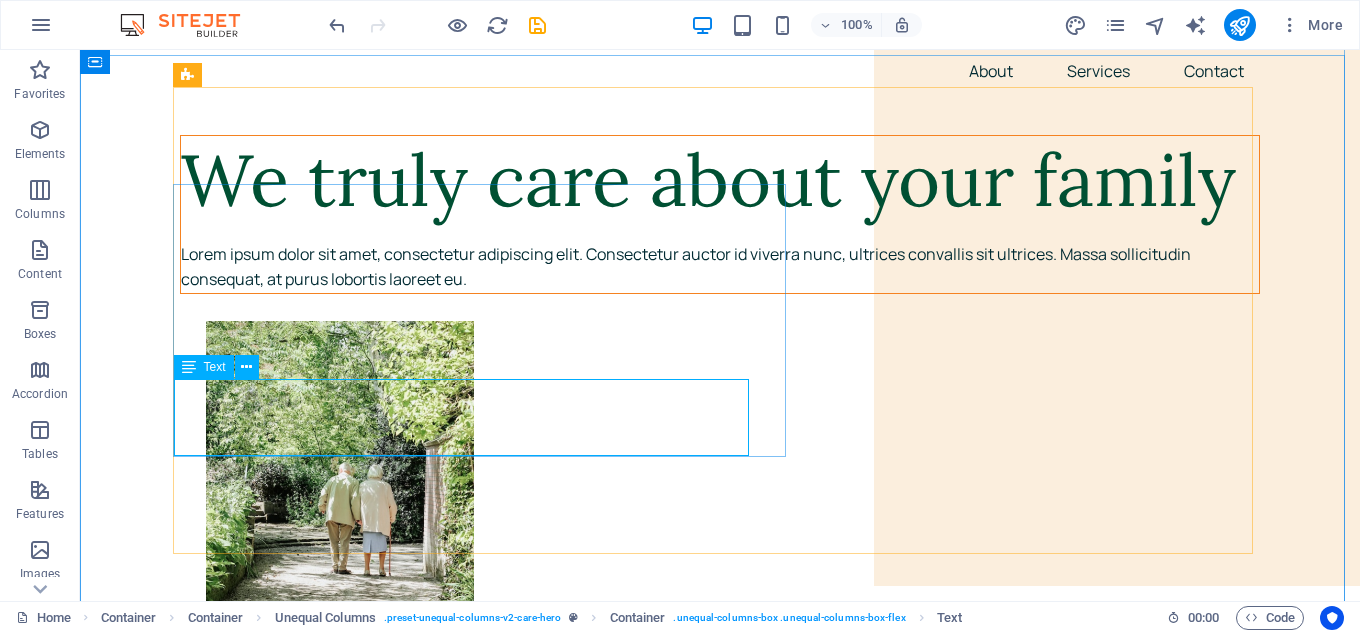 click on "Lorem ipsum dolor sit amet, consectetur adipiscing elit. Consectetur auctor id viverra nunc, ultrices convallis sit ultrices. Massa sollicitudin consequat, at purus lobortis laoreet eu." at bounding box center [720, 267] 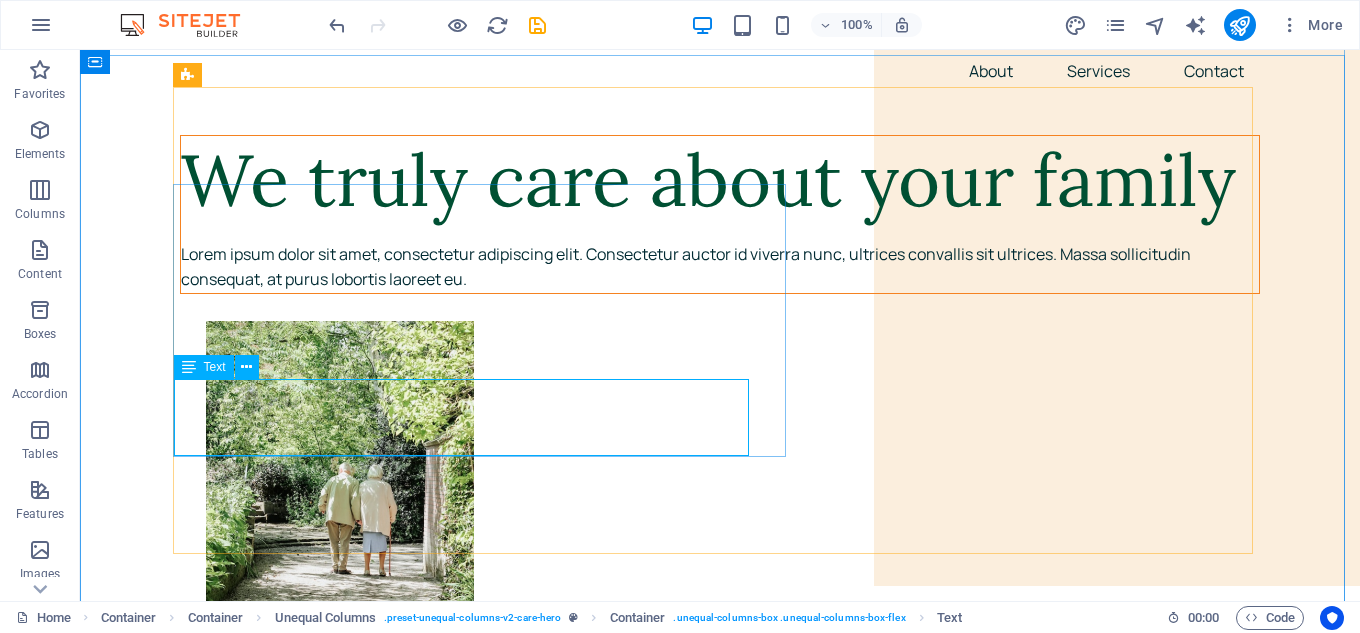 click on "Lorem ipsum dolor sit amet, consectetur adipiscing elit. Consectetur auctor id viverra nunc, ultrices convallis sit ultrices. Massa sollicitudin consequat, at purus lobortis laoreet eu." at bounding box center (720, 267) 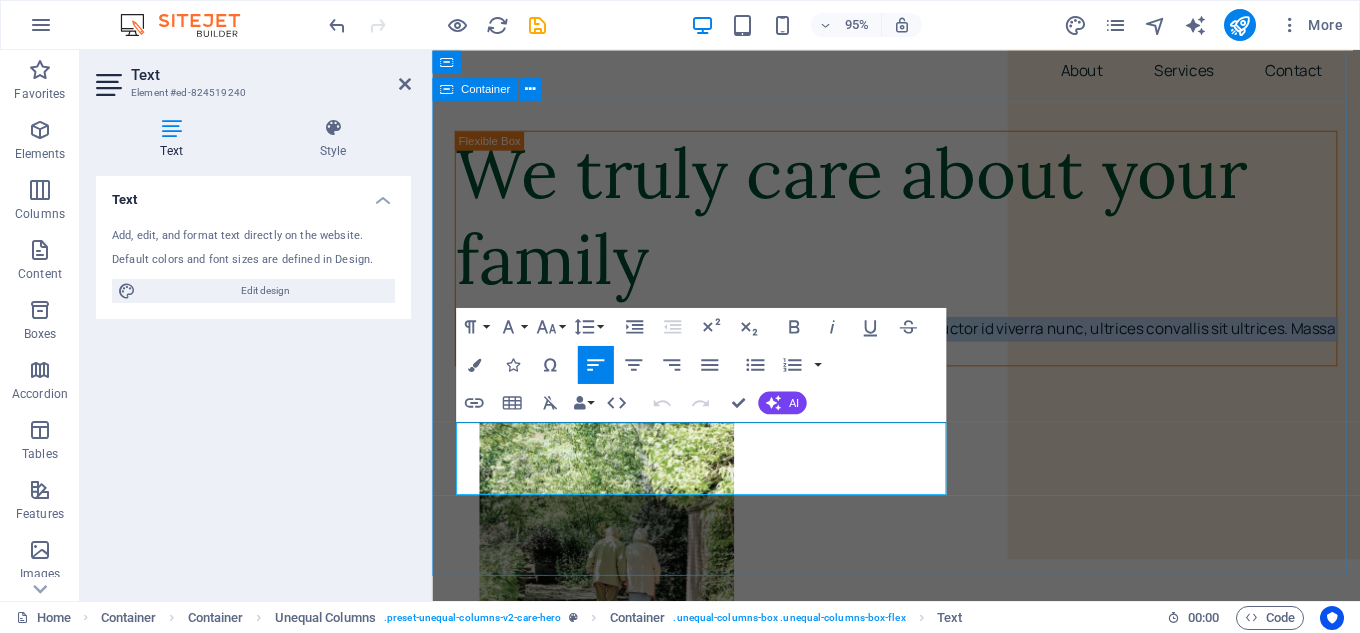 drag, startPoint x: 640, startPoint y: 494, endPoint x: 448, endPoint y: 459, distance: 195.16403 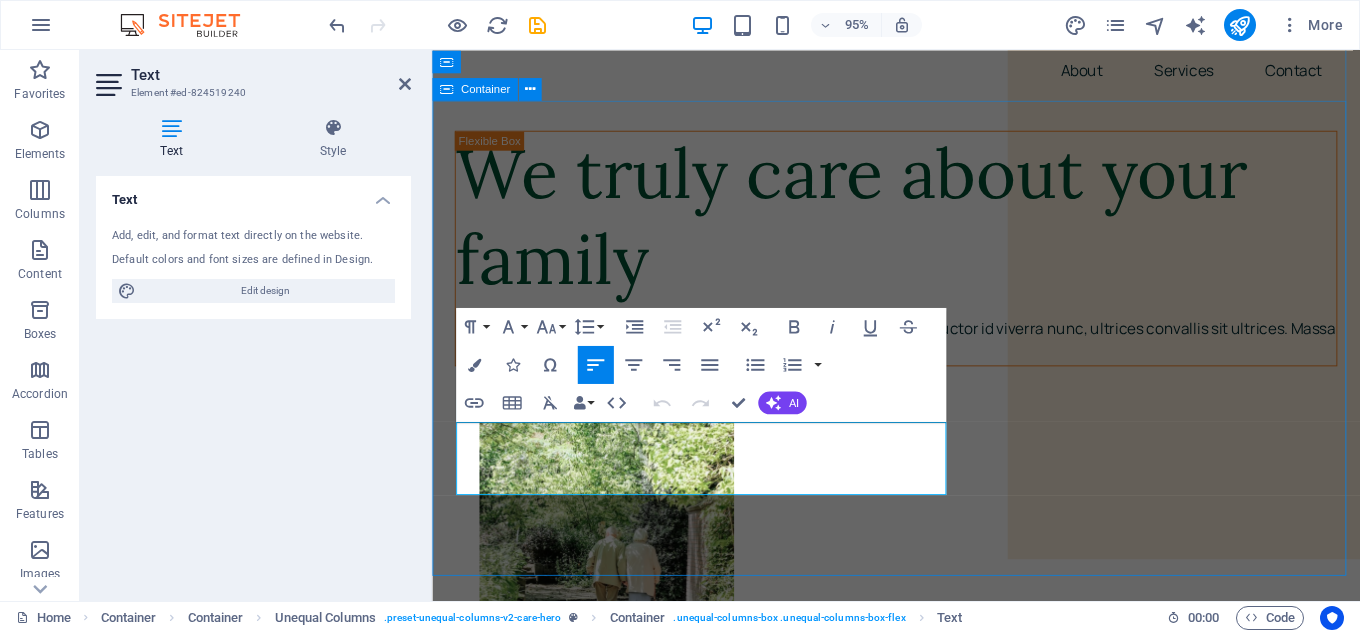scroll, scrollTop: 125, scrollLeft: 0, axis: vertical 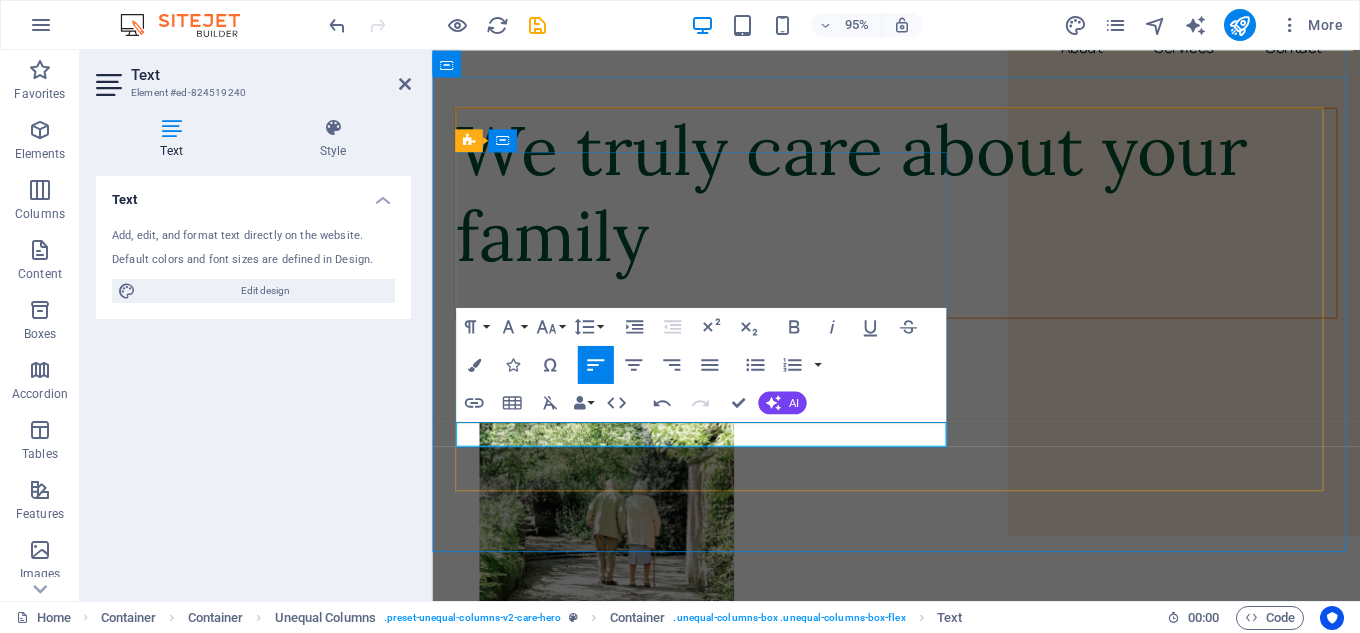 click at bounding box center (920, 319) 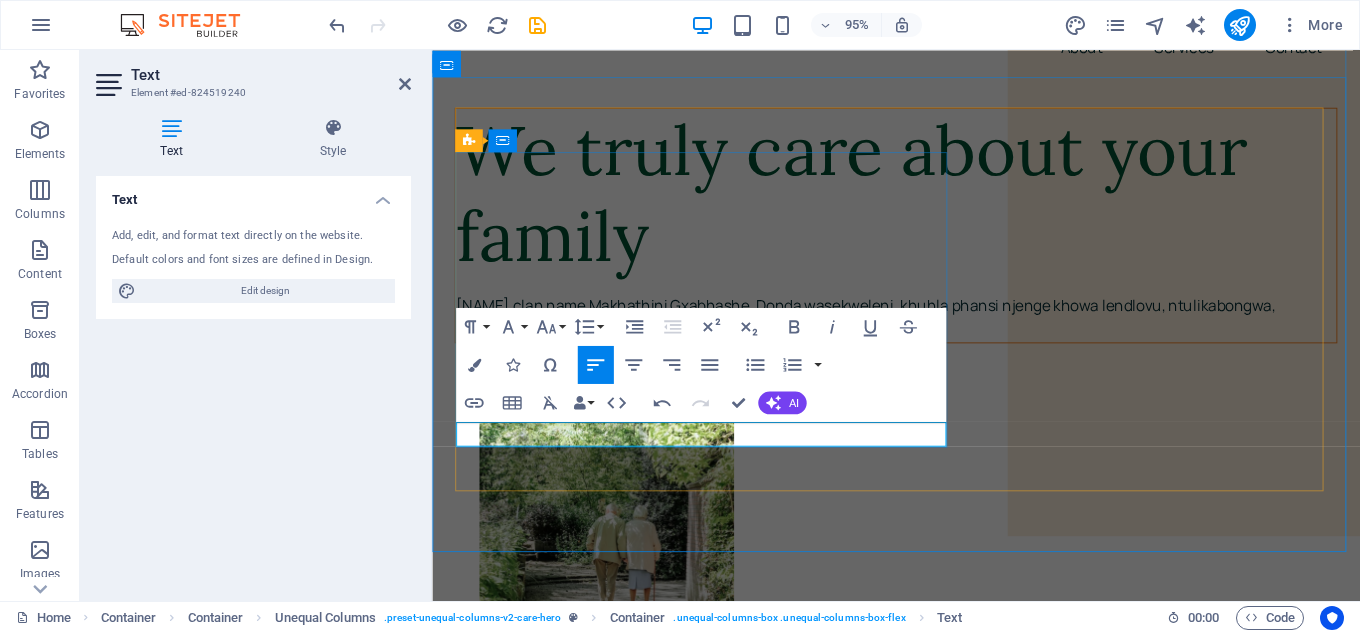 scroll, scrollTop: 100, scrollLeft: 0, axis: vertical 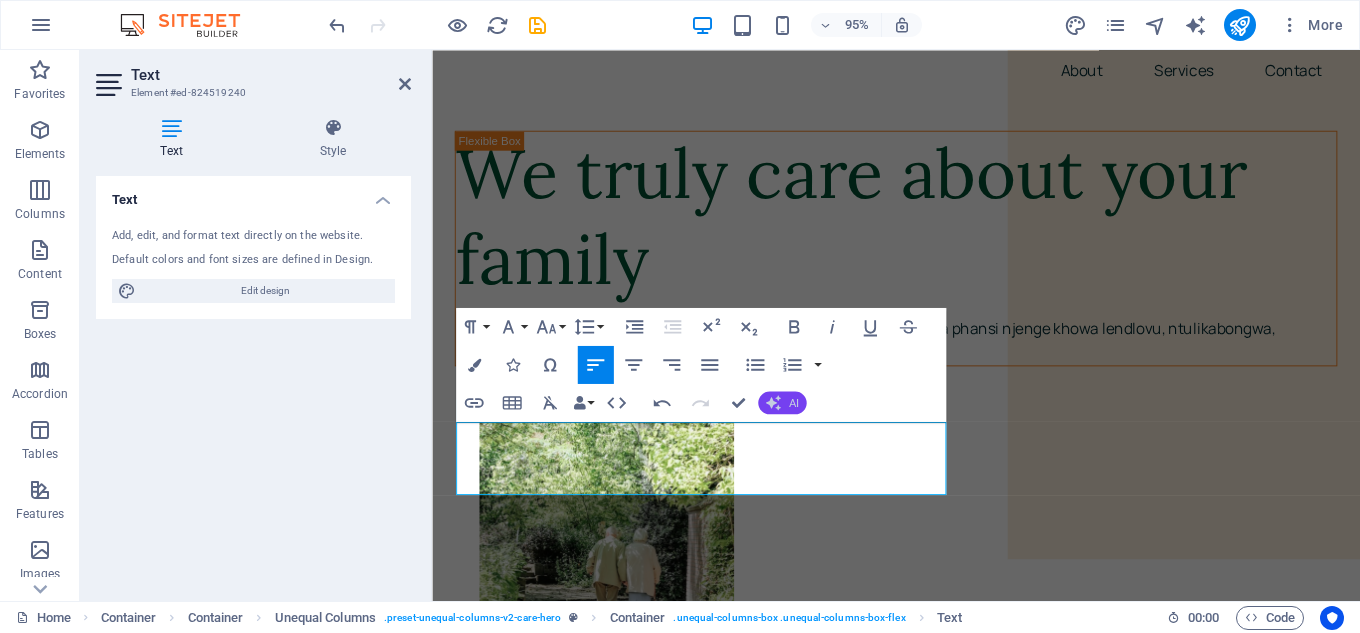 click on "AI" at bounding box center [793, 402] 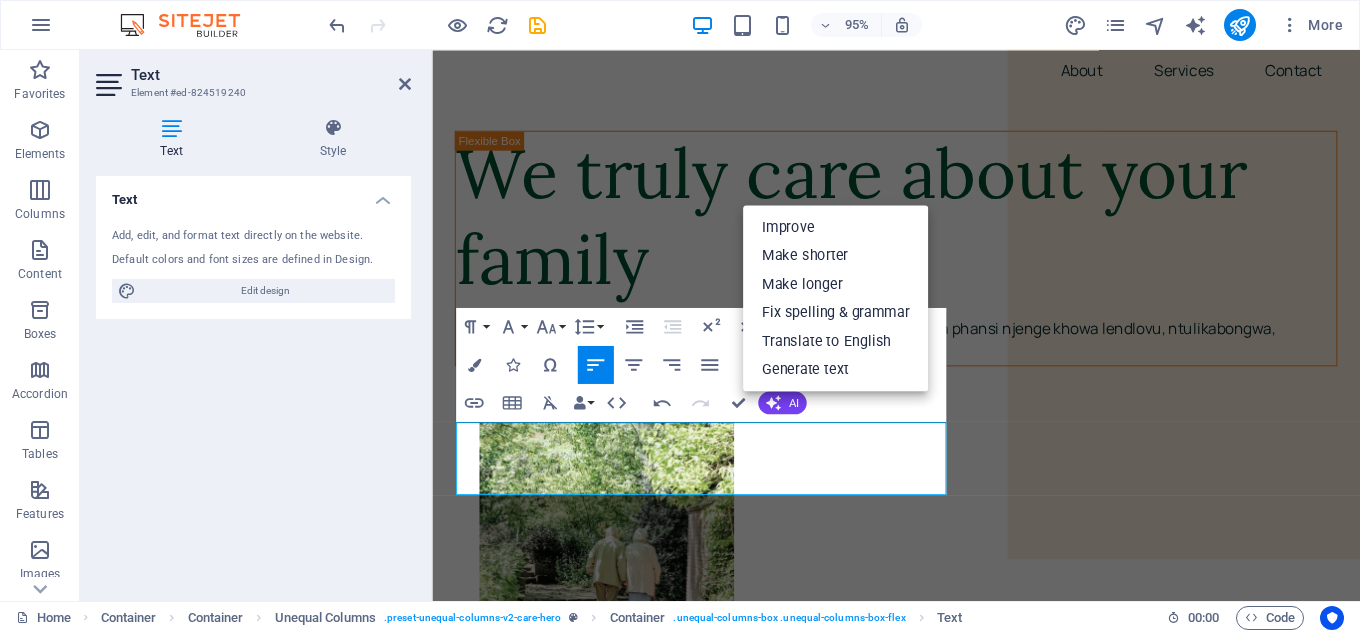 type 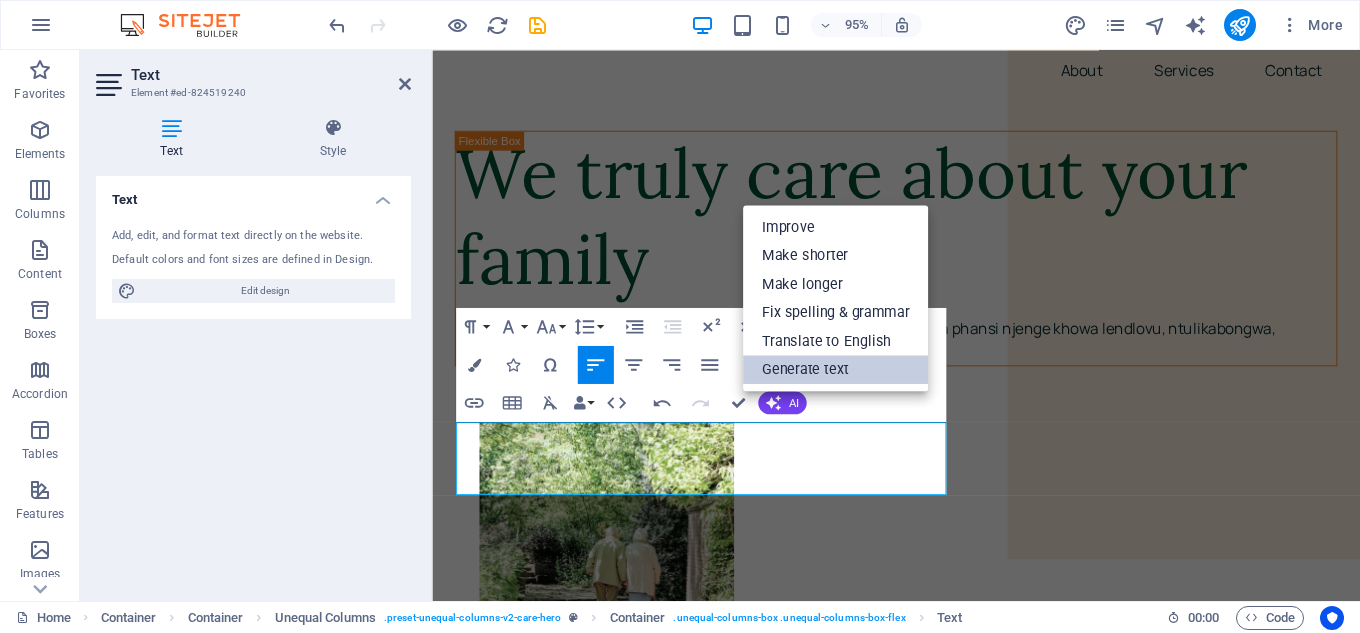click on "Generate text" at bounding box center [835, 369] 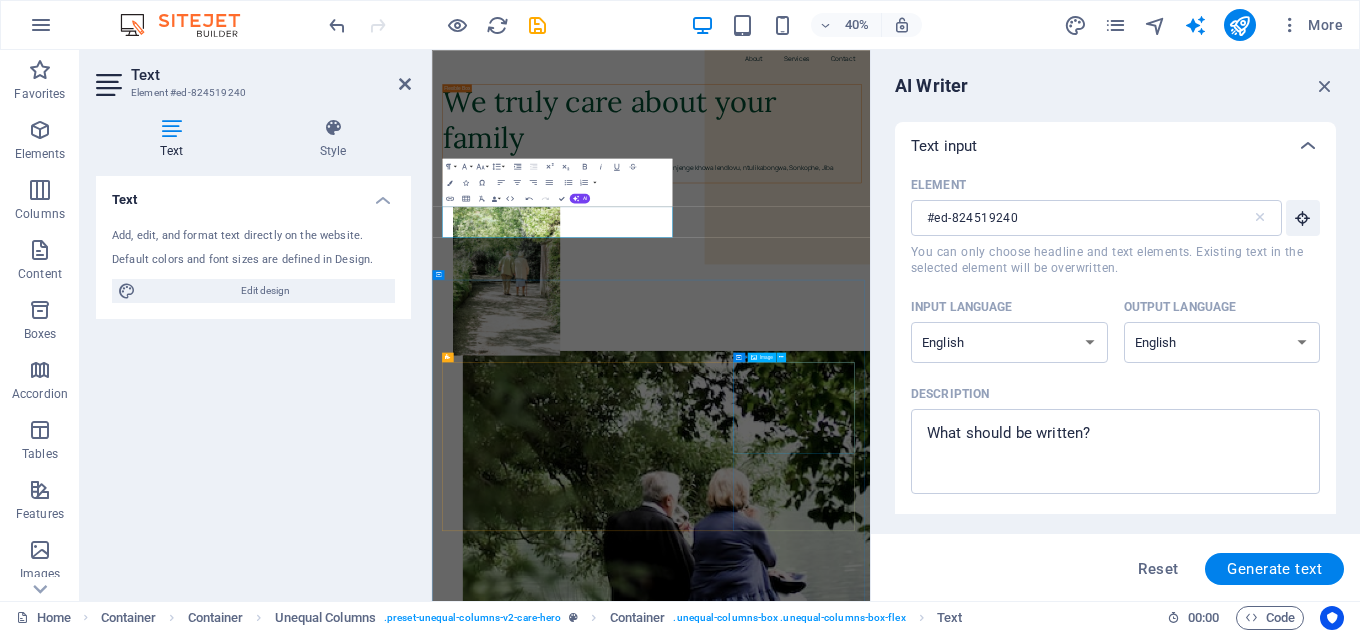 scroll, scrollTop: 72, scrollLeft: 0, axis: vertical 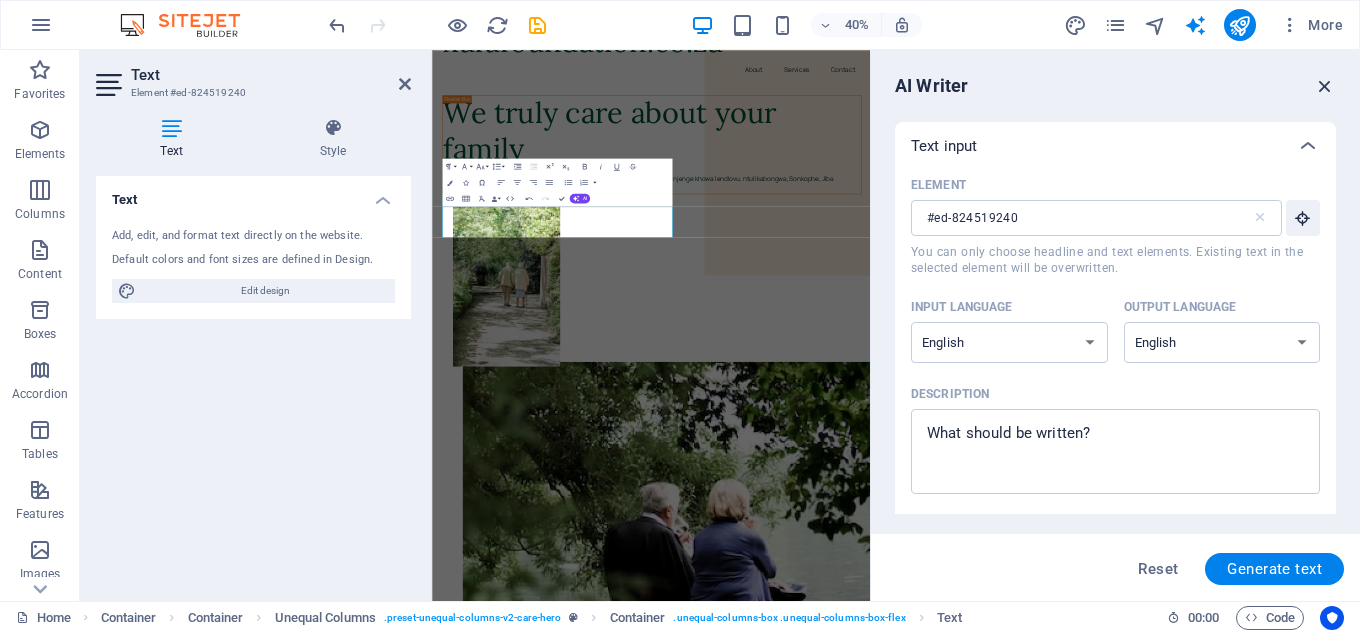 click at bounding box center (1325, 86) 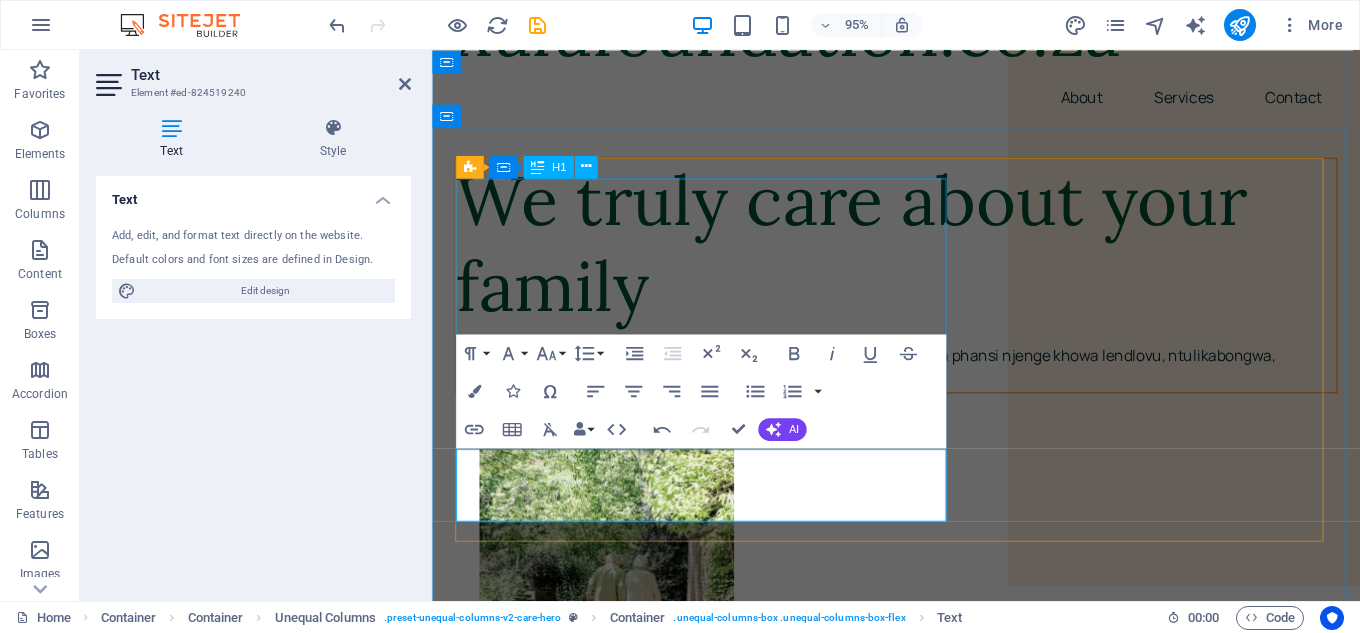 click on "We truly care about your family" at bounding box center [920, 253] 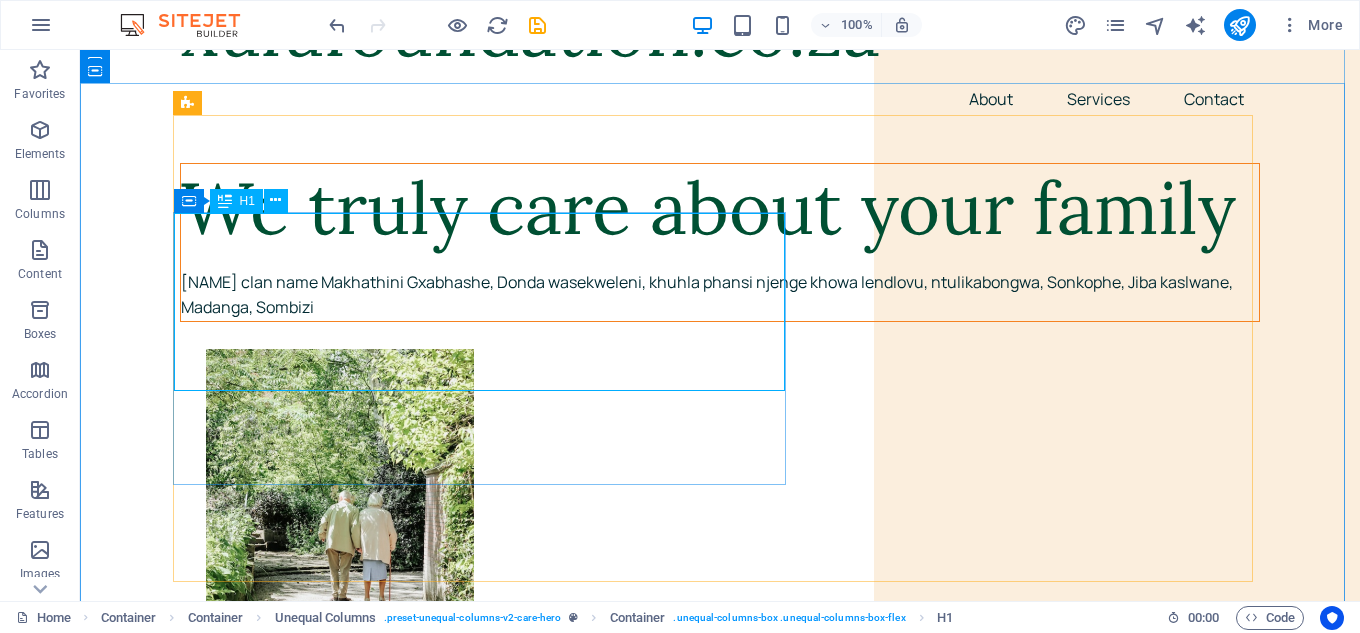 click on "We truly care about your family" at bounding box center (720, 208) 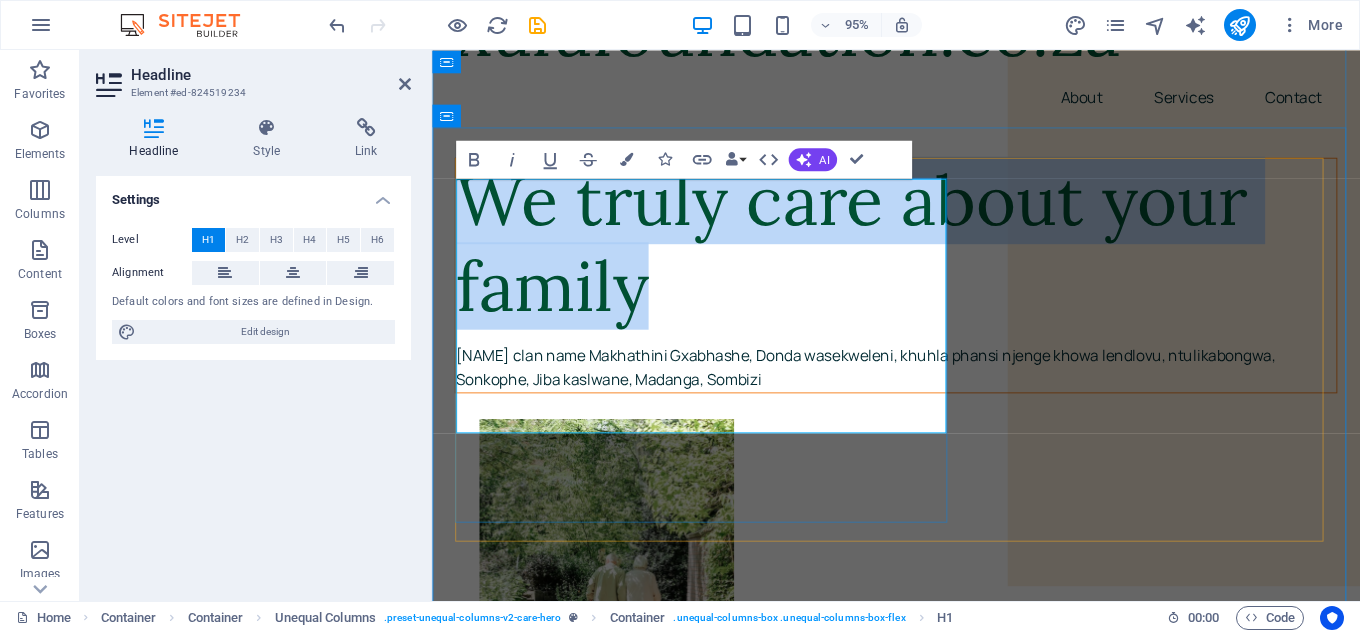 click on "We truly care about your family" at bounding box center [920, 253] 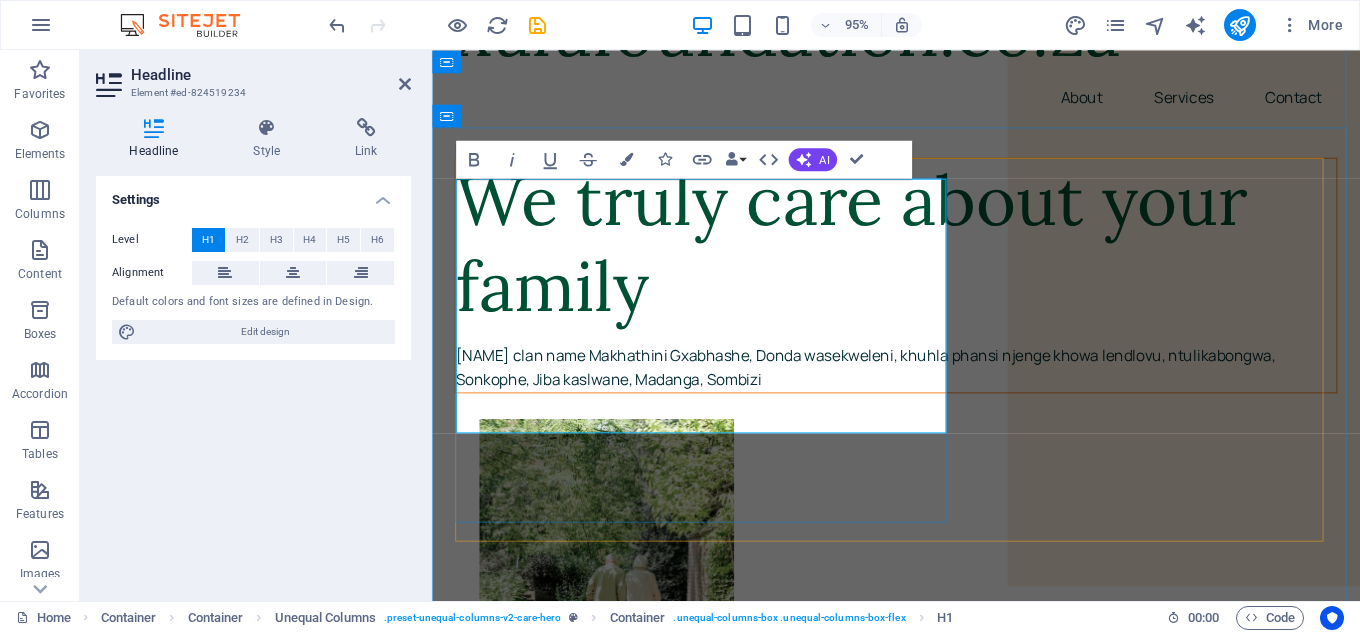 type 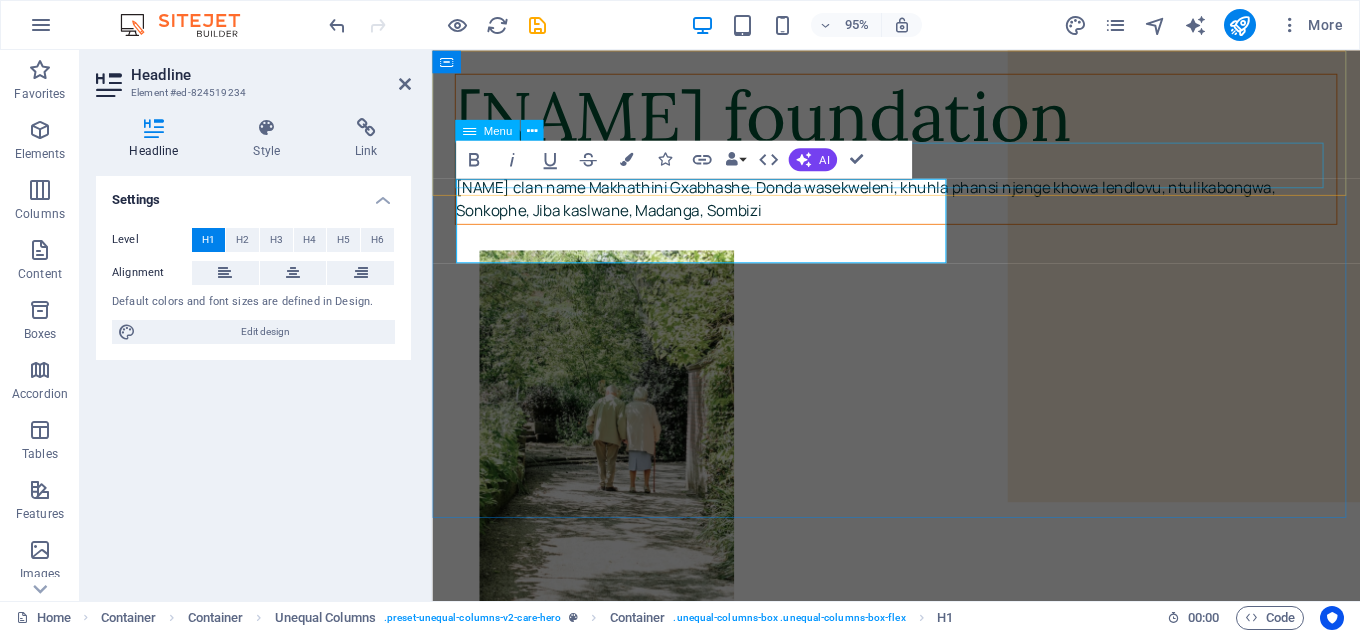 scroll, scrollTop: 116, scrollLeft: 0, axis: vertical 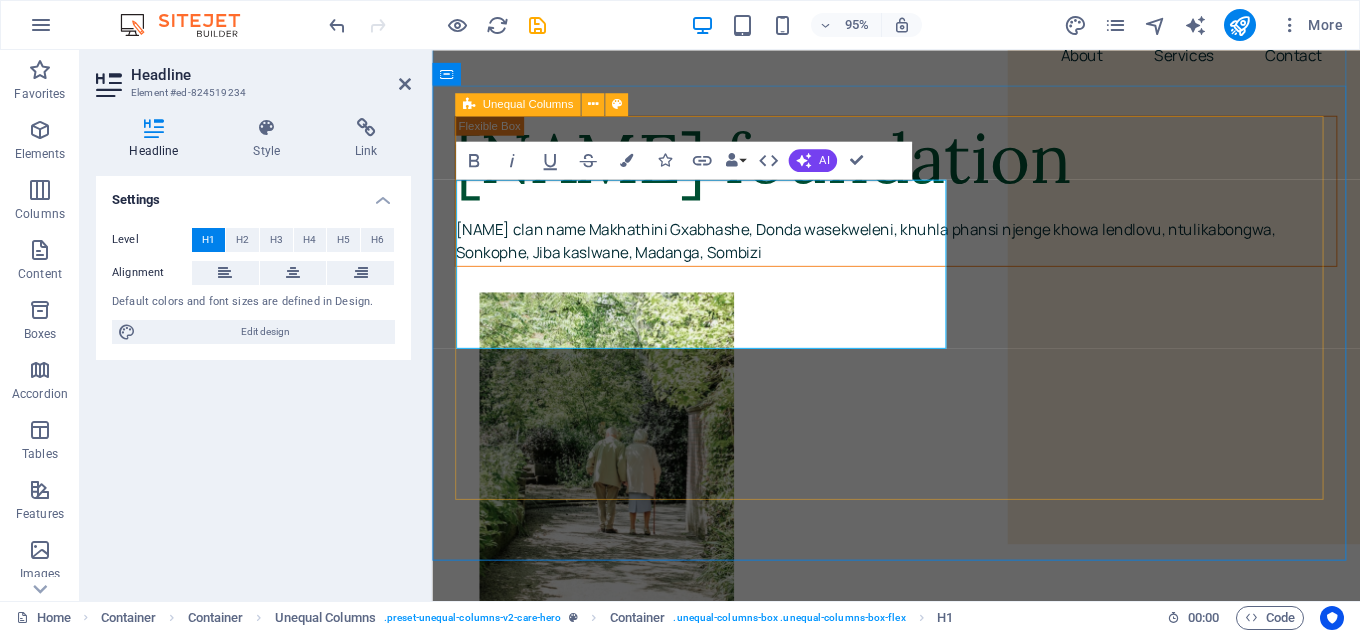 click on "Xulu foundation Xulu clan name Makhathini Gxabhashe, Donda wasekweleni, khuhla phansi njenge khowa lendlovu, ntulikabongwa, Sonkophe, Jiba kaslwane, Madanga, Sombizi" at bounding box center (920, 1453) 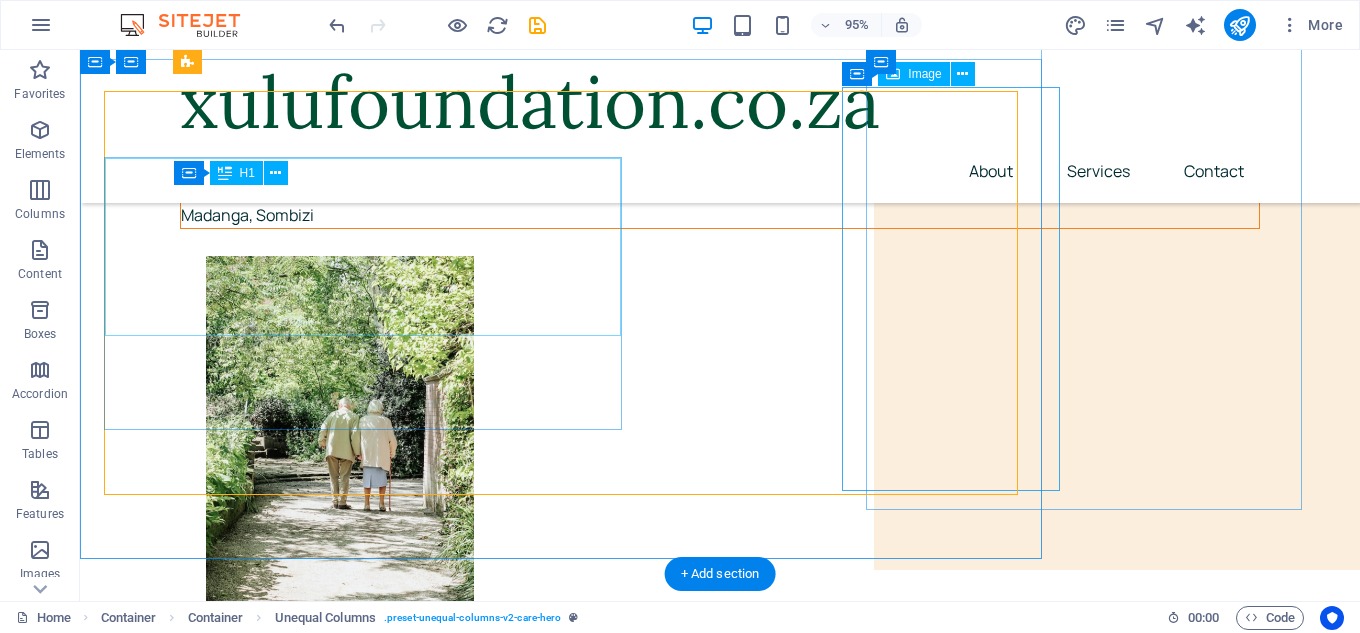 scroll, scrollTop: 144, scrollLeft: 0, axis: vertical 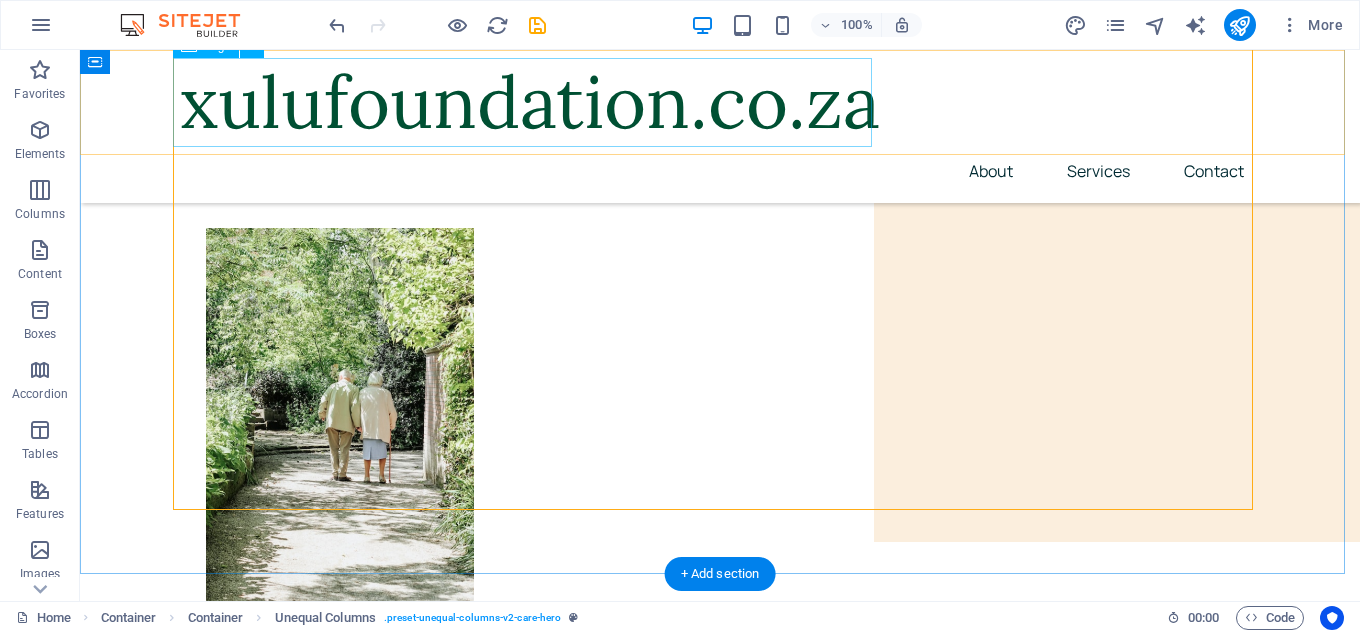 click on "xulufoundation.co.za" at bounding box center [720, 102] 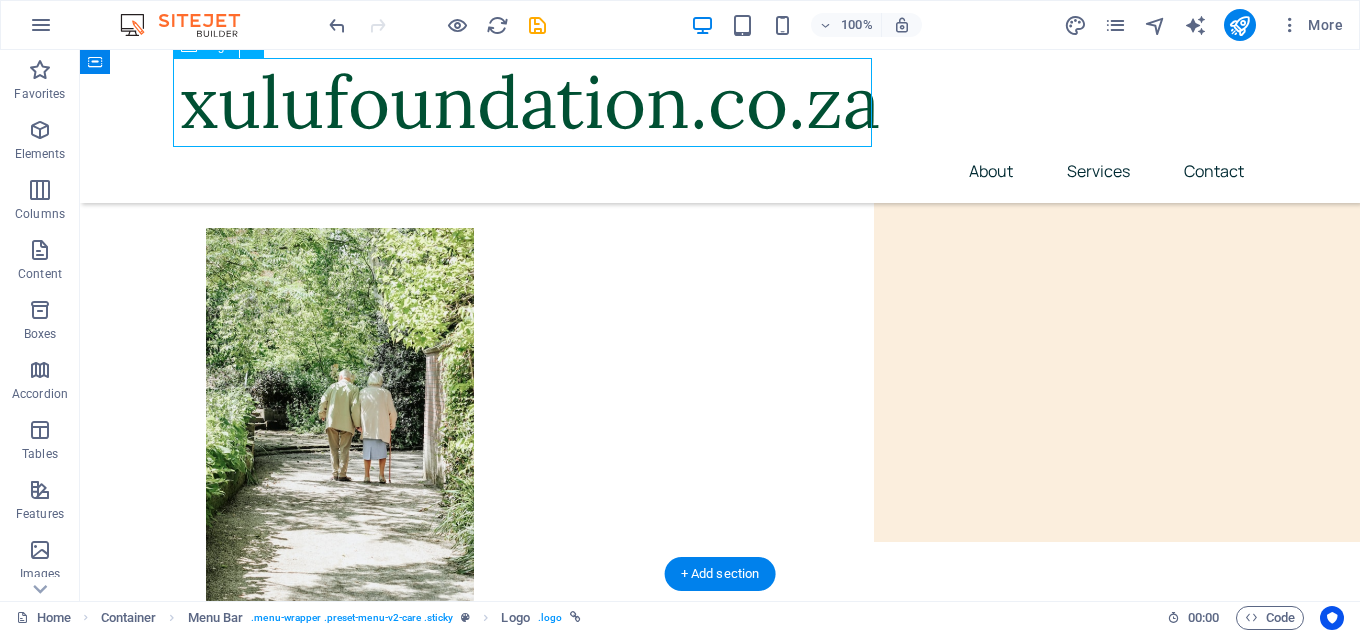 click on "xulufoundation.co.za" at bounding box center (720, 102) 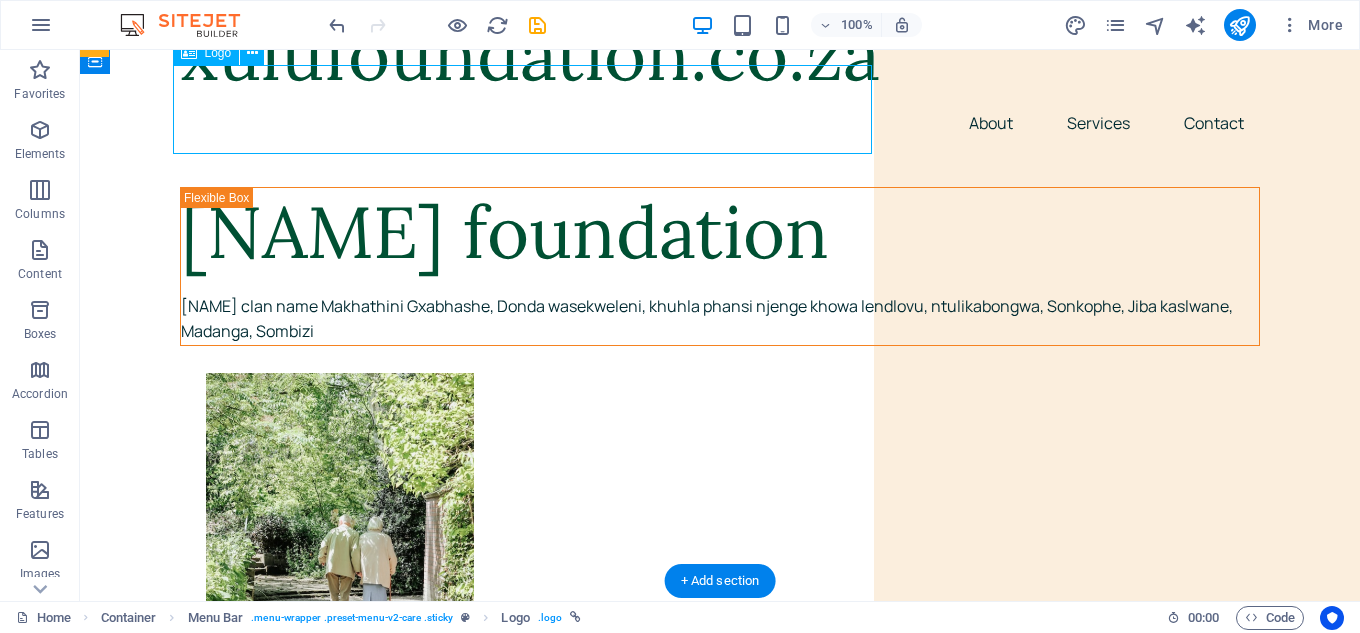 scroll, scrollTop: 0, scrollLeft: 0, axis: both 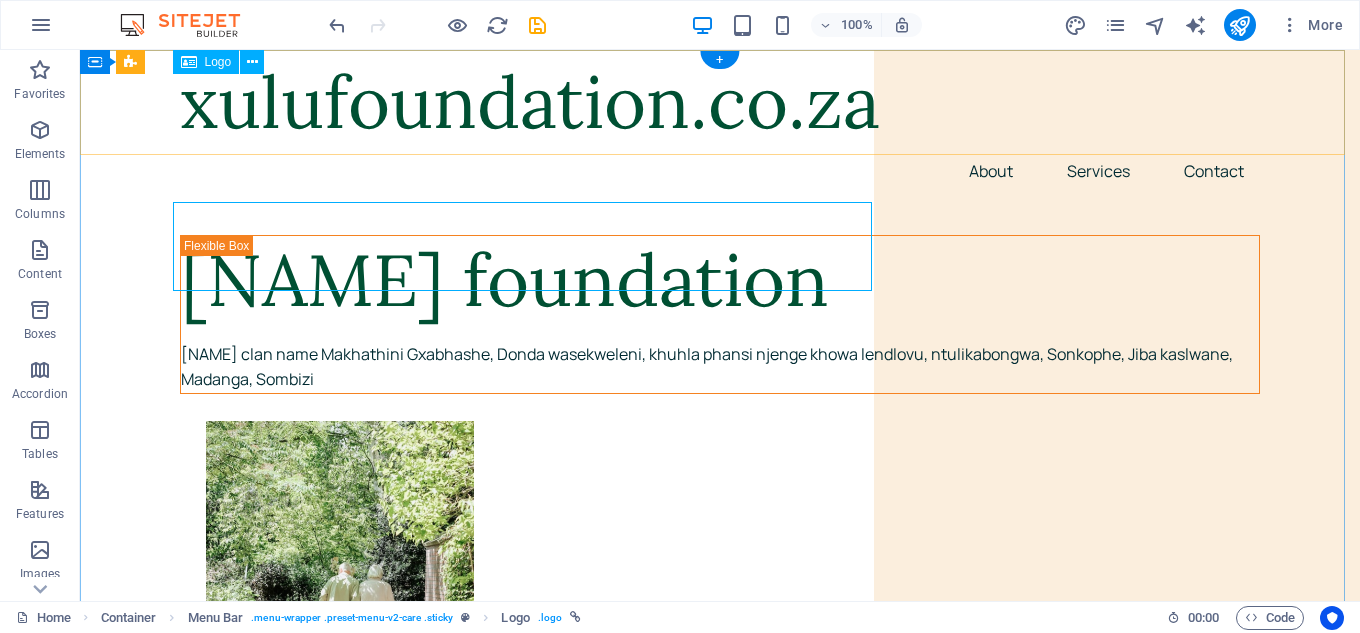 click on "xulufoundation.co.za" at bounding box center [720, 102] 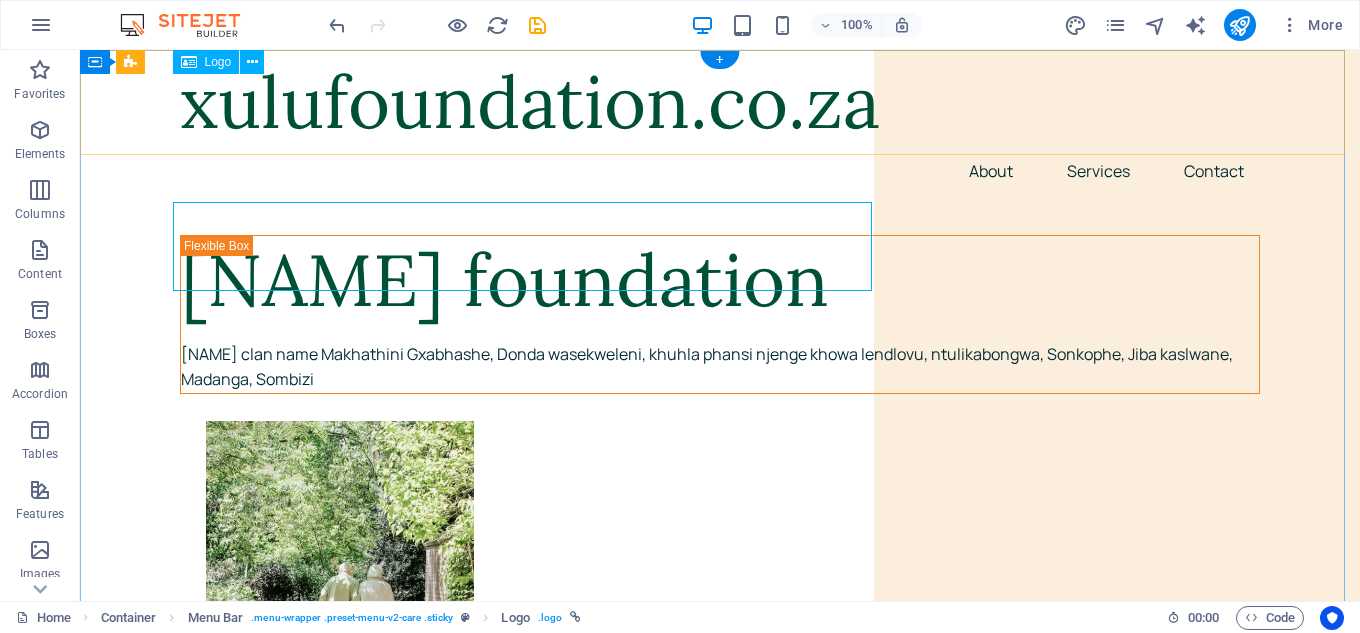 click on "xulufoundation.co.za" at bounding box center (720, 102) 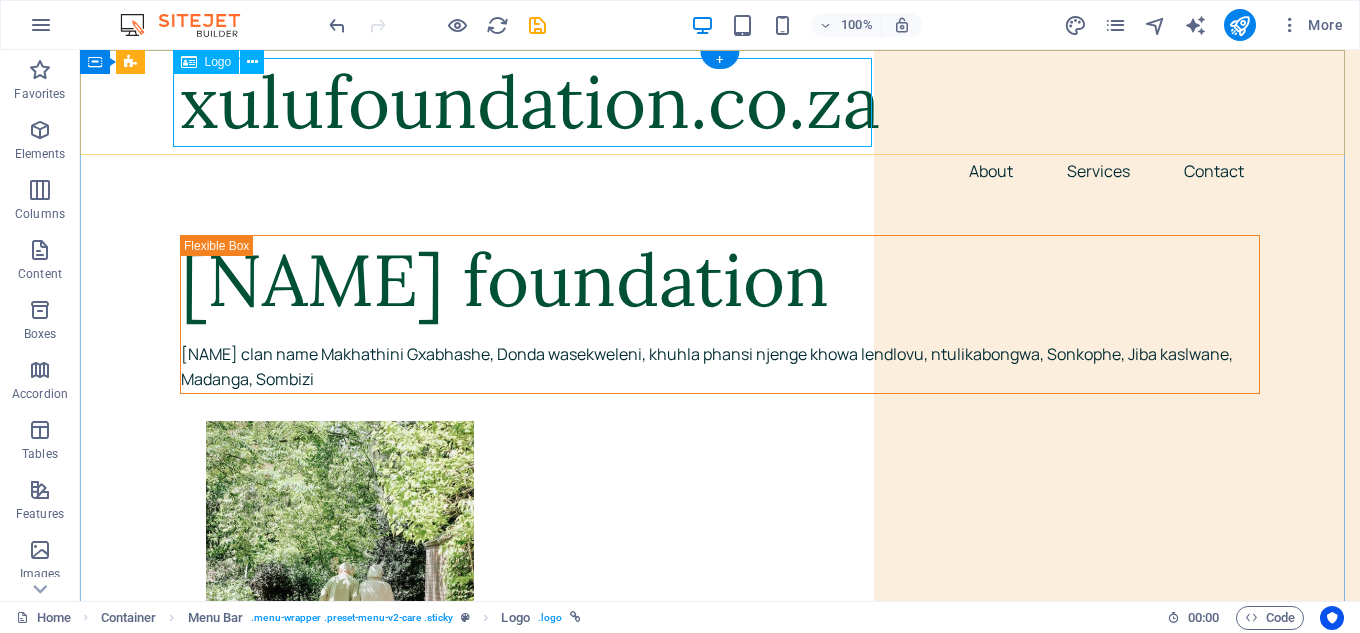 click on "xulufoundation.co.za" at bounding box center (720, 102) 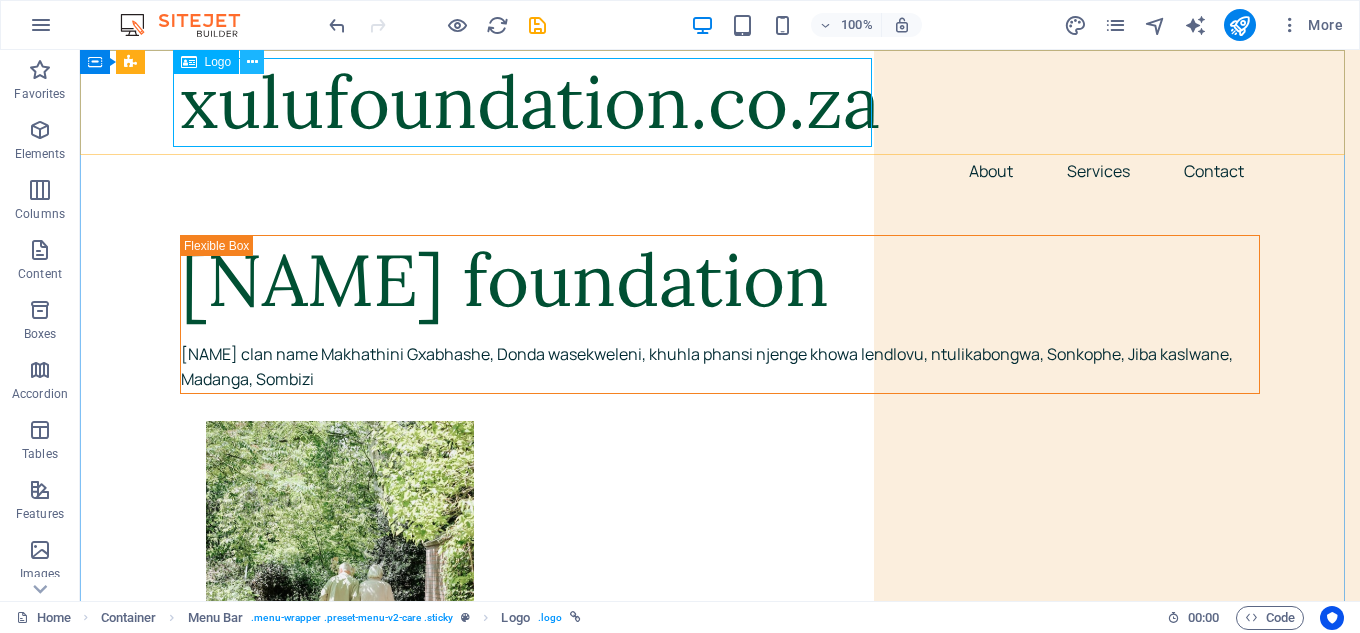 click at bounding box center [252, 62] 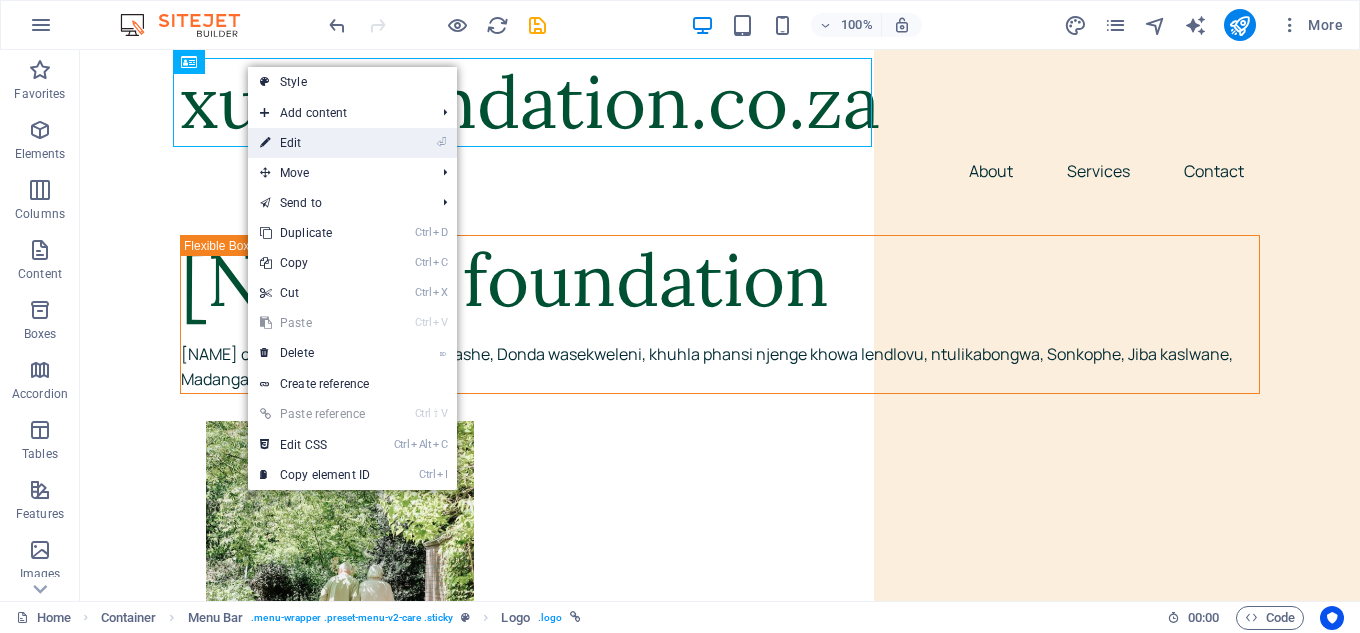click on "⏎  Edit" at bounding box center [315, 143] 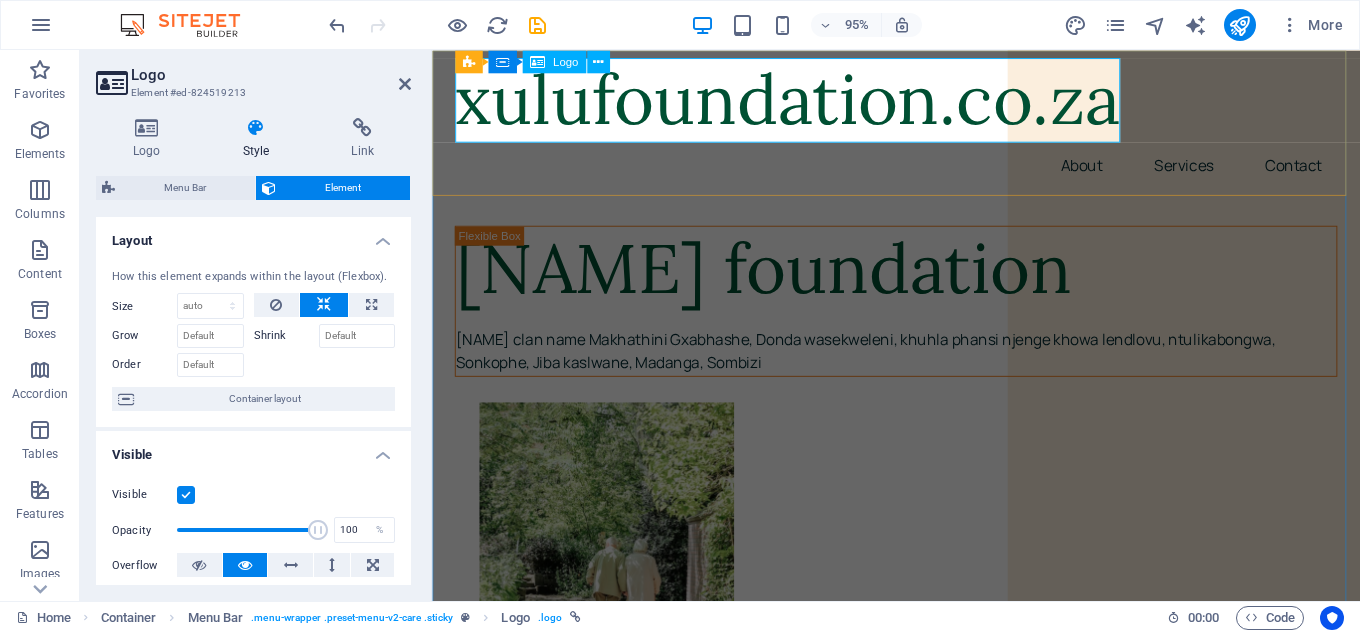 click on "xulufoundation.co.za" at bounding box center [920, 102] 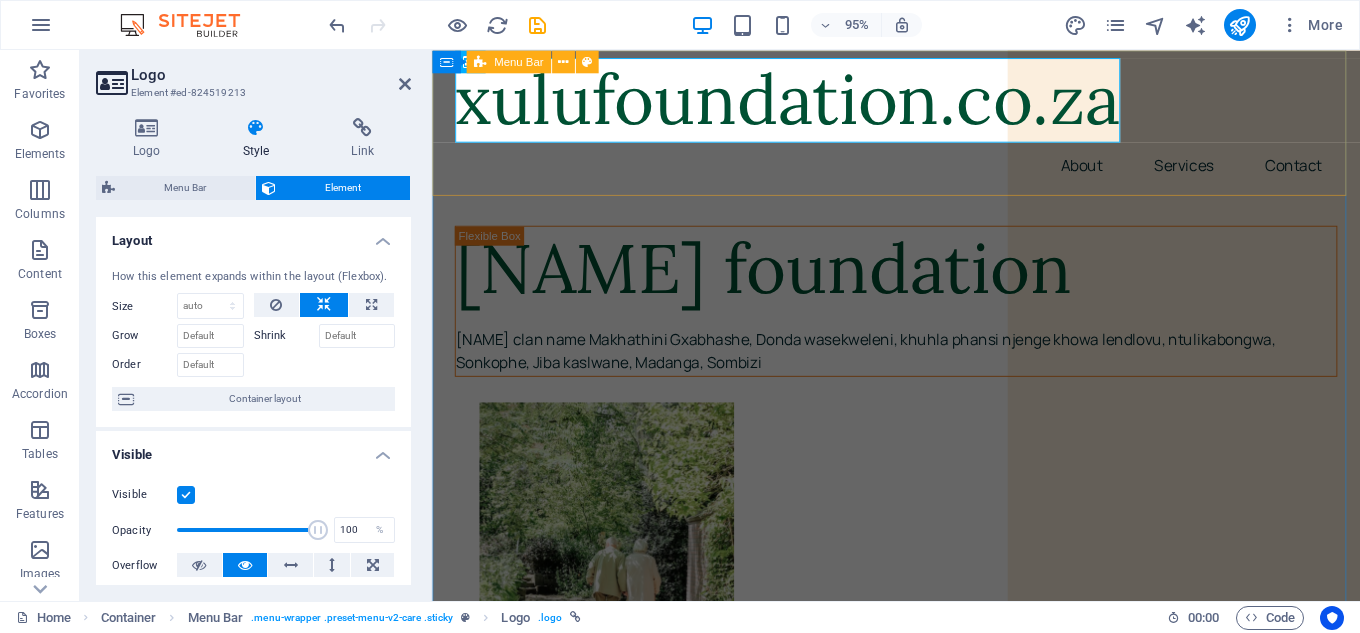 click on "xulufoundation.co.za About Services Contact" at bounding box center [920, 126] 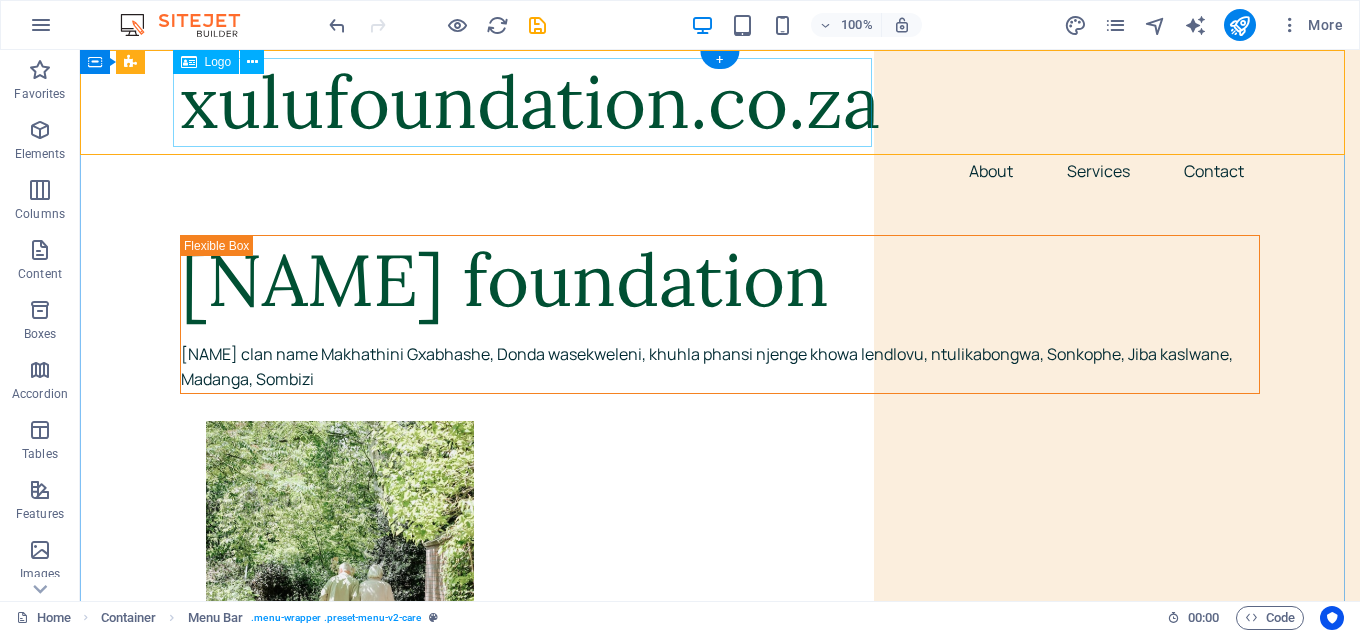 click on "xulufoundation.co.za" at bounding box center [720, 102] 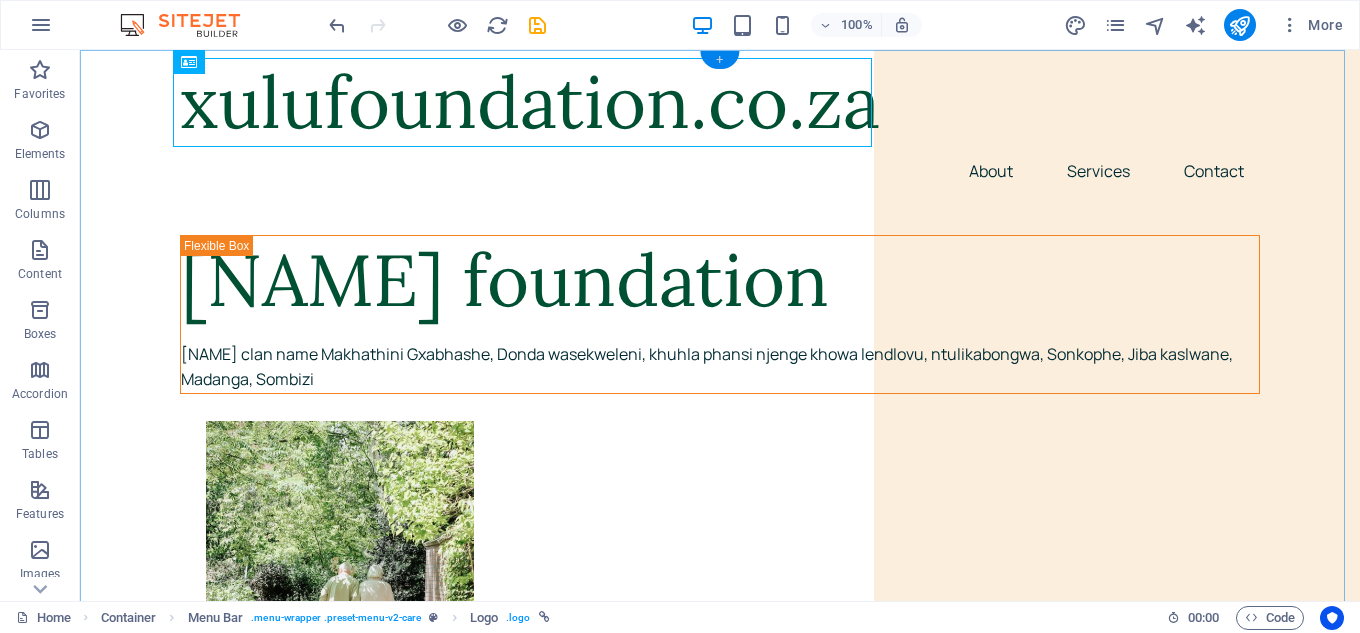 click on "+" at bounding box center [719, 60] 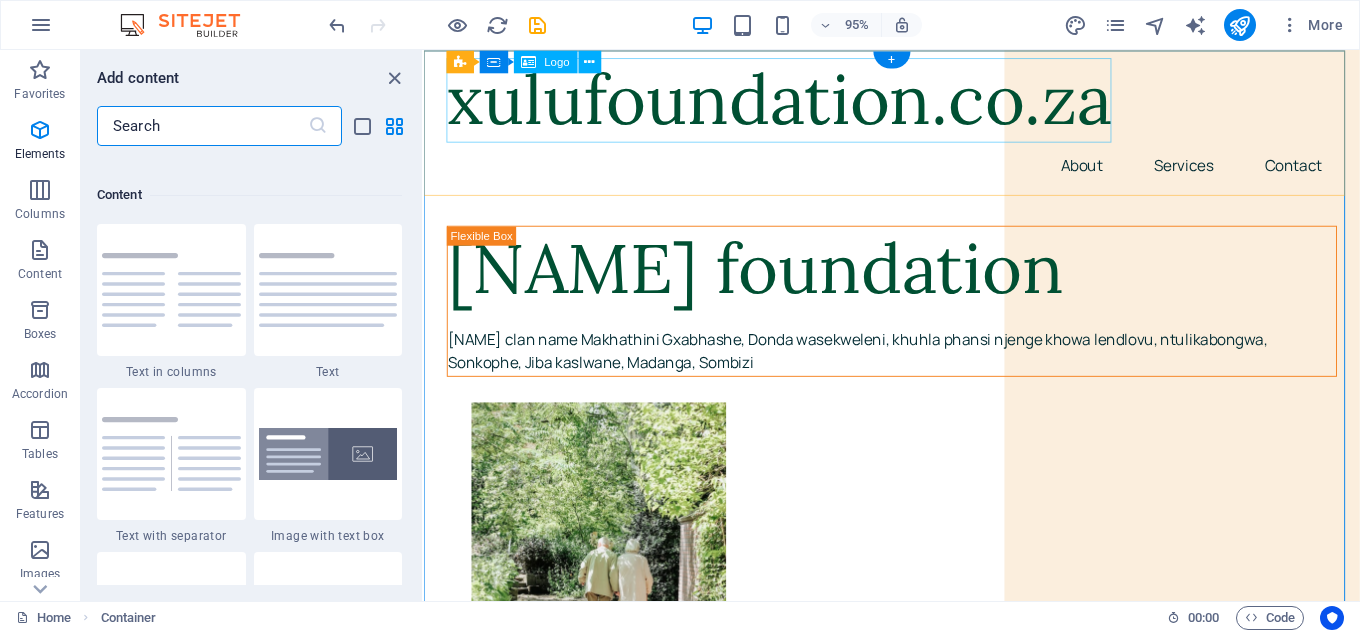 scroll, scrollTop: 3499, scrollLeft: 0, axis: vertical 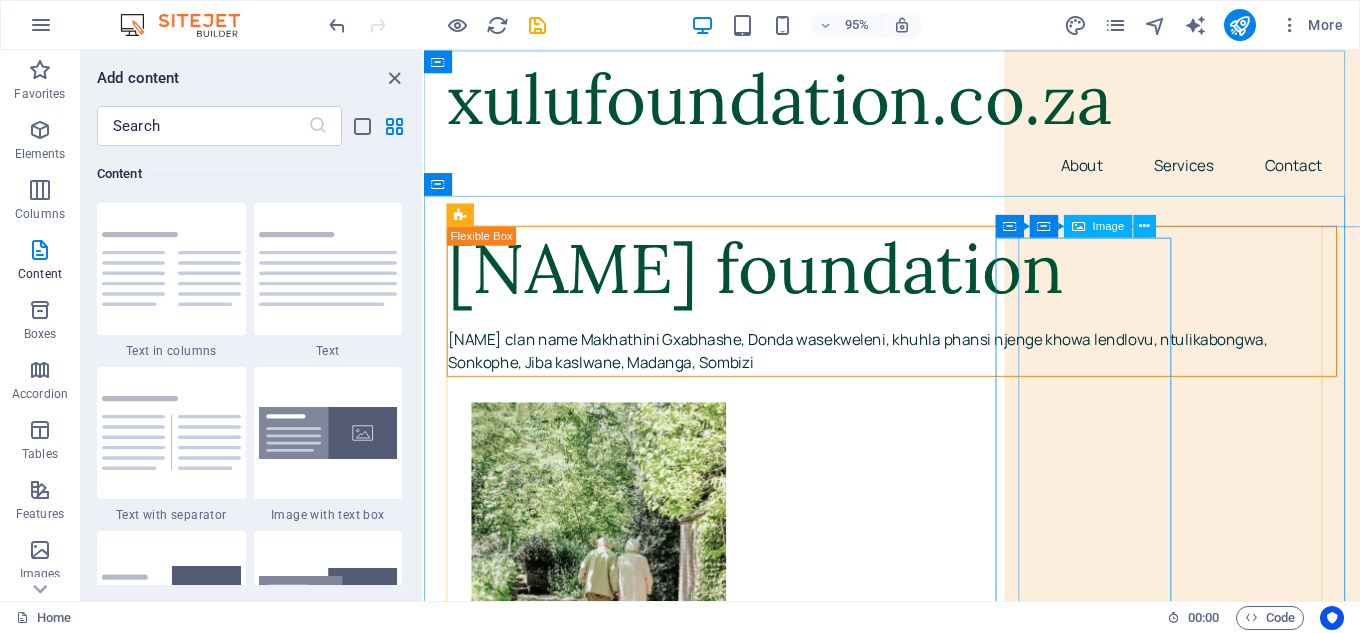 click on "Image" at bounding box center (1098, 226) 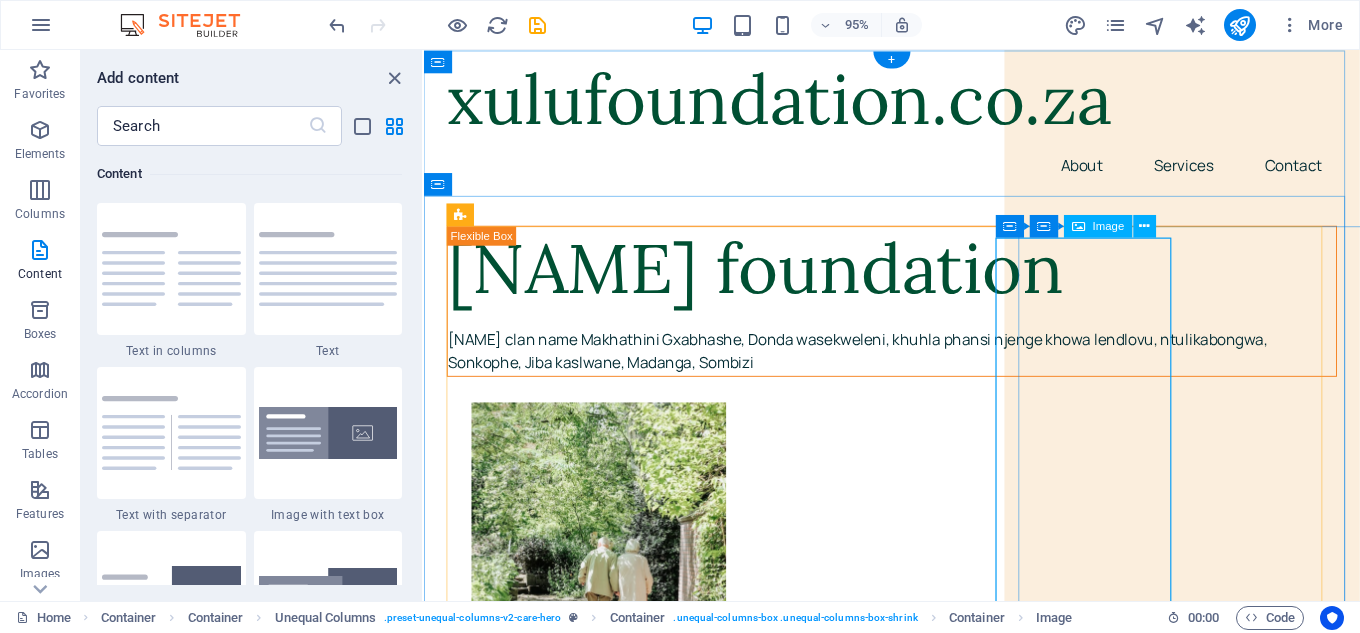click at bounding box center (942, 623) 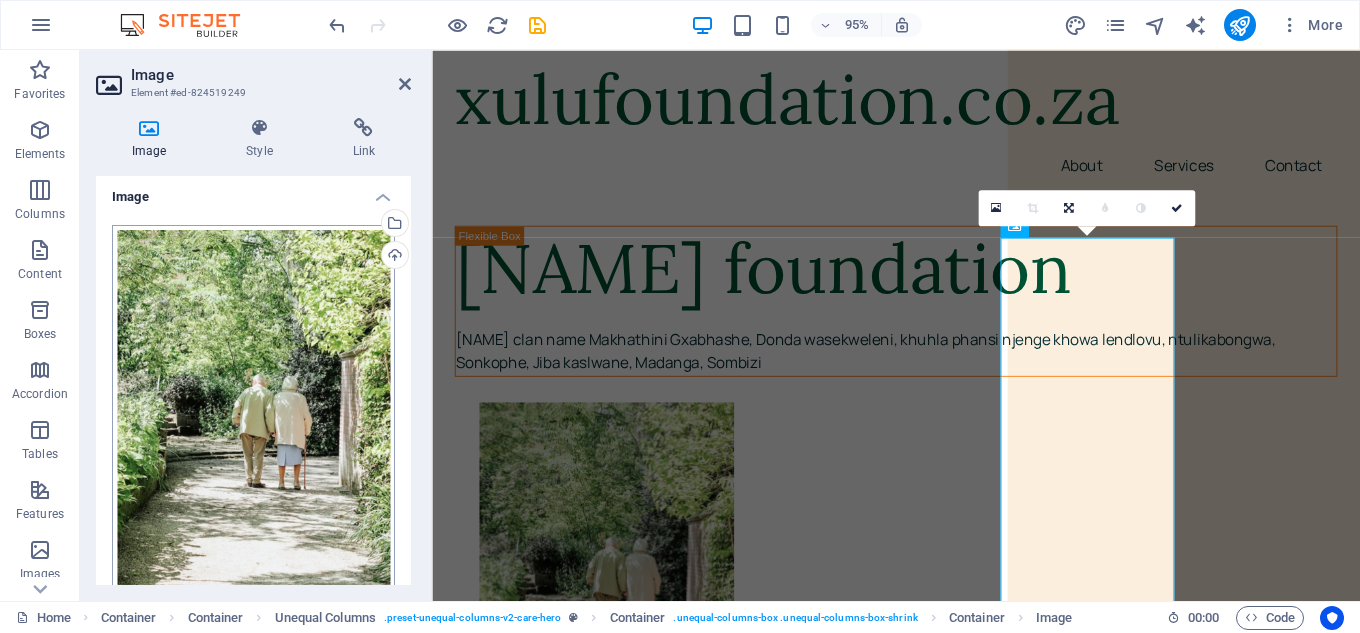 scroll, scrollTop: 0, scrollLeft: 0, axis: both 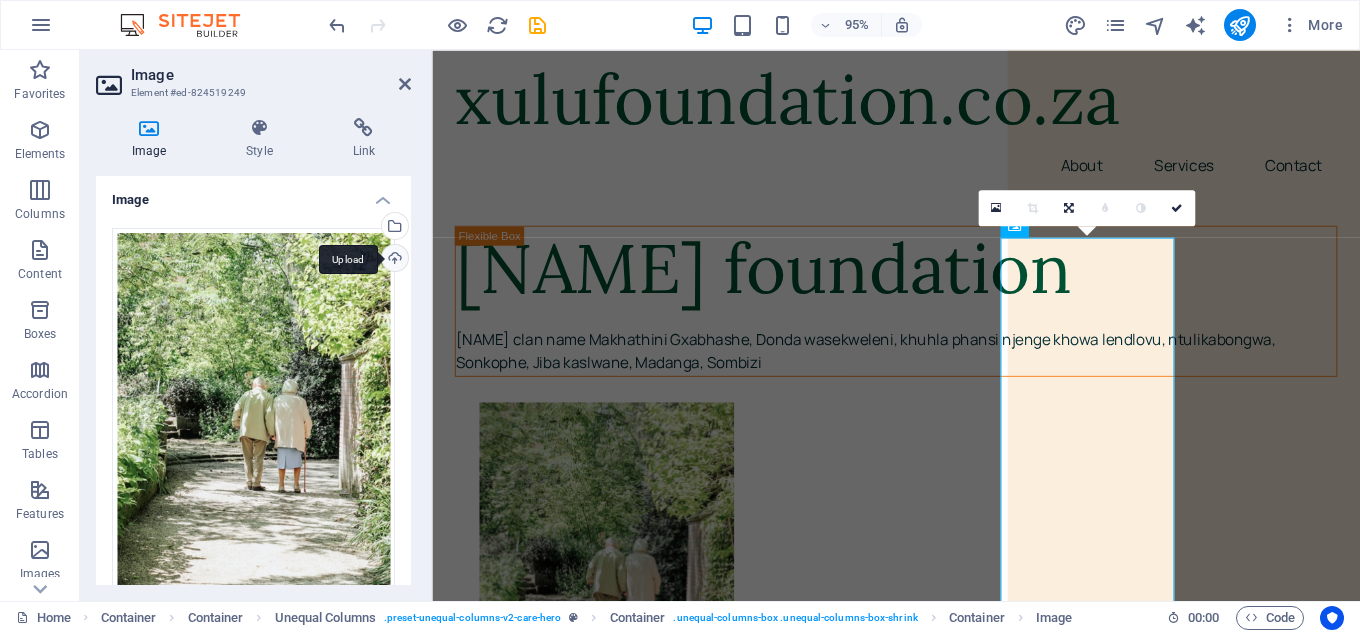 click on "Upload" at bounding box center [393, 260] 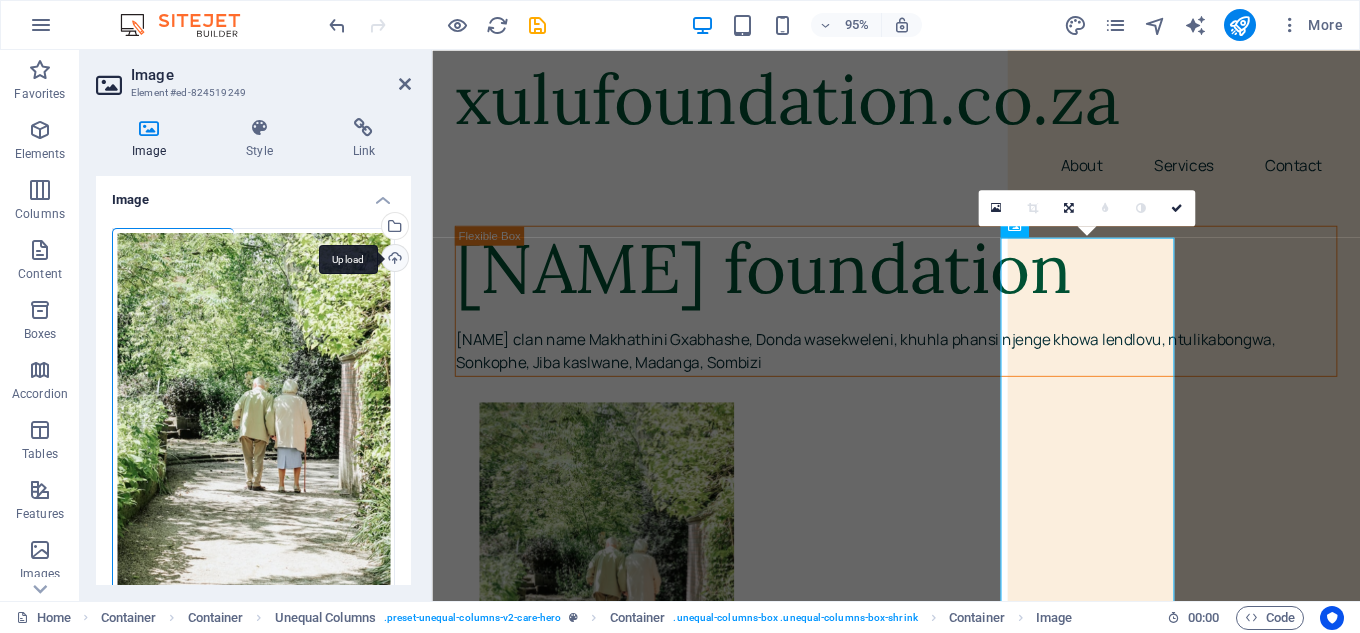 click on "Upload" at bounding box center (393, 260) 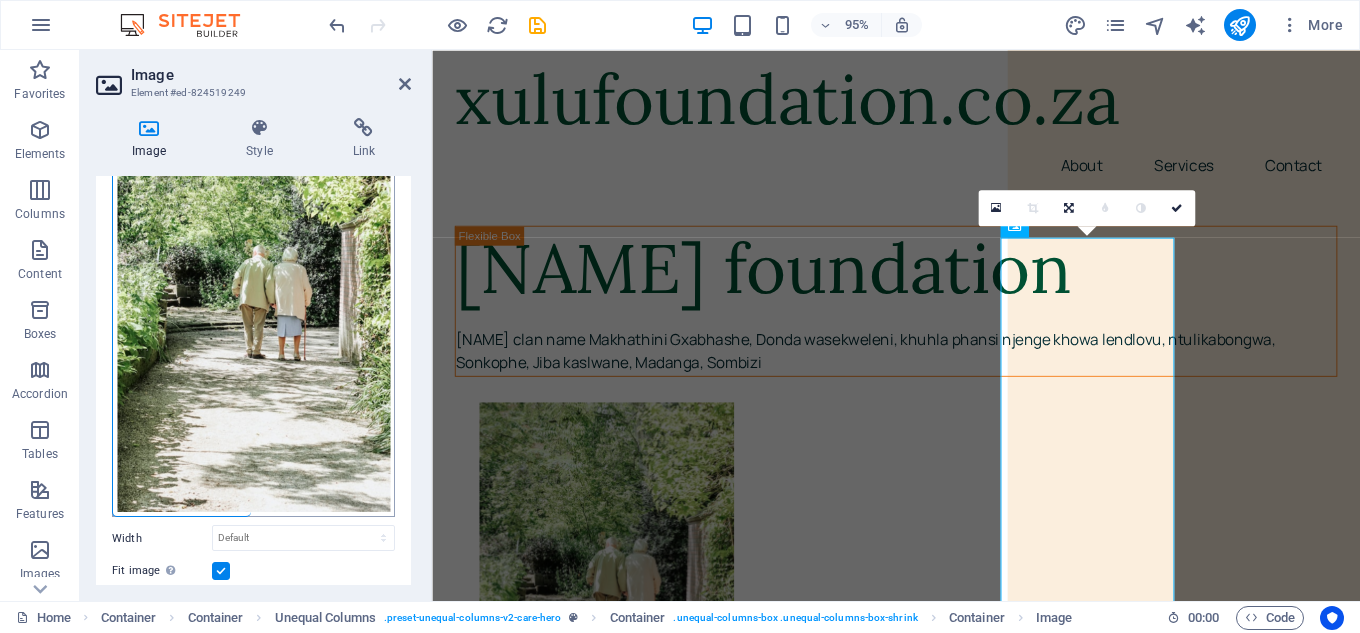 scroll, scrollTop: 100, scrollLeft: 0, axis: vertical 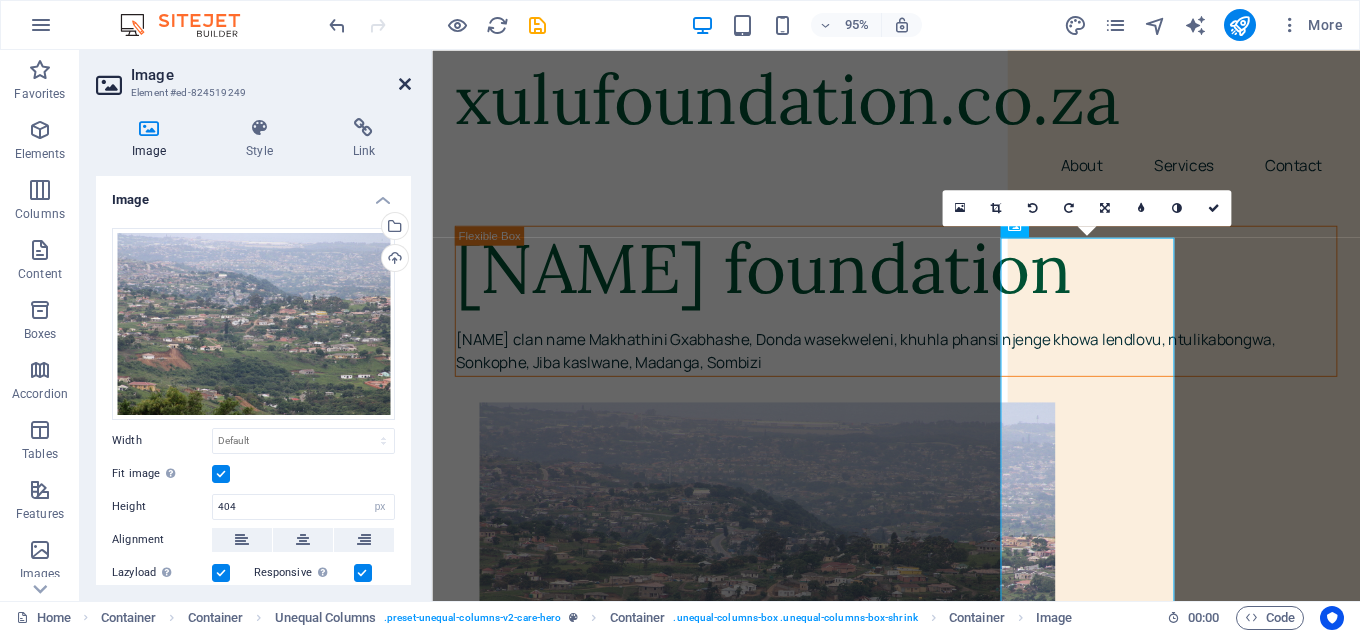 click at bounding box center [405, 84] 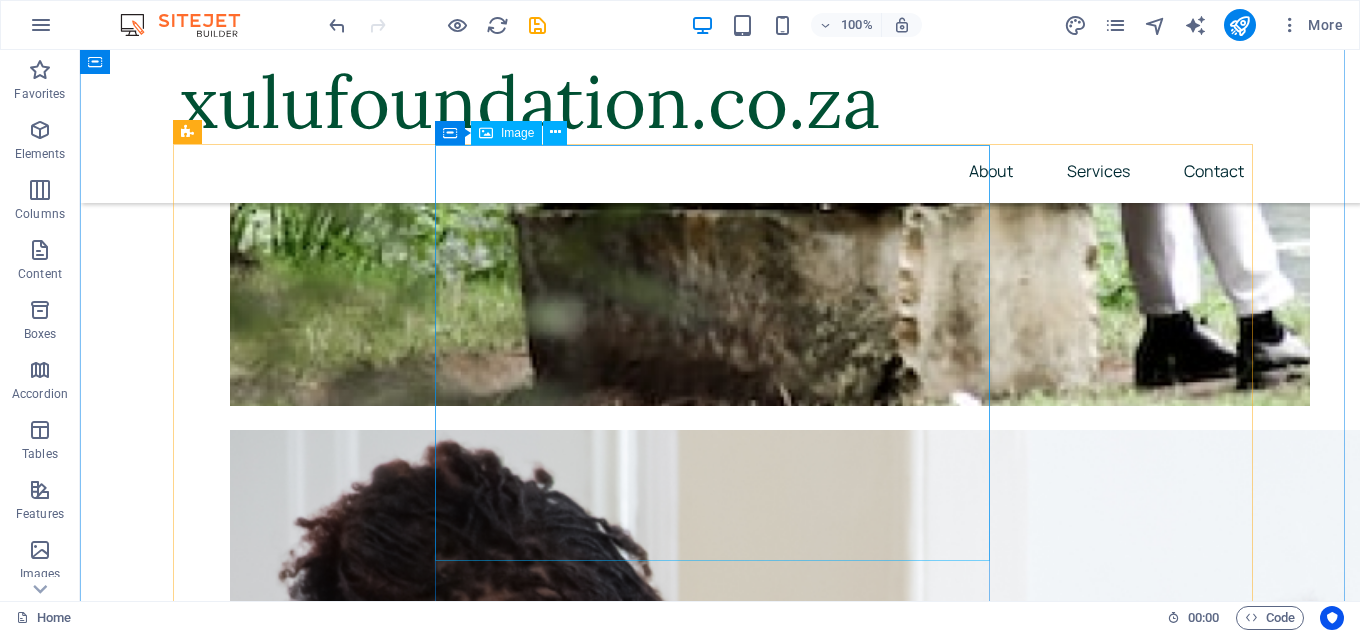 scroll, scrollTop: 1500, scrollLeft: 0, axis: vertical 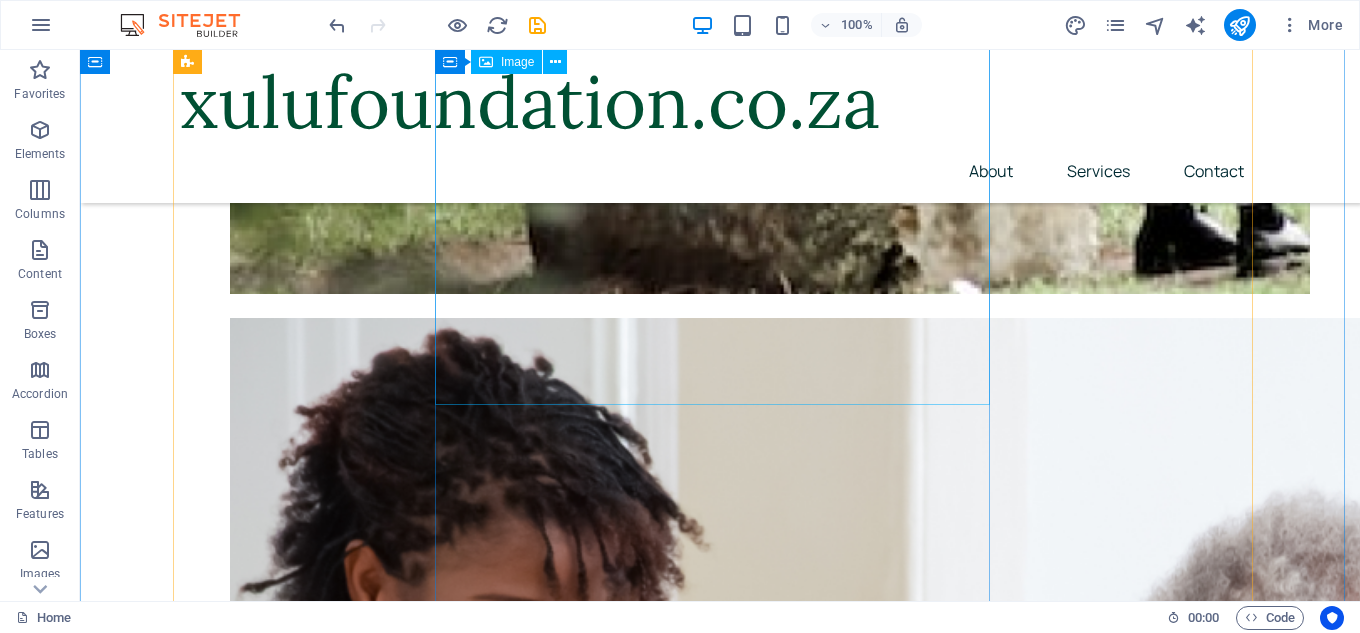 click at bounding box center [720, 4186] 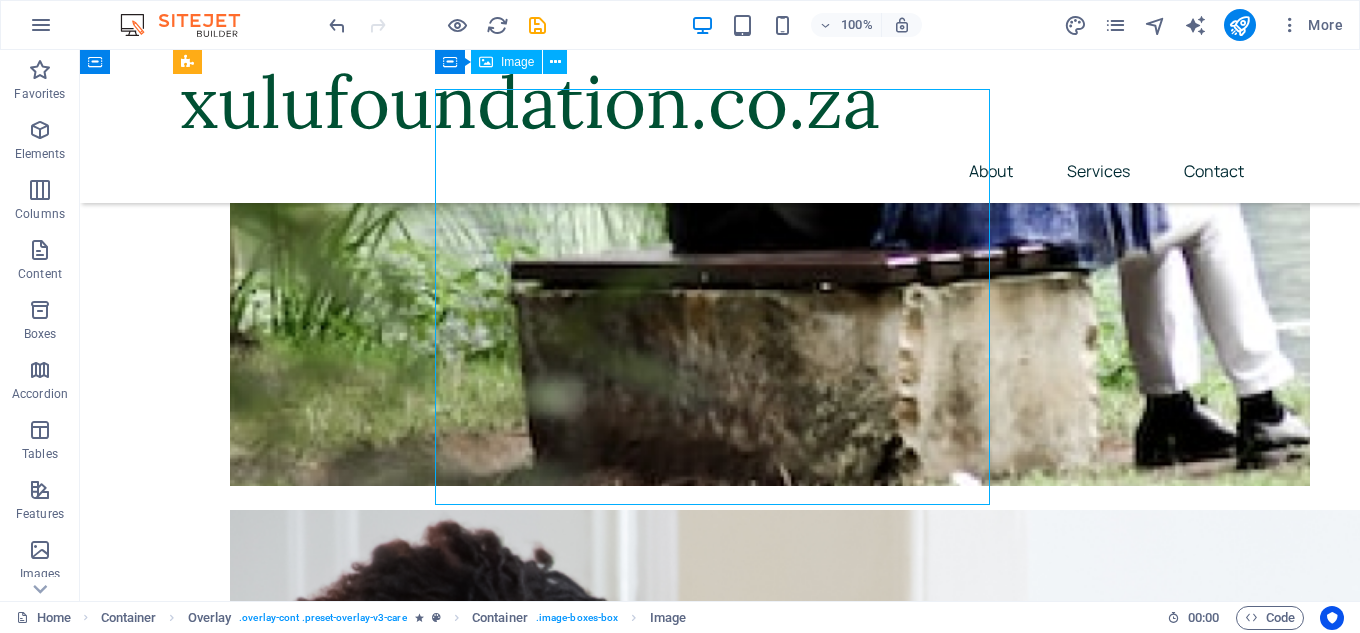 scroll, scrollTop: 1300, scrollLeft: 0, axis: vertical 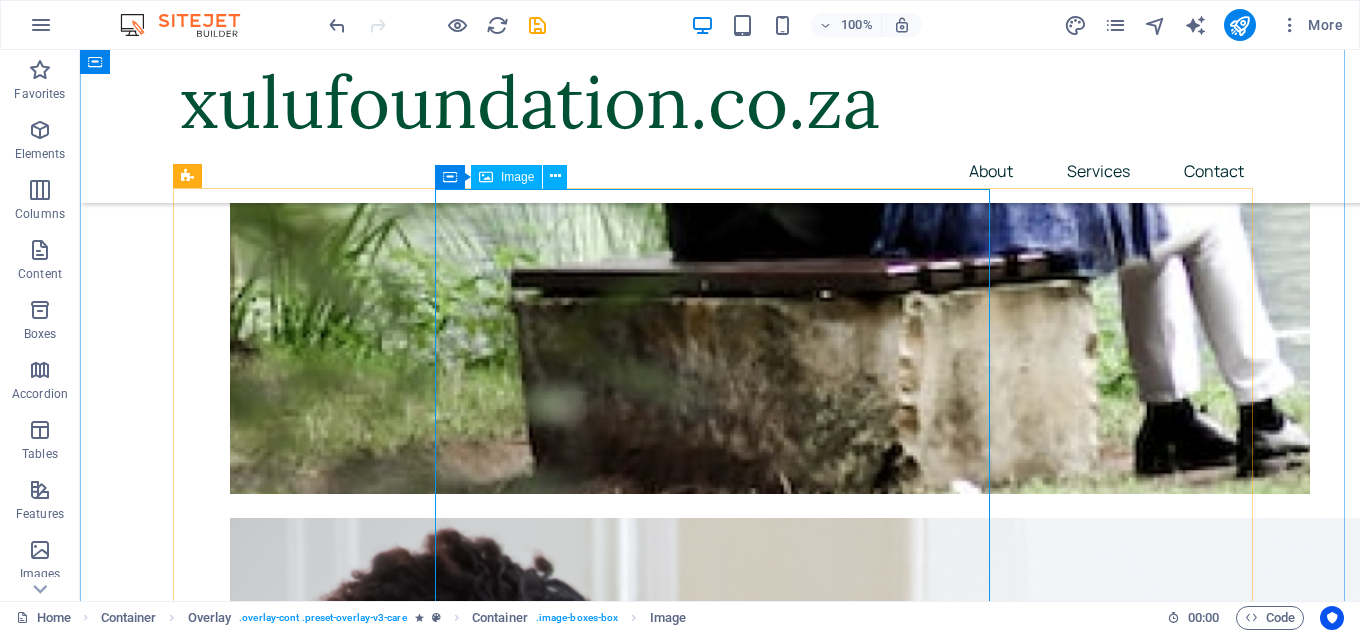 drag, startPoint x: 516, startPoint y: 185, endPoint x: 457, endPoint y: 167, distance: 61.68468 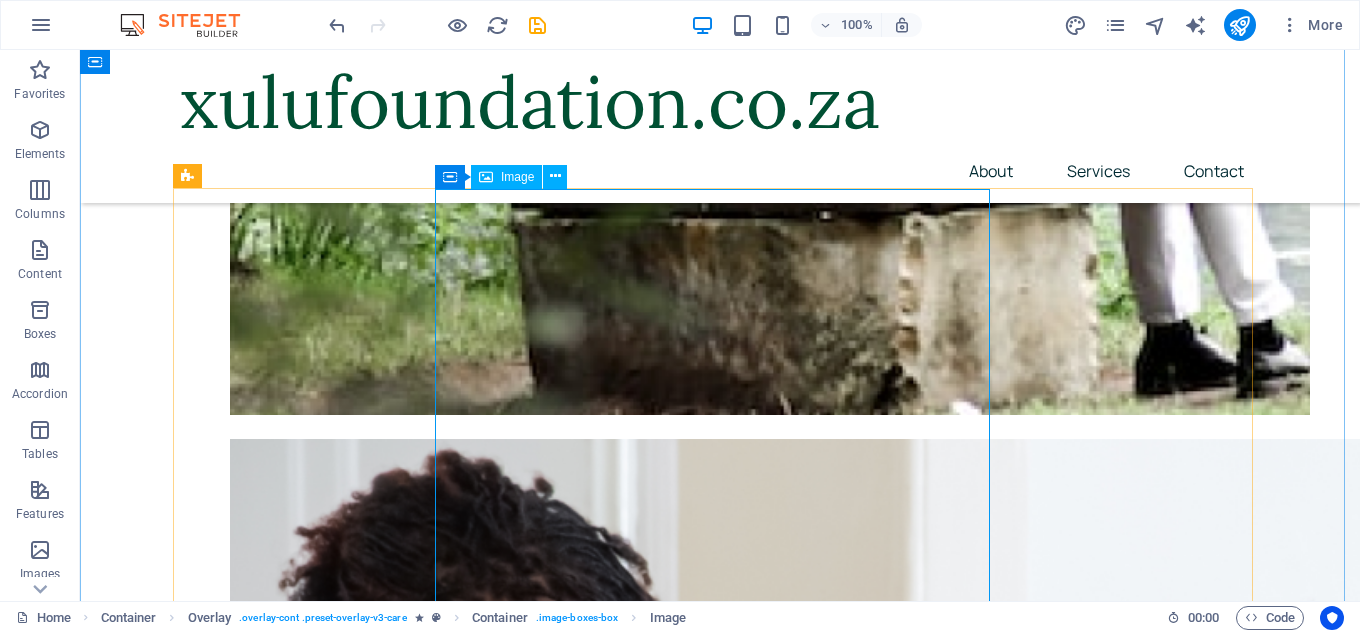 scroll, scrollTop: 1400, scrollLeft: 0, axis: vertical 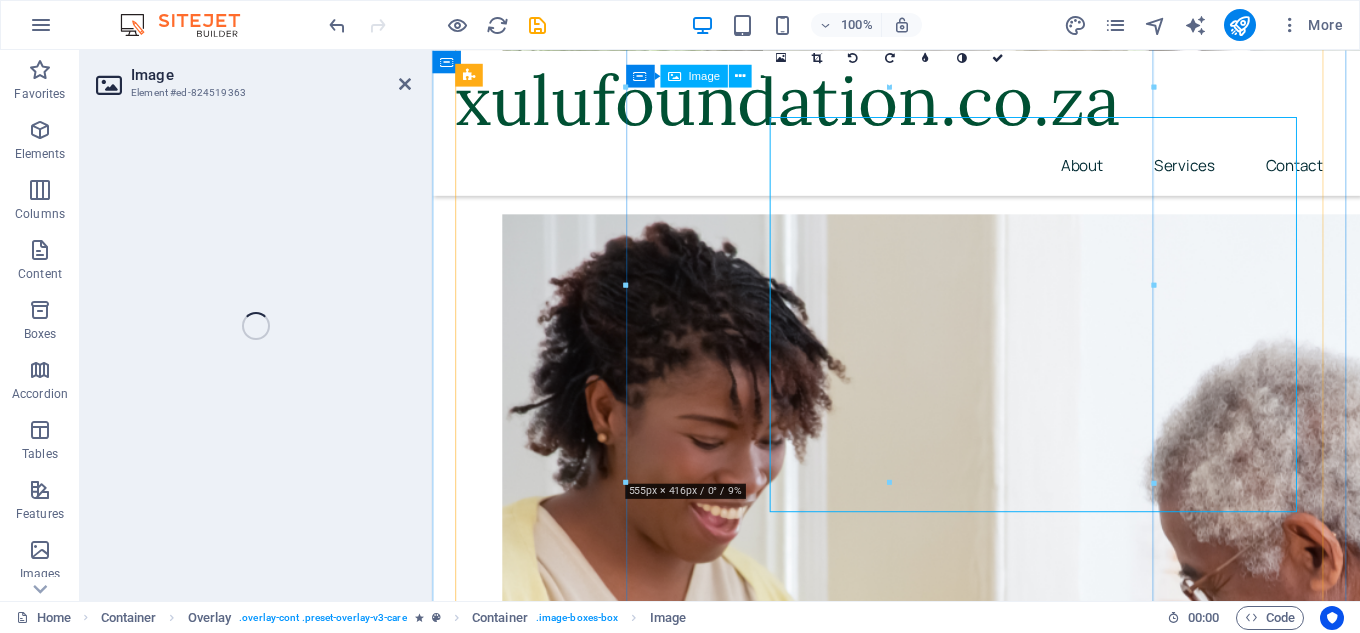 select on "%" 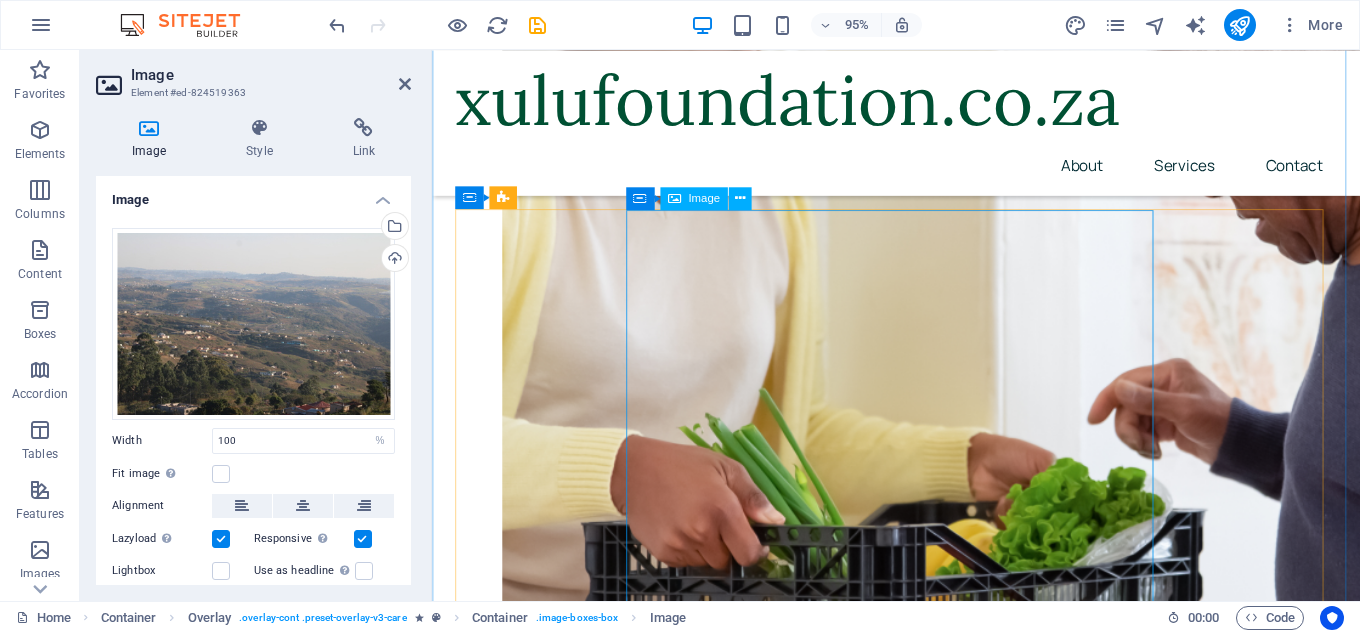 scroll, scrollTop: 1869, scrollLeft: 0, axis: vertical 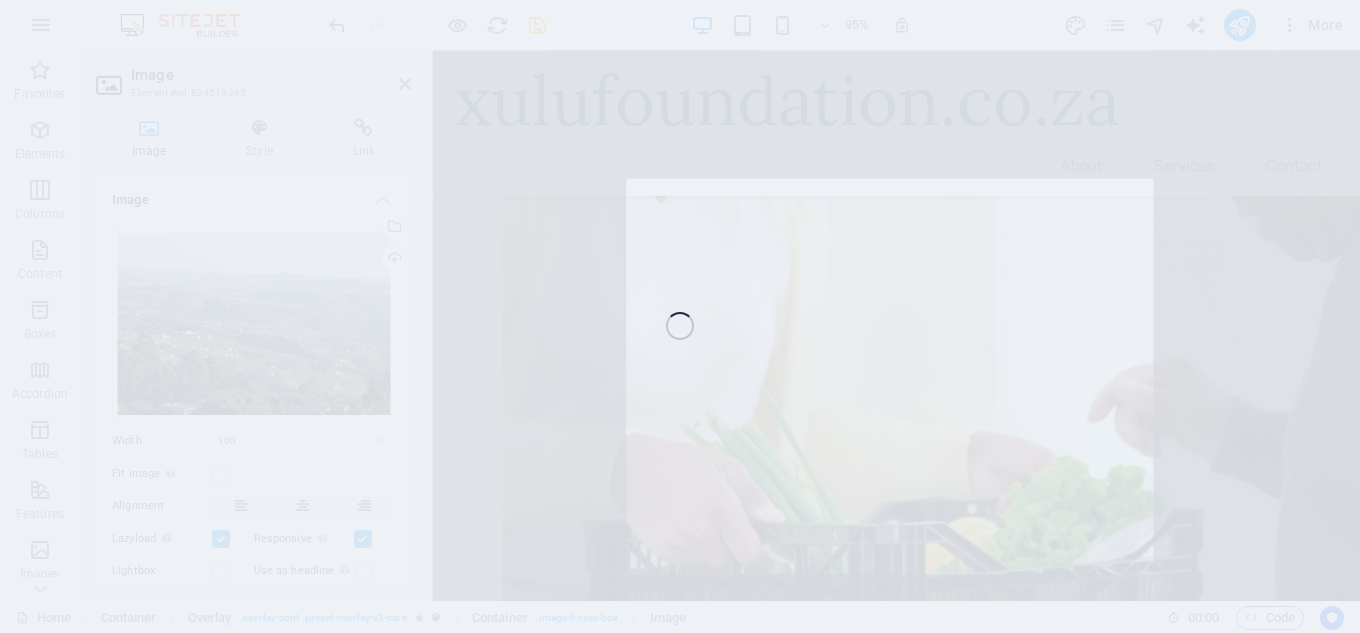select on "%" 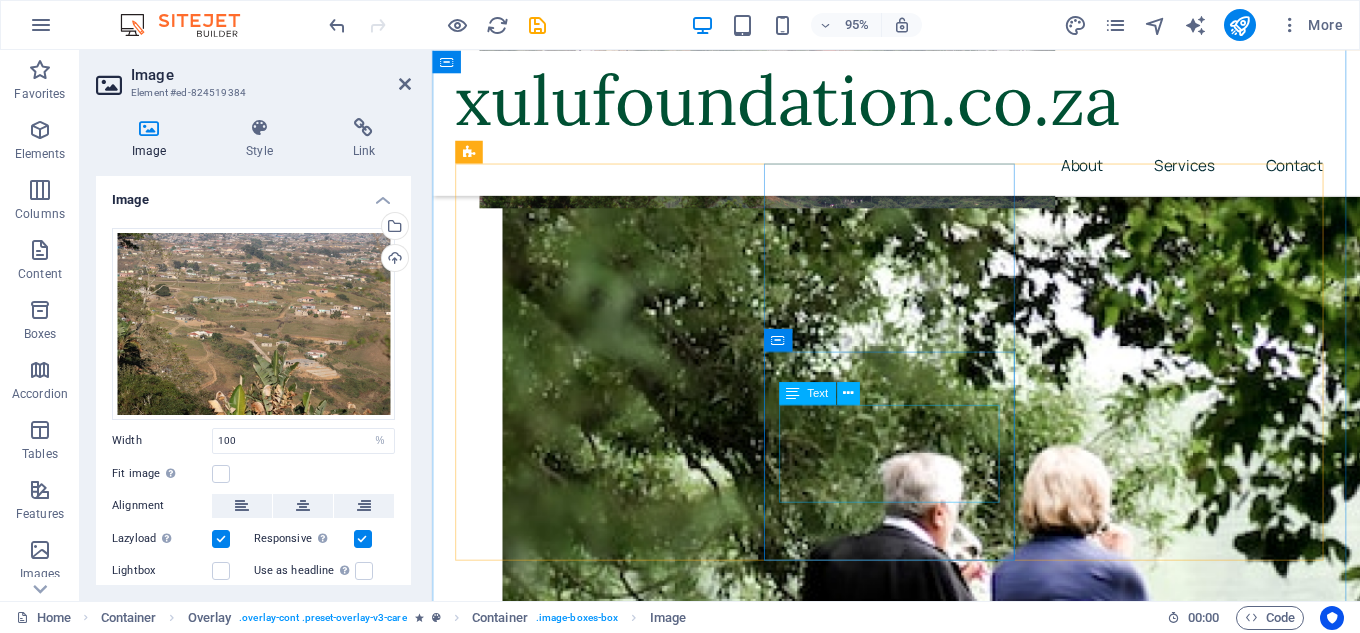 scroll, scrollTop: 576, scrollLeft: 0, axis: vertical 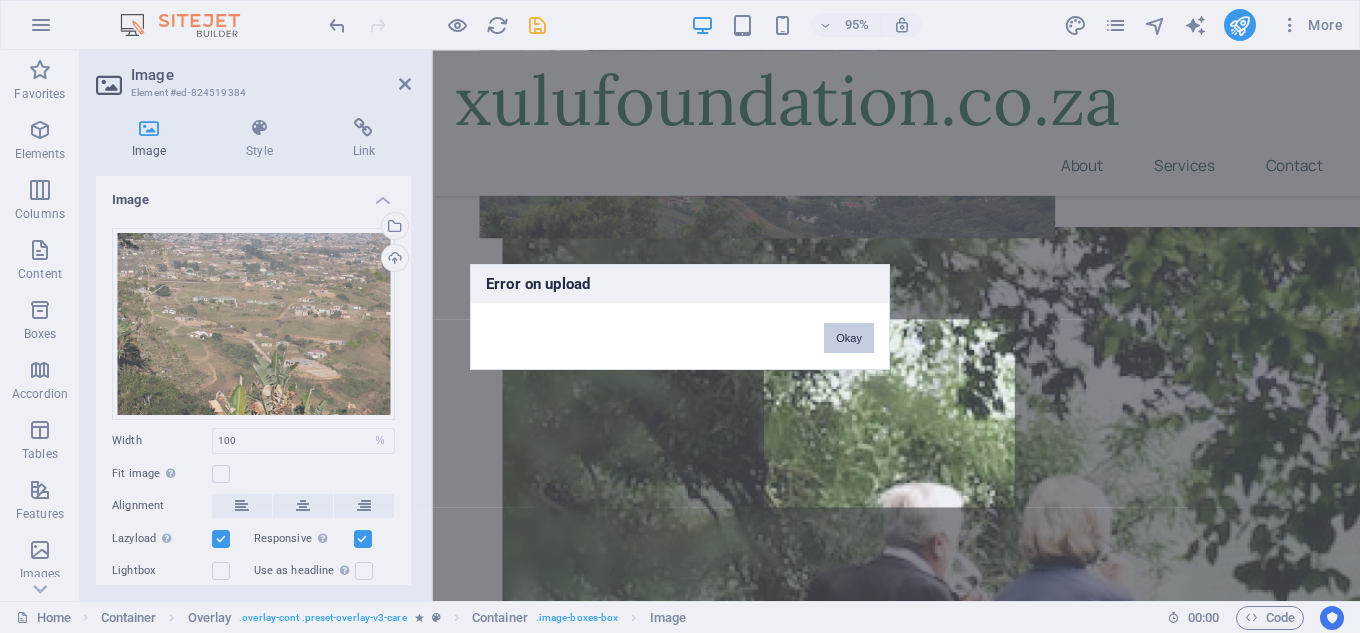 click on "Okay" at bounding box center [849, 338] 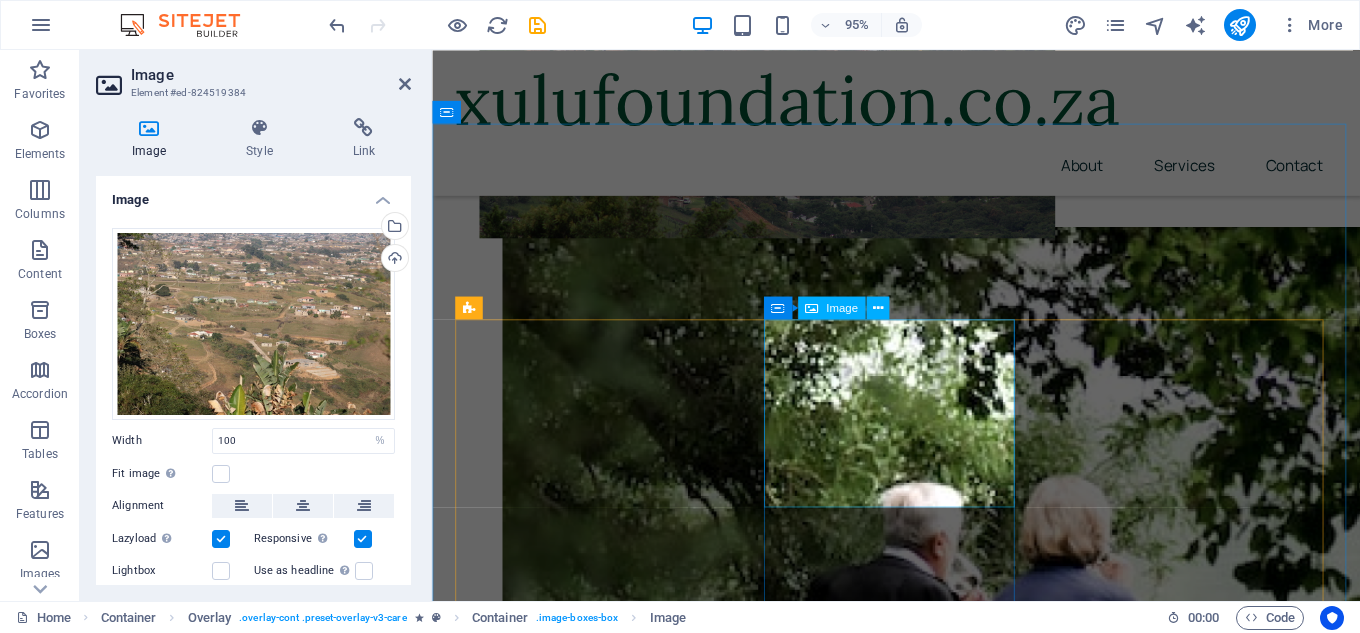 click on "Image" at bounding box center [831, 307] 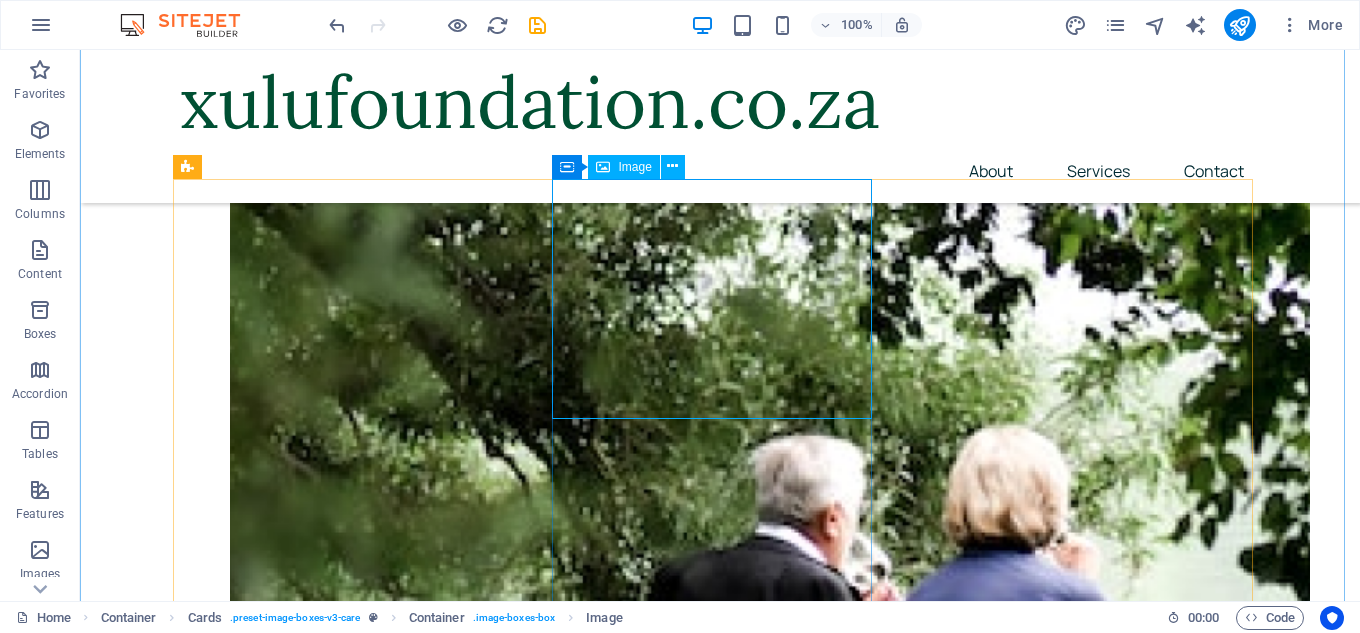 scroll, scrollTop: 776, scrollLeft: 0, axis: vertical 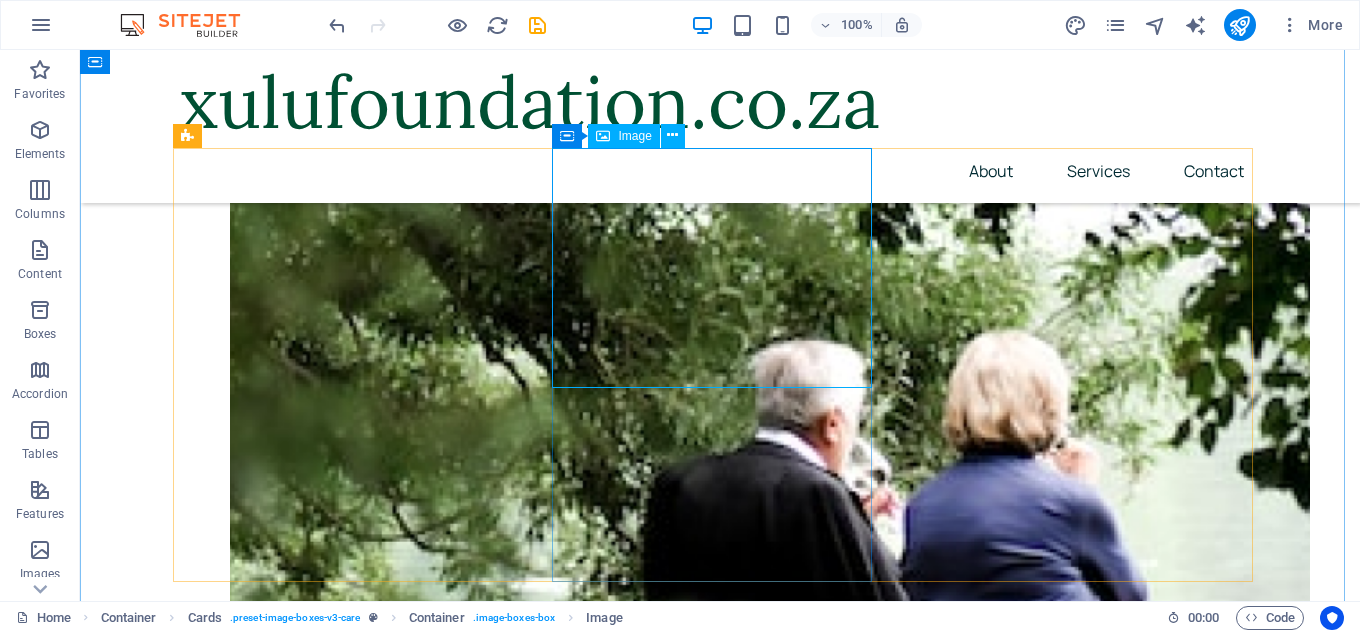 click at bounding box center (340, 3652) 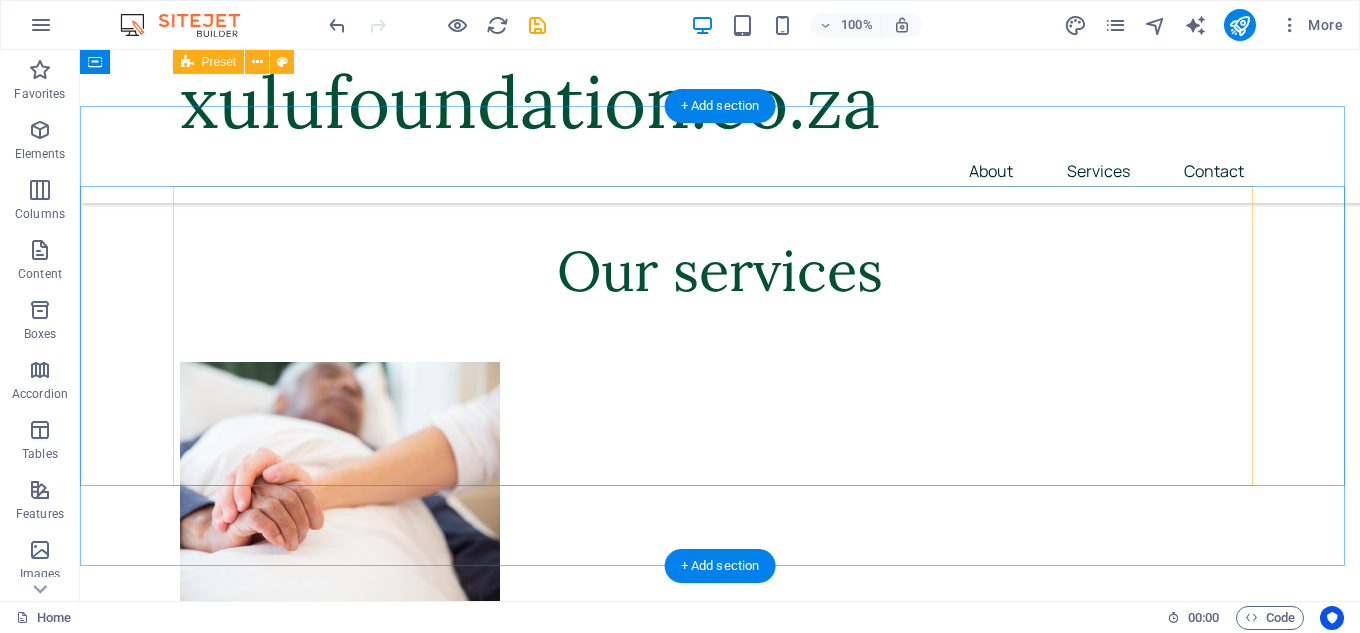 scroll, scrollTop: 3360, scrollLeft: 0, axis: vertical 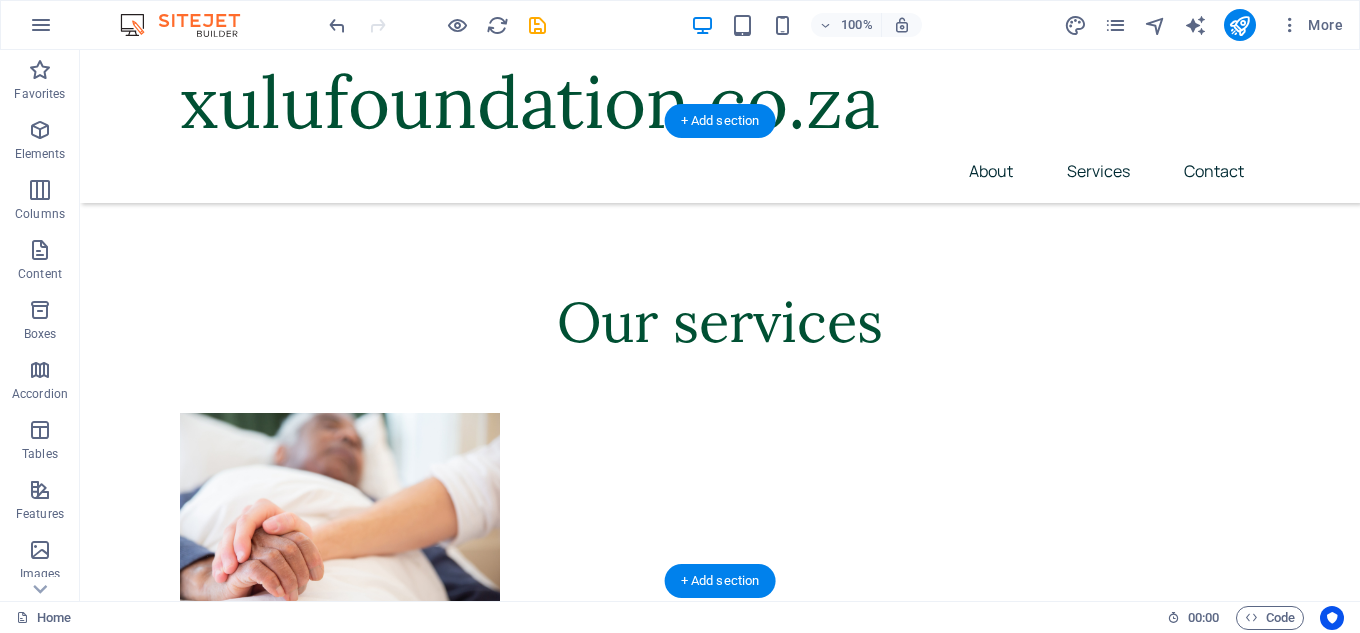 click at bounding box center [680, 4520] 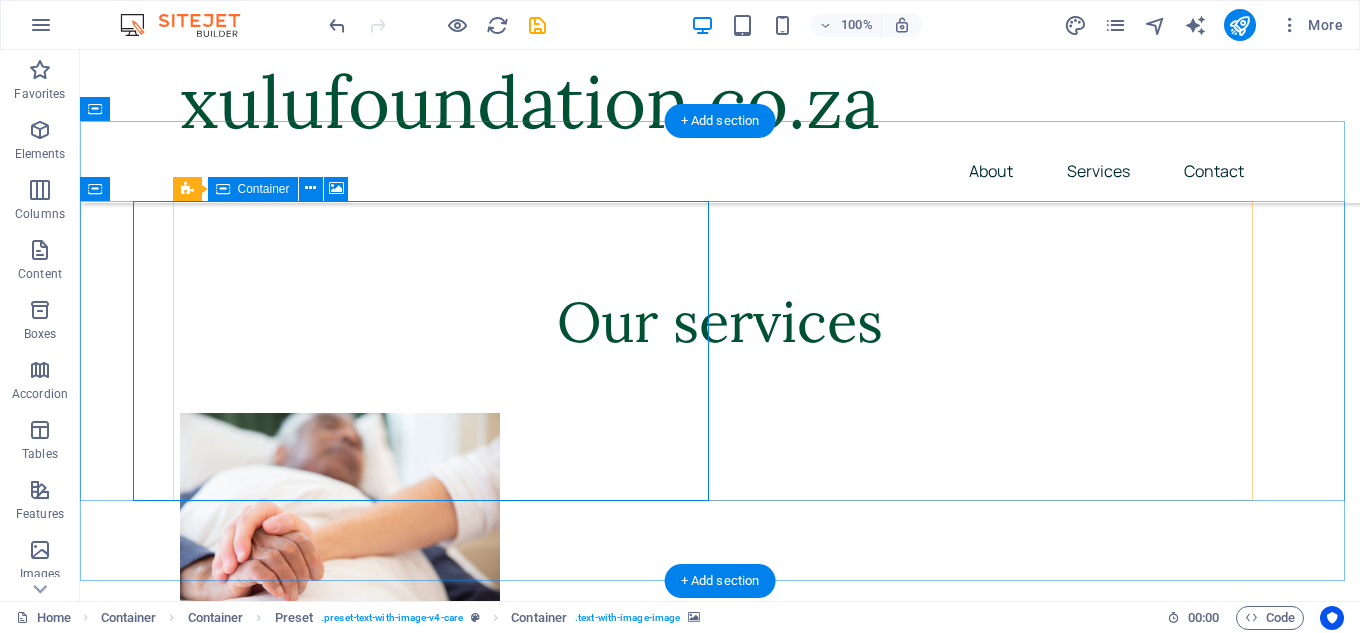 click on "Drop content here or  Add elements  Paste clipboard" at bounding box center (680, 4741) 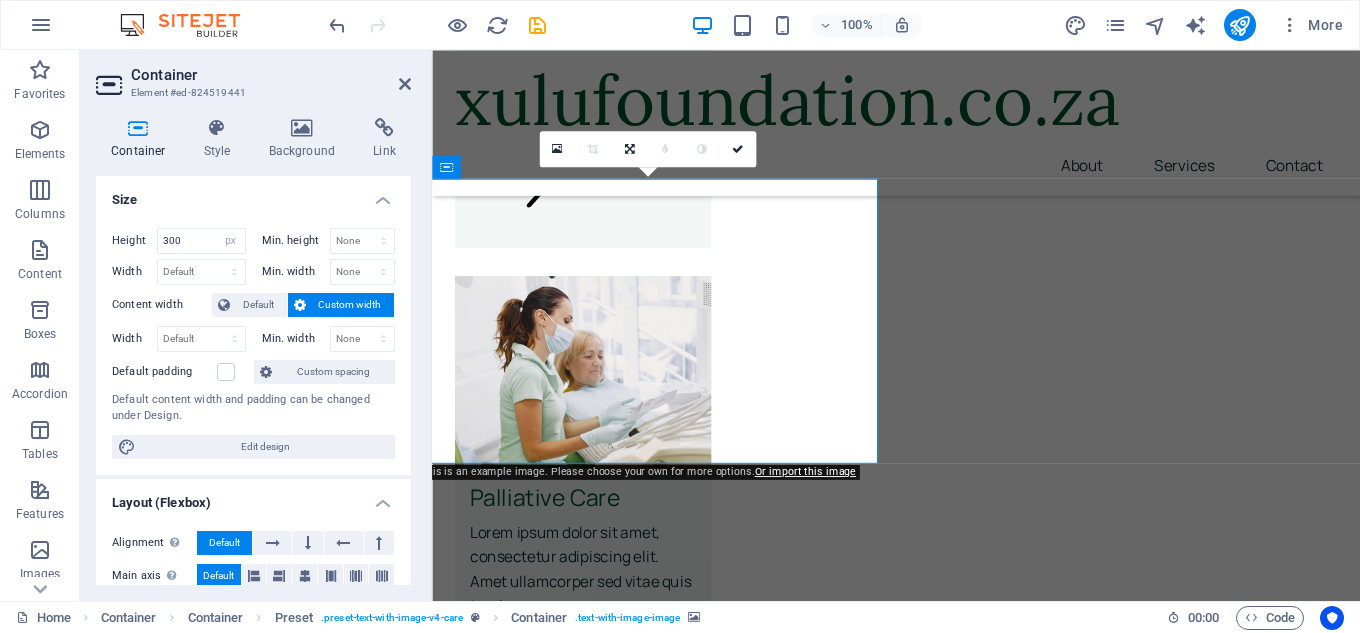 scroll, scrollTop: 3345, scrollLeft: 0, axis: vertical 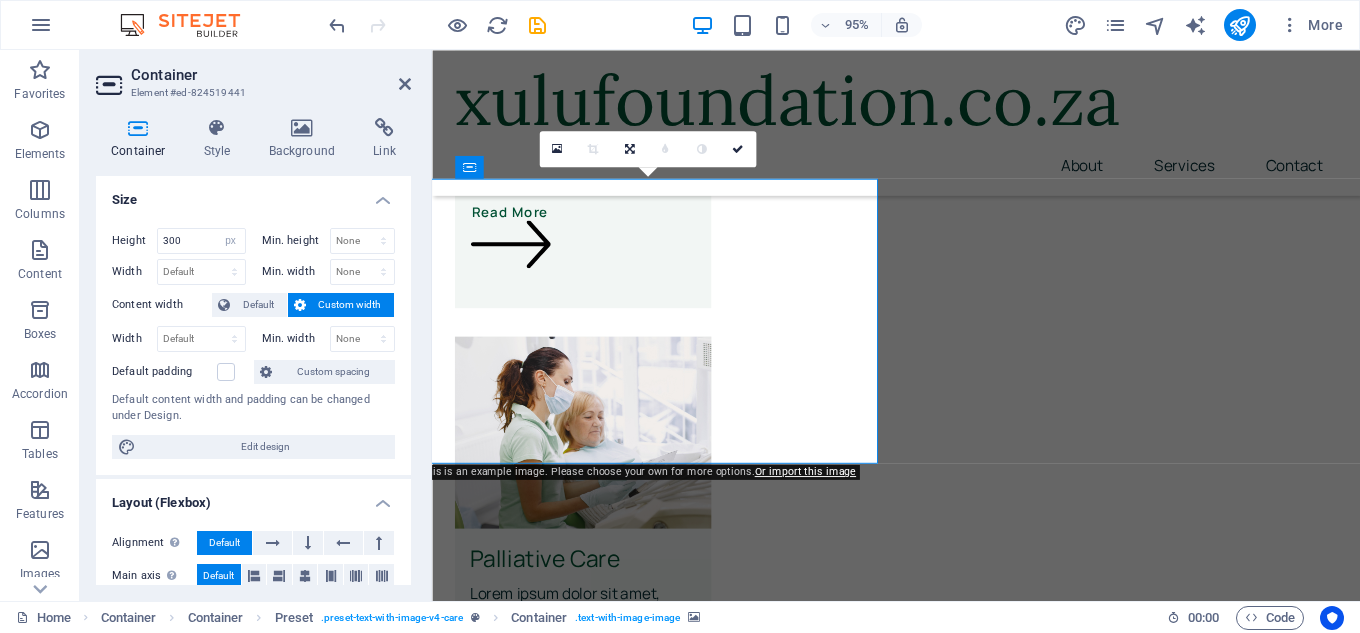 click at bounding box center [880, 3898] 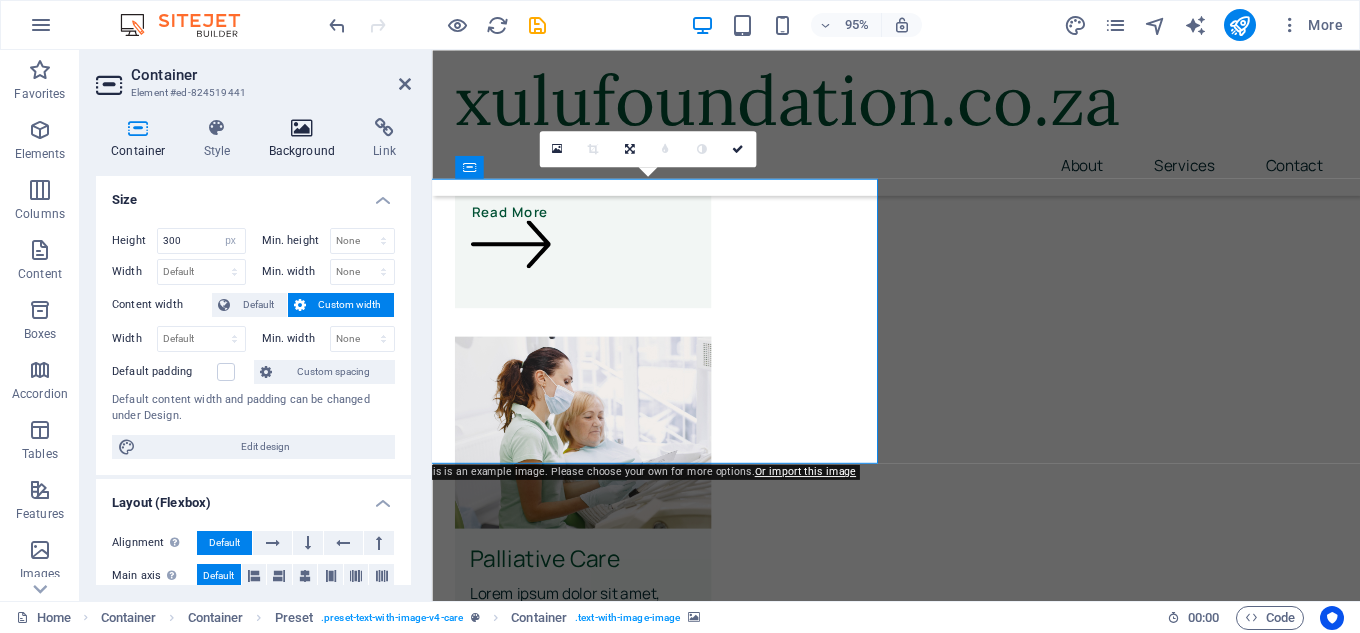 click on "Background" at bounding box center (306, 139) 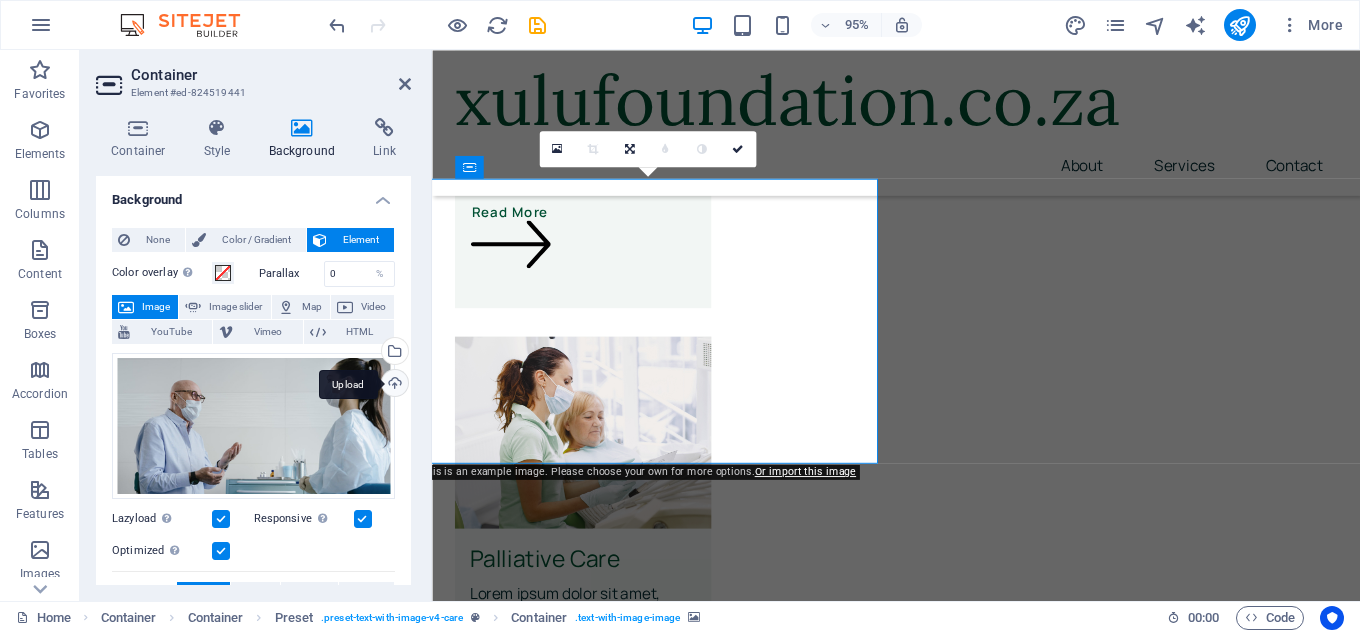 click on "Upload" at bounding box center (393, 385) 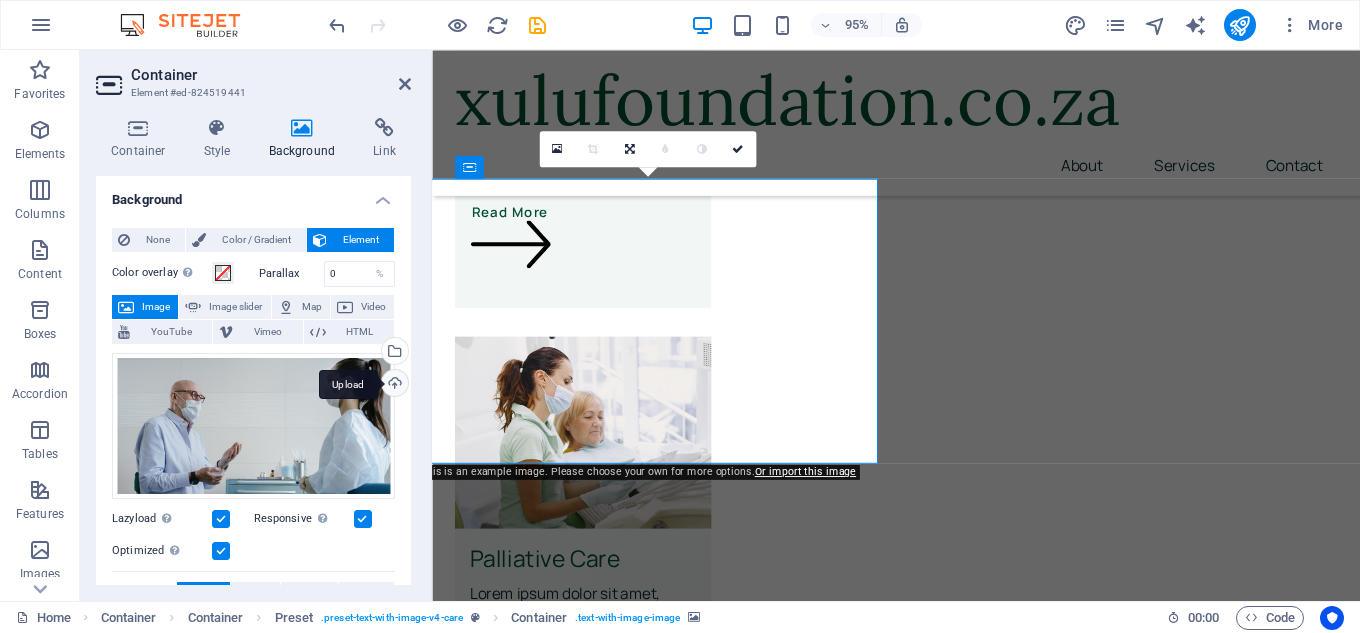 scroll, scrollTop: 3645, scrollLeft: 0, axis: vertical 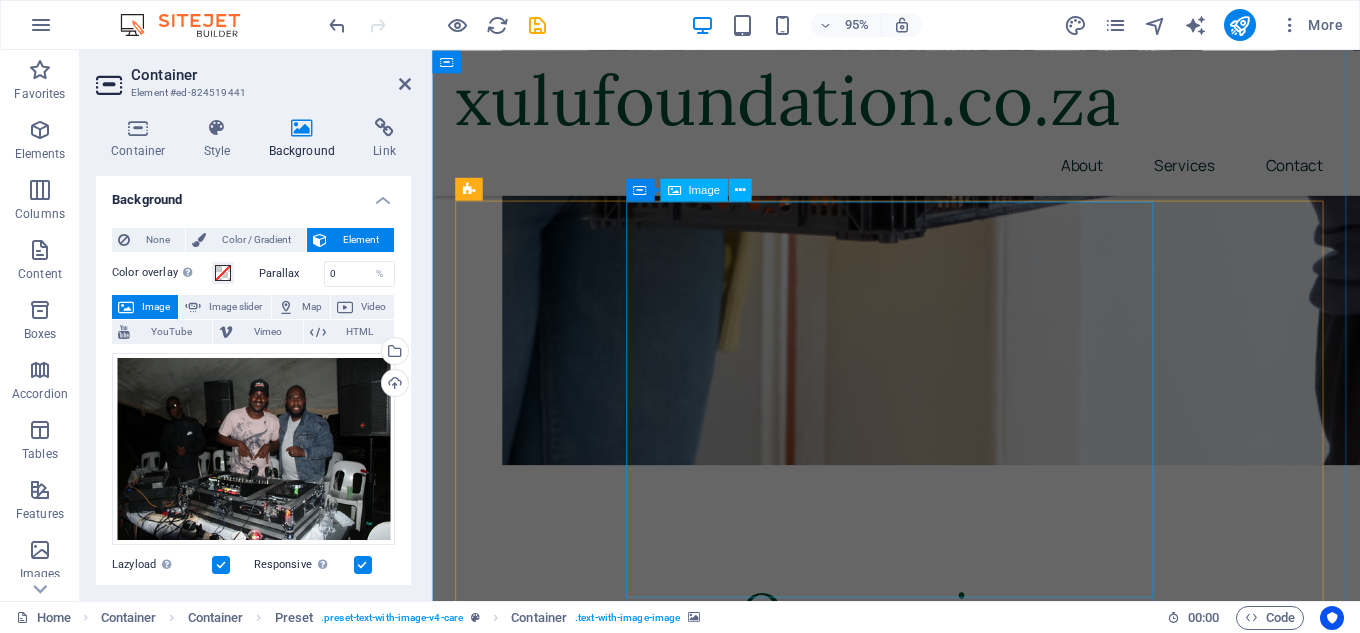 click at bounding box center [920, 3798] 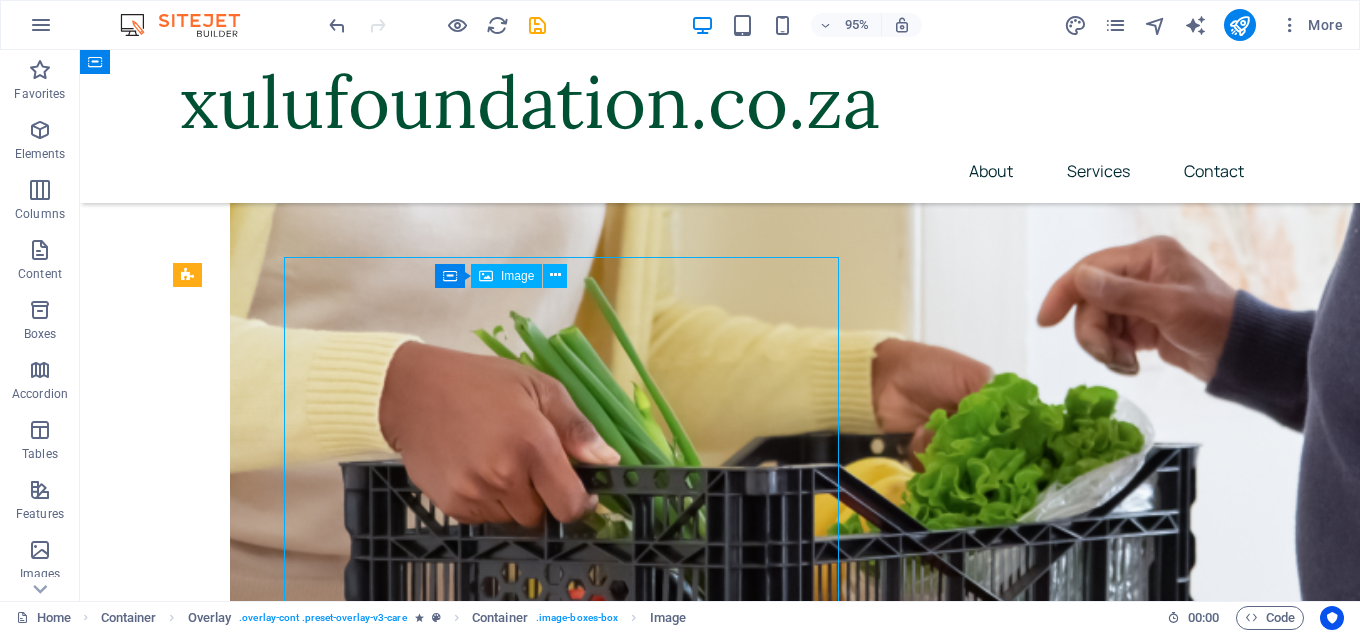 scroll, scrollTop: 2392, scrollLeft: 0, axis: vertical 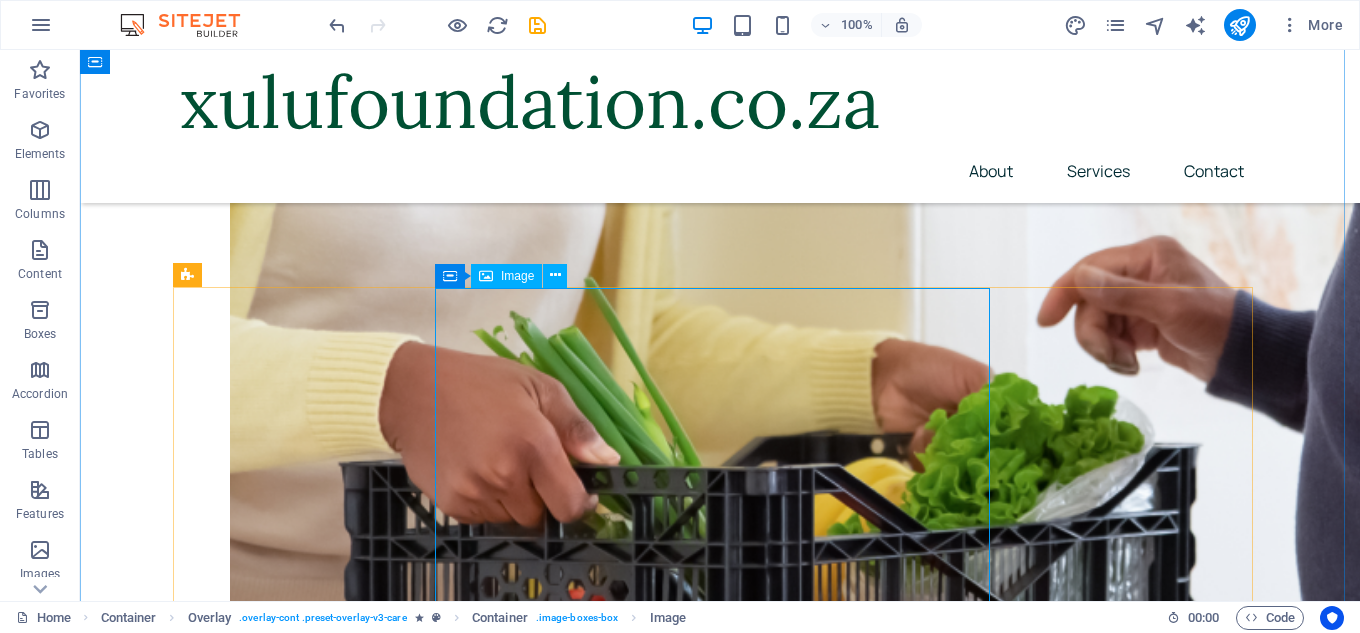 click on "Image" at bounding box center [517, 276] 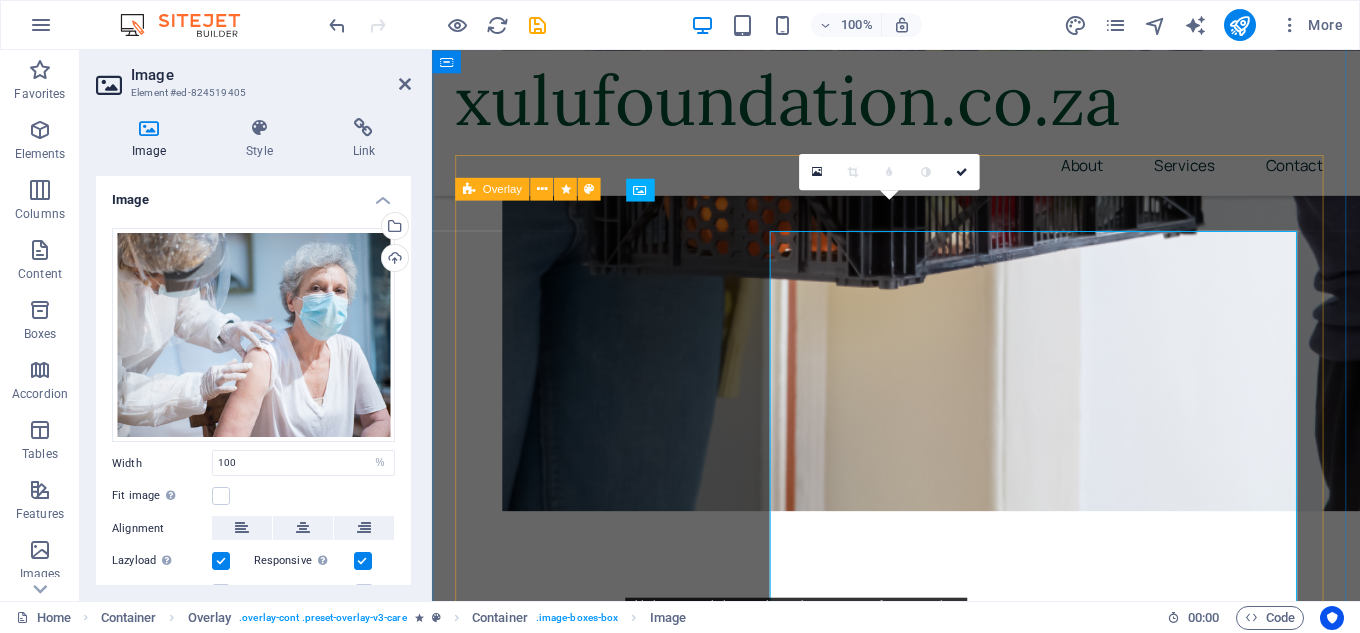 scroll, scrollTop: 2440, scrollLeft: 0, axis: vertical 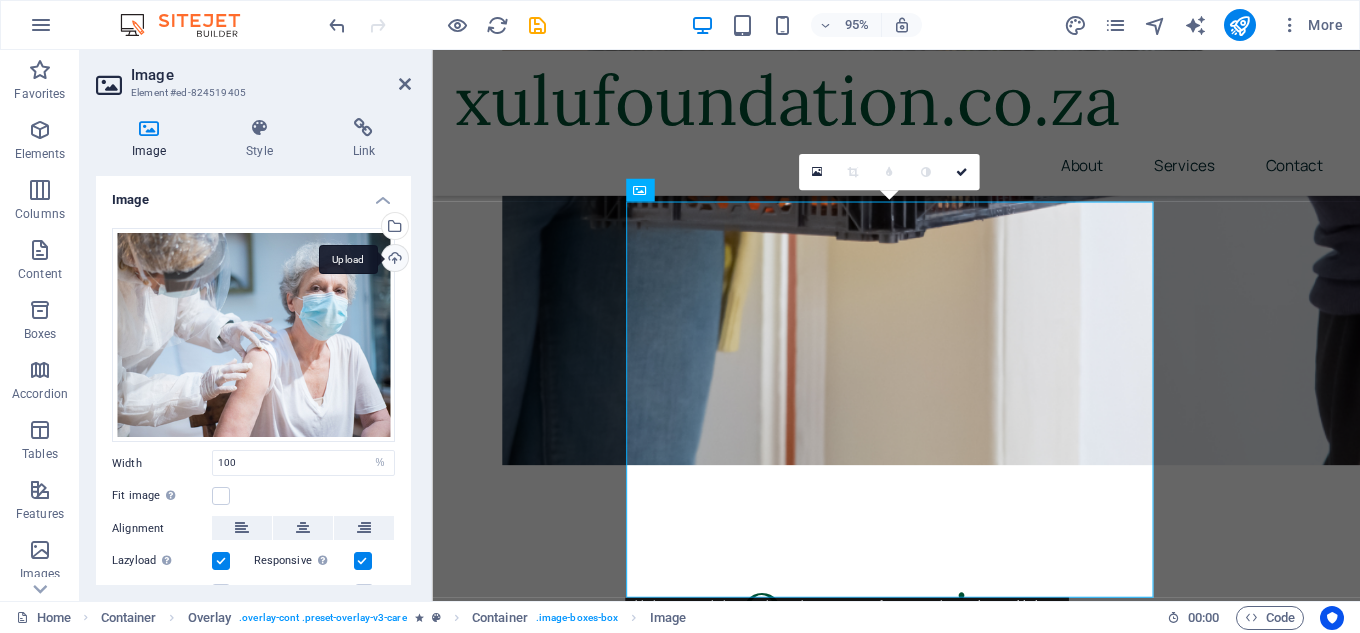 click on "Upload" at bounding box center [393, 260] 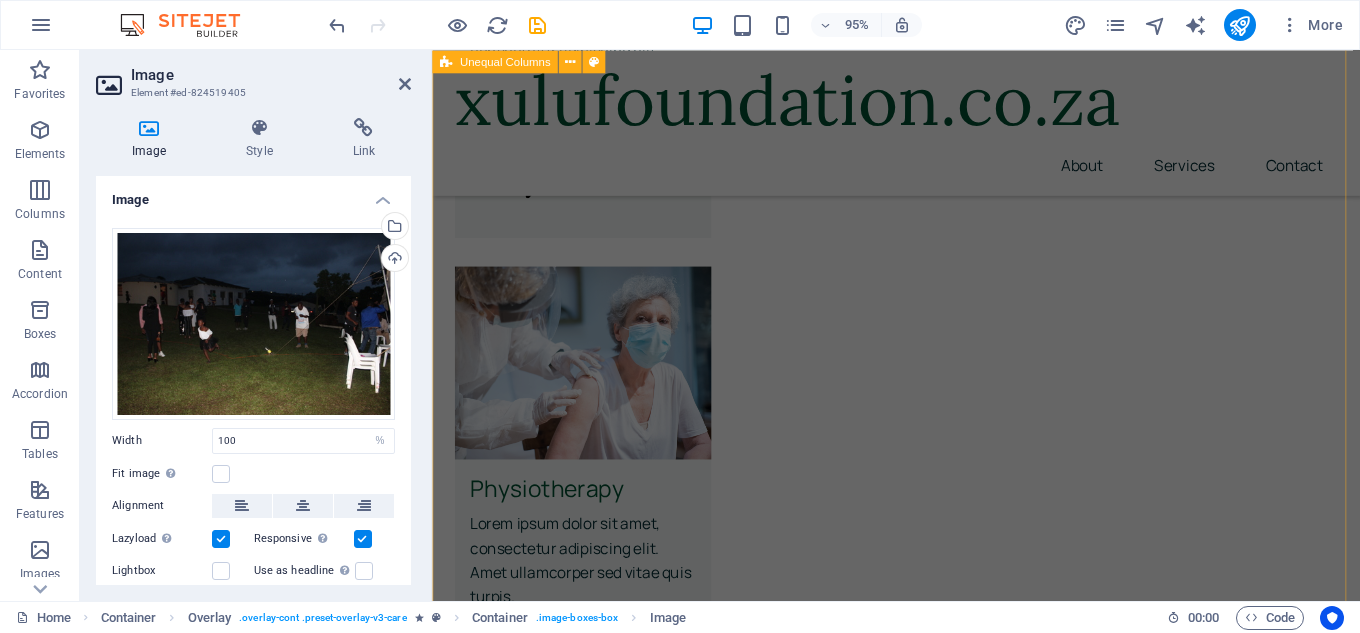 scroll, scrollTop: 3740, scrollLeft: 0, axis: vertical 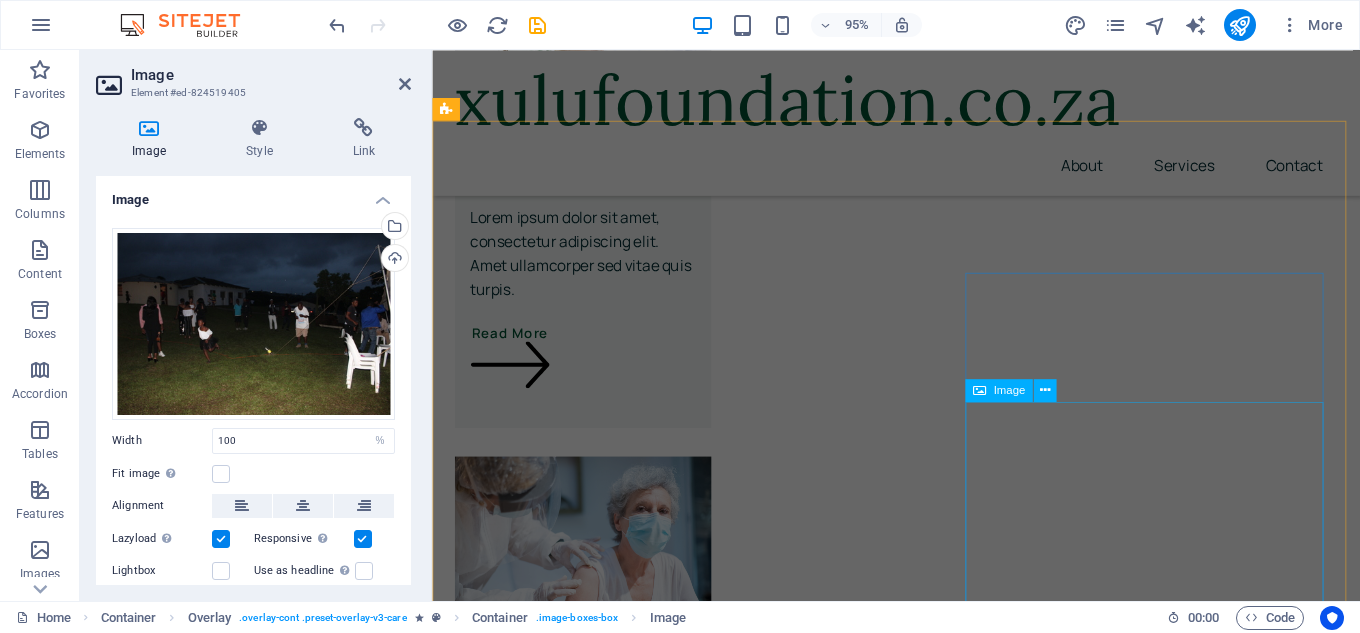 click at bounding box center (920, 4816) 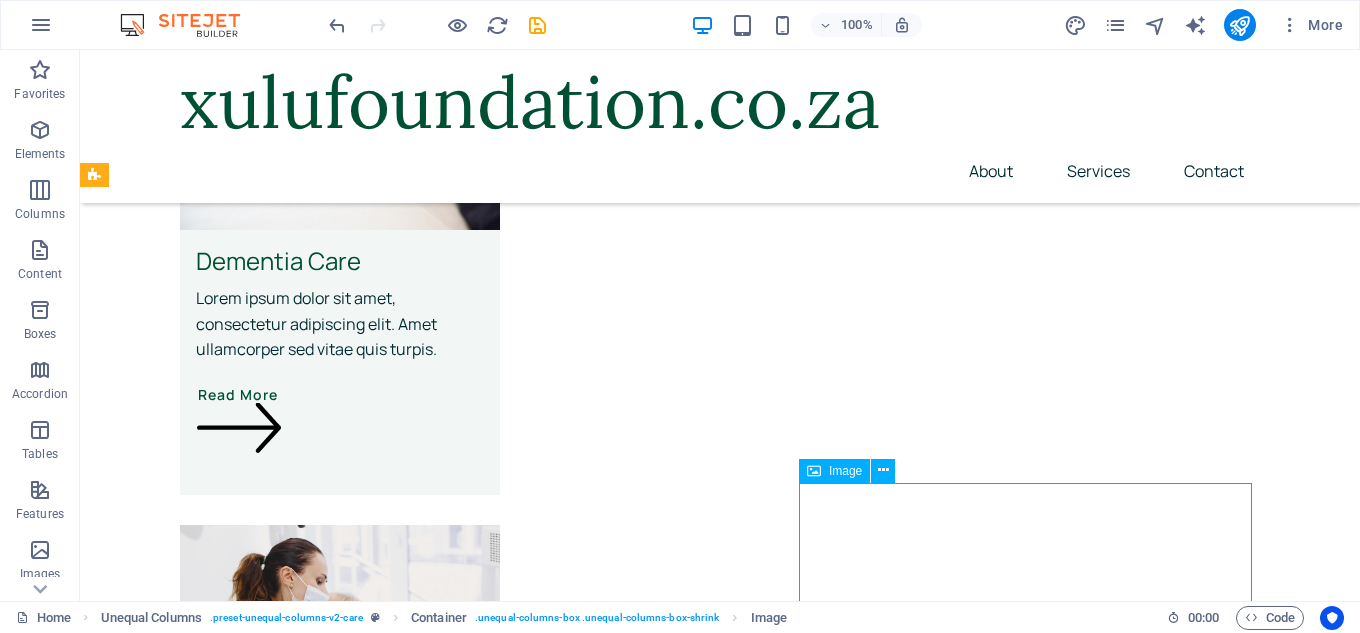 scroll, scrollTop: 3892, scrollLeft: 0, axis: vertical 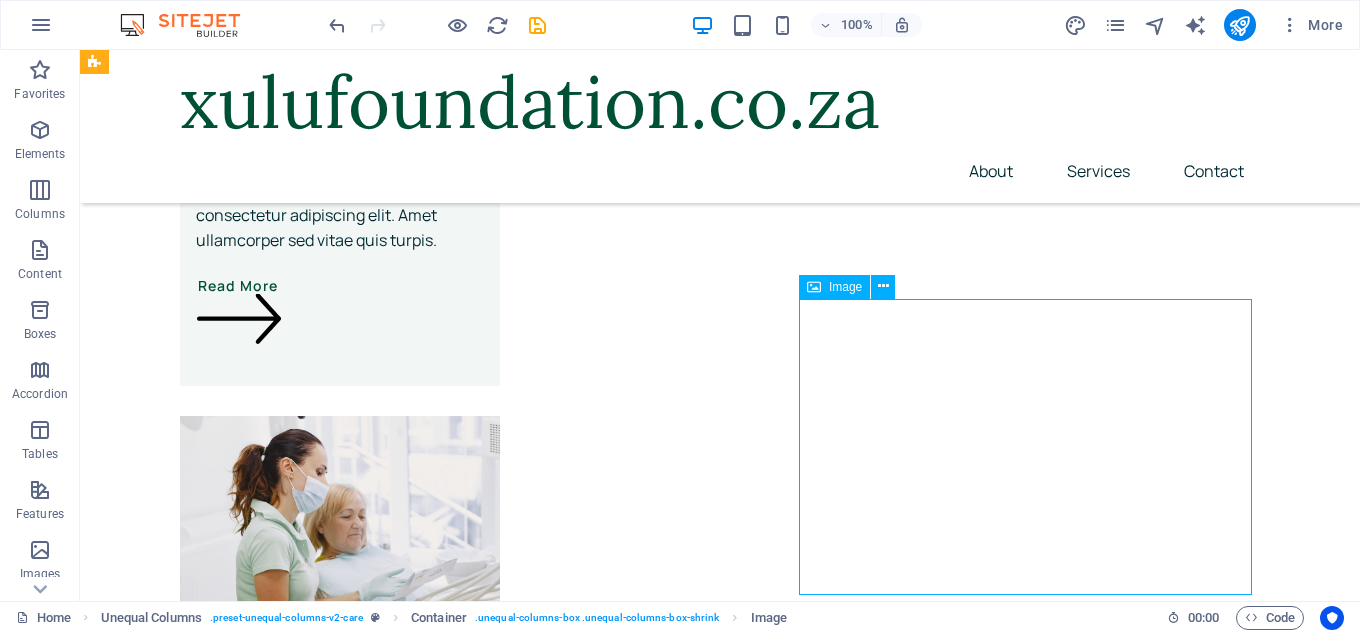 click at bounding box center [644, 5301] 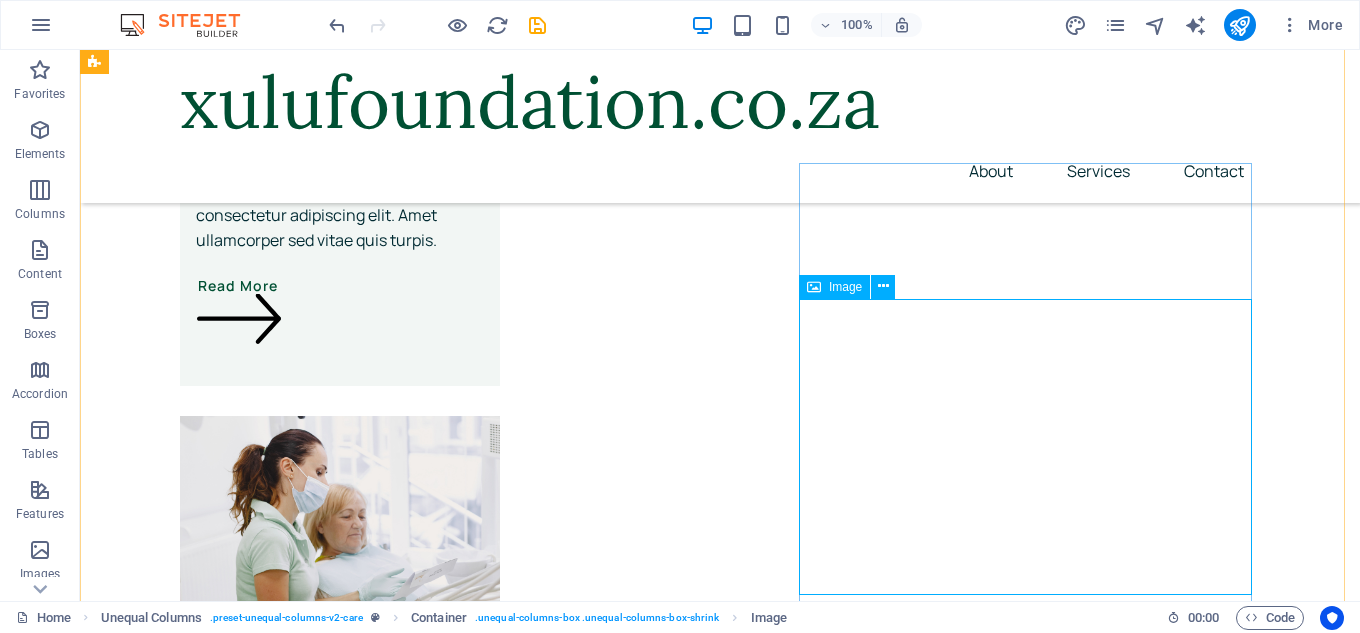 click on "Image" at bounding box center [845, 287] 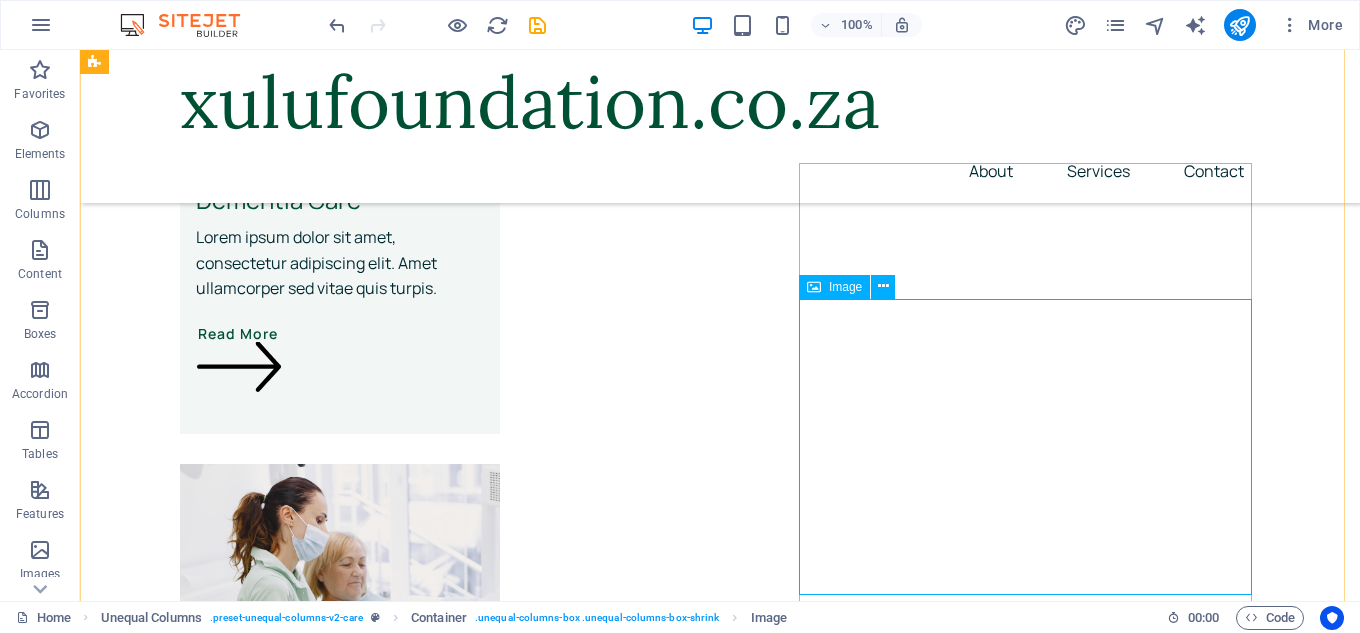 scroll, scrollTop: 3861, scrollLeft: 0, axis: vertical 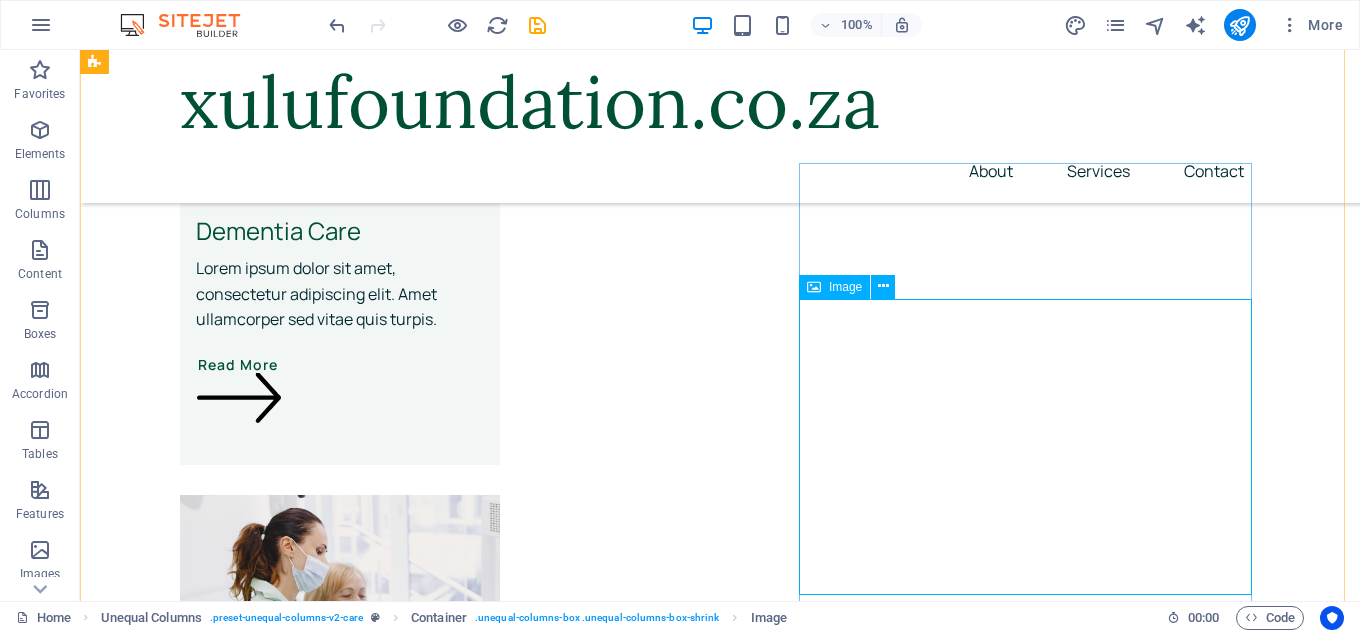 select on "px" 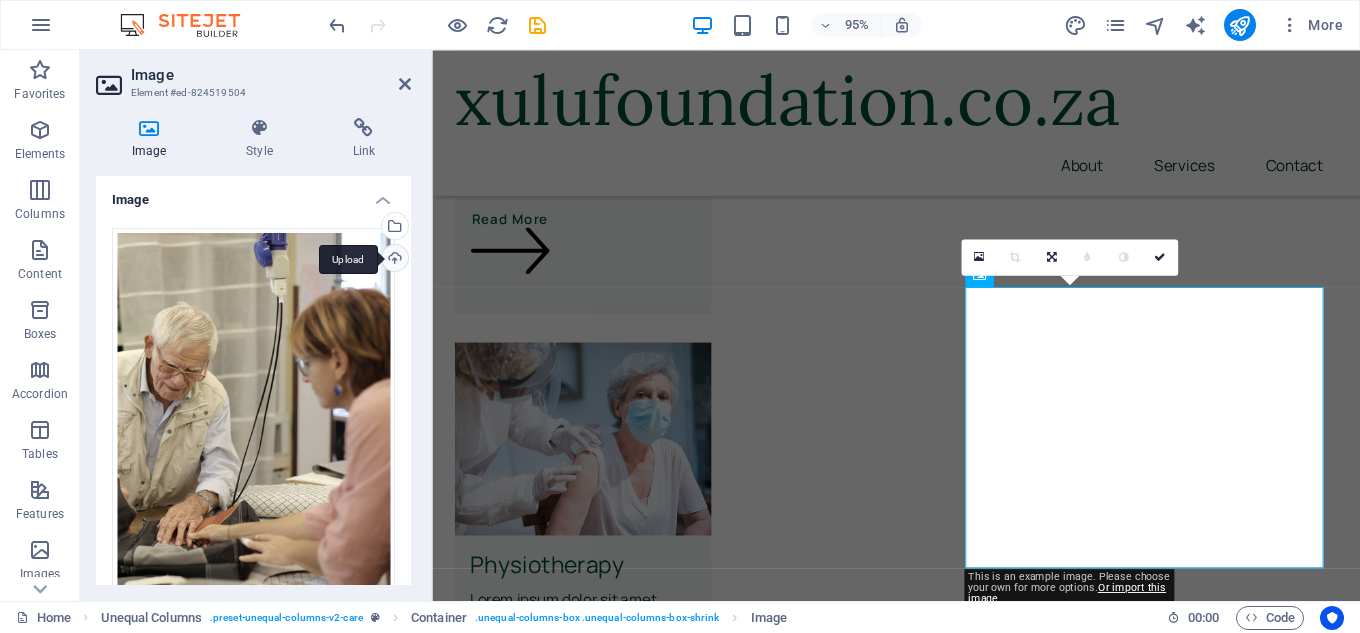 click on "Upload" at bounding box center (393, 260) 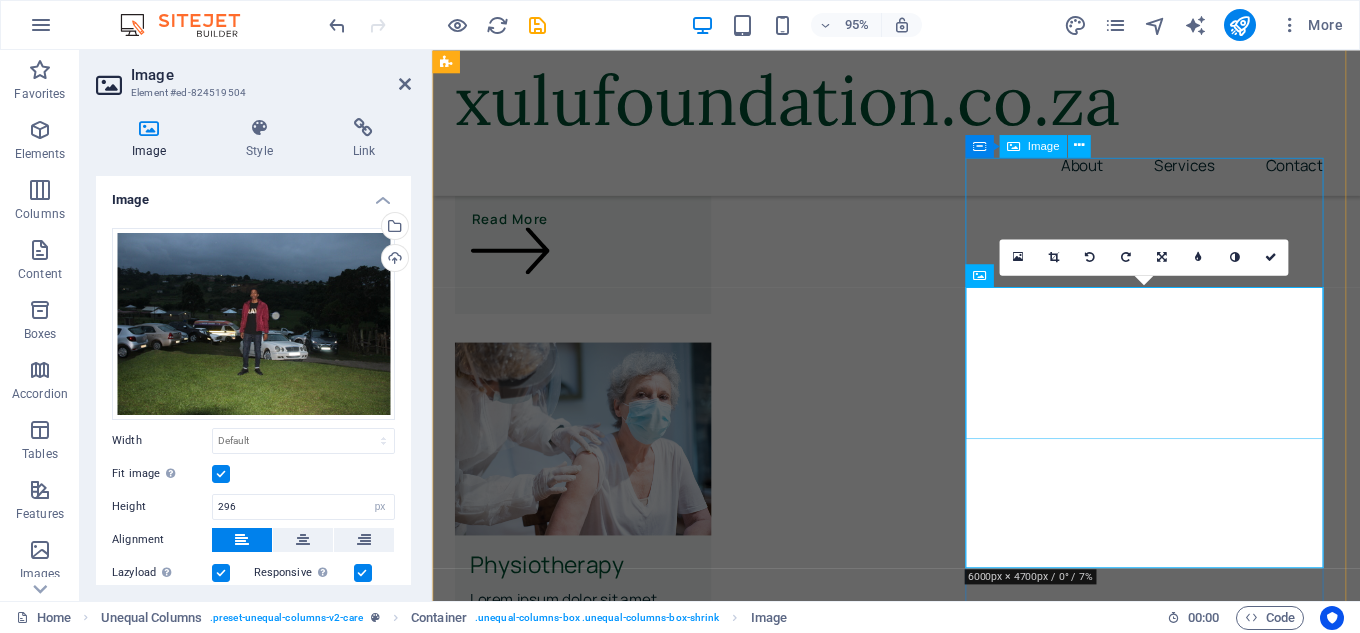 click at bounding box center (920, 4559) 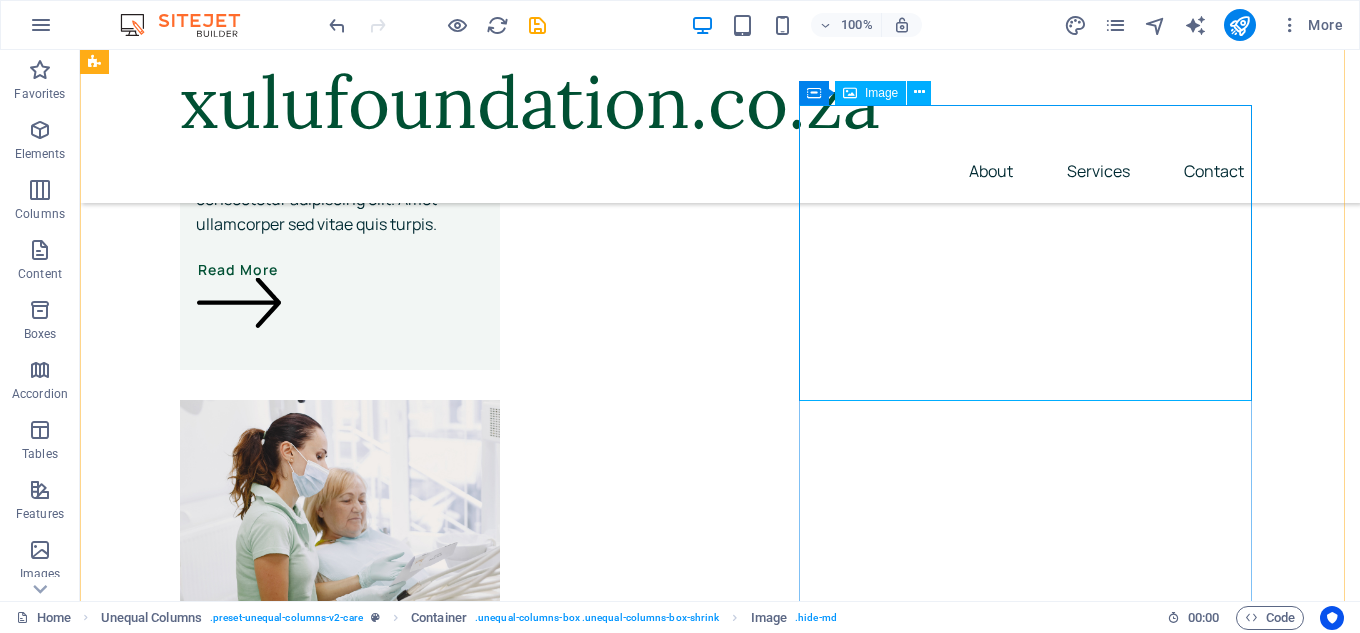 scroll, scrollTop: 3892, scrollLeft: 0, axis: vertical 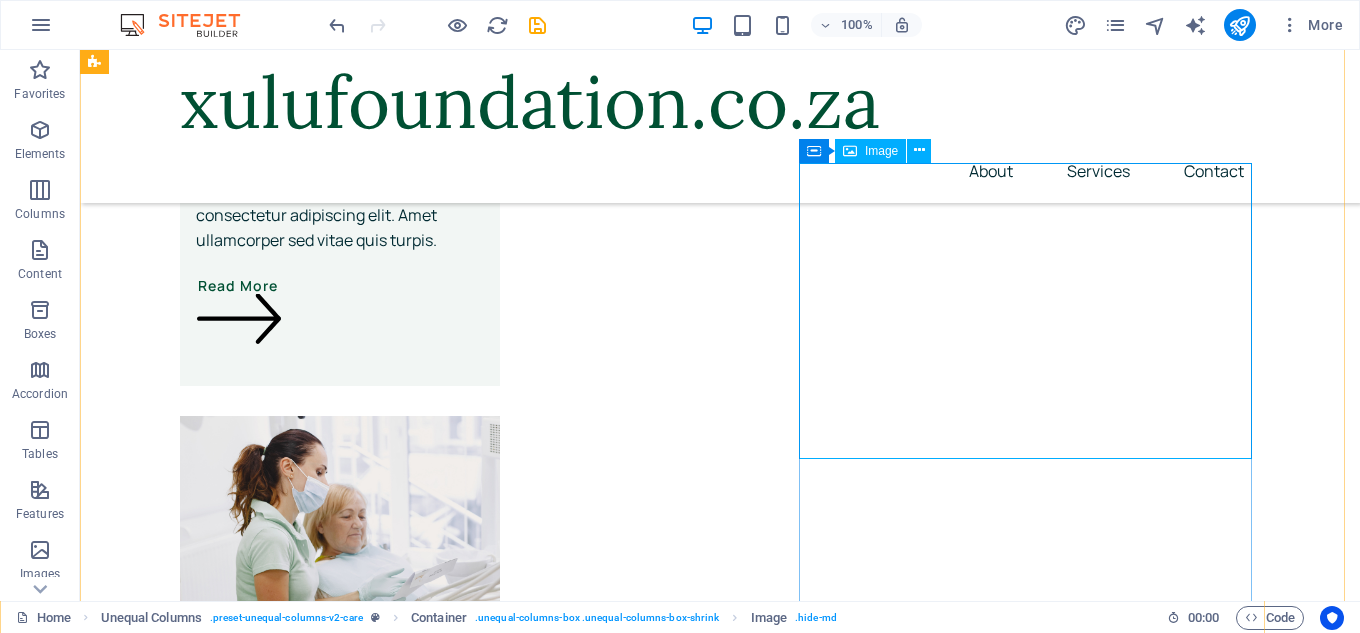 click at bounding box center (644, 5165) 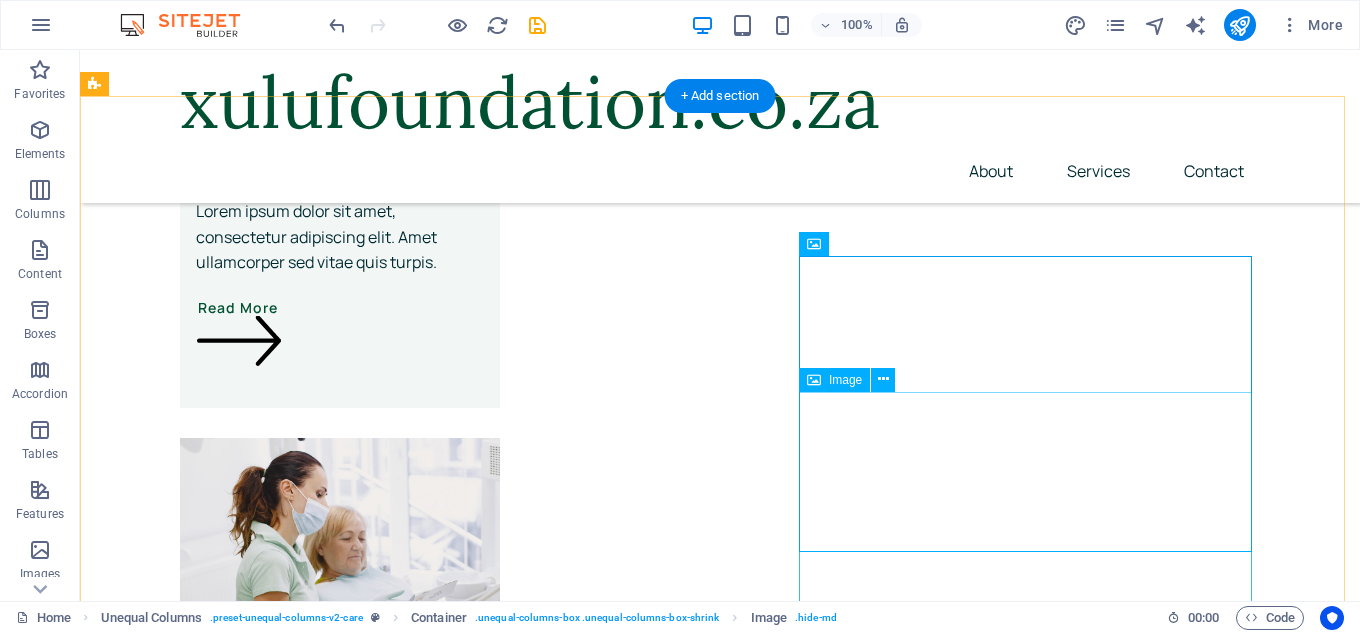 scroll, scrollTop: 3992, scrollLeft: 0, axis: vertical 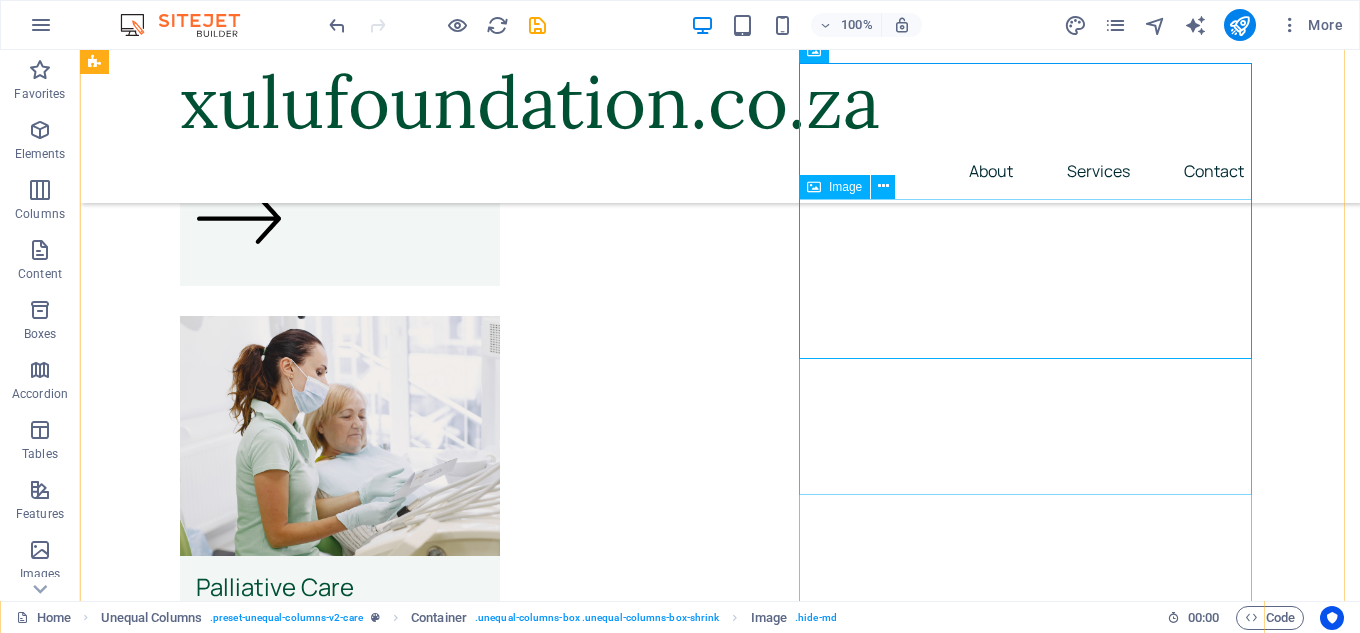 click at bounding box center [644, 5201] 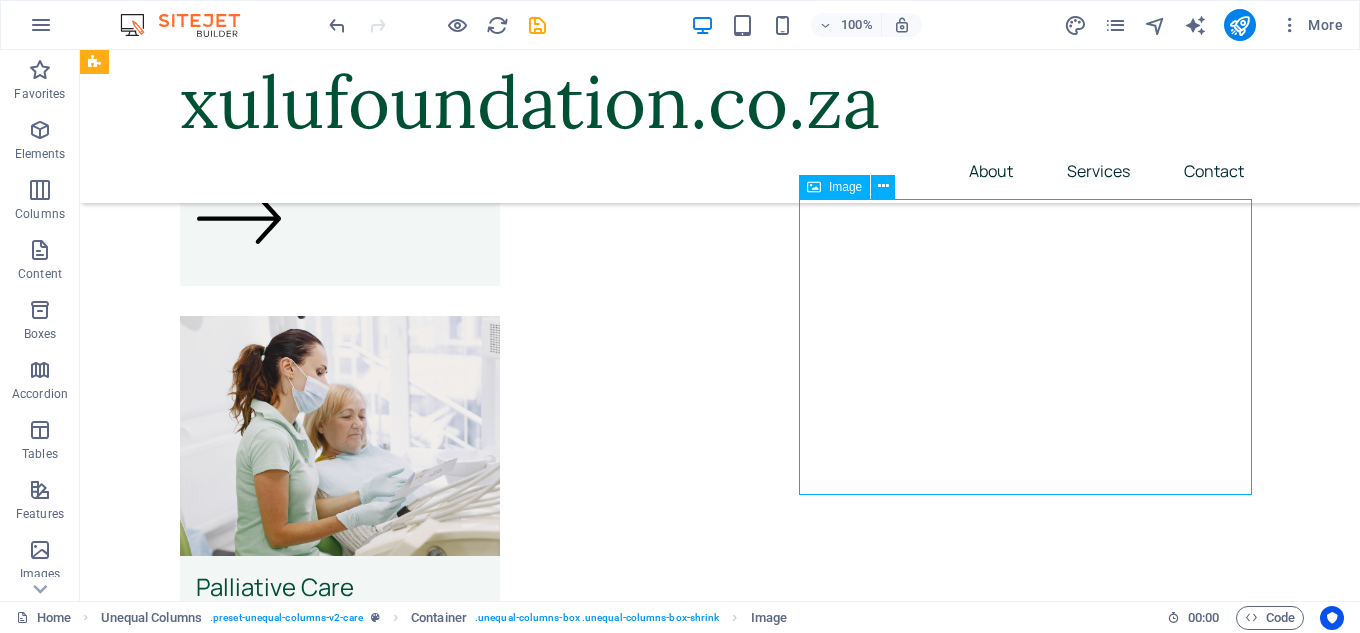 click at bounding box center (644, 5201) 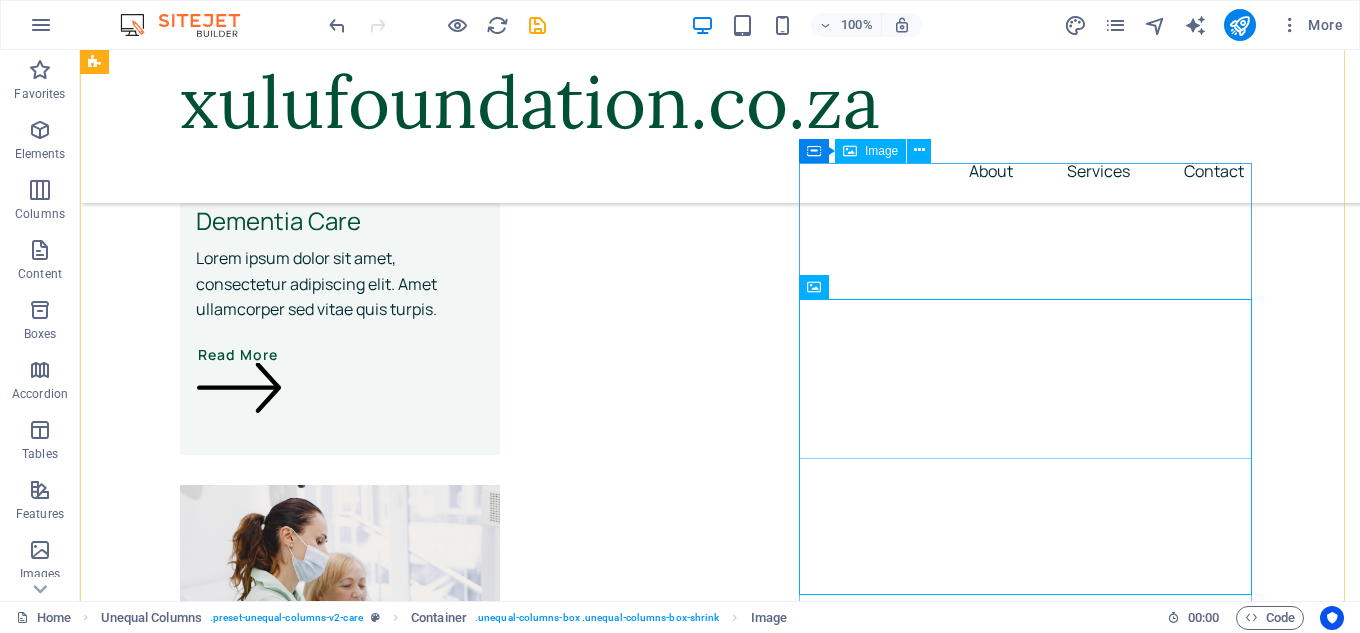 scroll, scrollTop: 3792, scrollLeft: 0, axis: vertical 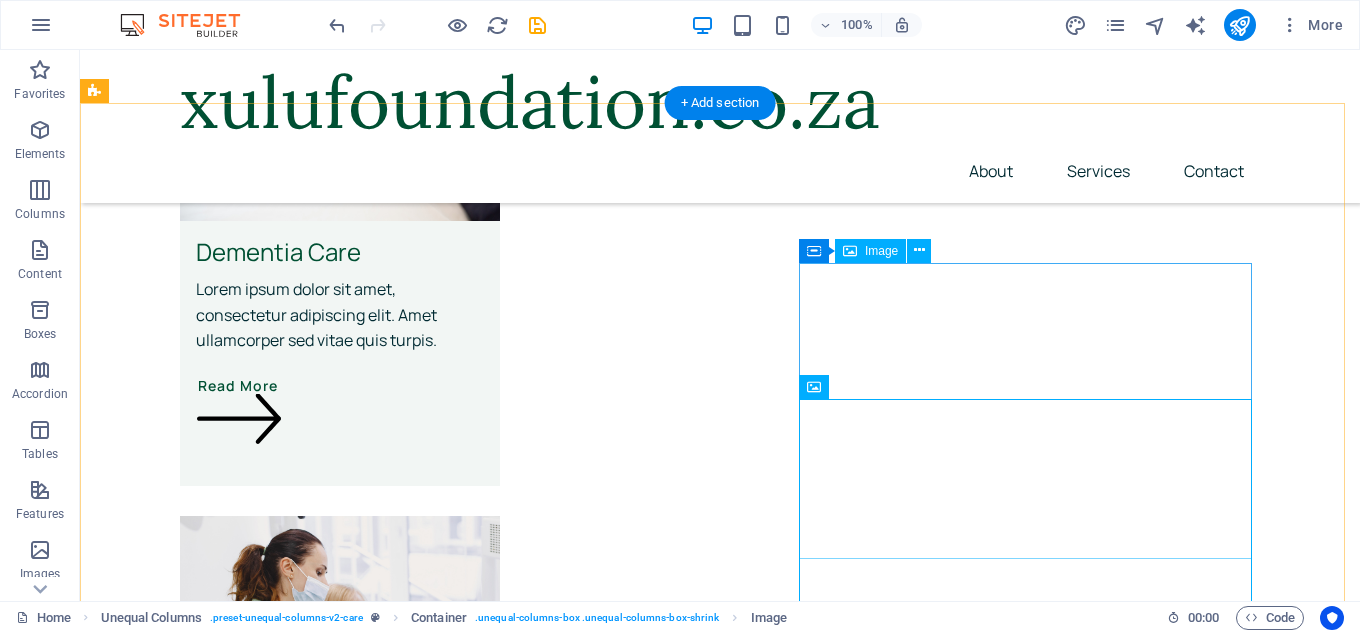 click at bounding box center (644, 5265) 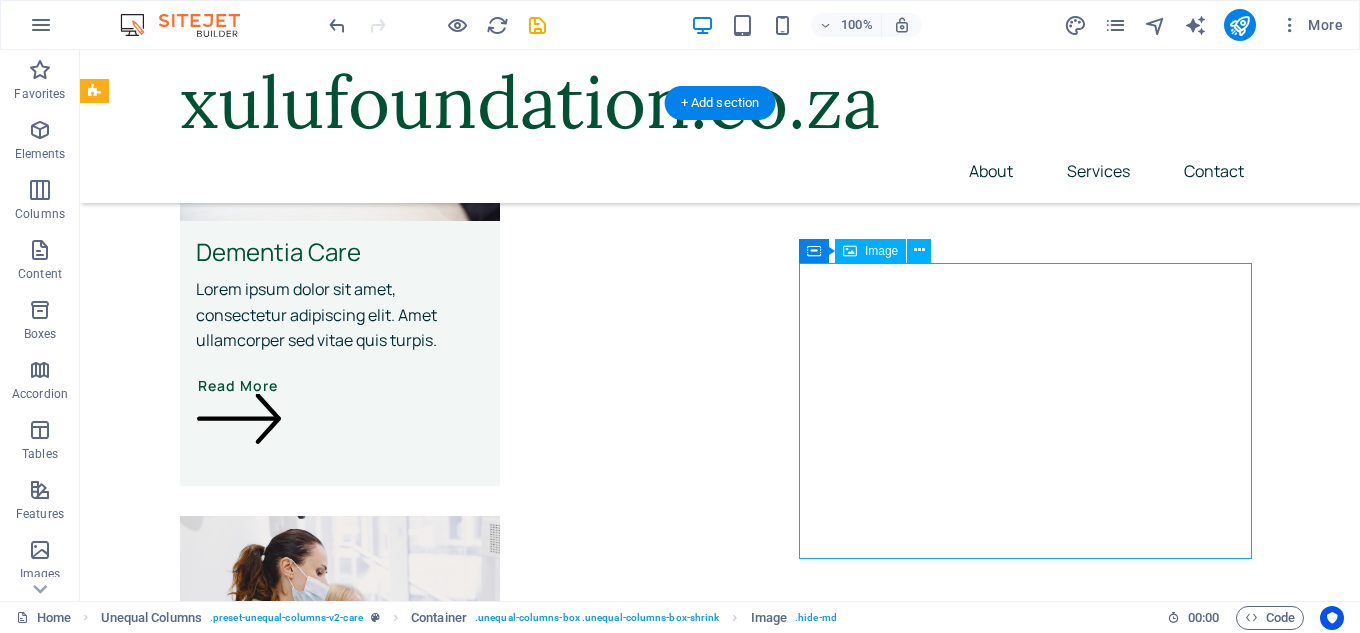 click at bounding box center (644, 5265) 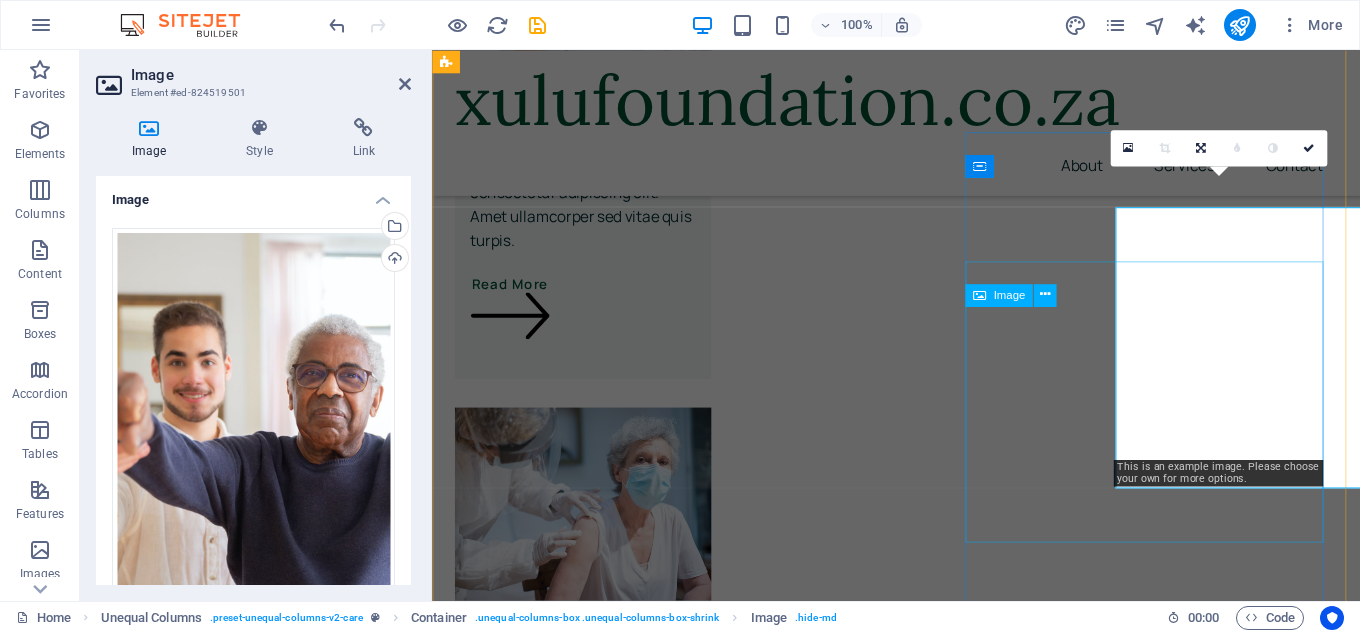 scroll, scrollTop: 3840, scrollLeft: 0, axis: vertical 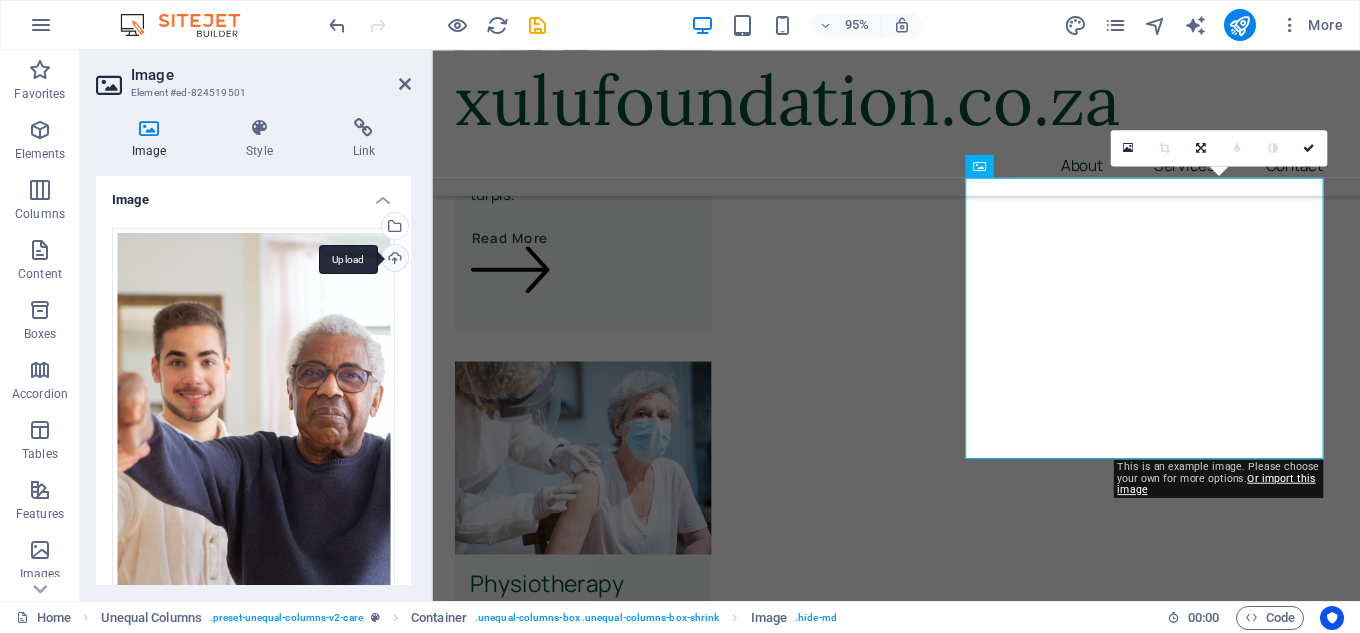 click on "Upload" at bounding box center [393, 260] 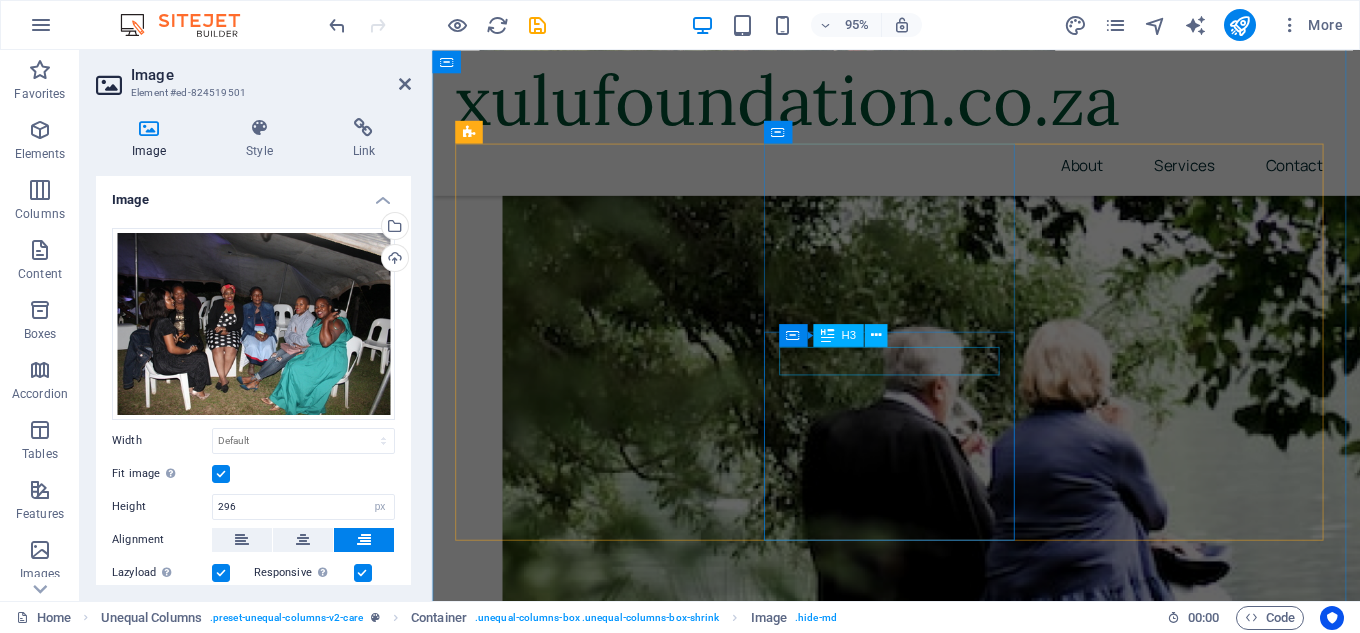 scroll, scrollTop: 640, scrollLeft: 0, axis: vertical 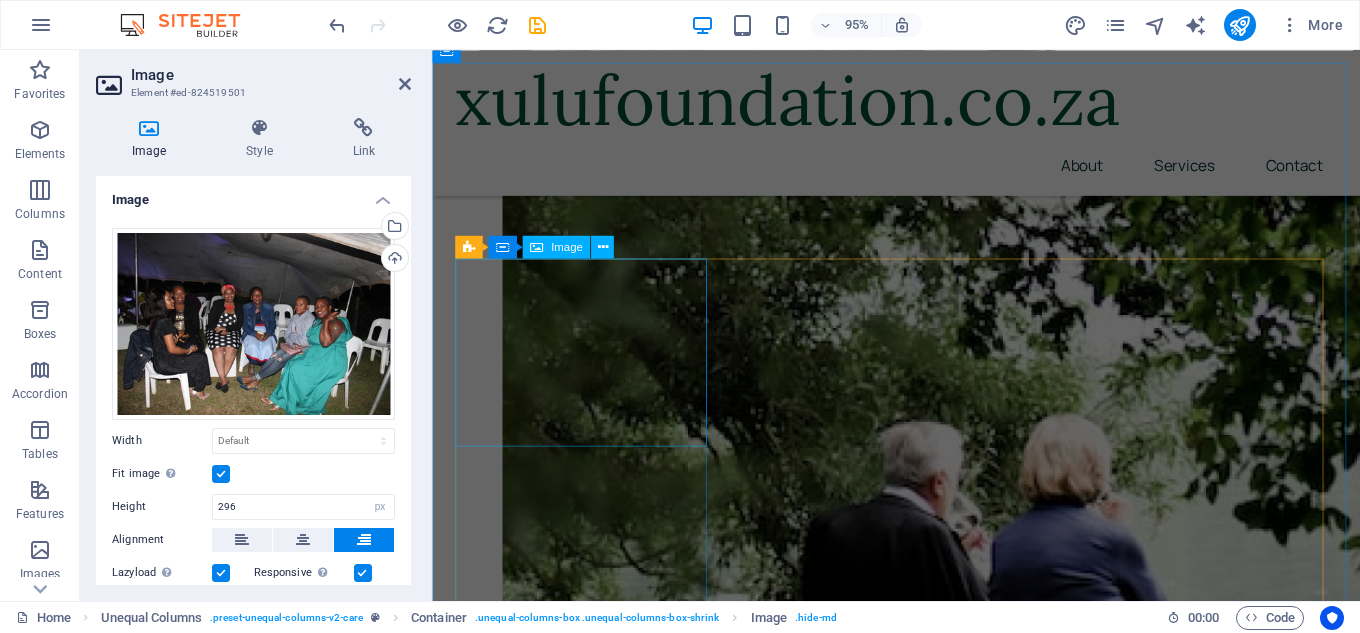 click at bounding box center [591, 2634] 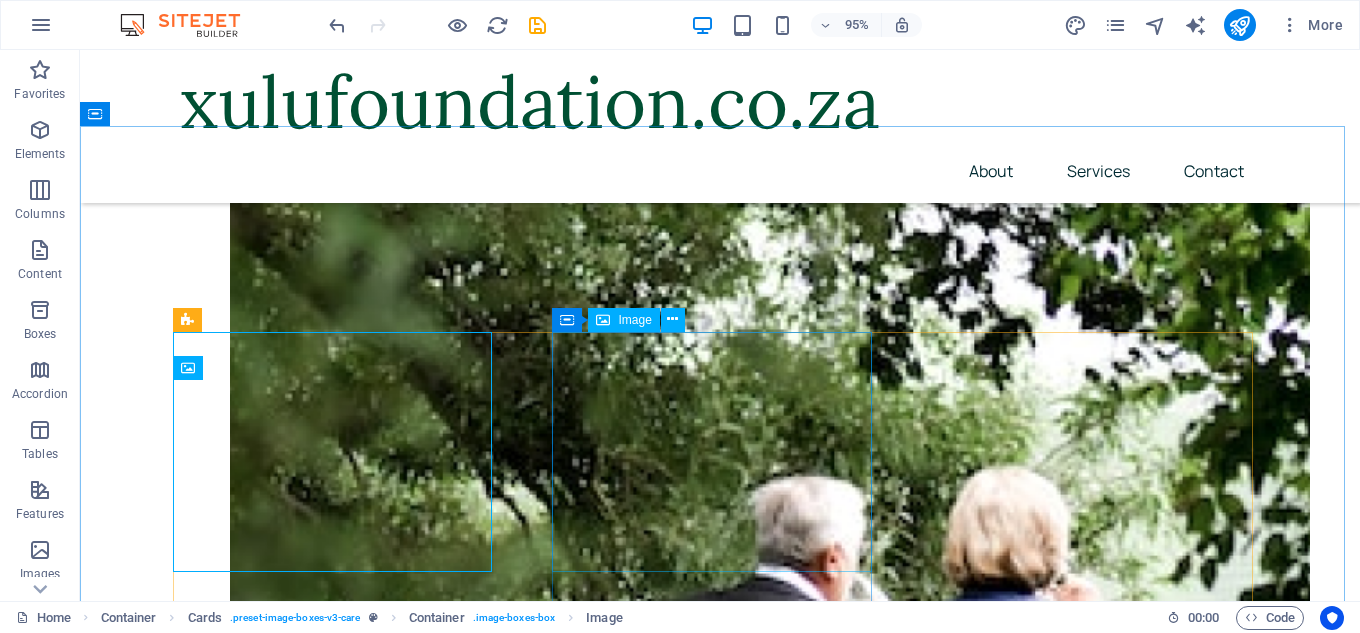 scroll, scrollTop: 592, scrollLeft: 0, axis: vertical 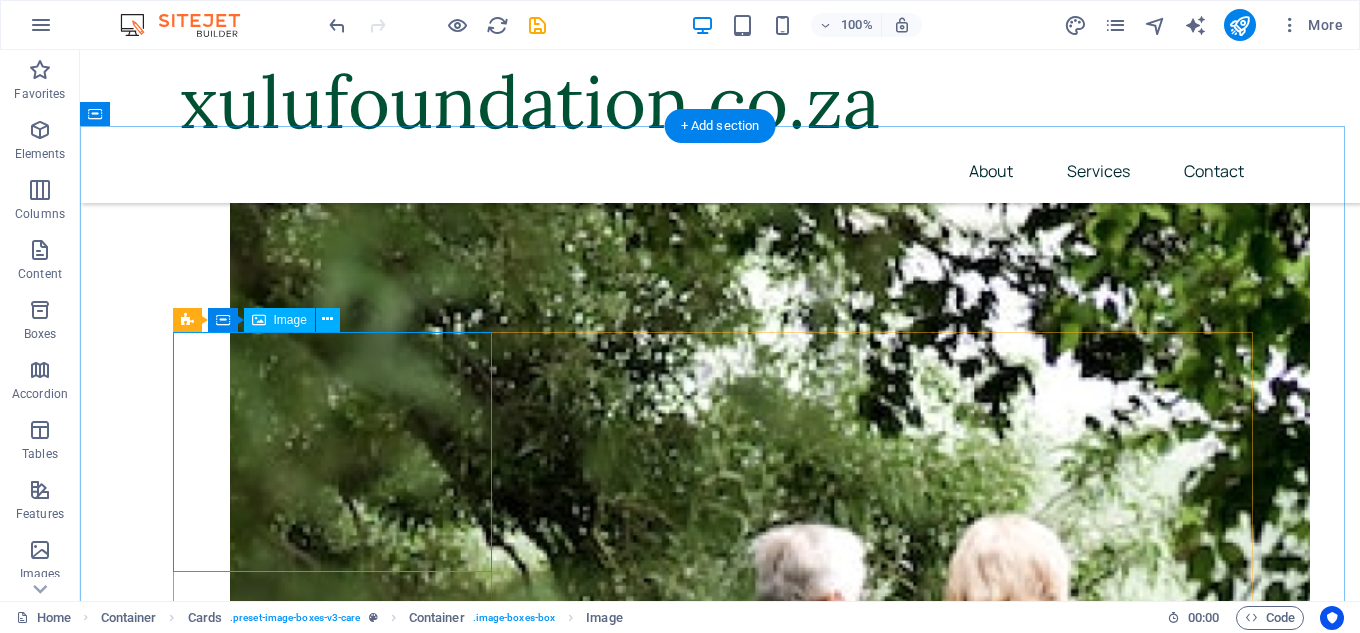 click at bounding box center (340, 3301) 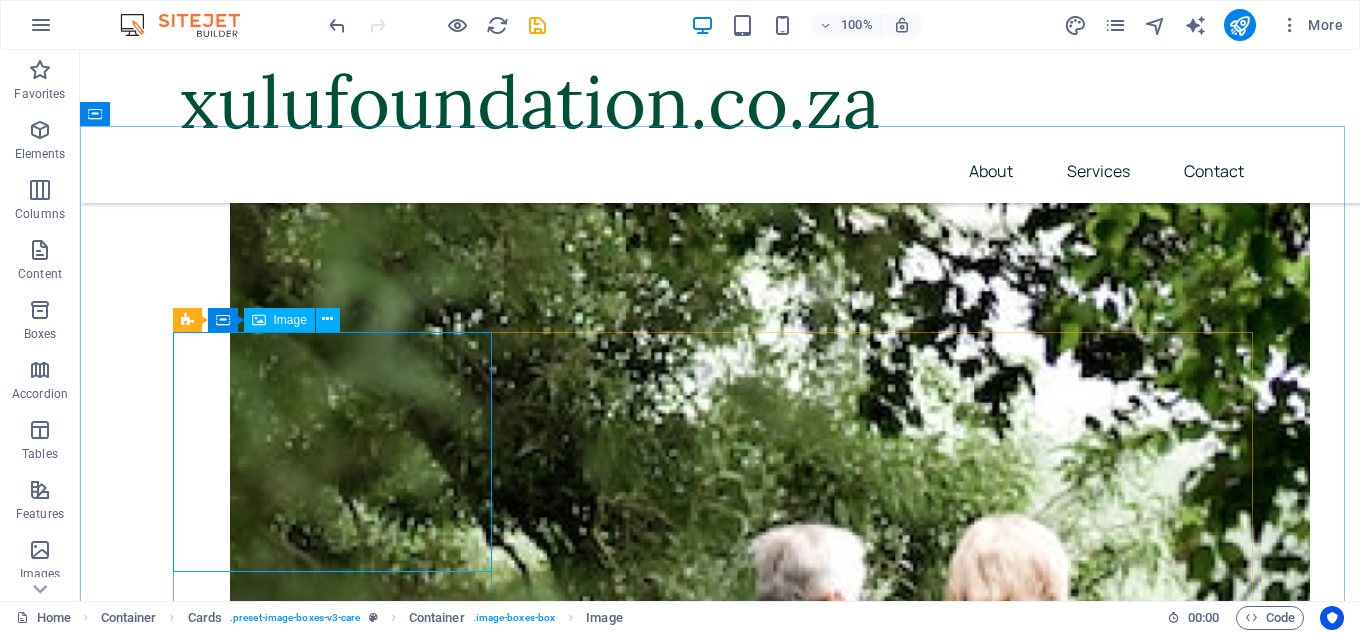 click on "Image" at bounding box center [290, 320] 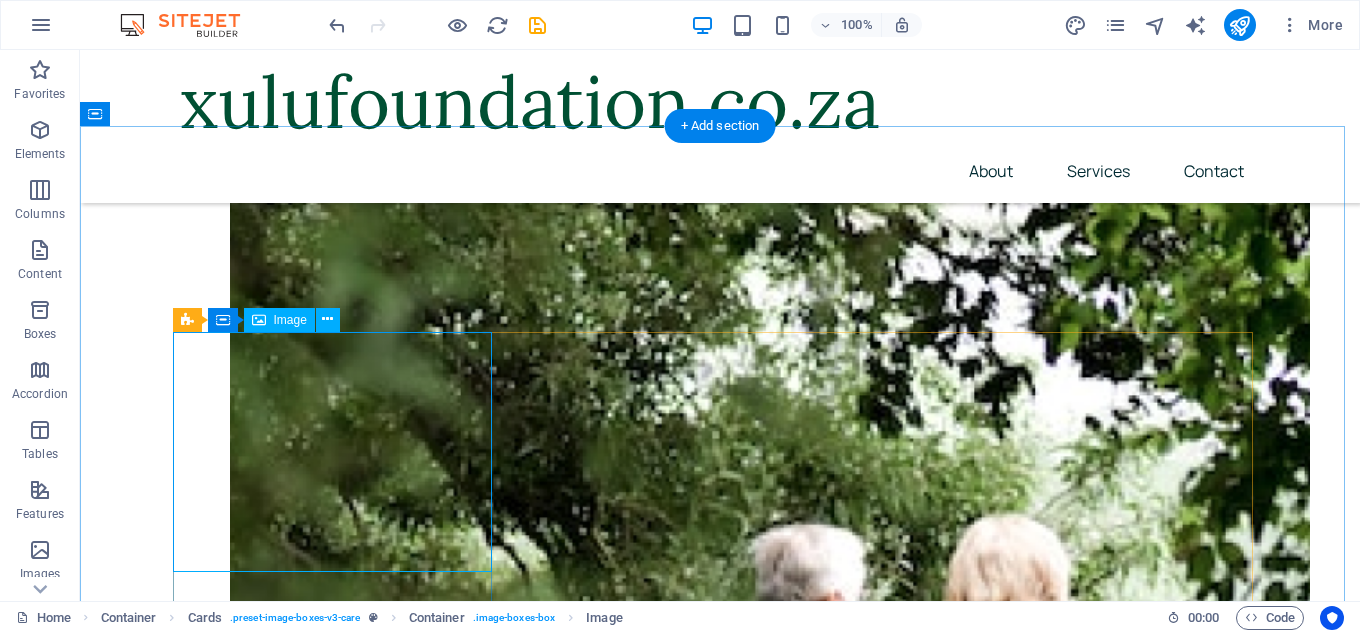 click at bounding box center [340, 3301] 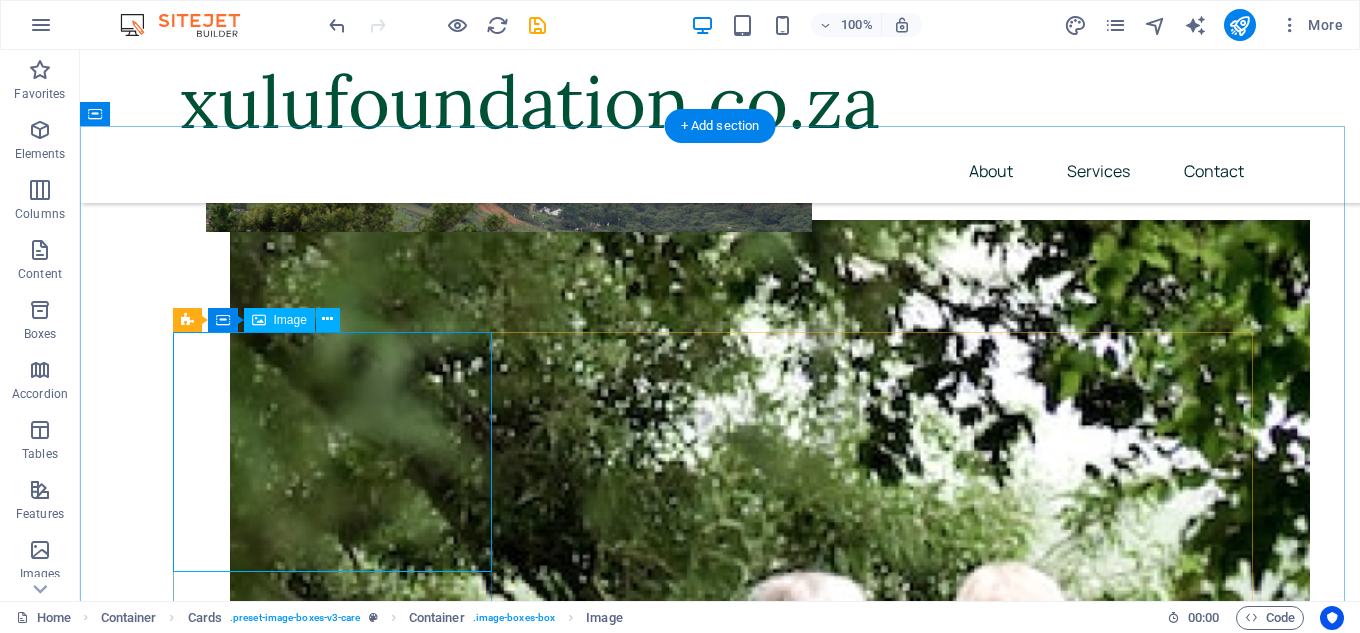 select on "%" 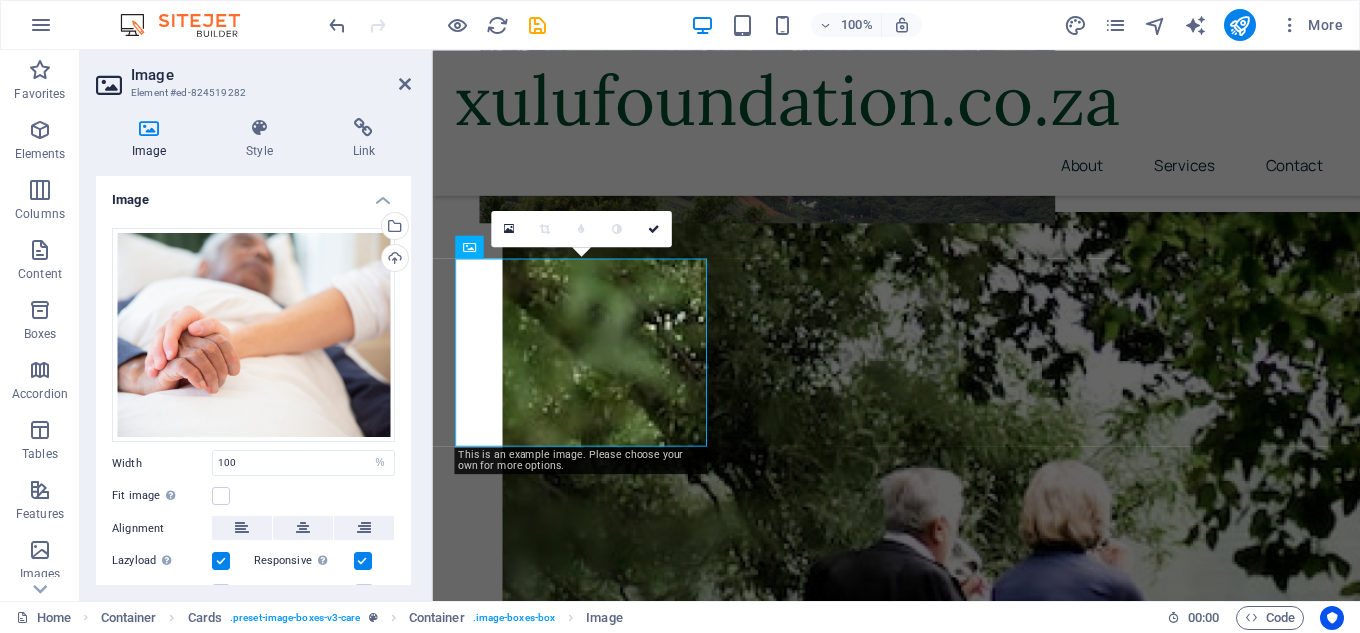 scroll, scrollTop: 640, scrollLeft: 0, axis: vertical 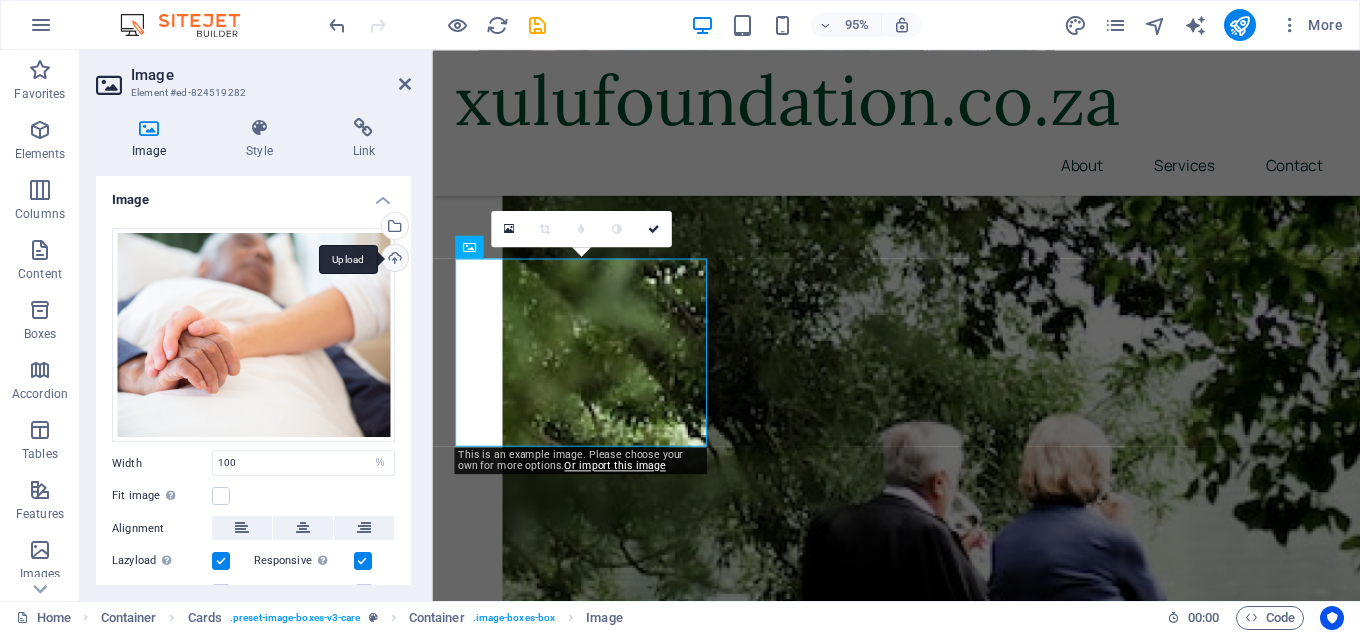 click on "Upload" at bounding box center (393, 260) 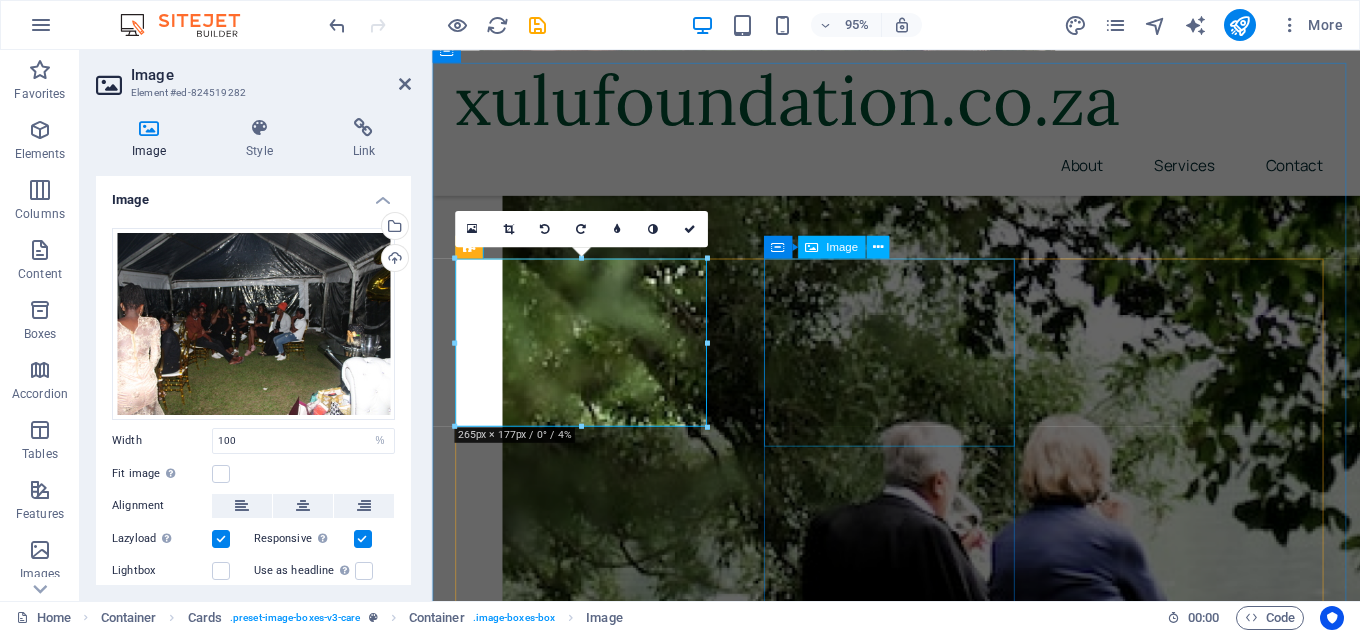 click at bounding box center [591, 3134] 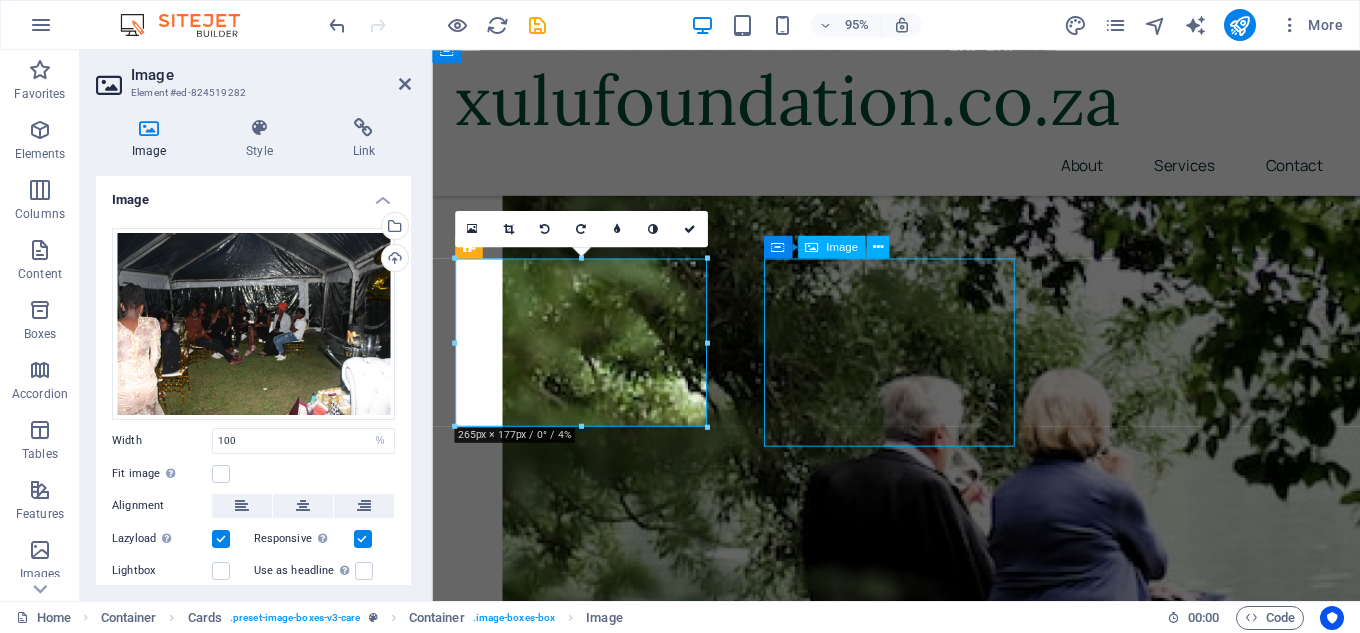 scroll, scrollTop: 592, scrollLeft: 0, axis: vertical 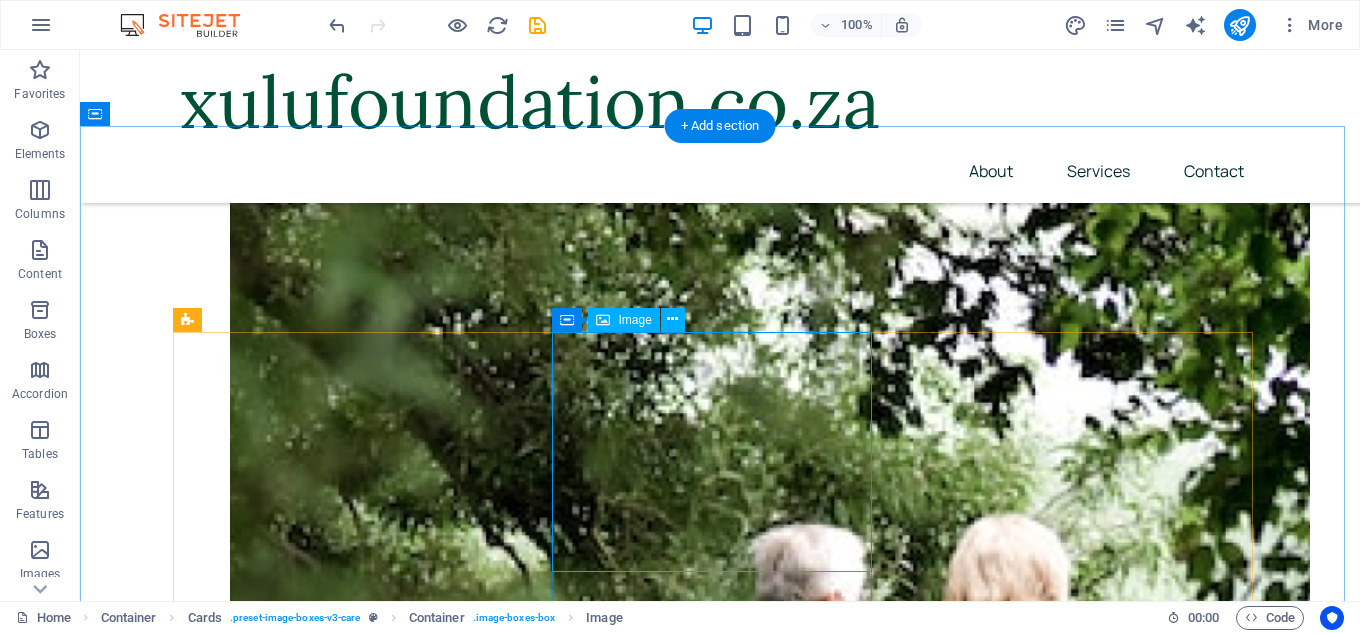 click at bounding box center (340, 3809) 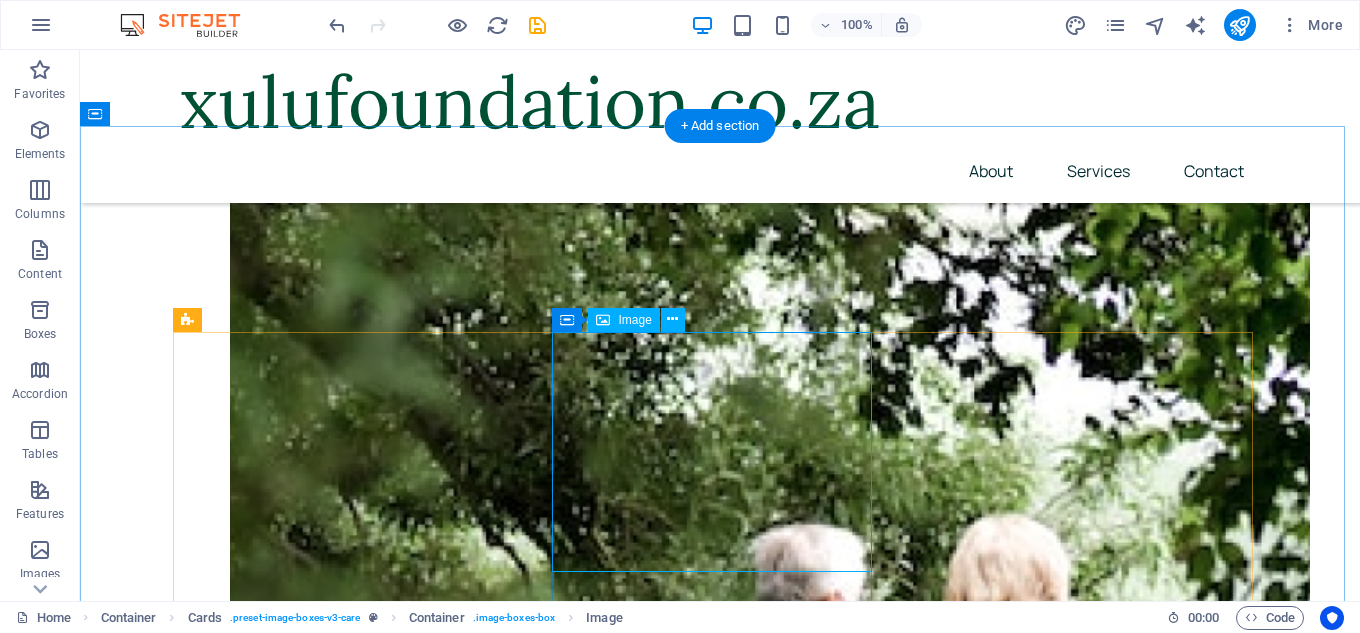 click at bounding box center [340, 3809] 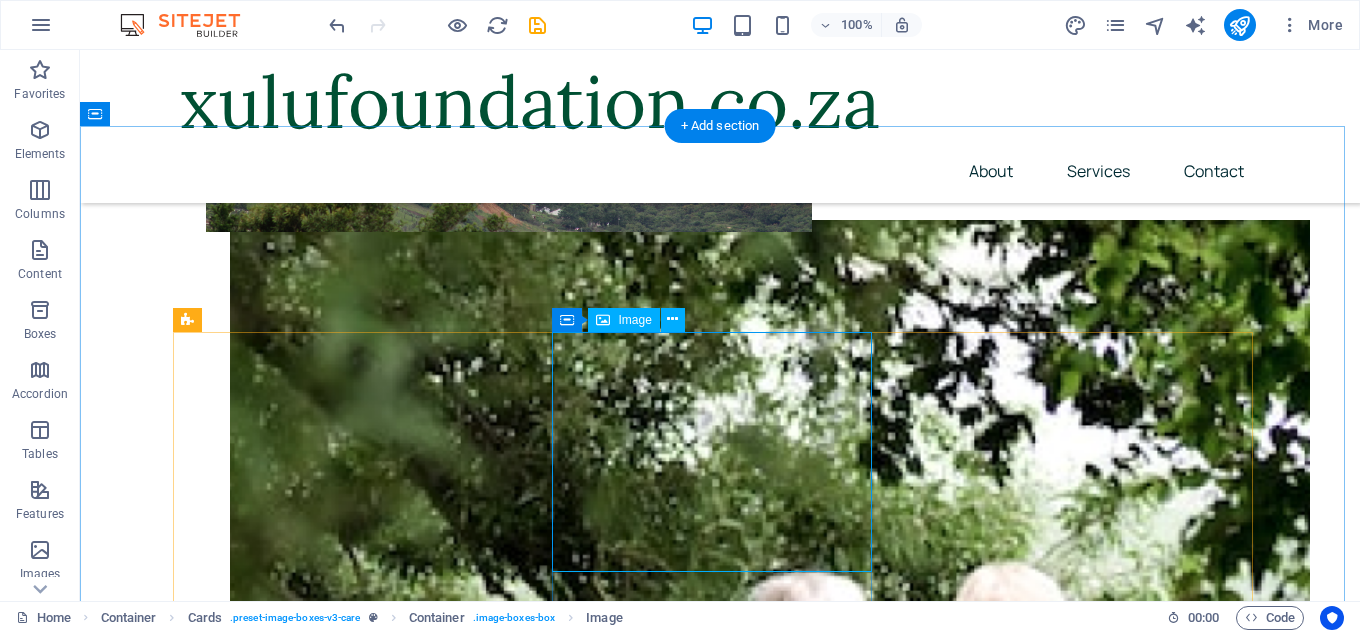 select on "%" 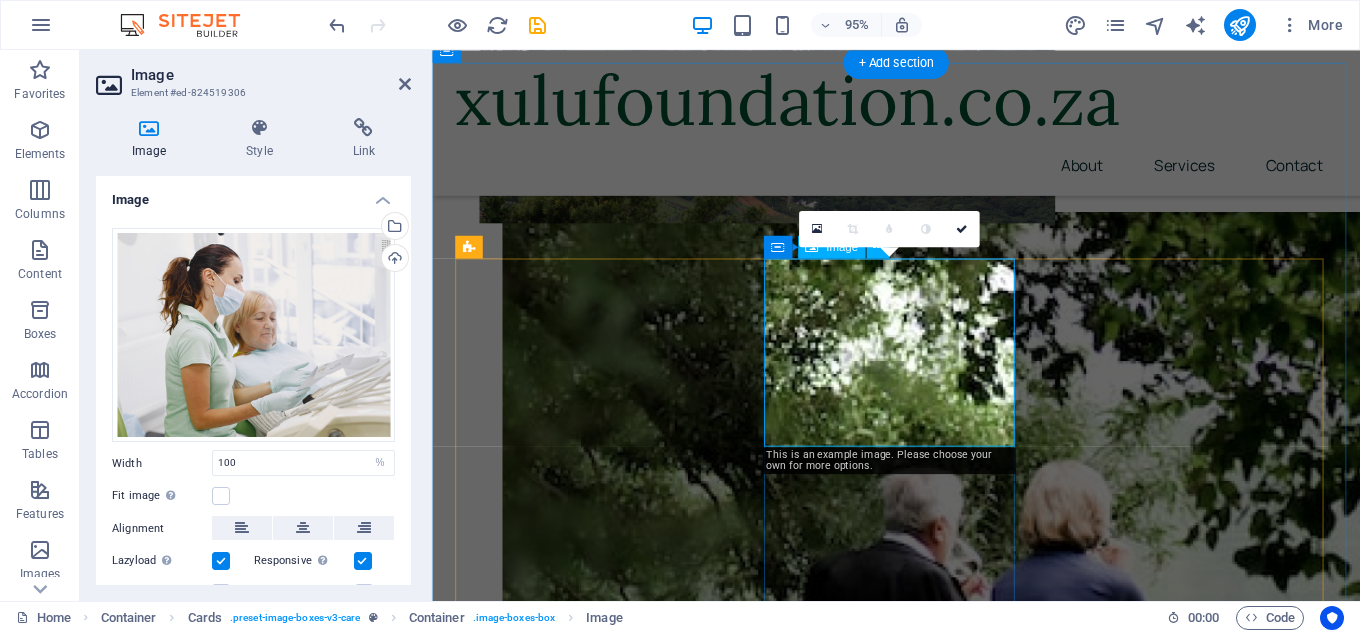 scroll, scrollTop: 640, scrollLeft: 0, axis: vertical 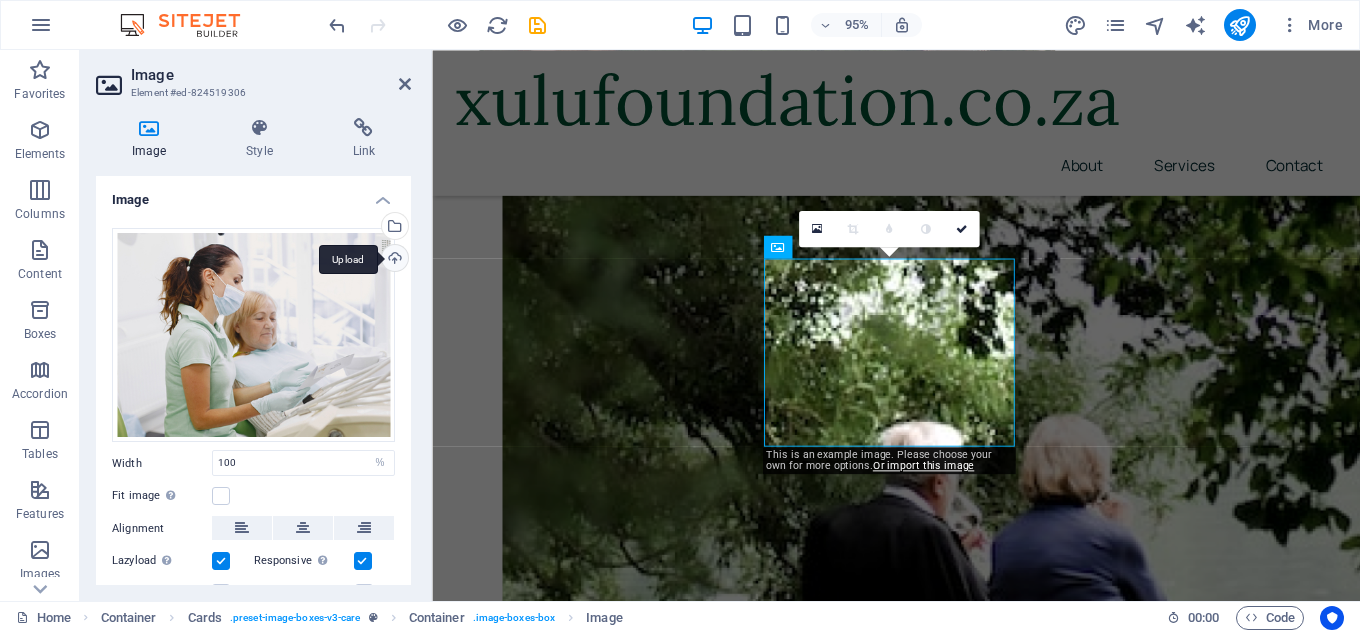 click on "Upload" at bounding box center [393, 260] 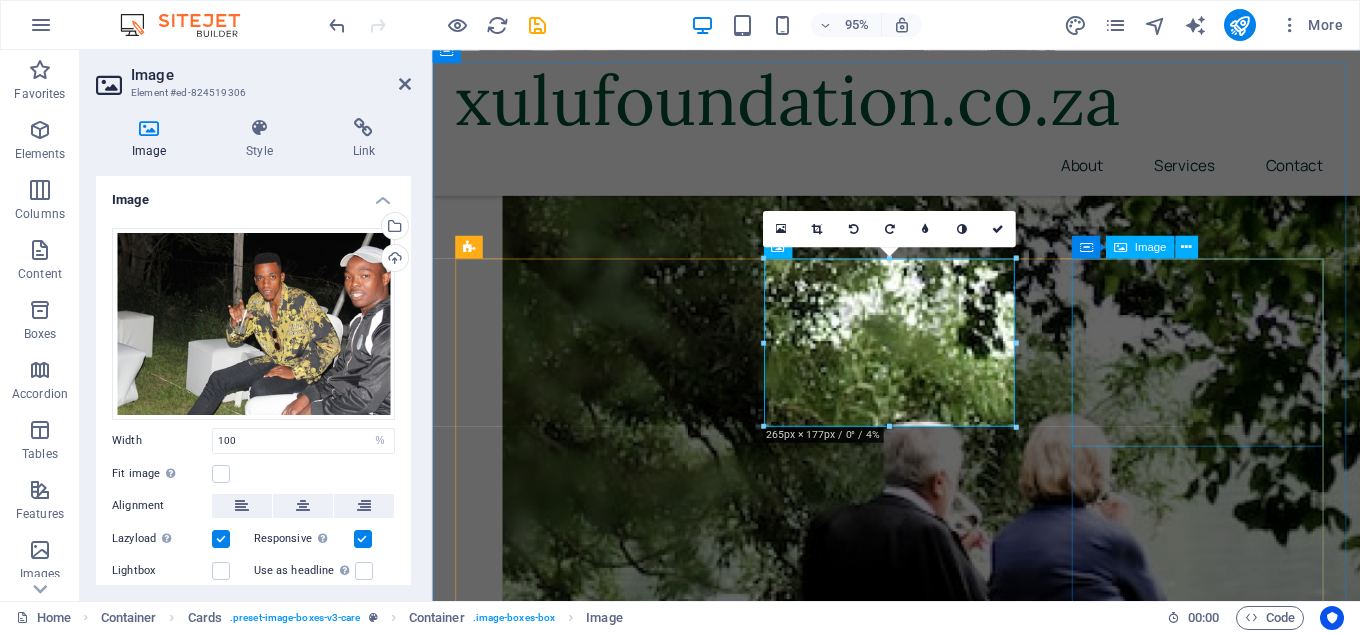click at bounding box center (591, 3635) 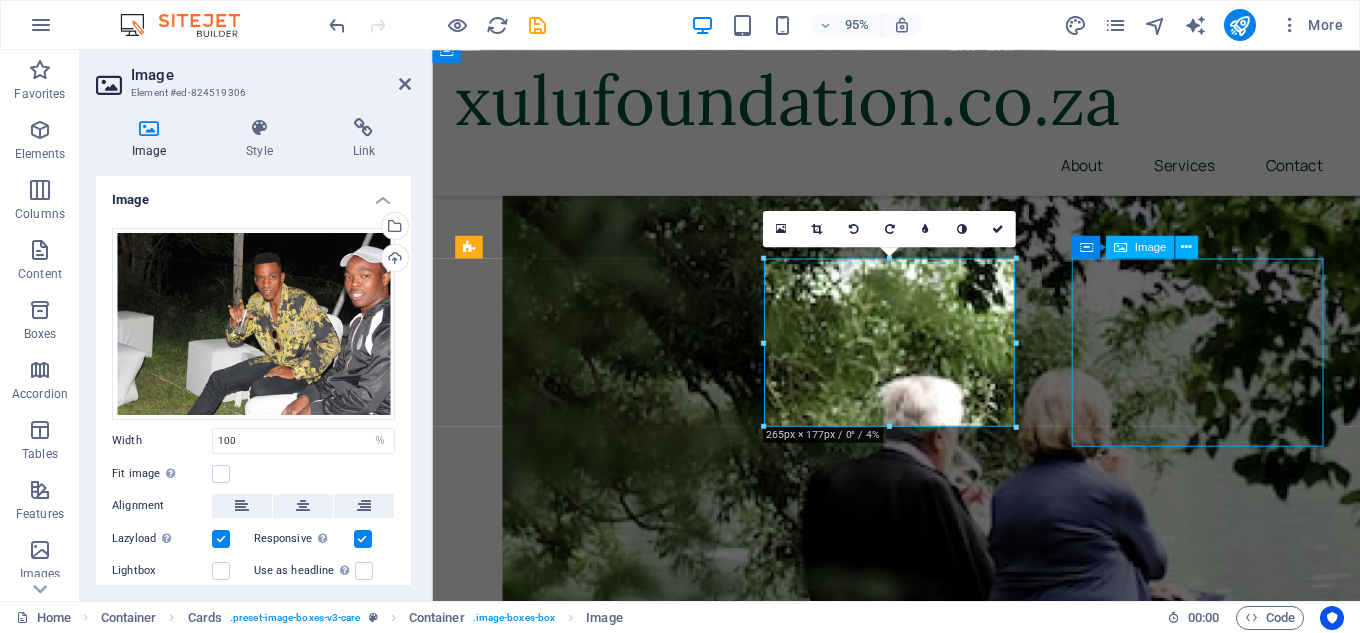 scroll, scrollTop: 592, scrollLeft: 0, axis: vertical 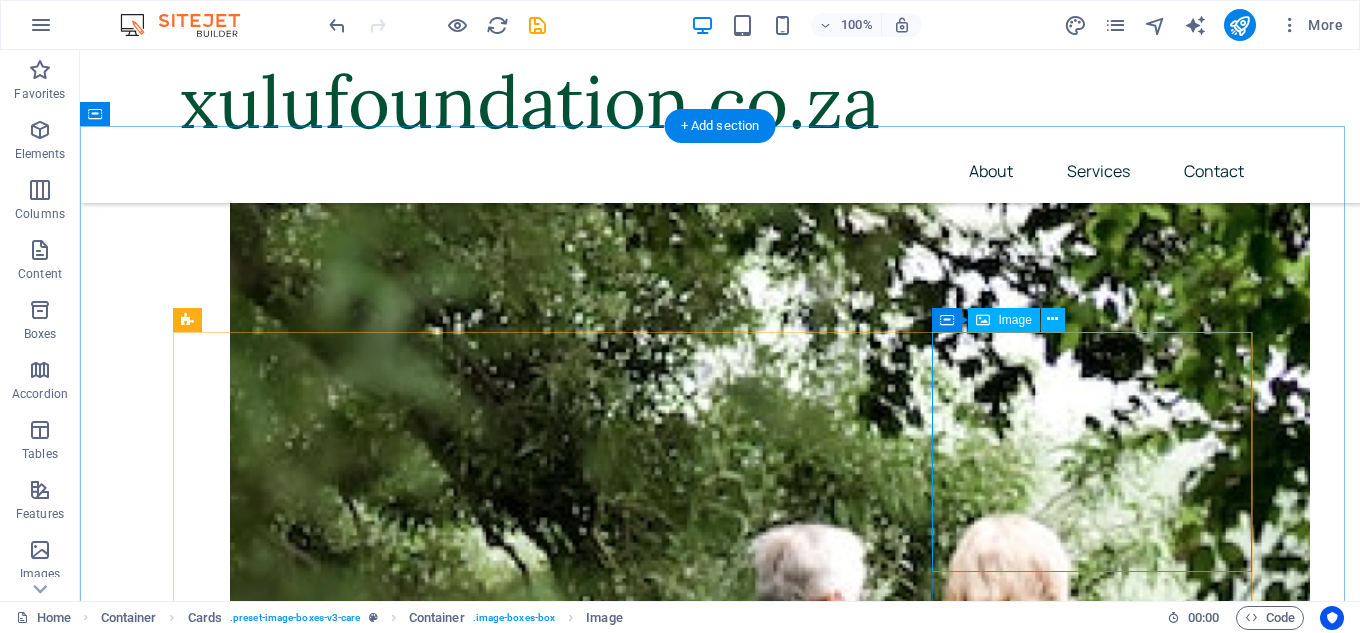 click at bounding box center [340, 4318] 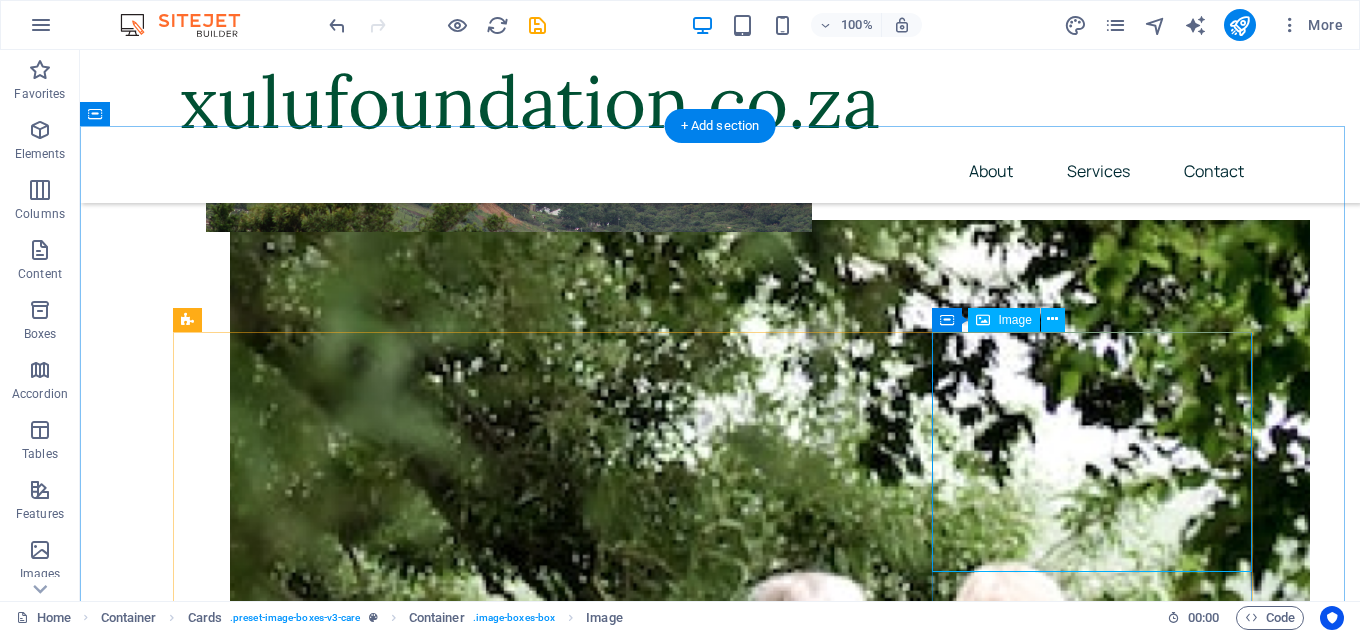 select on "%" 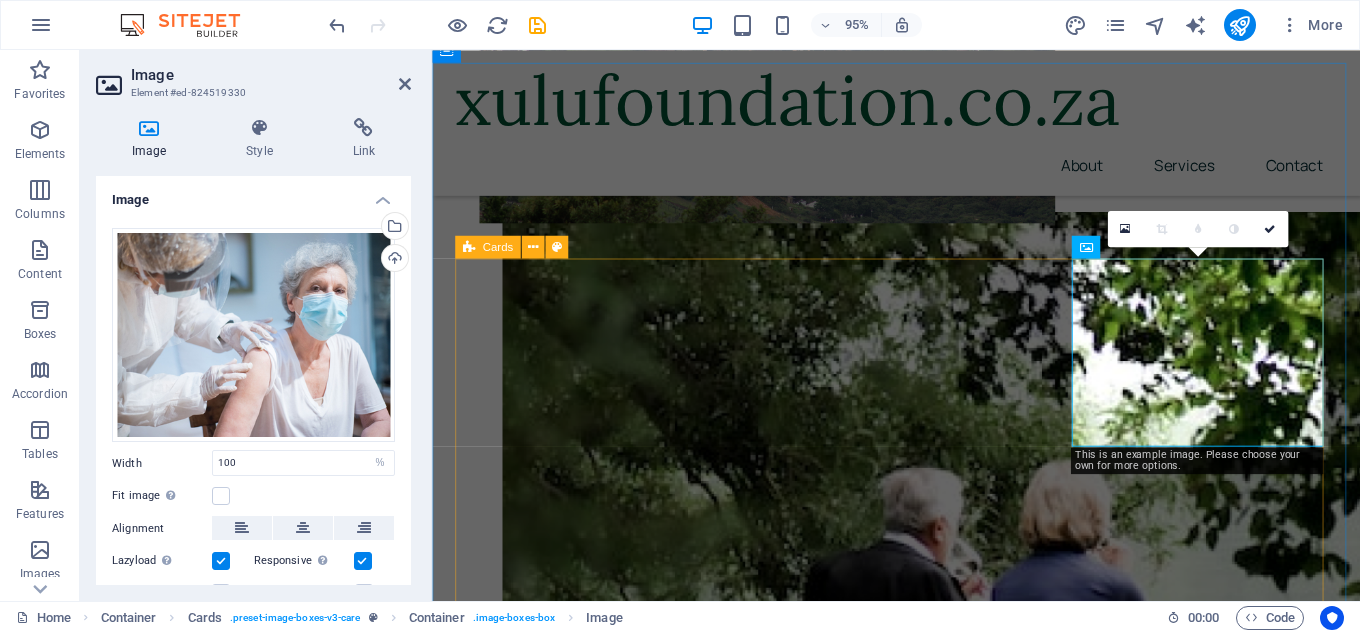 scroll, scrollTop: 640, scrollLeft: 0, axis: vertical 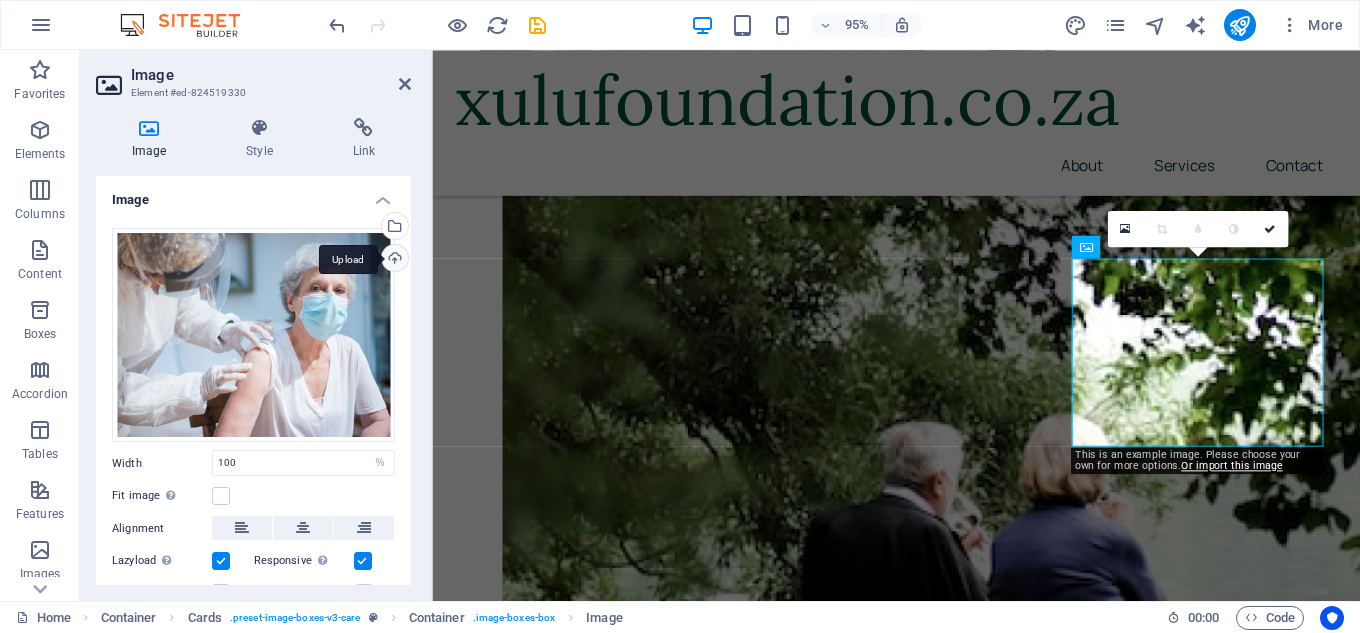 click on "Upload" at bounding box center (393, 260) 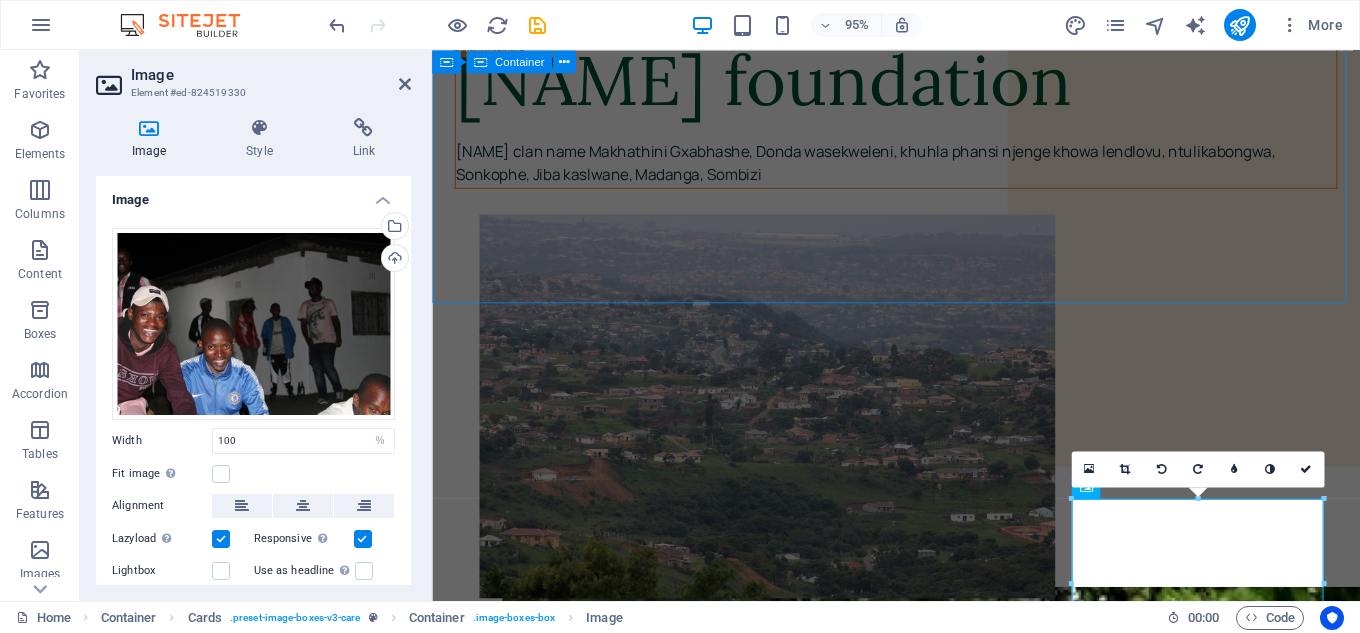 scroll, scrollTop: 40, scrollLeft: 0, axis: vertical 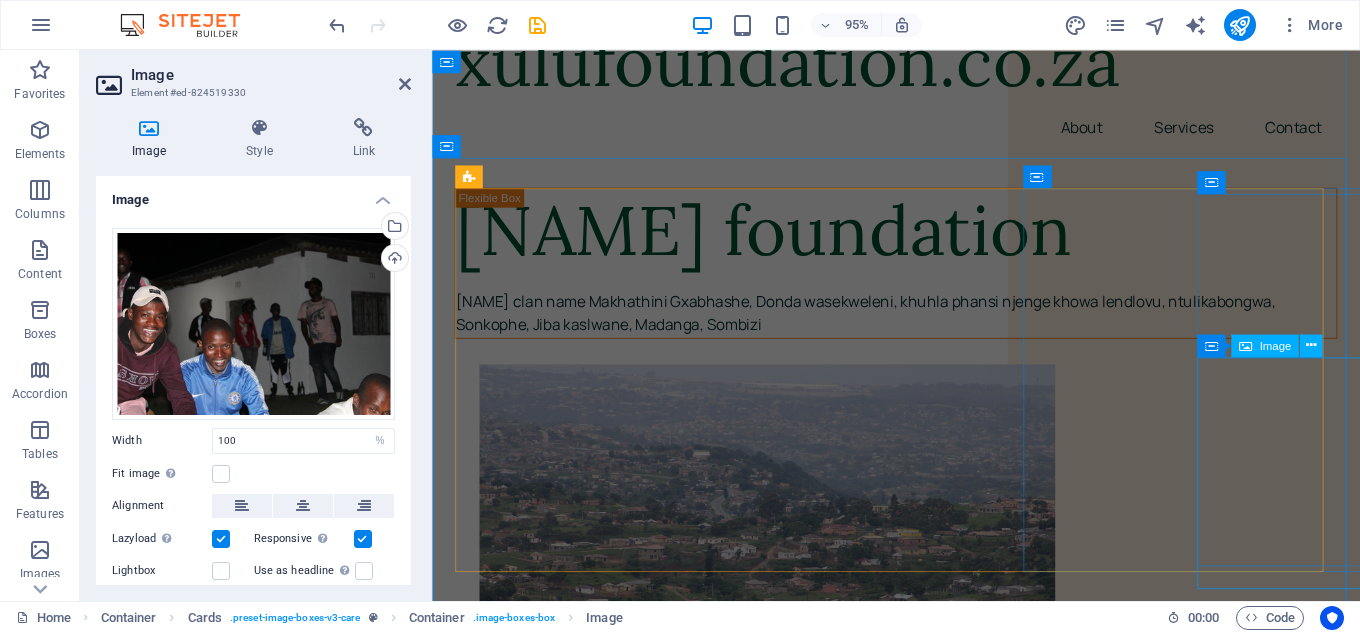 click at bounding box center [970, 2235] 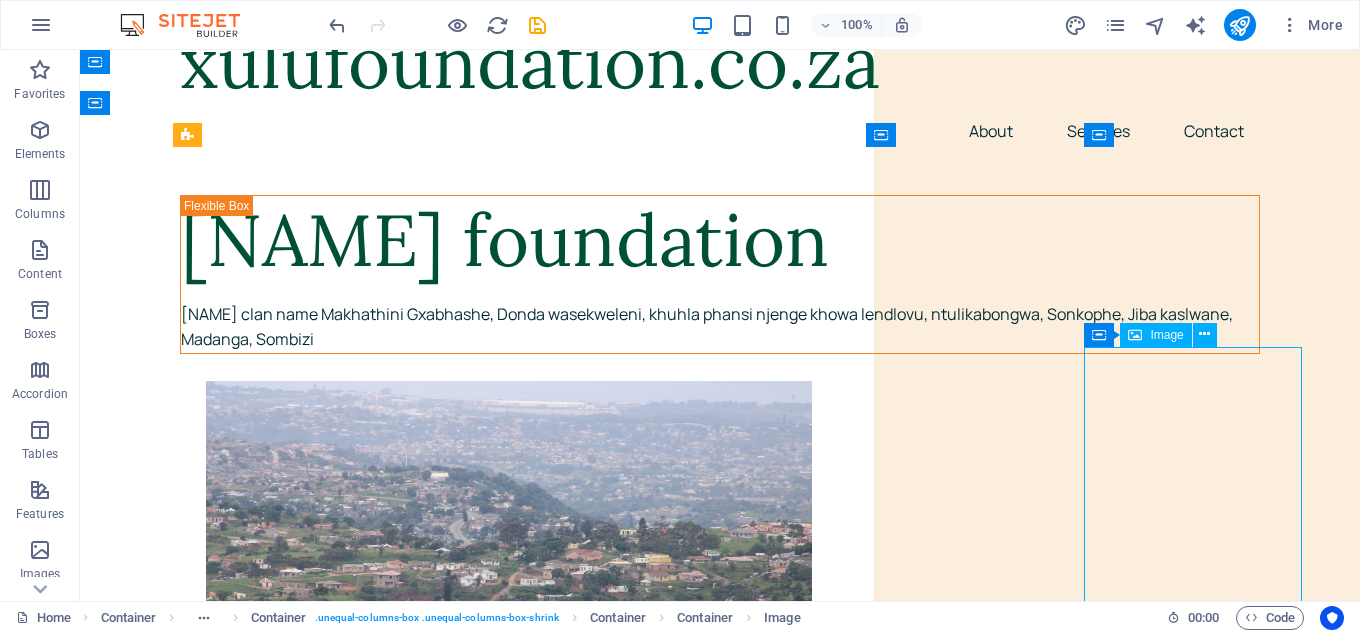 click at bounding box center (770, 2681) 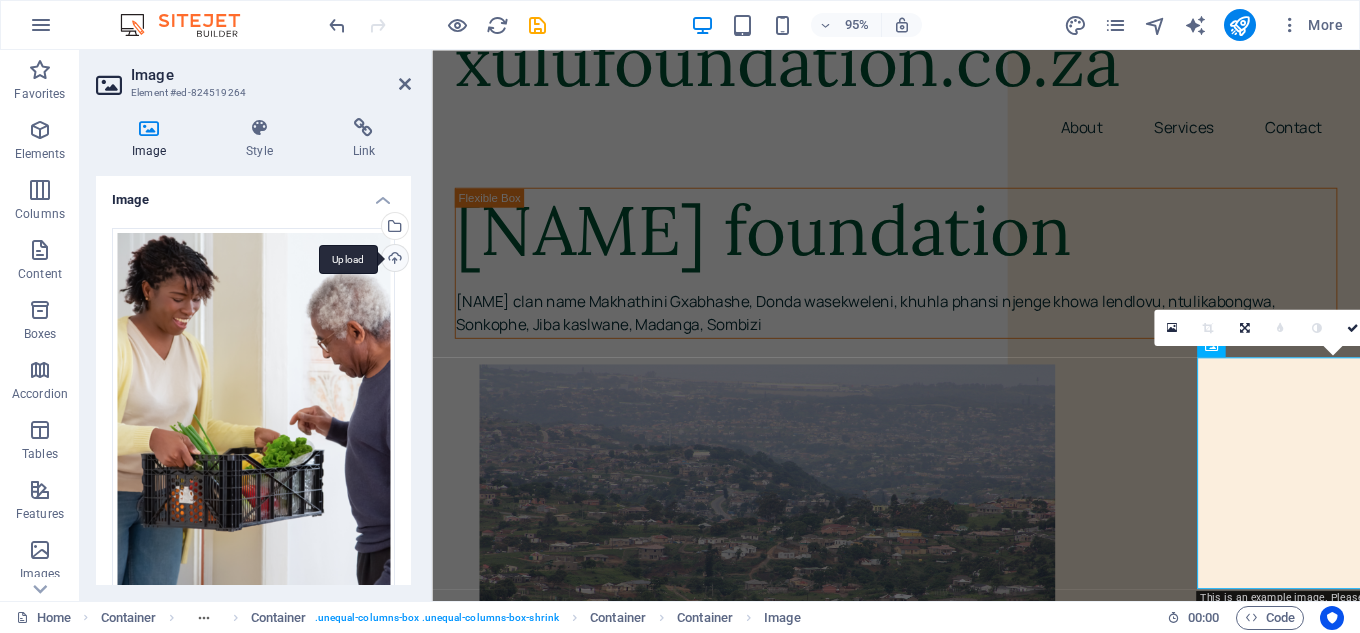 click on "Upload" at bounding box center (393, 260) 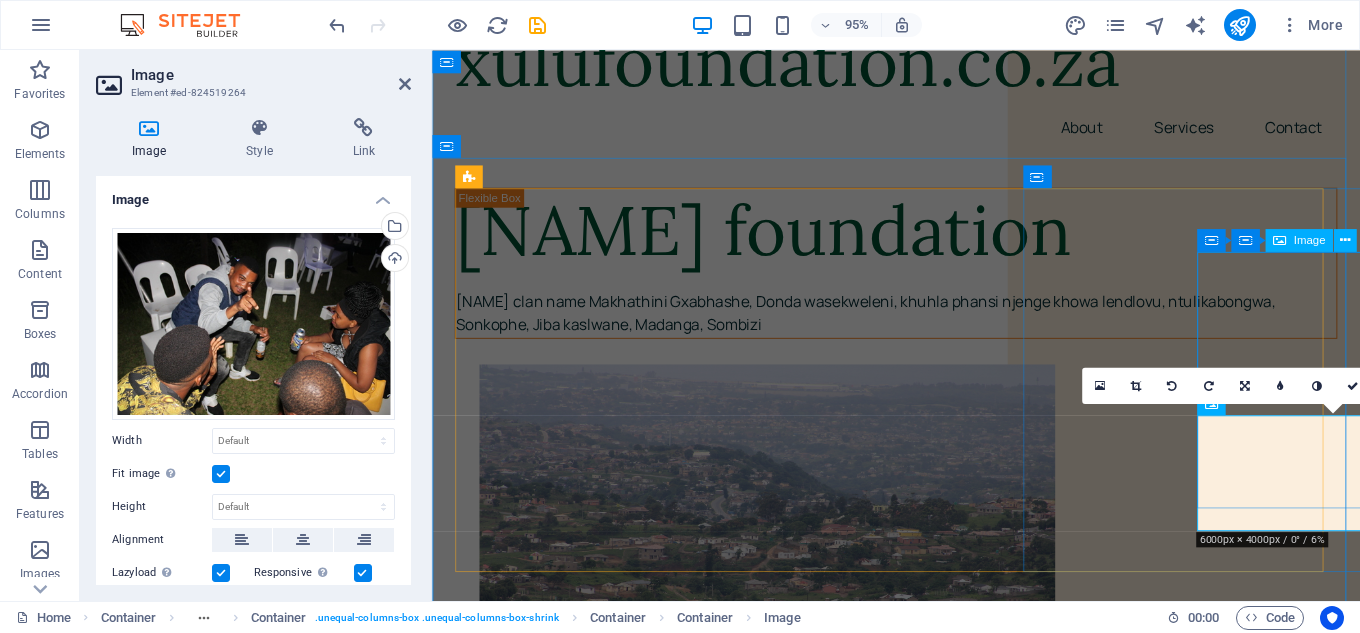 click at bounding box center (970, 1166) 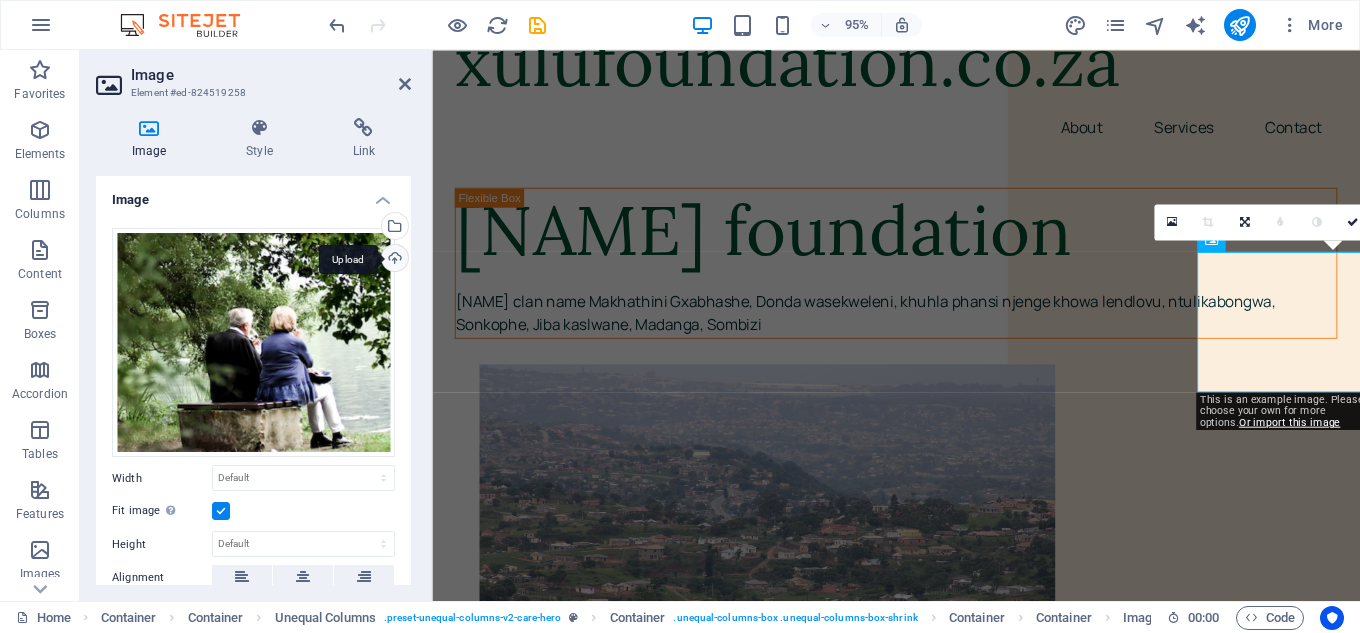 click on "Upload" at bounding box center [393, 260] 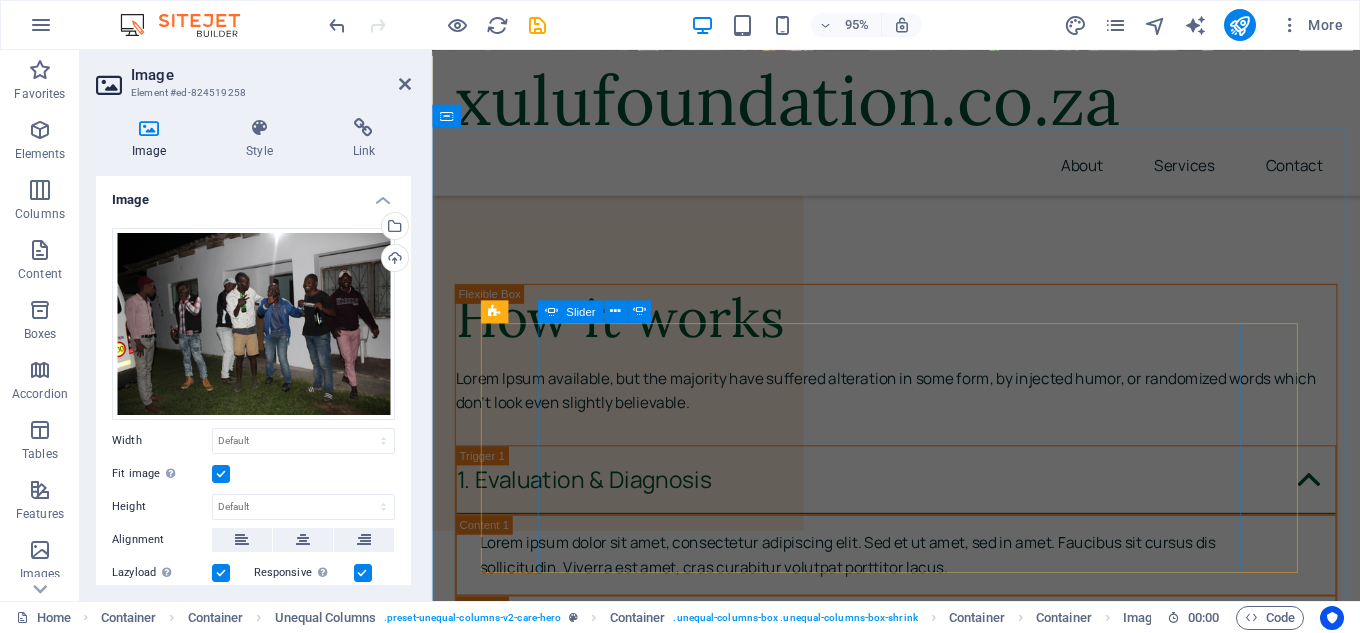 scroll, scrollTop: 6640, scrollLeft: 0, axis: vertical 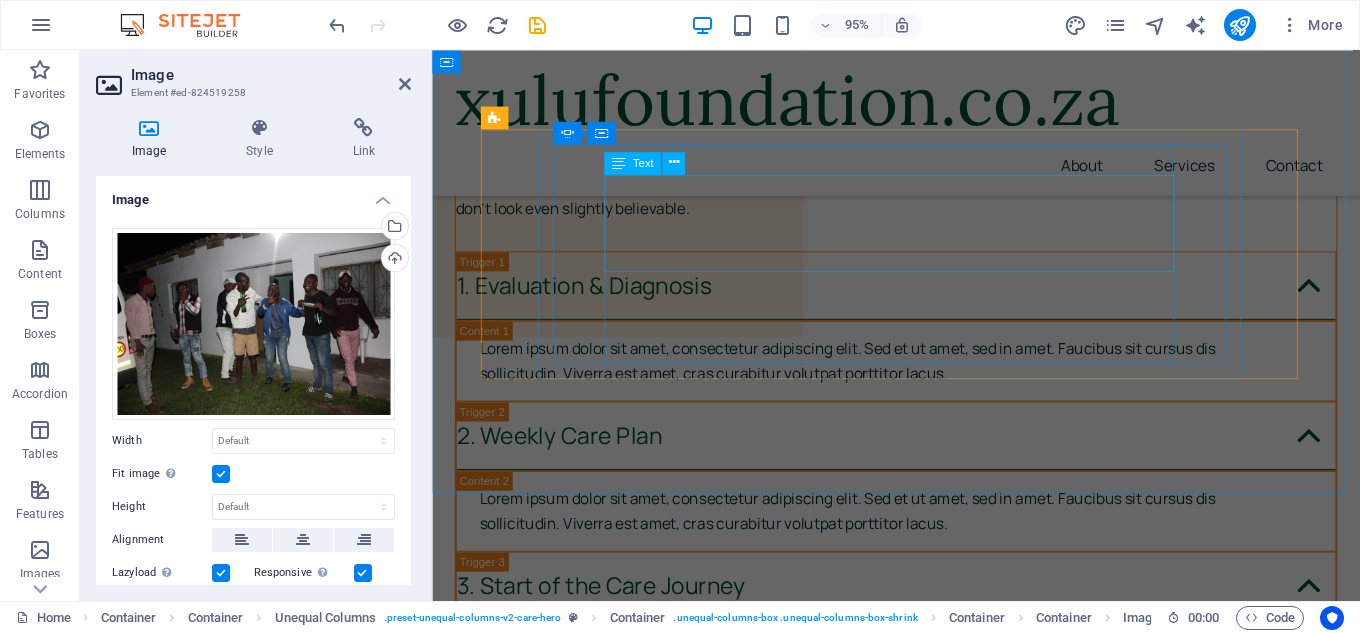 click on "There are many variations of passages of Lorem Ipsum available, but the majority have suffered alteration in some form, by injected humor, or randomized words which don't look even slightly believable. It is a long established fact that a reader will be distracted by the readable content of a page when looking at its layout." at bounding box center [-648, 5503] 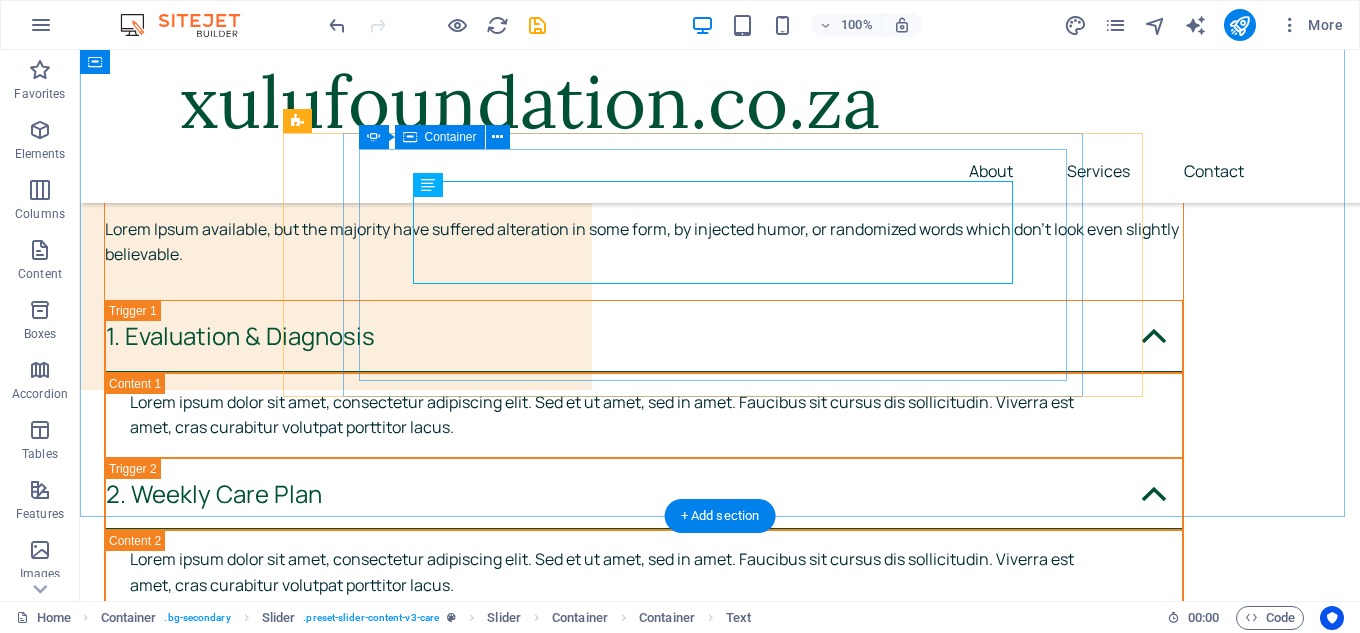 scroll, scrollTop: 6366, scrollLeft: 0, axis: vertical 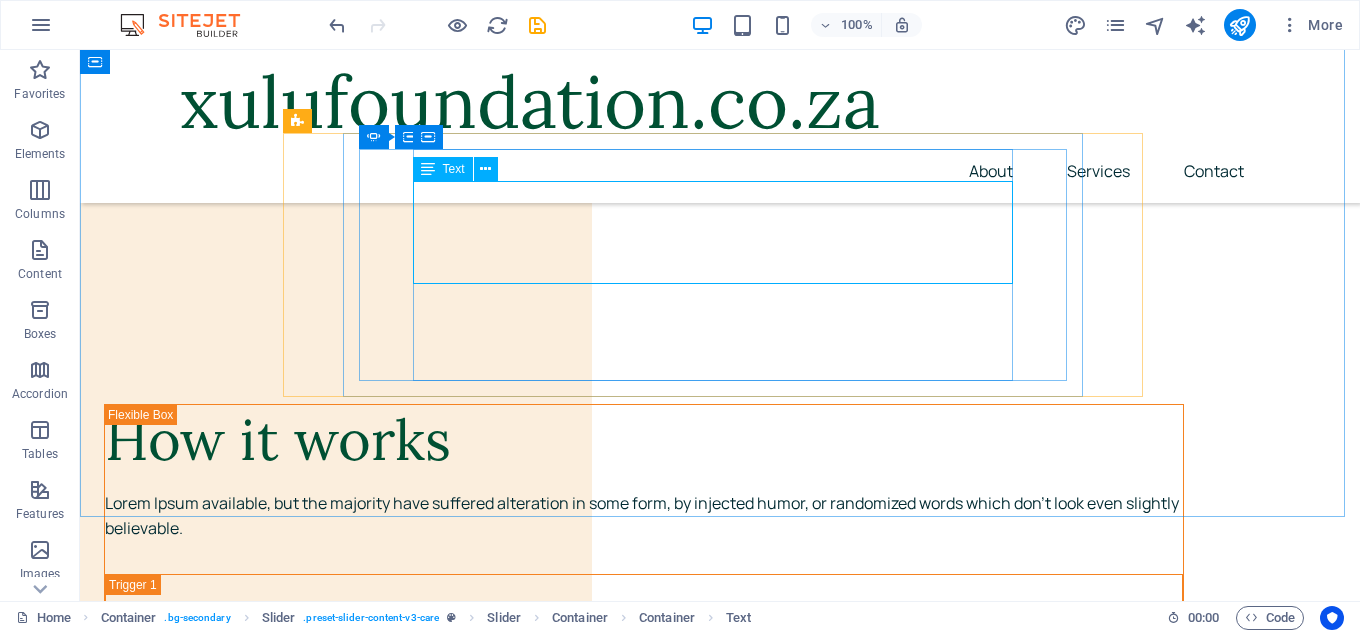 click on "Text" at bounding box center (454, 169) 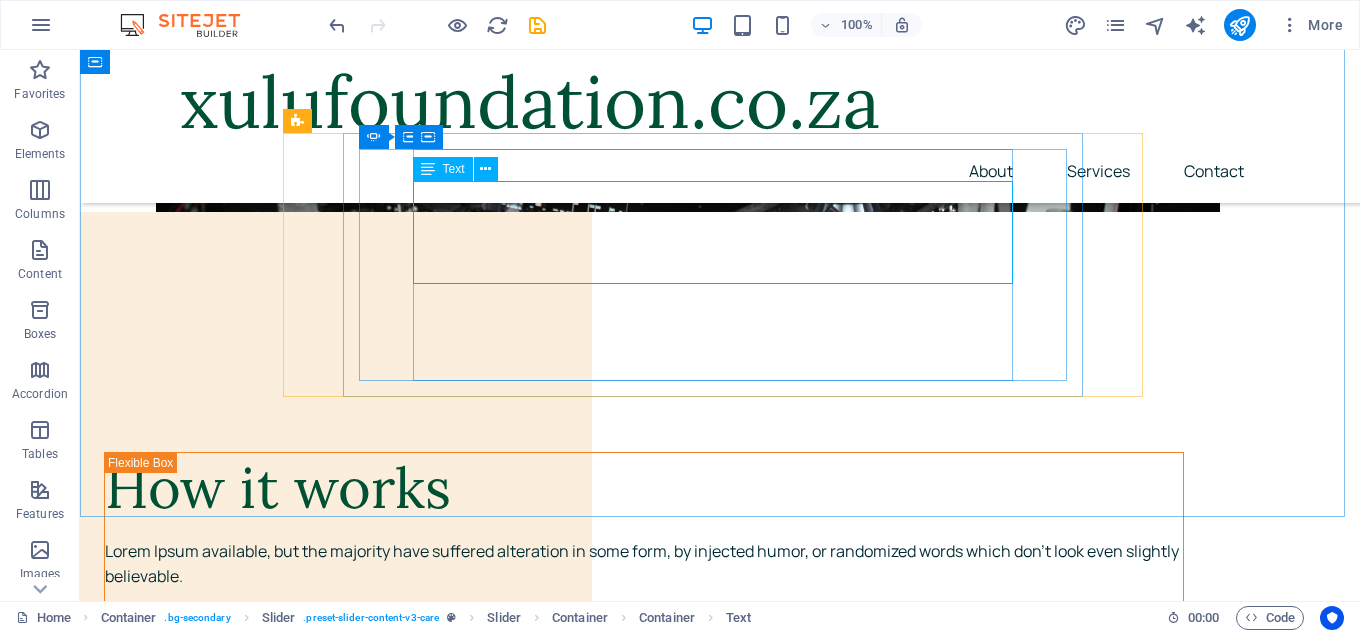 scroll, scrollTop: 6640, scrollLeft: 0, axis: vertical 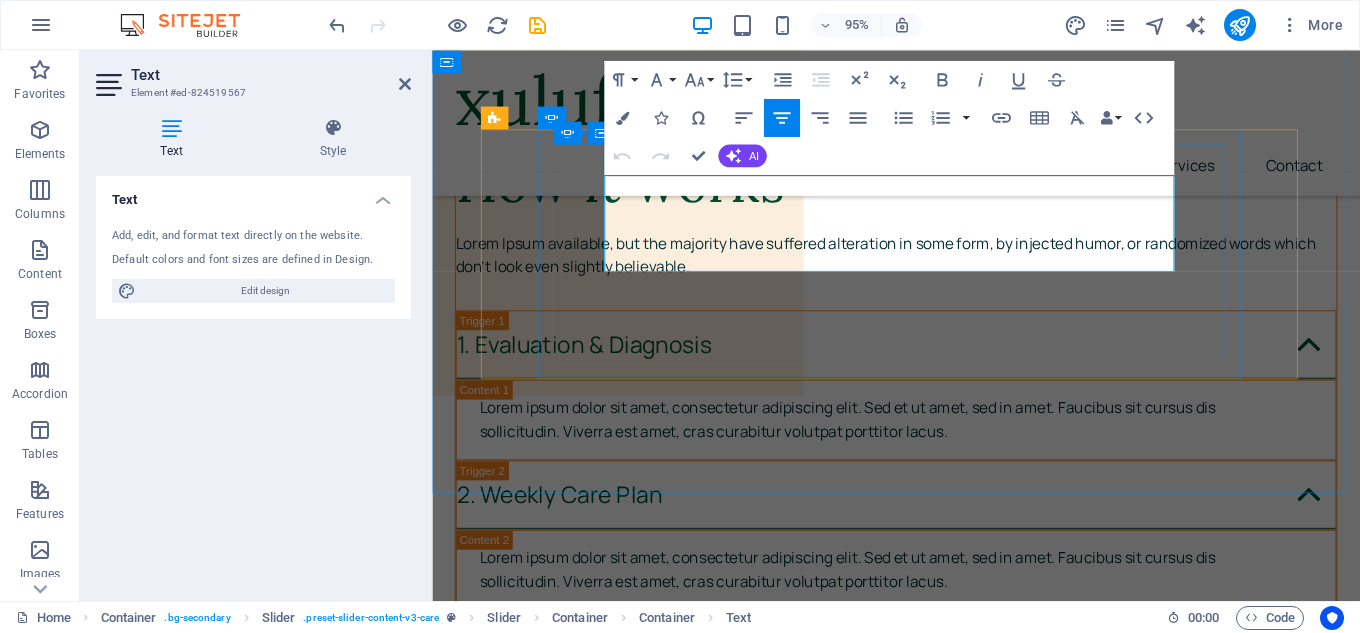 drag, startPoint x: 633, startPoint y: 219, endPoint x: 1236, endPoint y: 359, distance: 619.03876 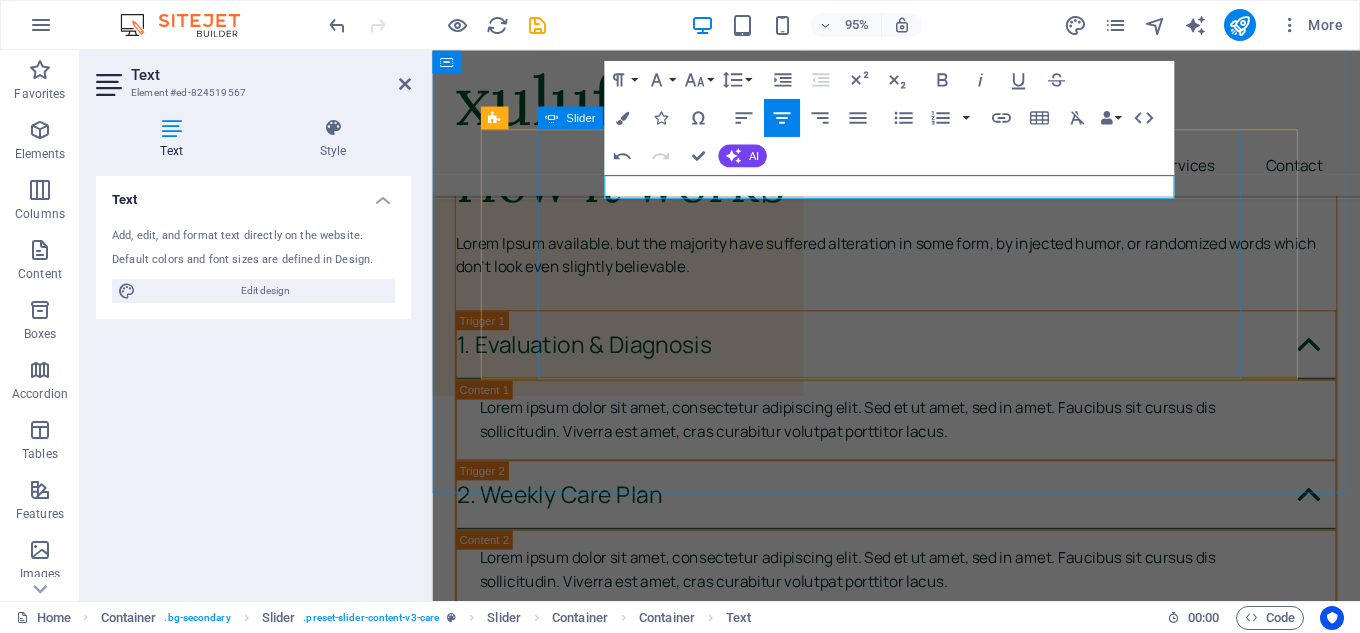 click on "There are many variations of passages of Lorem Ipsum available, but the majority have suffered alteration in some form, by injected humor, or randomized words which don't look even slightly believable. It is a long established fact that a reader will be distracted by the readable content of a page when looking at its layout.  Jonathan Makenzie Patient There are many variations of passages of Lorem Ipsum available, but the majority have suffered alteration in some form, by injected humor, or randomized words which don't look even slightly believable. It is a long established fact that a reader will be distracted by the readable content of a page when looking at its layout.  Mary-Jane White Patient There are many variations of passages of Lorem Ipsum available, but the majority  Jonathan Makenzie Patient Mary-Jane White Patient" at bounding box center (886, 5427) 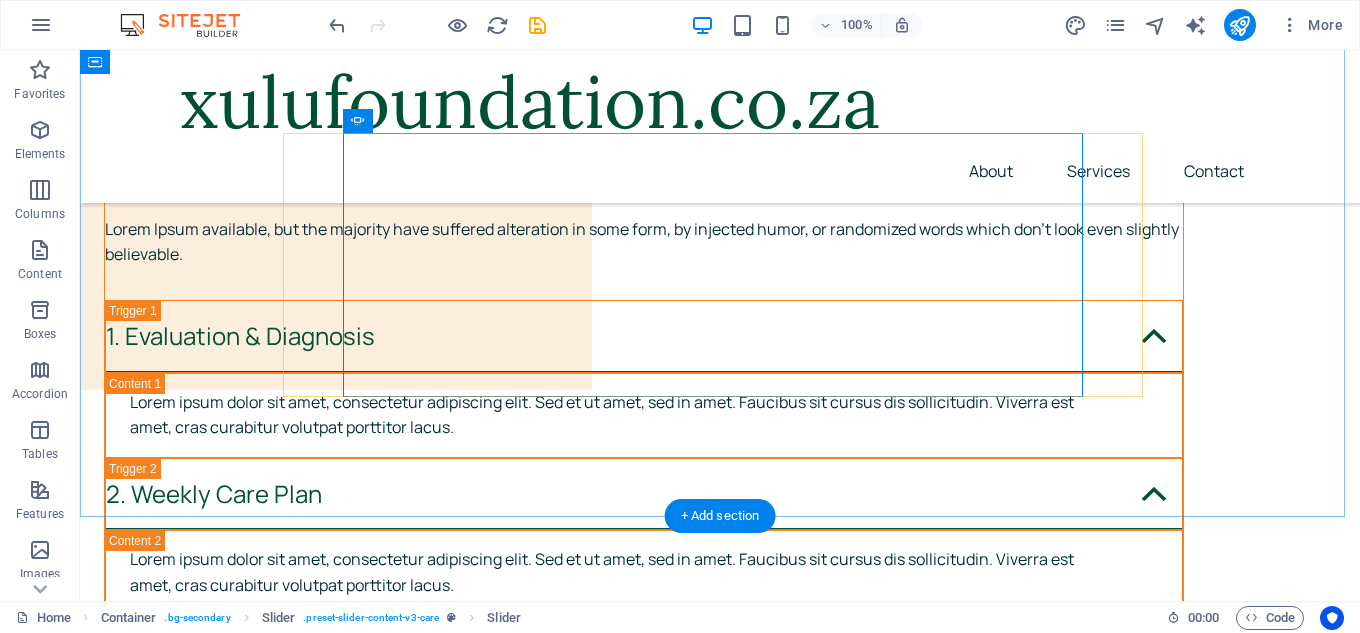 scroll, scrollTop: 6366, scrollLeft: 0, axis: vertical 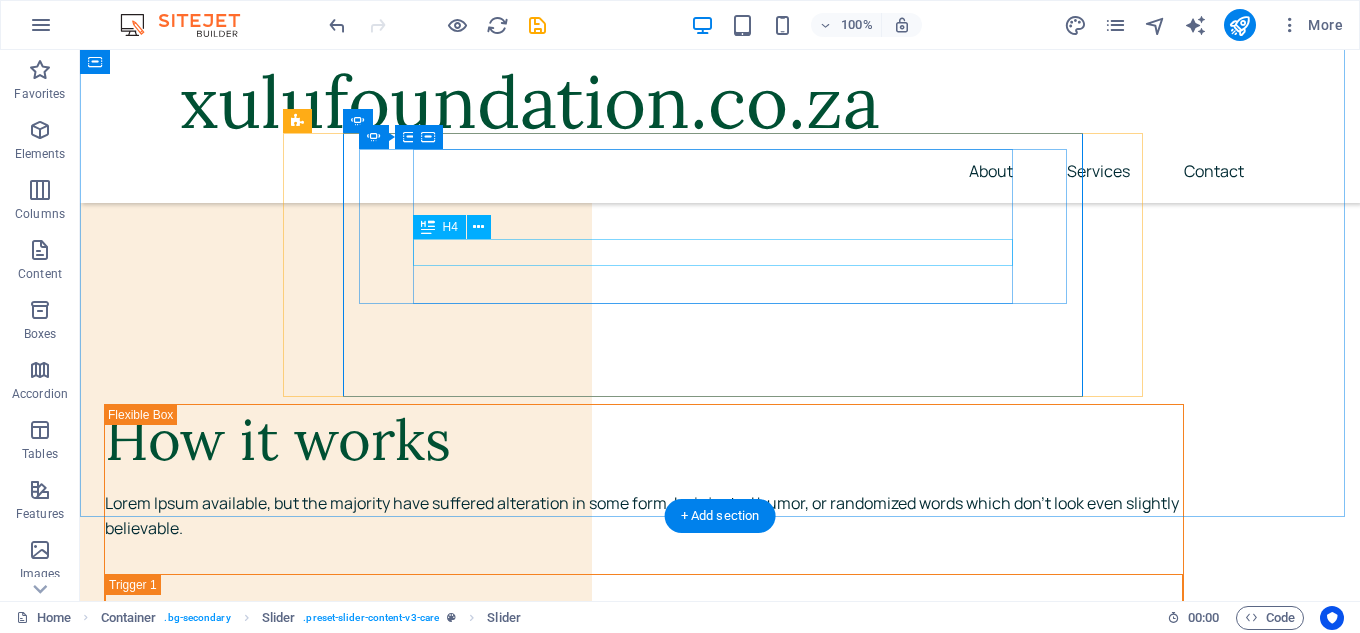 click on "Jonathan Makenzie" at bounding box center [-924, 5259] 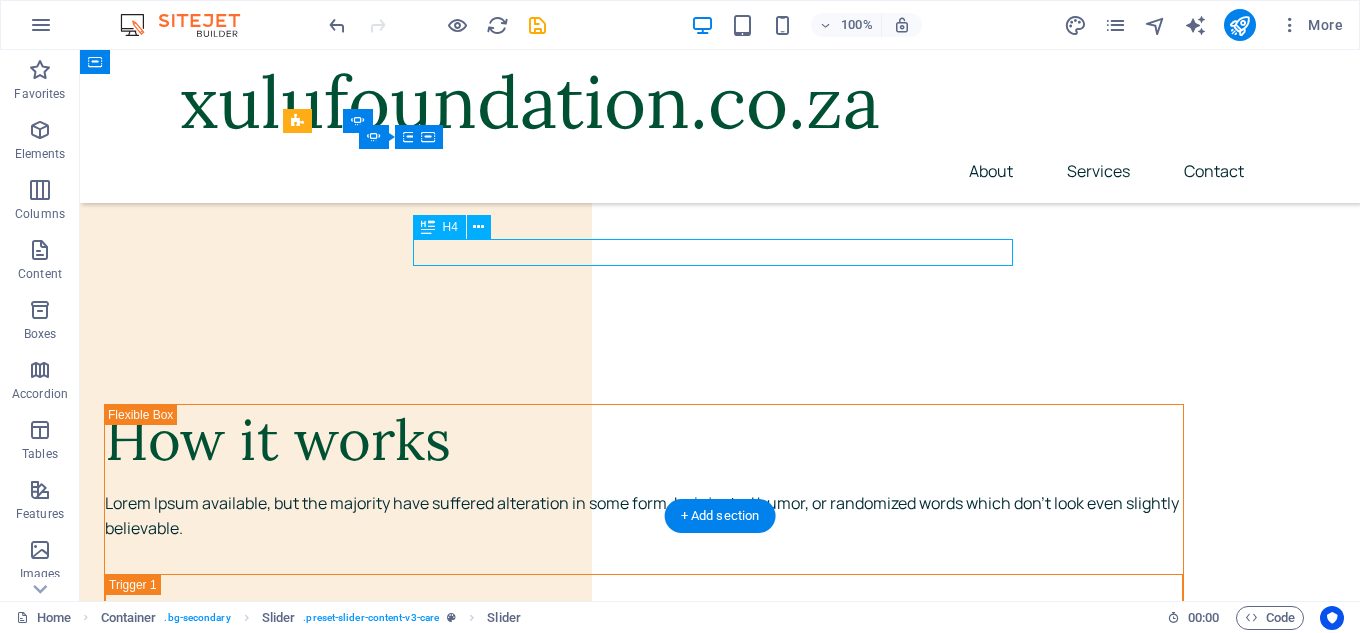 click on "Jonathan Makenzie" at bounding box center (-924, 5259) 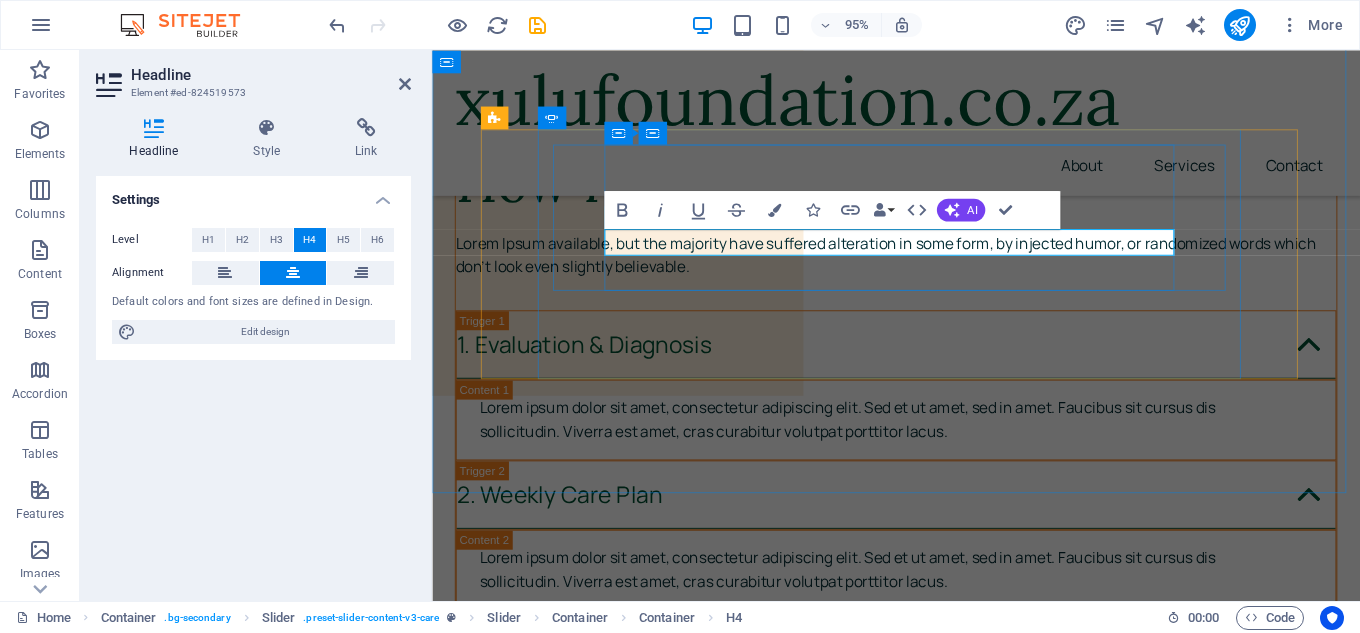 type 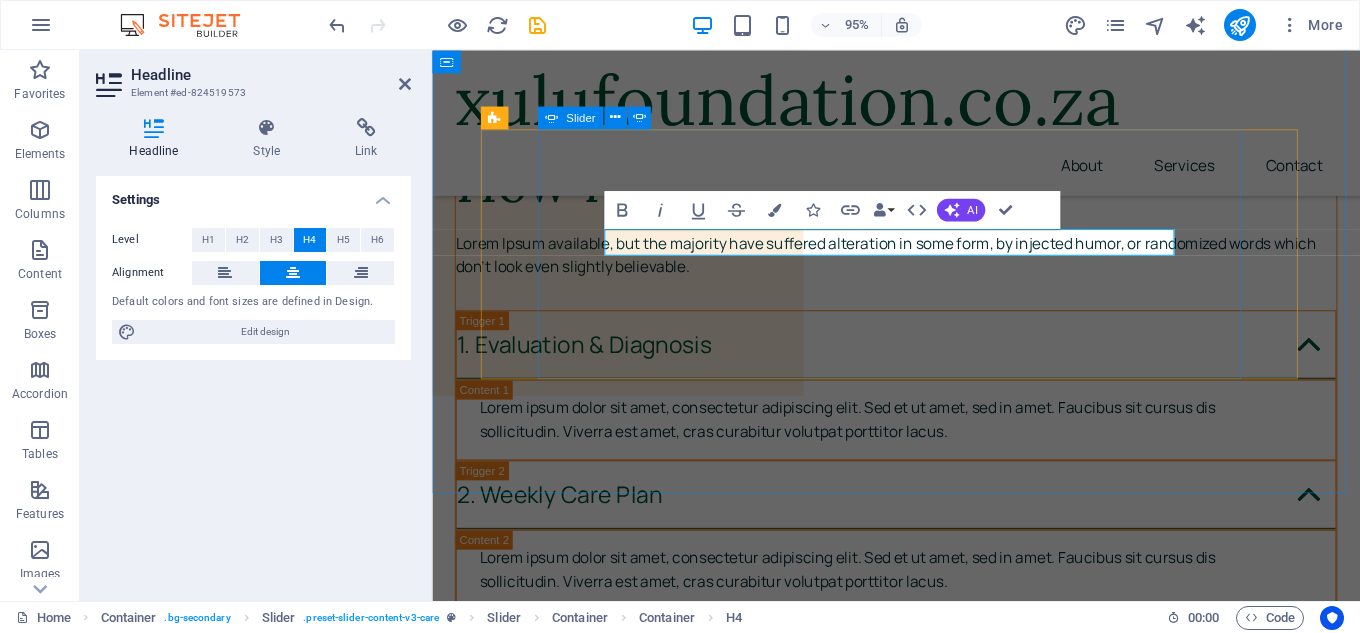 click on "There are many variations of passages of Lorem Ipsum available, but the majority  Jonathan Makenzie Patient There are many variations of passages of Lorem Ipsum available, but the majority have suffered alteration in some form, by injected humor, or randomized words which don't look even slightly believable. It is a long established fact that a reader will be distracted by the readable content of a page when looking at its layout.  Mary-Jane White Patient There are many variations of passages of Lorem Ipsum available, but the majority  Sicelo Xulu Patient There are many variations of passages of Lorem Ipsum available, but the majority have suffered alteration in some form, by injected humor, or randomized words which don't look even slightly believable. It is a long established fact that a reader will be distracted by the readable content of a page when looking at its layout.  Mary-Jane White Patient" at bounding box center [886, 5388] 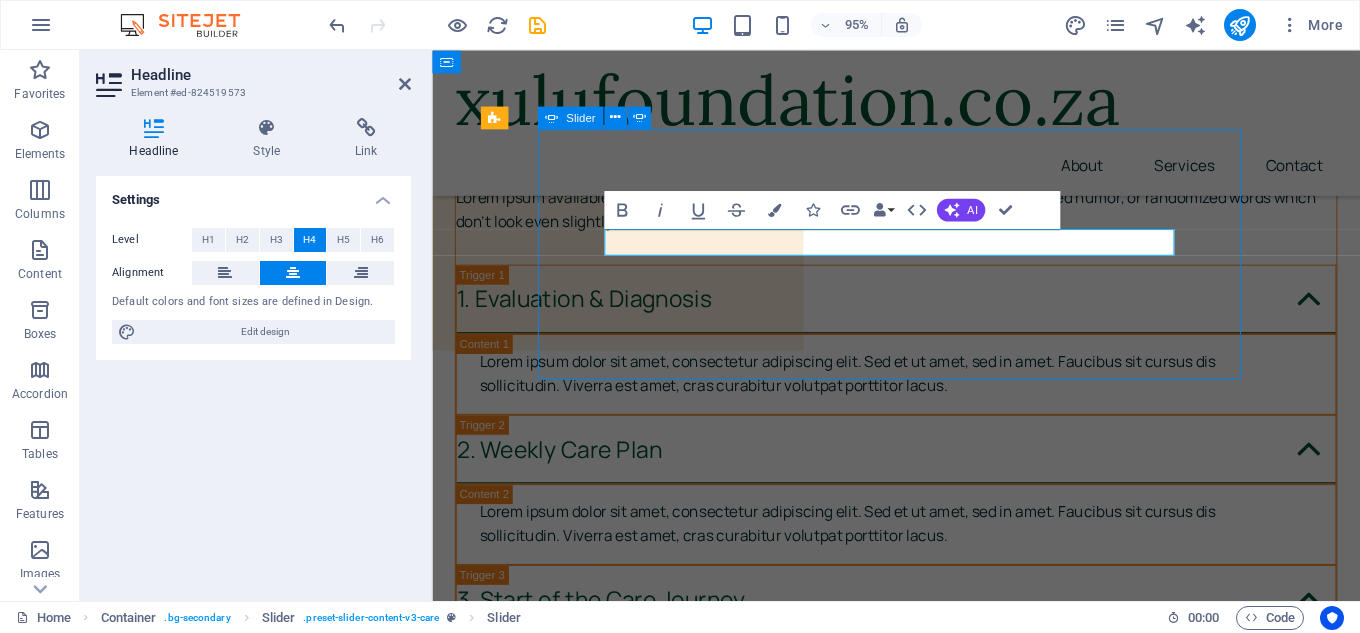 scroll, scrollTop: 6367, scrollLeft: 0, axis: vertical 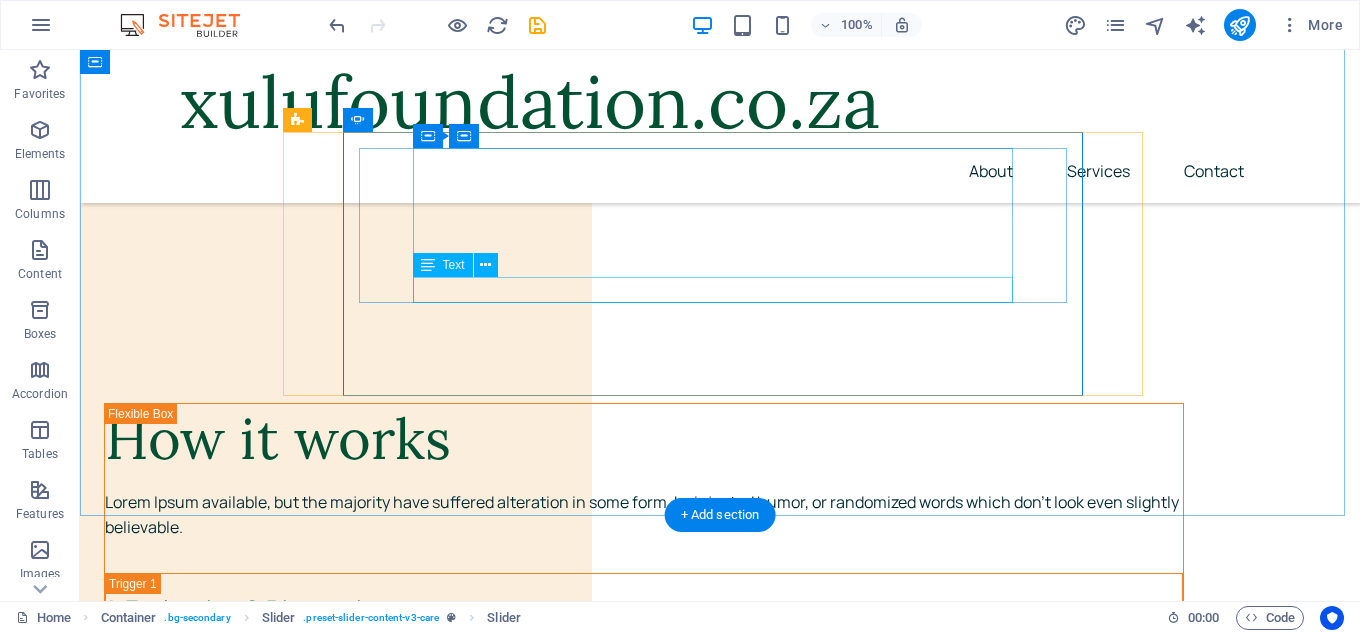 click on "Patient" at bounding box center (-924, 5747) 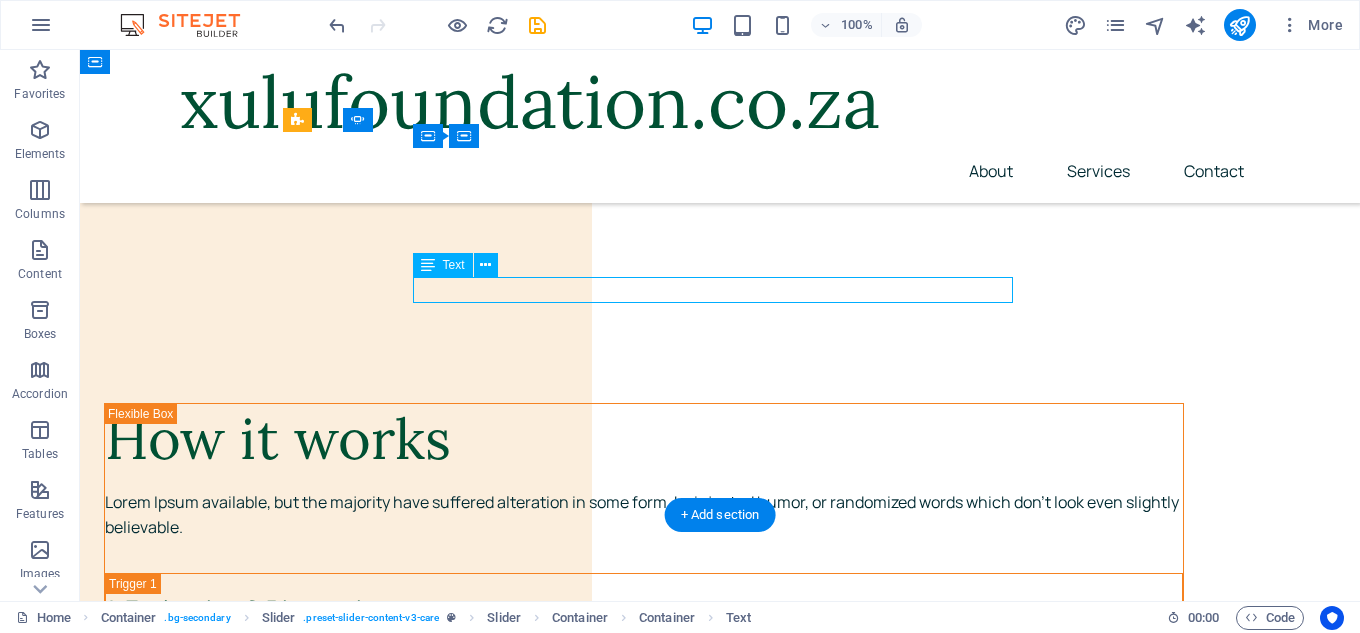 click on "Patient" at bounding box center (-924, 5747) 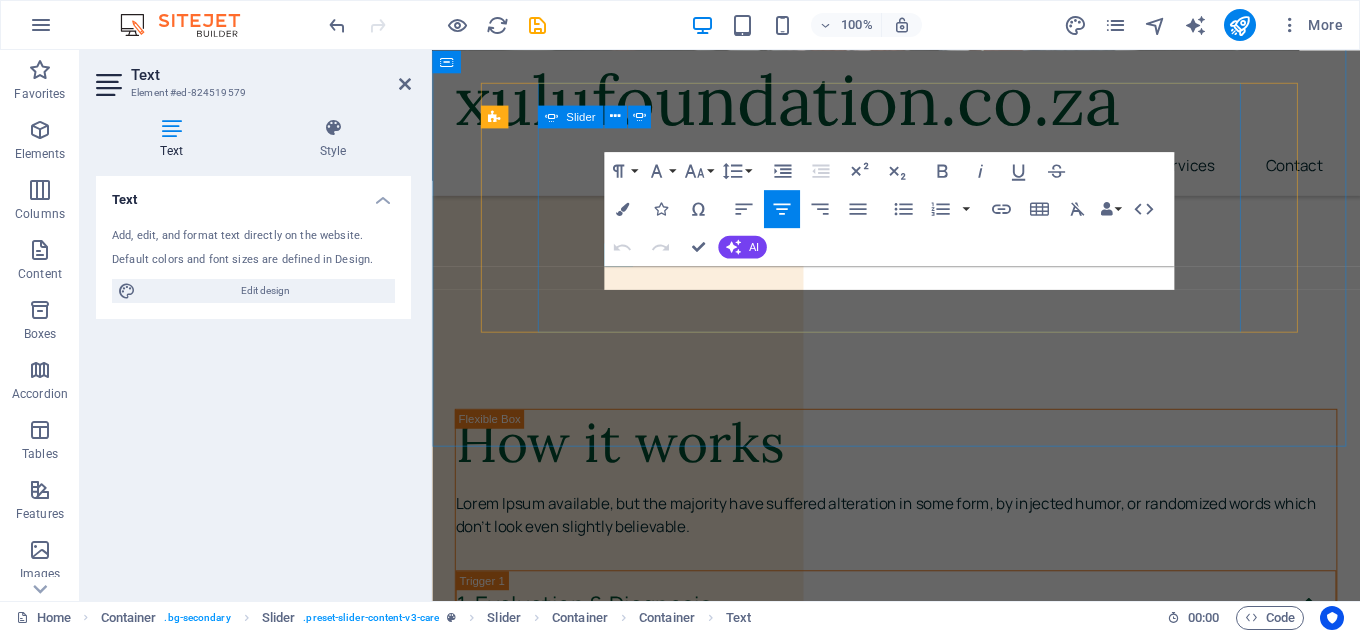 scroll, scrollTop: 6641, scrollLeft: 0, axis: vertical 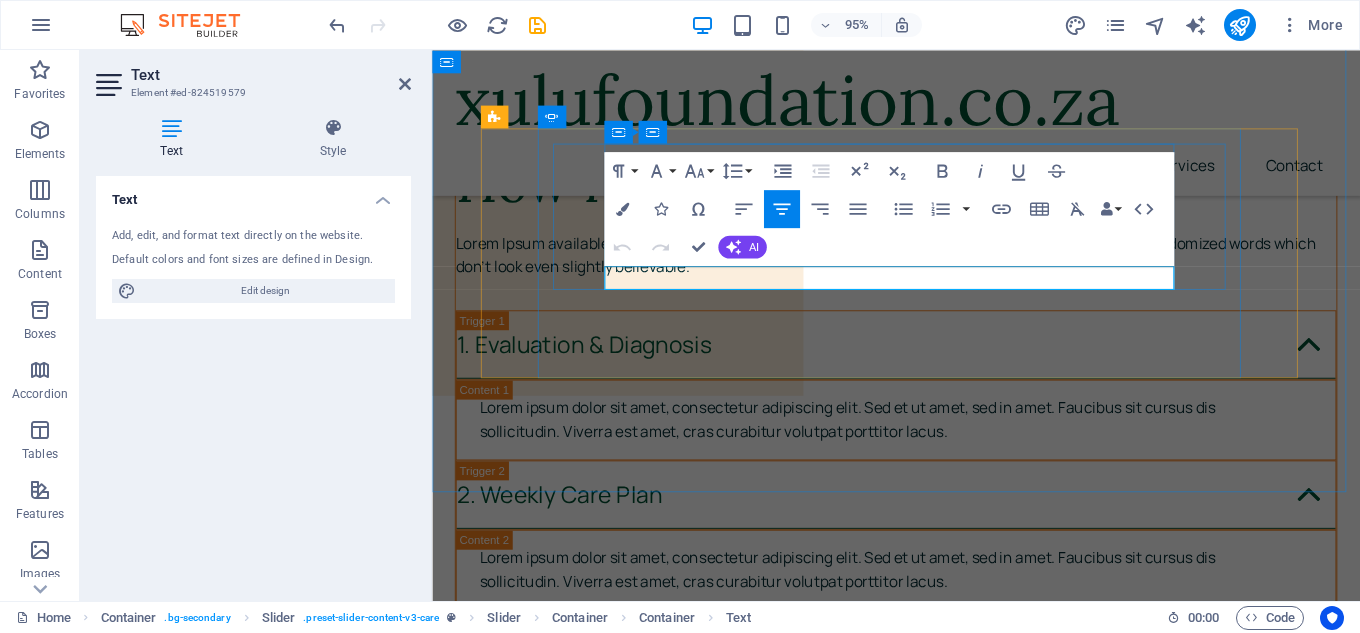 drag, startPoint x: 944, startPoint y: 286, endPoint x: 790, endPoint y: 285, distance: 154.00325 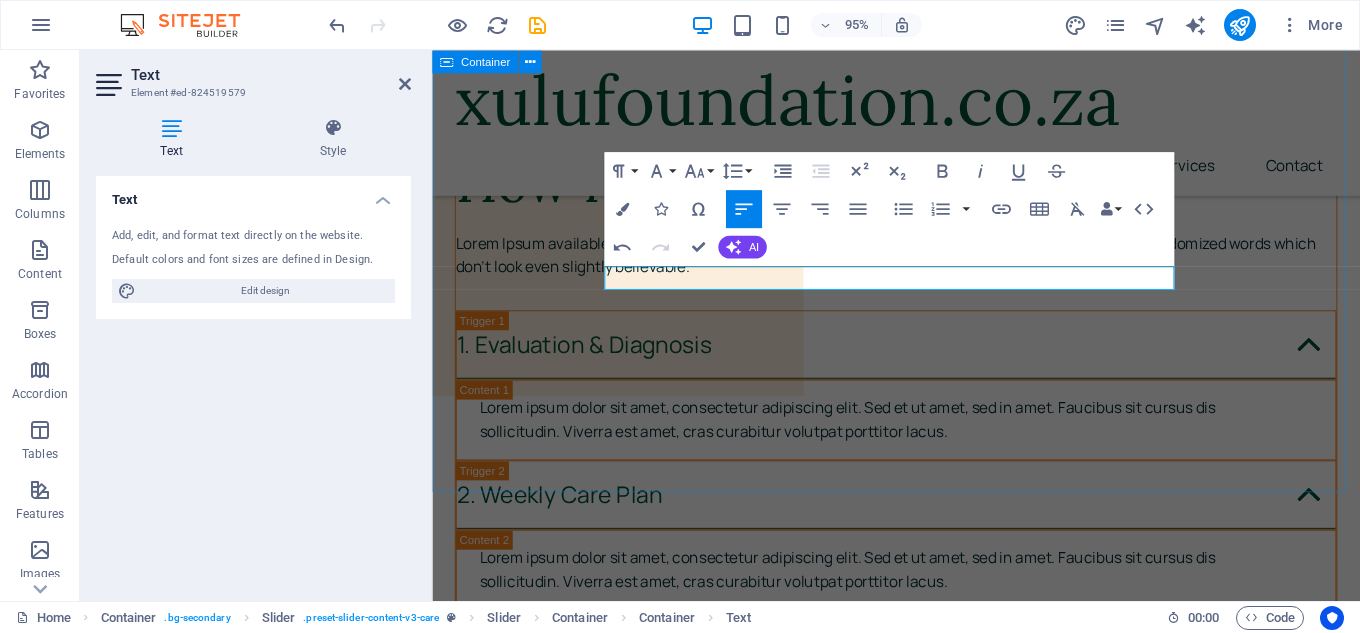 click on "What our clients say There are many variations of passages of Lorem Ipsum available, but the majority  Sicelo Xulu Patient There are many variations of passages of Lorem Ipsum available, but the majority have suffered alteration in some form, by injected humor, or randomized words which don't look even slightly believable. It is a long established fact that a reader will be distracted by the readable content of a page when looking at its layout.  Mary-Jane White Patient There are many variations of passages of Lorem Ipsum available, but the majority  Sicelo Xulu There are many variations of passages of Lorem Ipsum available, but the majority have suffered alteration in some form, by injected humor, or randomized words which don't look even slightly believable. It is a long established fact that a reader will be distracted by the readable content of a page when looking at its layout.  Mary-Jane White Patient" at bounding box center [920, 5344] 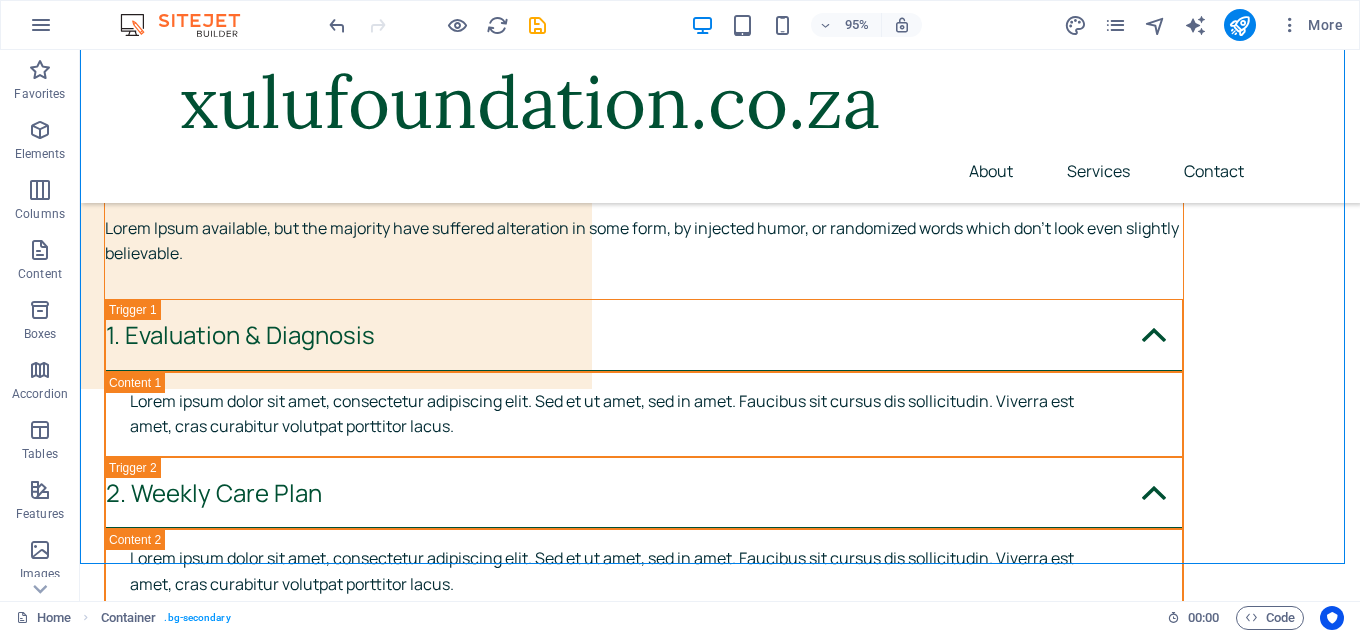 scroll, scrollTop: 6367, scrollLeft: 0, axis: vertical 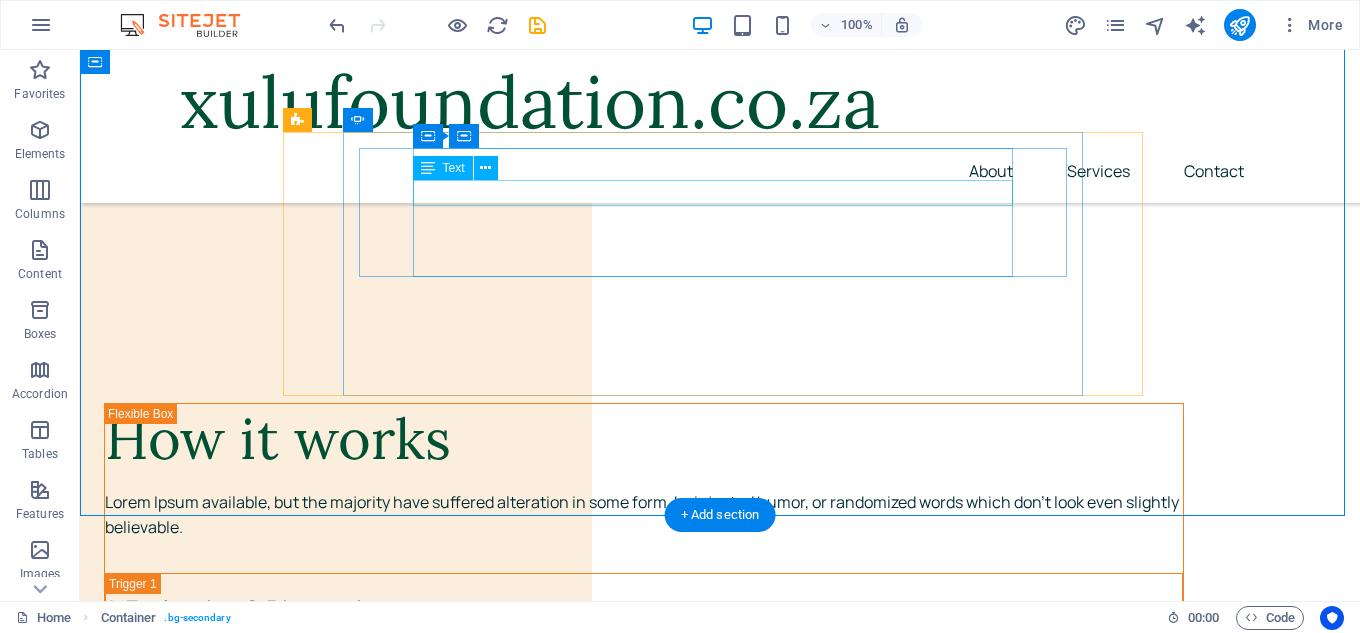 click on "There are many variations of passages of Lorem Ipsum available, but the majority" at bounding box center (-924, 5624) 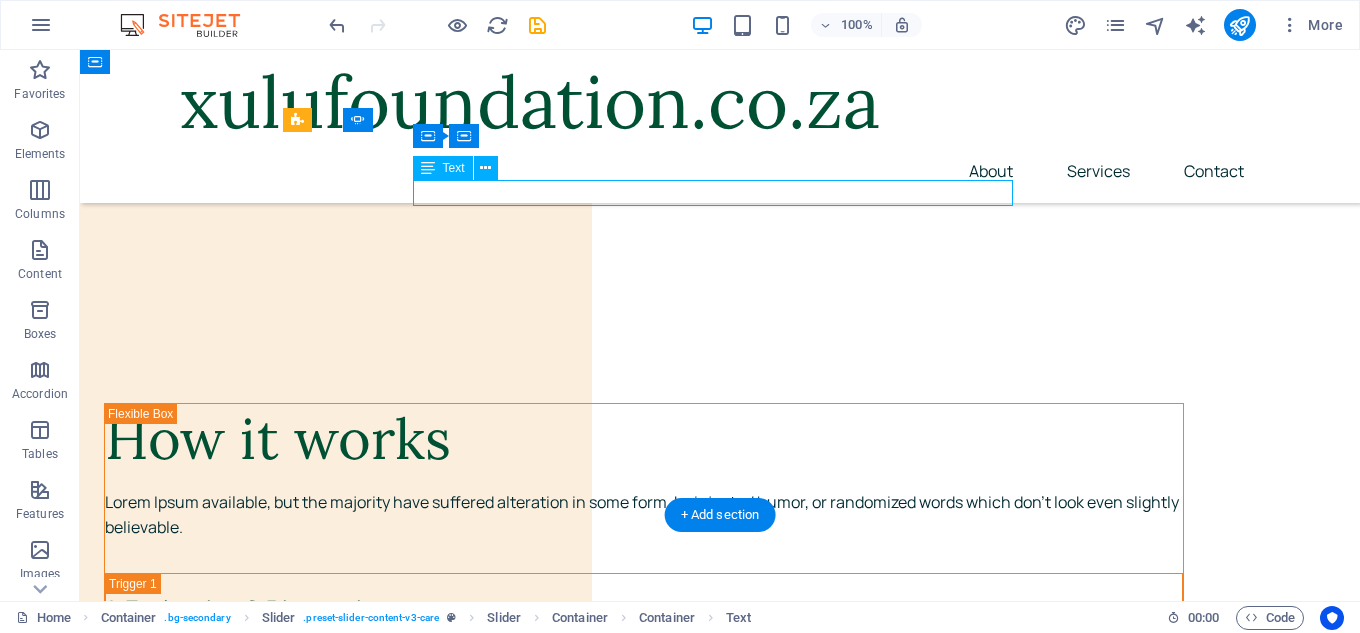 click on "There are many variations of passages of Lorem Ipsum available, but the majority" at bounding box center (-924, 5624) 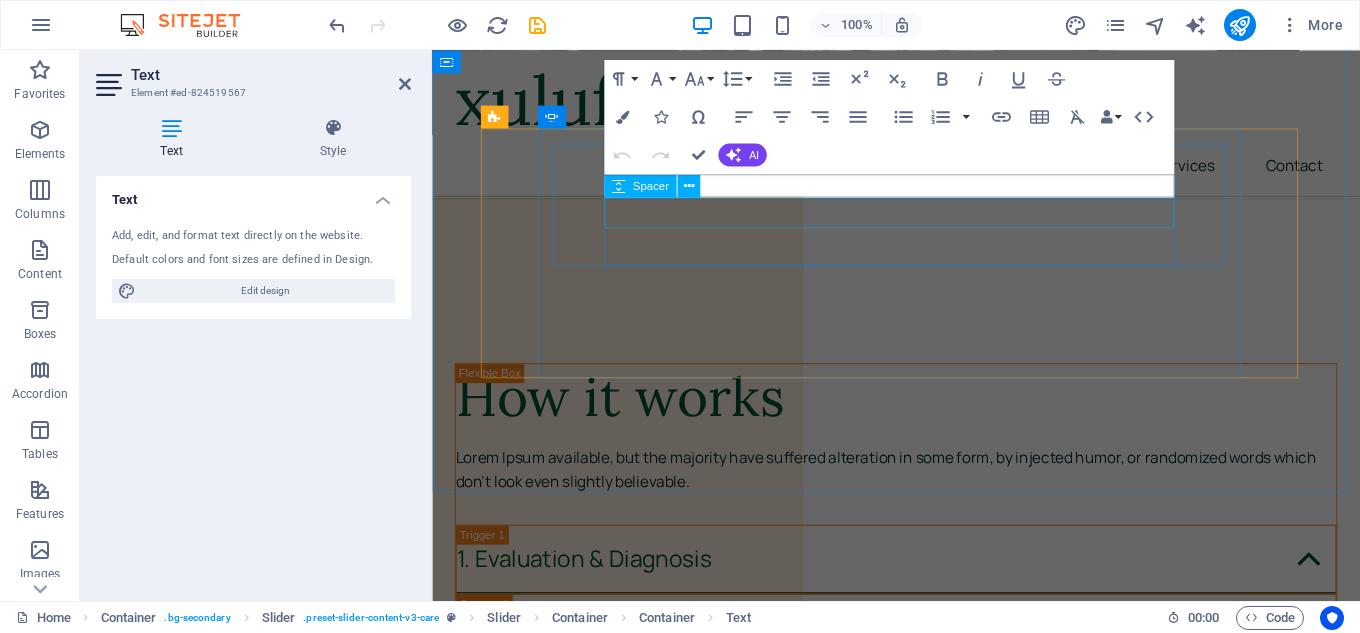 scroll, scrollTop: 6641, scrollLeft: 0, axis: vertical 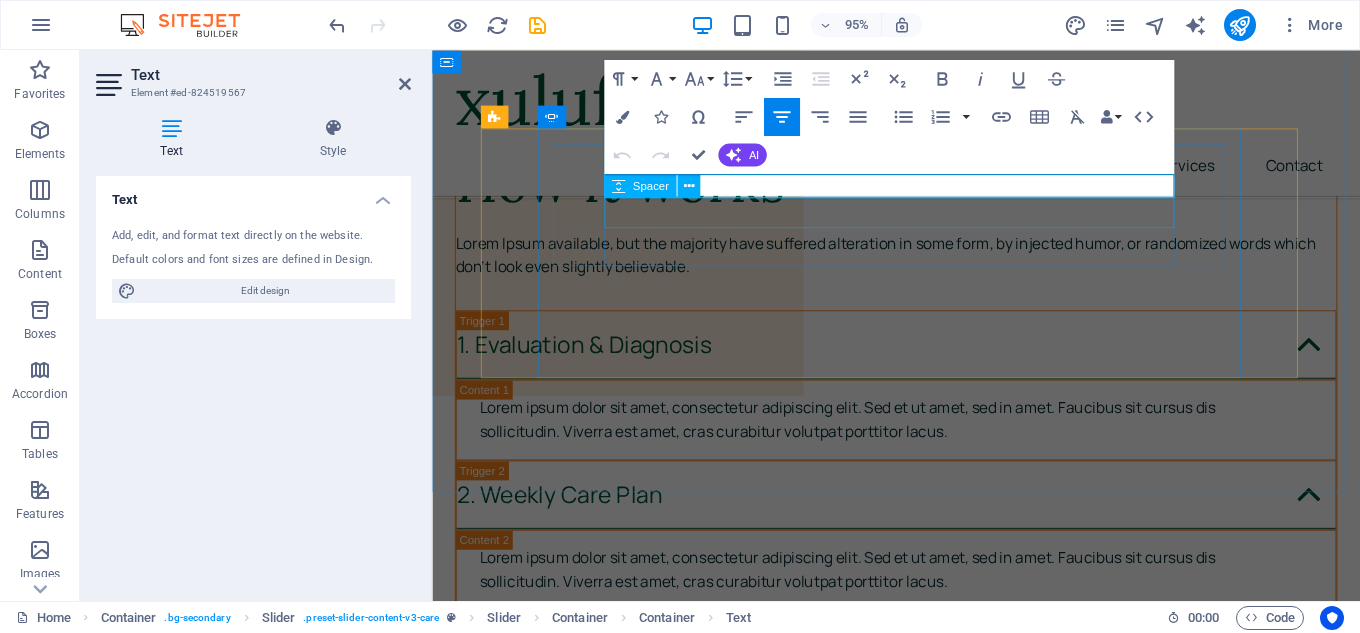 click at bounding box center (-648, 5452) 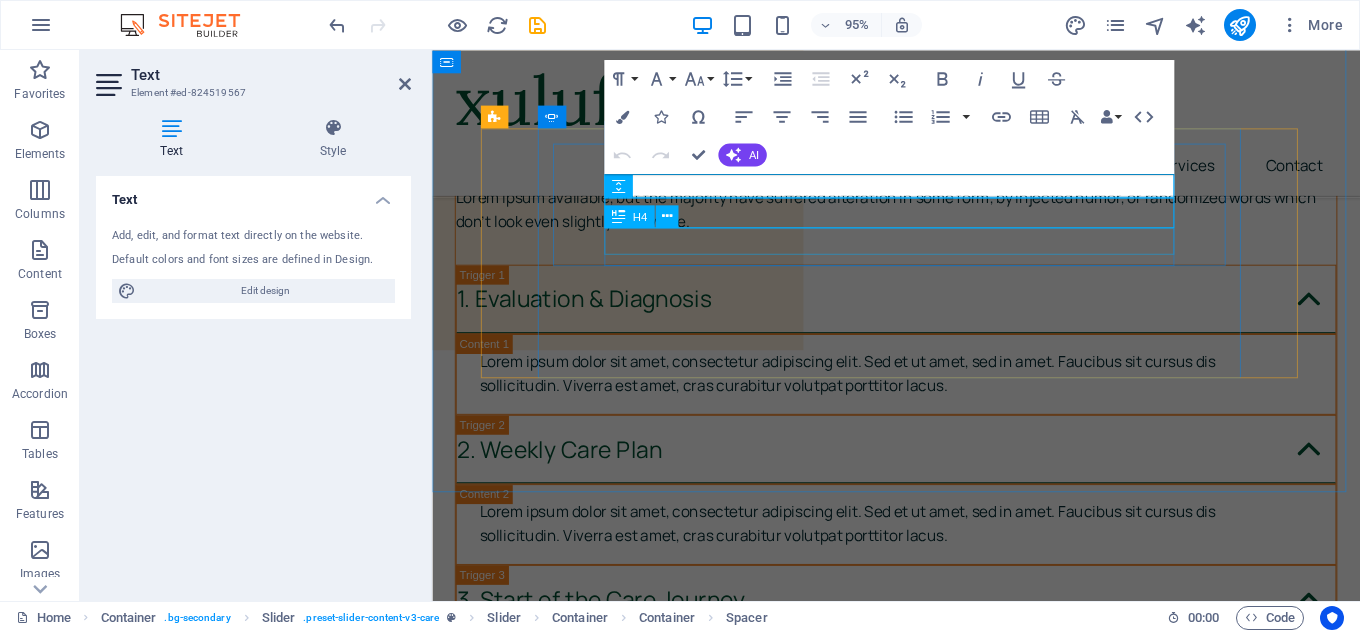 scroll, scrollTop: 6367, scrollLeft: 0, axis: vertical 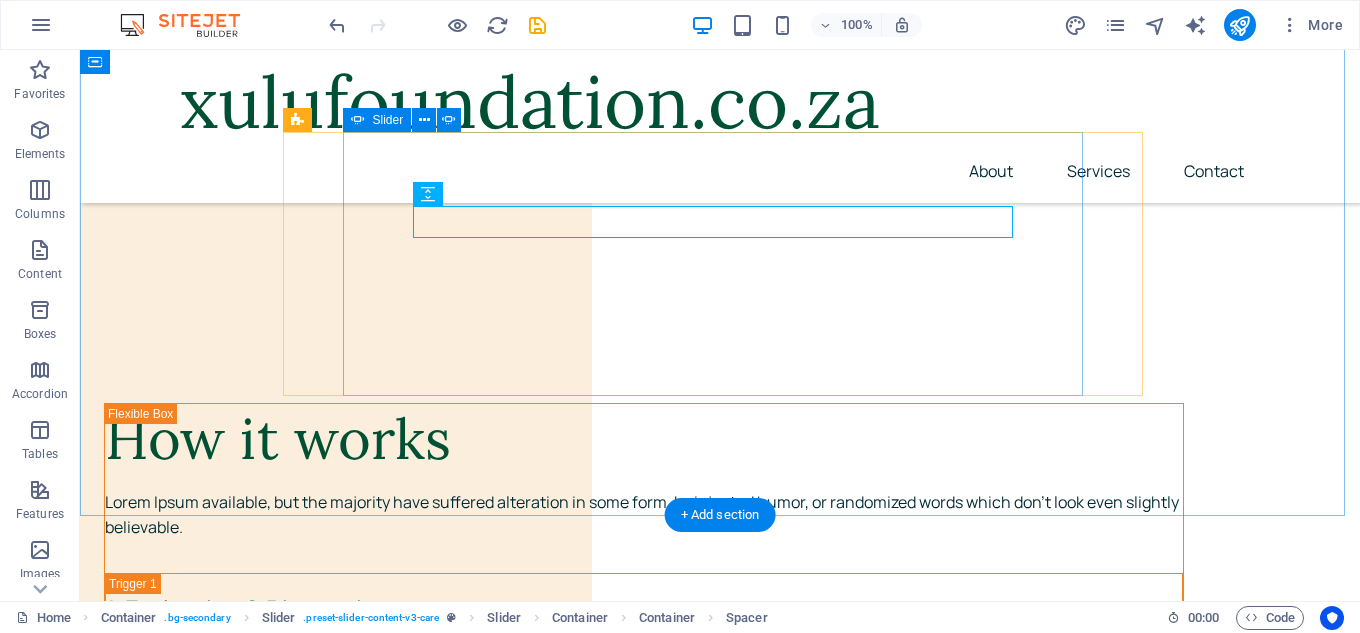 click on "There are many variations of passages of Lorem Ipsum available, but the majority  Sicelo Xulu There are many variations of passages of Lorem Ipsum available, but the majority have suffered alteration in some form, by injected humor, or randomized words which don't look even slightly believable. It is a long established fact that a reader will be distracted by the readable content of a page when looking at its layout.  Mary-Jane White Patient There are many variations of passages of Lorem Ipsum available, but the majority  Sicelo Xulu There are many variations of passages of Lorem Ipsum available, but the majority have suffered alteration in some form, by injected humor, or randomized words which don't look even slightly believable. It is a long established fact that a reader will be distracted by the readable content of a page when looking at its layout.  Mary-Jane White Patient" at bounding box center [610, 5563] 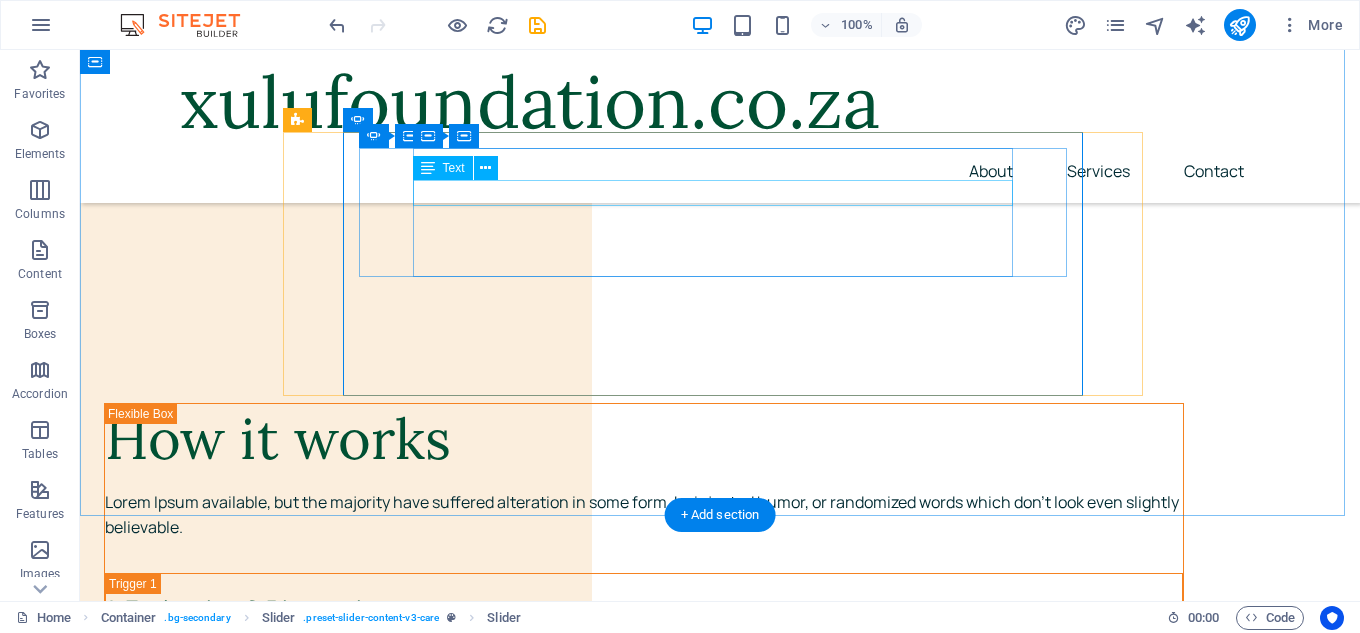 click on "There are many variations of passages of Lorem Ipsum available, but the majority" at bounding box center [-924, 5624] 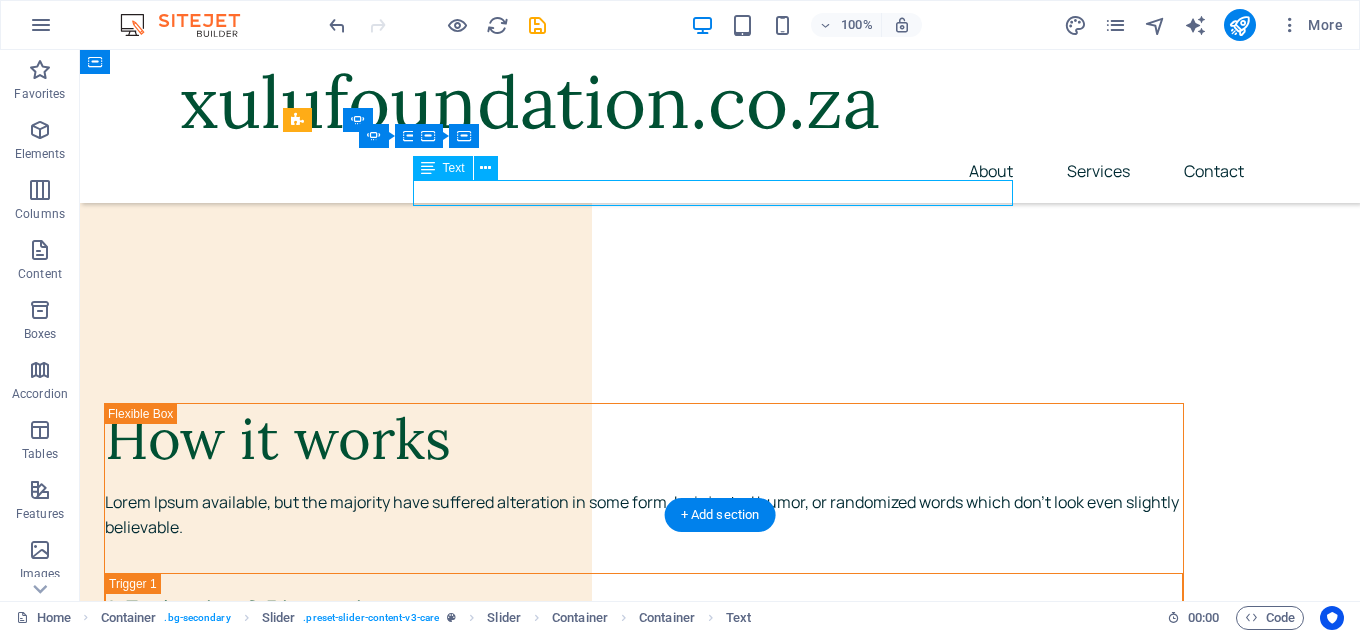 click on "There are many variations of passages of Lorem Ipsum available, but the majority" at bounding box center [-924, 5624] 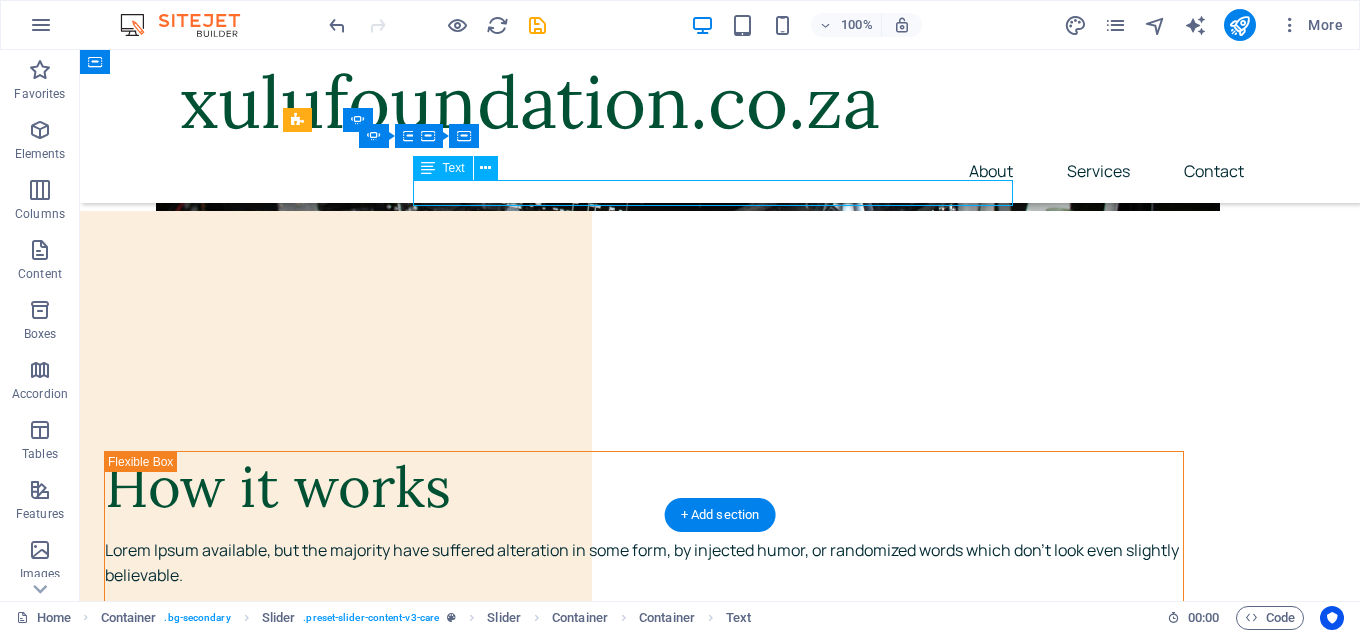 scroll, scrollTop: 6641, scrollLeft: 0, axis: vertical 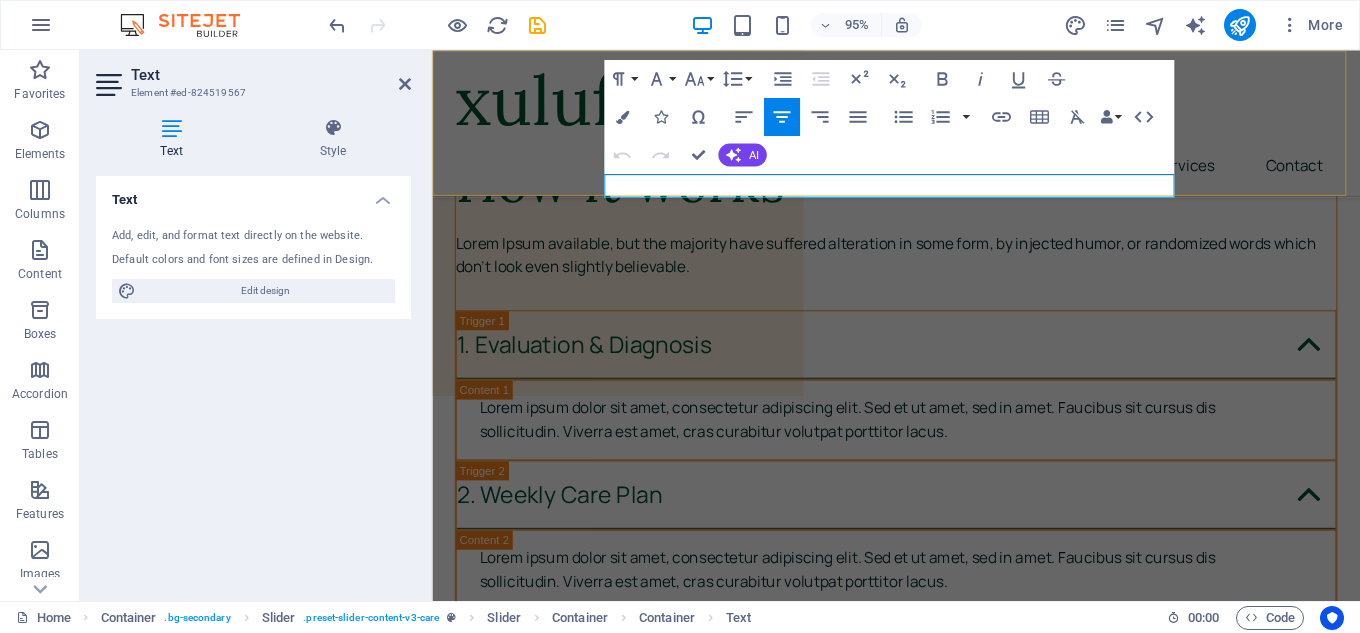 click on "xulufoundation.co.za About Services Contact" at bounding box center (920, 126) 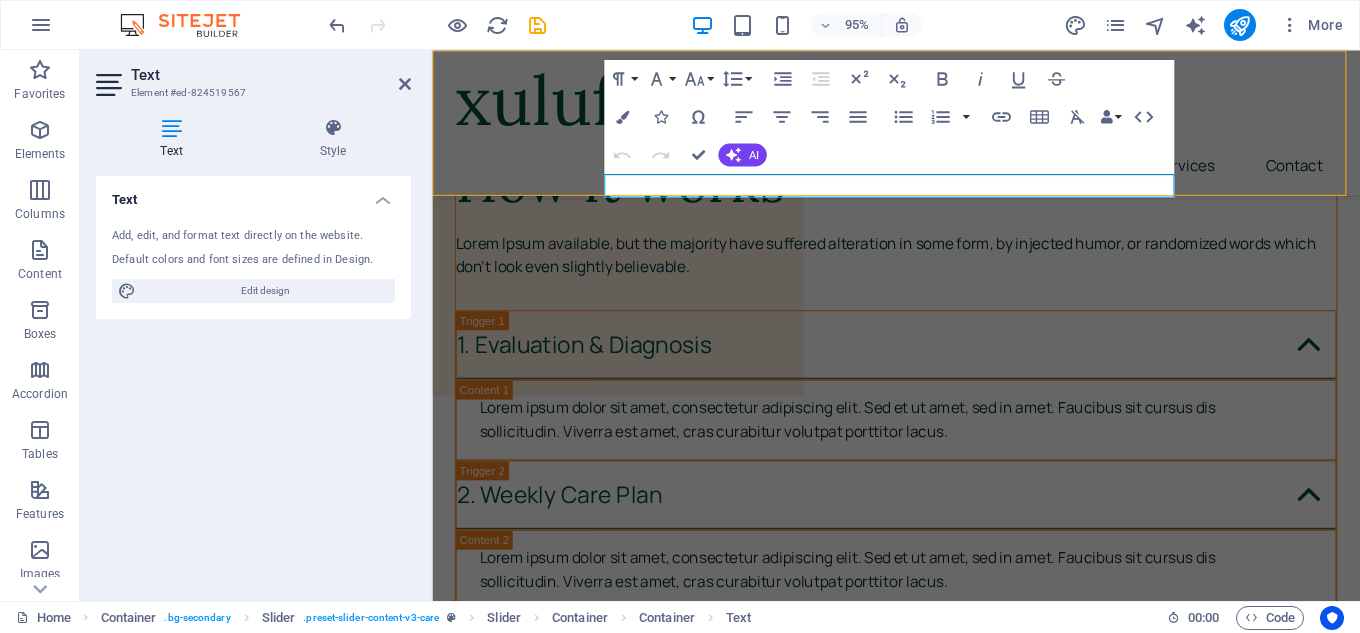 click on "xulufoundation.co.za About Services Contact" at bounding box center [920, 126] 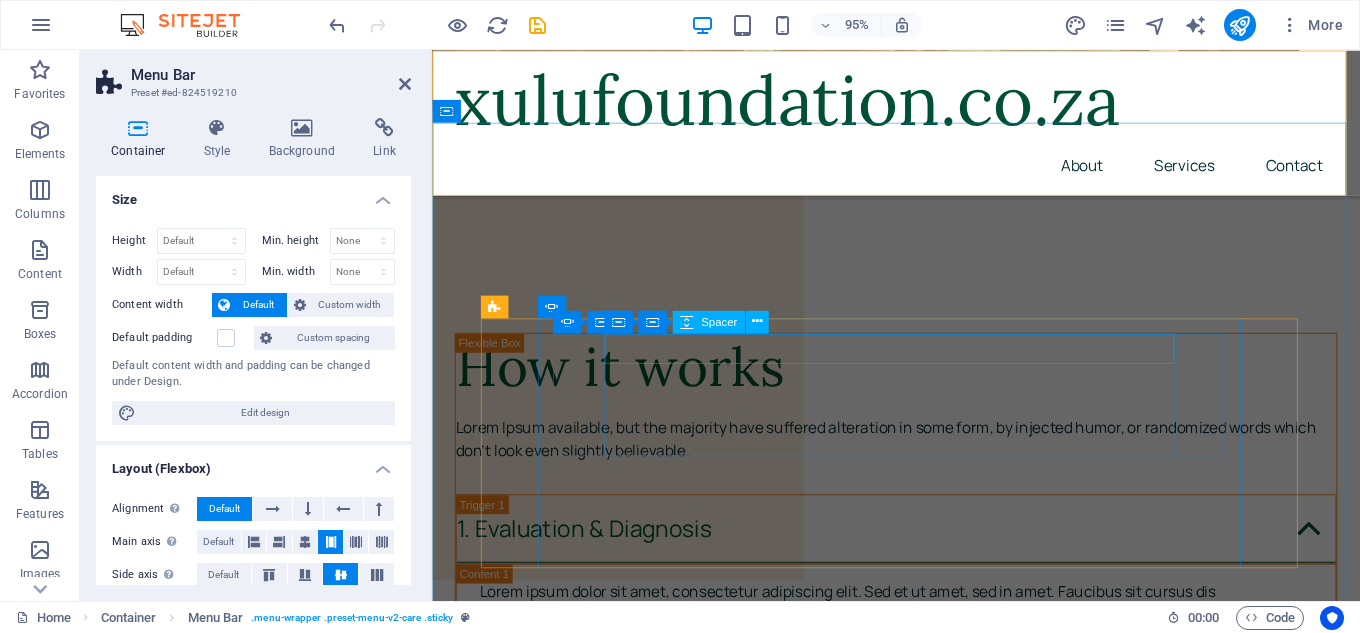 scroll, scrollTop: 6441, scrollLeft: 0, axis: vertical 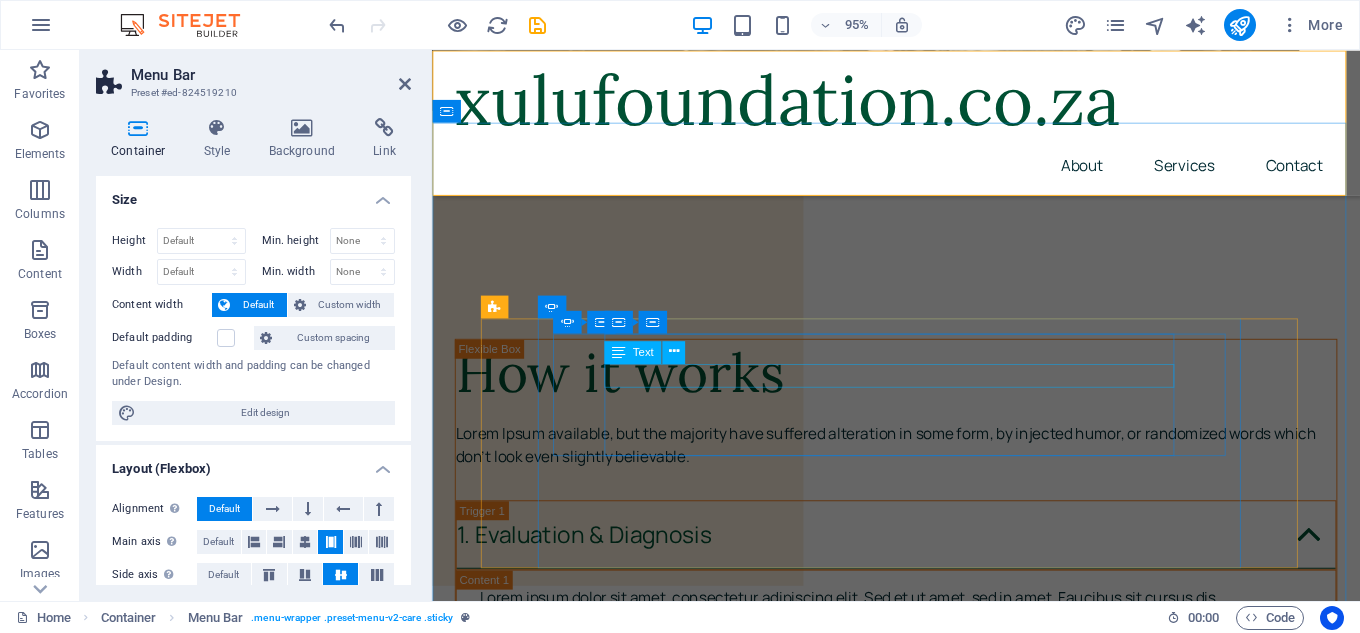 click on "There are many variations of passages of Lorem Ipsum available, but the majority" at bounding box center [-648, 5623] 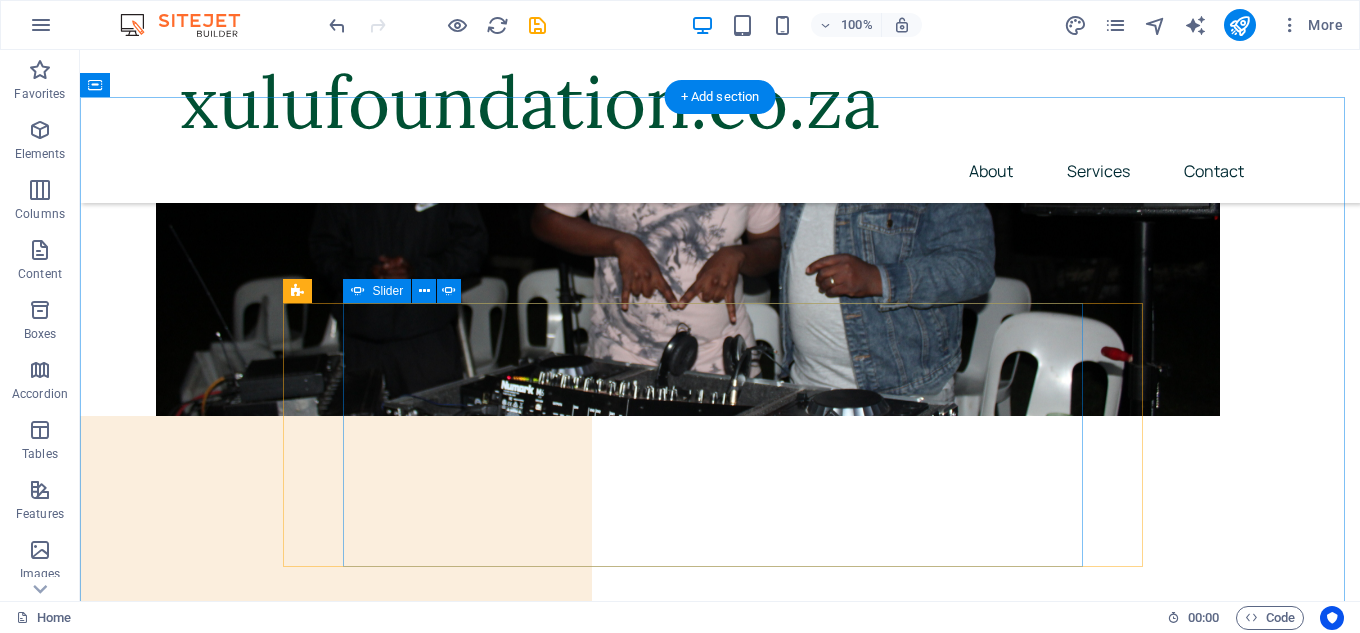 scroll, scrollTop: 6072, scrollLeft: 0, axis: vertical 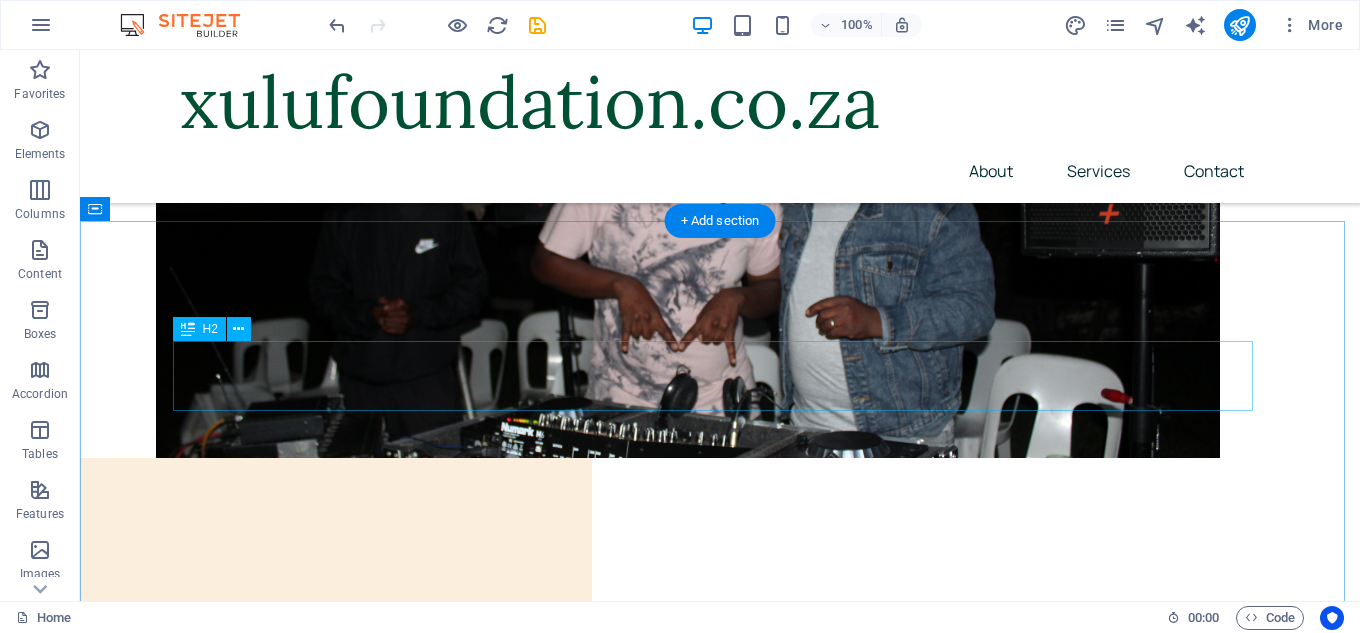 click on "What our clients say" at bounding box center (720, 5343) 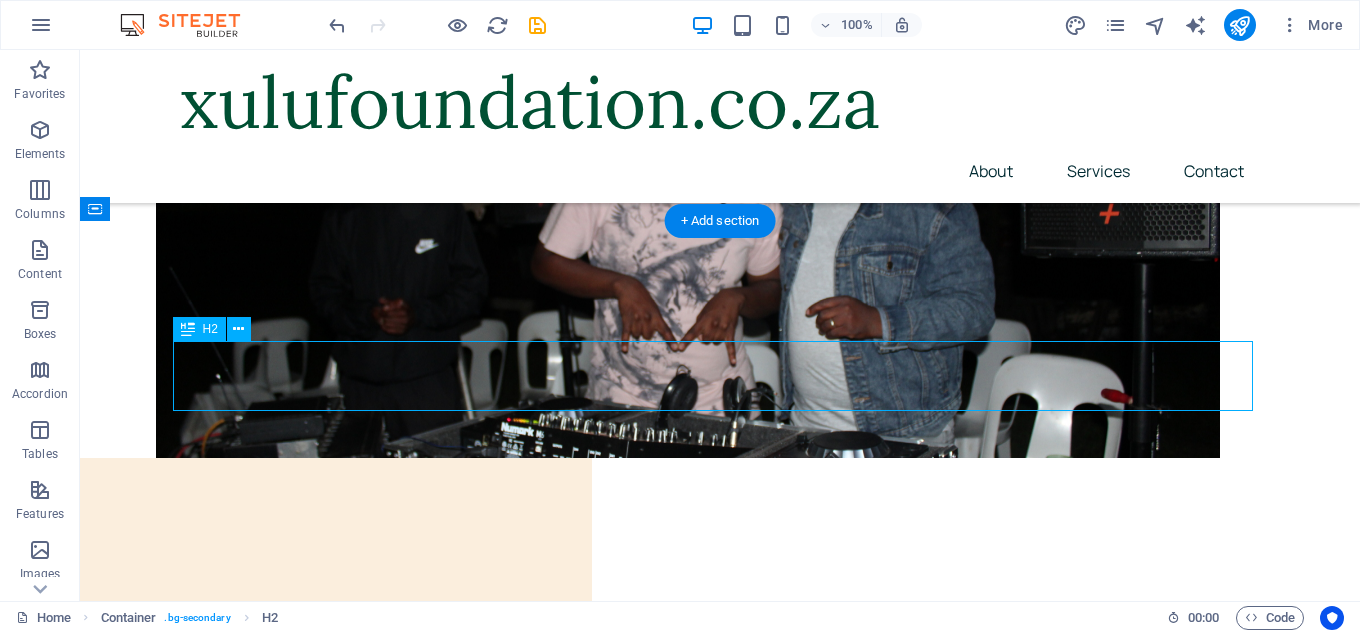 click on "What our clients say" at bounding box center (720, 5343) 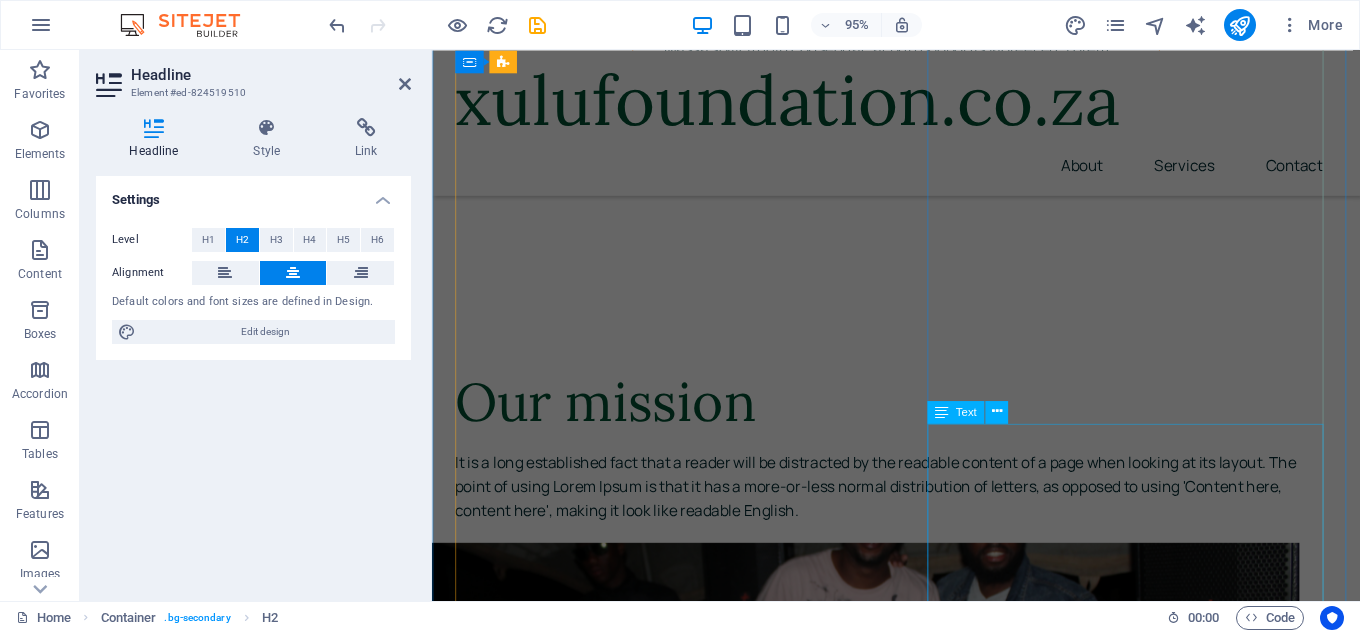 scroll, scrollTop: 5679, scrollLeft: 0, axis: vertical 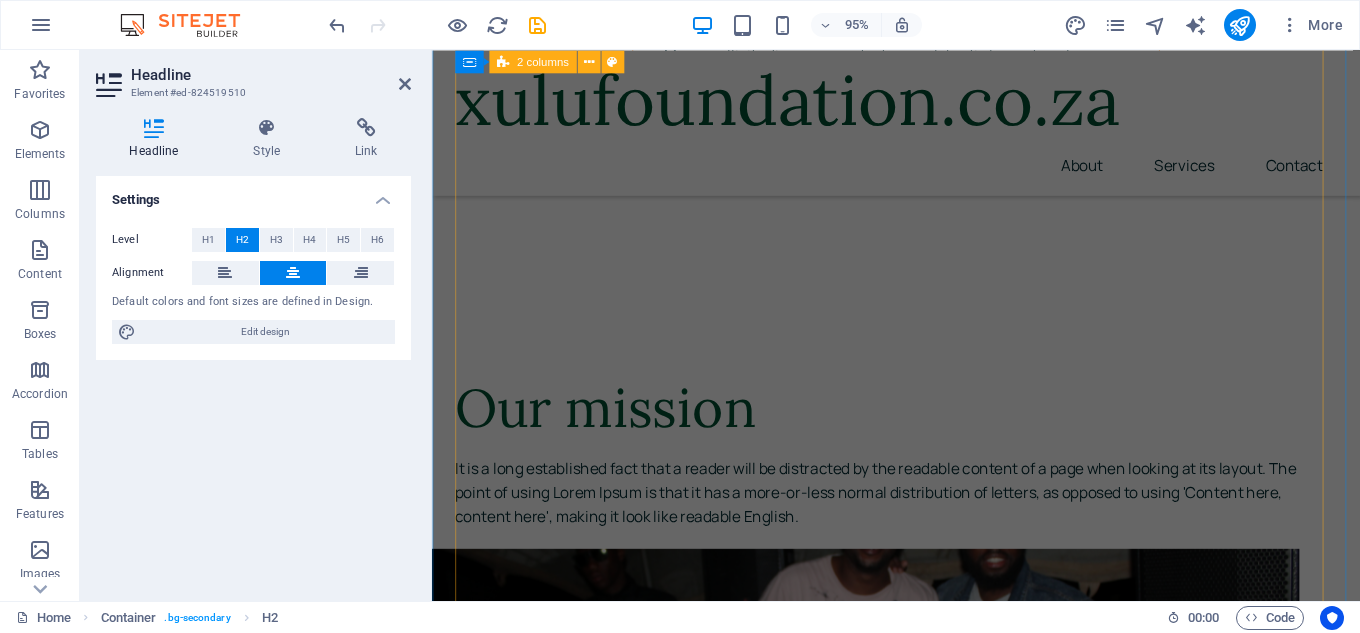 click on "760 Amarillo Ave Pahrump, Nevada 29356 Vera St, Gold Beach, Oregon 4950 N Bradley St, Garden City, Idaho 15851 33rd St NW, Fairview, Montana 3620 Southpark Dr, Jackson, Wyoming 2100 69th Ave, Greeley, Colorado Visit our locations It is a long established fact that a reader will be distracted by the readable content of a page when looking at its. Visit our locations It is a long established fact that a reader will be distracted by the readable content of a page when looking at its.
760 Amarillo Ave Pahrump, Nevada
29356 Vera St, Gold Beach, Oregon
4950 N Bradley St, Garden City, Idaho
15851 33rd St NW, Fairview, Montana
3620 Southpark Dr, Jackson, Wyoming
2100 69th Ave, Greeley, Colorado" at bounding box center (920, 4645) 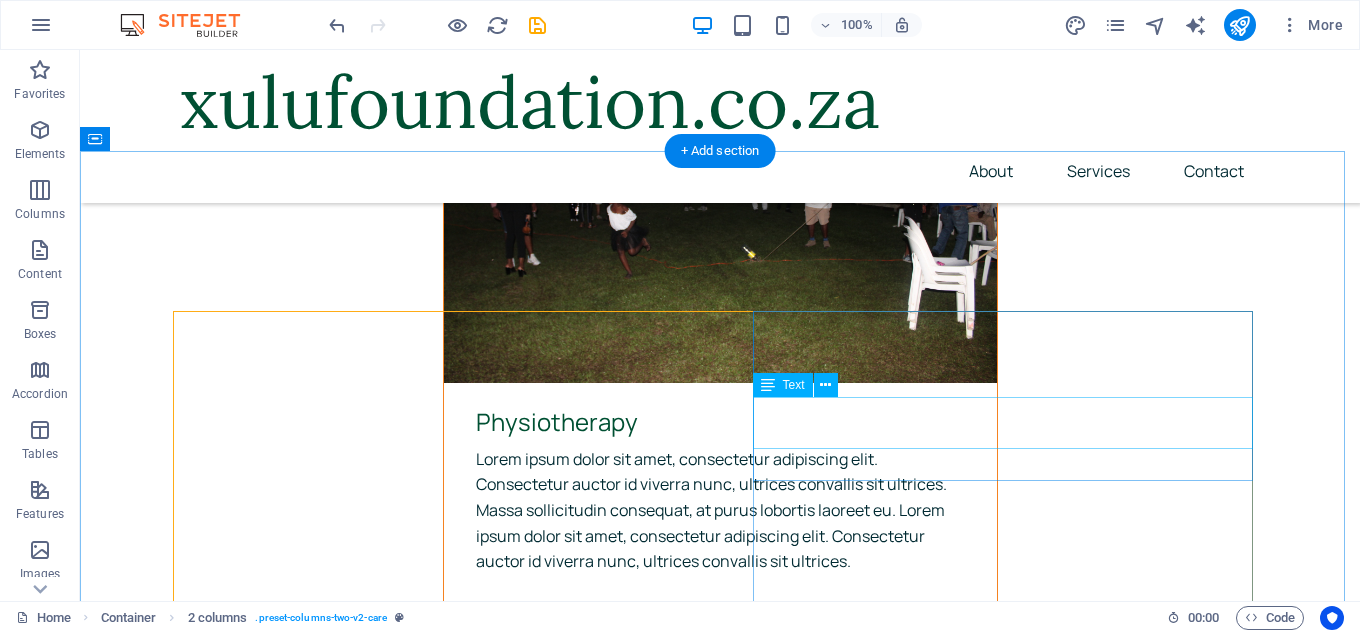 scroll, scrollTop: 5499, scrollLeft: 0, axis: vertical 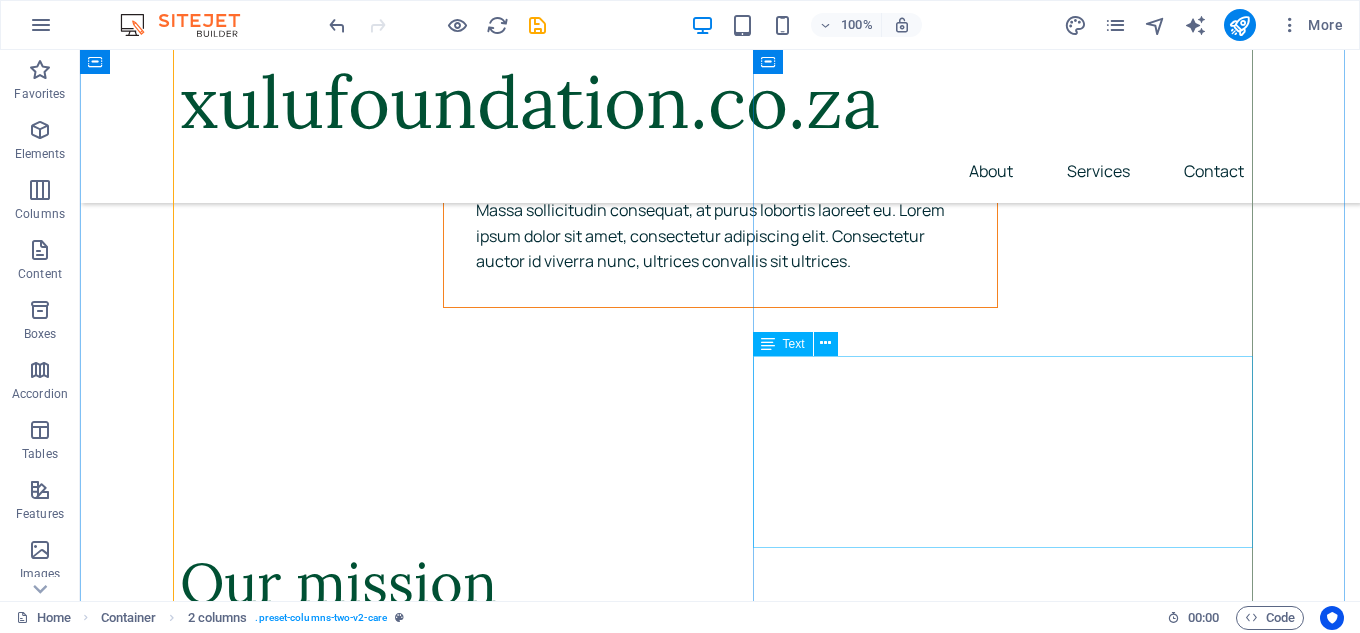 click on "760 Amarillo Ave Pahrump, Nevada
29356 Vera St, Gold Beach, Oregon
4950 N Bradley St, Garden City, Idaho
15851 33rd St NW, Fairview, Montana
3620 Southpark Dr, Jackson, Wyoming
2100 69th Ave, Greeley, Colorado" at bounding box center (430, 5502) 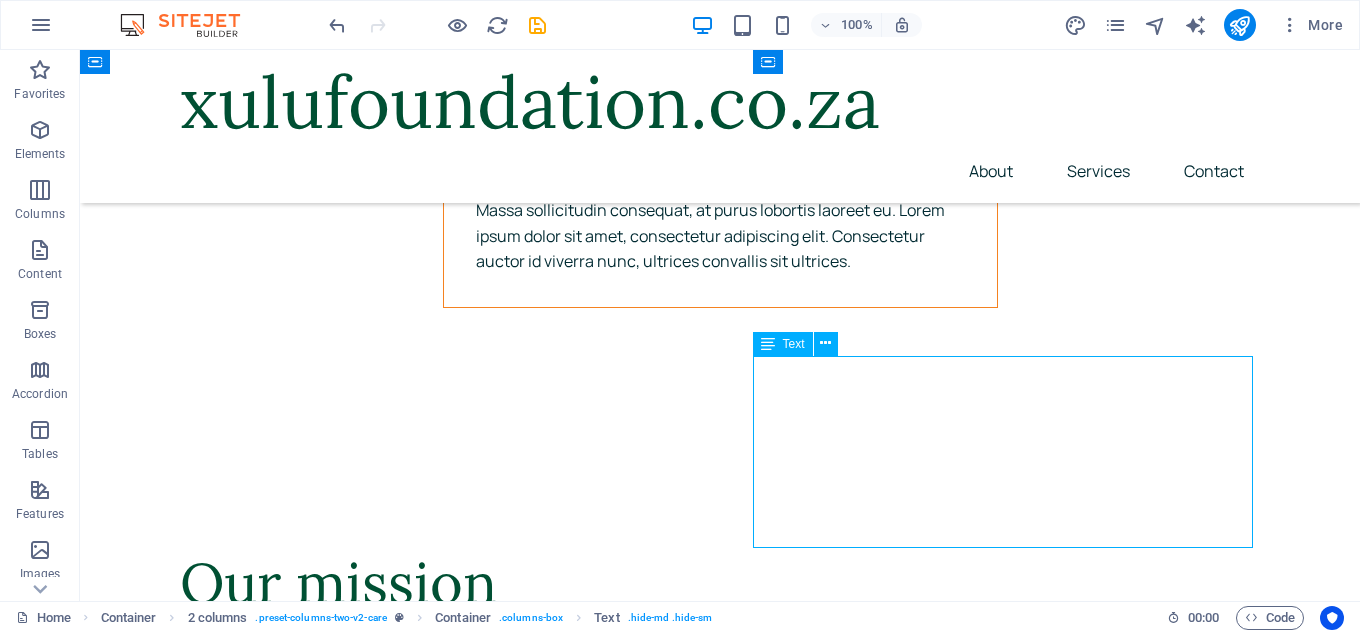click on "760 Amarillo Ave Pahrump, Nevada
29356 Vera St, Gold Beach, Oregon
4950 N Bradley St, Garden City, Idaho
15851 33rd St NW, Fairview, Montana
3620 Southpark Dr, Jackson, Wyoming
2100 69th Ave, Greeley, Colorado" at bounding box center (430, 5502) 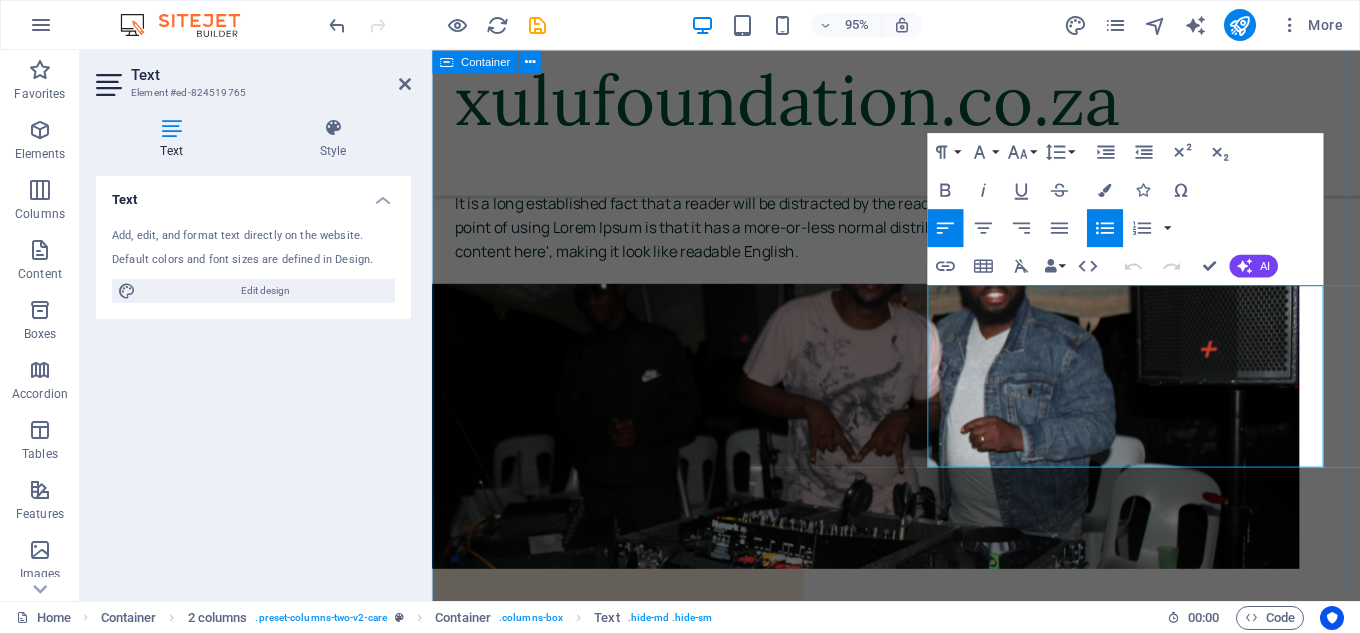 scroll, scrollTop: 6068, scrollLeft: 0, axis: vertical 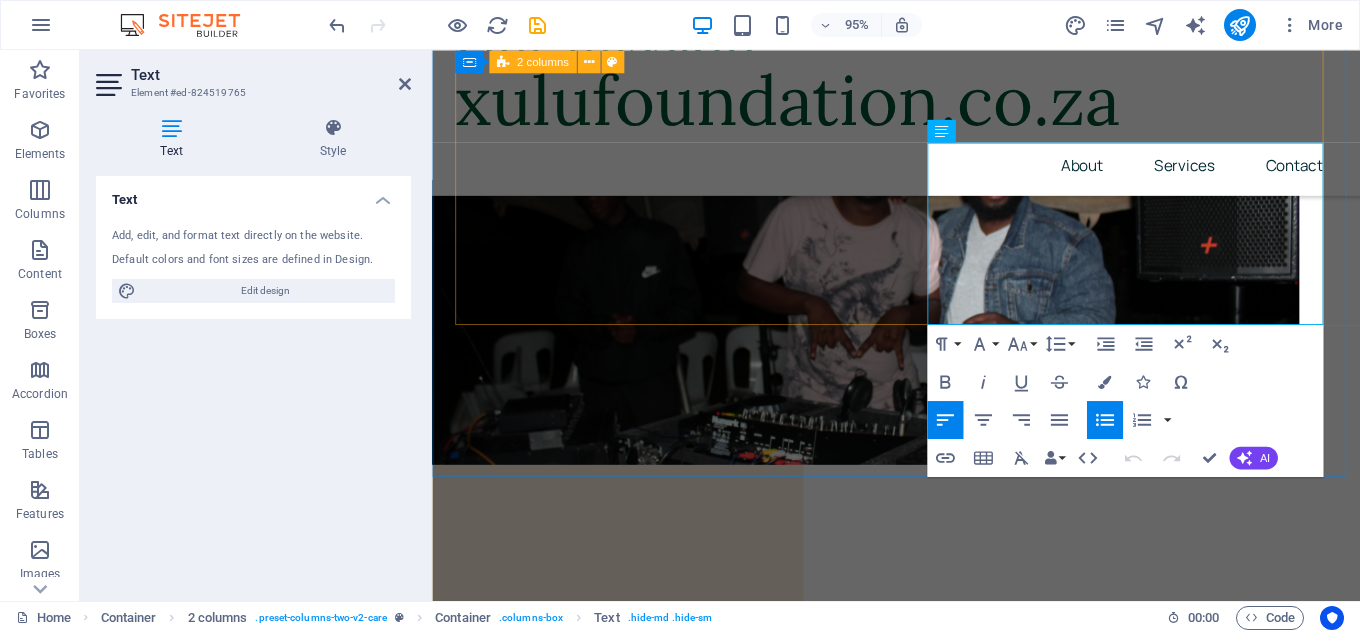 drag, startPoint x: 1245, startPoint y: 325, endPoint x: 926, endPoint y: 213, distance: 338.0902 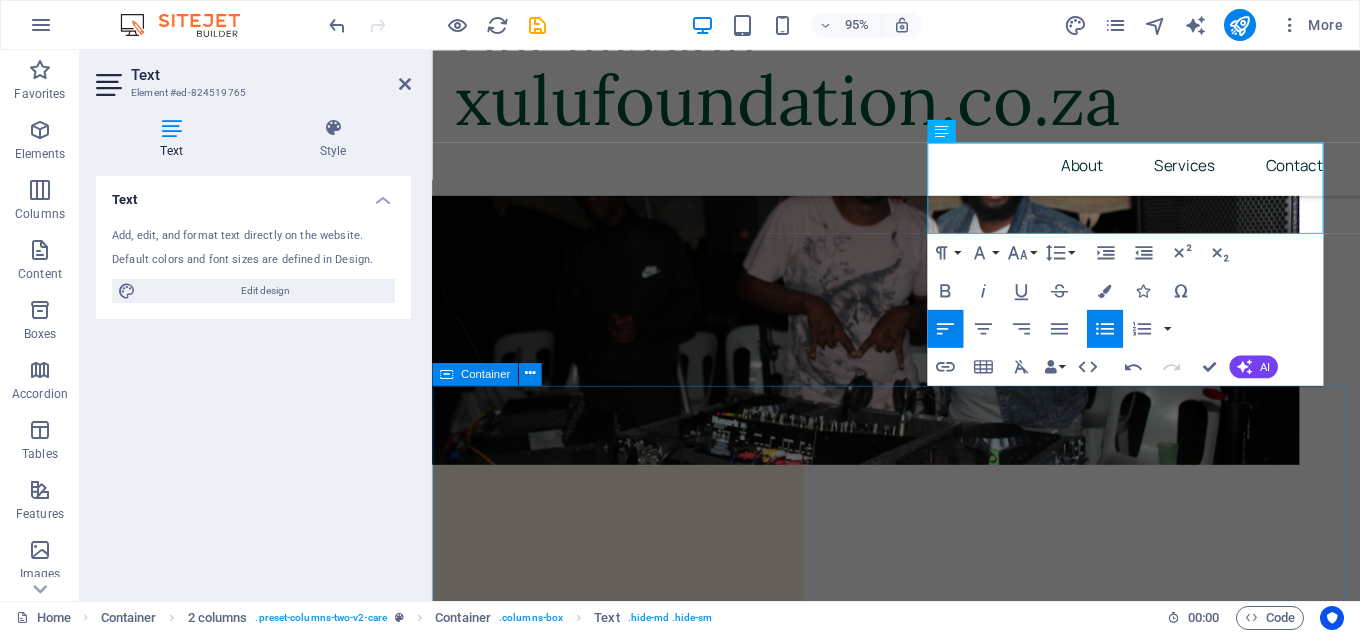 click on "Sicelo Xulu There are many variations of passages of Lorem Ipsum available, but the majority have suffered alteration in some form, by injected humor, or randomized words which don't look even slightly believable. It is a long established fact that a reader will be distracted by the readable content of a page when looking at its layout.  Mary-Jane White Patient Sicelo Xulu There are many variations of passages of Lorem Ipsum available, but the majority have suffered alteration in some form, by injected humor, or randomized words which don't look even slightly believable. It is a long established fact that a reader will be distracted by the readable content of a page when looking at its layout.  Mary-Jane White Patient" at bounding box center [920, 5732] 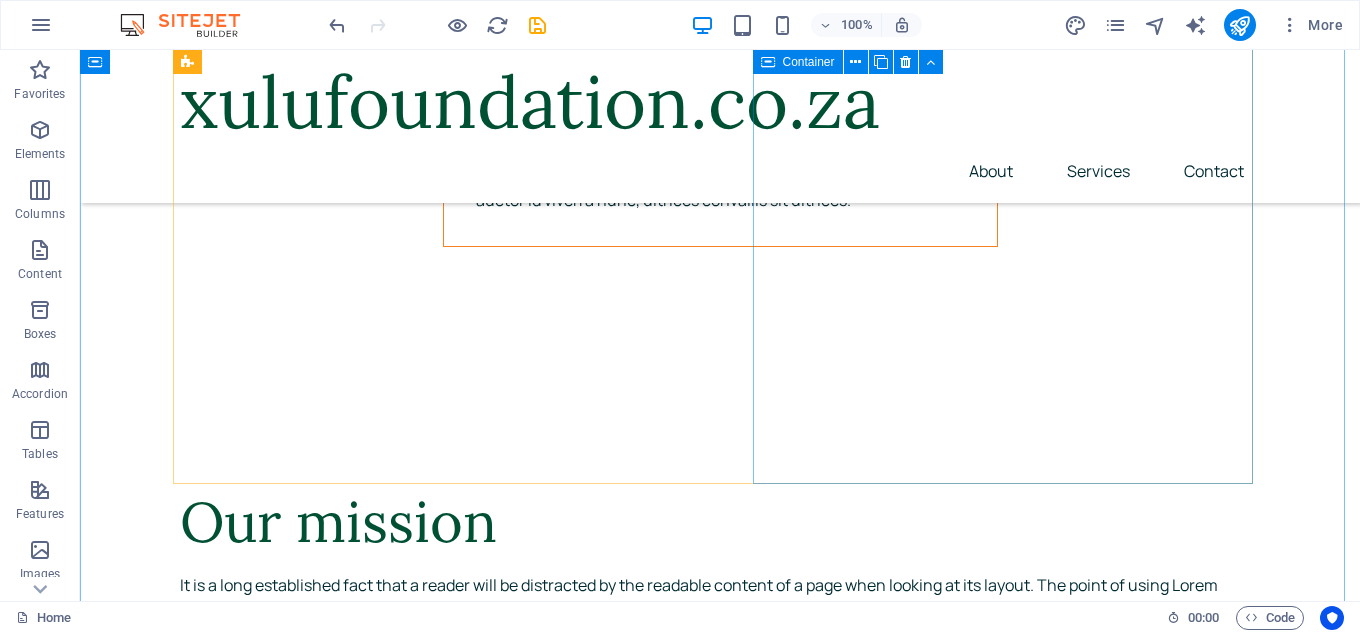 scroll, scrollTop: 5464, scrollLeft: 0, axis: vertical 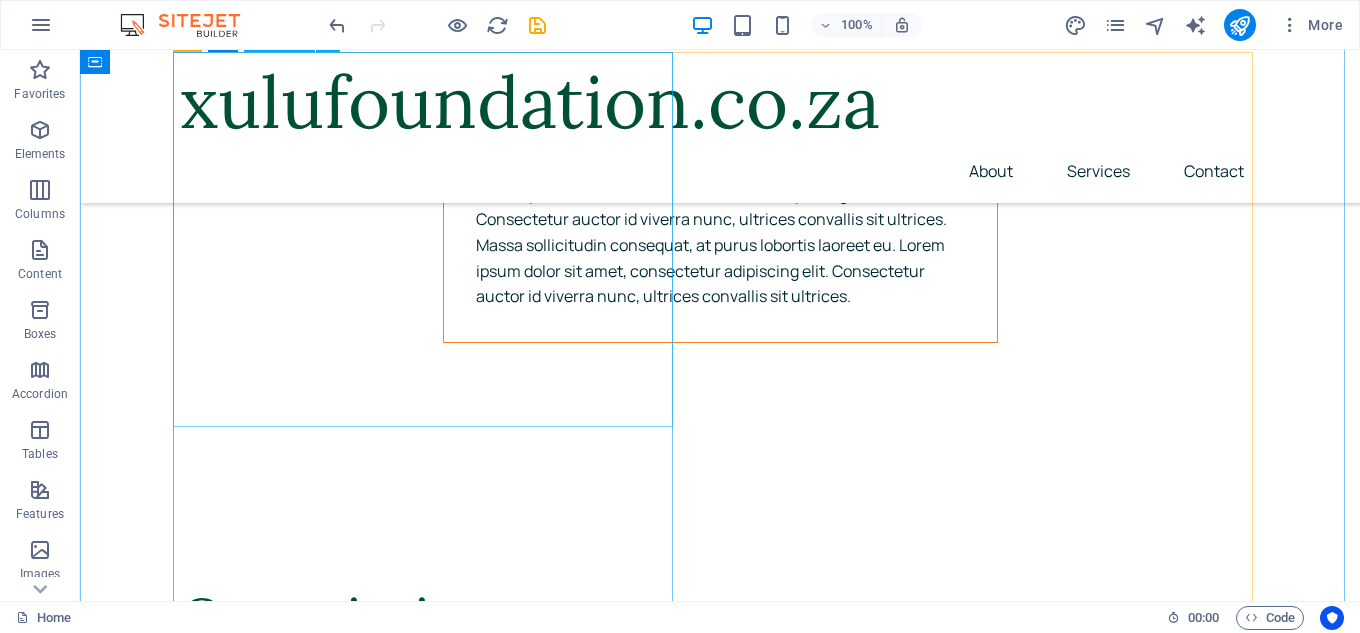click at bounding box center [430, 4332] 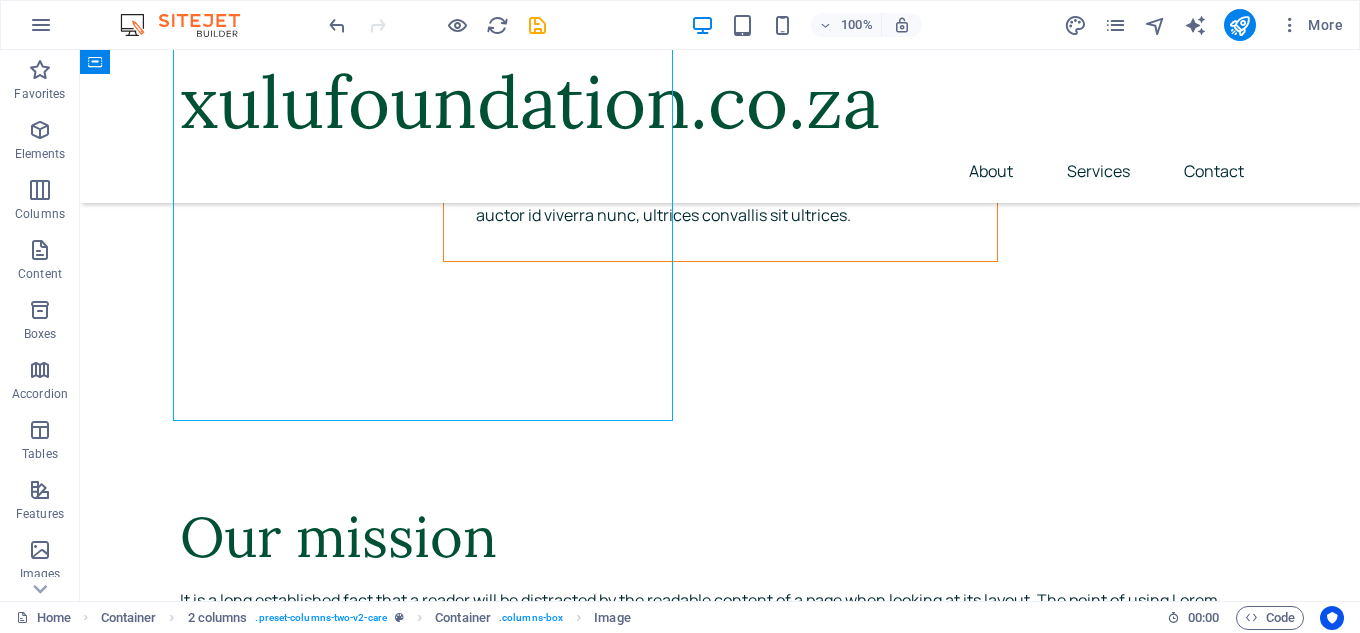 scroll, scrollTop: 5564, scrollLeft: 0, axis: vertical 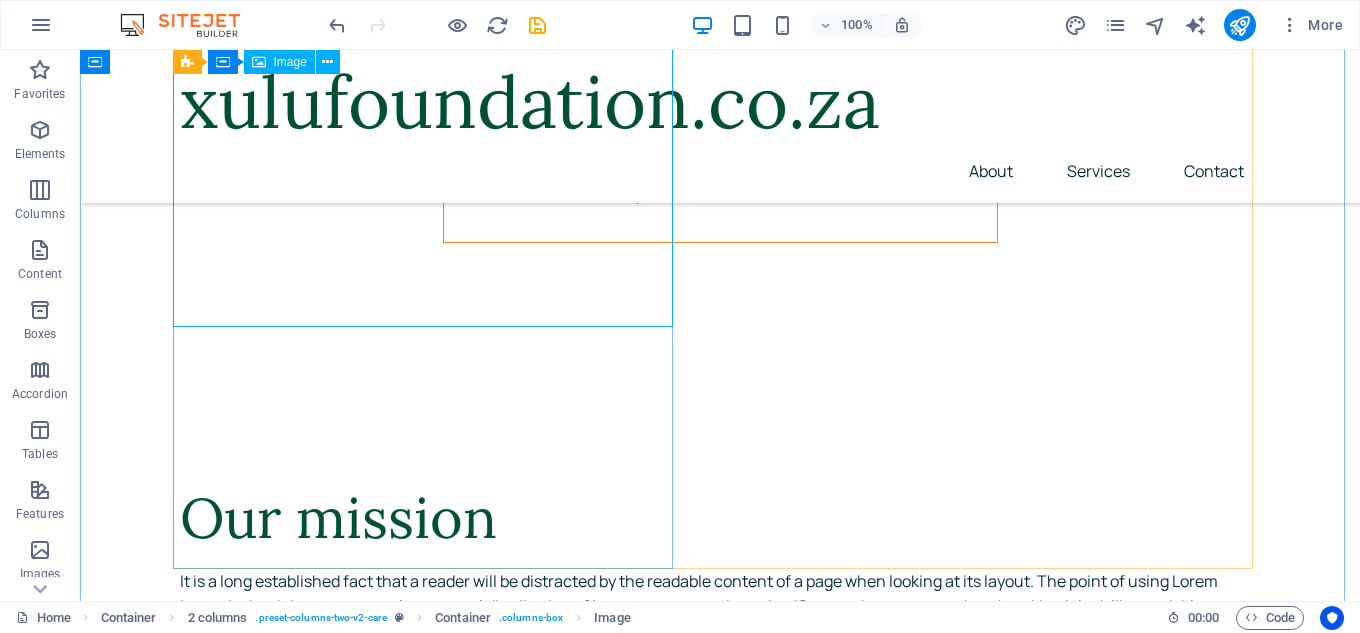 click at bounding box center (430, 4232) 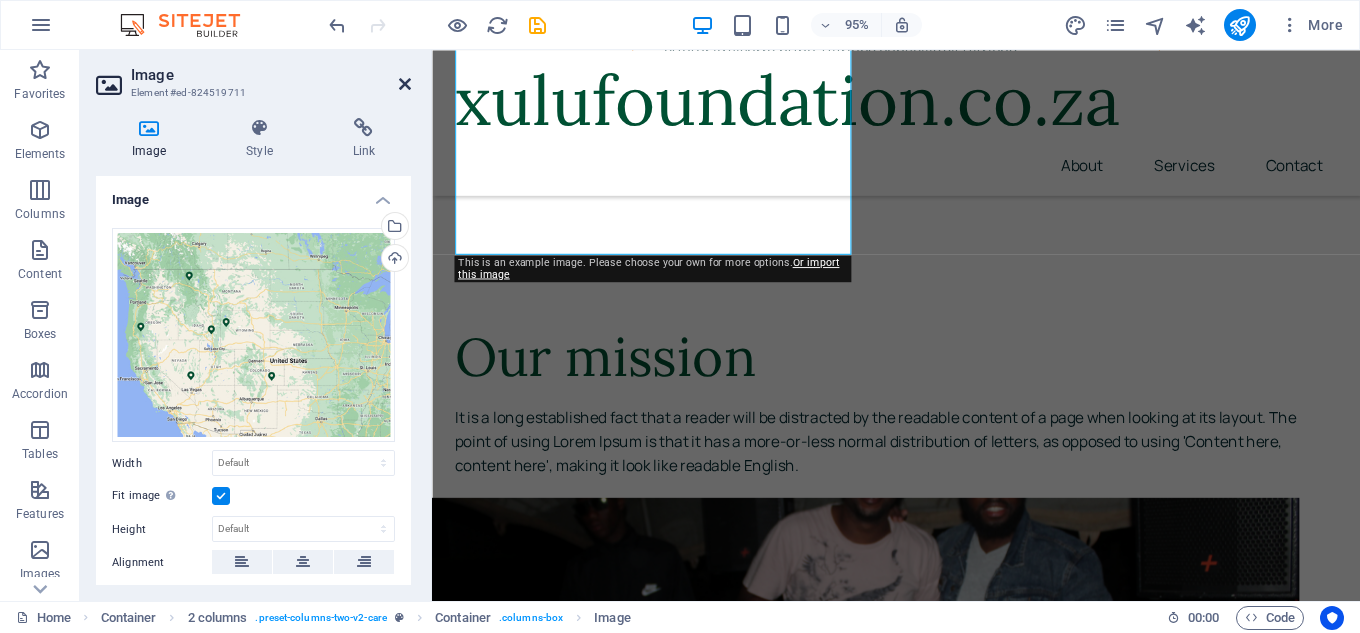 click at bounding box center (405, 84) 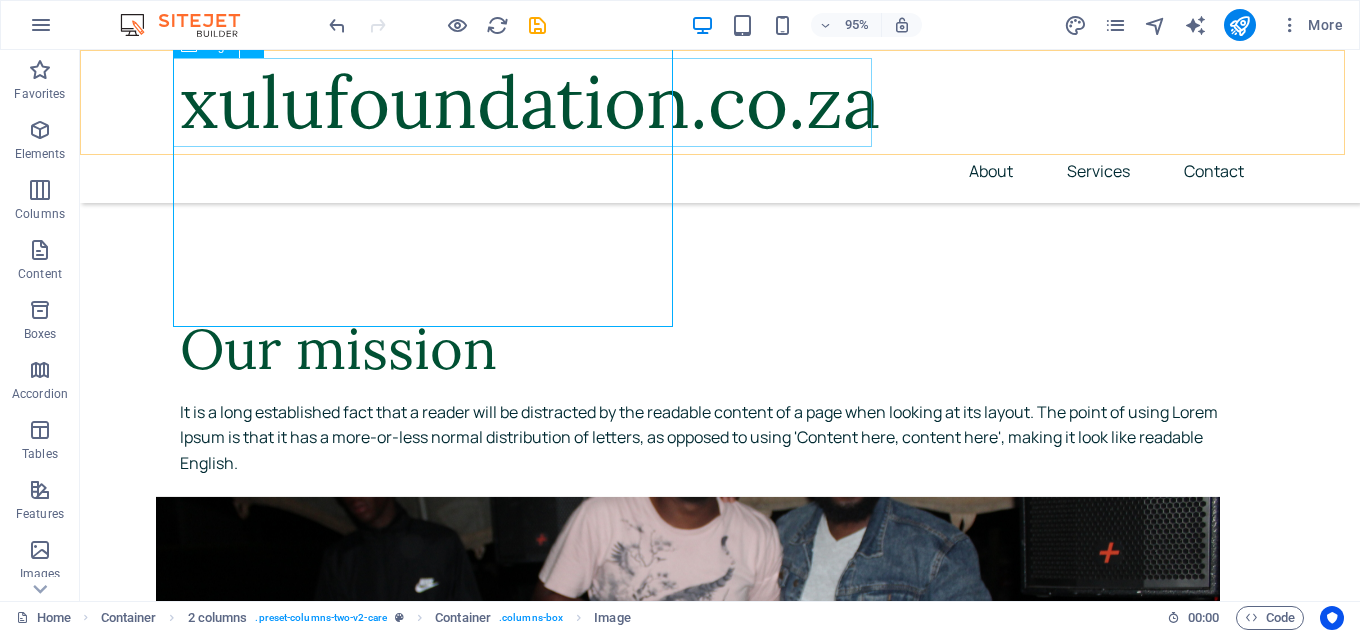 scroll, scrollTop: 5564, scrollLeft: 0, axis: vertical 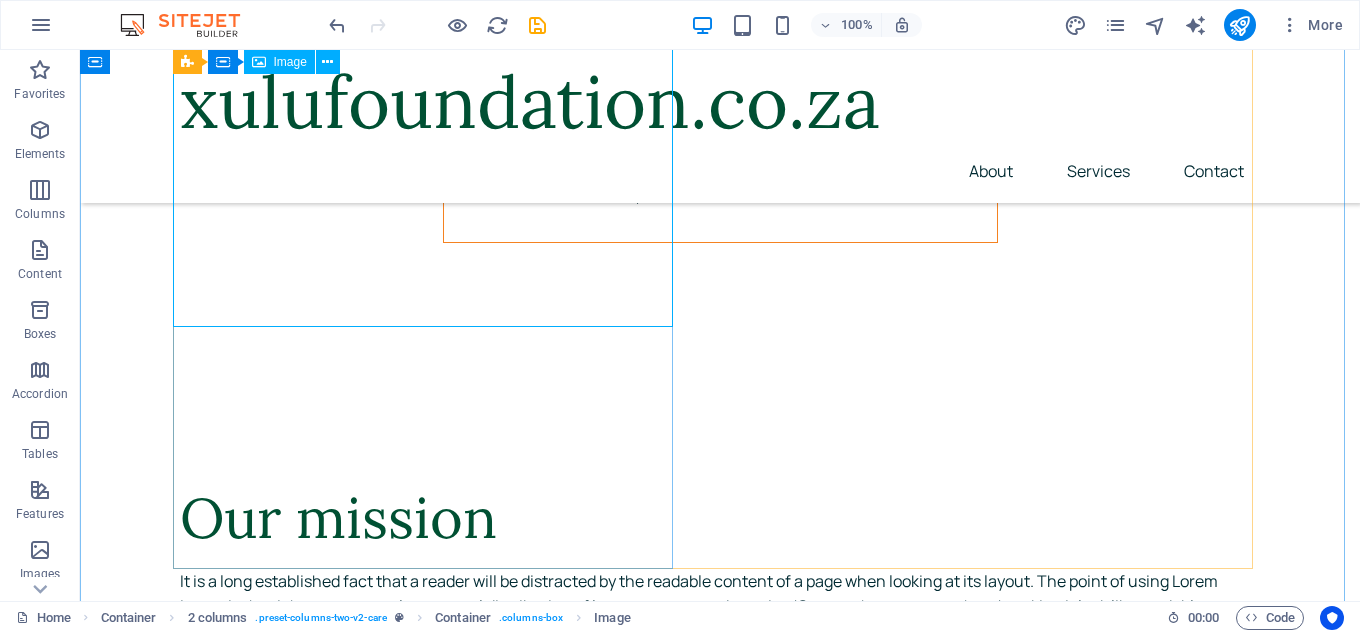 click at bounding box center (430, 4136) 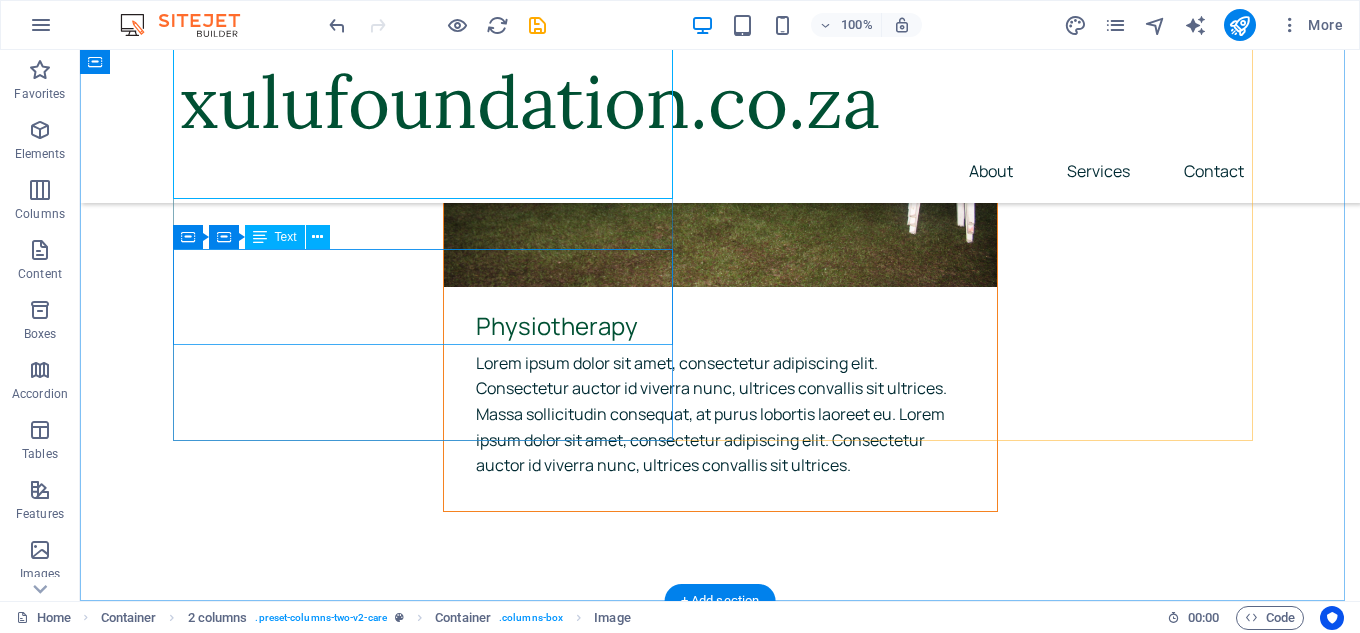 scroll, scrollTop: 5264, scrollLeft: 0, axis: vertical 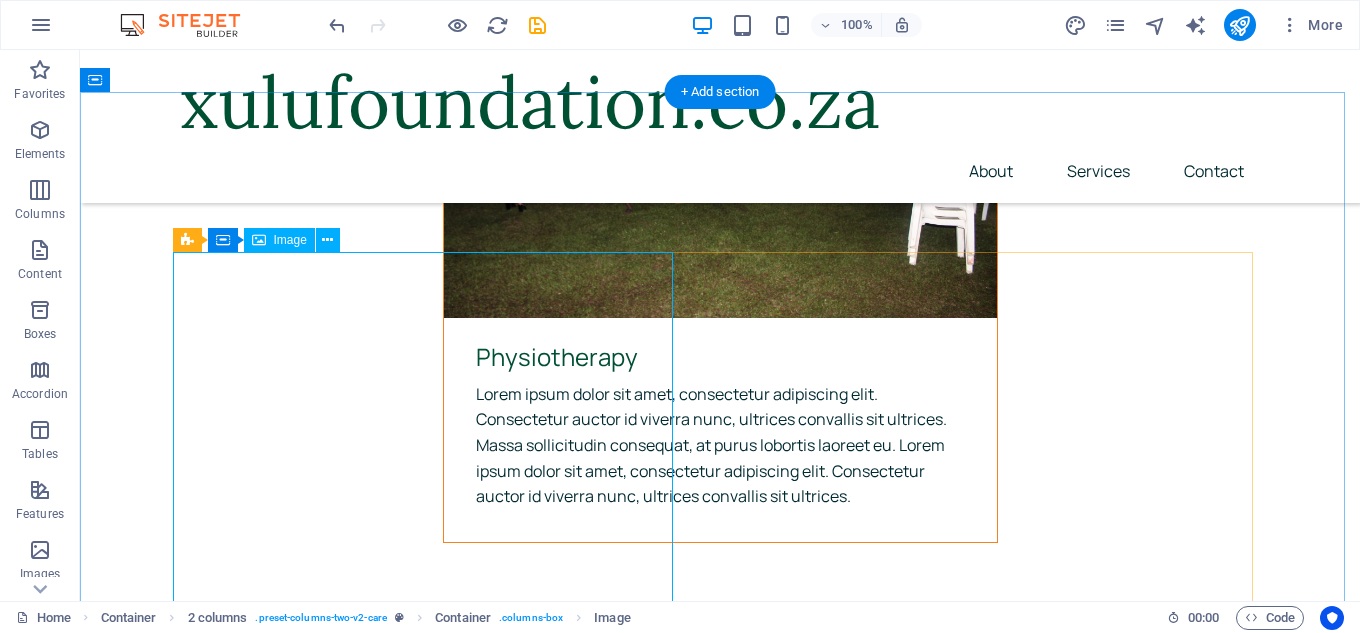 click at bounding box center [430, 4436] 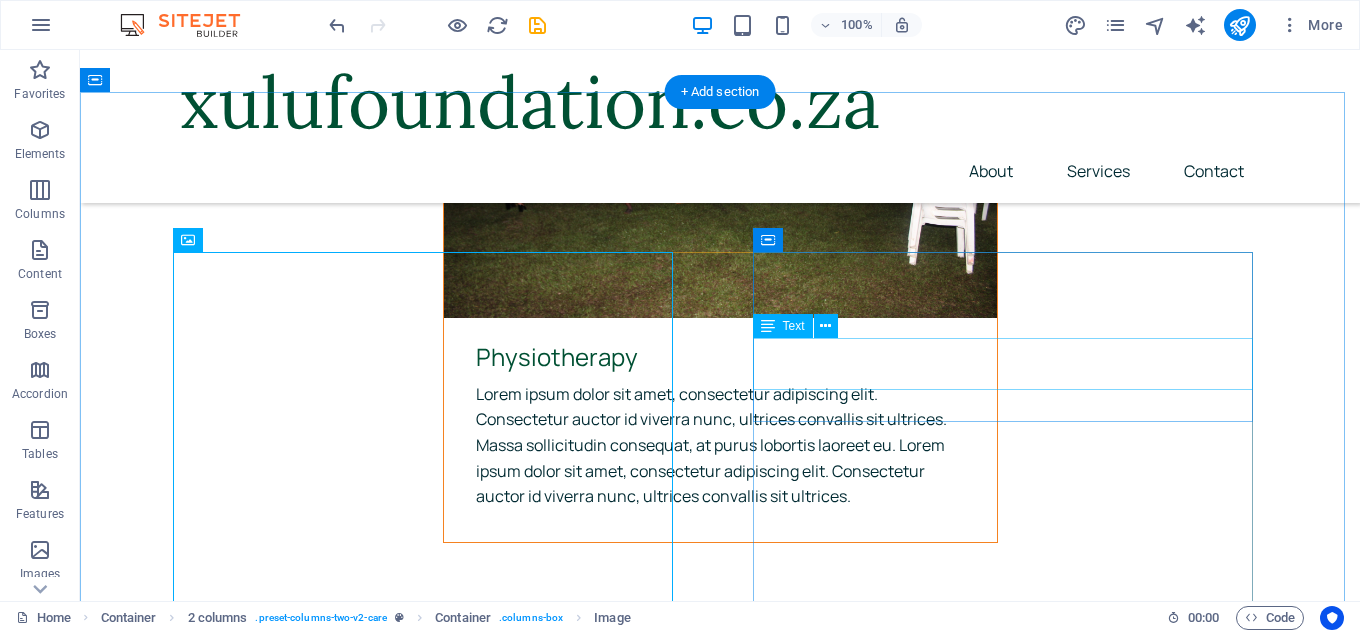 click on "It is a long established fact that a reader will be distracted by the readable content of a page when looking at its." at bounding box center (430, 5219) 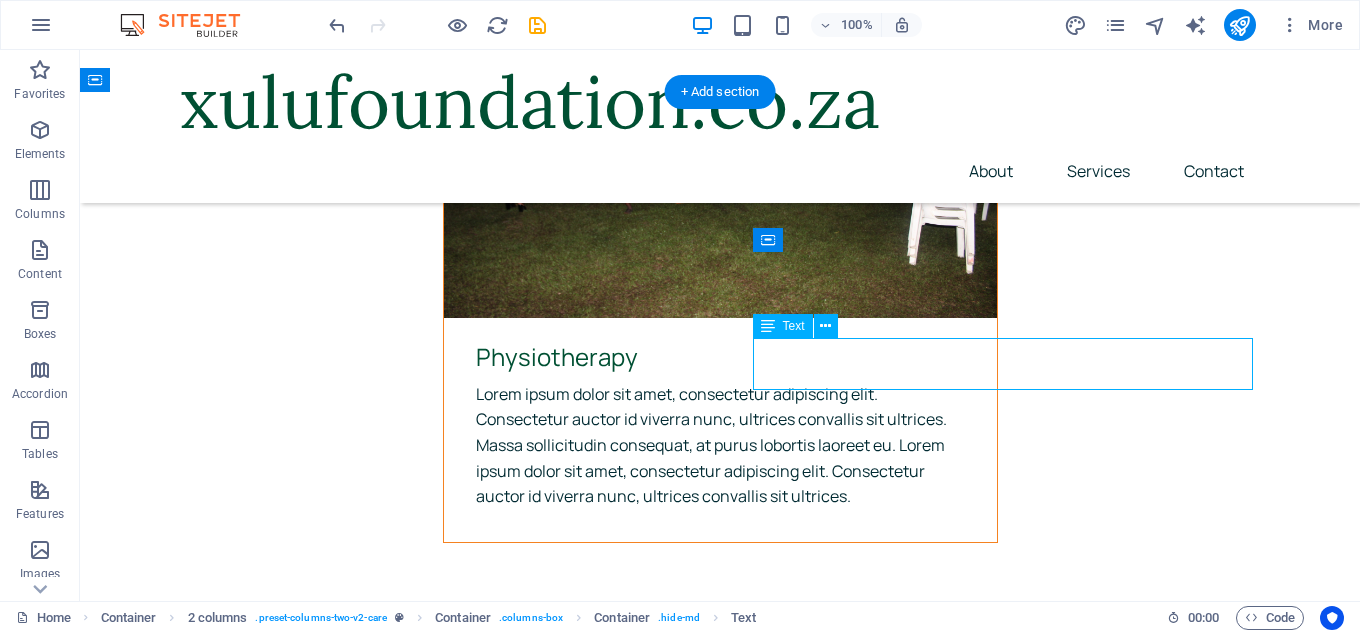 click on "It is a long established fact that a reader will be distracted by the readable content of a page when looking at its." at bounding box center [430, 5219] 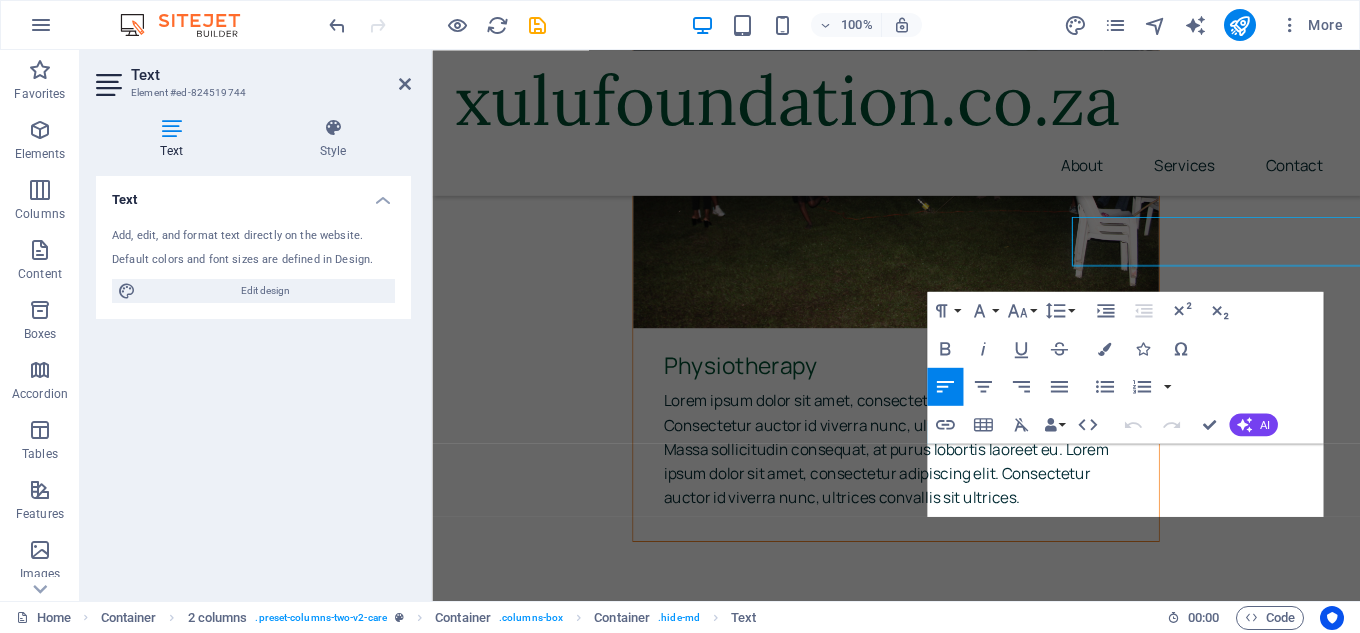 scroll, scrollTop: 5377, scrollLeft: 0, axis: vertical 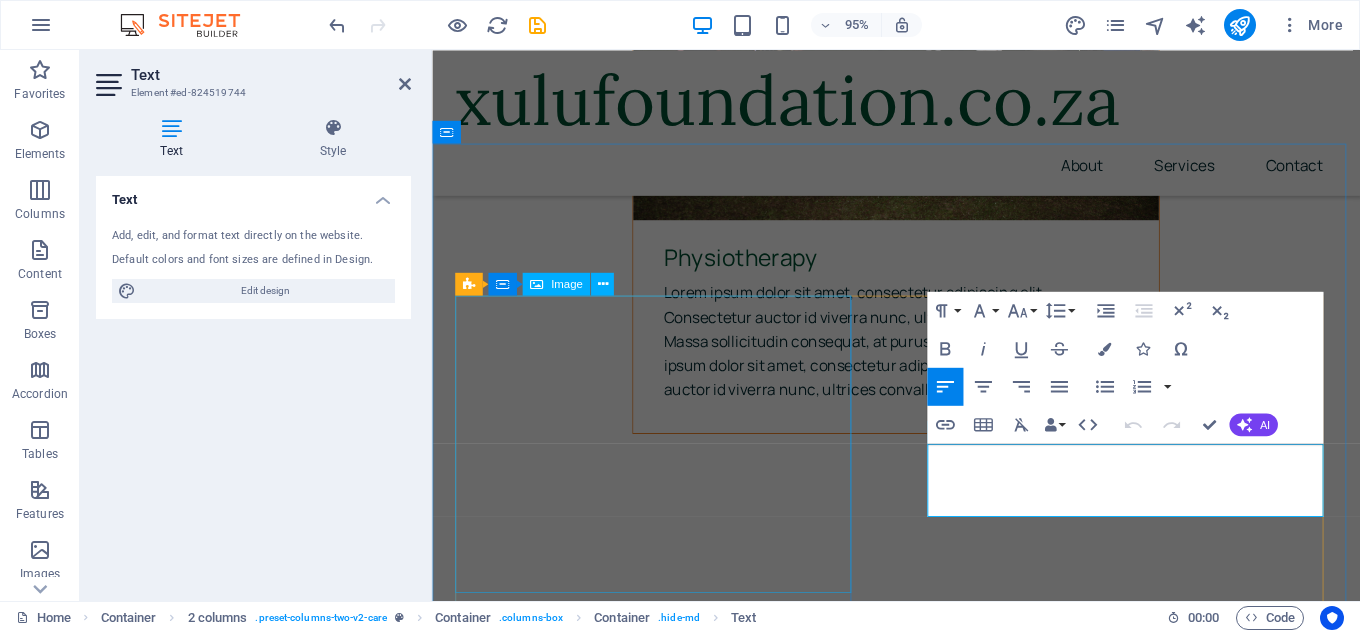 drag, startPoint x: 1070, startPoint y: 527, endPoint x: 864, endPoint y: 462, distance: 216.01157 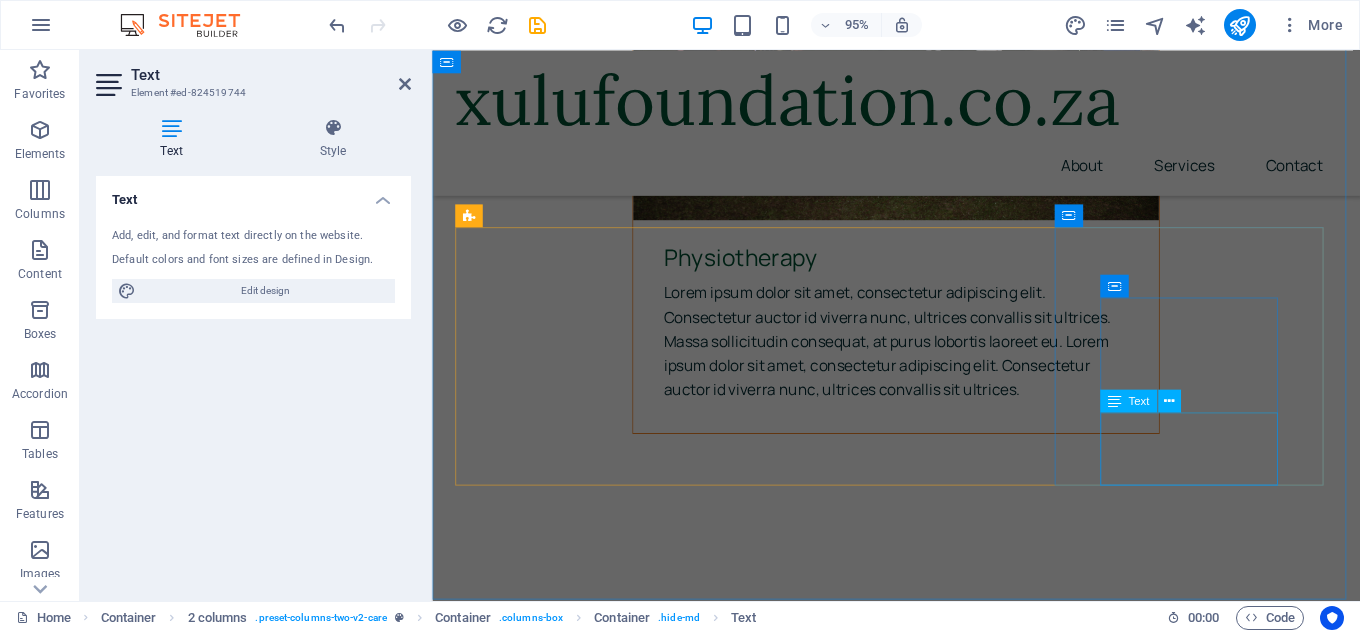scroll, scrollTop: 4877, scrollLeft: 0, axis: vertical 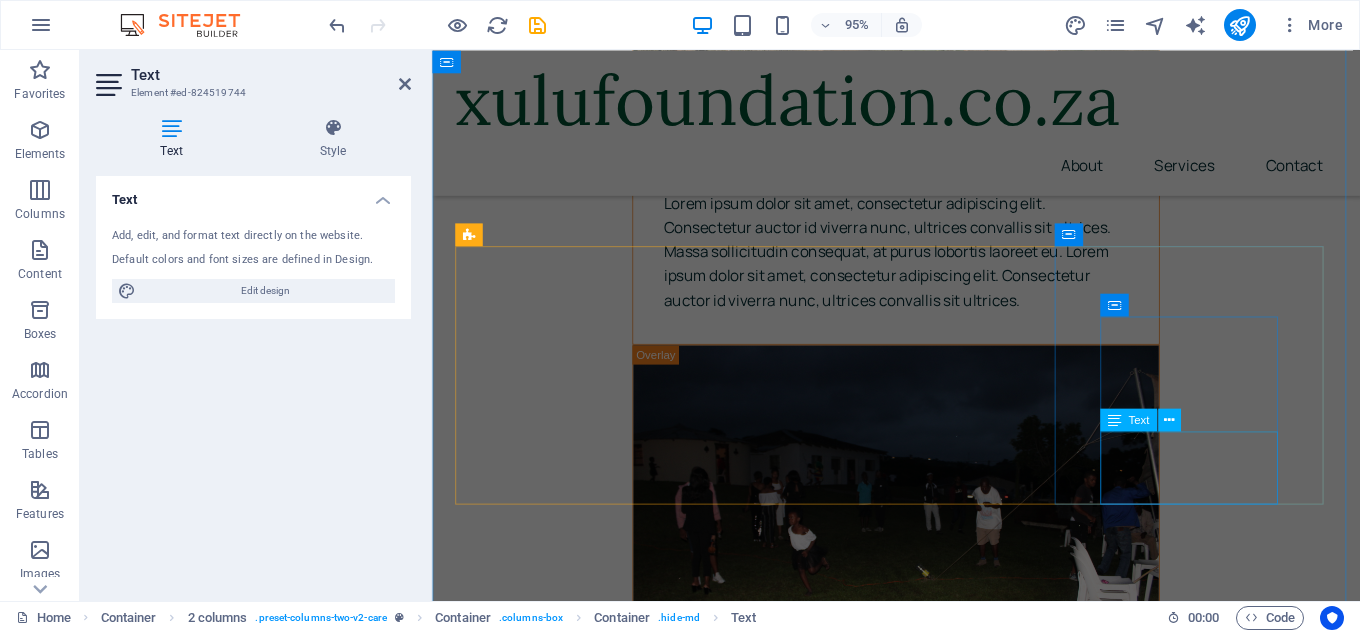 click on "Lorem ipsum dolor sit amet, consectetur adipiscing elit." at bounding box center (600, 4280) 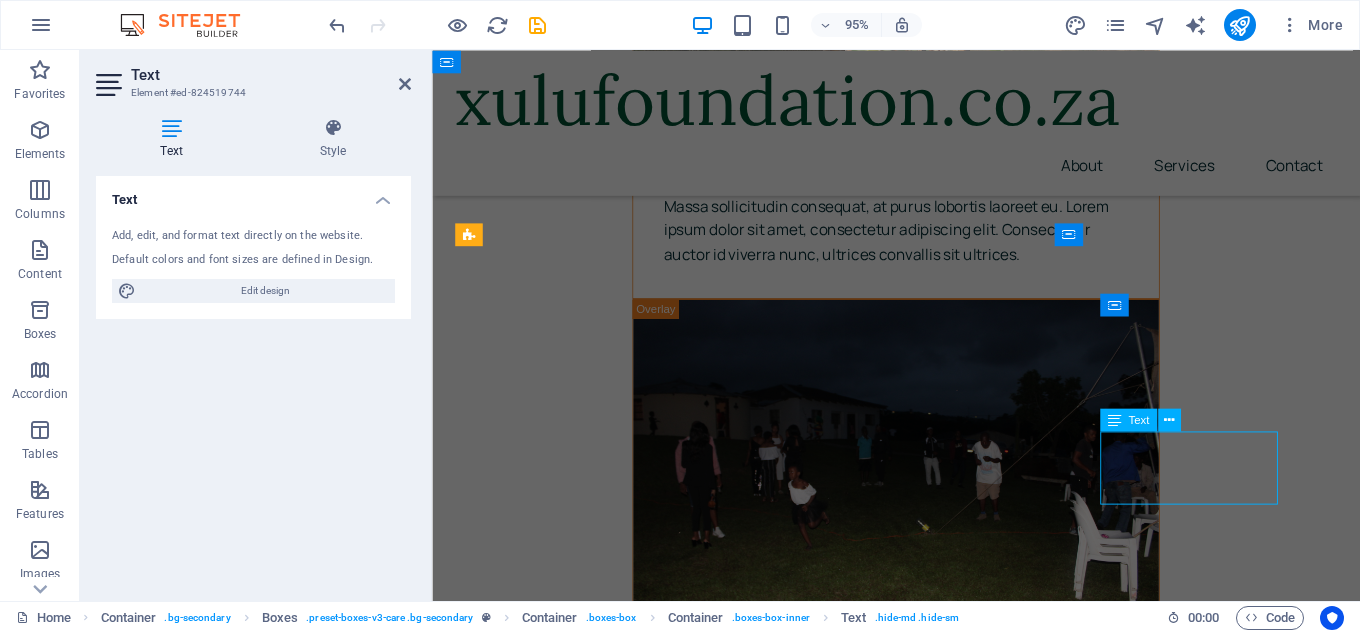 click on "xulufoundation.co.za About Services Contact Xulu foundation Xulu clan name Makhathini Gxabhashe, Donda wasekweleni, khuhla phansi njenge khowa lendlovu, ntulikabongwa, Sonkophe, Jiba kaslwane, Madanga, Sombizi  Our services Dementia Care Lorem ipsum dolor sit amet, consectetur adipiscing elit. Amet ullamcorper sed vitae quis turpis. Read More      Palliative Care Lorem ipsum dolor sit amet, consectetur adipiscing elit. Amet ullamcorper sed vitae quis turpis. Read More      Physiotherapy Lorem ipsum dolor sit amet, consectetur adipiscing elit. Amet ullamcorper sed vitae quis turpis. Read More      Learn More Dementia Care Lorem ipsum dolor sit amet, consectetur adipiscing elit. Consectetur auctor id viverra nunc, ultrices convallis sit ultrices. Massa sollicitudin consequat, at purus lobortis laoreet eu. Lorem ipsum dolor sit amet, consectetur adipiscing elit. Consectetur auctor id viverra nunc, ultrices convallis sit ultrices. Palliative Care Physiotherapy Our mission Drop content here or" at bounding box center [920, 2282] 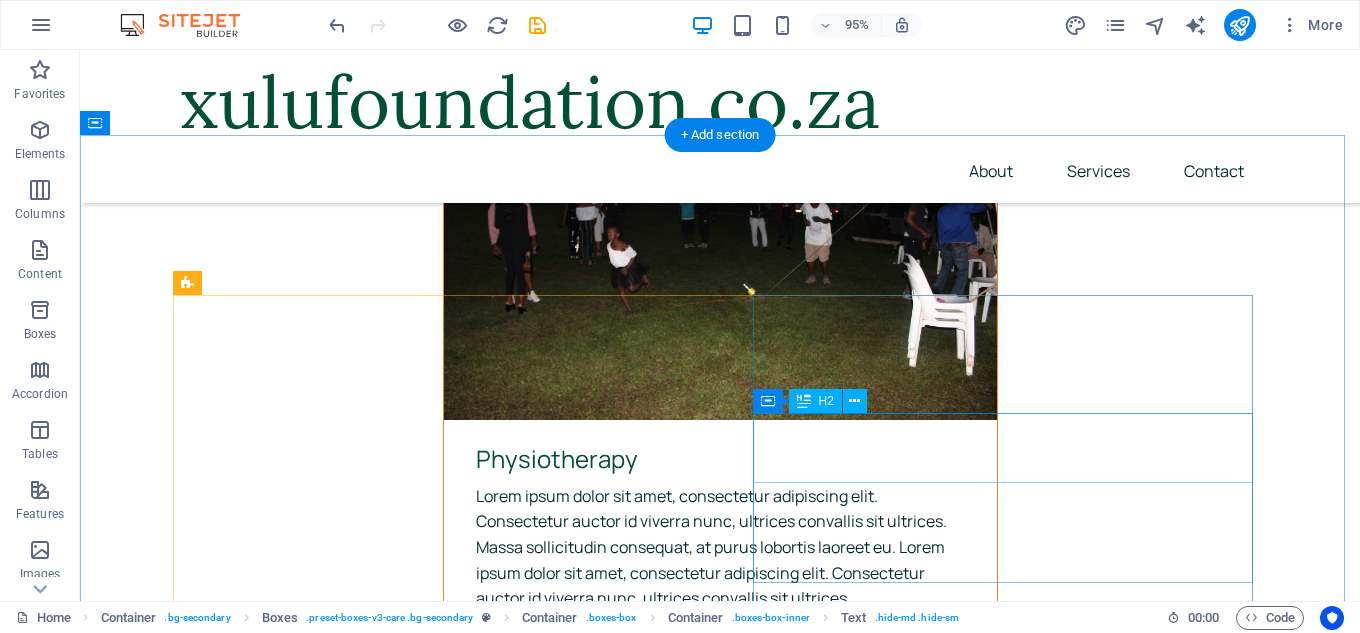 click on "Visit our locations Visit our locations It is a long established fact that a reader will be distracted by the readable content of a page when looking at its.
760 Amarillo Ave Pahrump, Nevada
29356 Vera St, Gold Beach, Oregon" at bounding box center (430, 5403) 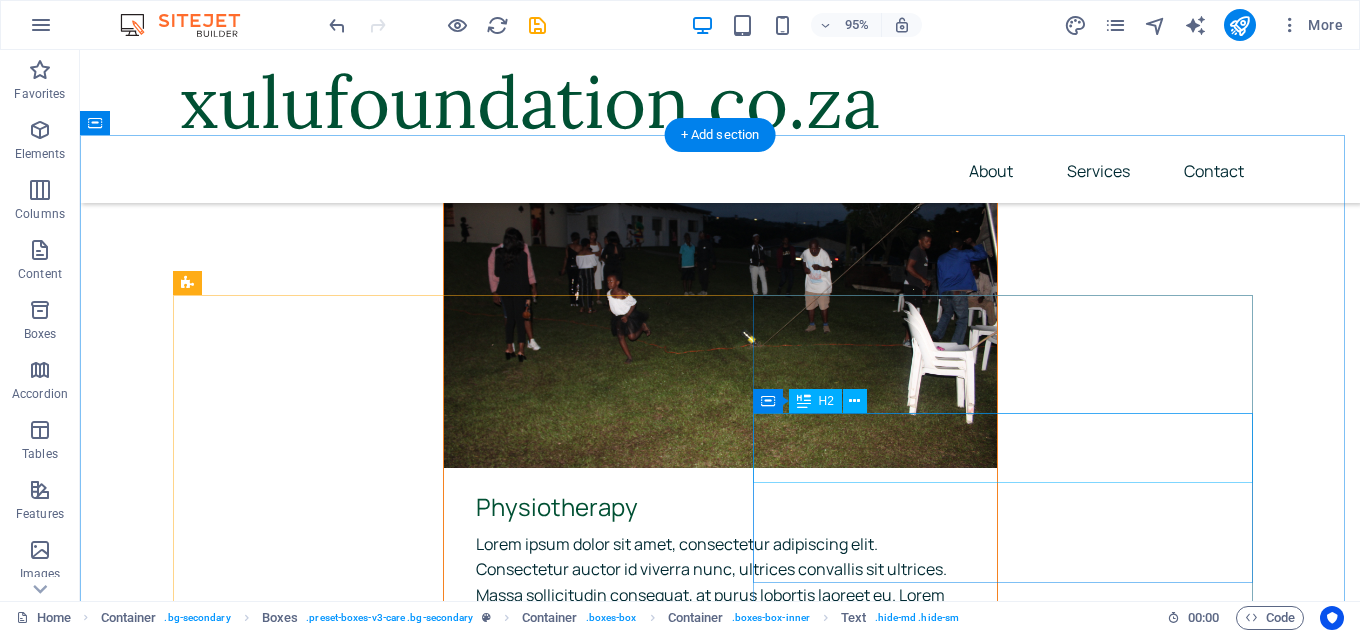 scroll, scrollTop: 5519, scrollLeft: 0, axis: vertical 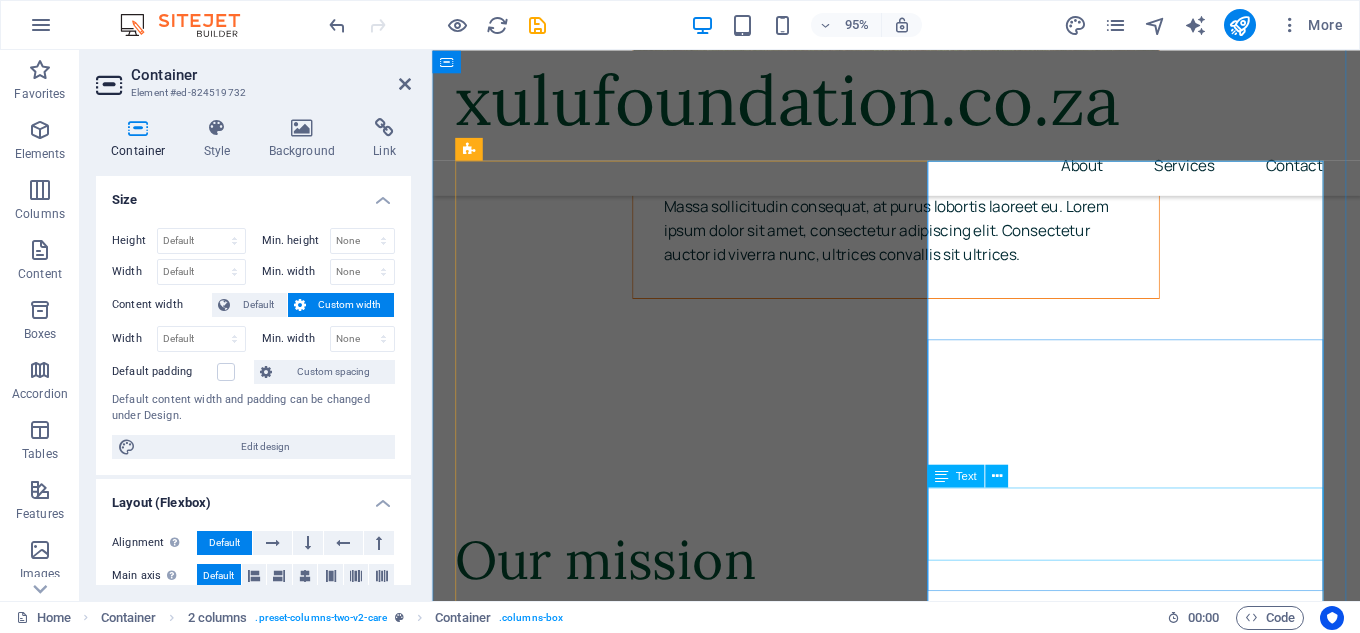 click on "It is a long established fact that a reader will be distracted by the readable content of a page when looking at its." at bounding box center [668, 5382] 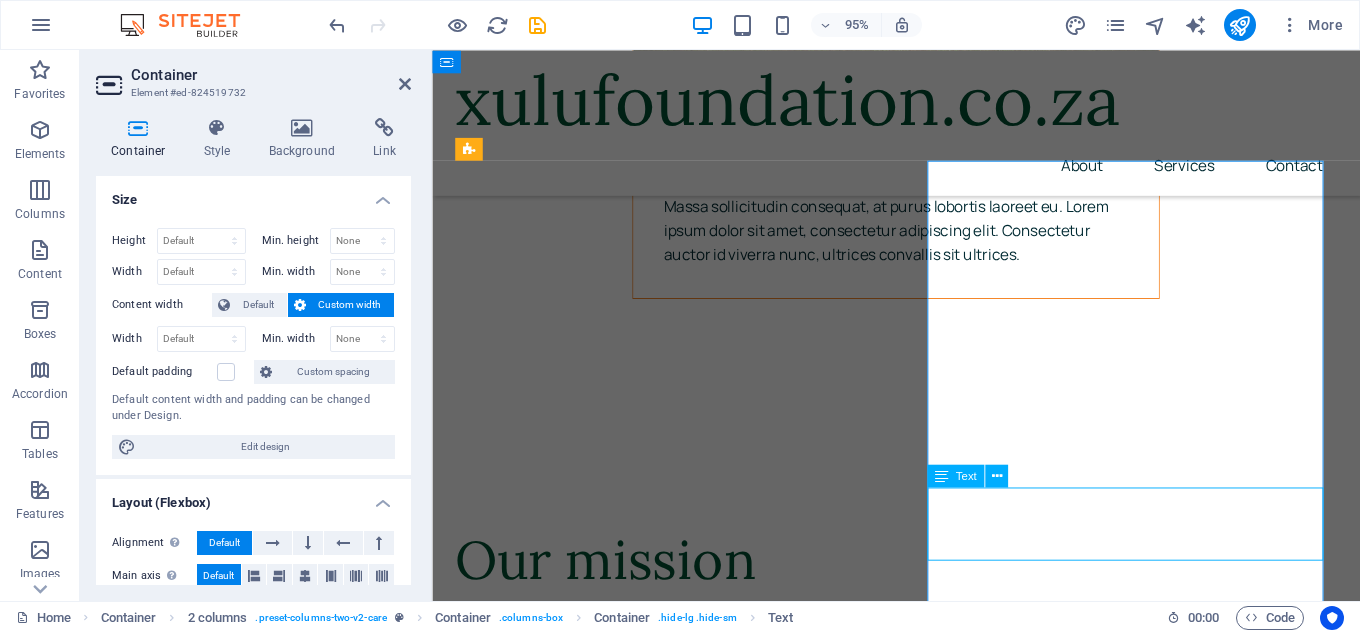 click on "It is a long established fact that a reader will be distracted by the readable content of a page when looking at its." at bounding box center (668, 5382) 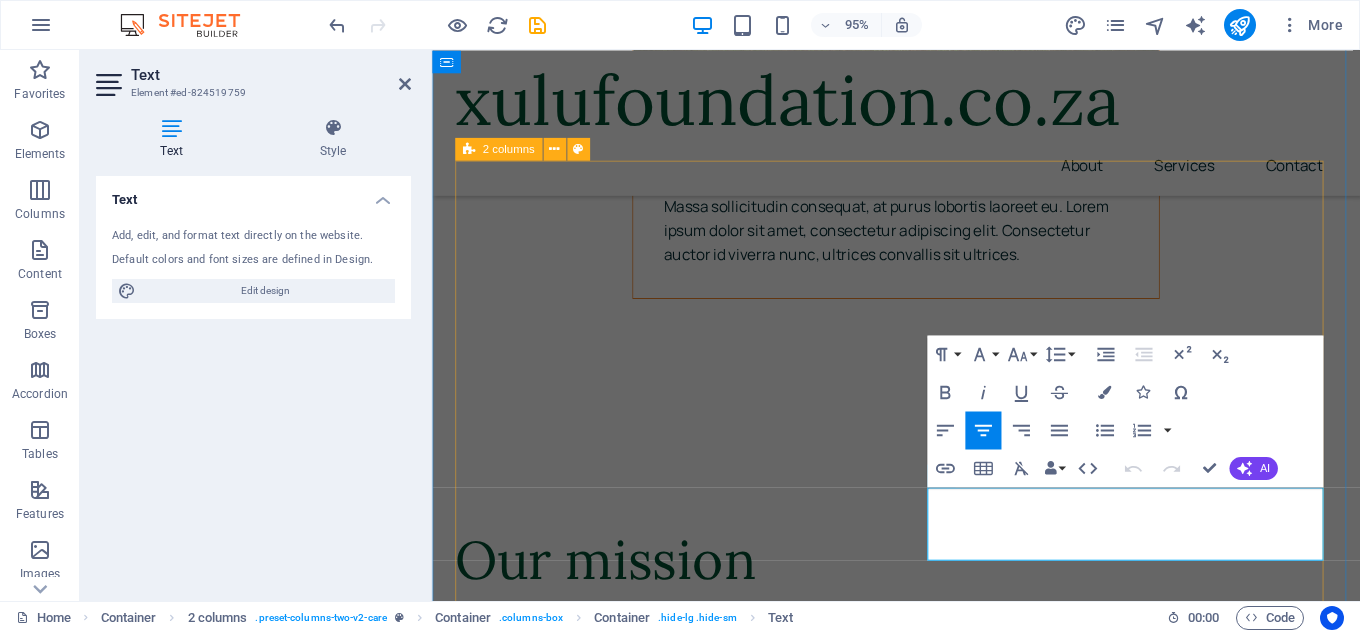 drag, startPoint x: 1223, startPoint y: 564, endPoint x: 925, endPoint y: 379, distance: 350.7549 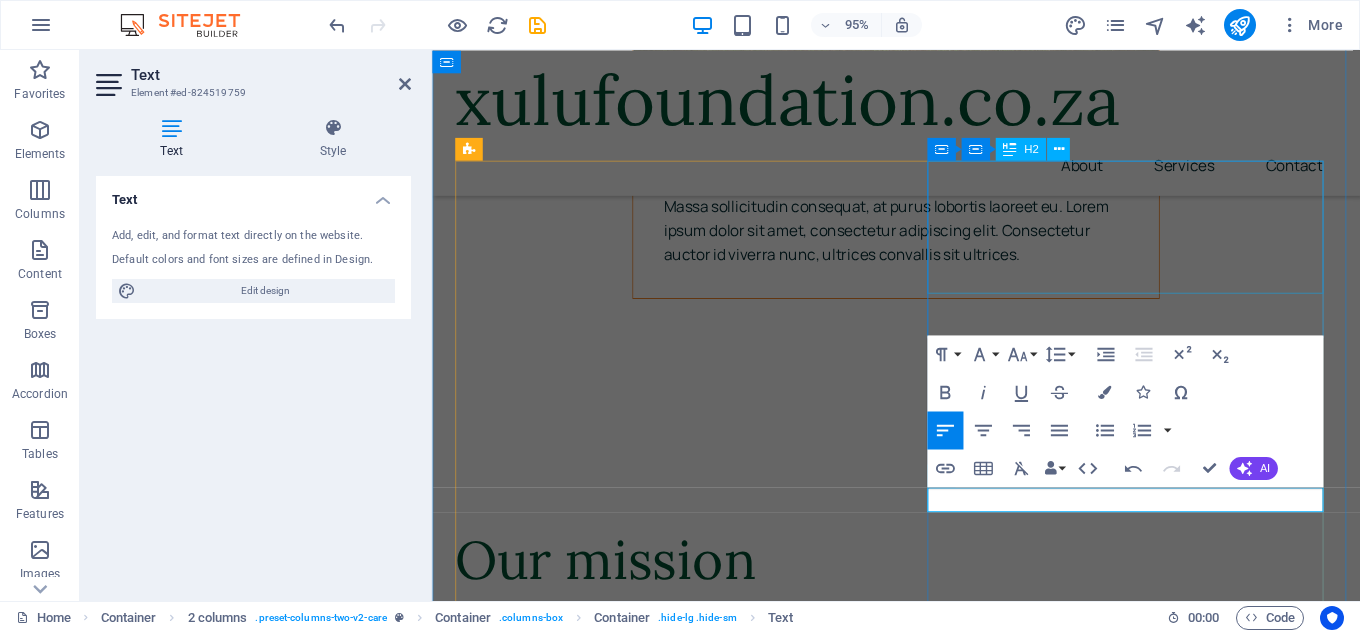 click on "Visit our locations" at bounding box center [668, 5083] 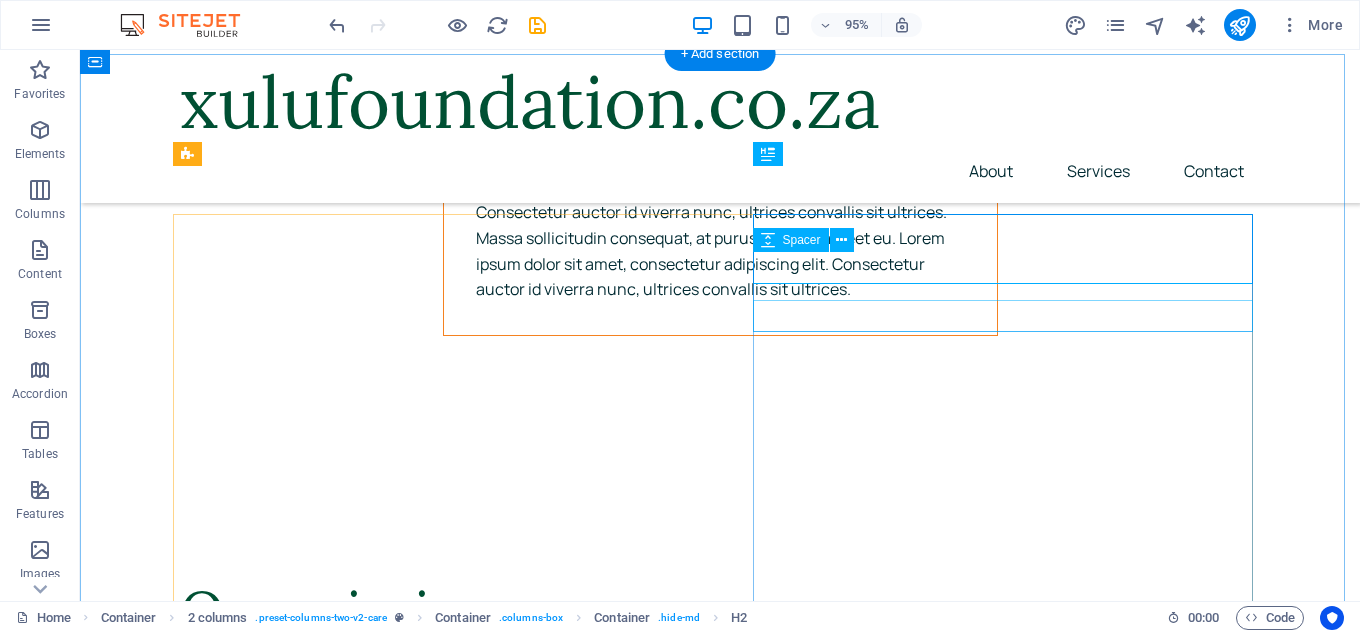 scroll, scrollTop: 5350, scrollLeft: 0, axis: vertical 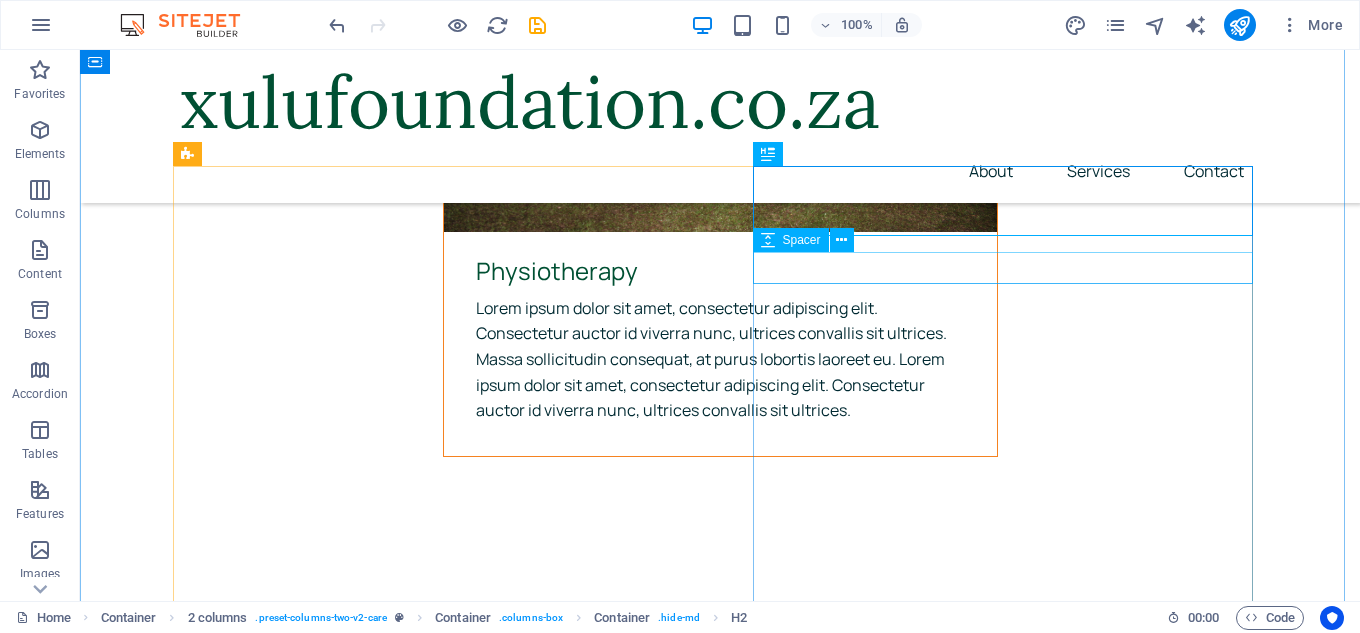 click at bounding box center [430, 5124] 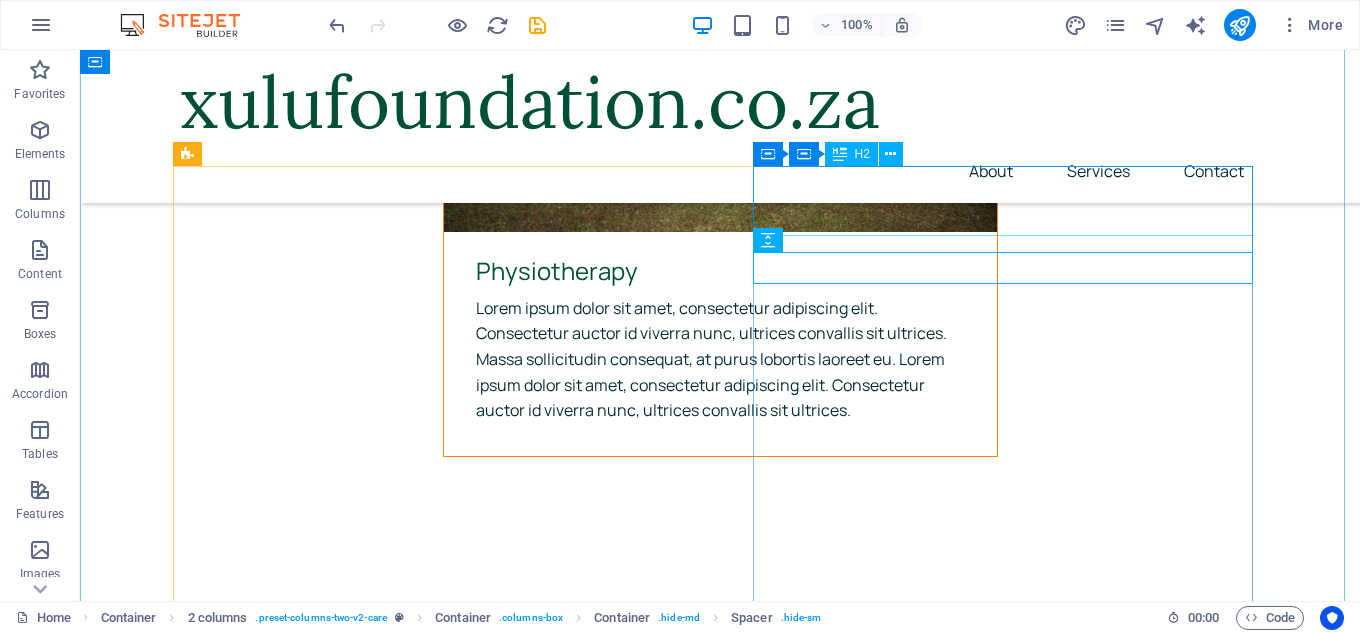click on "Visit our locations" at bounding box center [430, 5057] 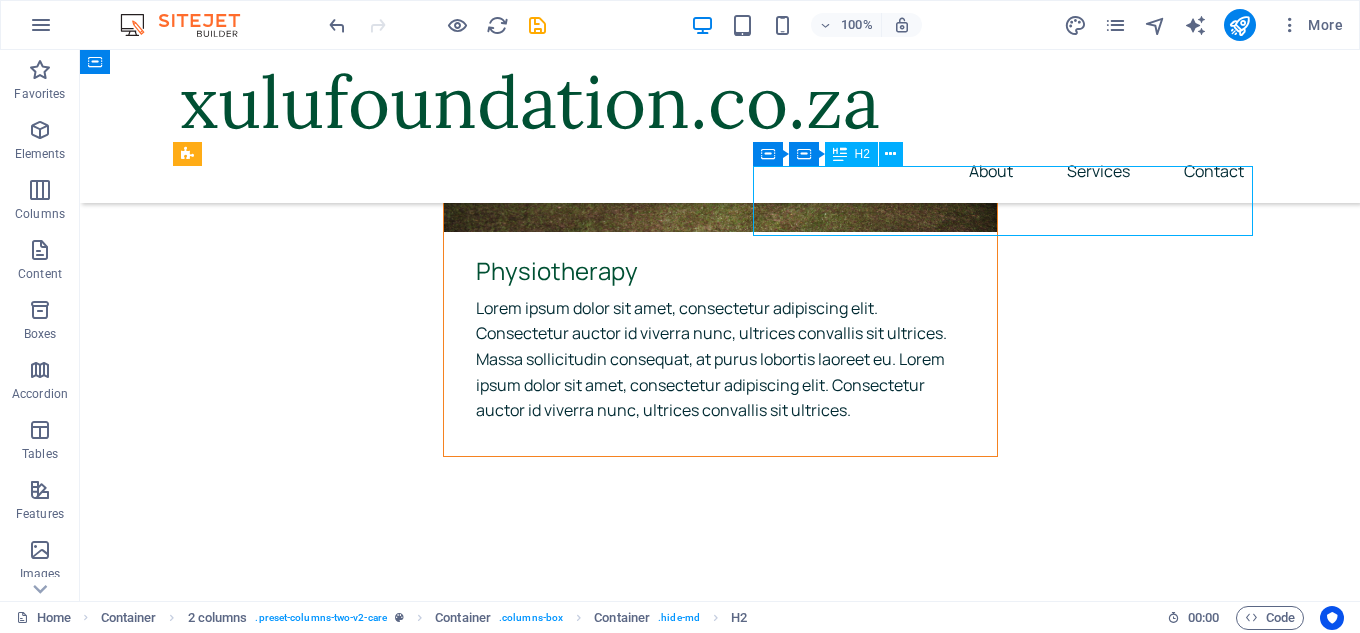 click on "Visit our locations" at bounding box center [430, 5057] 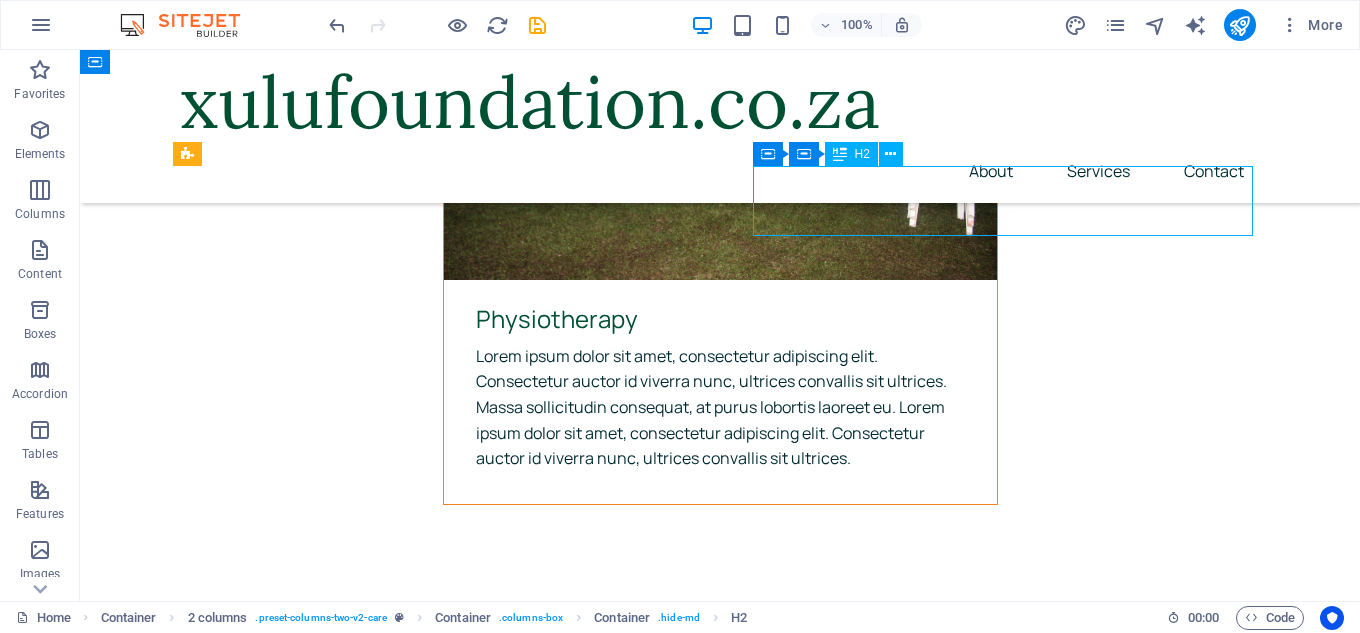 scroll, scrollTop: 5519, scrollLeft: 0, axis: vertical 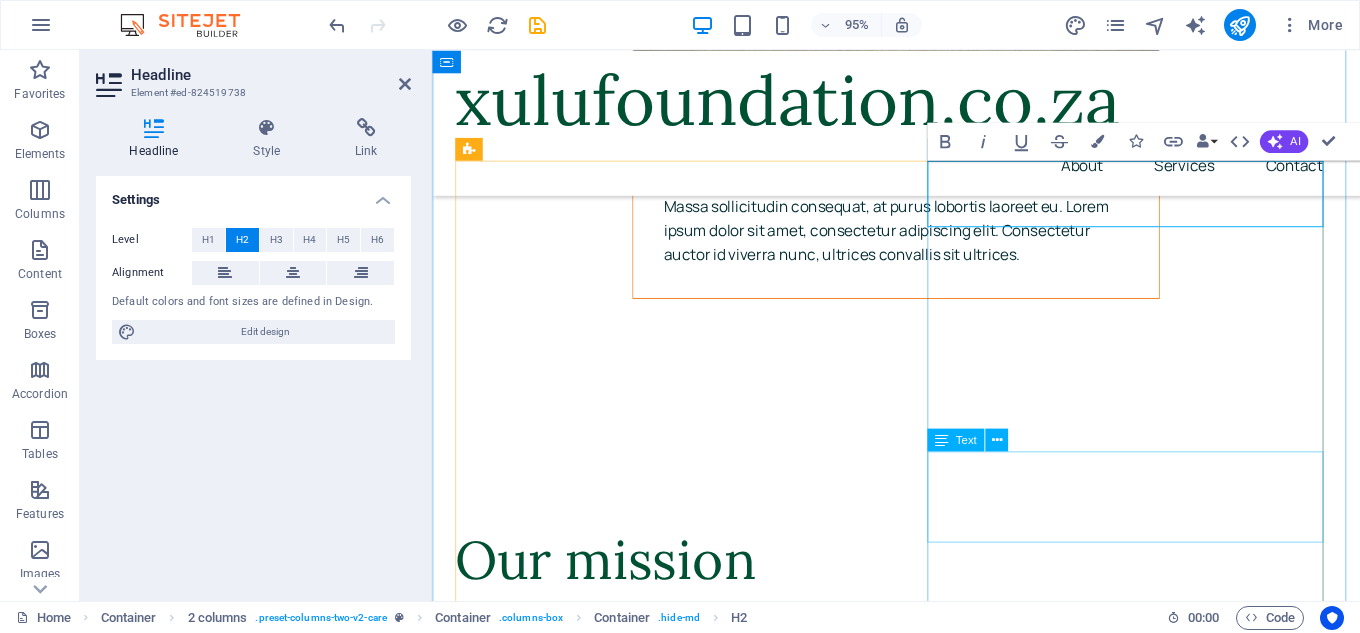 click on "760 Amarillo Ave Pahrump, Nevada
29356 Vera St, Gold Beach, Oregon" at bounding box center [668, 5368] 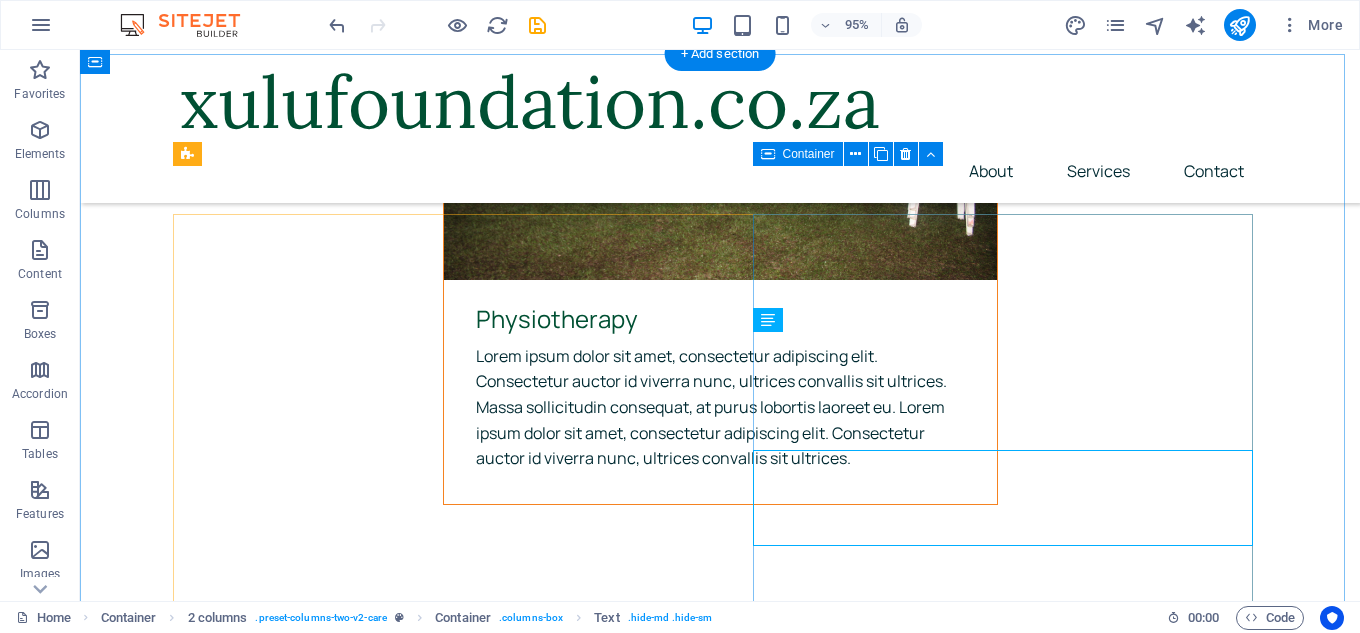 click on "Visit our locations
760 Amarillo Ave Pahrump, Nevada
29356 Vera St, Gold Beach, Oregon" at bounding box center [430, 5237] 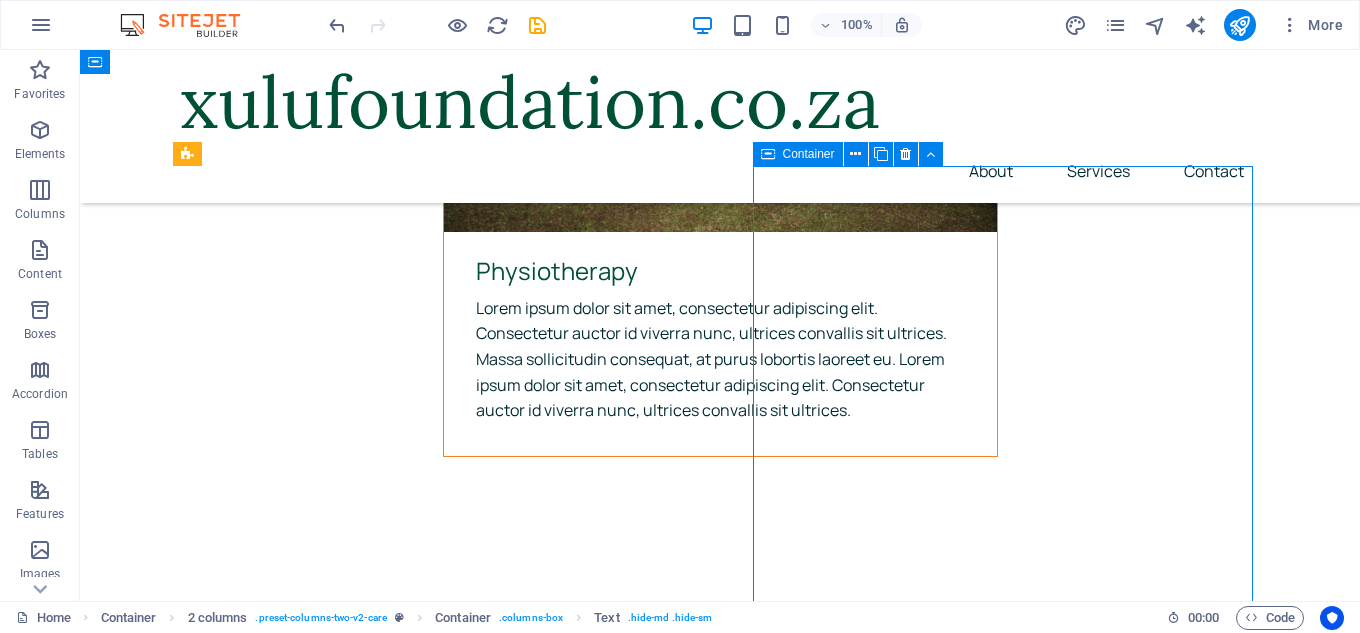 click on "Visit our locations
760 Amarillo Ave Pahrump, Nevada
29356 Vera St, Gold Beach, Oregon" at bounding box center (430, 5154) 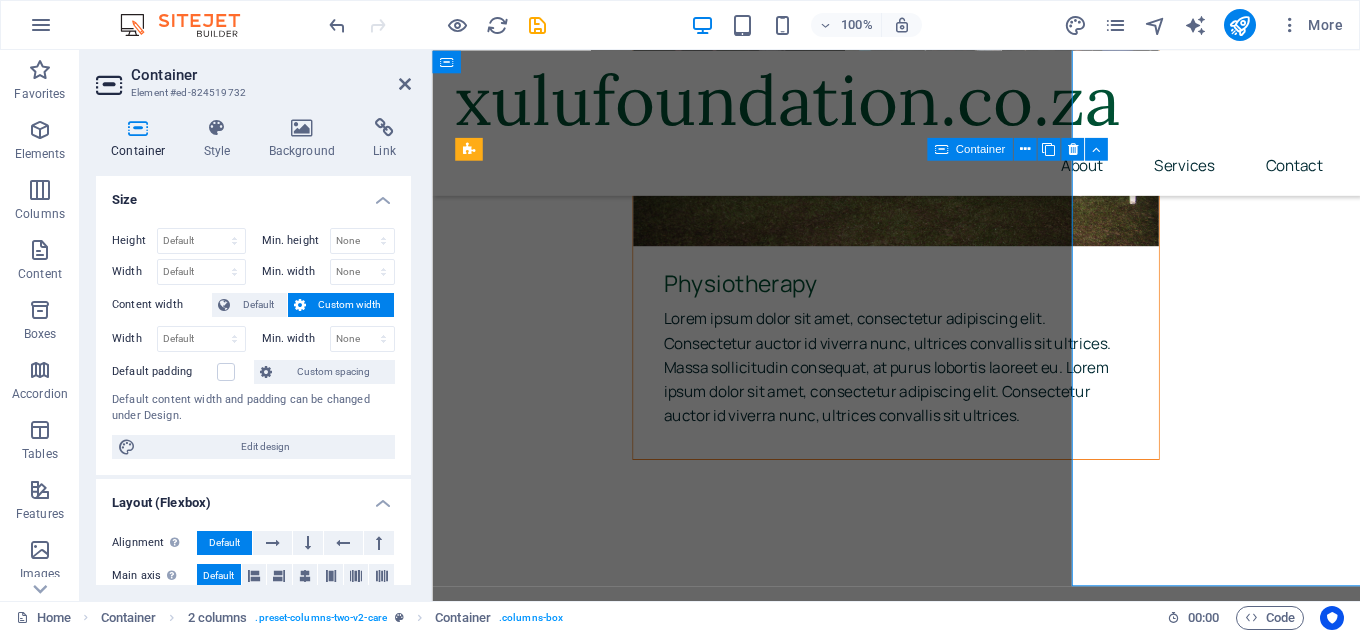 scroll, scrollTop: 5519, scrollLeft: 0, axis: vertical 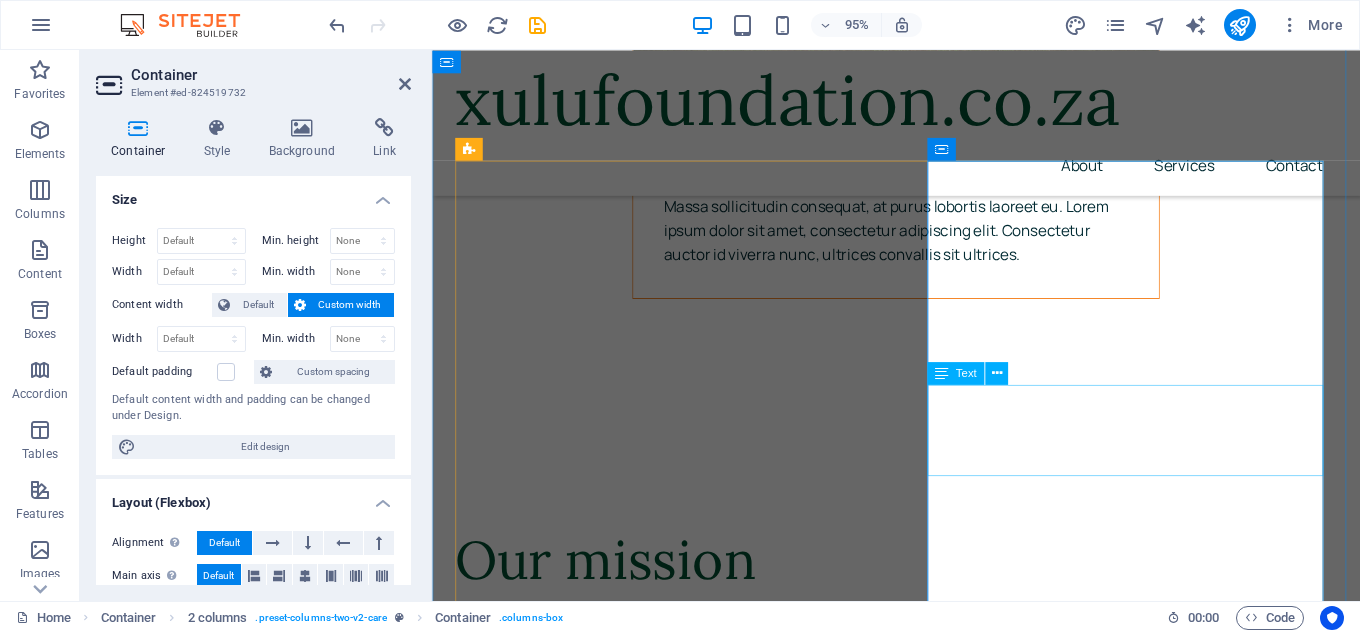 drag, startPoint x: 1208, startPoint y: 472, endPoint x: 1331, endPoint y: 376, distance: 156.02884 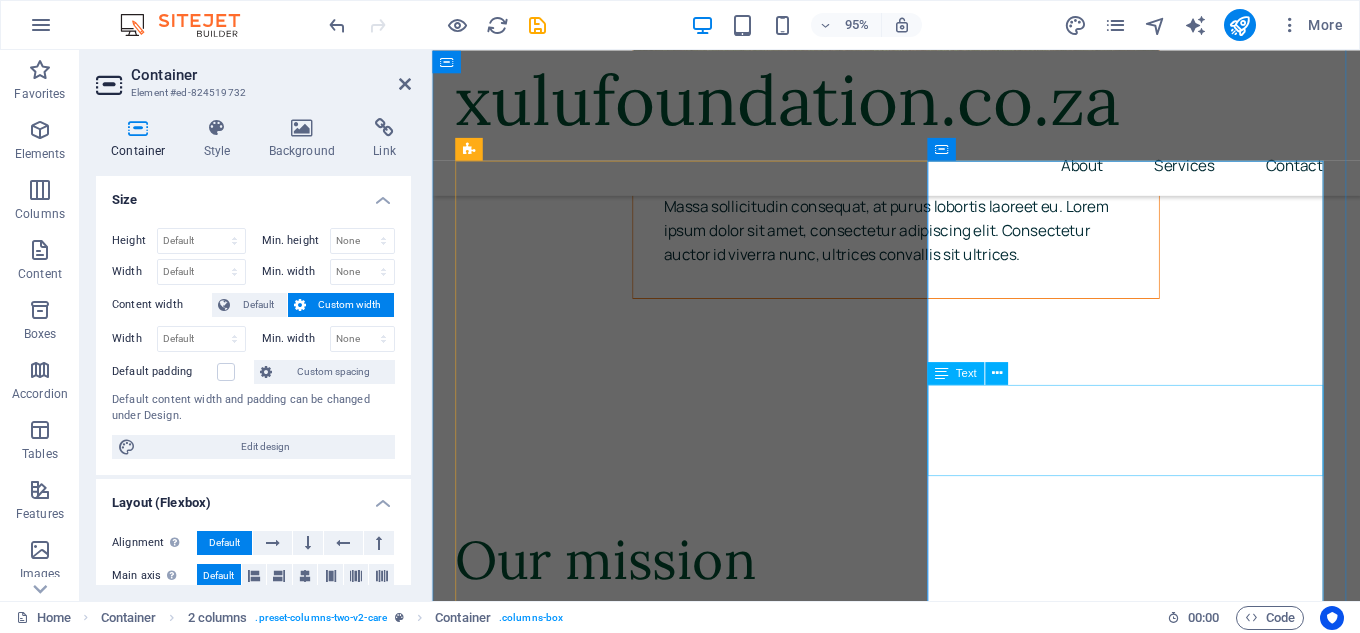 click on "760 Amarillo Ave Pahrump, Nevada
29356 Vera St, Gold Beach, Oregon" at bounding box center [668, 5298] 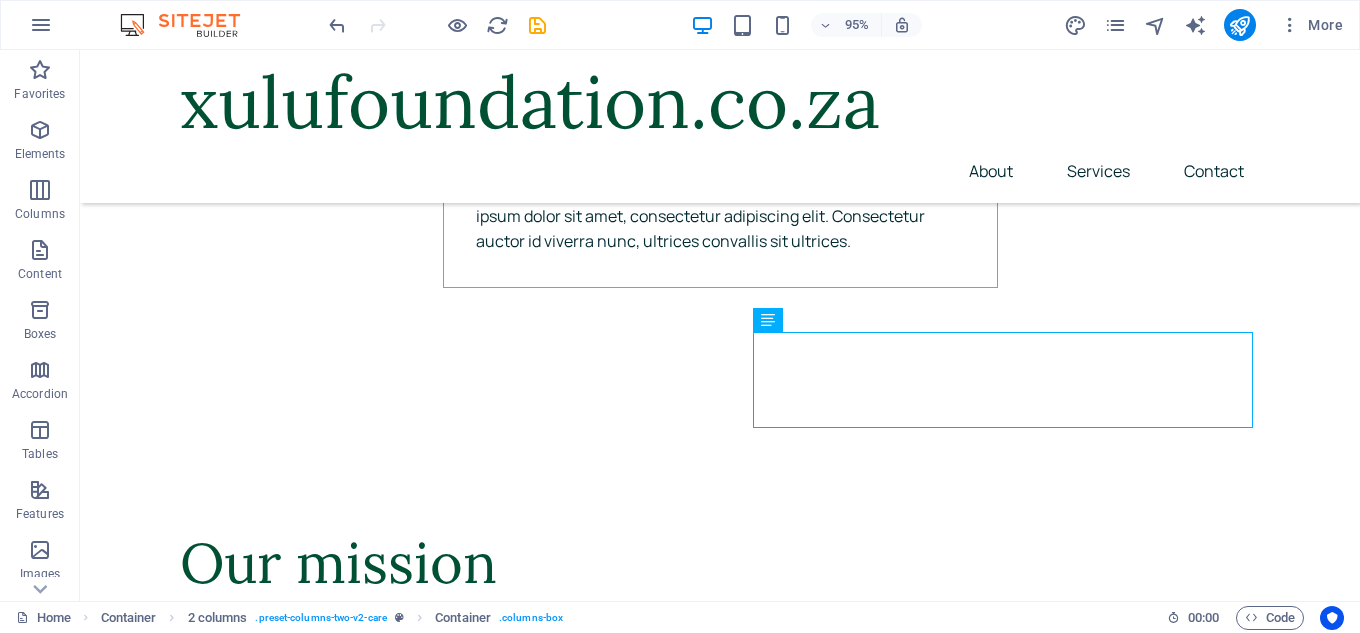 scroll, scrollTop: 5350, scrollLeft: 0, axis: vertical 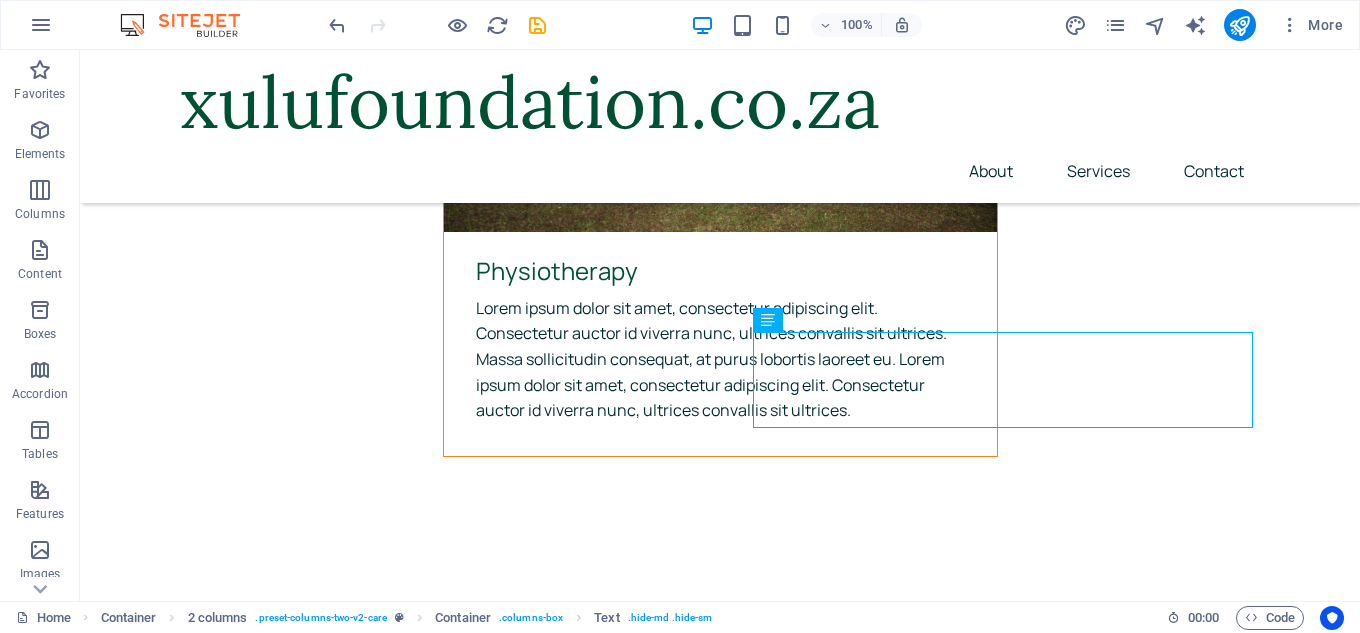 click on "760 Amarillo Ave Pahrump, Nevada
29356 Vera St, Gold Beach, Oregon" at bounding box center [430, 5237] 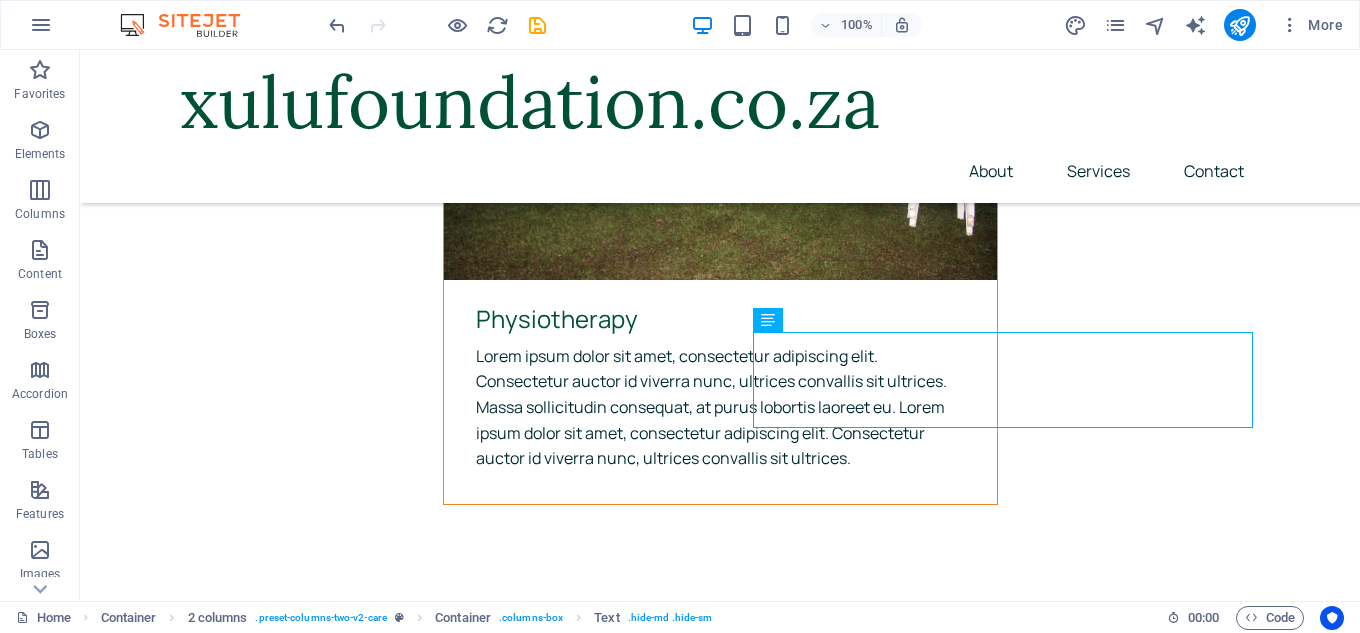scroll, scrollTop: 5519, scrollLeft: 0, axis: vertical 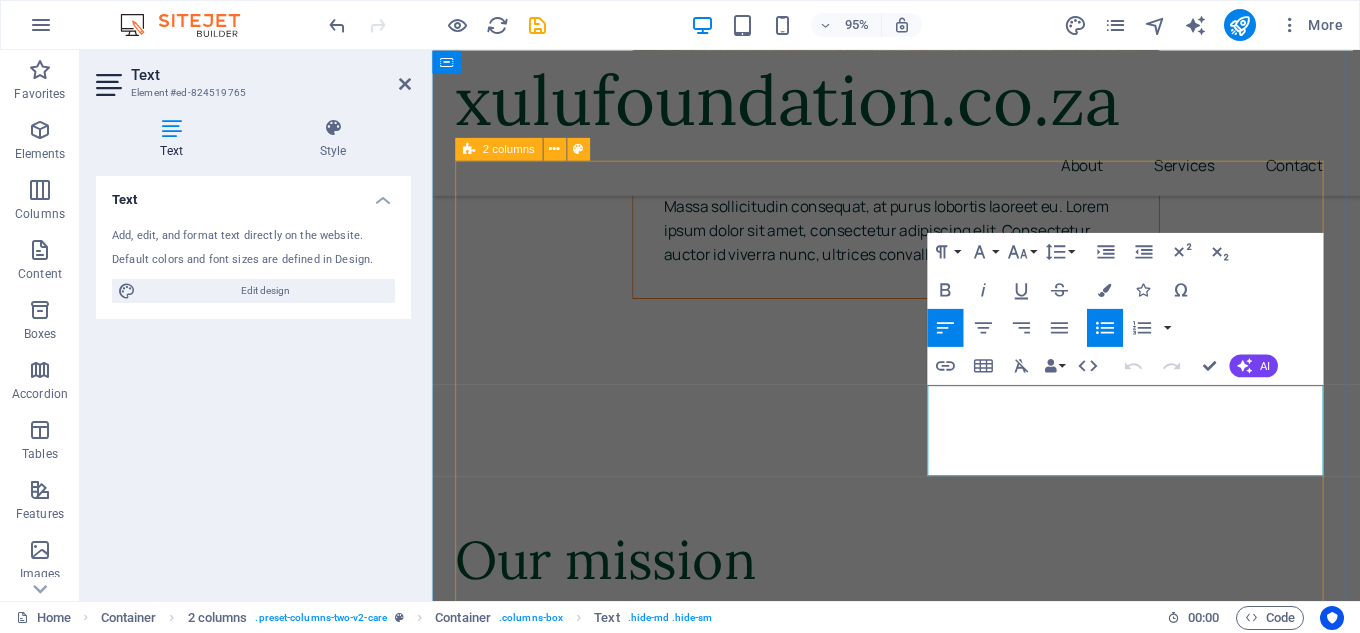 drag, startPoint x: 1253, startPoint y: 453, endPoint x: 913, endPoint y: 260, distance: 390.95908 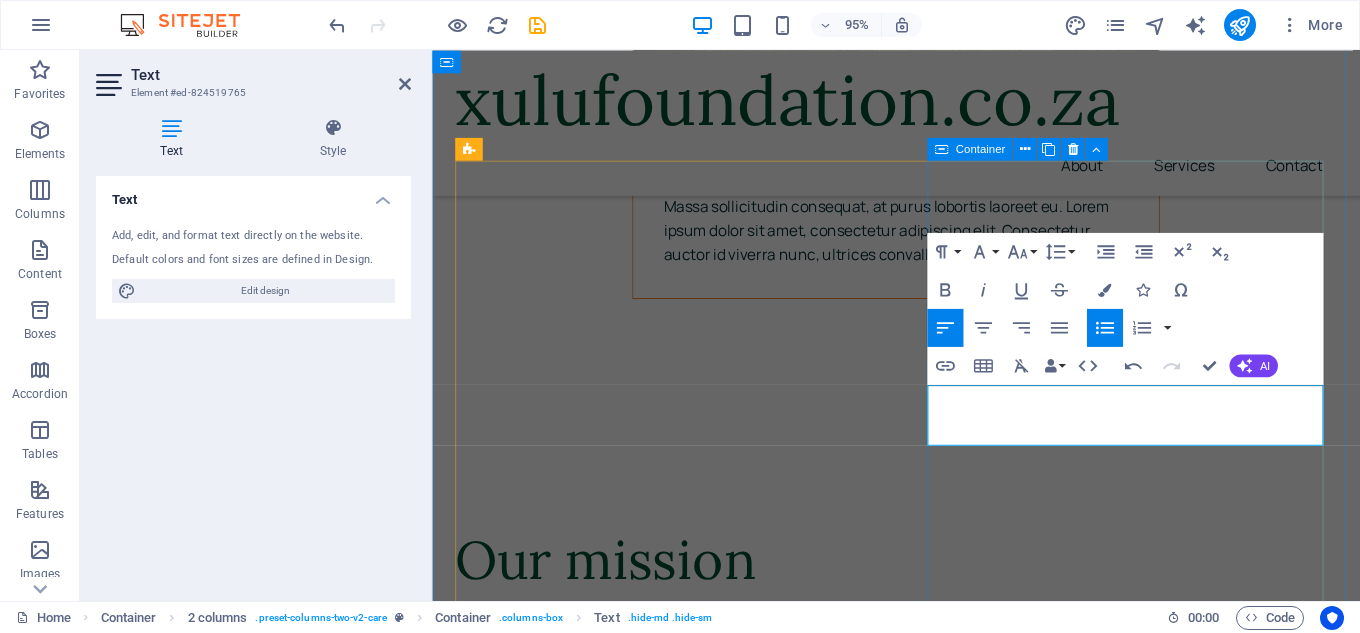 click on "Visit our locations" at bounding box center [668, 5164] 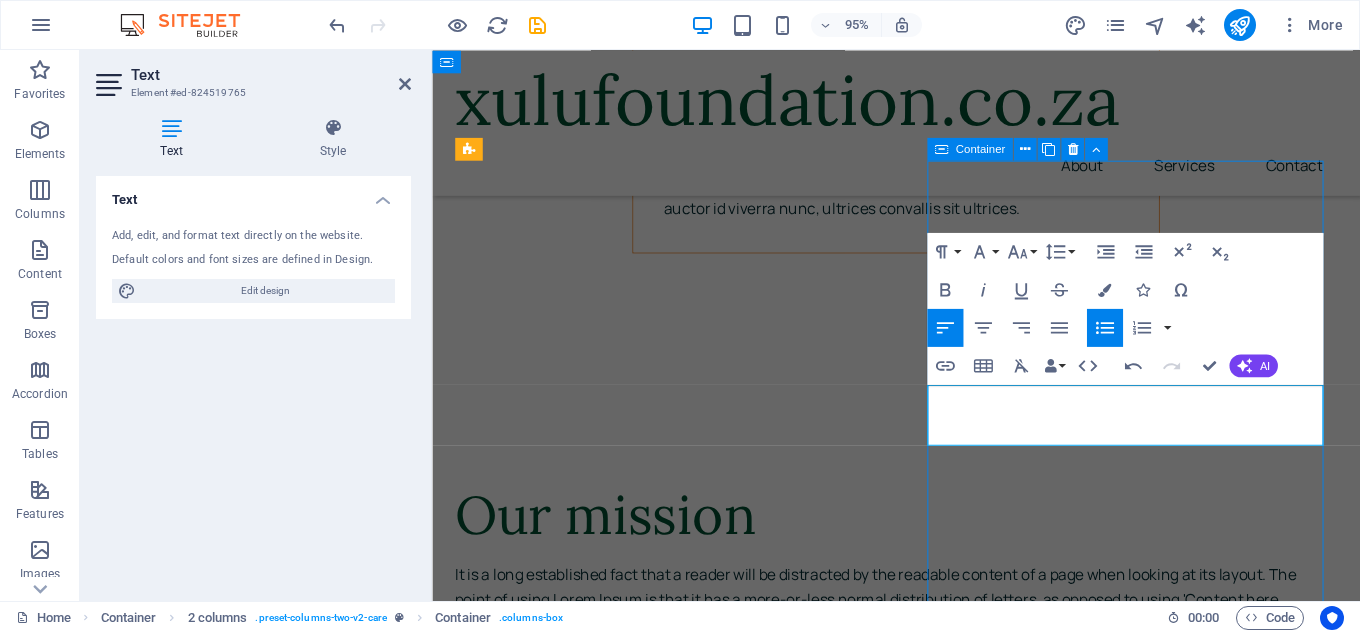 scroll, scrollTop: 5280, scrollLeft: 0, axis: vertical 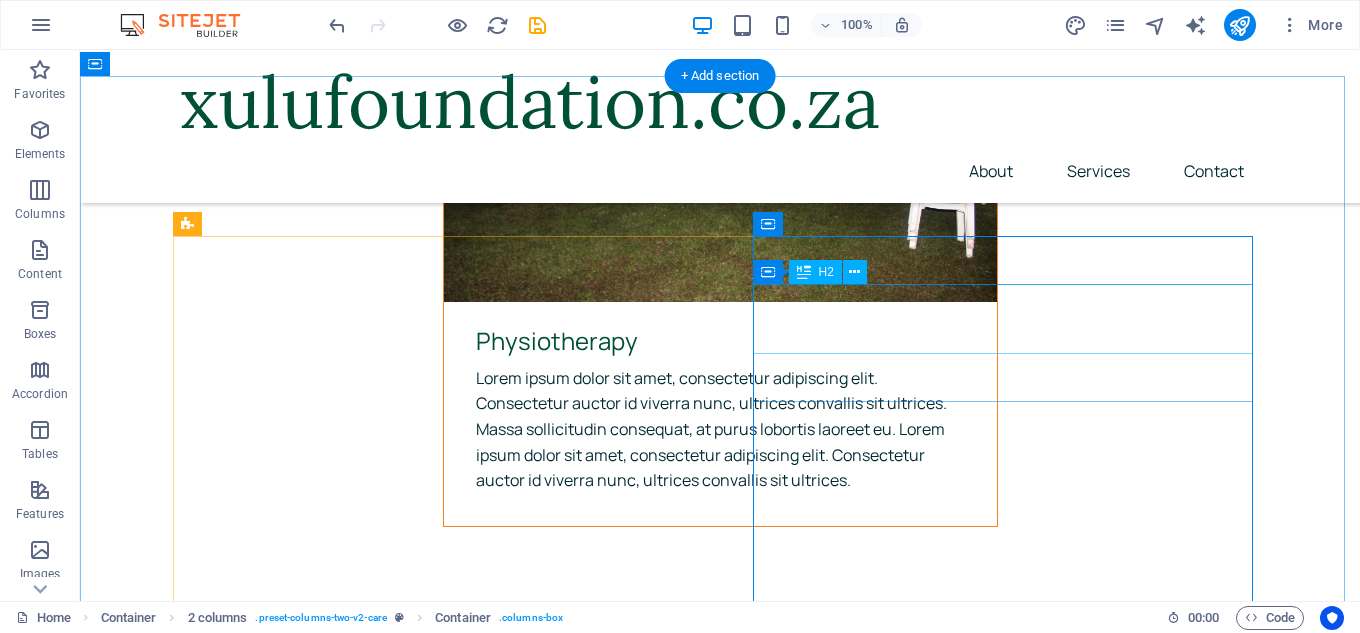 click on "Visit our locations" at bounding box center [430, 5175] 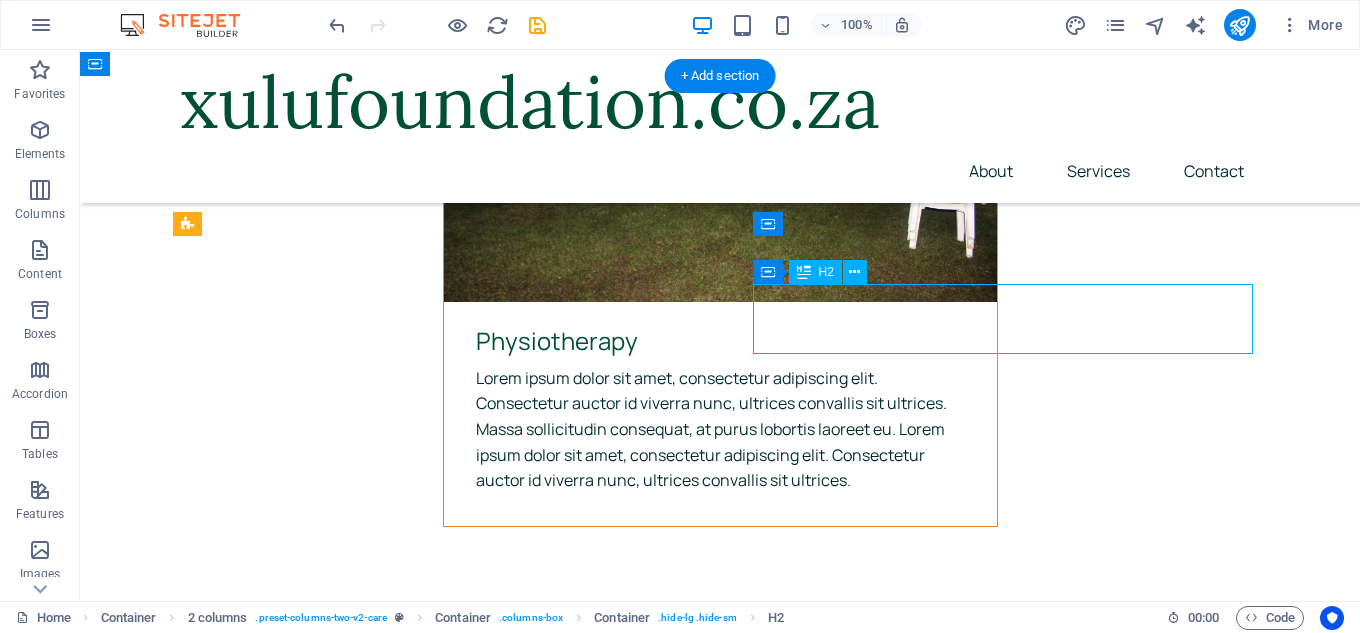 click on "Visit our locations" at bounding box center (430, 5175) 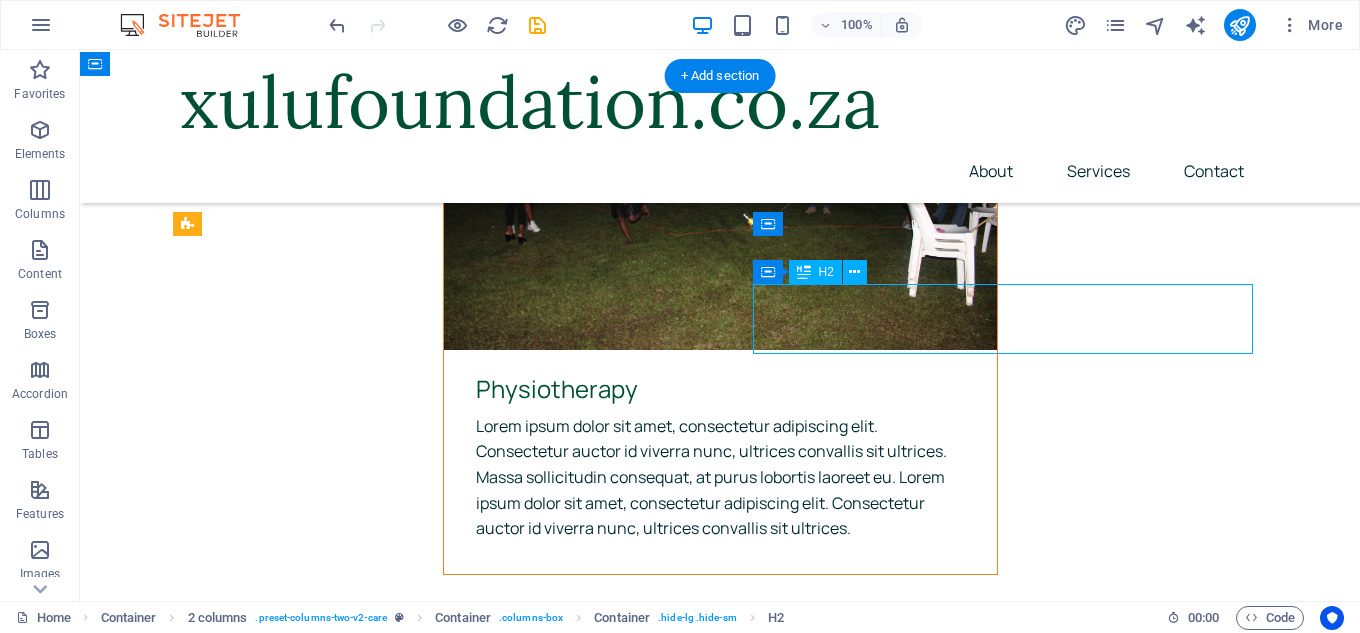 scroll, scrollTop: 5393, scrollLeft: 0, axis: vertical 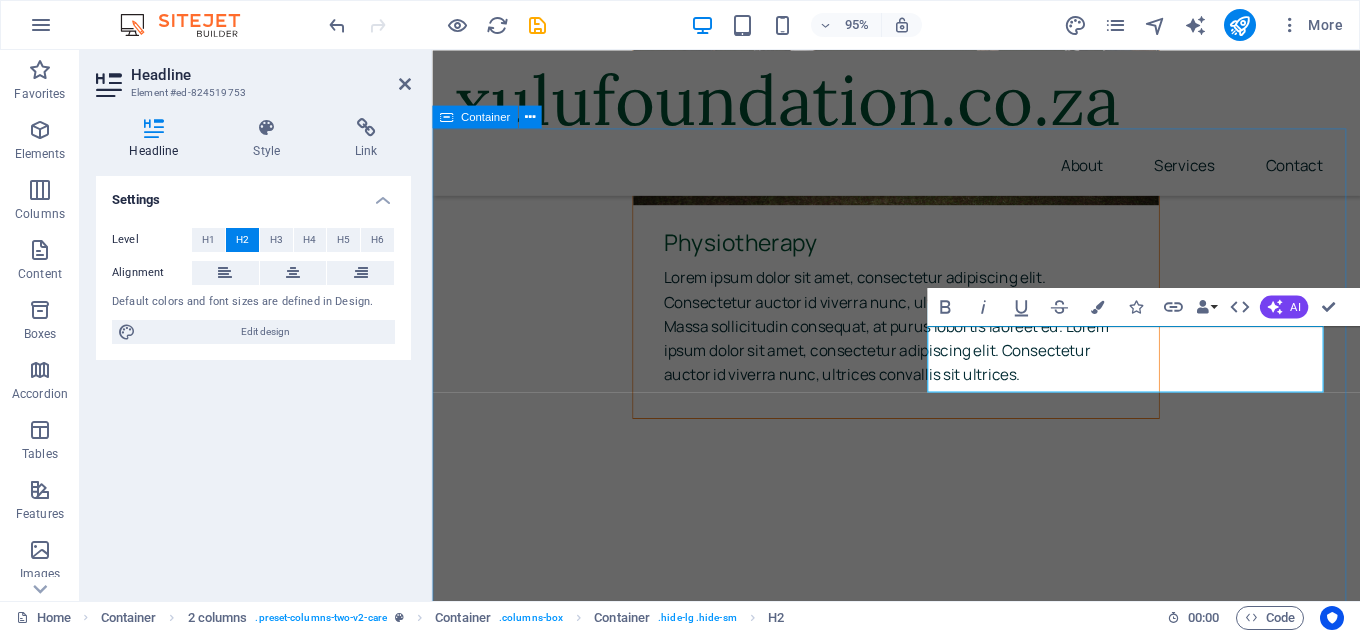 click on "760 Amarillo Ave Pahrump, Nevada 29356 Vera St, Gold Beach, Oregon 4950 N Bradley St, Garden City, Idaho 15851 33rd St NW, Fairview, Montana 3620 Southpark Dr, Jackson, Wyoming 2100 69th Ave, Greeley, Colorado ​" at bounding box center (920, 4727) 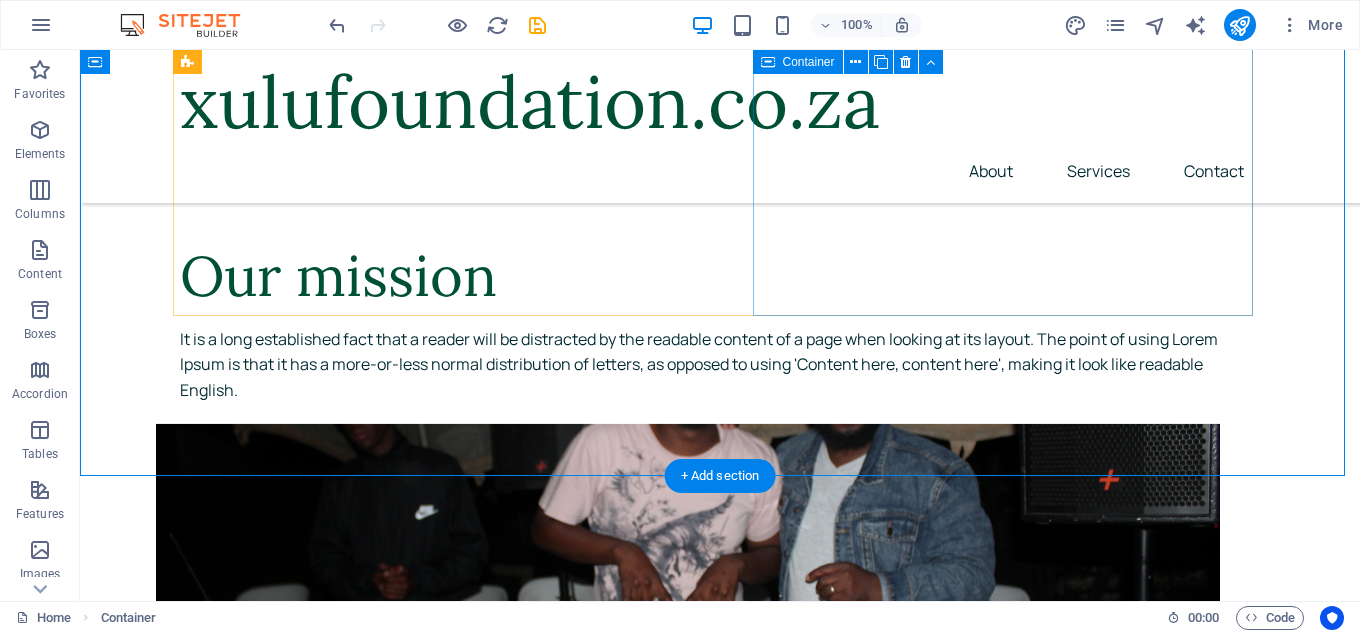 scroll, scrollTop: 5824, scrollLeft: 0, axis: vertical 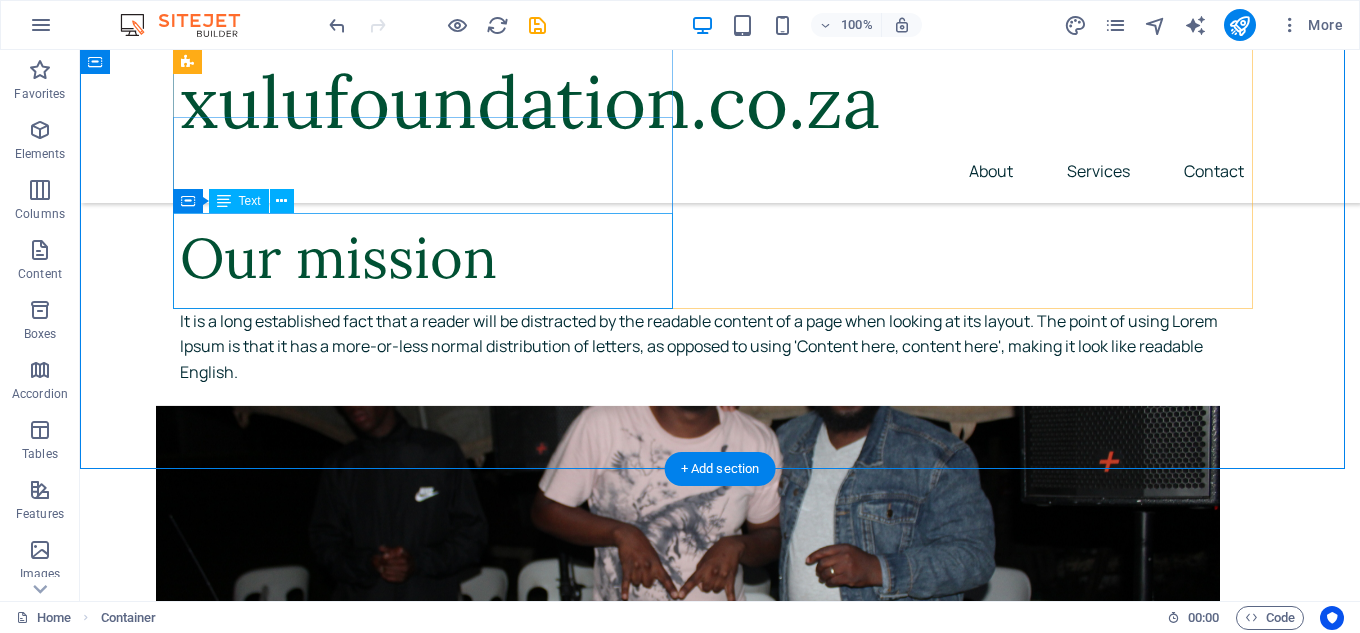 click on "15851 33rd St NW, Fairview, Montana 3620 Southpark Dr, Jackson, Wyoming 2100 69th Ave, Greeley, Colorado" at bounding box center (430, 4458) 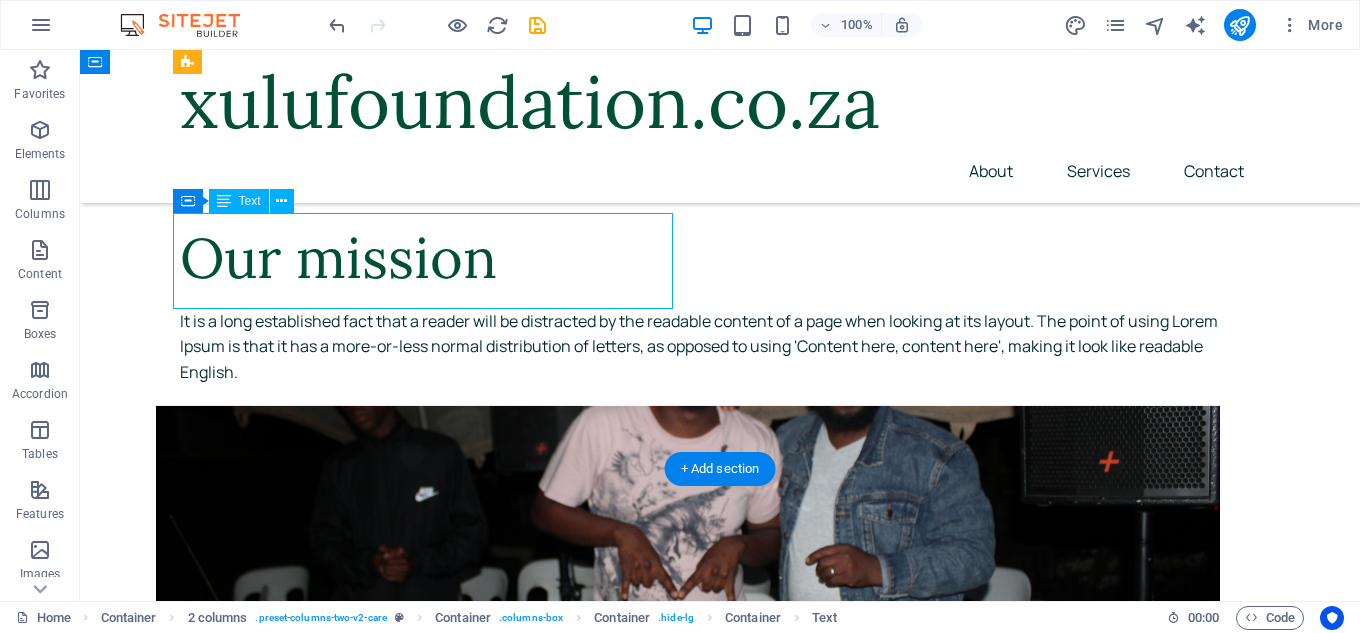click on "15851 33rd St NW, Fairview, Montana 3620 Southpark Dr, Jackson, Wyoming 2100 69th Ave, Greeley, Colorado" at bounding box center (430, 4458) 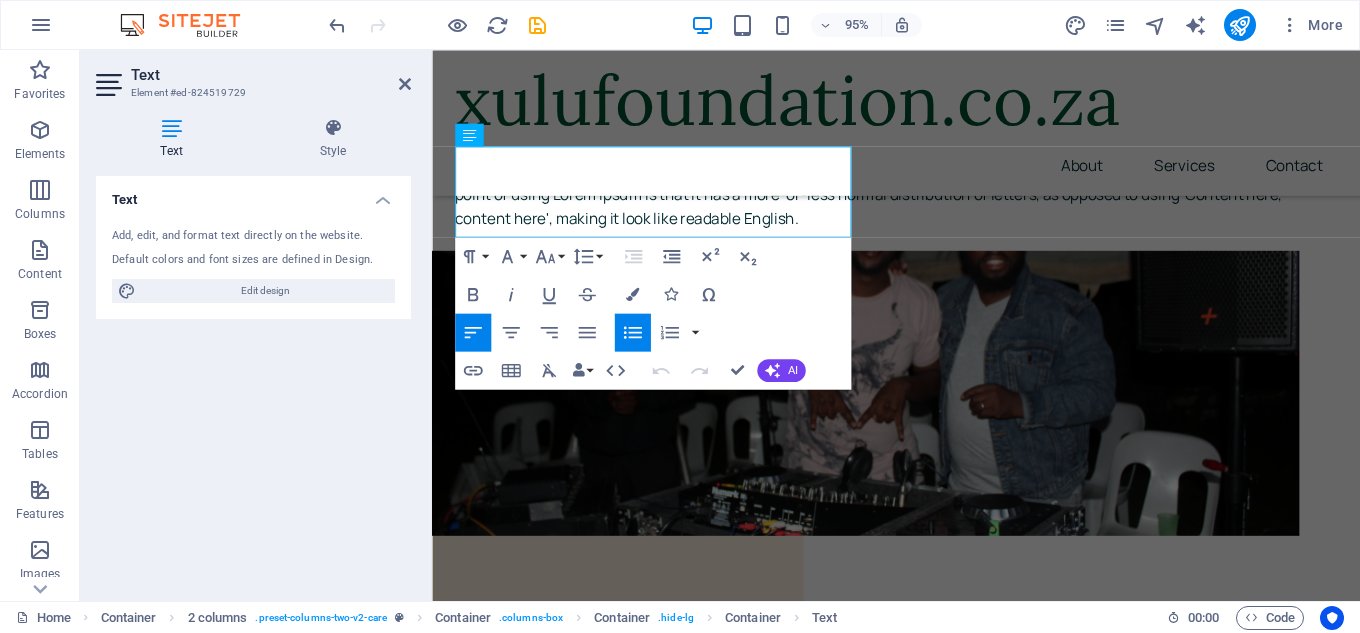 drag, startPoint x: 697, startPoint y: 222, endPoint x: 381, endPoint y: 123, distance: 331.145 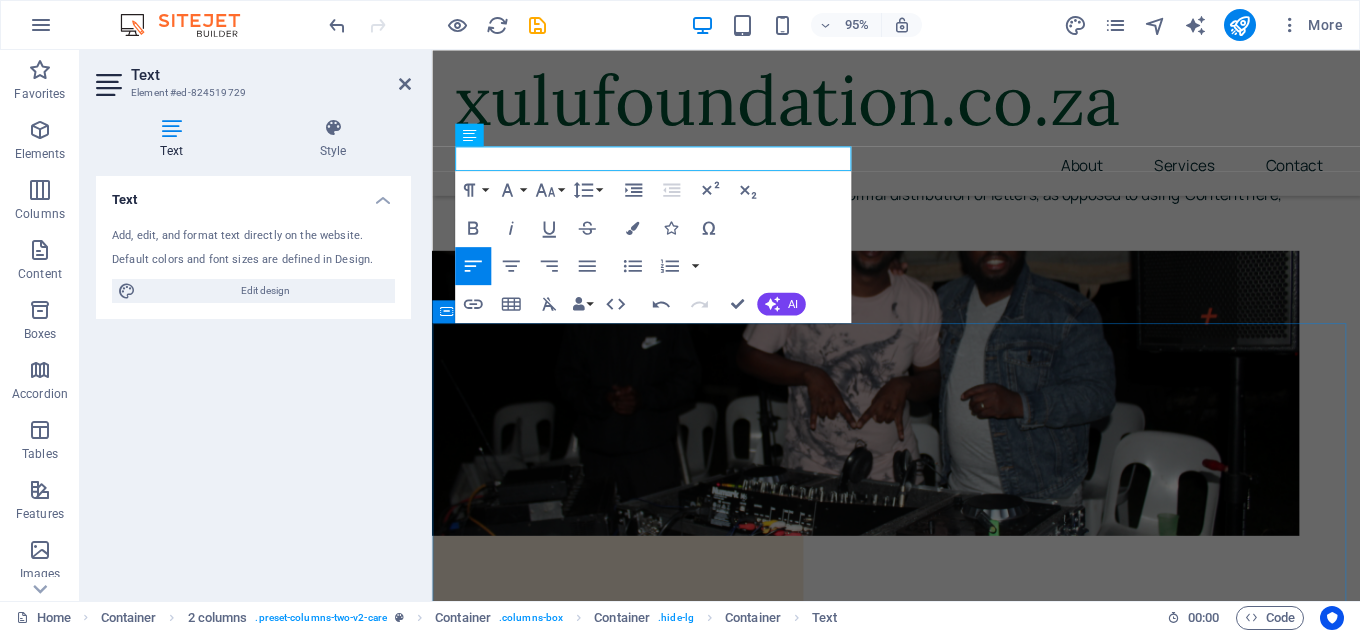 click on "Sicelo Xulu There are many variations of passages of Lorem Ipsum available, but the majority have suffered alteration in some form, by injected humor, or randomized words which don't look even slightly believable. It is a long established fact that a reader will be distracted by the readable content of a page when looking at its layout.  Mary-Jane White Patient Sicelo Xulu There are many variations of passages of Lorem Ipsum available, but the majority have suffered alteration in some form, by injected humor, or randomized words which don't look even slightly believable. It is a long established fact that a reader will be distracted by the readable content of a page when looking at its layout.  Mary-Jane White Patient" at bounding box center [920, 5354] 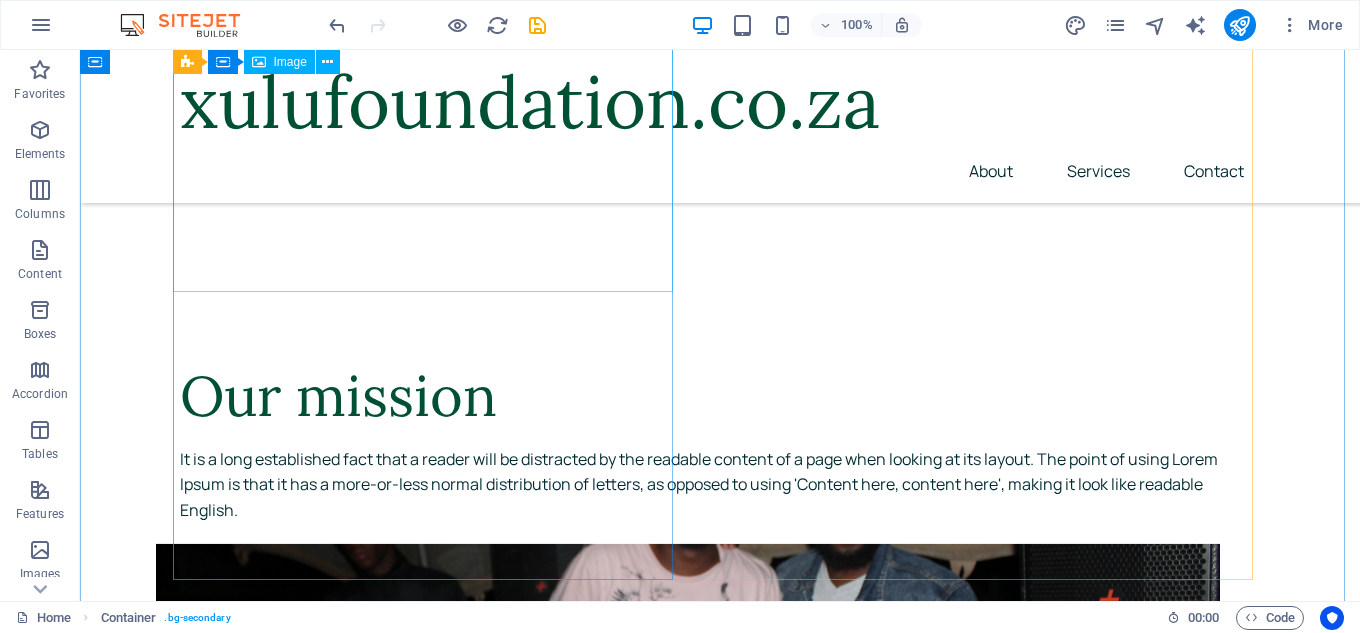 scroll, scrollTop: 5586, scrollLeft: 0, axis: vertical 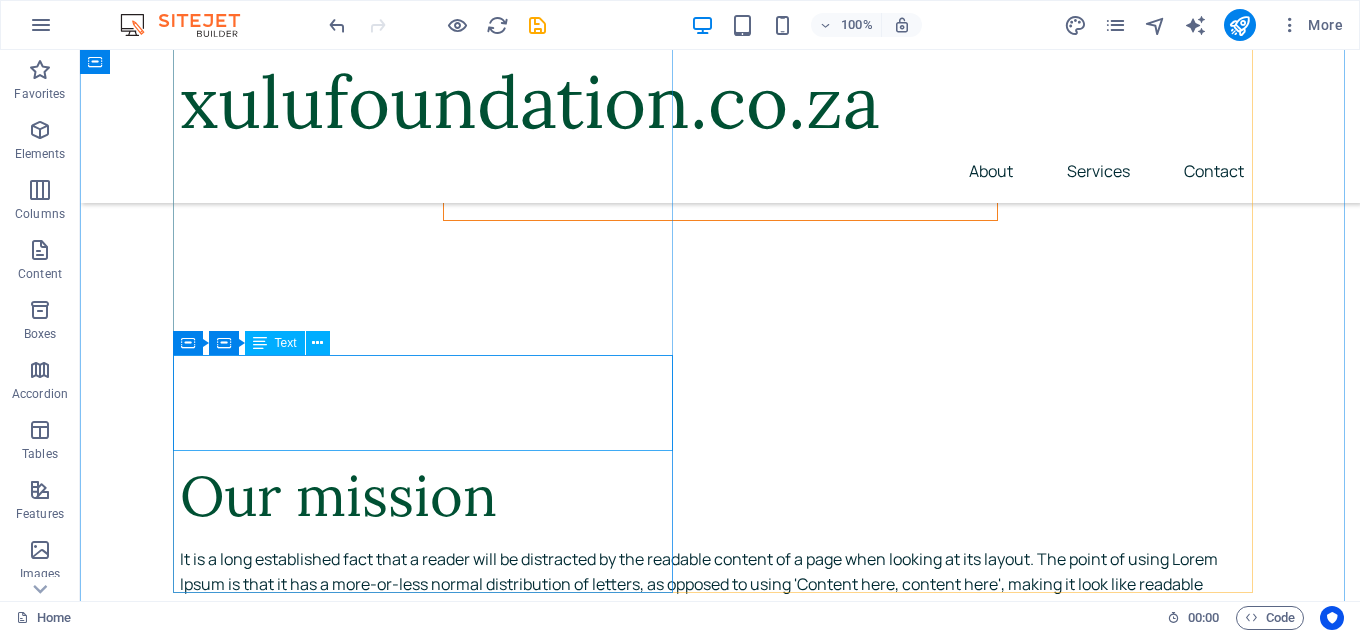 click on "760 Amarillo Ave Pahrump, Nevada 29356 Vera St, Gold Beach, Oregon 4950 N Bradley St, Garden City, Idaho" at bounding box center (430, 4597) 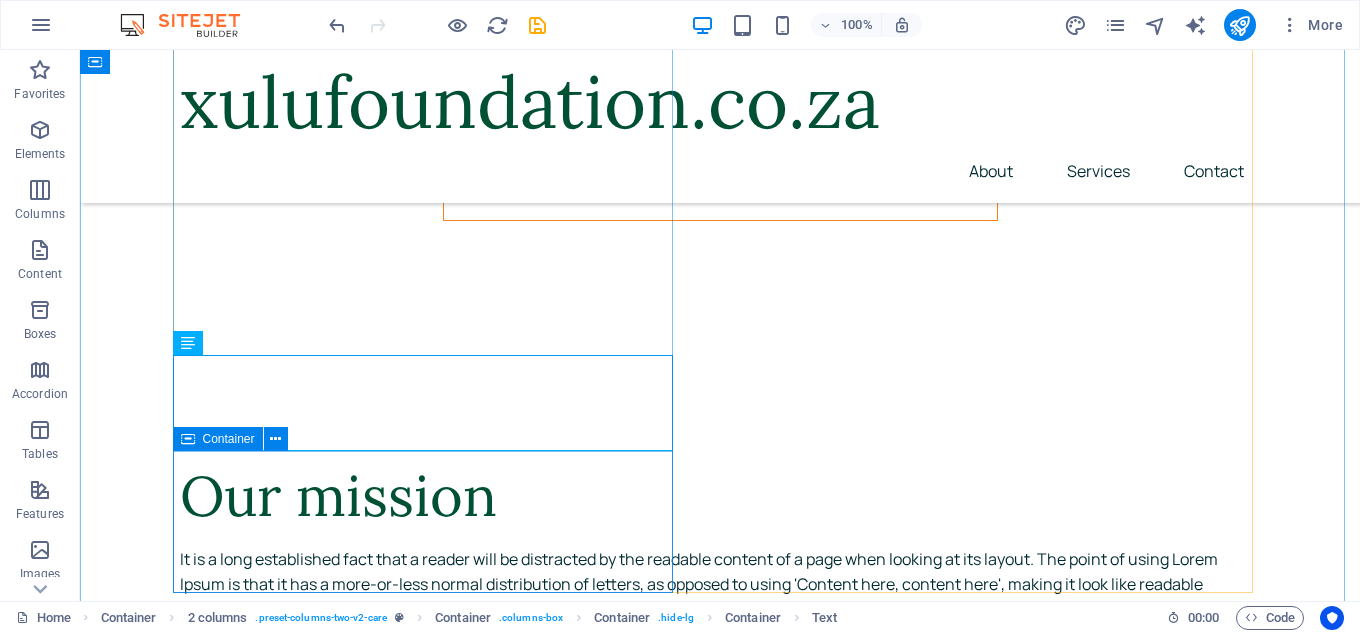click on "Drop content here or  Add elements  Paste clipboard" at bounding box center [430, 4718] 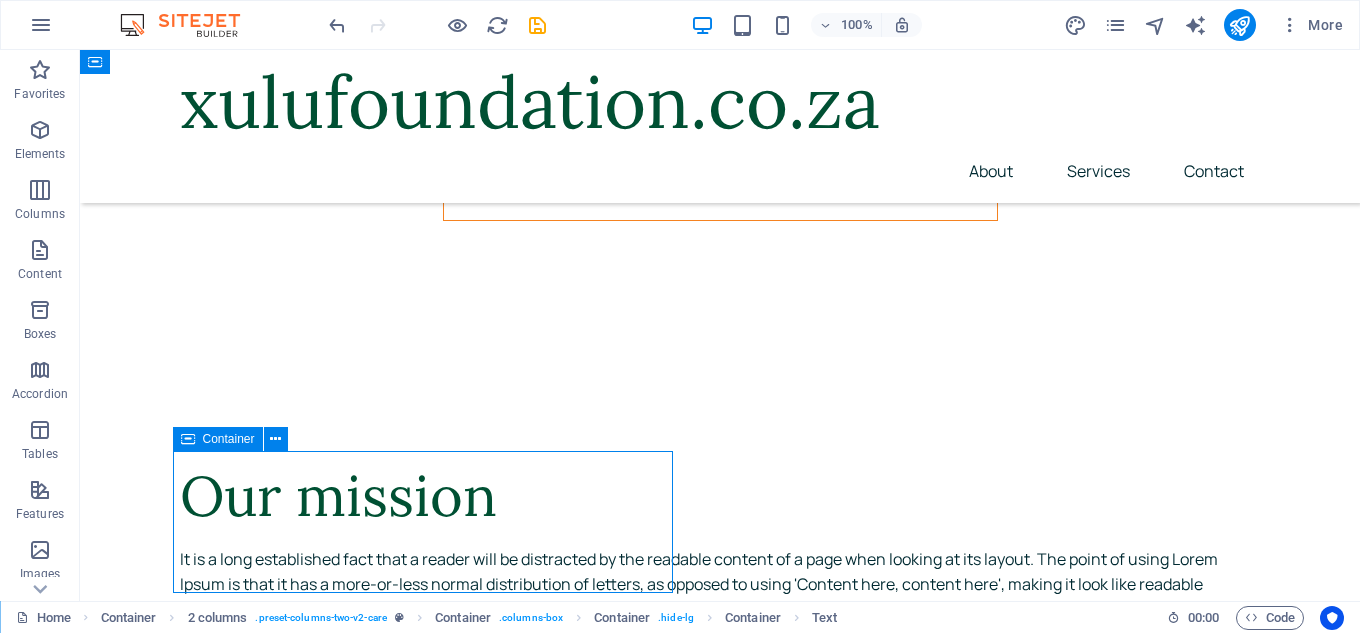click on "Drop content here or  Add elements  Paste clipboard" at bounding box center [430, 4718] 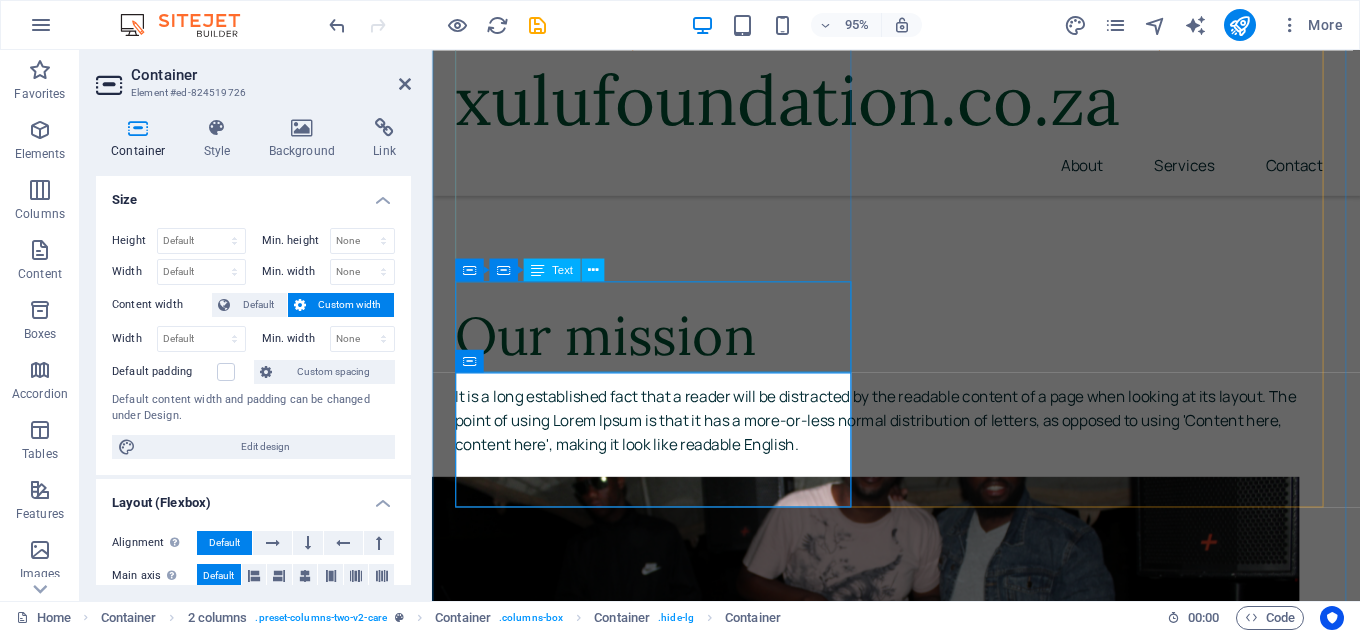 click on "760 Amarillo Ave Pahrump, Nevada 29356 Vera St, Gold Beach, Oregon 4950 N Bradley St, Garden City, Idaho" at bounding box center [668, 4588] 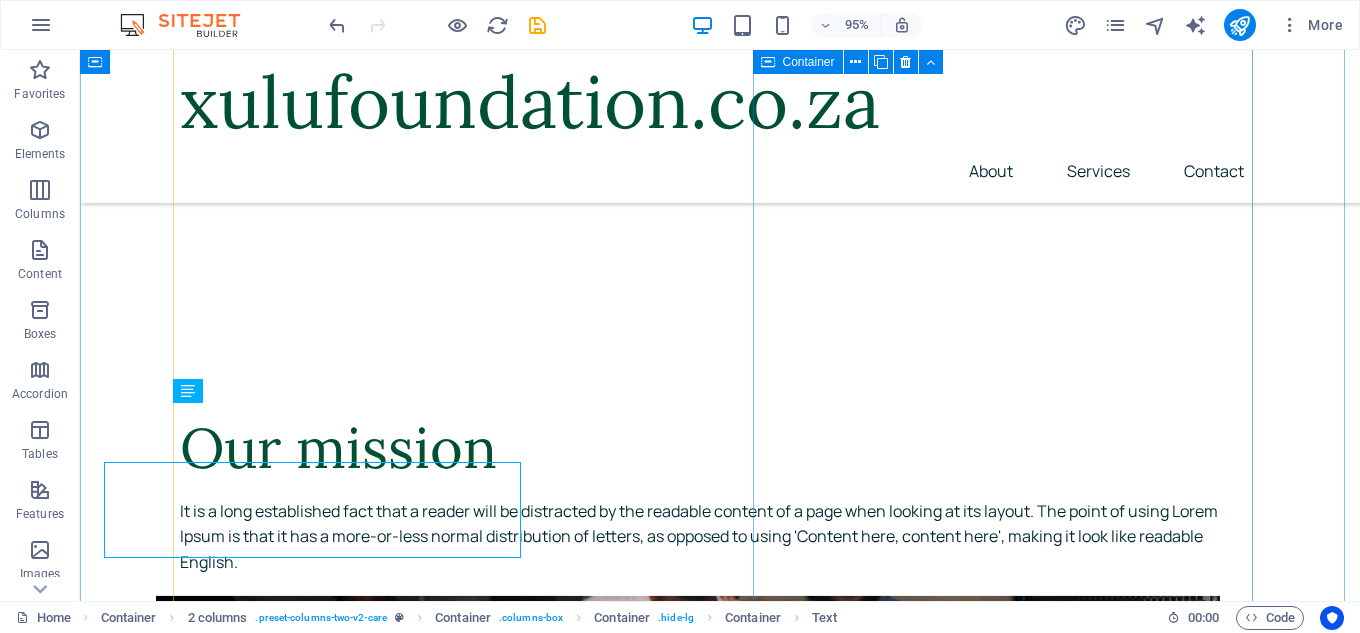 click at bounding box center [430, 4862] 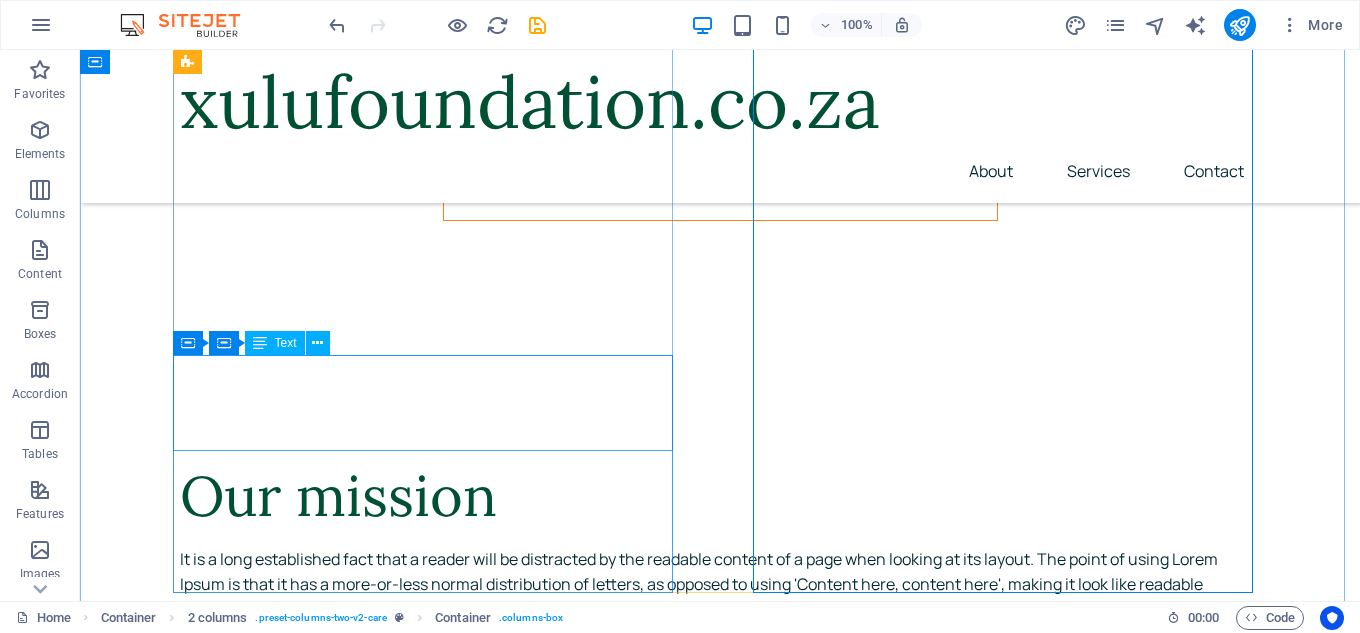 click on "760 Amarillo Ave Pahrump, Nevada 29356 Vera St, Gold Beach, Oregon 4950 N Bradley St, Garden City, Idaho" at bounding box center [430, 4597] 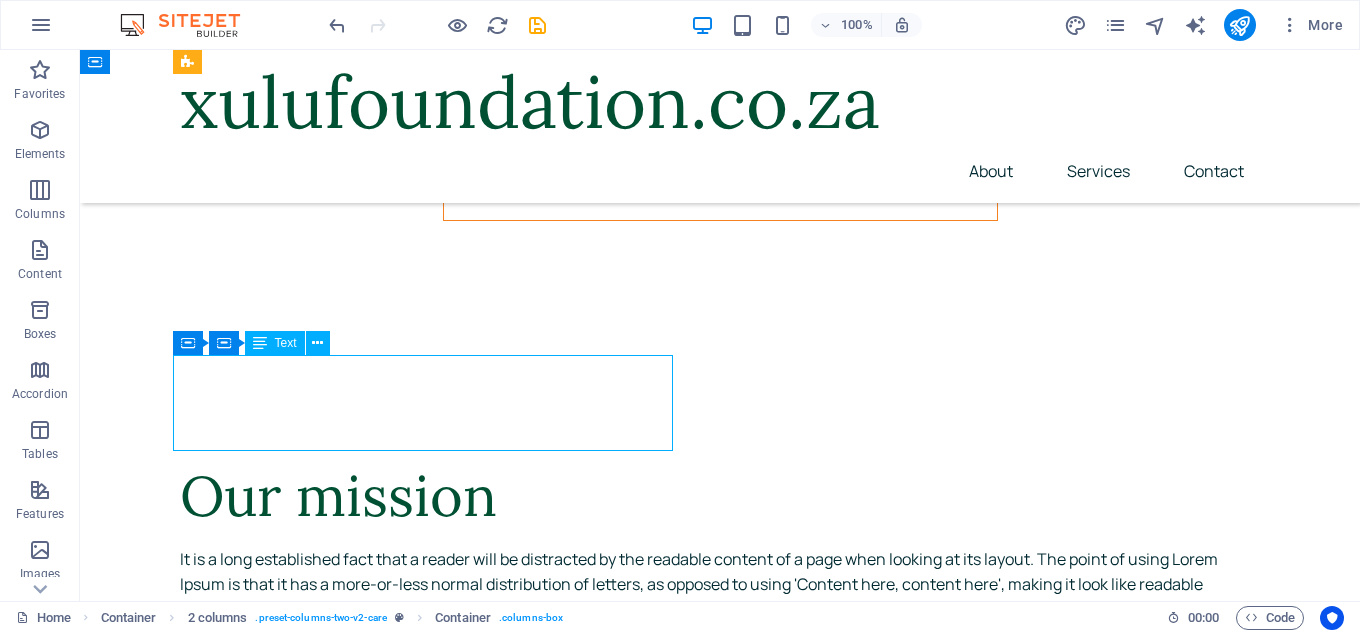 click on "760 Amarillo Ave Pahrump, Nevada 29356 Vera St, Gold Beach, Oregon 4950 N Bradley St, Garden City, Idaho" at bounding box center [430, 4597] 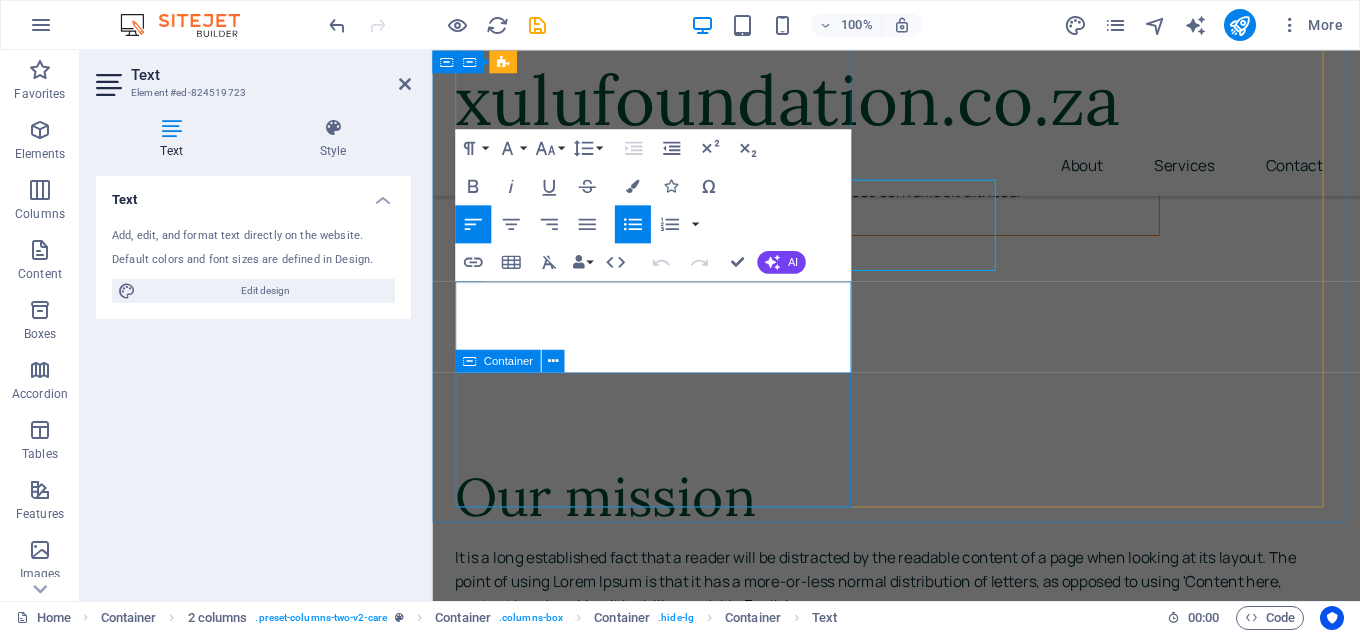 scroll, scrollTop: 5755, scrollLeft: 0, axis: vertical 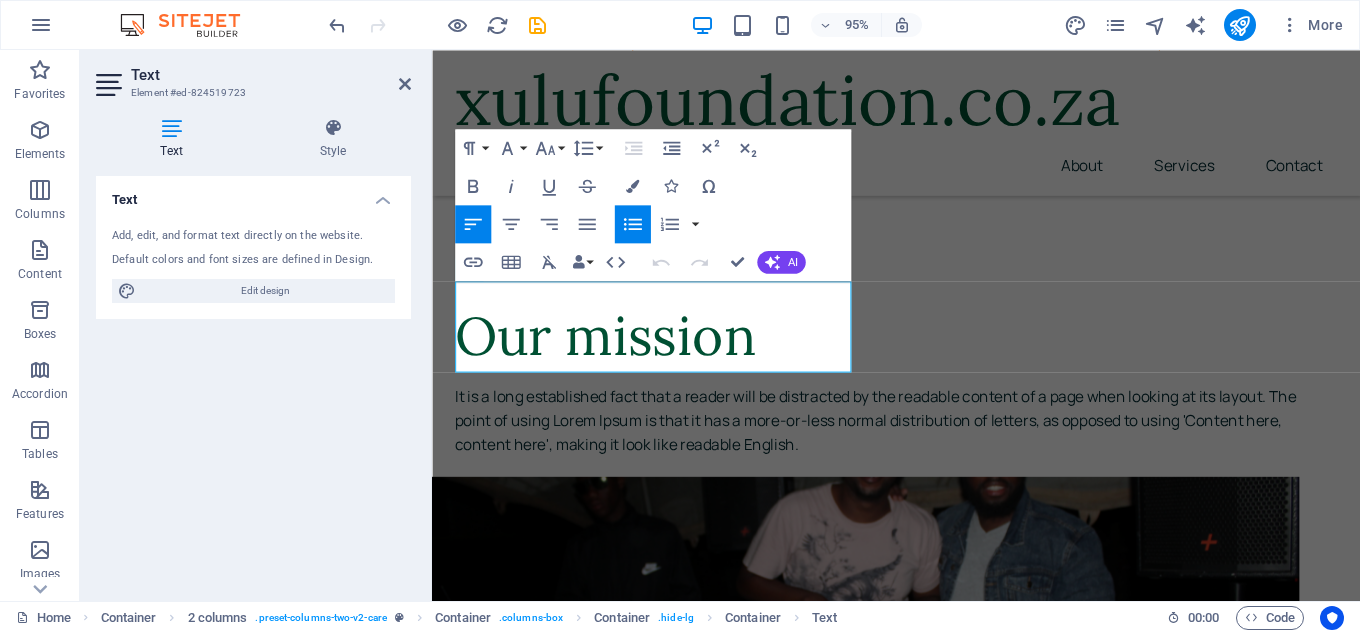 drag, startPoint x: 777, startPoint y: 370, endPoint x: 377, endPoint y: 301, distance: 405.90762 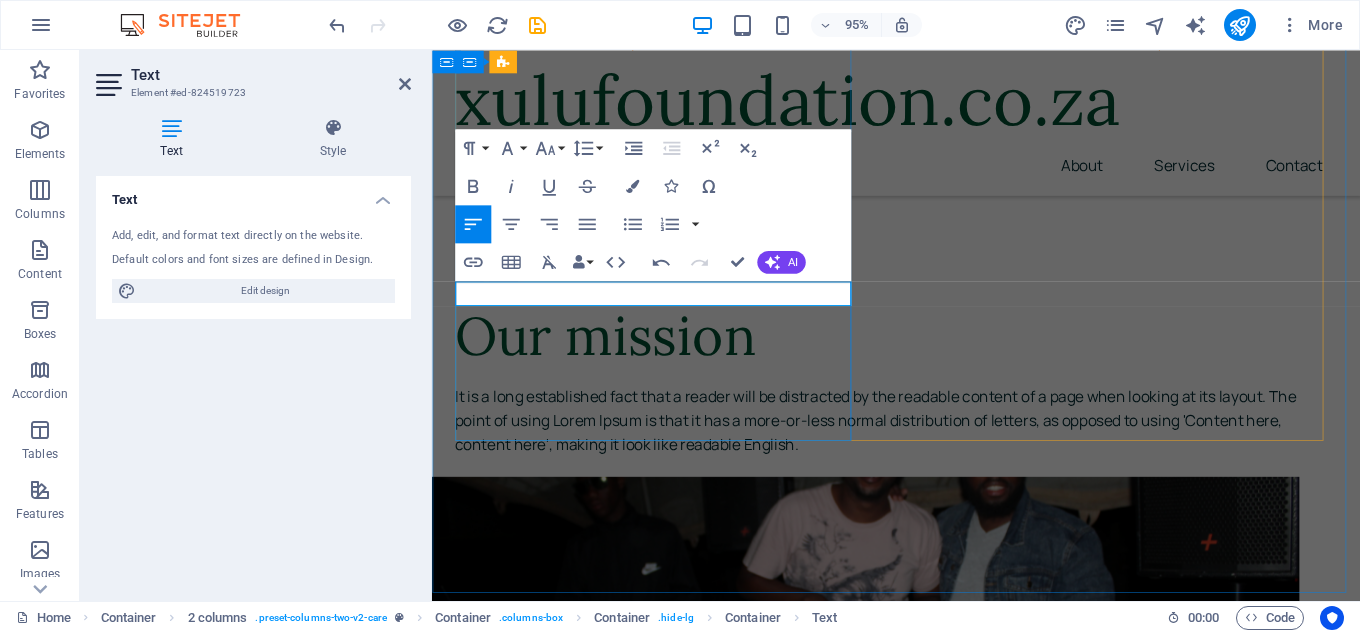 scroll, scrollTop: 5155, scrollLeft: 0, axis: vertical 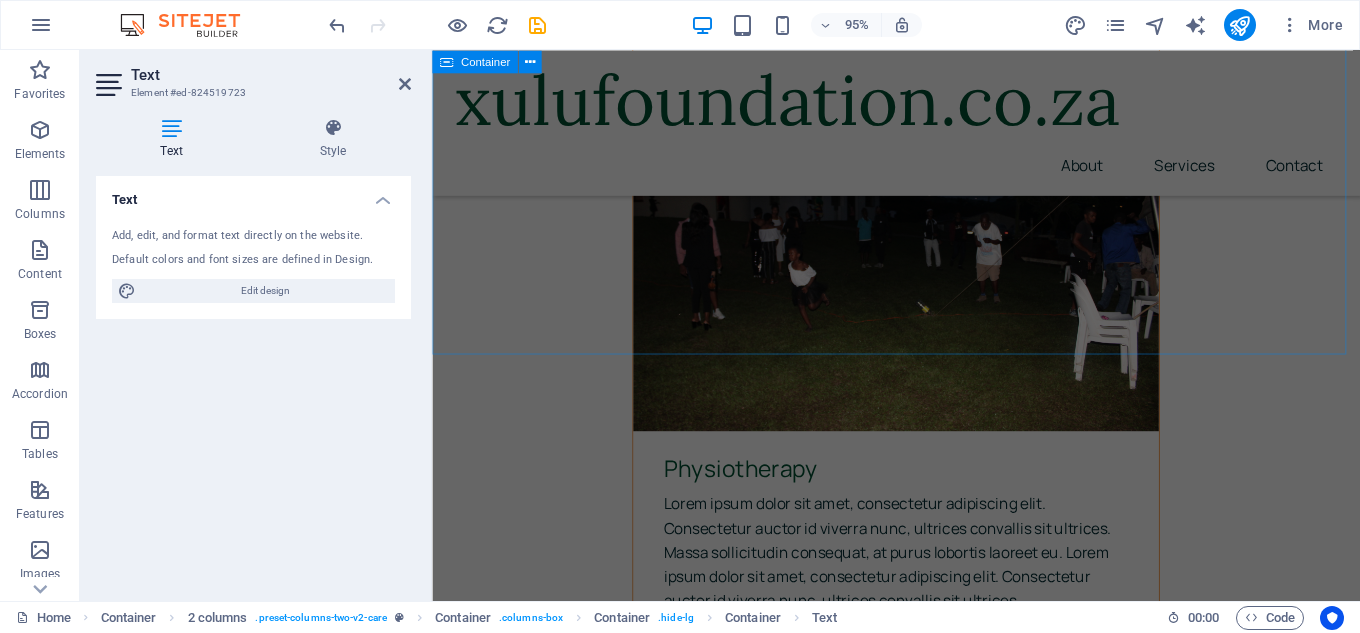 click on "What sets us apart Lorem ipsum dolor sit amet, consectetur adipiscing elit. Consectetur auctor id viverra nunc, ultrices convallis sit ultrices. Massa sollicitudin consequat, at purus. Same/next-day  appointments Lorem ipsum dolor sit amet, consectetur adipiscing elit. Drop-in lab services at our offices Lorem ipsum dolor sit amet, consectetur adipiscing elit. 6 convenient locations nationwide Lorem ipsum dolor sit amet, consectetur adipiscing elit." at bounding box center (920, 3539) 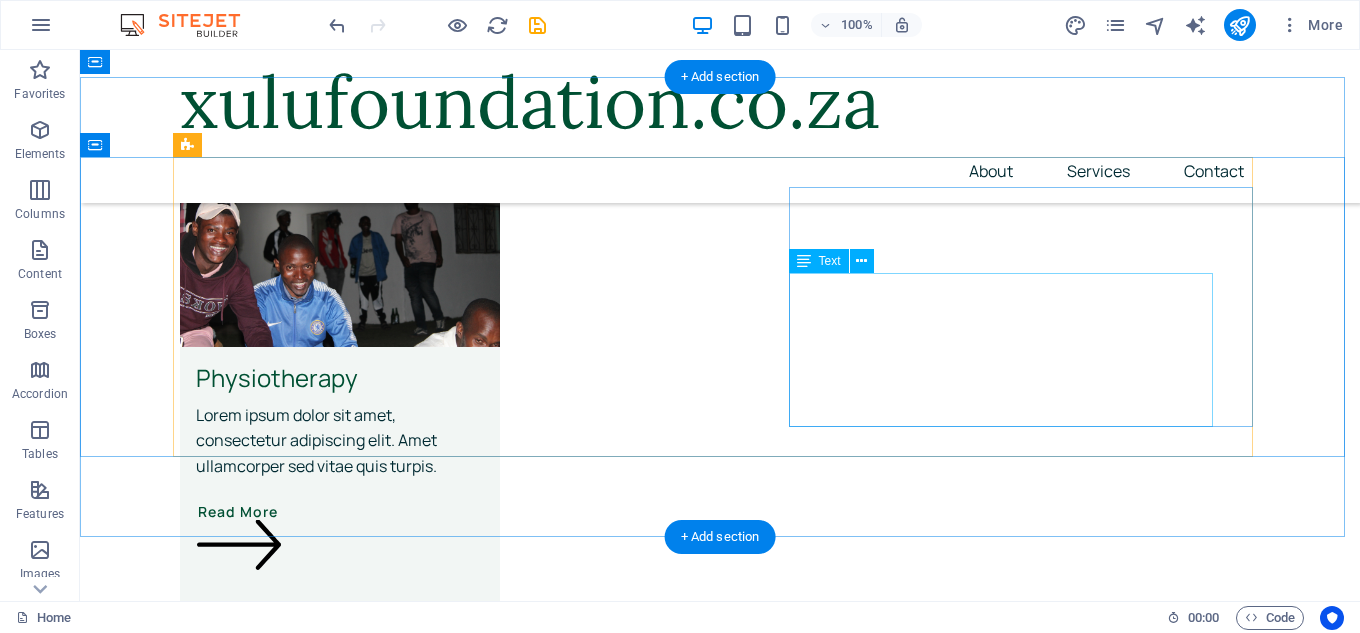 scroll, scrollTop: 3209, scrollLeft: 0, axis: vertical 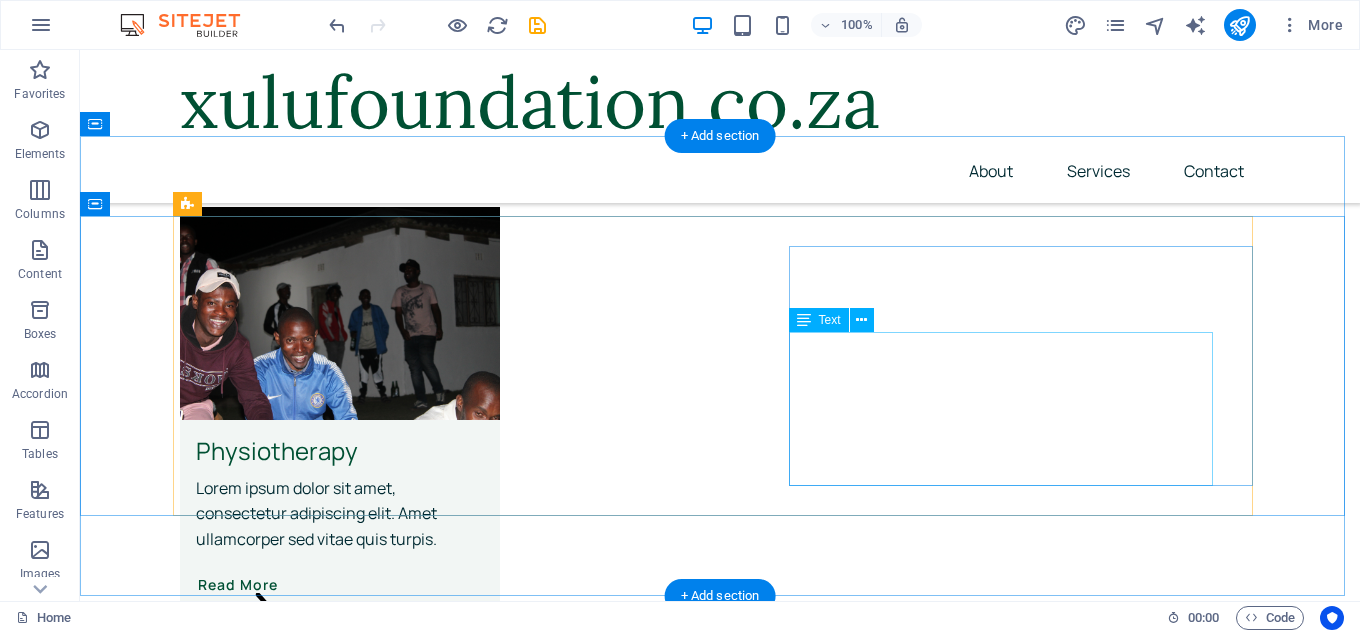 click on "It is a long established fact that a reader will be distracted by the readable content of a page when looking at its layout. The point of using Lorem Ipsum is that it has a more-or-less normal distribution of letters, as opposed to using 'Content here, content here', making it look like readable English." at bounding box center [700, 2962] 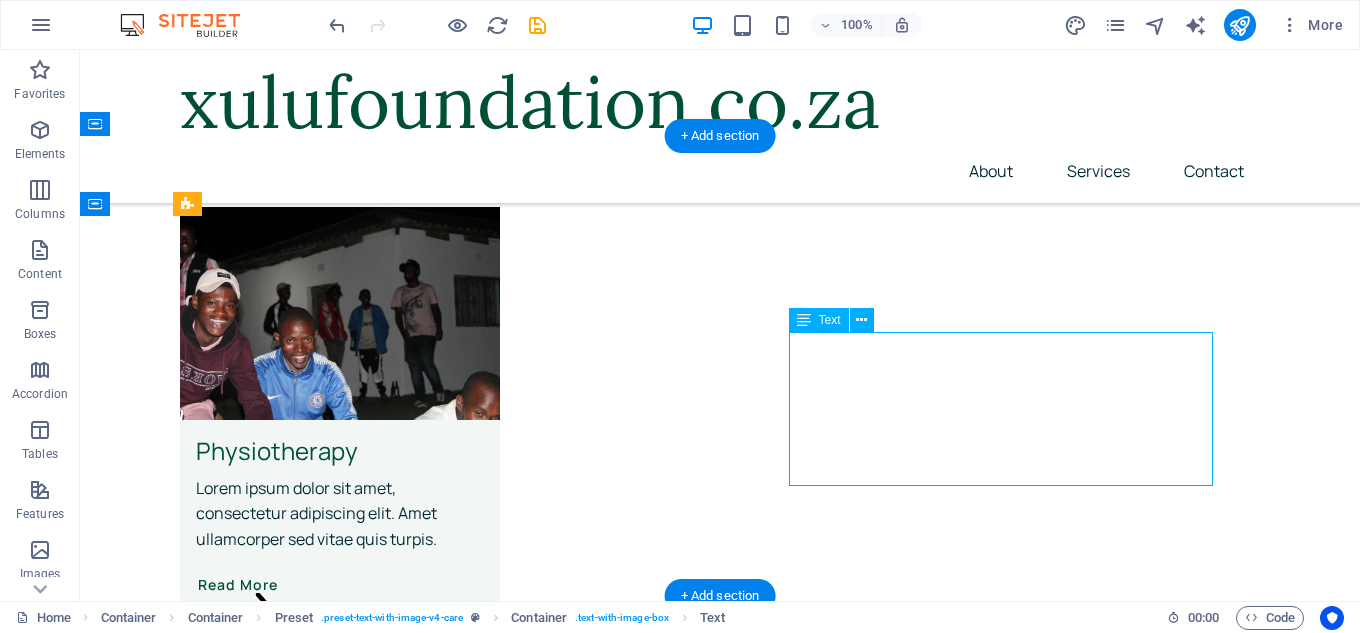 click on "It is a long established fact that a reader will be distracted by the readable content of a page when looking at its layout. The point of using Lorem Ipsum is that it has a more-or-less normal distribution of letters, as opposed to using 'Content here, content here', making it look like readable English." at bounding box center [700, 2962] 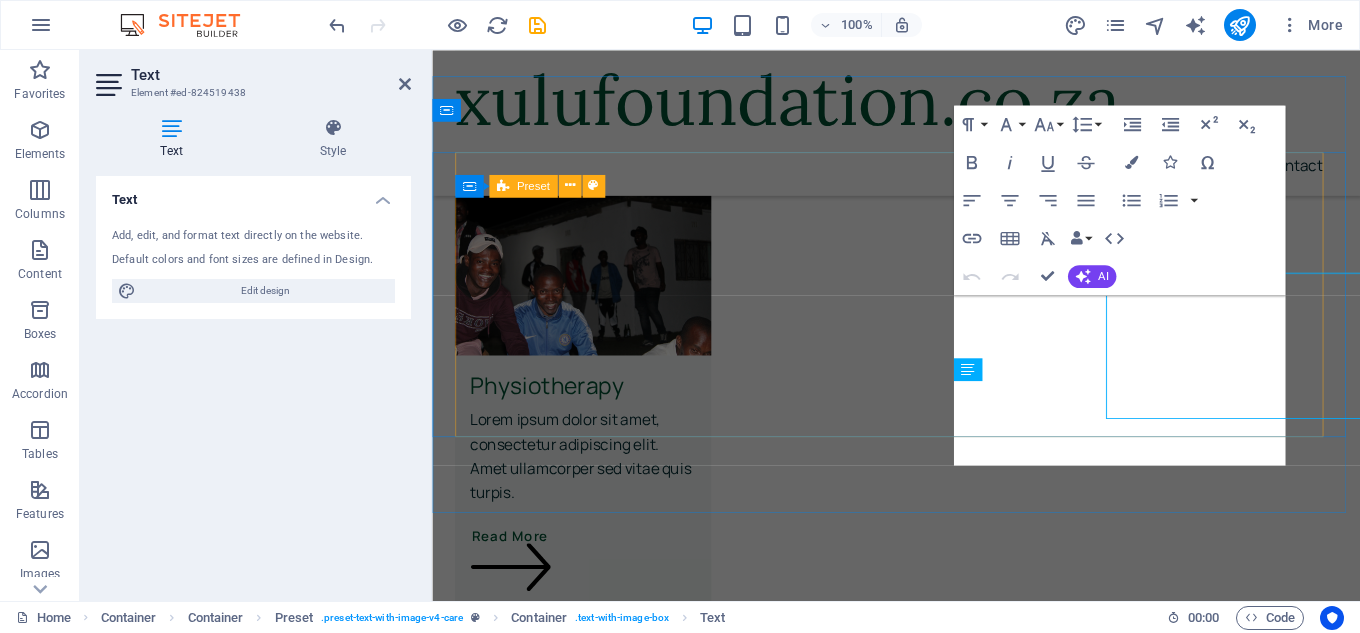 scroll, scrollTop: 3257, scrollLeft: 0, axis: vertical 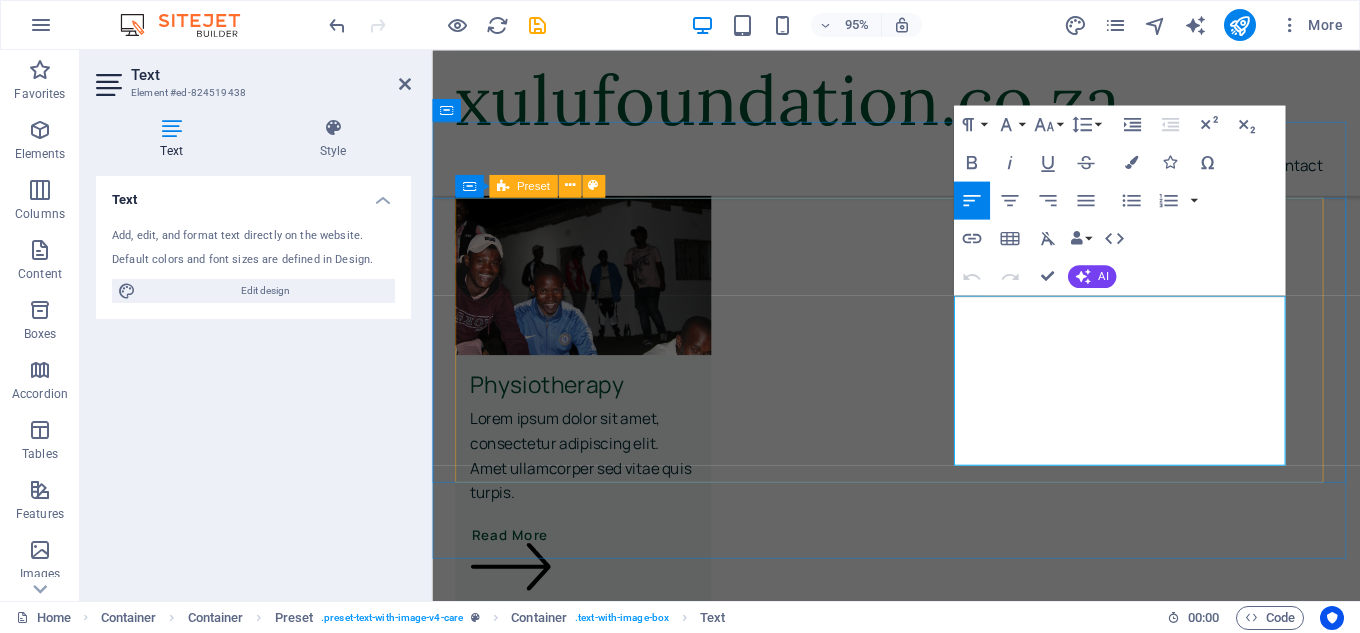 drag, startPoint x: 1185, startPoint y: 482, endPoint x: 951, endPoint y: 317, distance: 286.32324 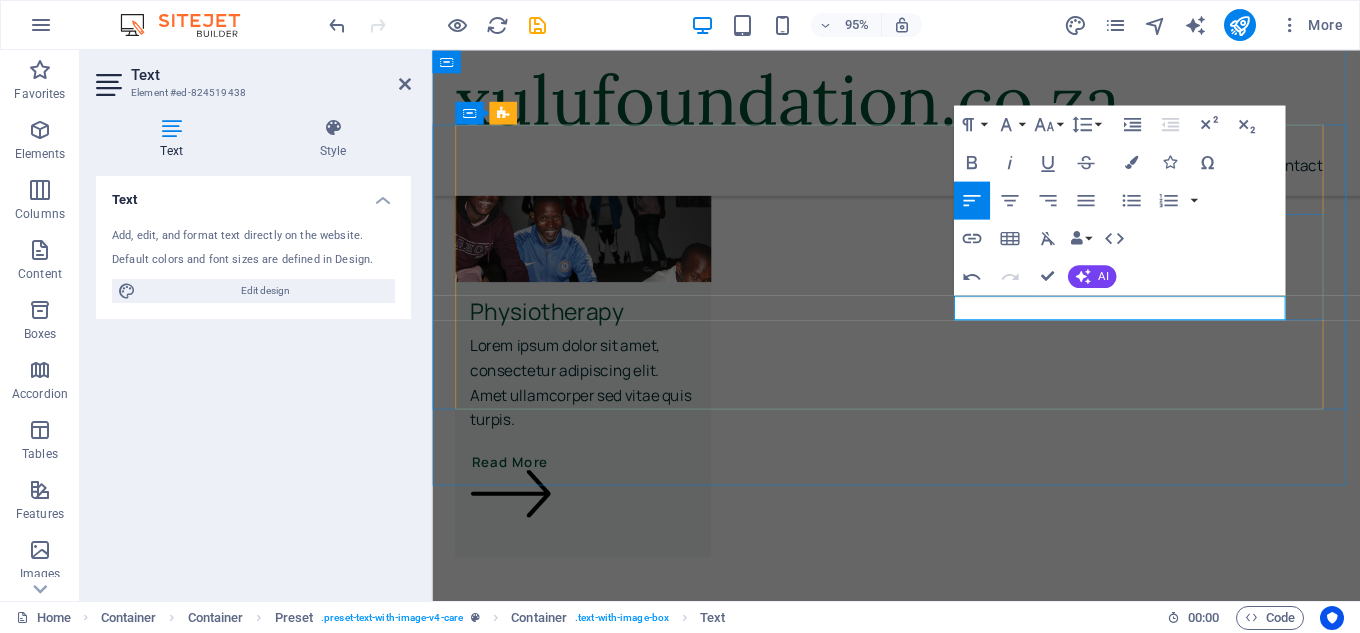 click at bounding box center (900, 2836) 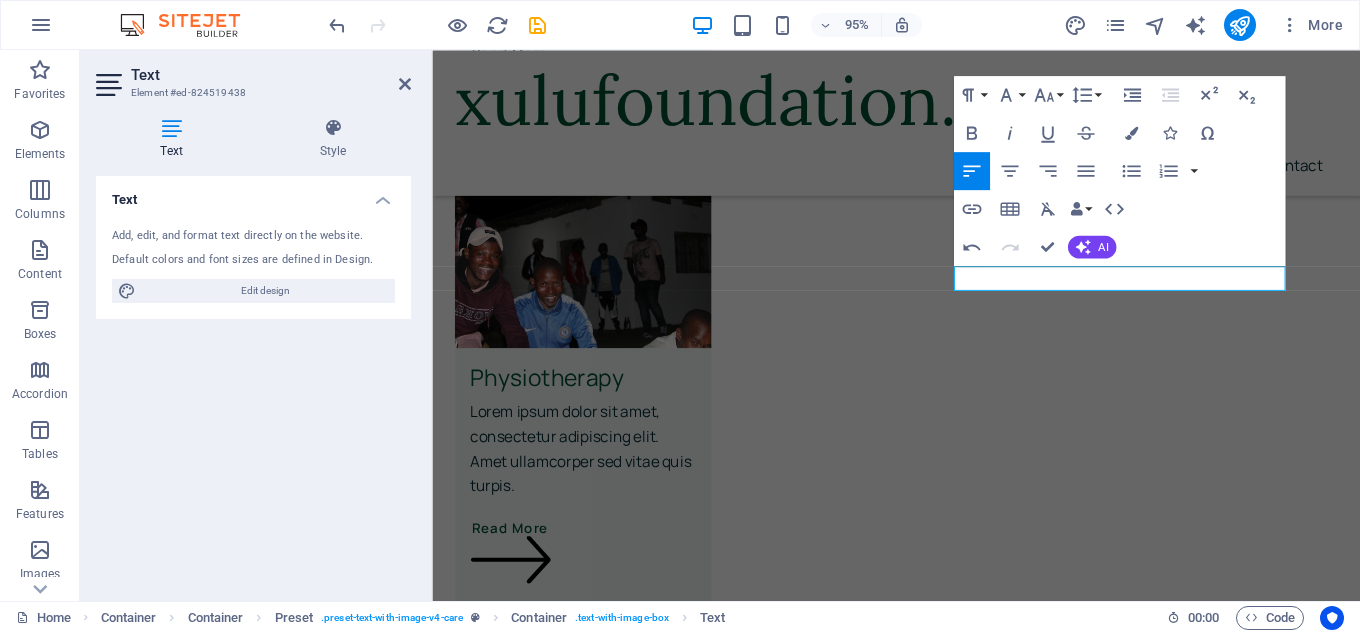 scroll, scrollTop: 3234, scrollLeft: 0, axis: vertical 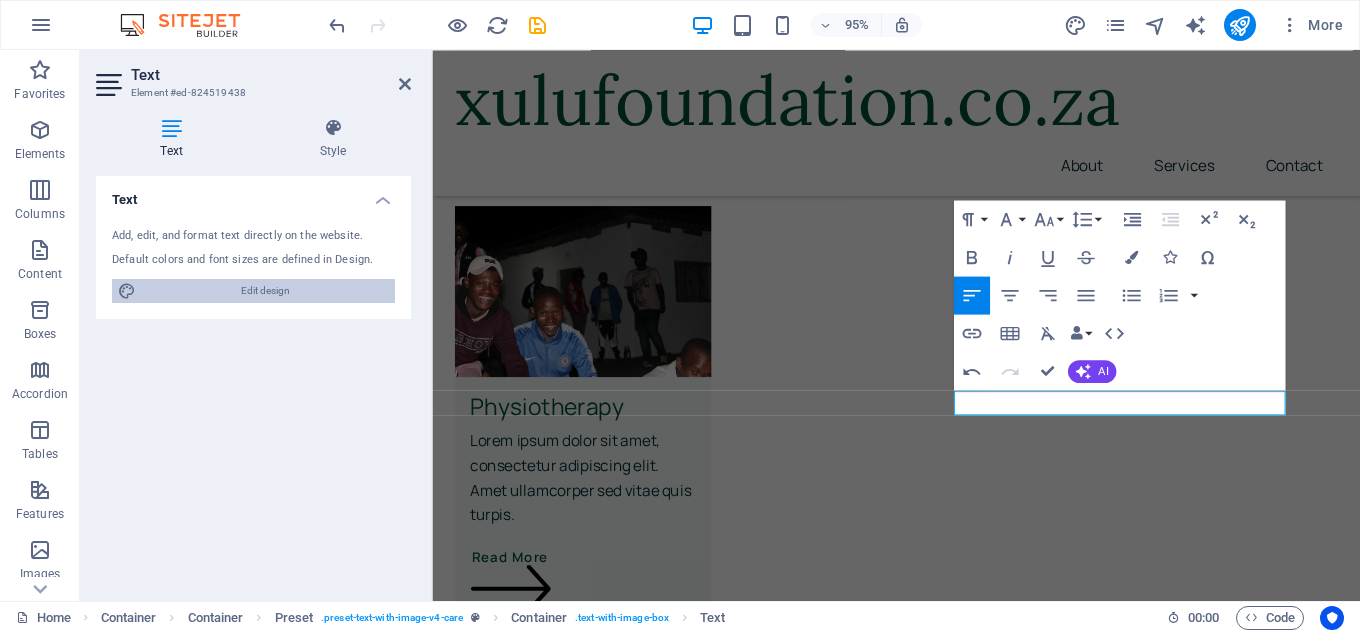 click on "Edit design" at bounding box center [265, 291] 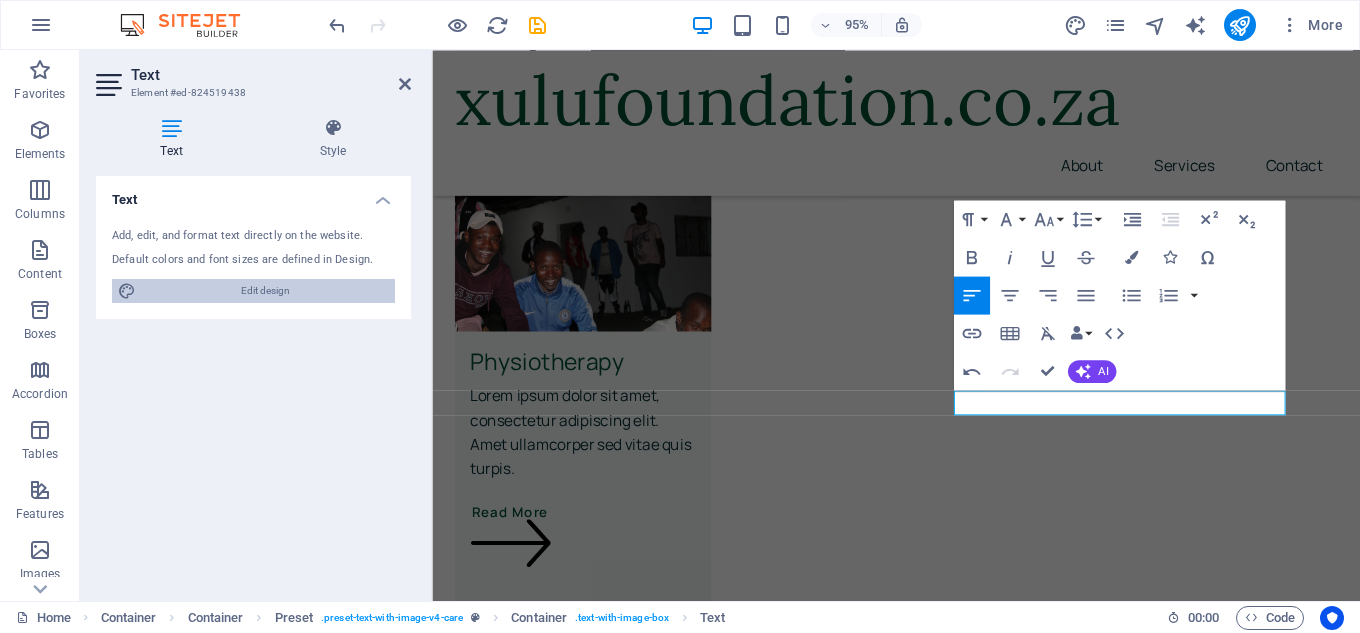 select on "px" 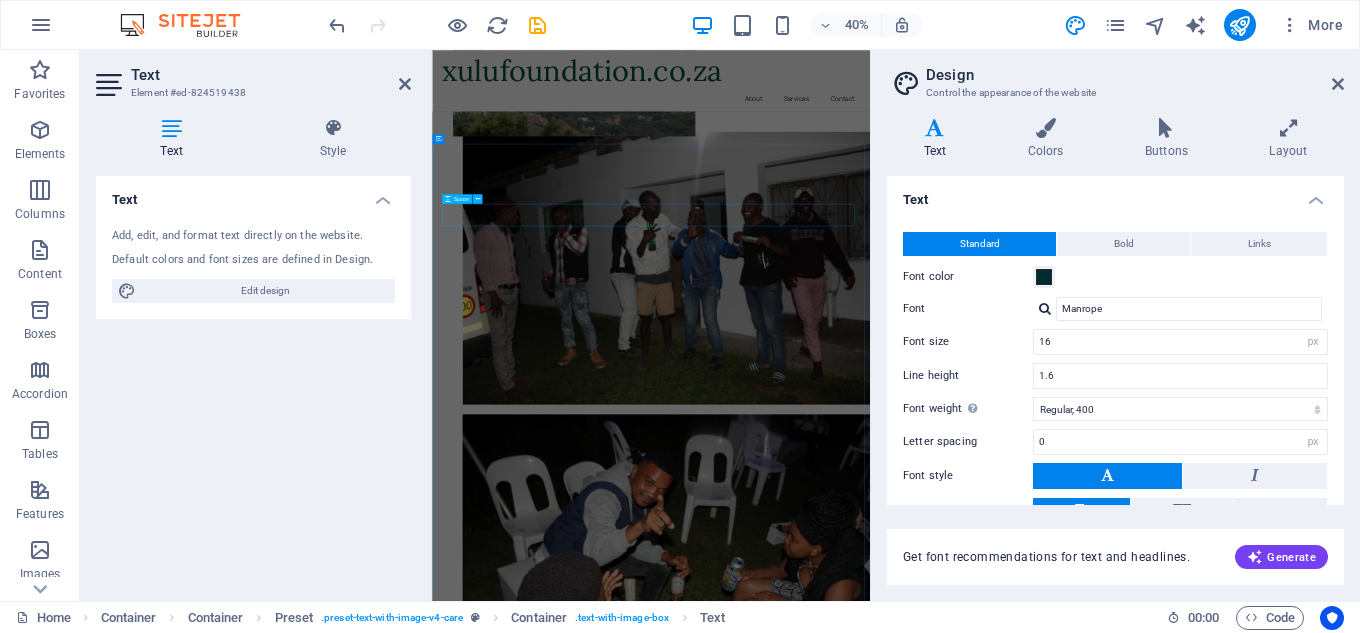 scroll, scrollTop: 371, scrollLeft: 0, axis: vertical 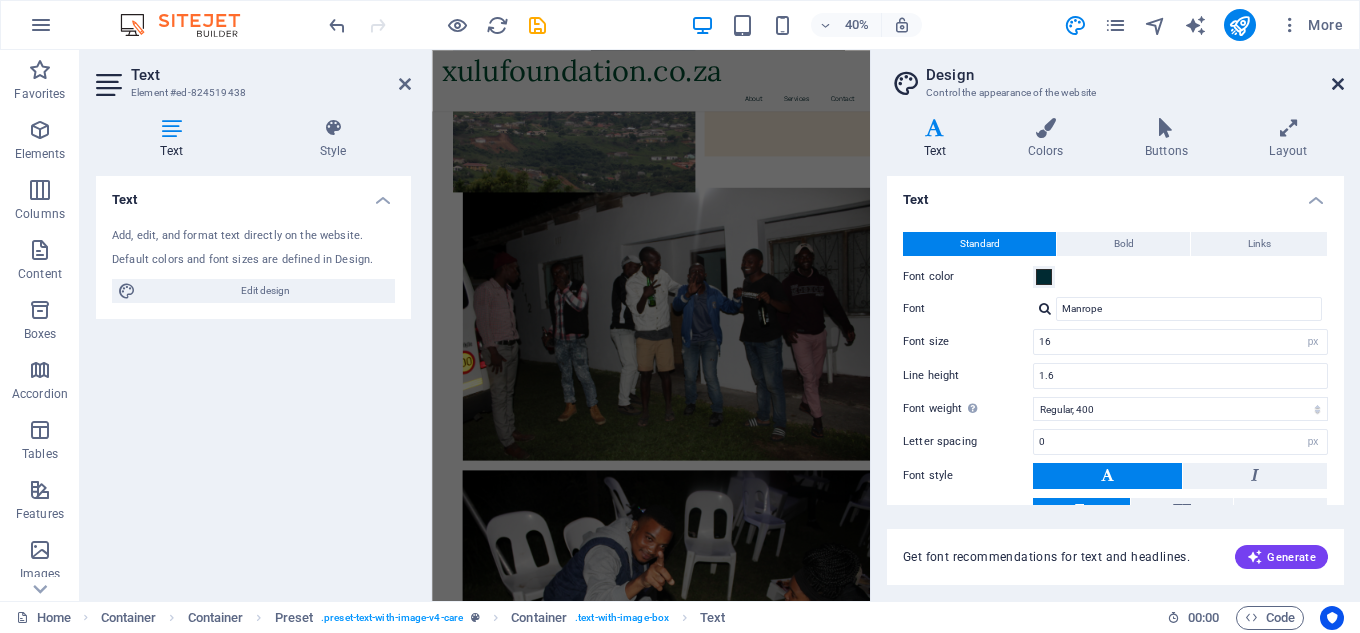 click at bounding box center (1338, 84) 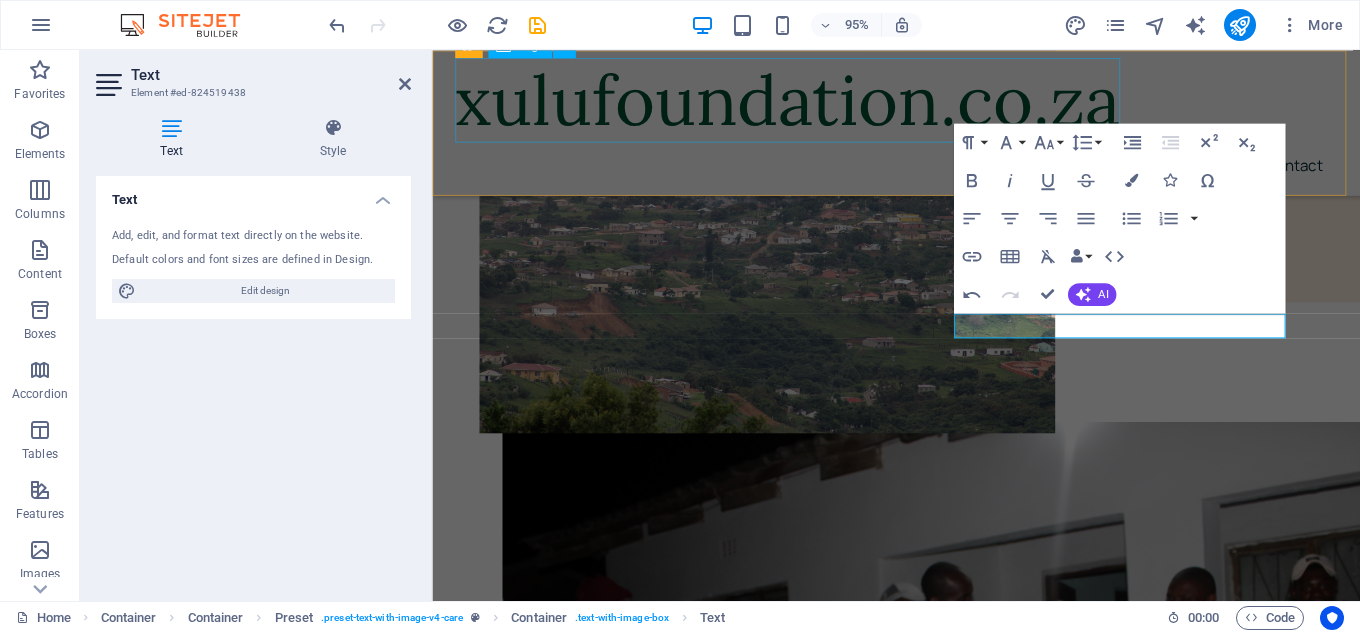 scroll, scrollTop: 3315, scrollLeft: 0, axis: vertical 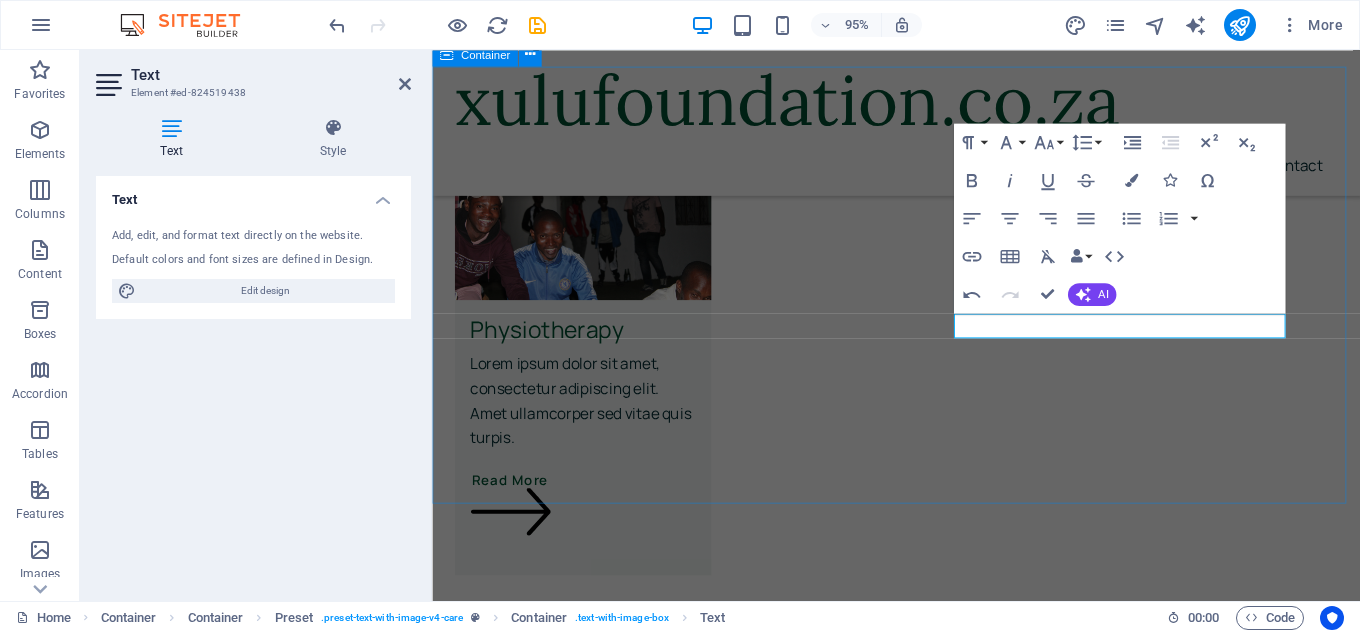 click on "Our mission Drop content here or  Add elements  Paste clipboard" at bounding box center (920, 2972) 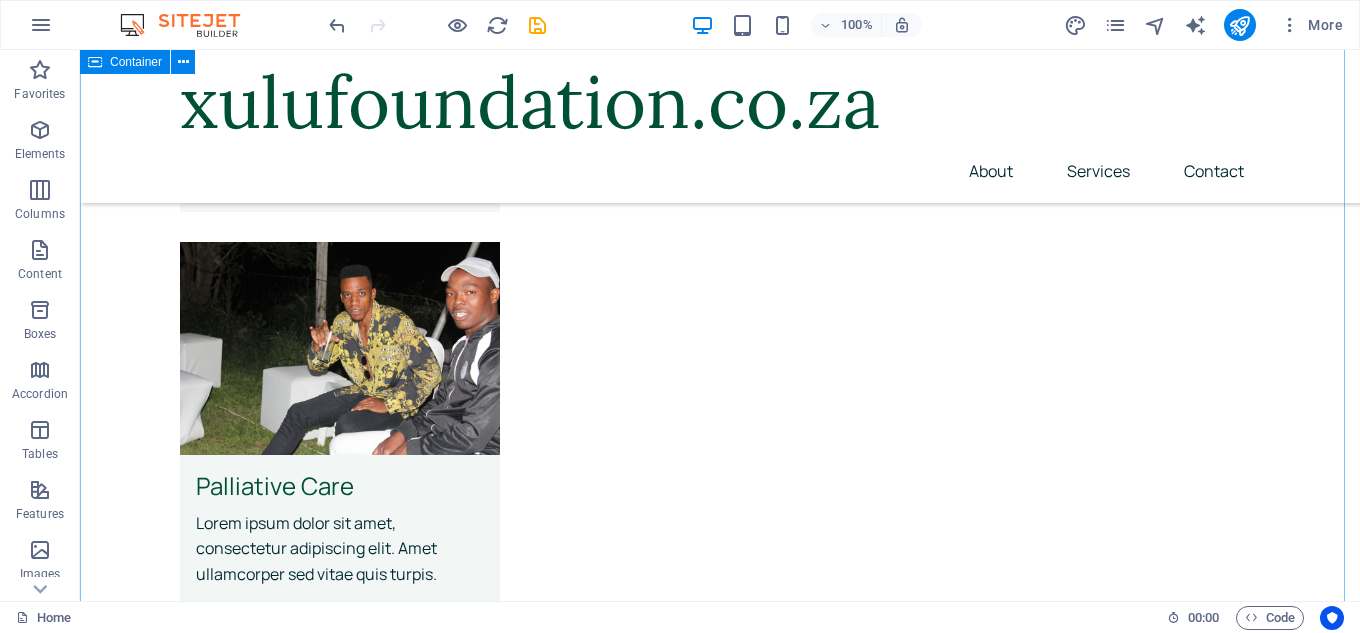 scroll, scrollTop: 2667, scrollLeft: 0, axis: vertical 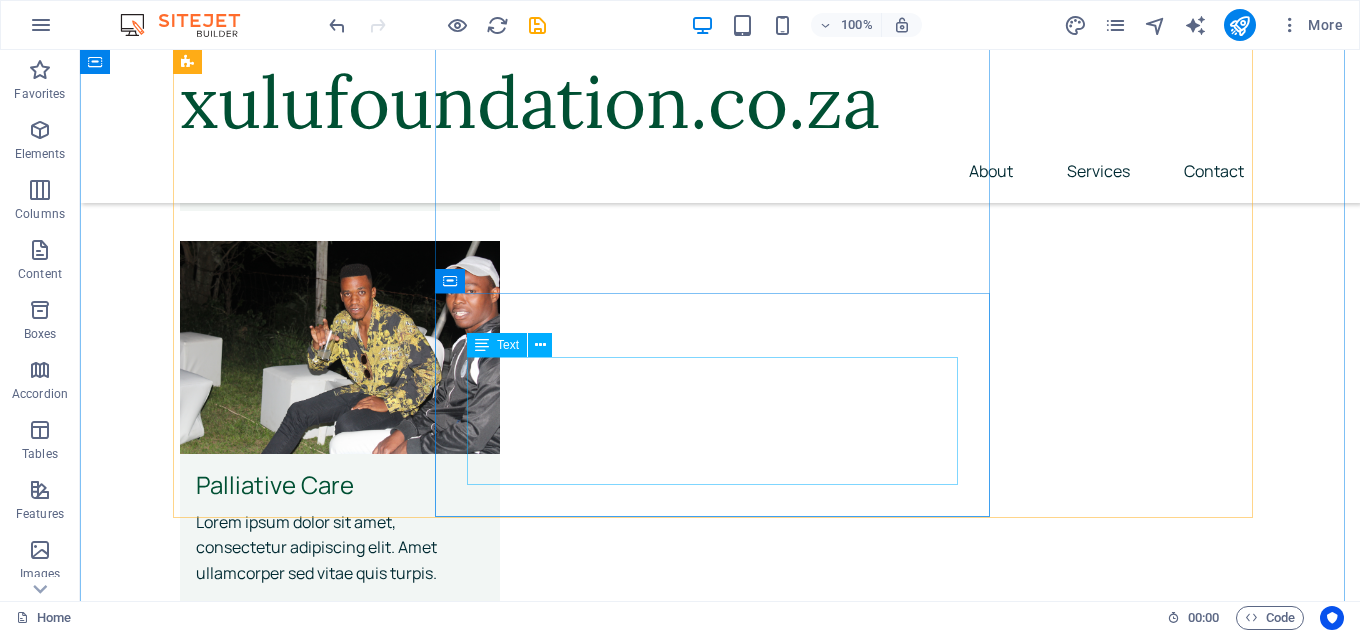 click on "Lorem ipsum dolor sit amet, consectetur adipiscing elit. Consectetur auctor id viverra nunc, ultrices convallis sit ultrices. Massa sollicitudin consequat, at purus lobortis laoreet eu. Lorem ipsum dolor sit amet, consectetur adipiscing elit. Consectetur auctor id viverra nunc, ultrices convallis sit ultrices." at bounding box center [720, 3043] 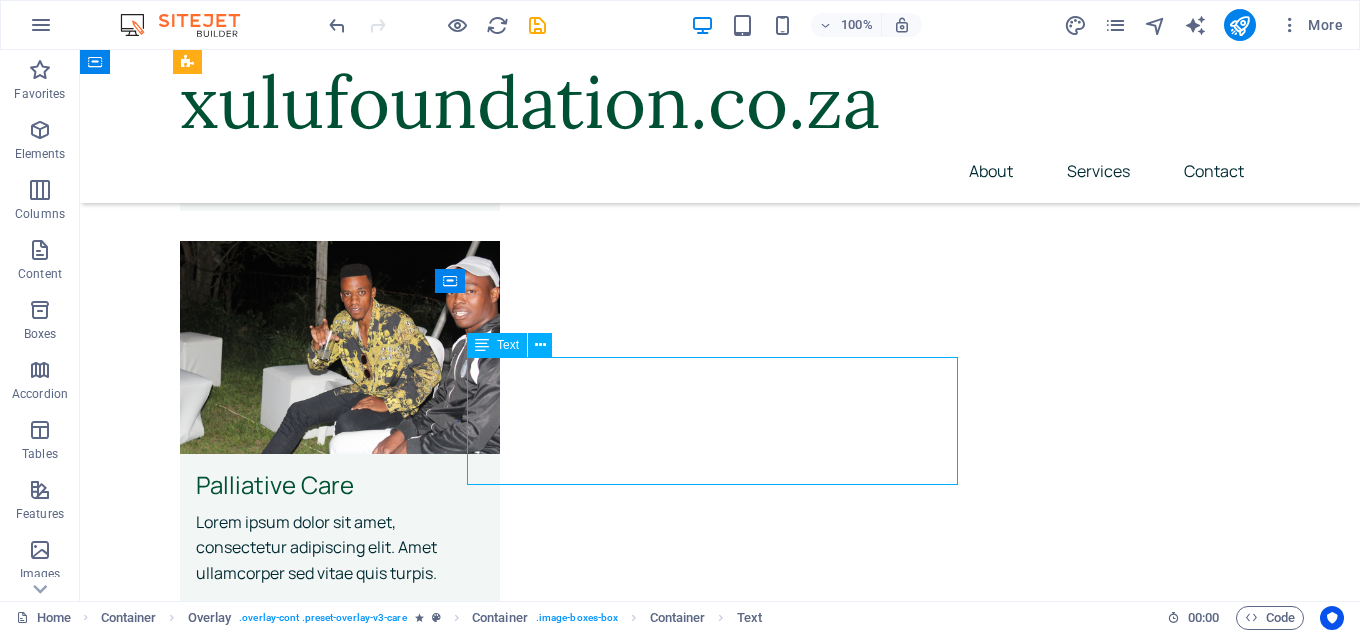 click on "Lorem ipsum dolor sit amet, consectetur adipiscing elit. Consectetur auctor id viverra nunc, ultrices convallis sit ultrices. Massa sollicitudin consequat, at purus lobortis laoreet eu. Lorem ipsum dolor sit amet, consectetur adipiscing elit. Consectetur auctor id viverra nunc, ultrices convallis sit ultrices." at bounding box center [720, 3043] 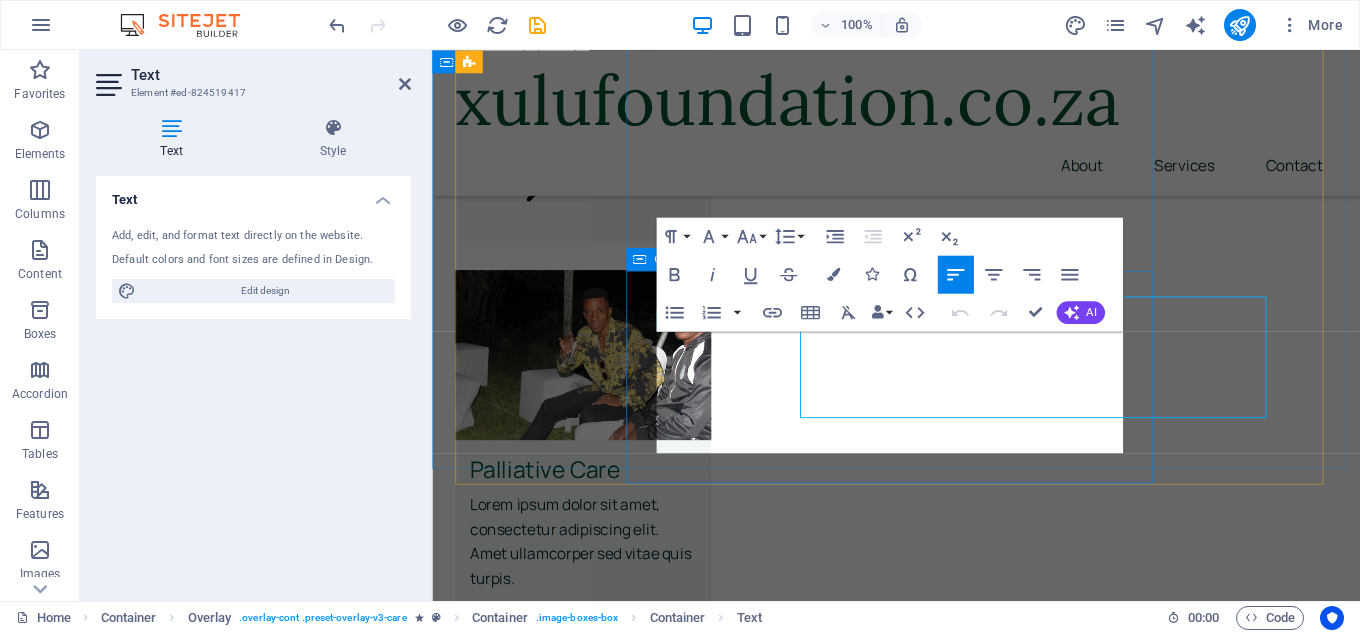 scroll, scrollTop: 2715, scrollLeft: 0, axis: vertical 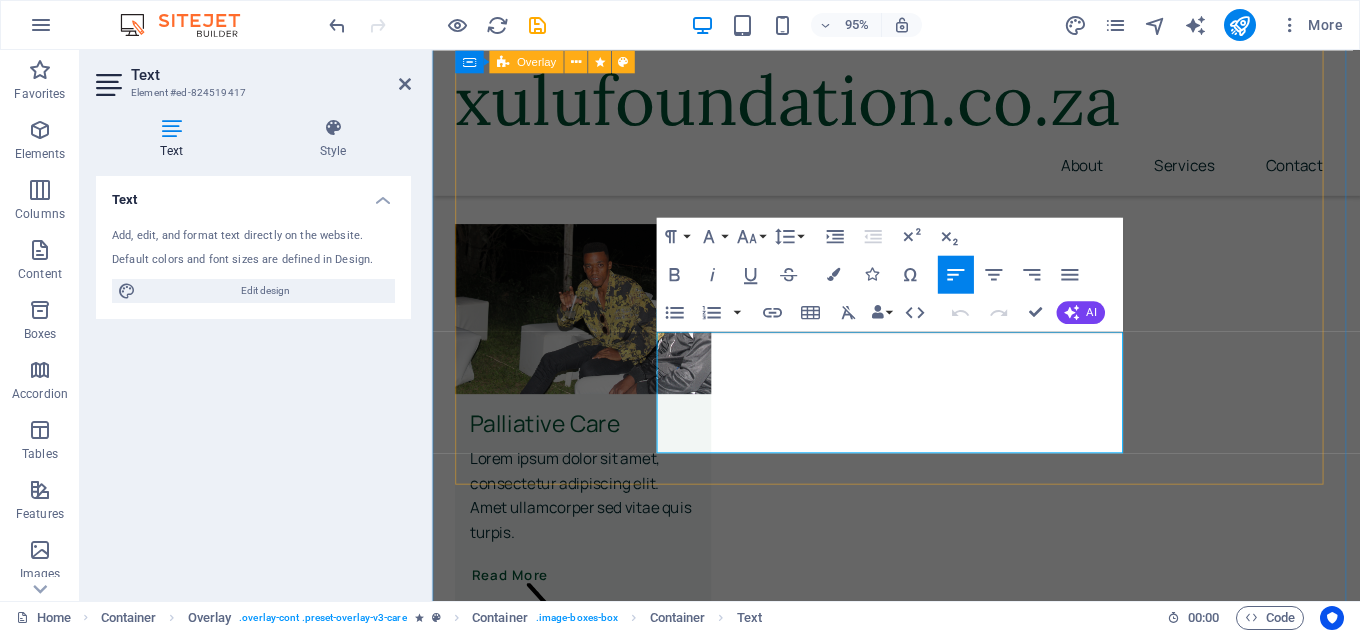 drag, startPoint x: 1067, startPoint y: 462, endPoint x: 622, endPoint y: 326, distance: 465.31818 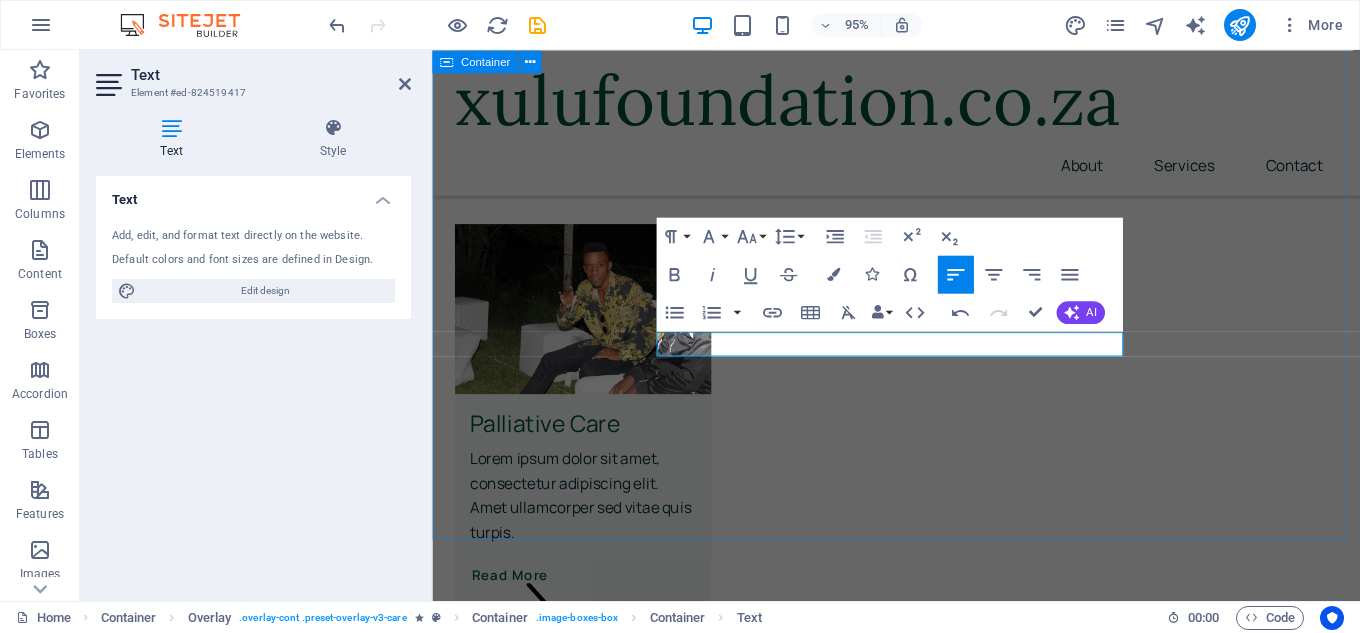 click on "Our services Dementia Care Lorem ipsum dolor sit amet, consectetur adipiscing elit. Amet ullamcorper sed vitae quis turpis. Read More      Palliative Care Lorem ipsum dolor sit amet, consectetur adipiscing elit. Amet ullamcorper sed vitae quis turpis. Read More      Physiotherapy Lorem ipsum dolor sit amet, consectetur adipiscing elit. Amet ullamcorper sed vitae quis turpis. Read More      Learn More Dementia Care Lorem ipsum dolor sit amet, consectetur adipiscing elit. Consectetur auctor id viverra nunc, ultrices convallis sit ultrices. Massa sollicitudin consequat, at purus lobortis laoreet eu. Lorem ipsum dolor sit amet, consectetur adipiscing elit. Consectetur auctor id viverra nunc, ultrices convallis sit ultrices. Palliative Care Physiotherapy" at bounding box center (920, 1349) 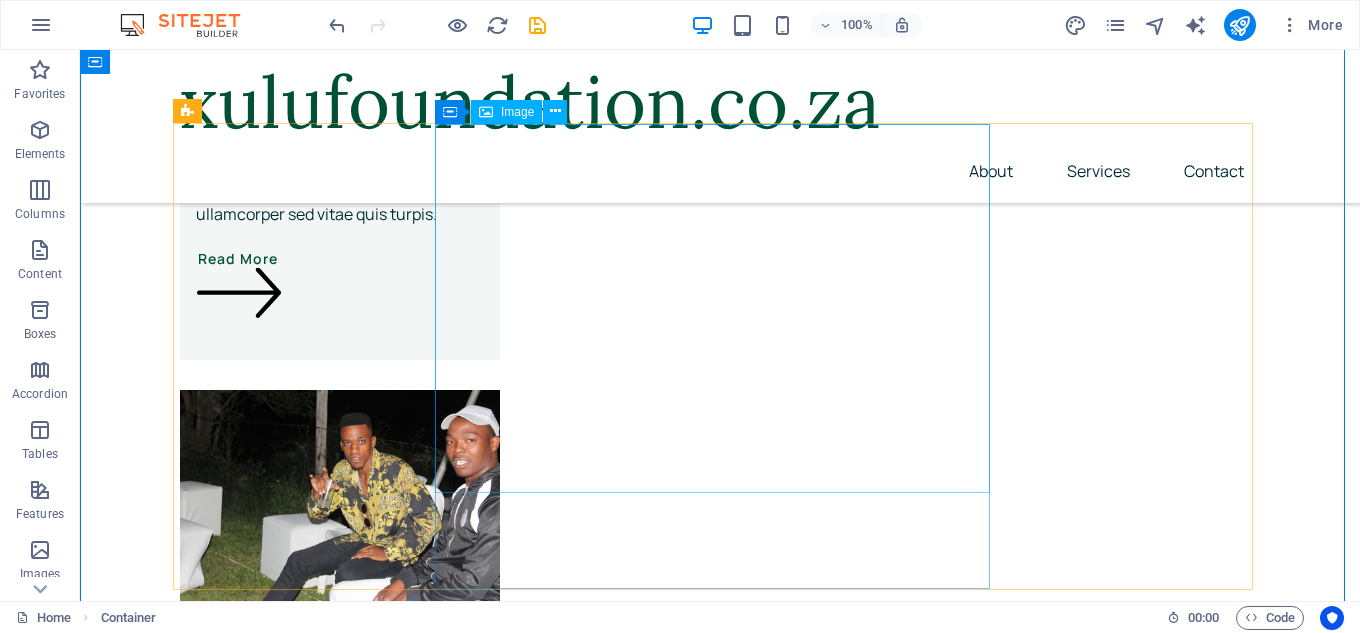 scroll, scrollTop: 2567, scrollLeft: 0, axis: vertical 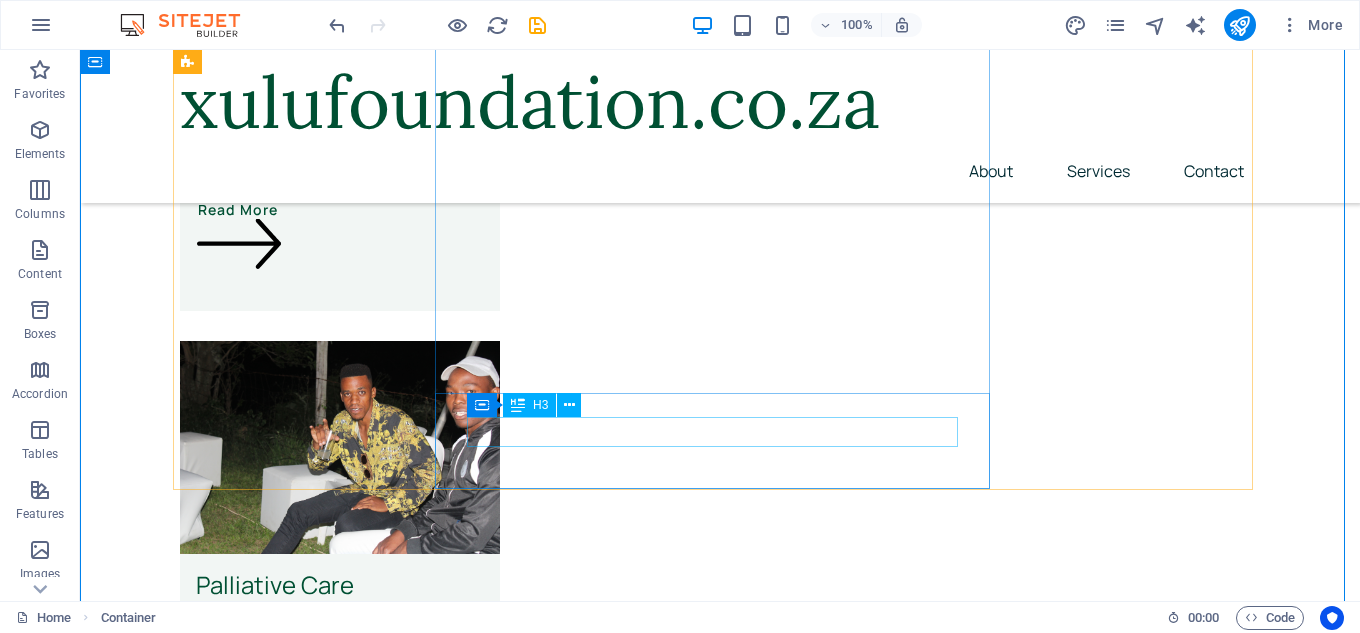 click on "Physiotherapy" at bounding box center (720, 3054) 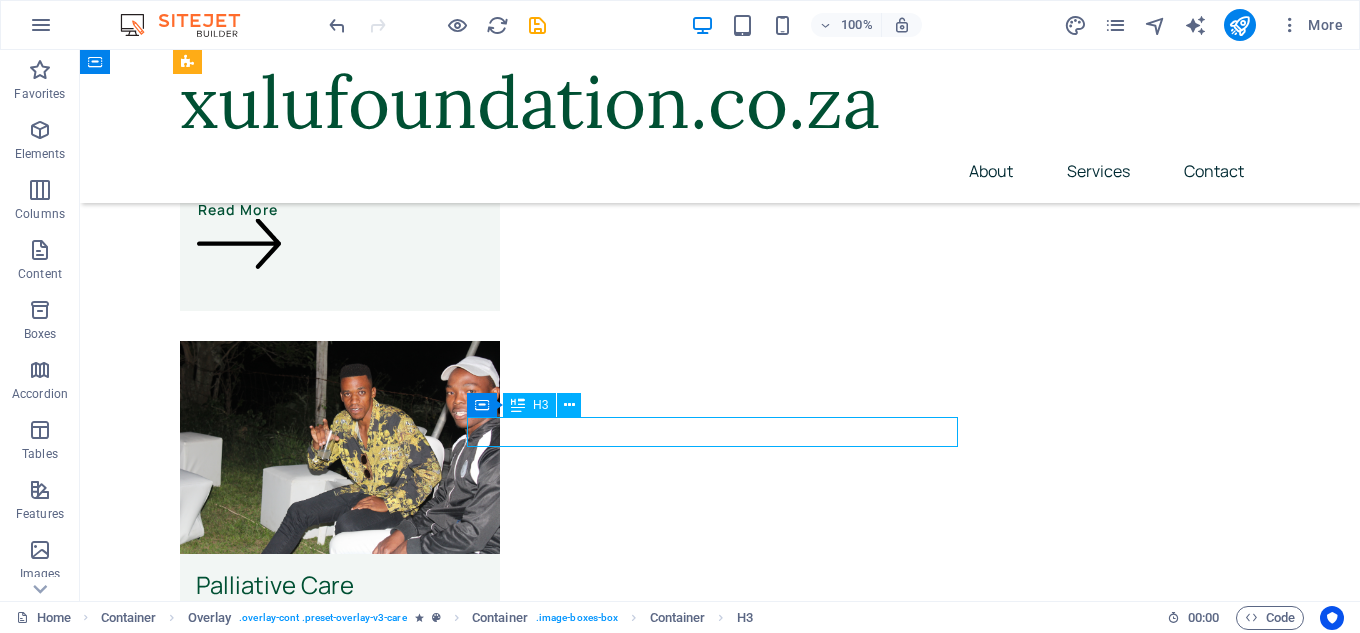 click on "Physiotherapy" at bounding box center (720, 3054) 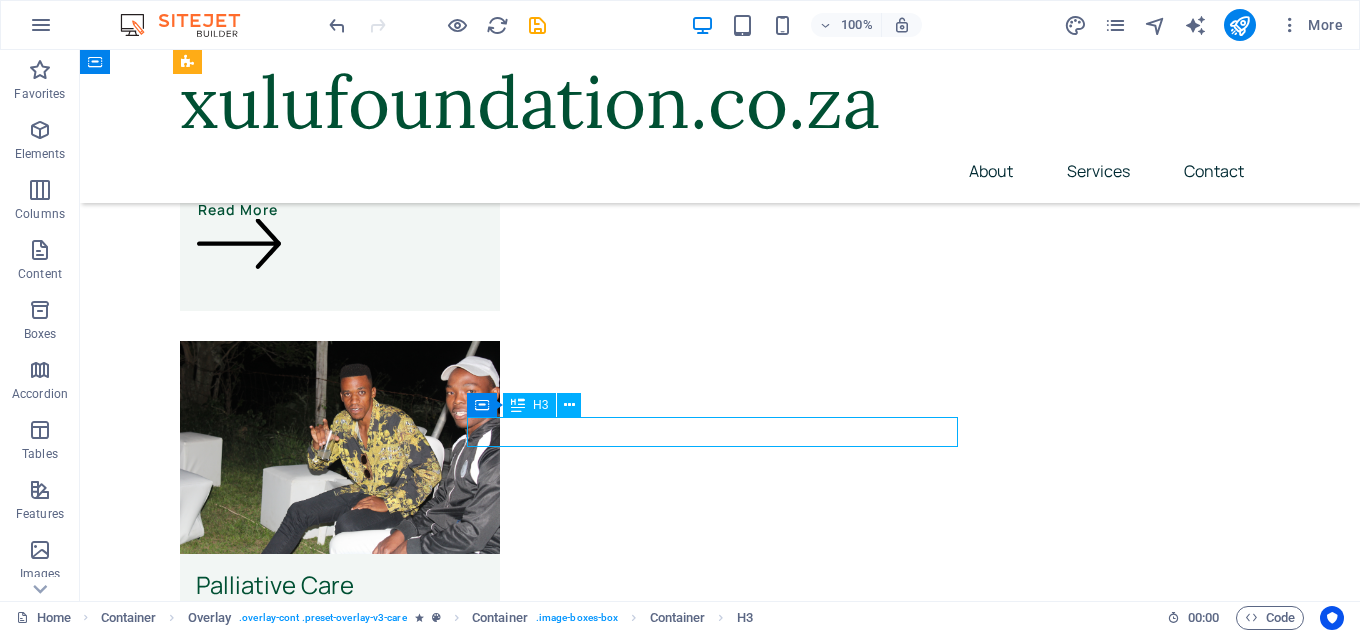 click on "Physiotherapy" at bounding box center (720, 3054) 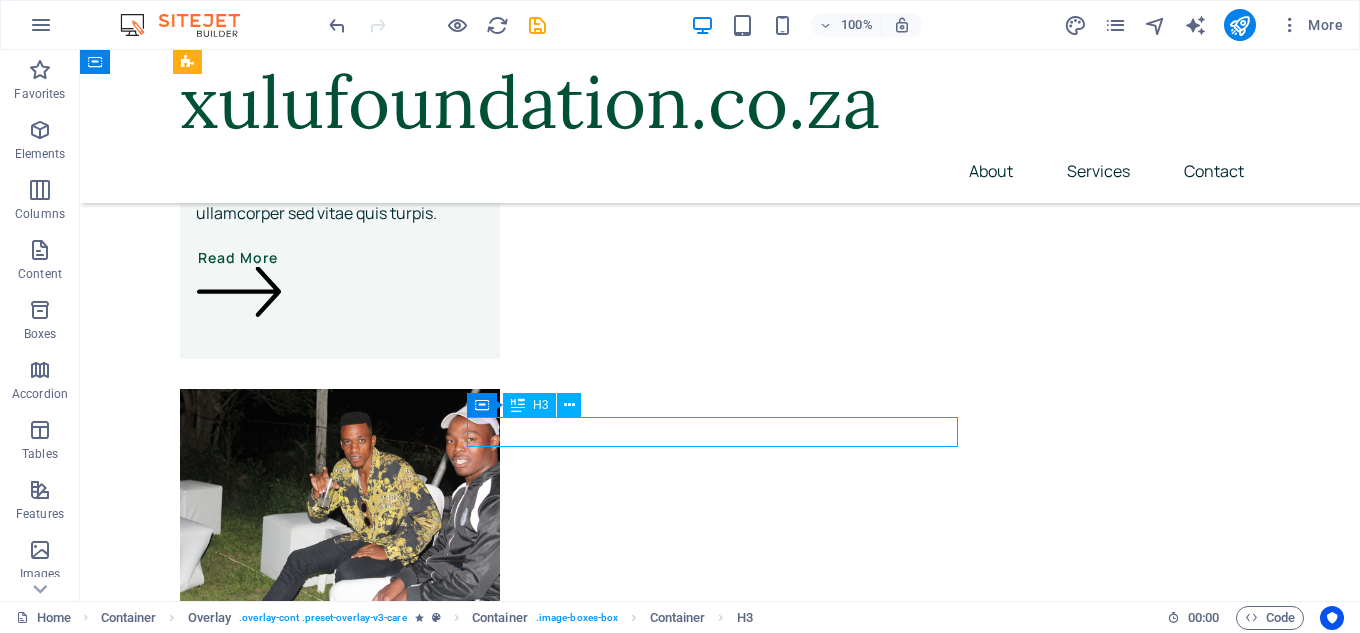 scroll, scrollTop: 2615, scrollLeft: 0, axis: vertical 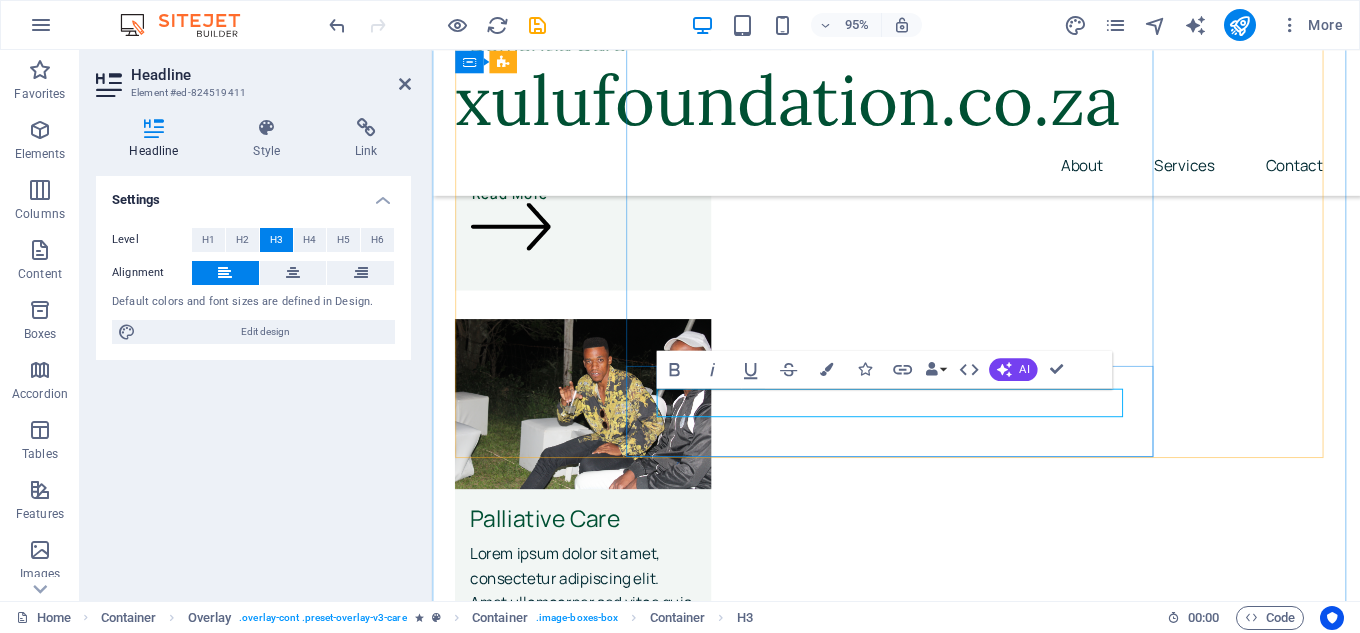 click on "Physiotherapy" at bounding box center [920, 3030] 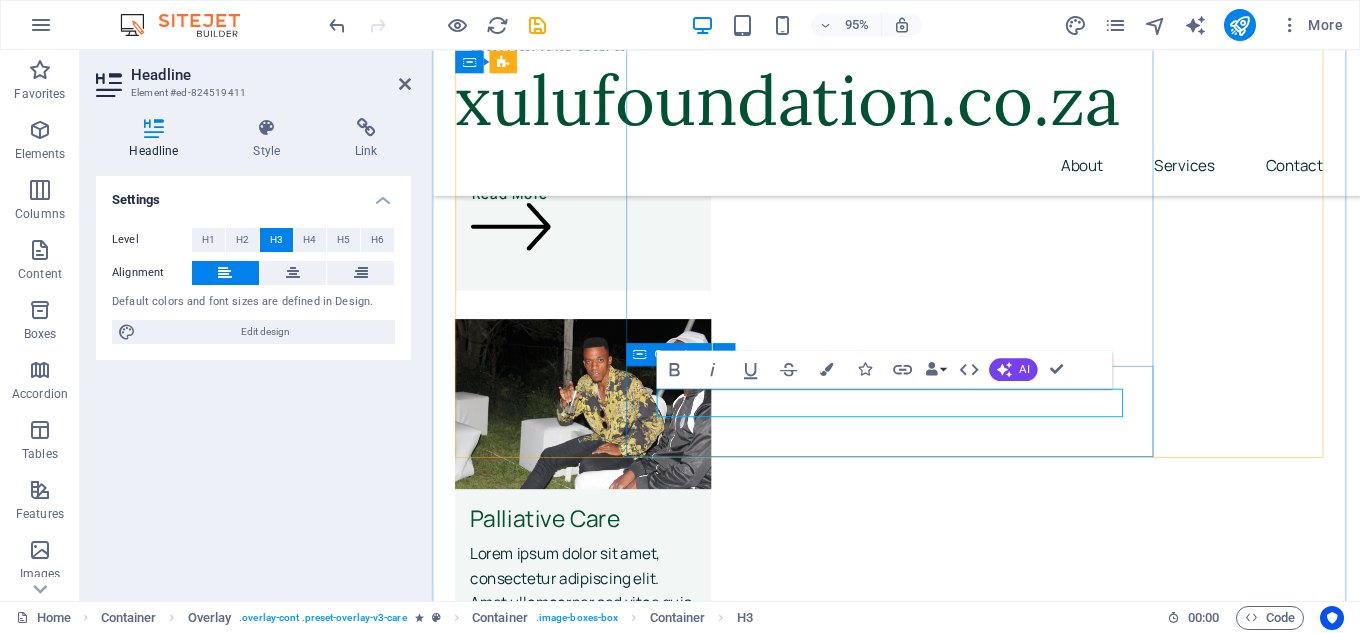 drag, startPoint x: 888, startPoint y: 417, endPoint x: 657, endPoint y: 385, distance: 233.20592 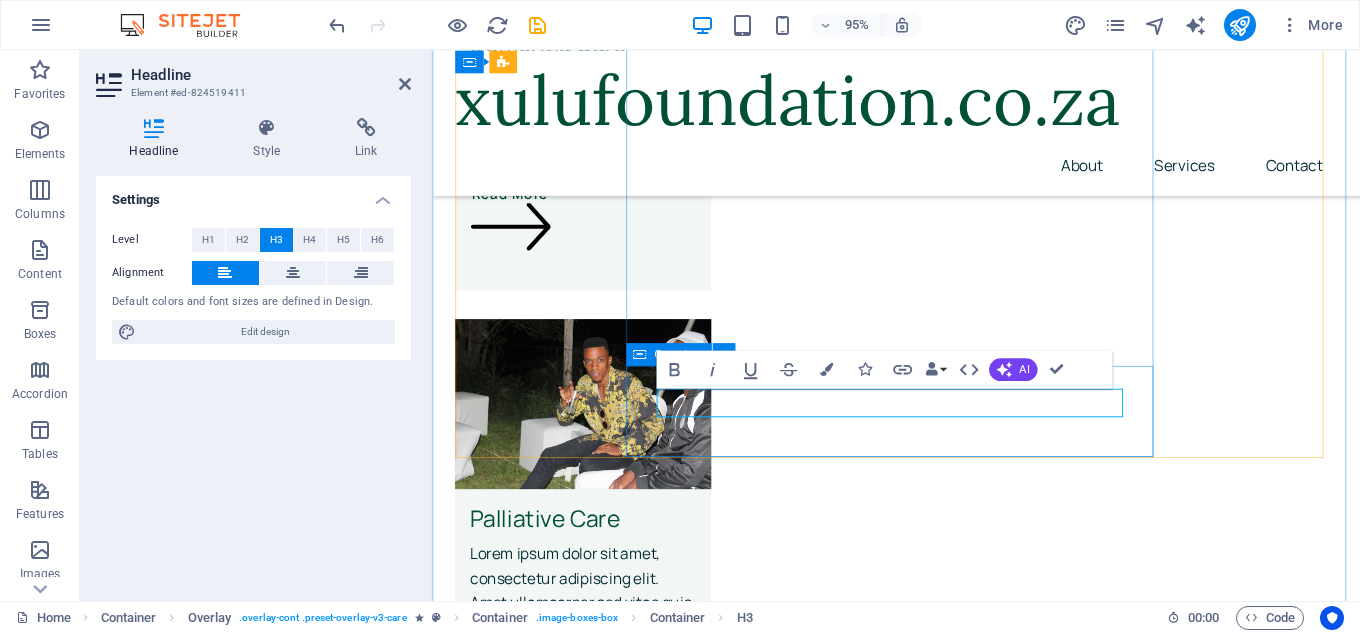 click on "Physiotherapy" at bounding box center (920, 3039) 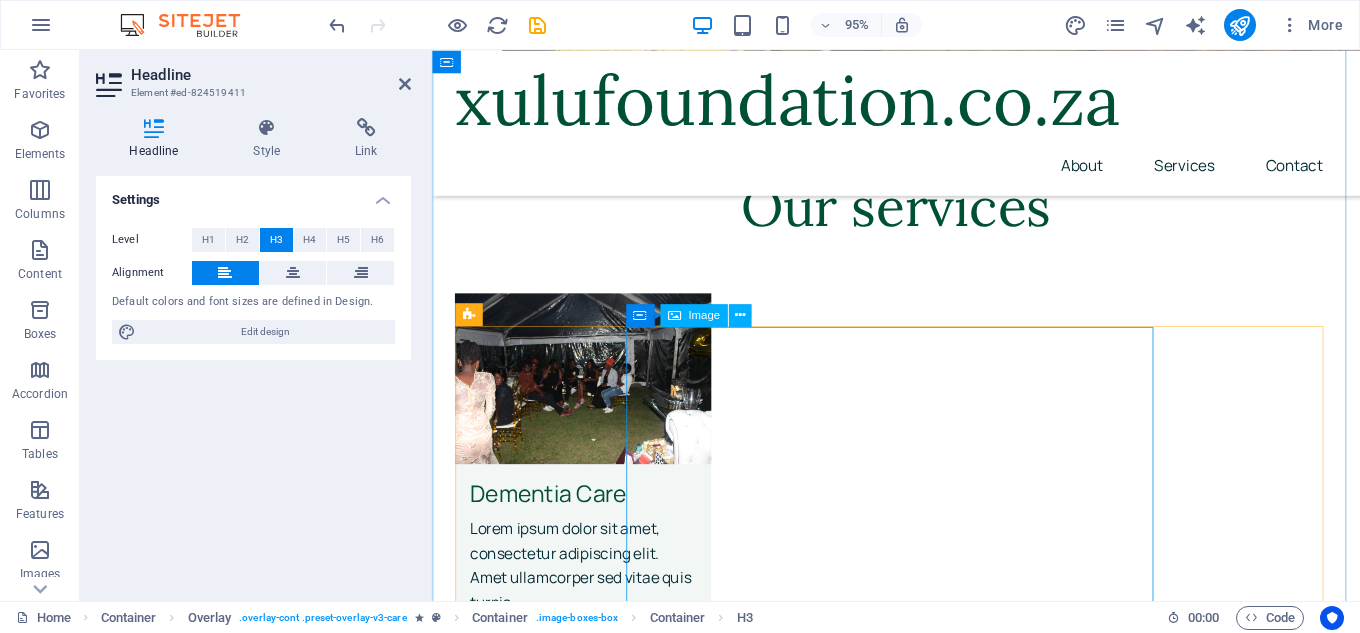 scroll, scrollTop: 2115, scrollLeft: 0, axis: vertical 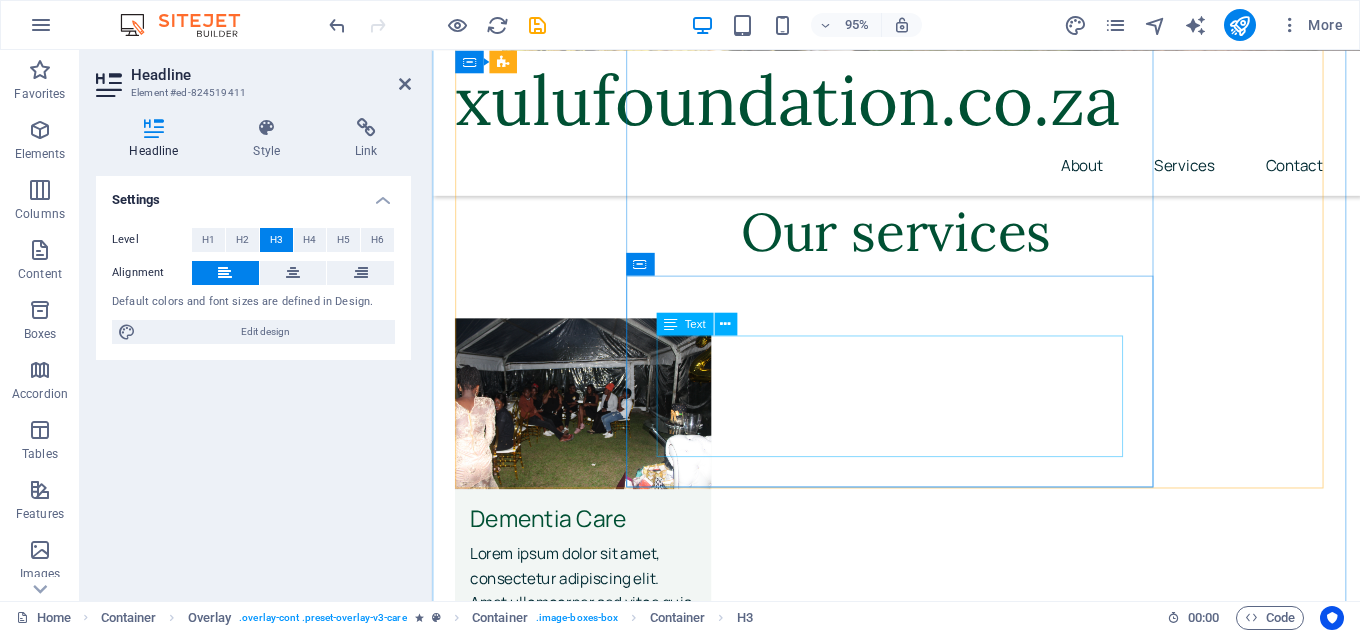 click on "Lorem ipsum dolor sit amet, consectetur adipiscing elit. Consectetur auctor id viverra nunc, ultrices convallis sit ultrices. Massa sollicitudin consequat, at purus lobortis laoreet eu. Lorem ipsum dolor sit amet, consectetur adipiscing elit. Consectetur auctor id viverra nunc, ultrices convallis sit ultrices." at bounding box center (920, 3025) 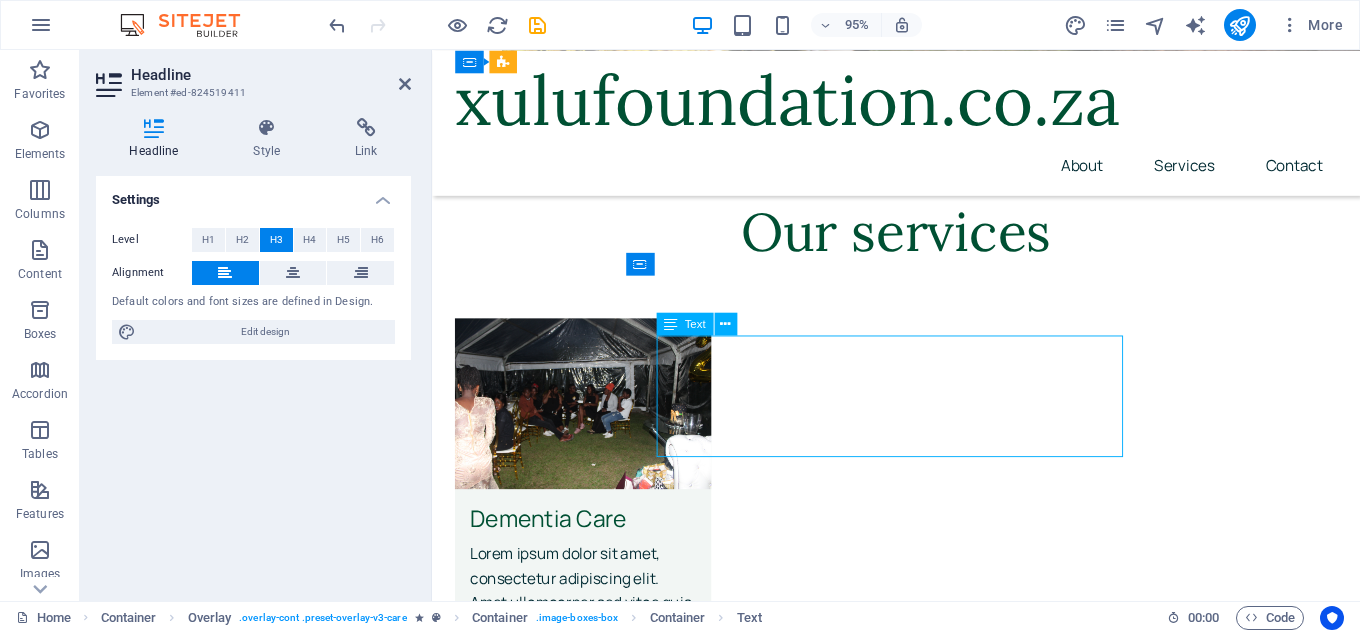 click on "Our services Dementia Care Lorem ipsum dolor sit amet, consectetur adipiscing elit. Amet ullamcorper sed vitae quis turpis. Read More      Palliative Care Lorem ipsum dolor sit amet, consectetur adipiscing elit. Amet ullamcorper sed vitae quis turpis. Read More      Physiotherapy Lorem ipsum dolor sit amet, consectetur adipiscing elit. Amet ullamcorper sed vitae quis turpis. Read More      Learn More Dementia Care Lorem ipsum dolor sit amet, consectetur adipiscing elit. Consectetur auctor id viverra nunc, ultrices convallis sit ultrices. Massa sollicitudin consequat, at purus lobortis laoreet eu. Lorem ipsum dolor sit amet, consectetur adipiscing elit. Consectetur auctor id viverra nunc, ultrices convallis sit ultrices. Palliative Care ​" at bounding box center [920, 1937] 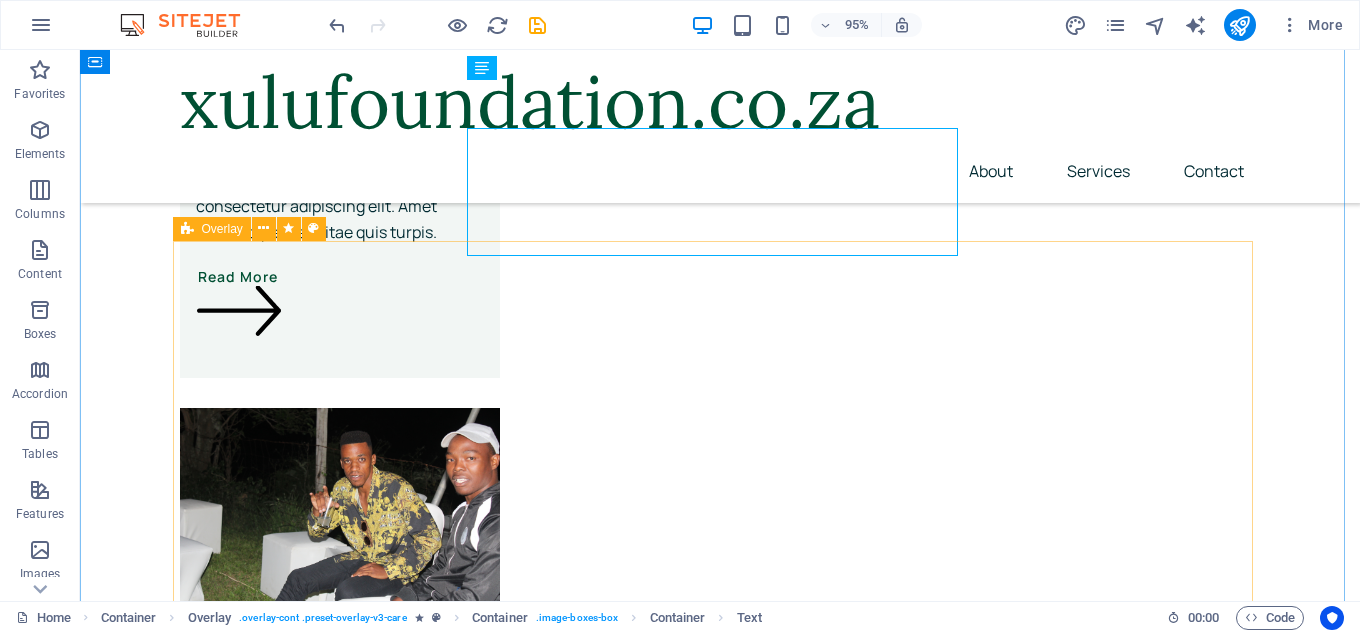 click on "Our services Dementia Care Lorem ipsum dolor sit amet, consectetur adipiscing elit. Amet ullamcorper sed vitae quis turpis. Read More      Palliative Care Lorem ipsum dolor sit amet, consectetur adipiscing elit. Amet ullamcorper sed vitae quis turpis. Read More      Physiotherapy Lorem ipsum dolor sit amet, consectetur adipiscing elit. Amet ullamcorper sed vitae quis turpis. Read More      Learn More Dementia Care Lorem ipsum dolor sit amet, consectetur adipiscing elit. Consectetur auctor id viverra nunc, ultrices convallis sit ultrices. Massa sollicitudin consequat, at purus lobortis laoreet eu. Lorem ipsum dolor sit amet, consectetur adipiscing elit. Consectetur auctor id viverra nunc, ultrices convallis sit ultrices. Palliative Care" at bounding box center (720, 1501) 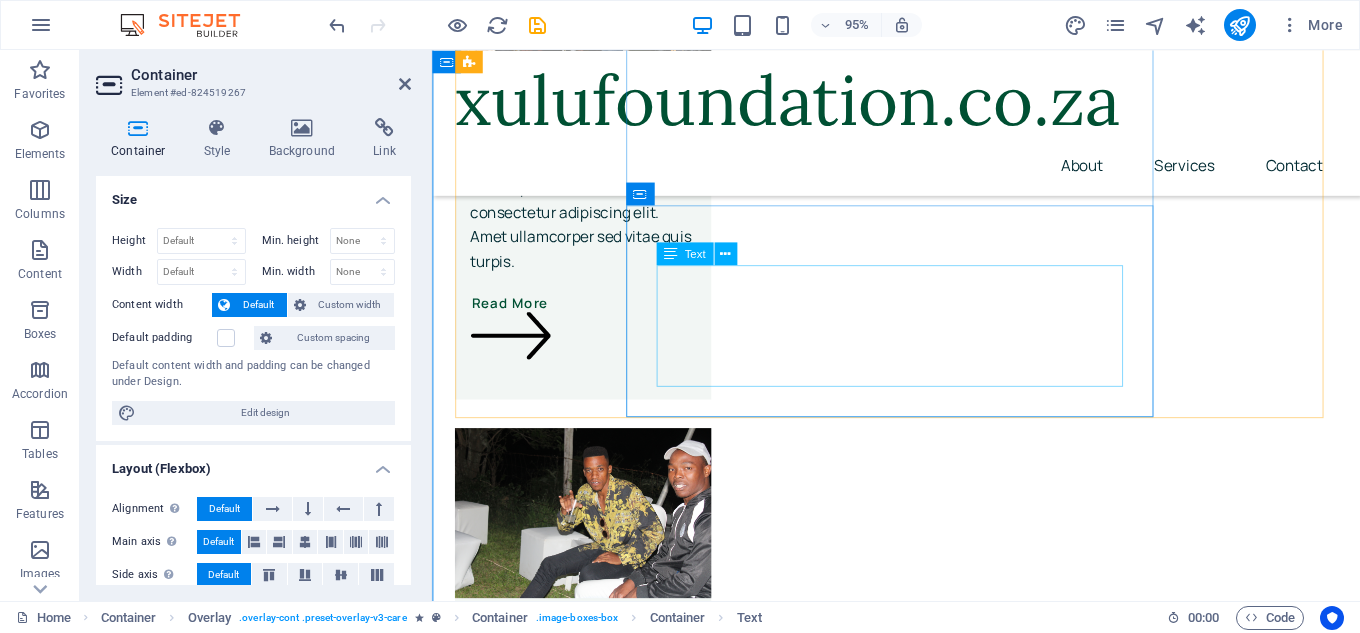 scroll, scrollTop: 2189, scrollLeft: 0, axis: vertical 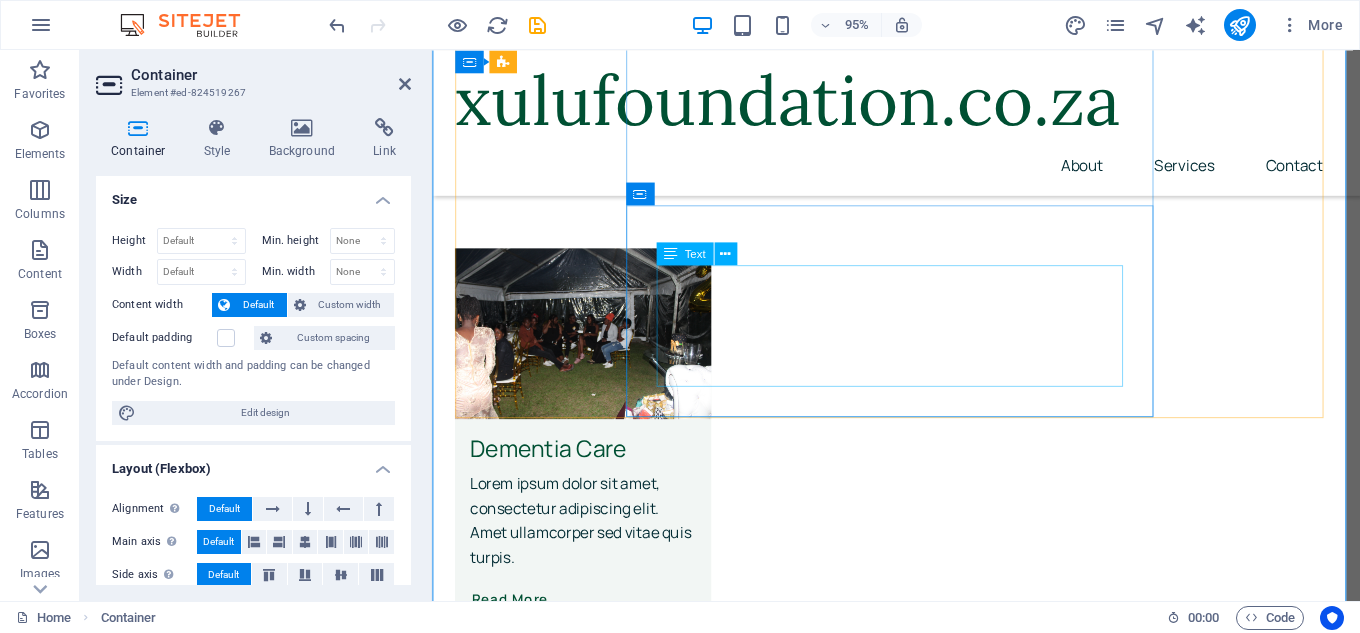 click on "Lorem ipsum dolor sit amet, consectetur adipiscing elit. Consectetur auctor id viverra nunc, ultrices convallis sit ultrices. Massa sollicitudin consequat, at purus lobortis laoreet eu. Lorem ipsum dolor sit amet, consectetur adipiscing elit. Consectetur auctor id viverra nunc, ultrices convallis sit ultrices." at bounding box center (920, 2951) 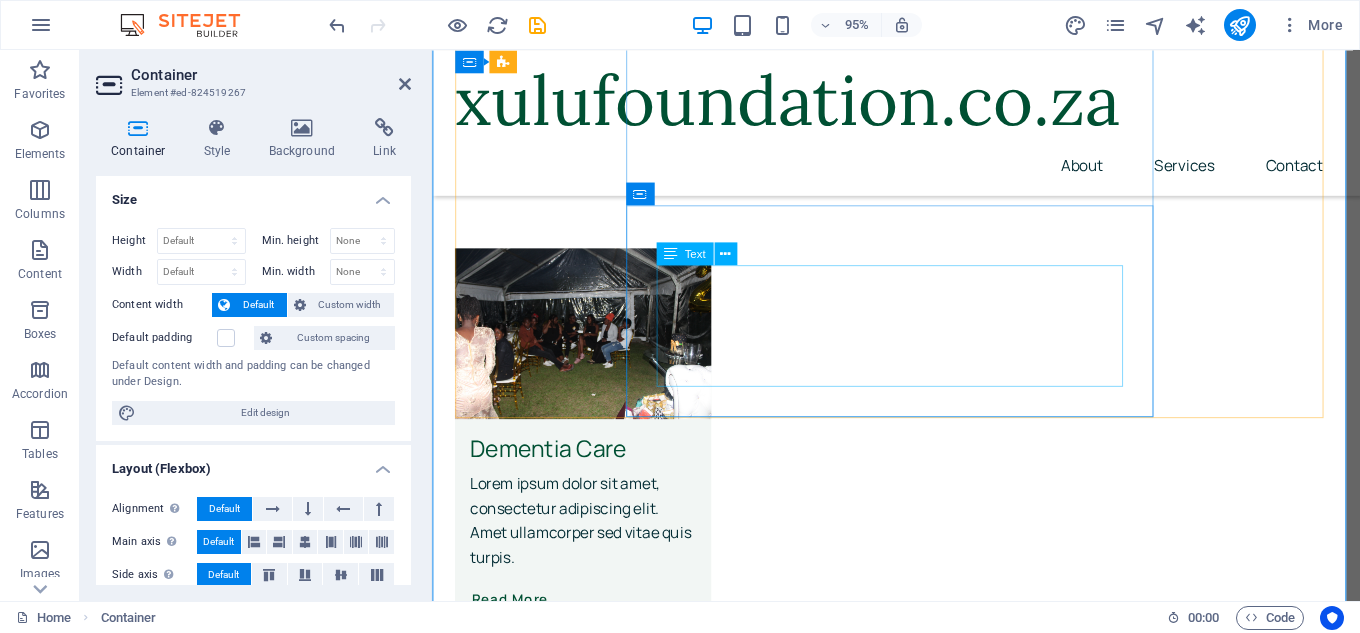 click on "Lorem ipsum dolor sit amet, consectetur adipiscing elit. Consectetur auctor id viverra nunc, ultrices convallis sit ultrices. Massa sollicitudin consequat, at purus lobortis laoreet eu. Lorem ipsum dolor sit amet, consectetur adipiscing elit. Consectetur auctor id viverra nunc, ultrices convallis sit ultrices." at bounding box center (920, 2951) 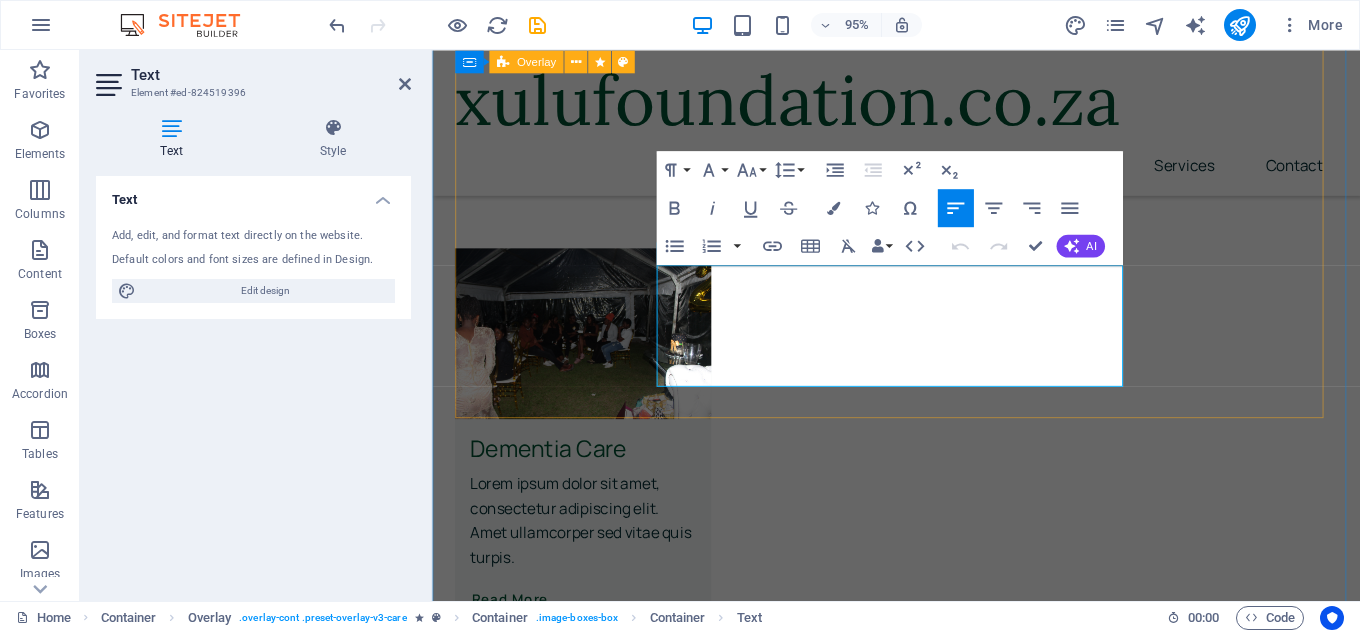 drag, startPoint x: 1039, startPoint y: 381, endPoint x: 576, endPoint y: 266, distance: 477.0681 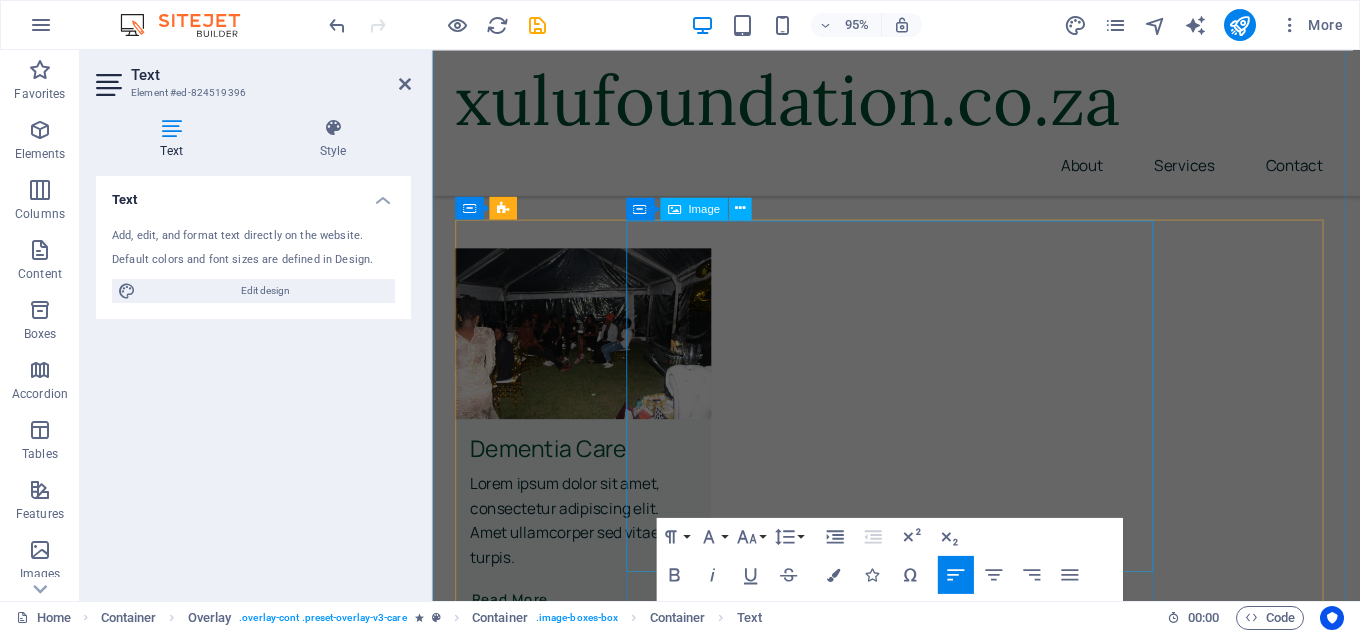scroll, scrollTop: 1589, scrollLeft: 0, axis: vertical 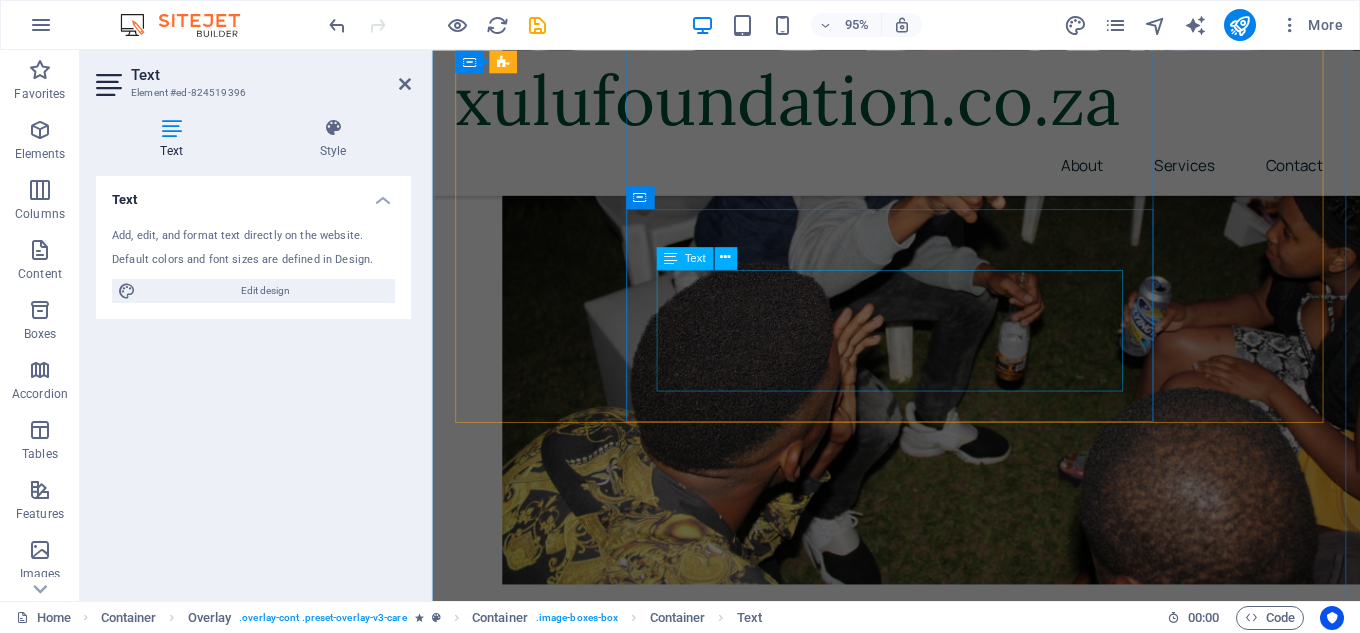 click on "Lorem ipsum dolor sit amet, consectetur adipiscing elit. Consectetur auctor id viverra nunc, ultrices convallis sit ultrices. Massa sollicitudin consequat, at purus lobortis laoreet eu. Lorem ipsum dolor sit amet, consectetur adipiscing elit. Consectetur auctor id viverra nunc, ultrices convallis sit ultrices." at bounding box center [920, 2956] 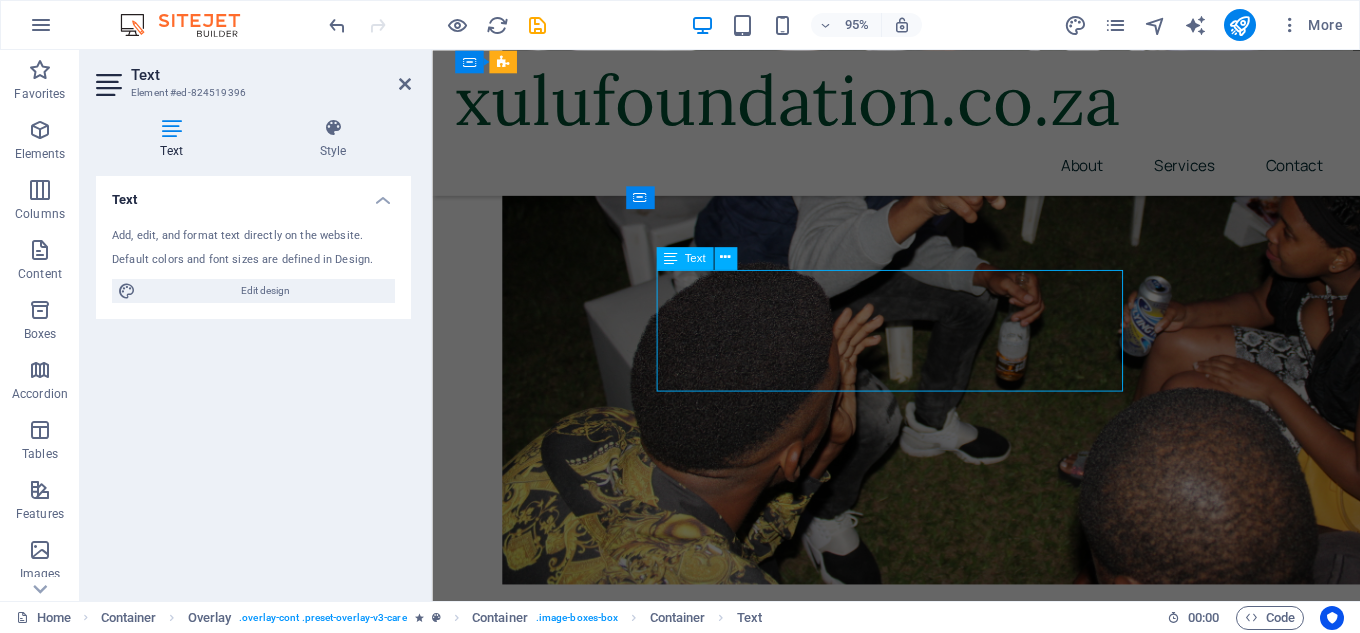 click on "Our services Dementia Care Lorem ipsum dolor sit amet, consectetur adipiscing elit. Amet ullamcorper sed vitae quis turpis. Read More      Palliative Care Lorem ipsum dolor sit amet, consectetur adipiscing elit. Amet ullamcorper sed vitae quis turpis. Read More      Physiotherapy Lorem ipsum dolor sit amet, consectetur adipiscing elit. Amet ullamcorper sed vitae quis turpis. Read More      Learn More Dementia Care Lorem ipsum dolor sit amet, consectetur adipiscing elit. Consectetur auctor id viverra nunc, ultrices convallis sit ultrices. Massa sollicitudin consequat, at purus lobortis laoreet eu. Lorem ipsum dolor sit amet, consectetur adipiscing elit. Consectetur auctor id viverra nunc, ultrices convallis sit ultrices. Palliative Care" at bounding box center (920, 2396) 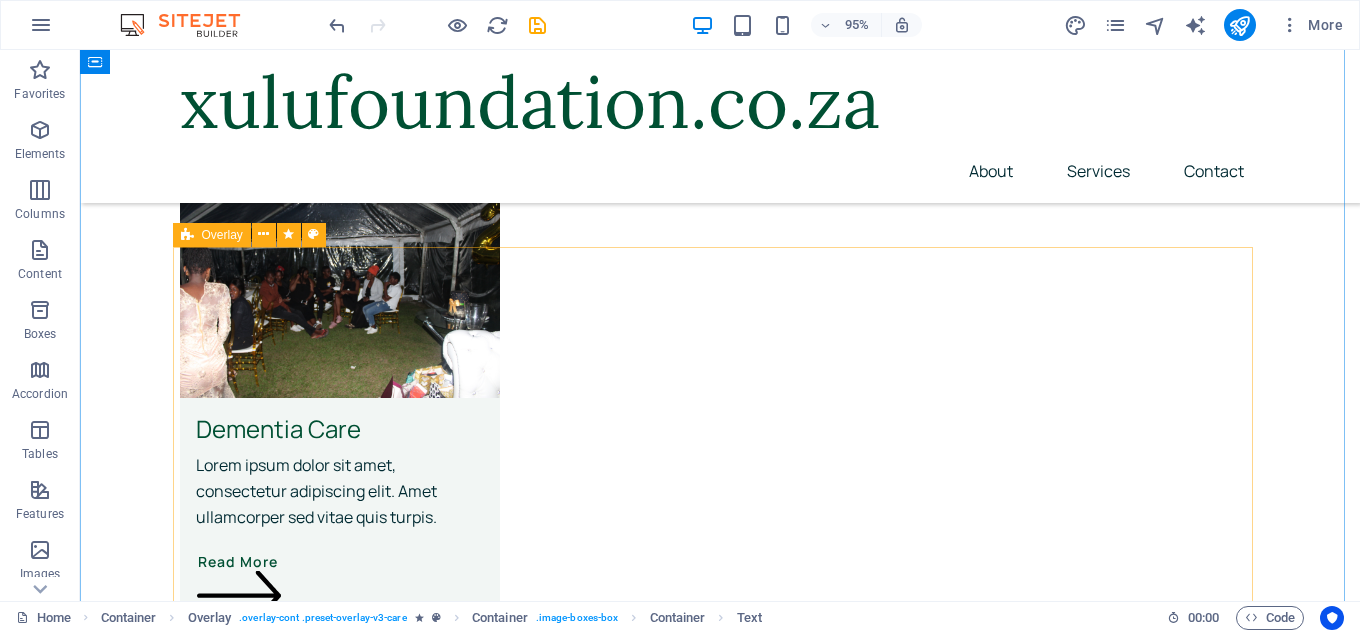 scroll, scrollTop: 1571, scrollLeft: 0, axis: vertical 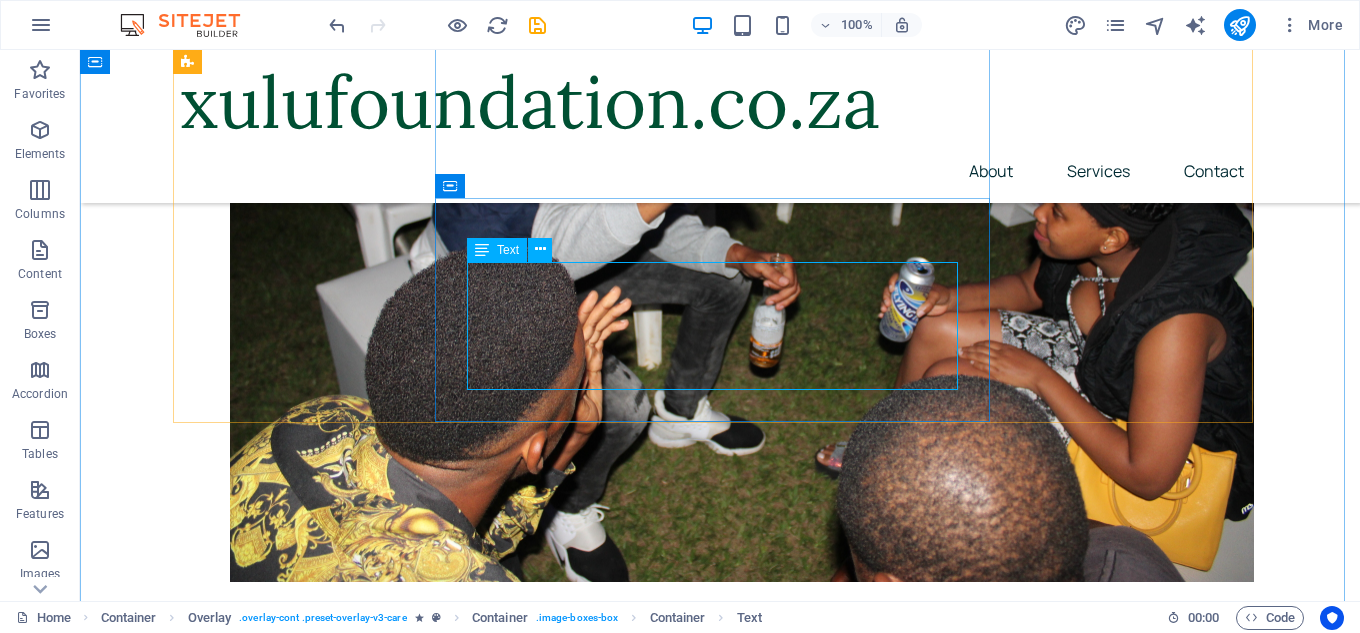 click on "Lorem ipsum dolor sit amet, consectetur adipiscing elit. Consectetur auctor id viverra nunc, ultrices convallis sit ultrices. Massa sollicitudin consequat, at purus lobortis laoreet eu. Lorem ipsum dolor sit amet, consectetur adipiscing elit. Consectetur auctor id viverra nunc, ultrices convallis sit ultrices." at bounding box center [720, 2950] 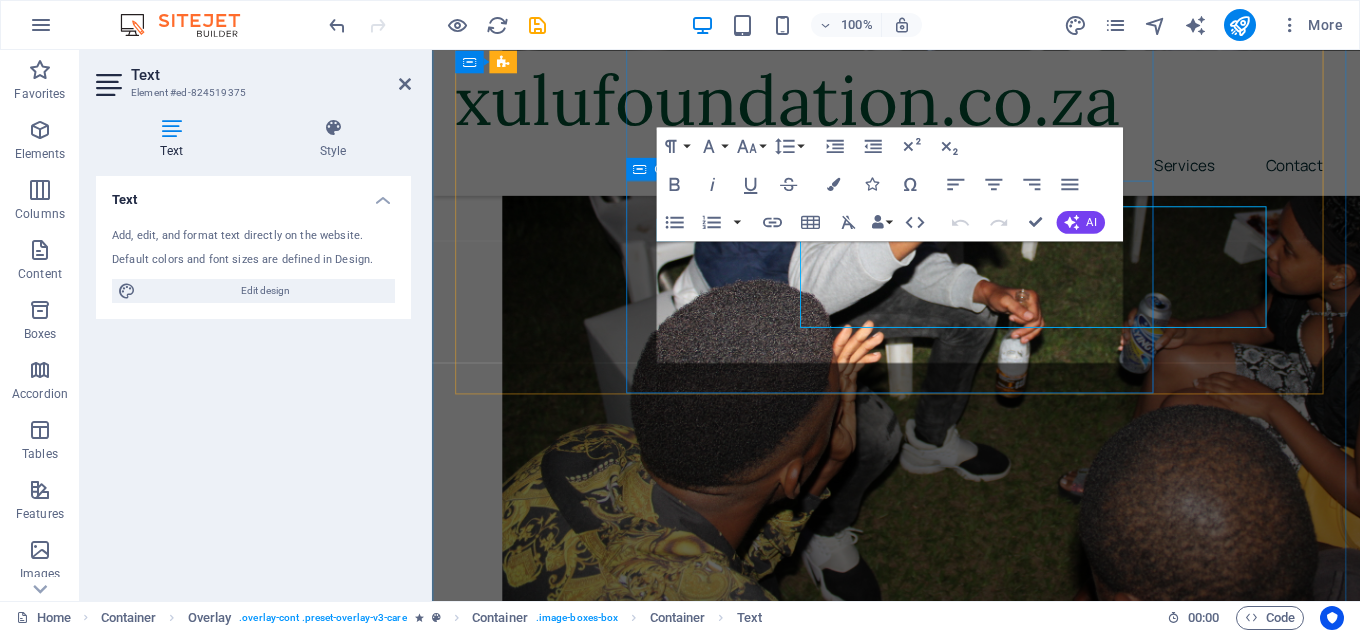 scroll, scrollTop: 1619, scrollLeft: 0, axis: vertical 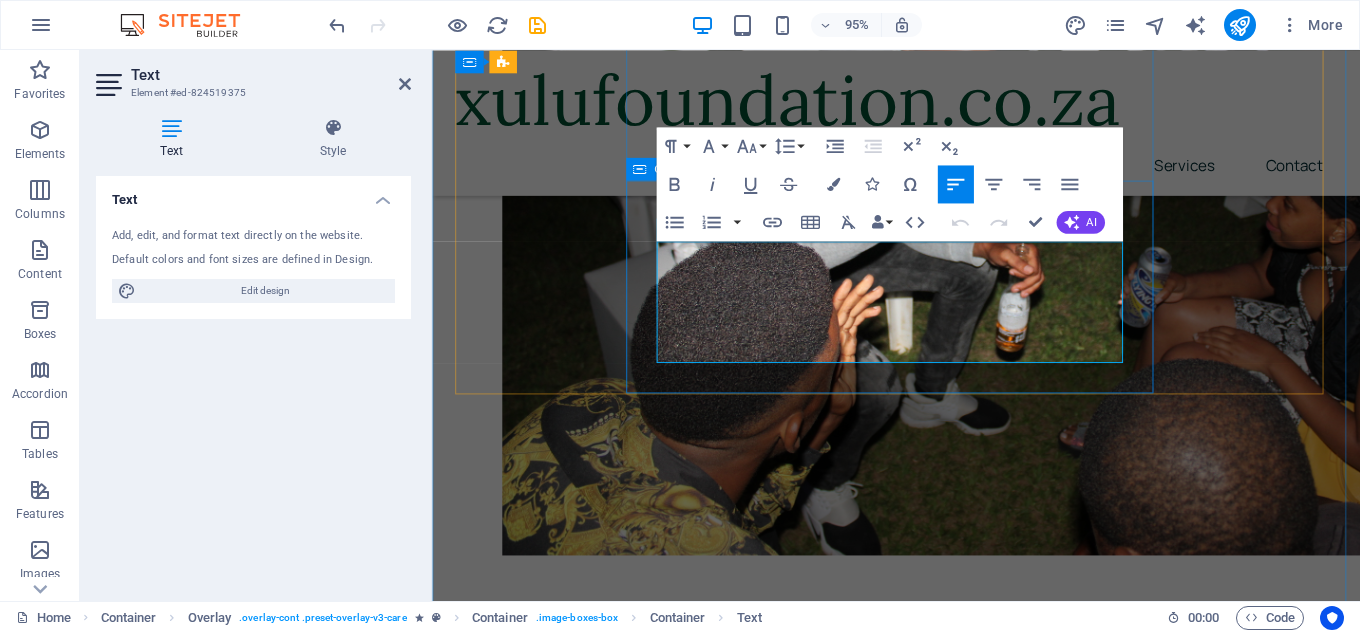 drag, startPoint x: 1058, startPoint y: 364, endPoint x: 651, endPoint y: 239, distance: 425.76285 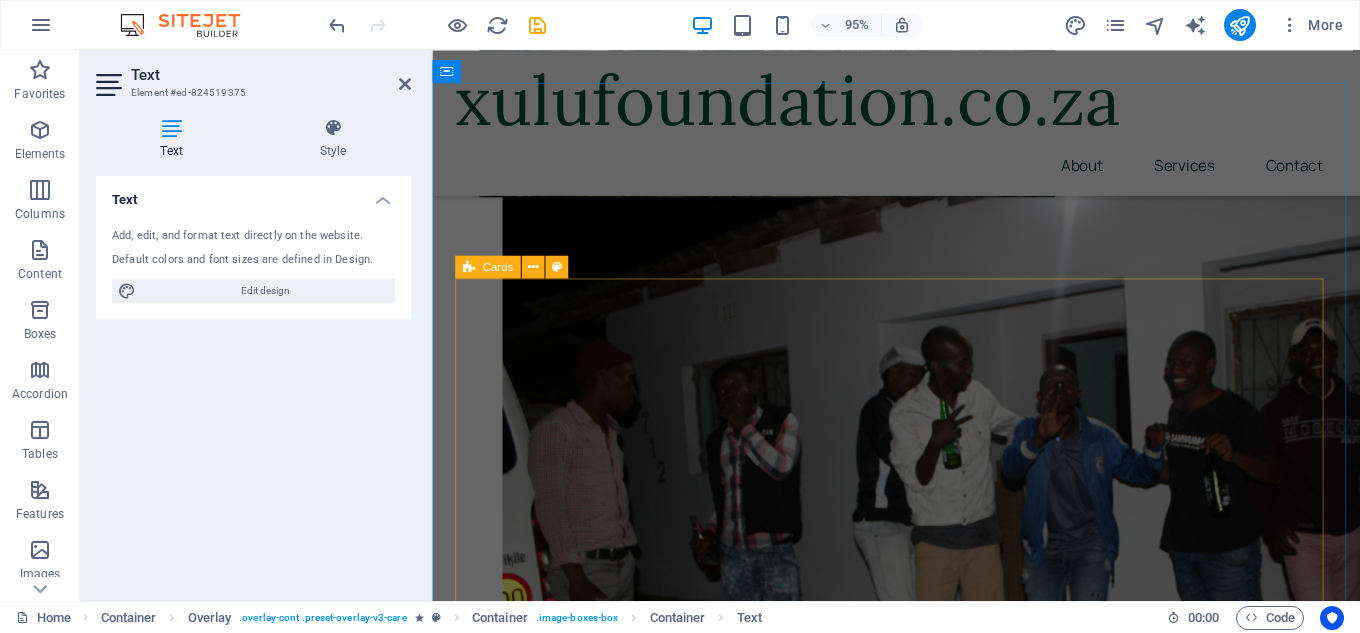 scroll, scrollTop: 819, scrollLeft: 0, axis: vertical 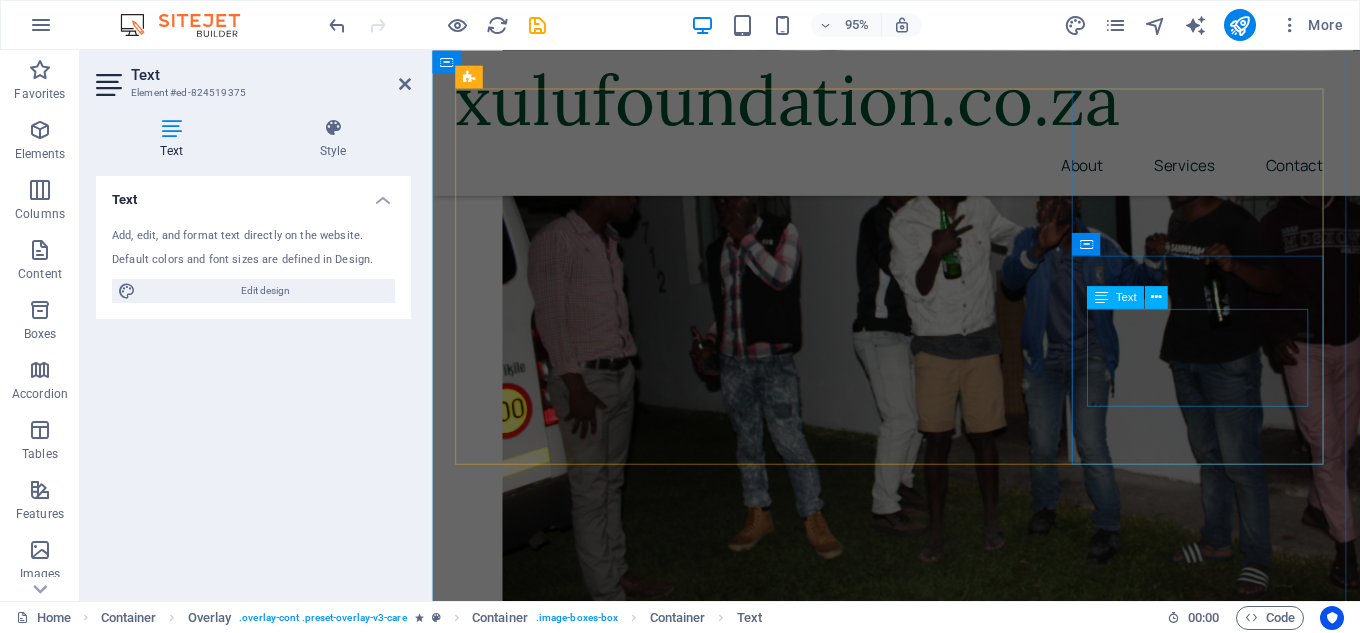 click on "Lorem ipsum dolor sit amet, consectetur adipiscing elit. Amet ullamcorper sed vitae quis turpis." at bounding box center (591, 2915) 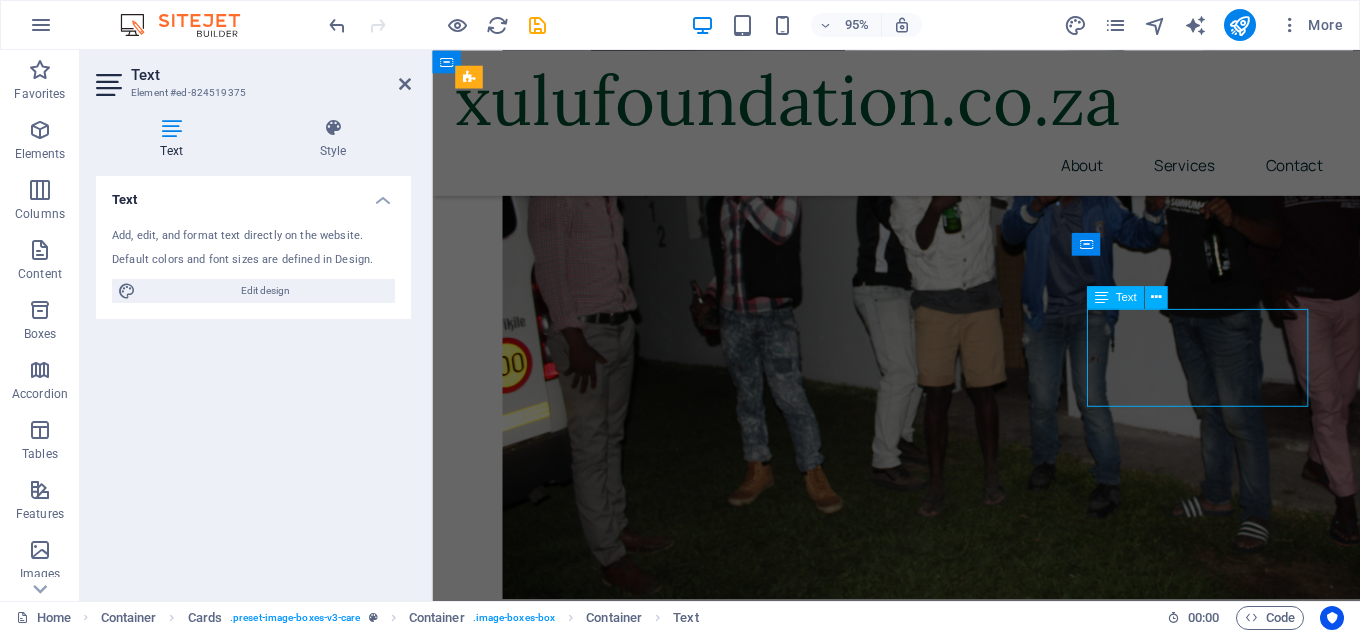click on "Dementia Care" at bounding box center (920, 3414) 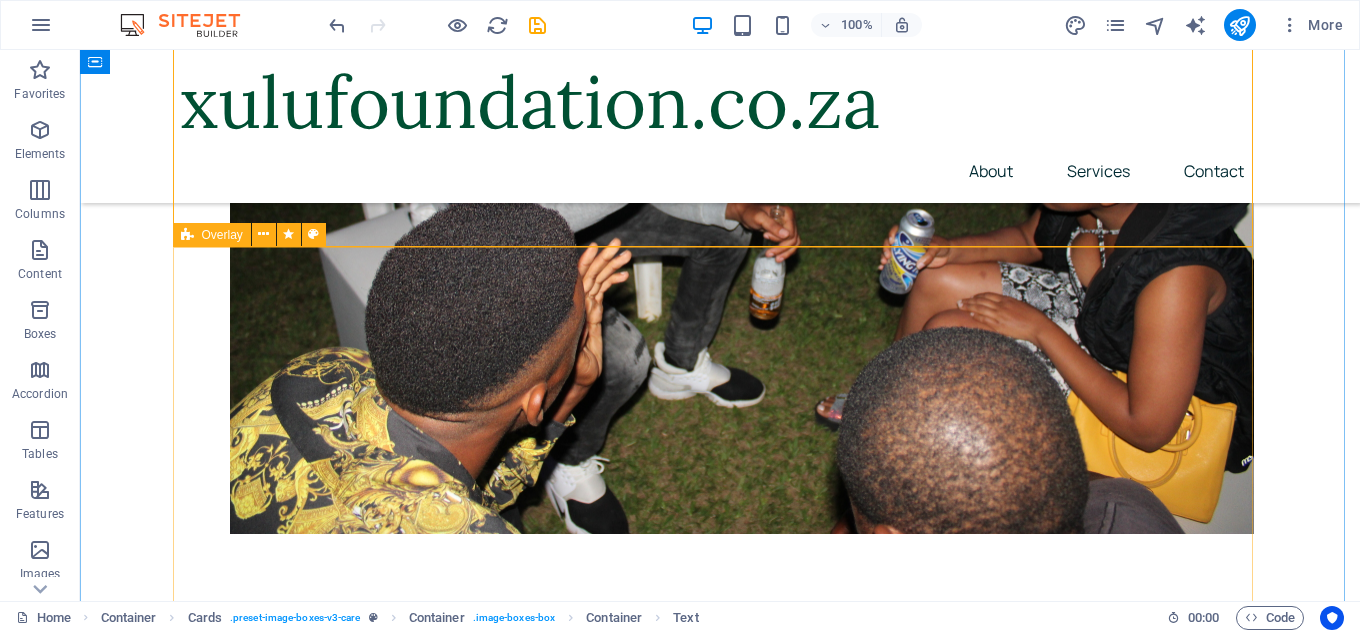 click on "Palliative Care" at bounding box center [720, 3104] 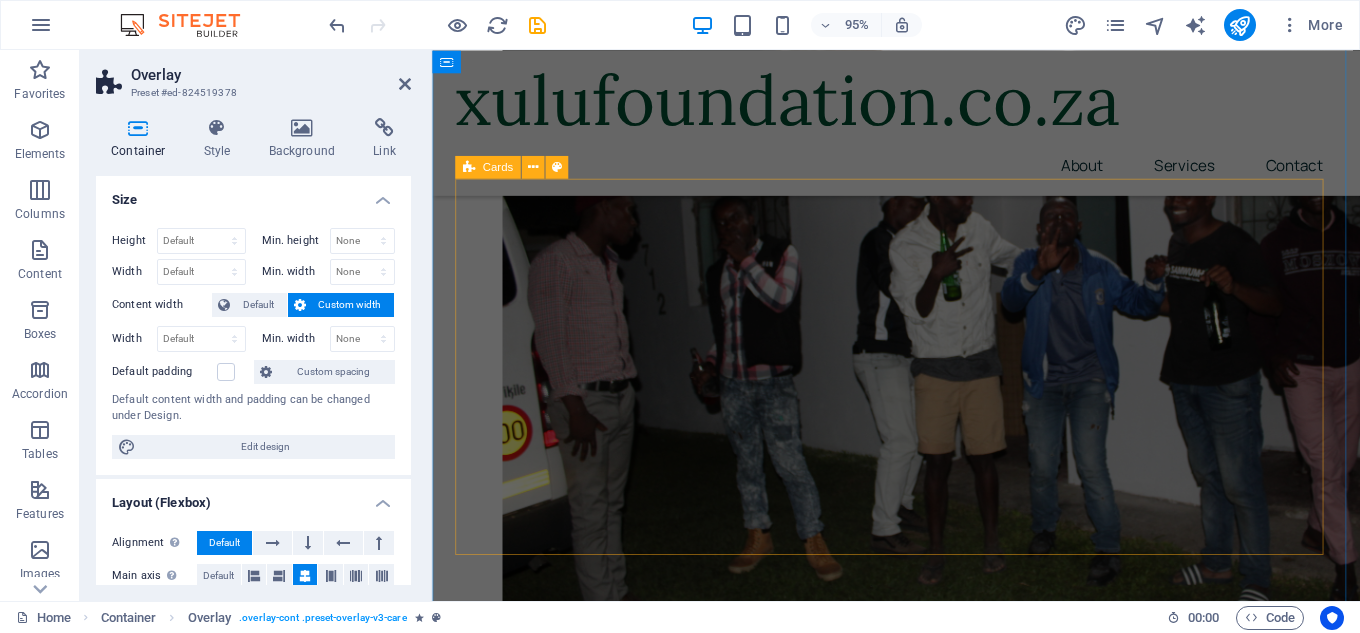 scroll, scrollTop: 880, scrollLeft: 0, axis: vertical 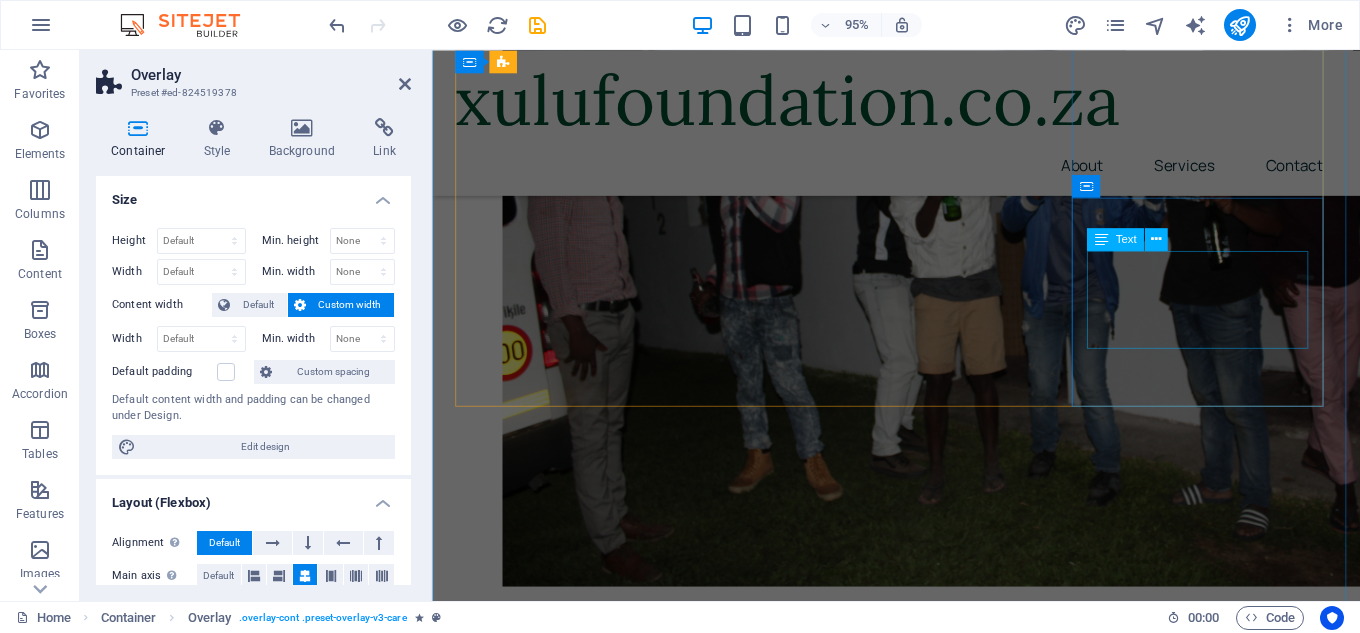 click on "Lorem ipsum dolor sit amet, consectetur adipiscing elit. Amet ullamcorper sed vitae quis turpis." at bounding box center [591, 2854] 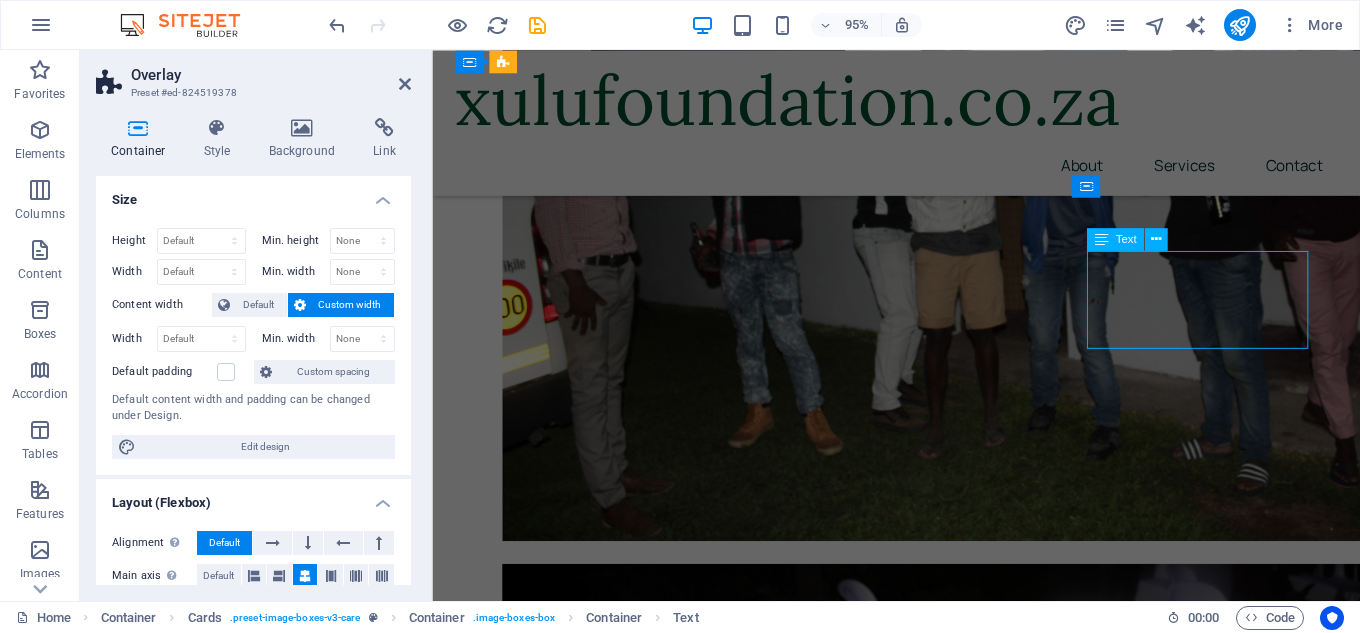 scroll, scrollTop: 832, scrollLeft: 0, axis: vertical 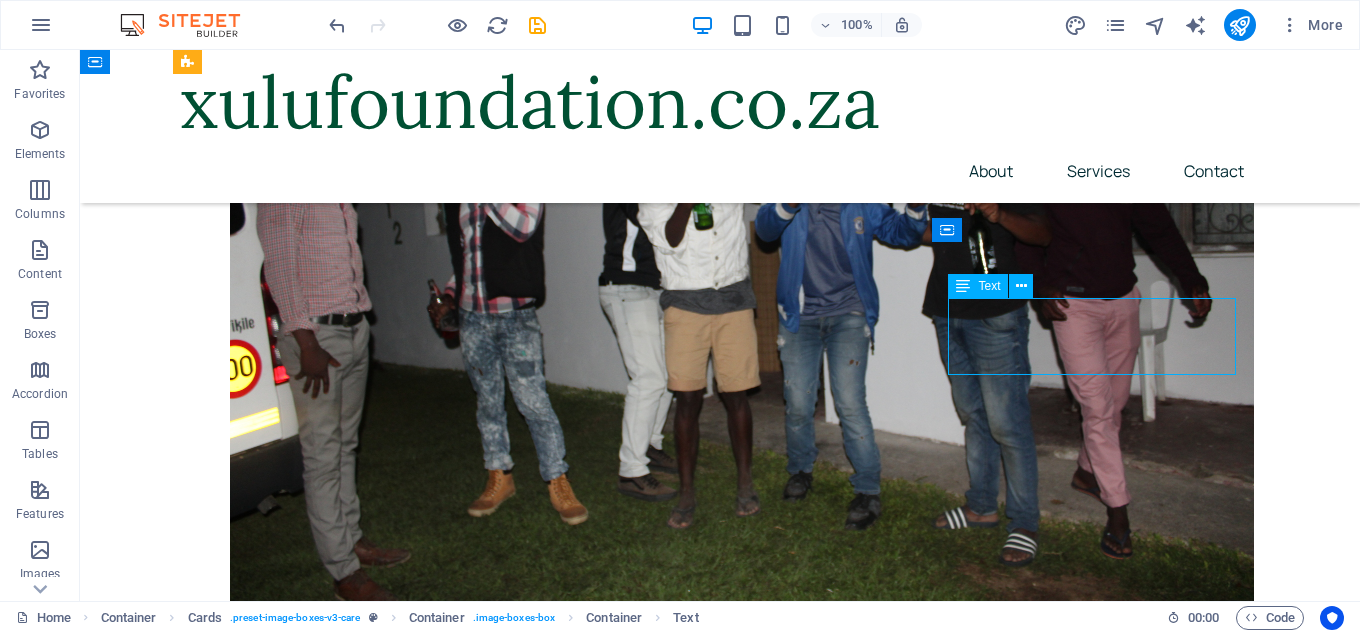 click on "Lorem ipsum dolor sit amet, consectetur adipiscing elit. Amet ullamcorper sed vitae quis turpis." at bounding box center [340, 2891] 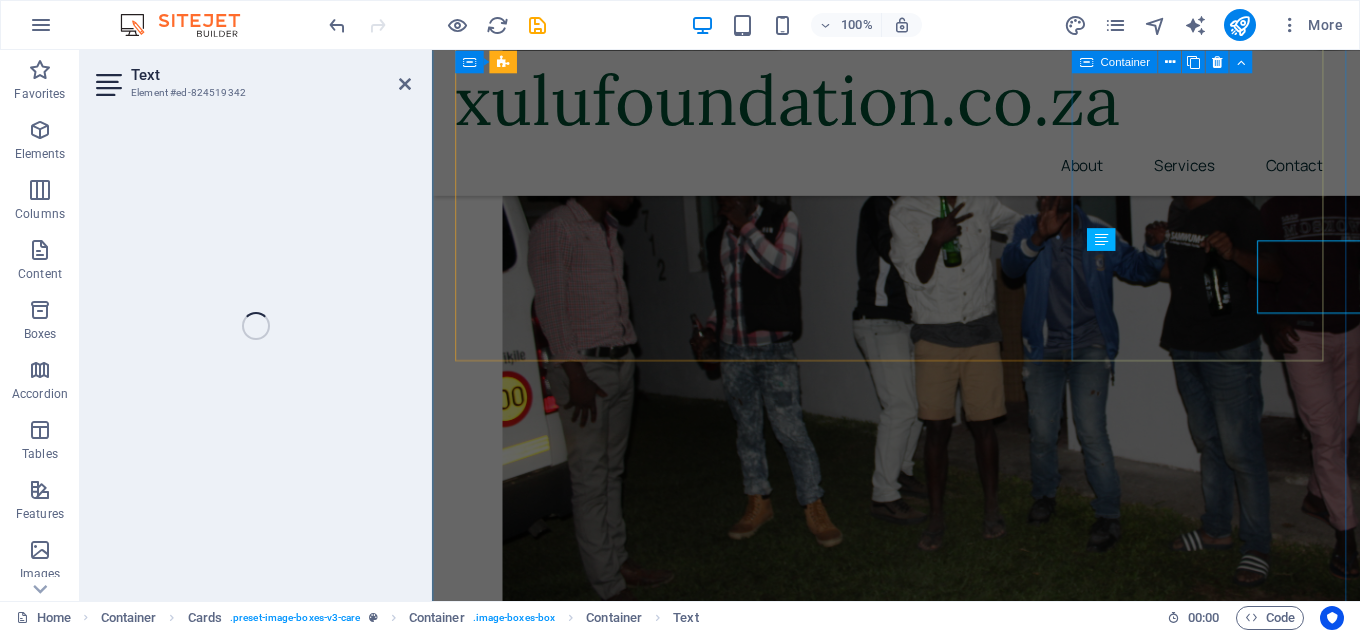 scroll, scrollTop: 880, scrollLeft: 0, axis: vertical 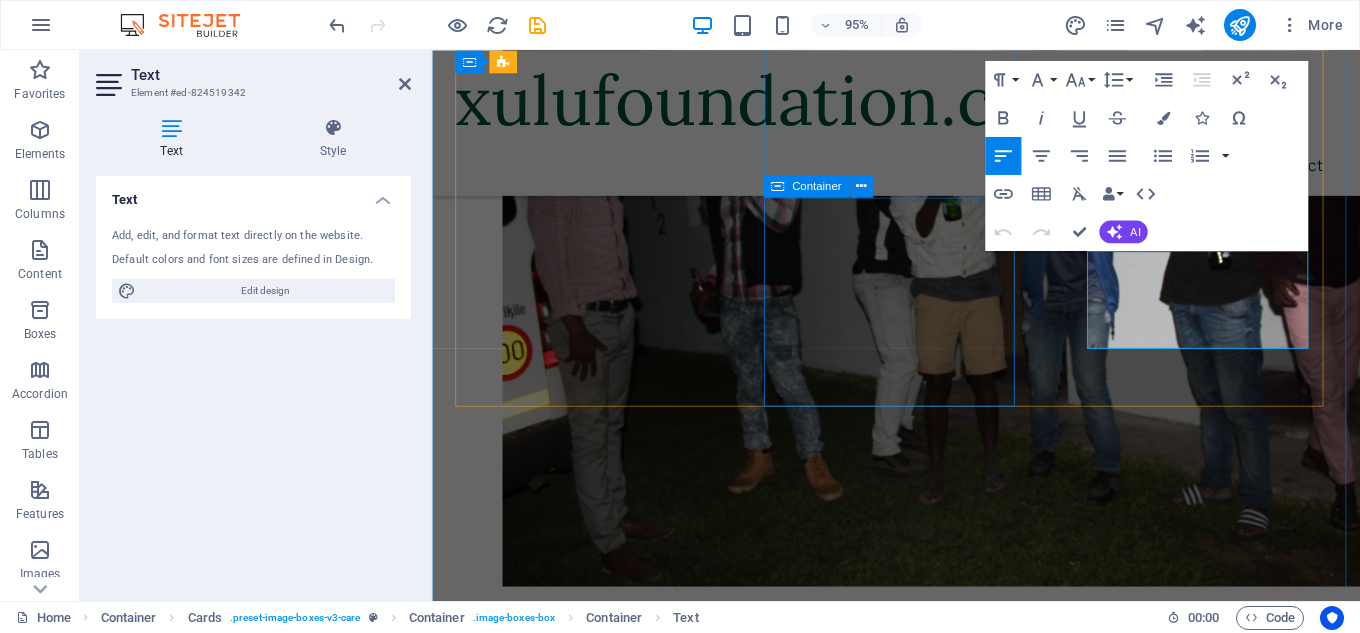 drag, startPoint x: 1253, startPoint y: 352, endPoint x: 1031, endPoint y: 277, distance: 234.32669 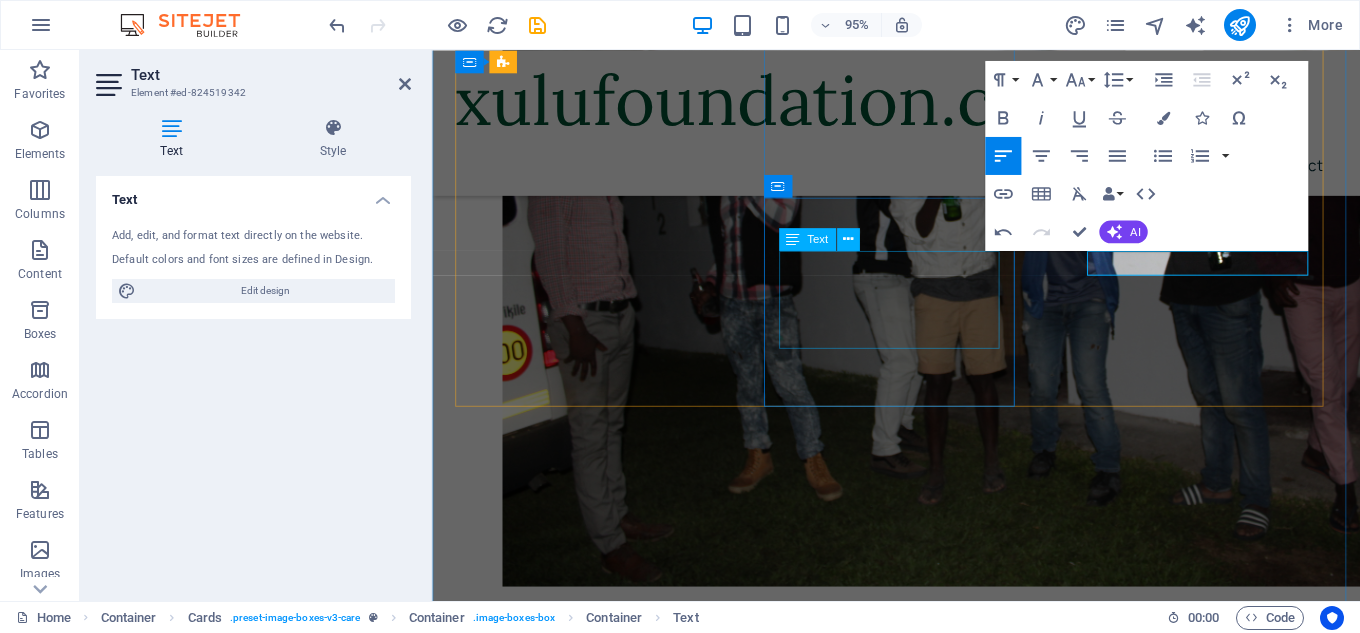 click on "Lorem ipsum dolor sit amet, consectetur adipiscing elit. Amet ullamcorper sed vitae quis turpis." at bounding box center (591, 2354) 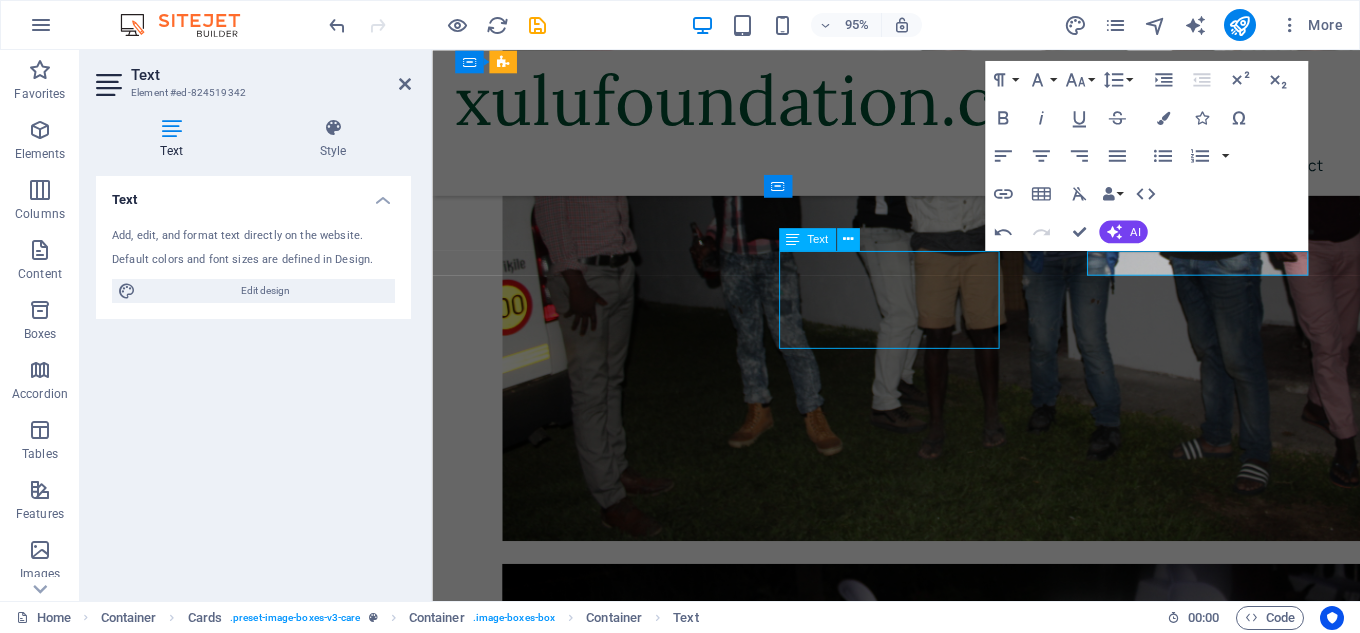 scroll, scrollTop: 832, scrollLeft: 0, axis: vertical 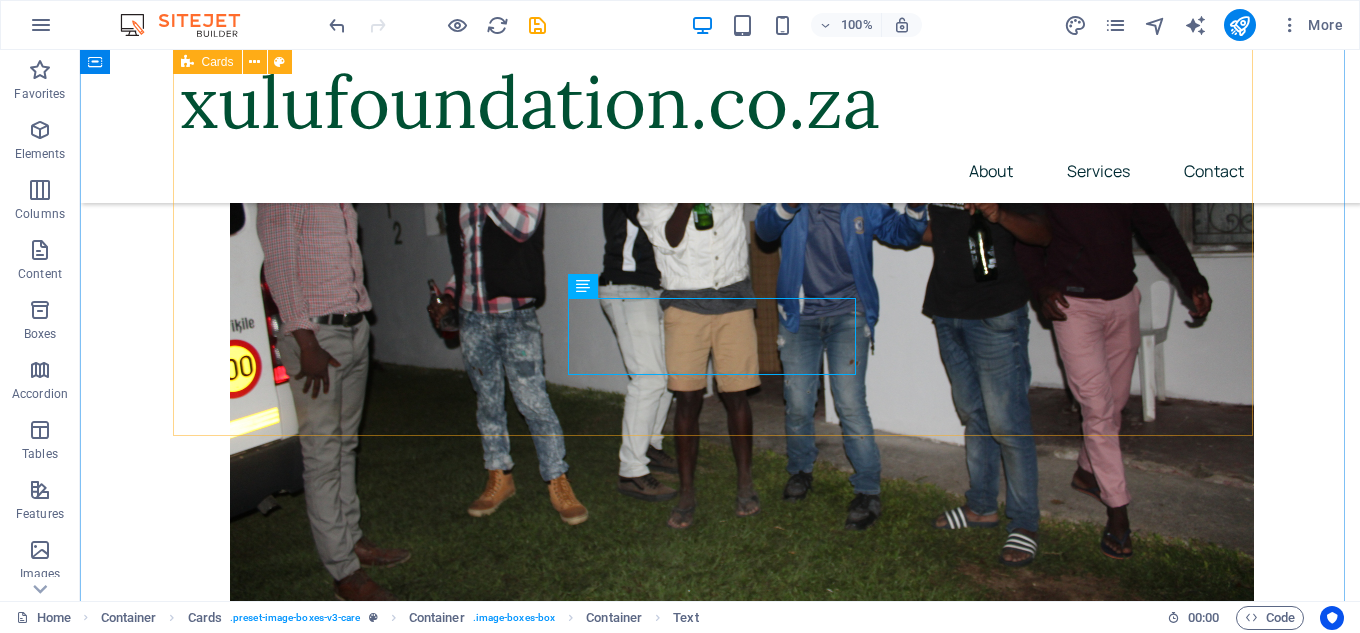 click on "Dementia Care Lorem ipsum dolor sit amet, consectetur adipiscing elit. Amet ullamcorper sed vitae quis turpis. Read More      Palliative Care Lorem ipsum dolor sit amet, consectetur adipiscing elit. Amet ullamcorper sed vitae quis turpis. Read More      Physiotherapy Read More" at bounding box center [720, 2276] 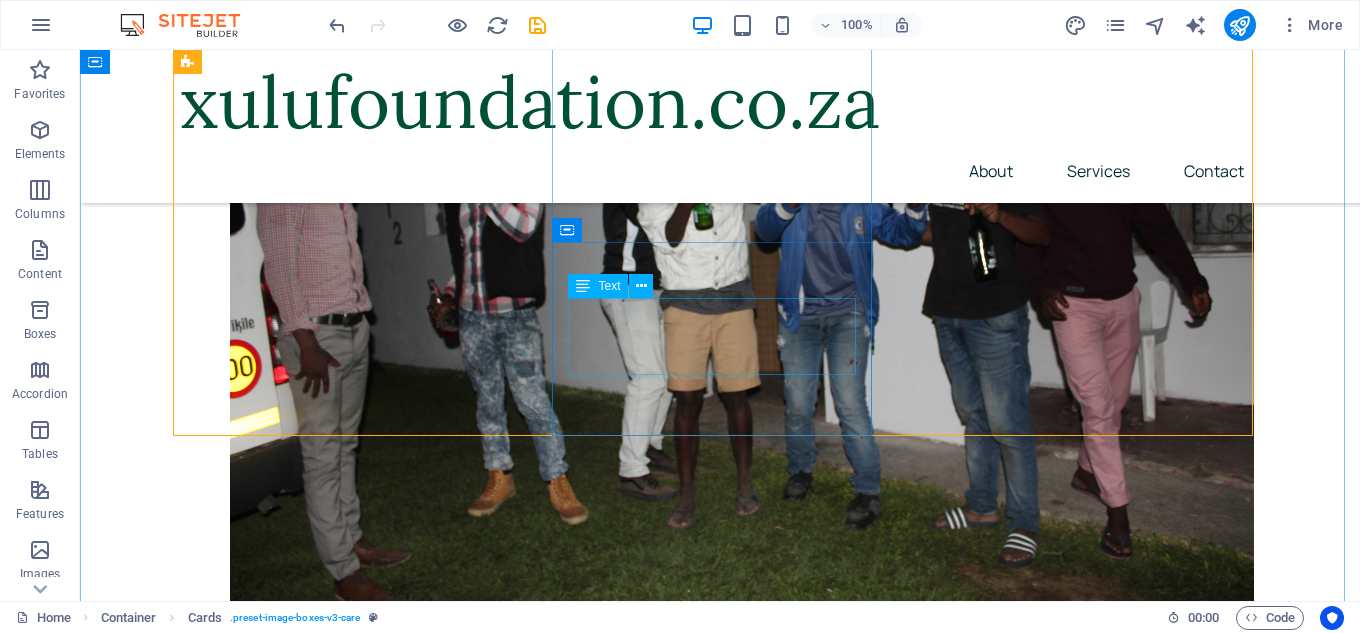 click on "Lorem ipsum dolor sit amet, consectetur adipiscing elit. Amet ullamcorper sed vitae quis turpis." at bounding box center [340, 2383] 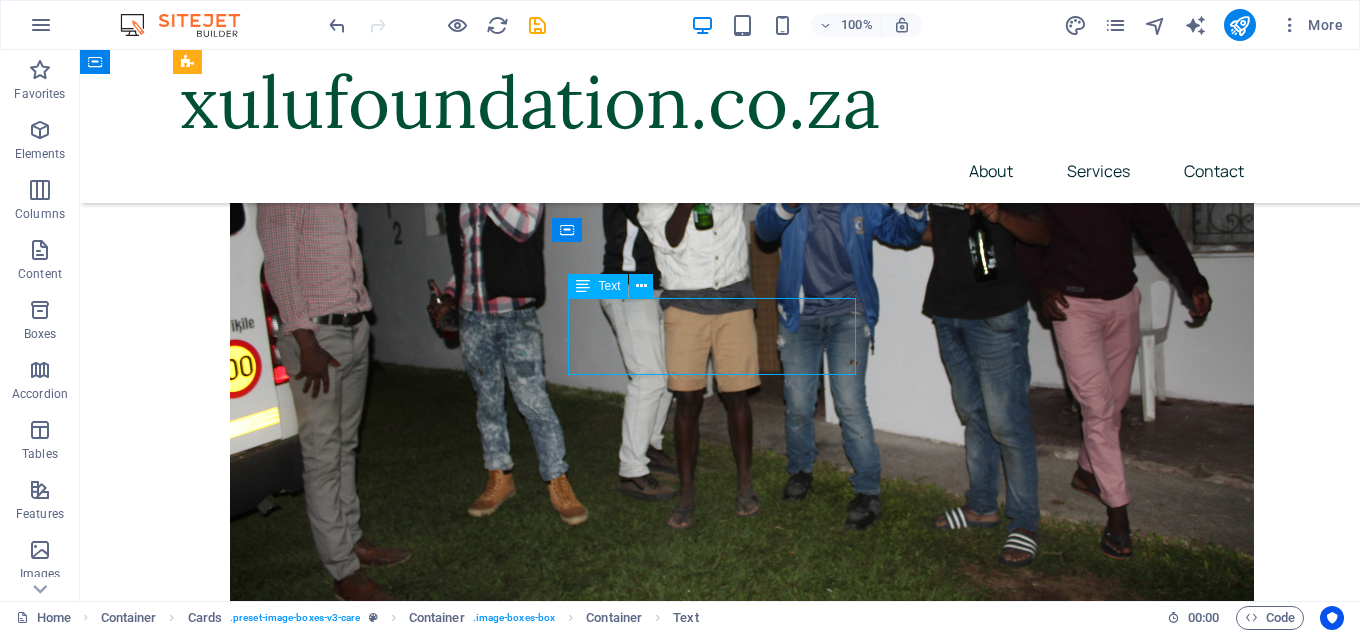 click on "Lorem ipsum dolor sit amet, consectetur adipiscing elit. Amet ullamcorper sed vitae quis turpis." at bounding box center (340, 2383) 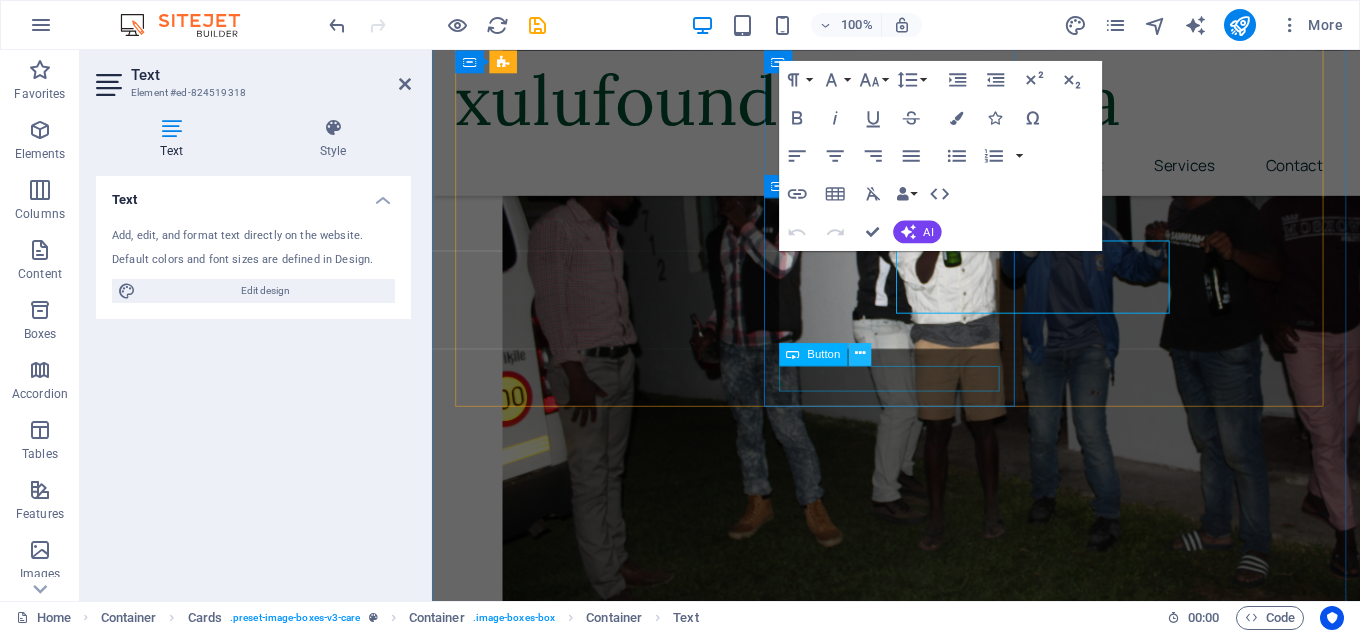 scroll, scrollTop: 880, scrollLeft: 0, axis: vertical 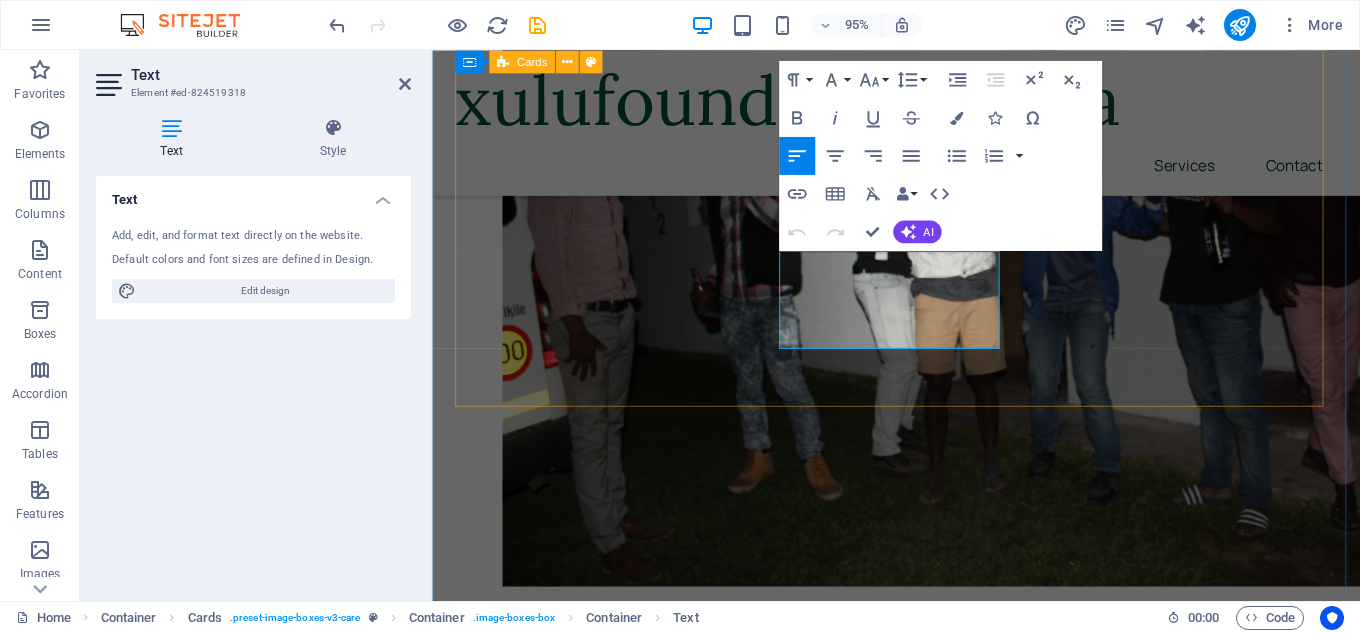 drag, startPoint x: 942, startPoint y: 350, endPoint x: 745, endPoint y: 261, distance: 216.17123 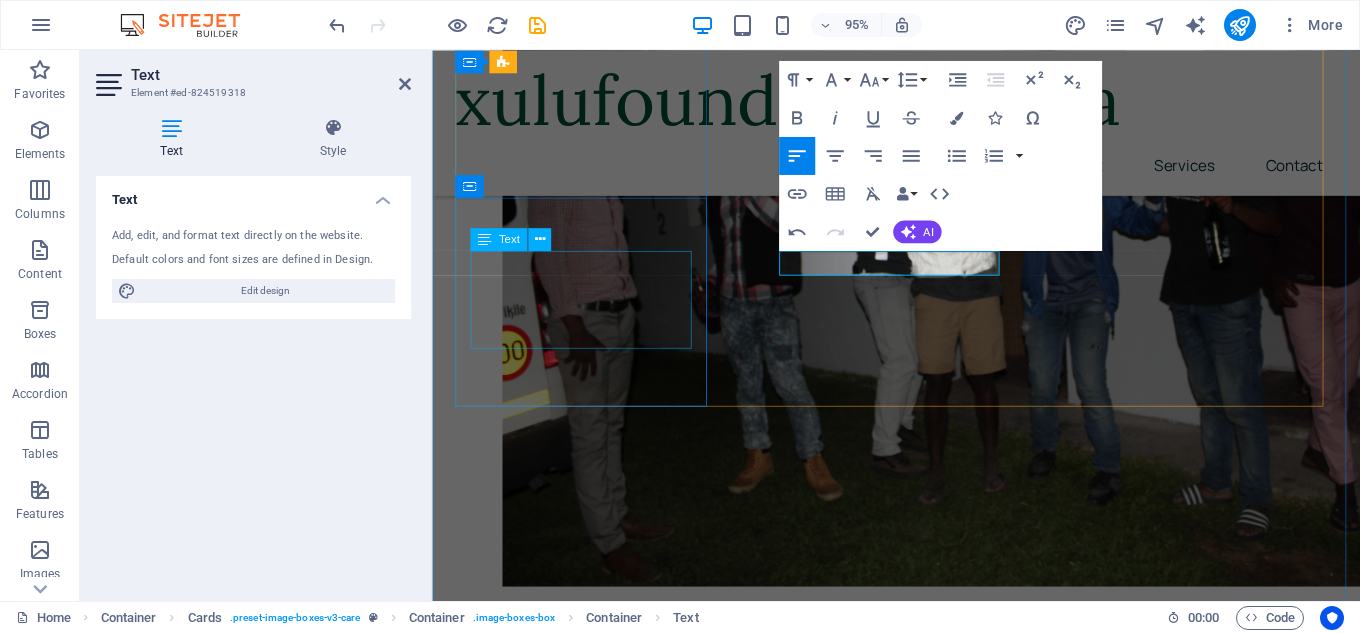 click on "Lorem ipsum dolor sit amet, consectetur adipiscing elit. Amet ullamcorper sed vitae quis turpis." at bounding box center [591, 1854] 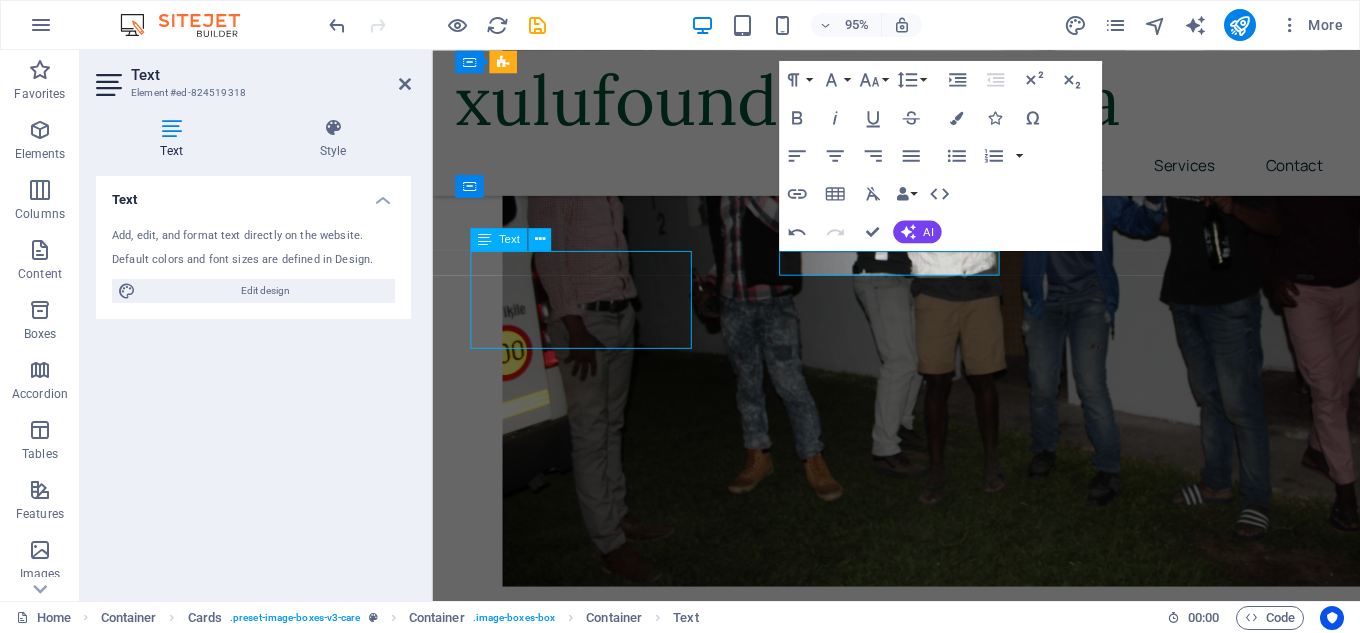 scroll, scrollTop: 832, scrollLeft: 0, axis: vertical 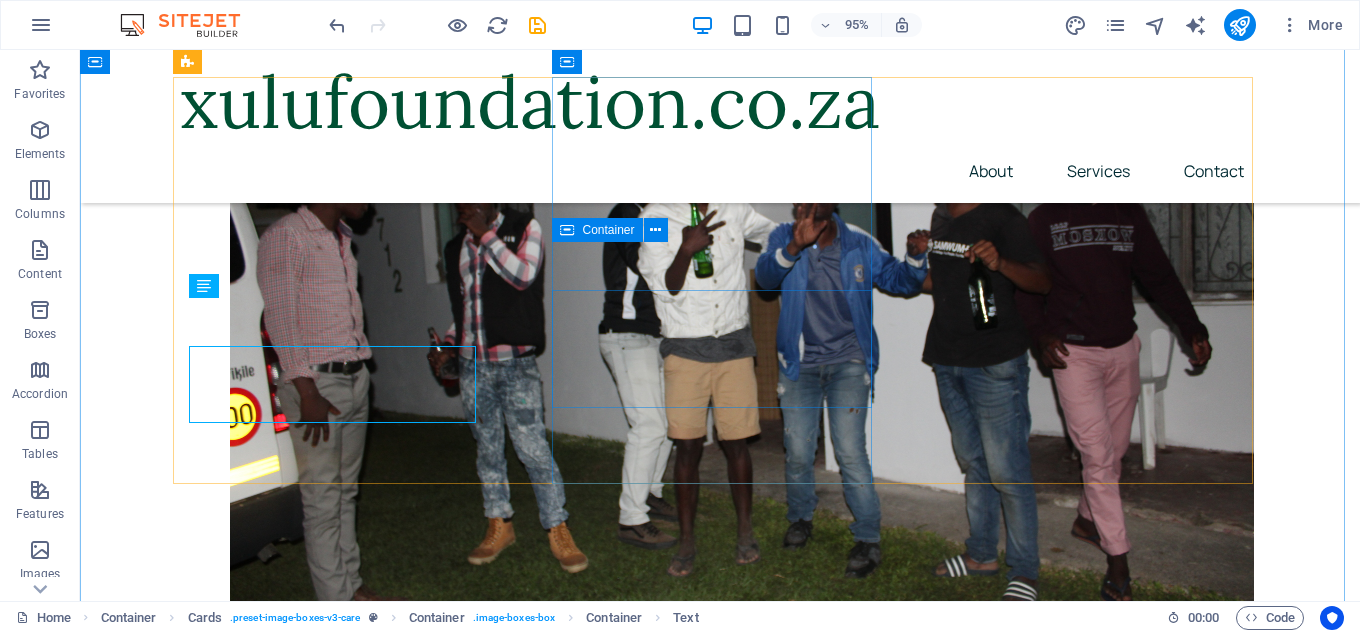 click on "Palliative Care Read More" at bounding box center [340, 2444] 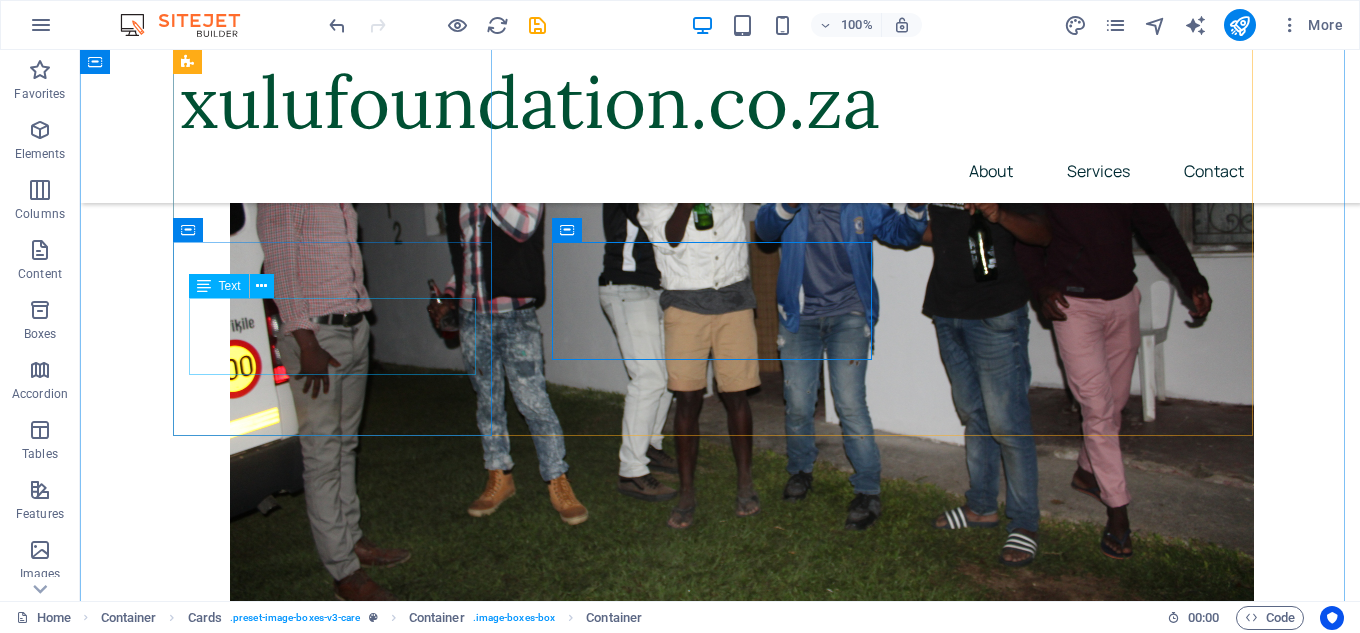 click on "Lorem ipsum dolor sit amet, consectetur adipiscing elit. Amet ullamcorper sed vitae quis turpis." at bounding box center [340, 1874] 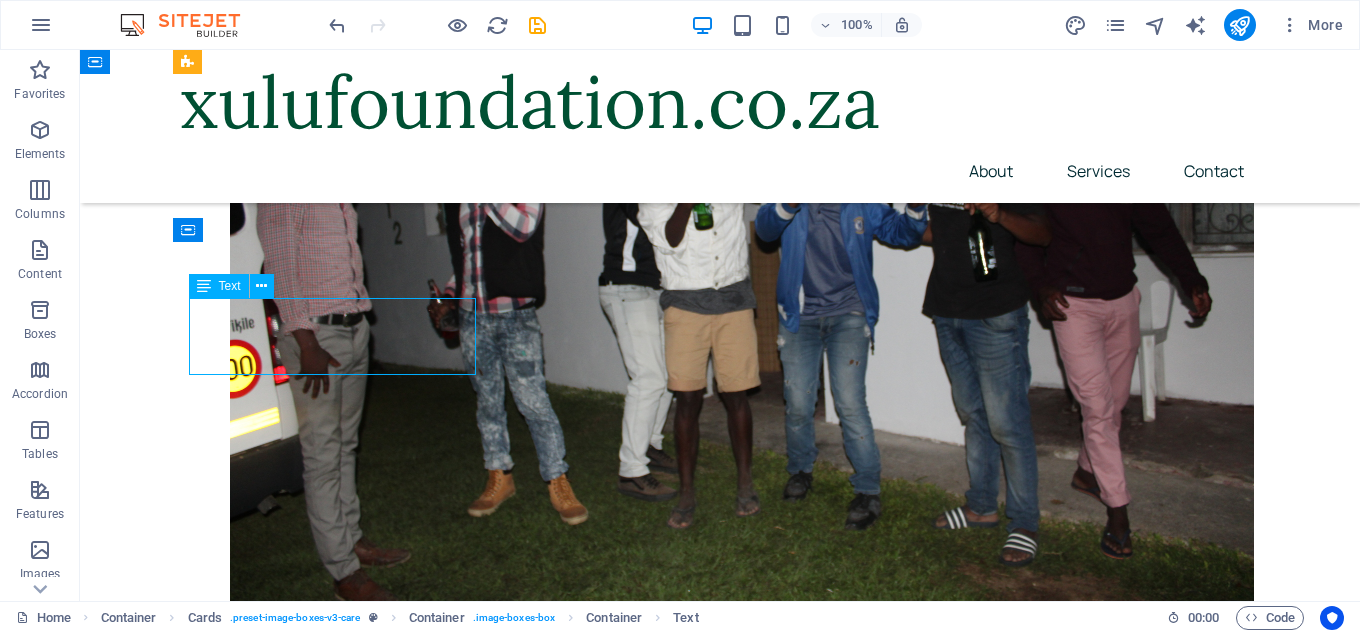 click on "Lorem ipsum dolor sit amet, consectetur adipiscing elit. Amet ullamcorper sed vitae quis turpis." at bounding box center (340, 1874) 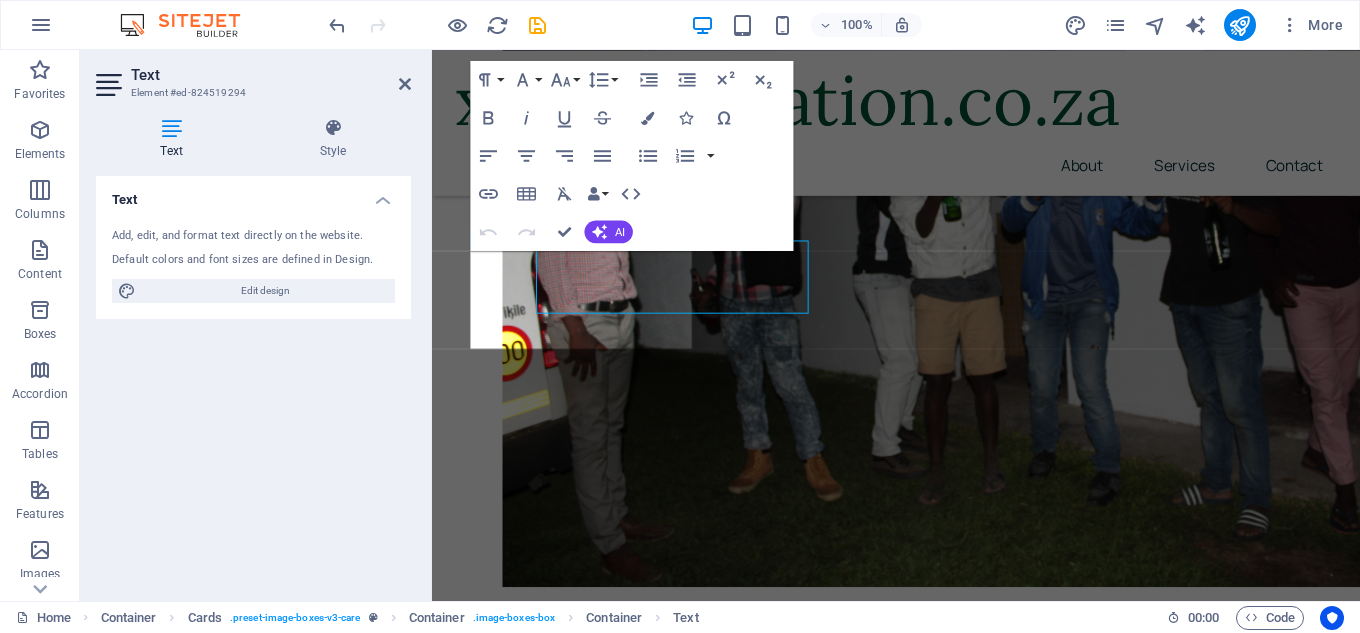 scroll, scrollTop: 880, scrollLeft: 0, axis: vertical 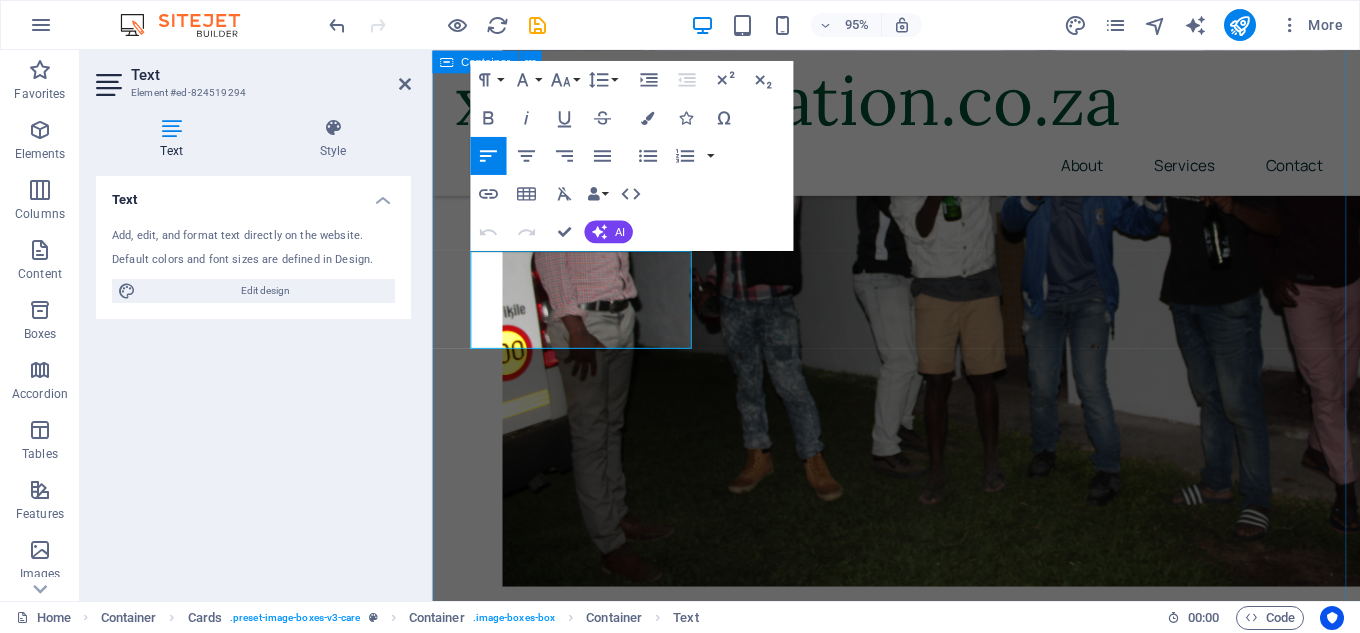 drag, startPoint x: 618, startPoint y: 354, endPoint x: 448, endPoint y: 254, distance: 197.23083 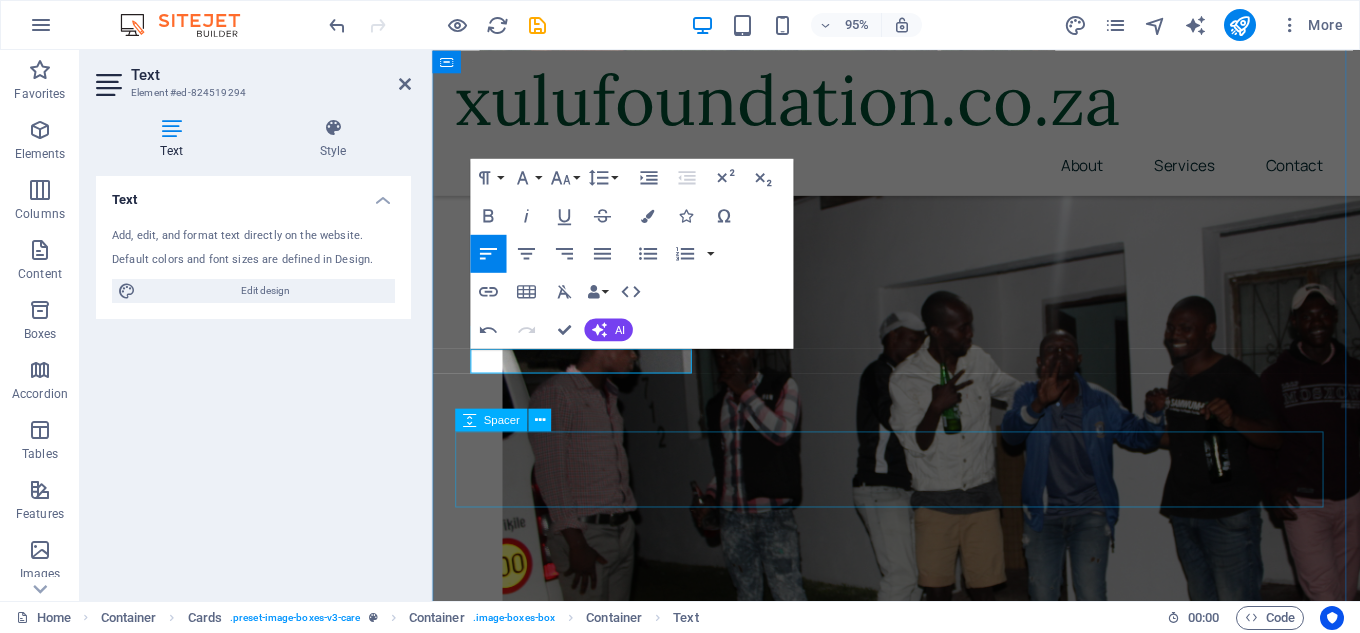 scroll, scrollTop: 780, scrollLeft: 0, axis: vertical 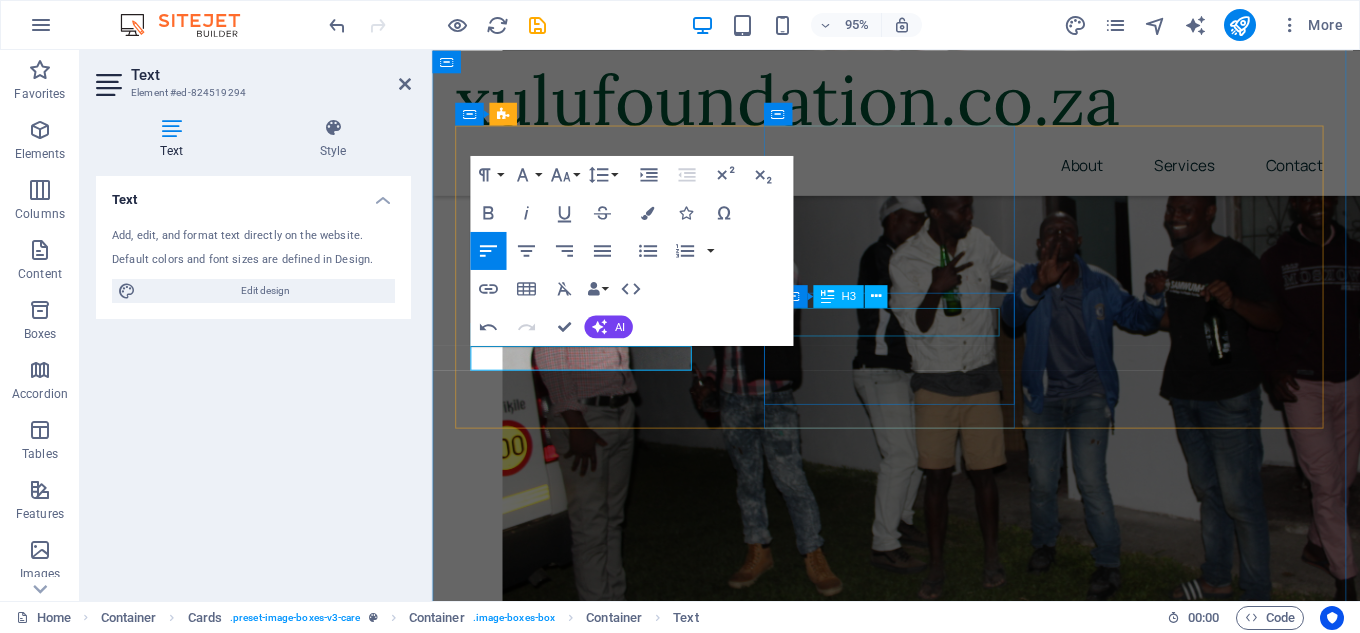 click on "Palliative Care" at bounding box center (591, 2302) 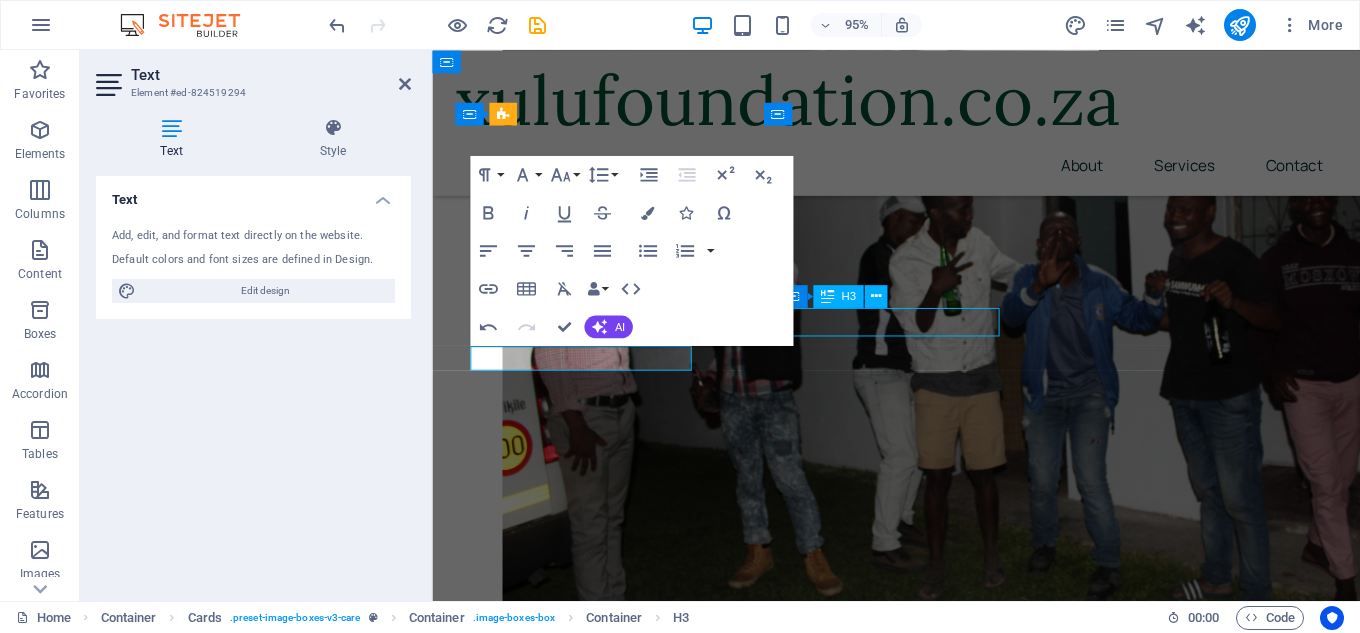 click on "Dementia Care Read More      Palliative Care Read More      Physiotherapy Read More" at bounding box center (920, 2261) 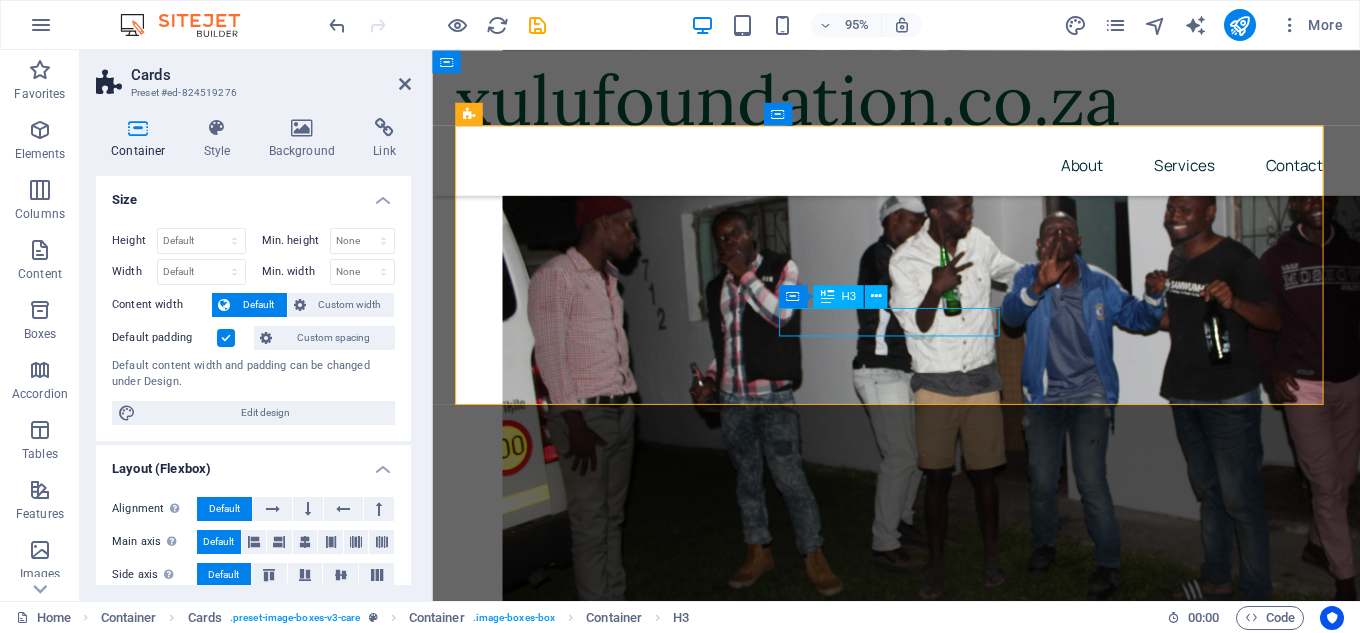 click on "Palliative Care" at bounding box center [591, 2276] 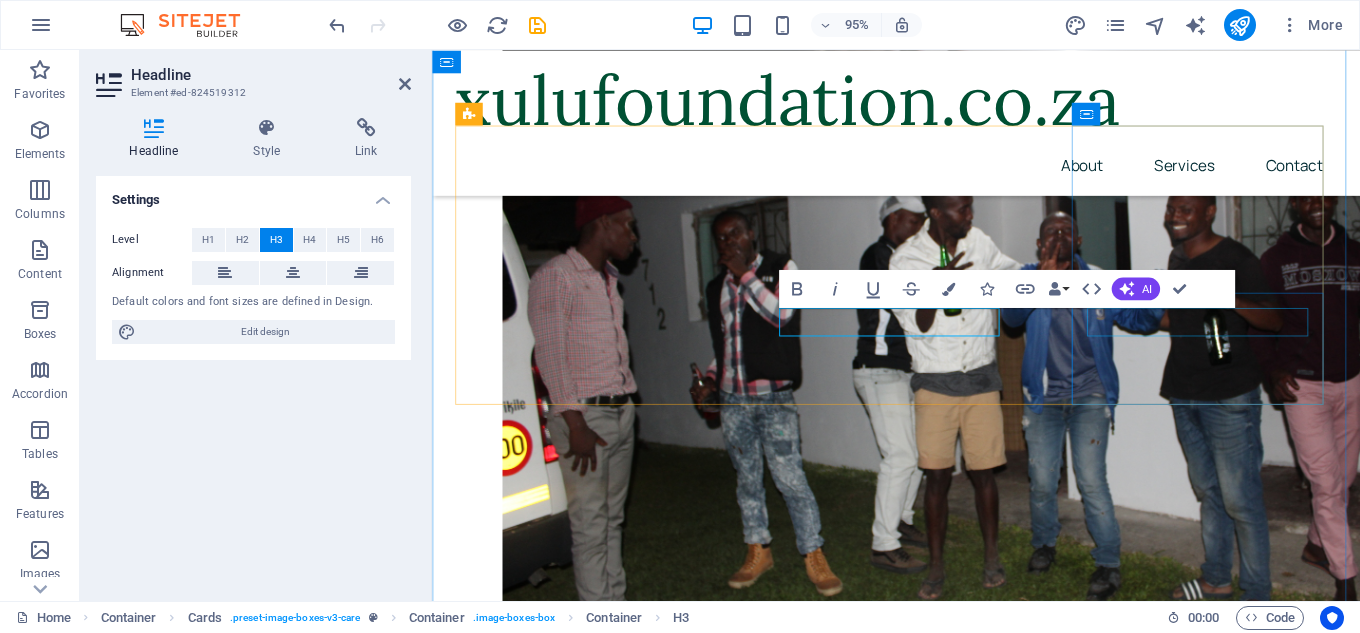 click on "Physiotherapy" at bounding box center (591, 2674) 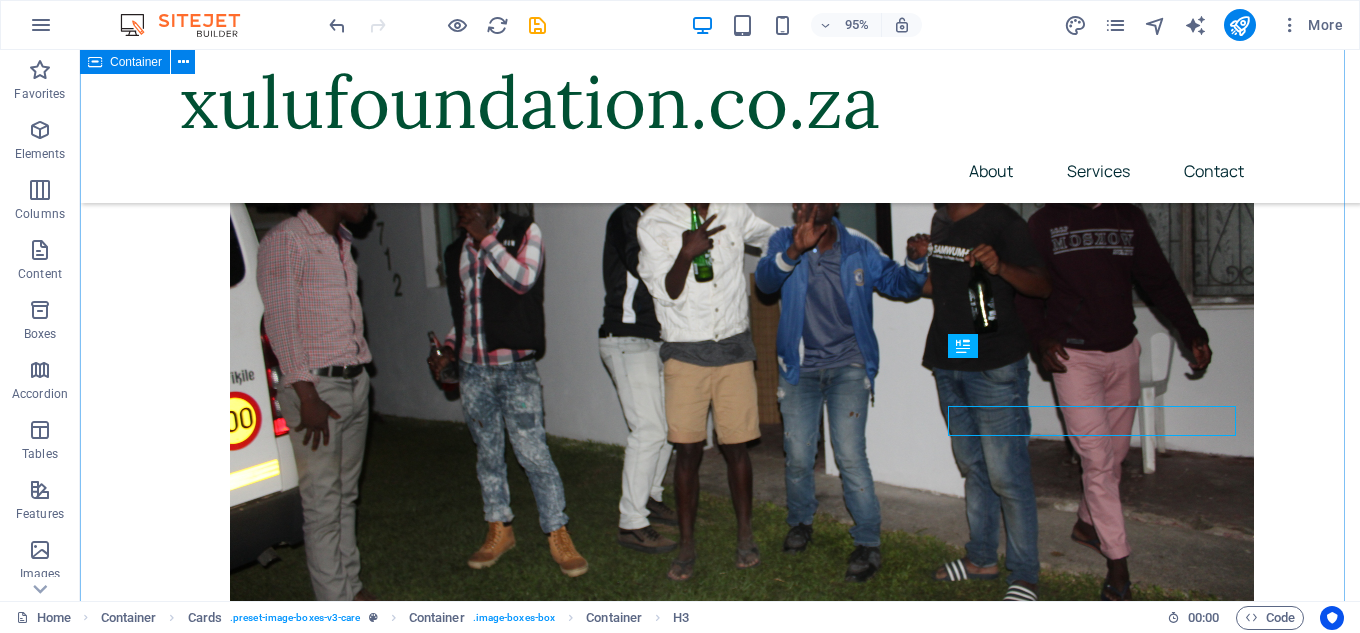 scroll, scrollTop: 732, scrollLeft: 0, axis: vertical 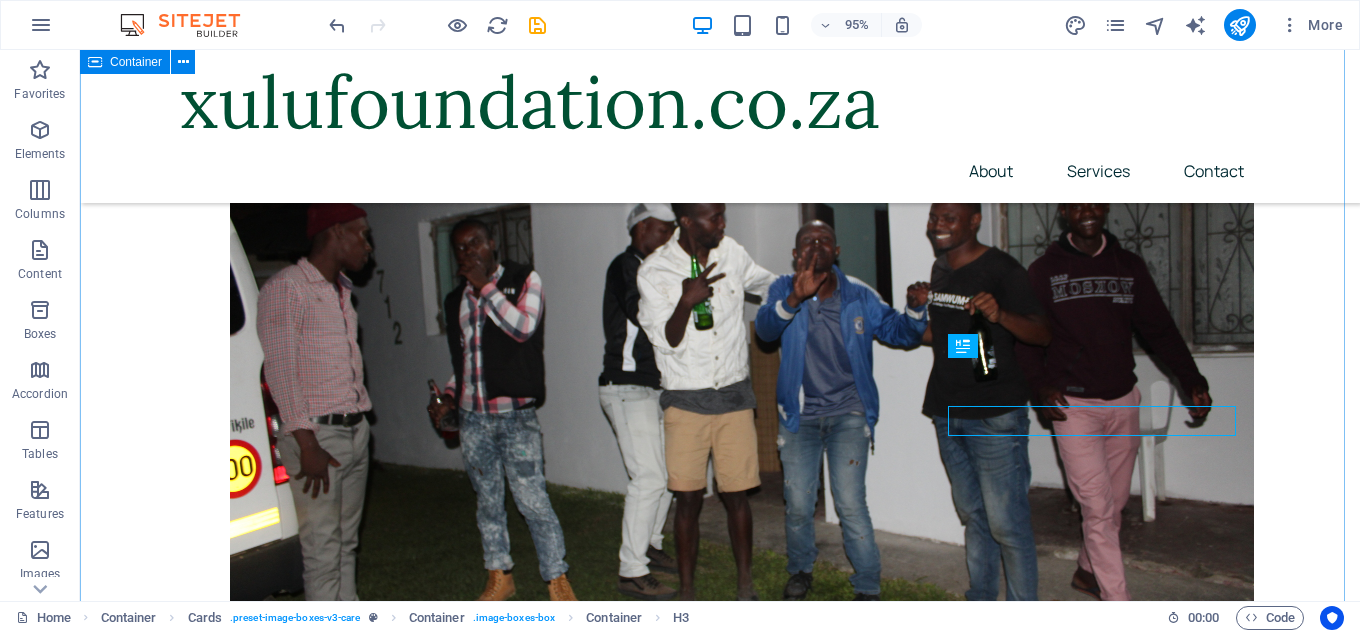 click at bounding box center (340, 2606) 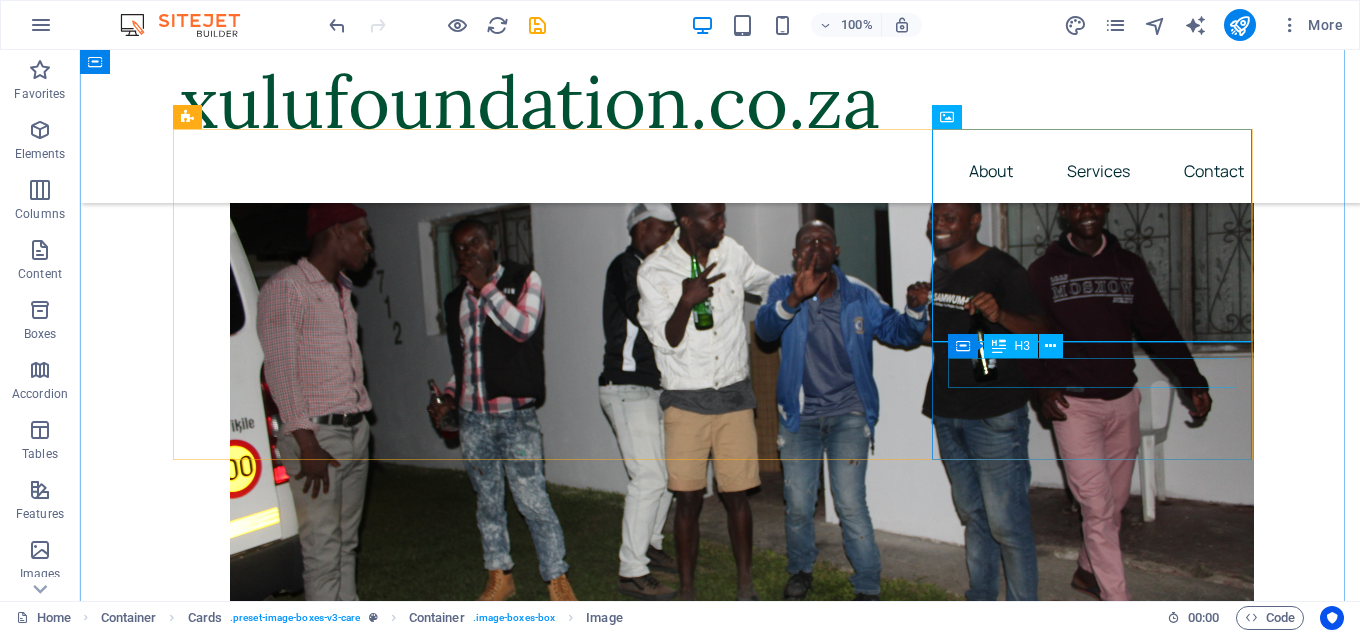 click on "Physiotherapy" at bounding box center (340, 2745) 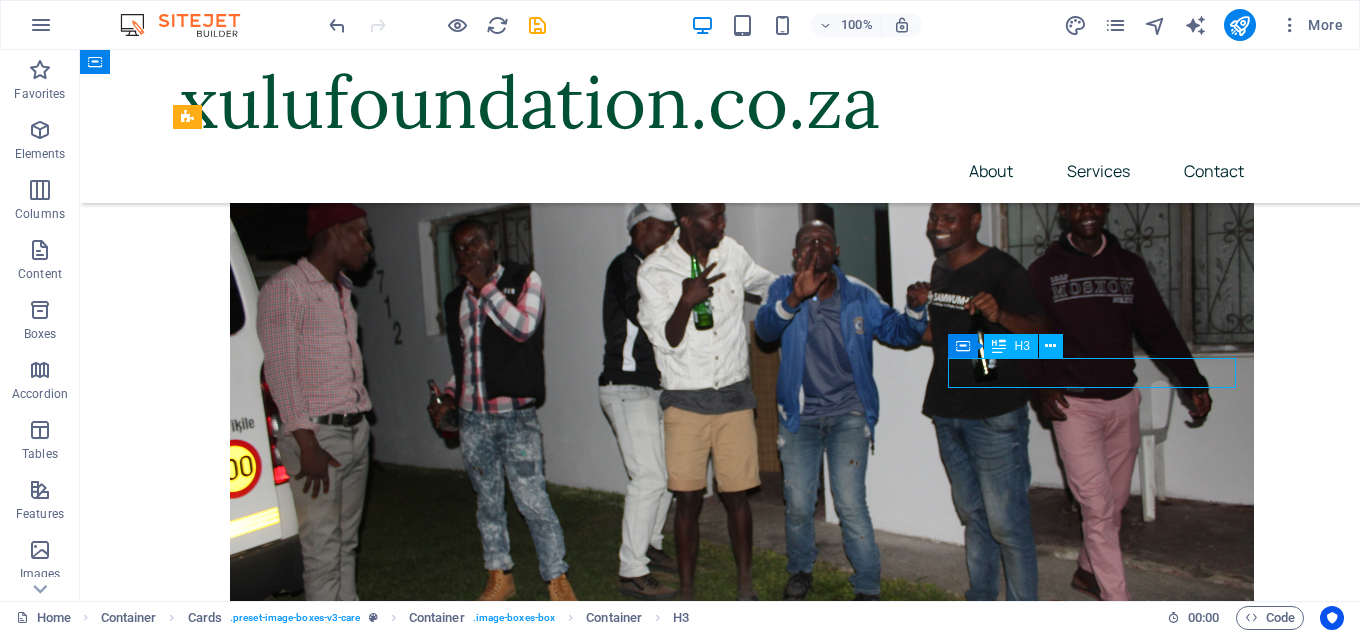 click on "Physiotherapy" at bounding box center (340, 2745) 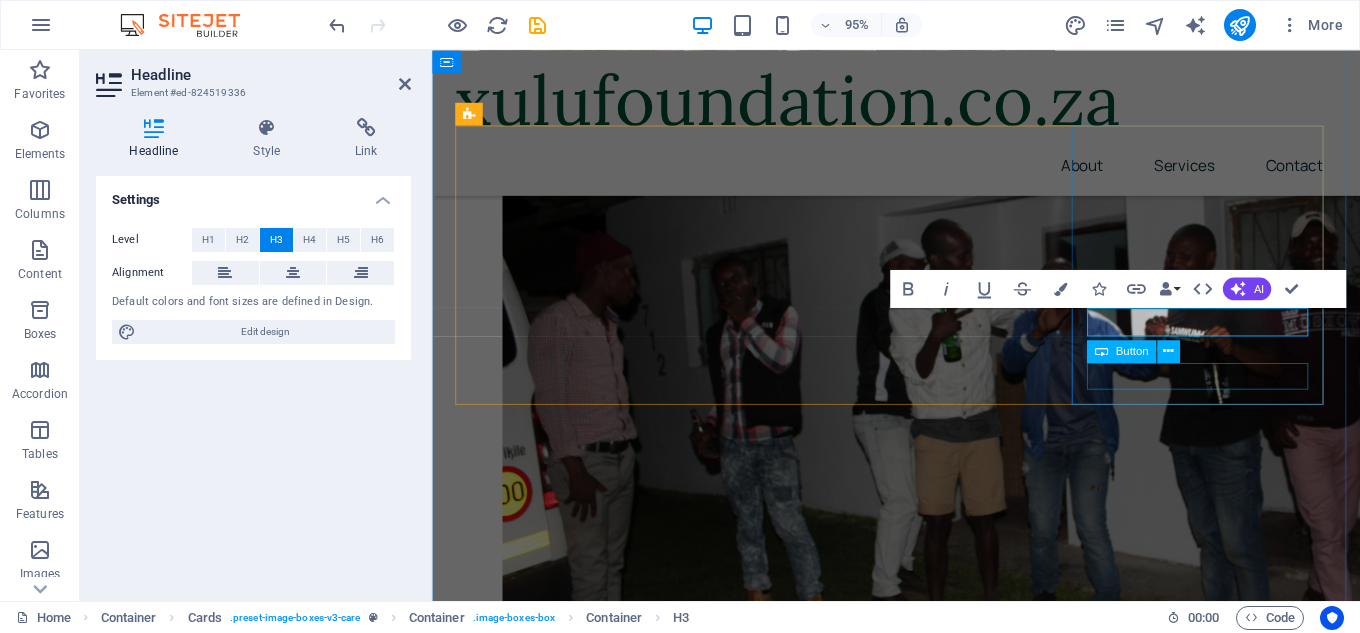 scroll, scrollTop: 780, scrollLeft: 0, axis: vertical 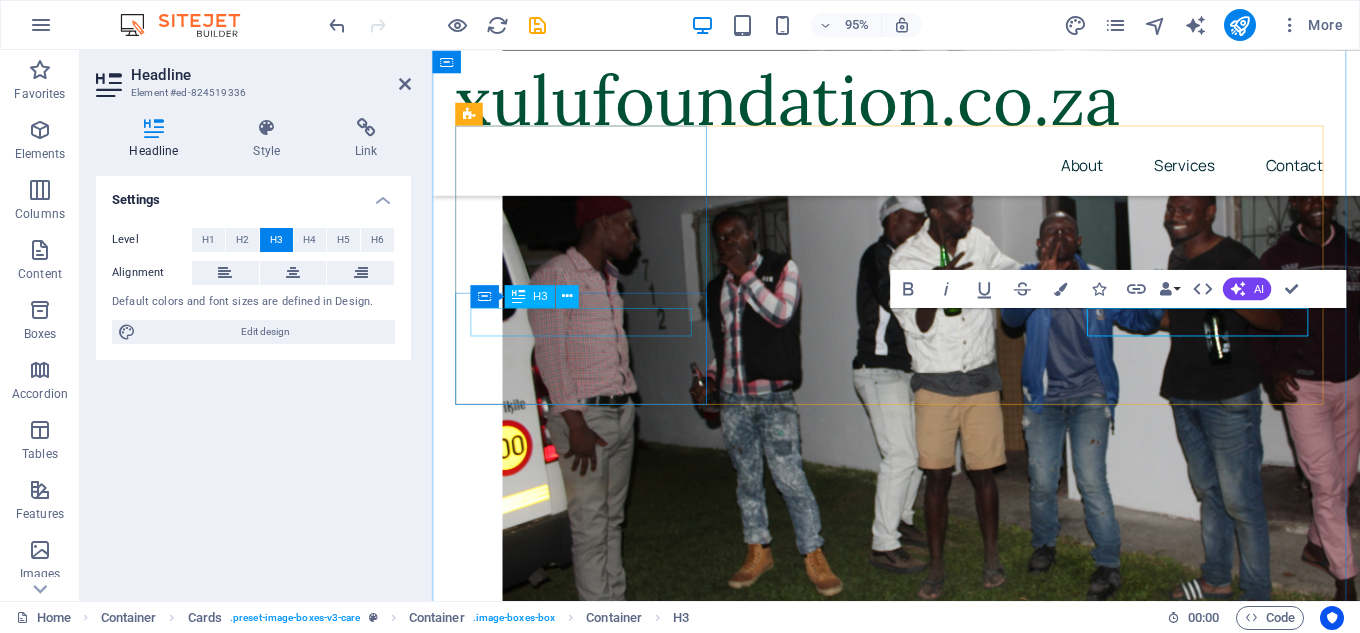 click on "Dementia Care" at bounding box center [591, 1878] 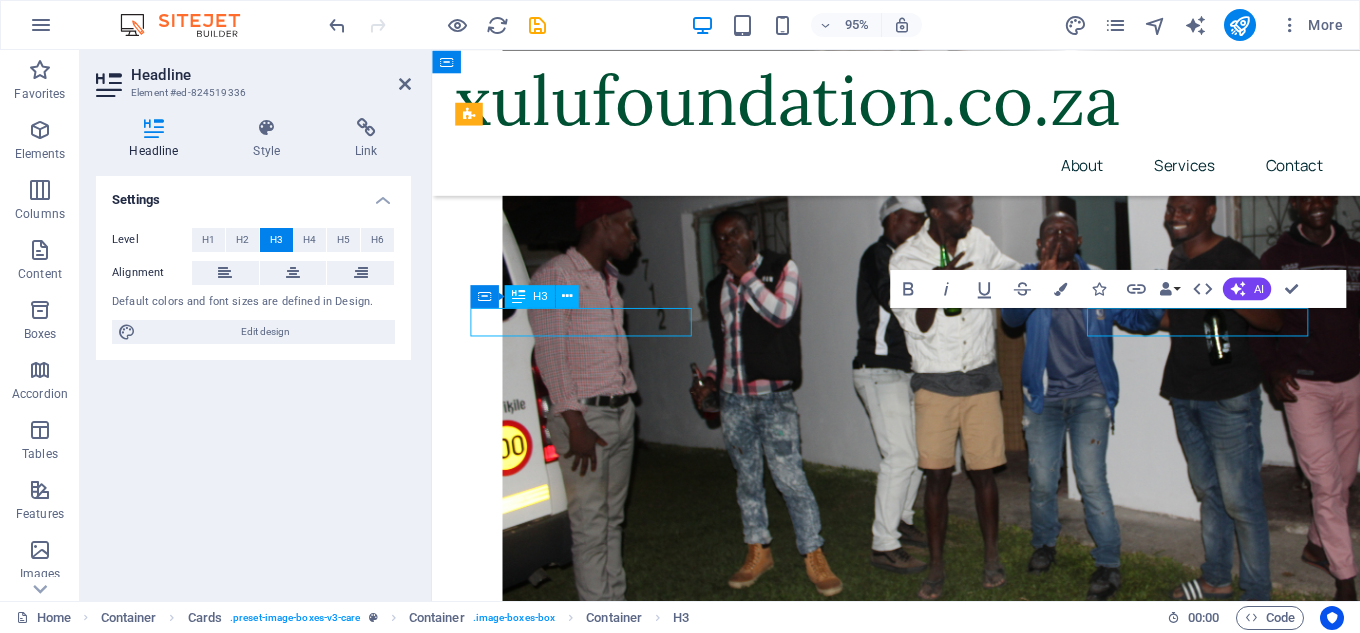 click at bounding box center [591, 2155] 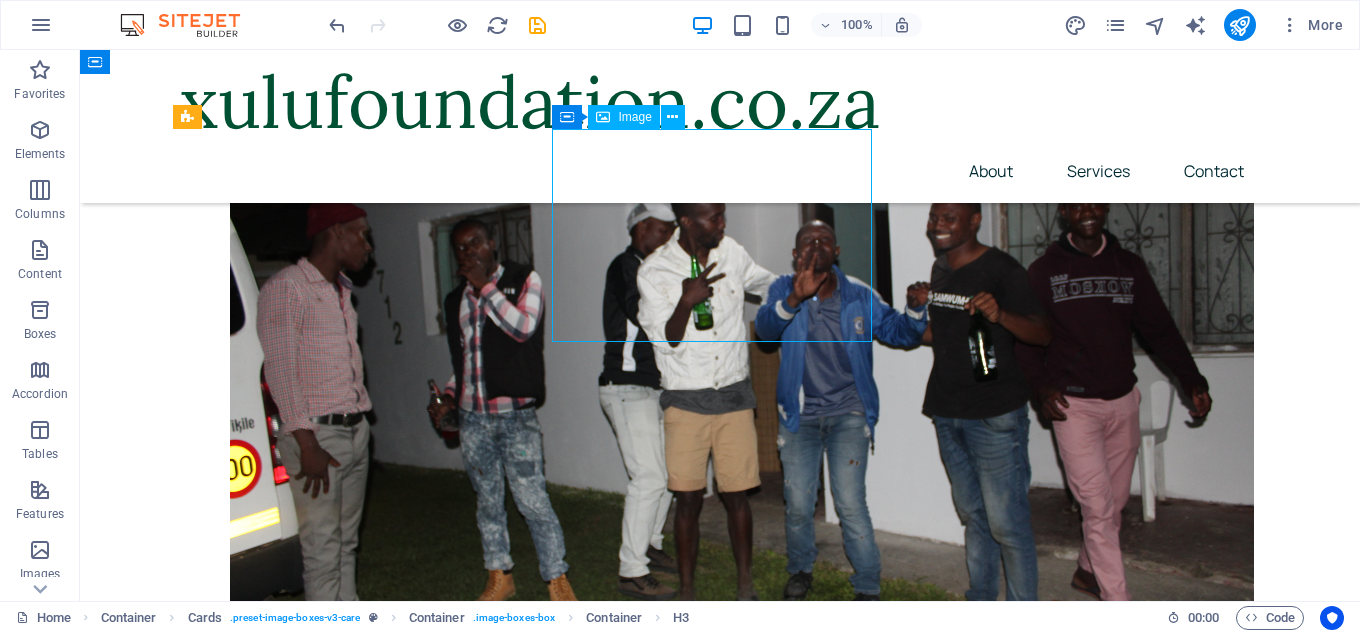 click at bounding box center [340, 2205] 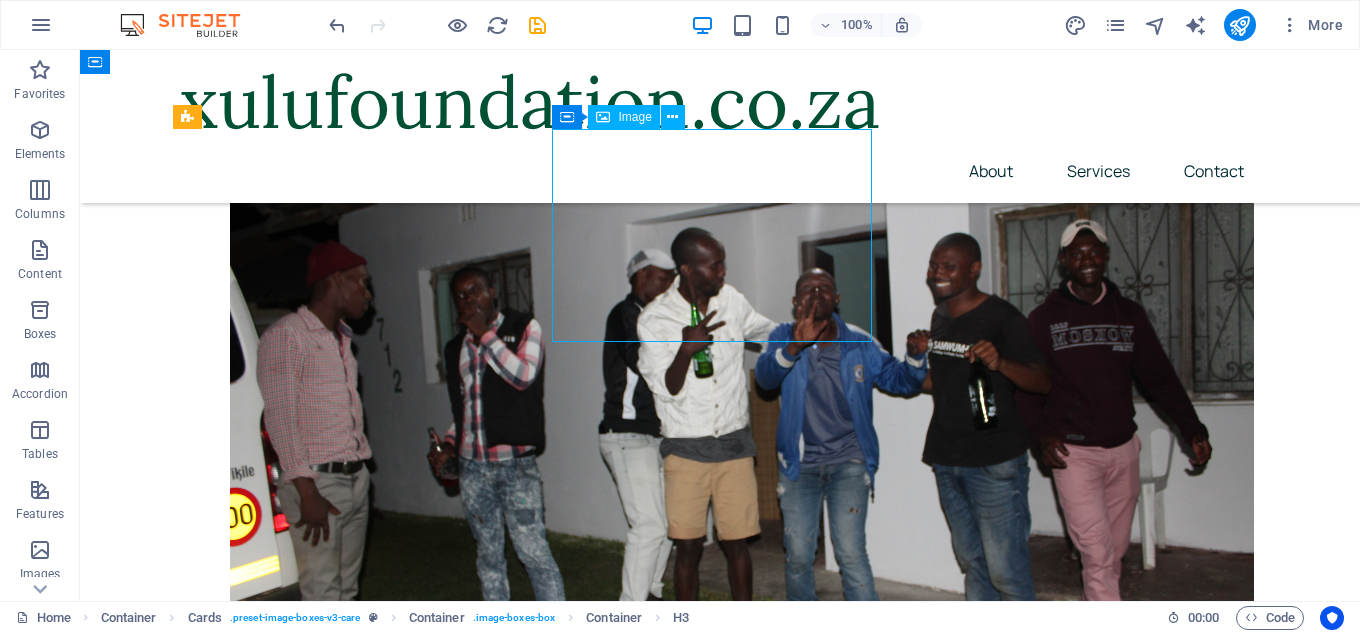 scroll, scrollTop: 780, scrollLeft: 0, axis: vertical 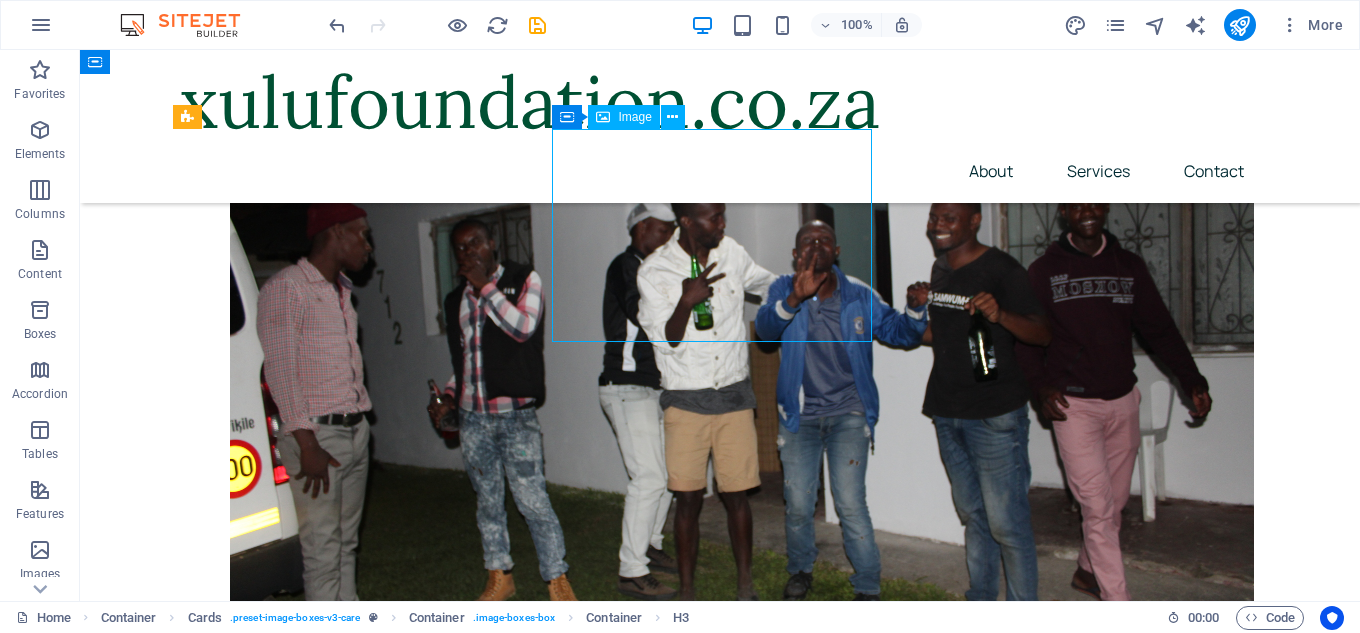 select on "%" 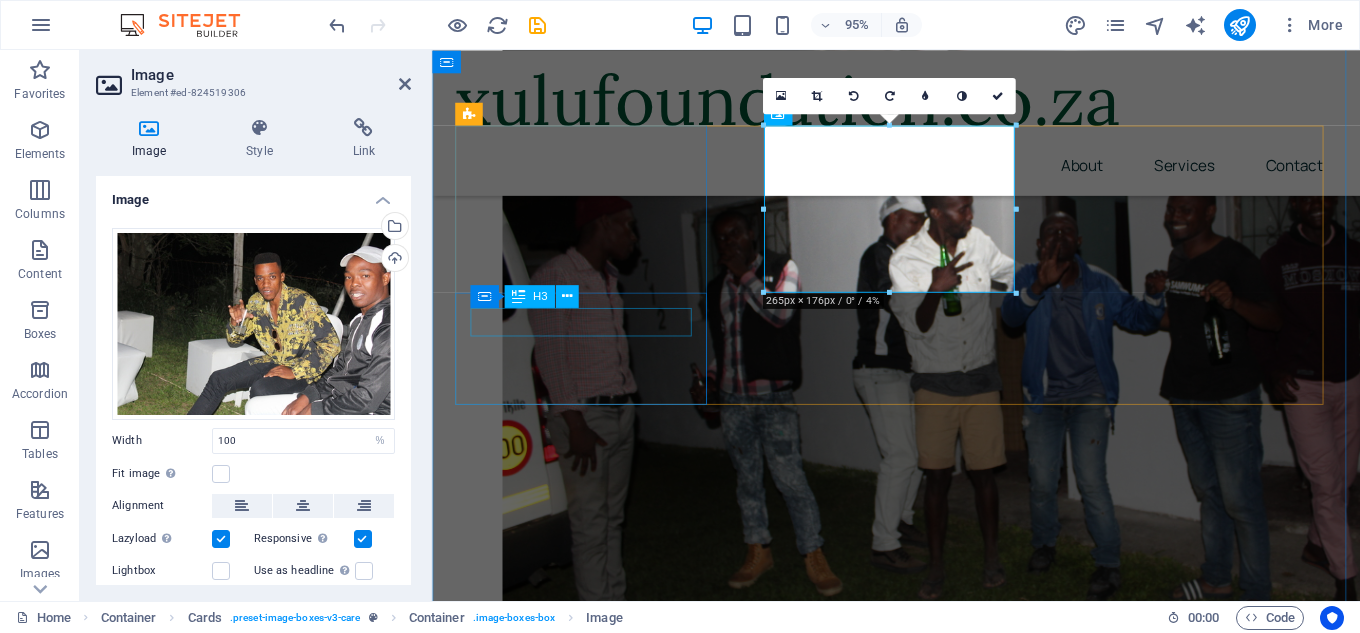 click on "Dementia Care" at bounding box center (591, 1878) 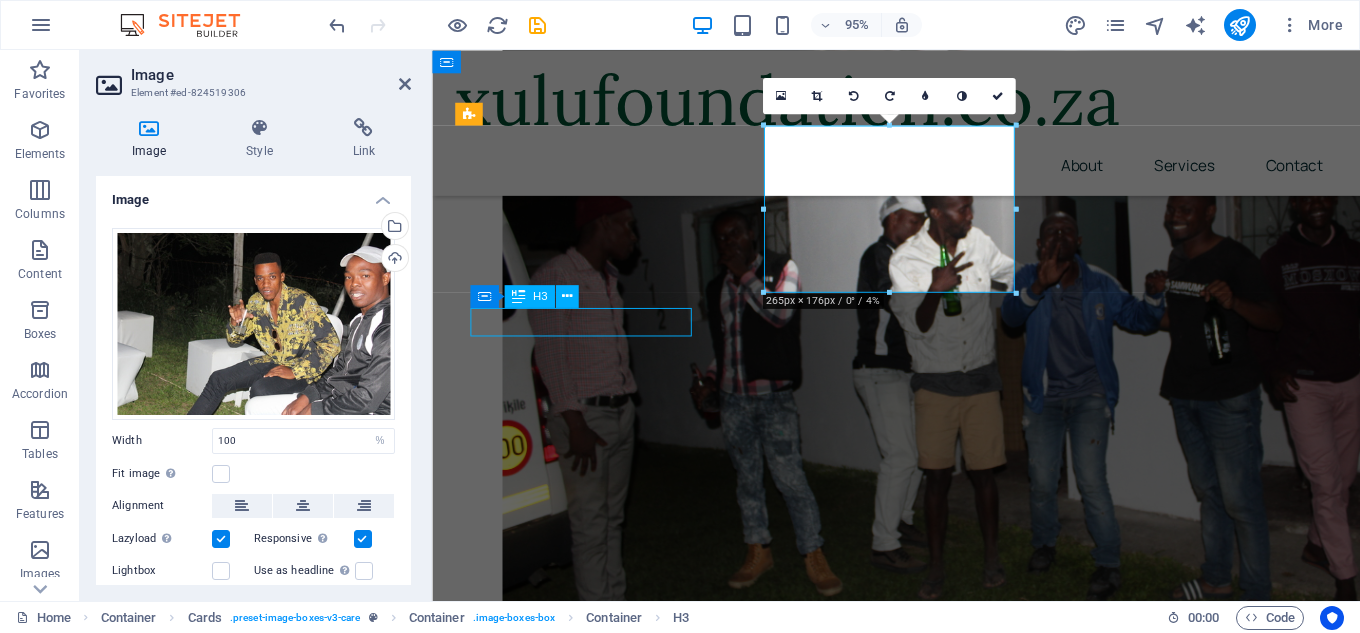 click on "Dementia Care" at bounding box center [591, 1878] 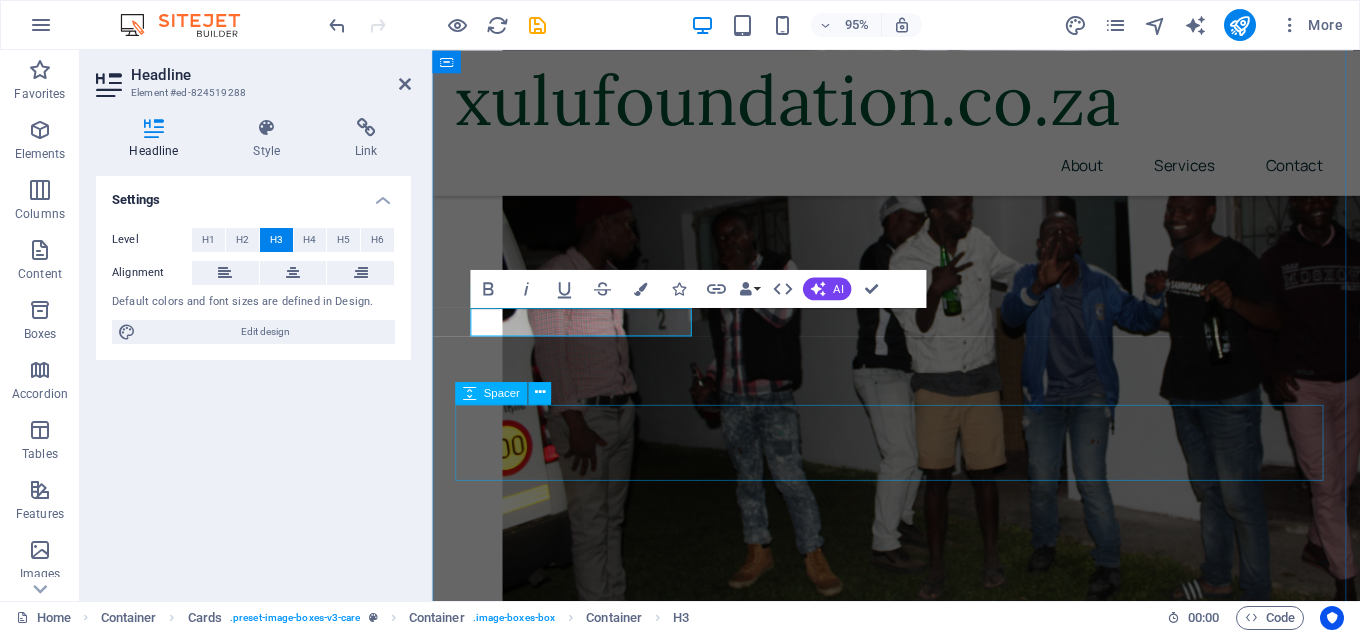 click at bounding box center (920, 2811) 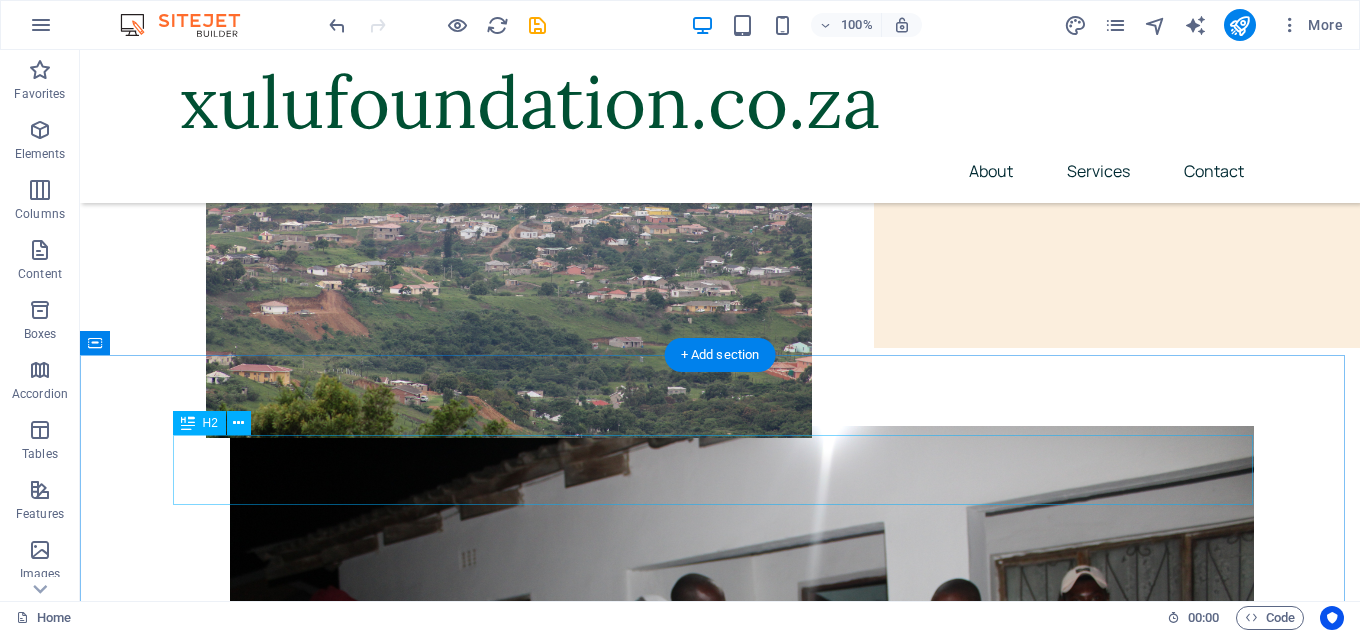 scroll, scrollTop: 400, scrollLeft: 0, axis: vertical 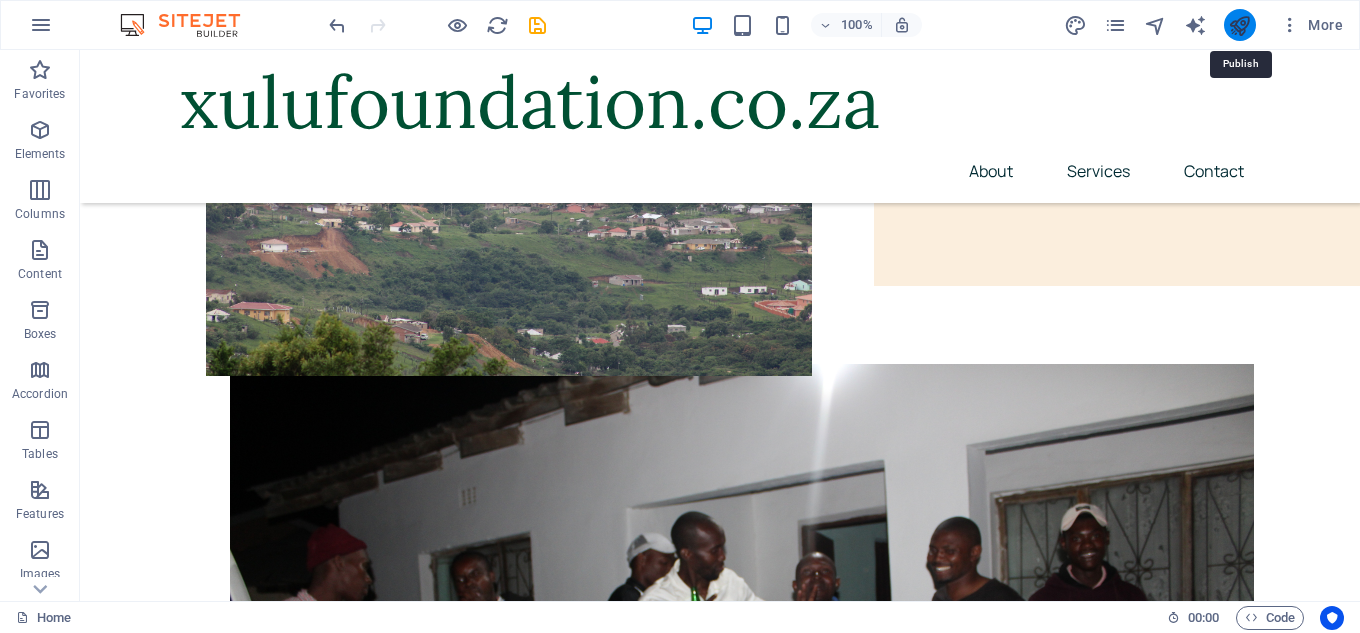click at bounding box center (1239, 25) 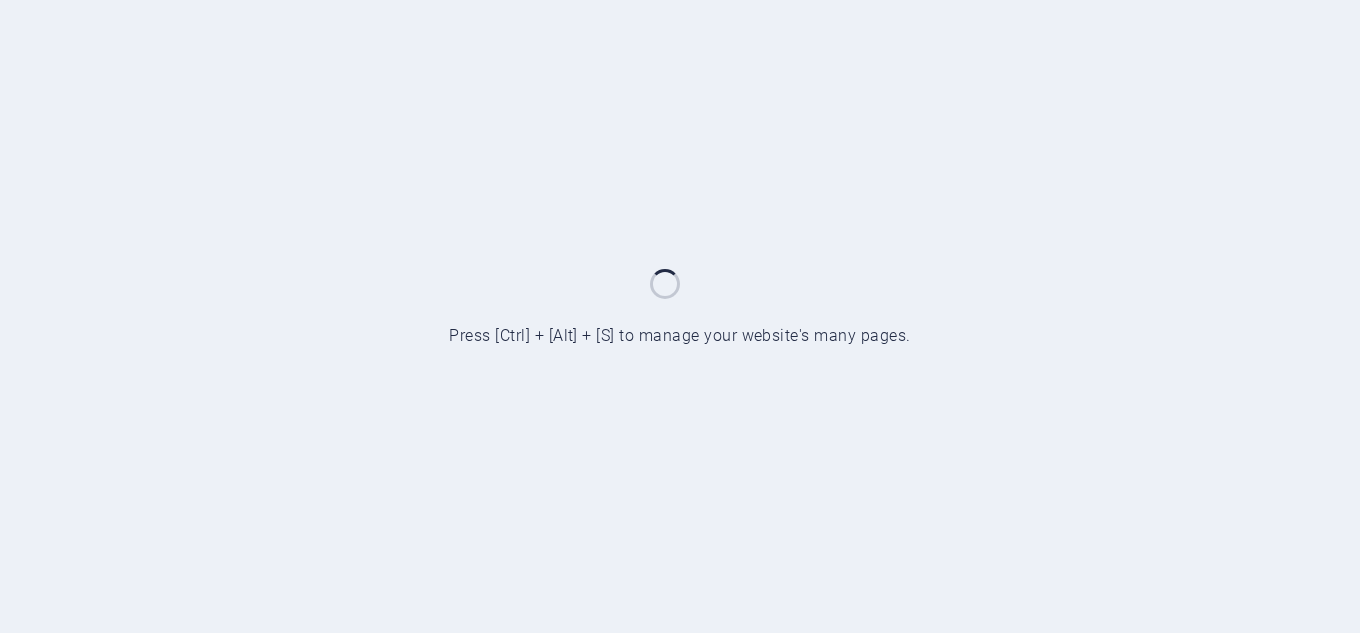 scroll, scrollTop: 0, scrollLeft: 0, axis: both 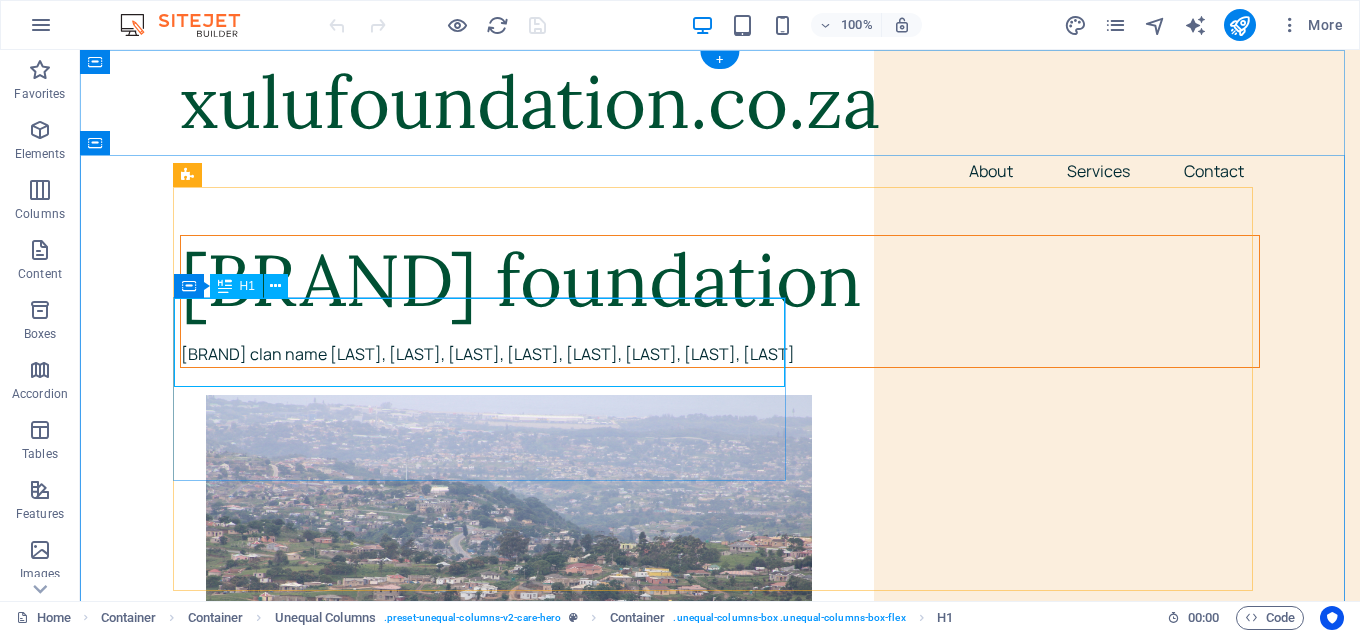 click on "[BRAND] foundation" at bounding box center [720, 280] 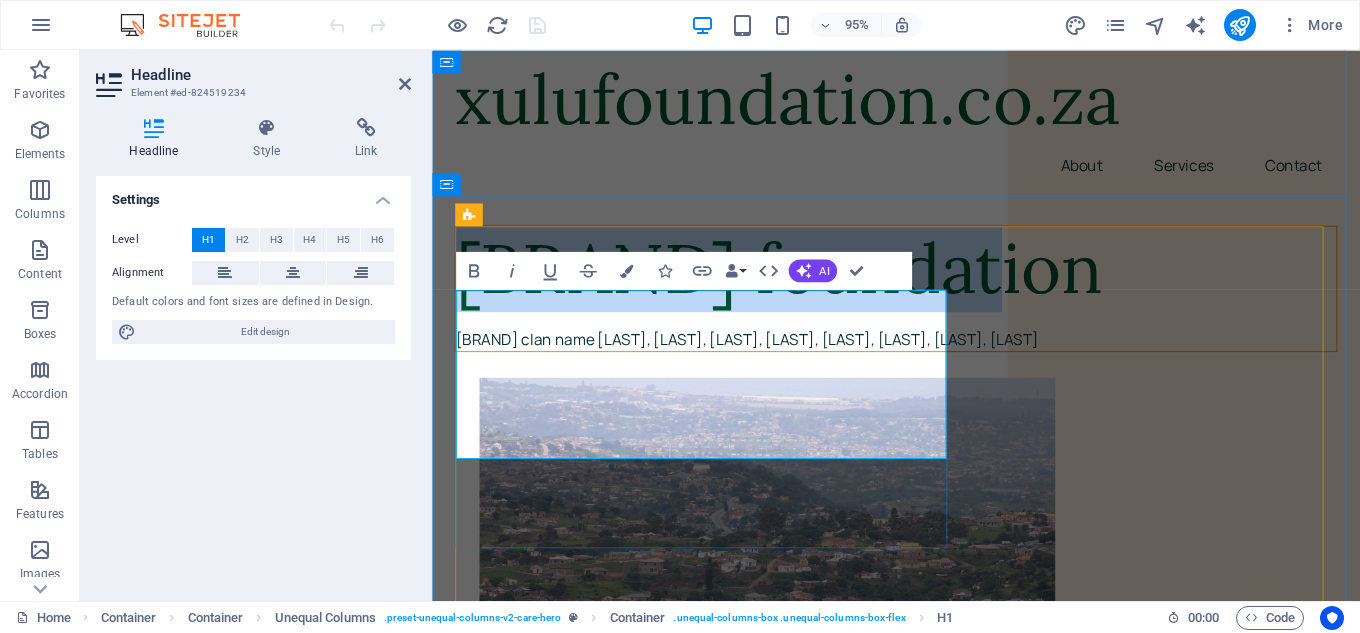 click on "[BRAND] foundation" at bounding box center (920, 280) 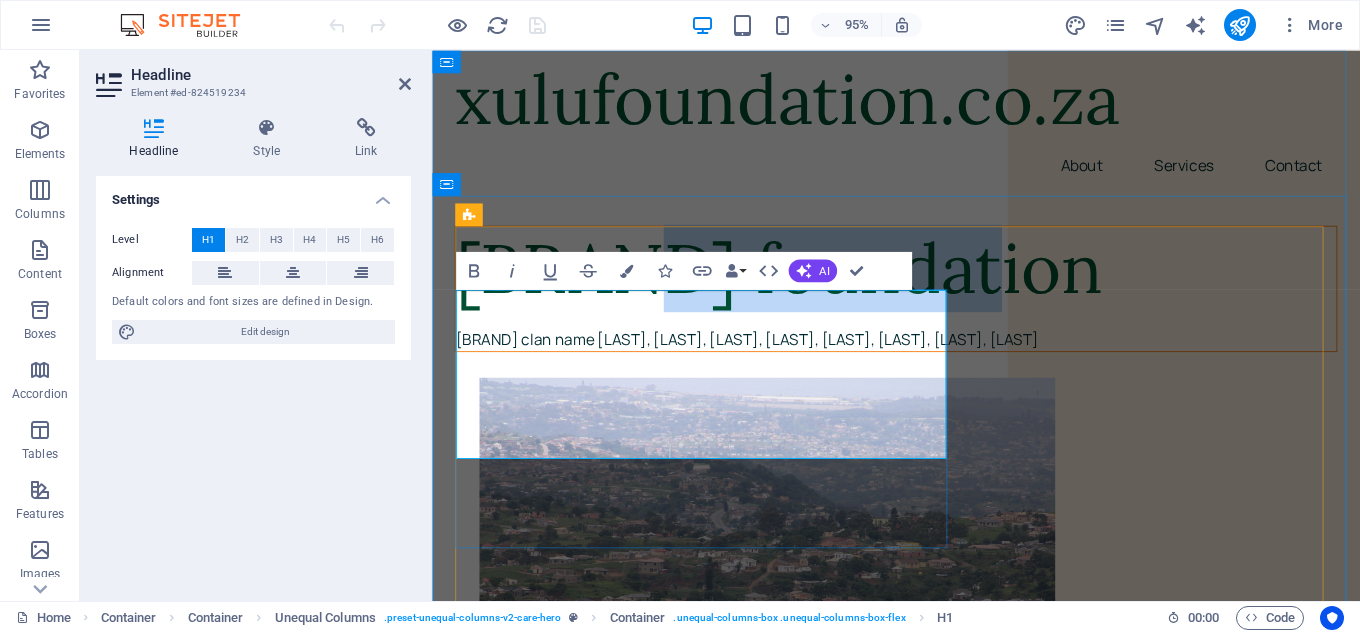 drag, startPoint x: 838, startPoint y: 441, endPoint x: 459, endPoint y: 438, distance: 379.01187 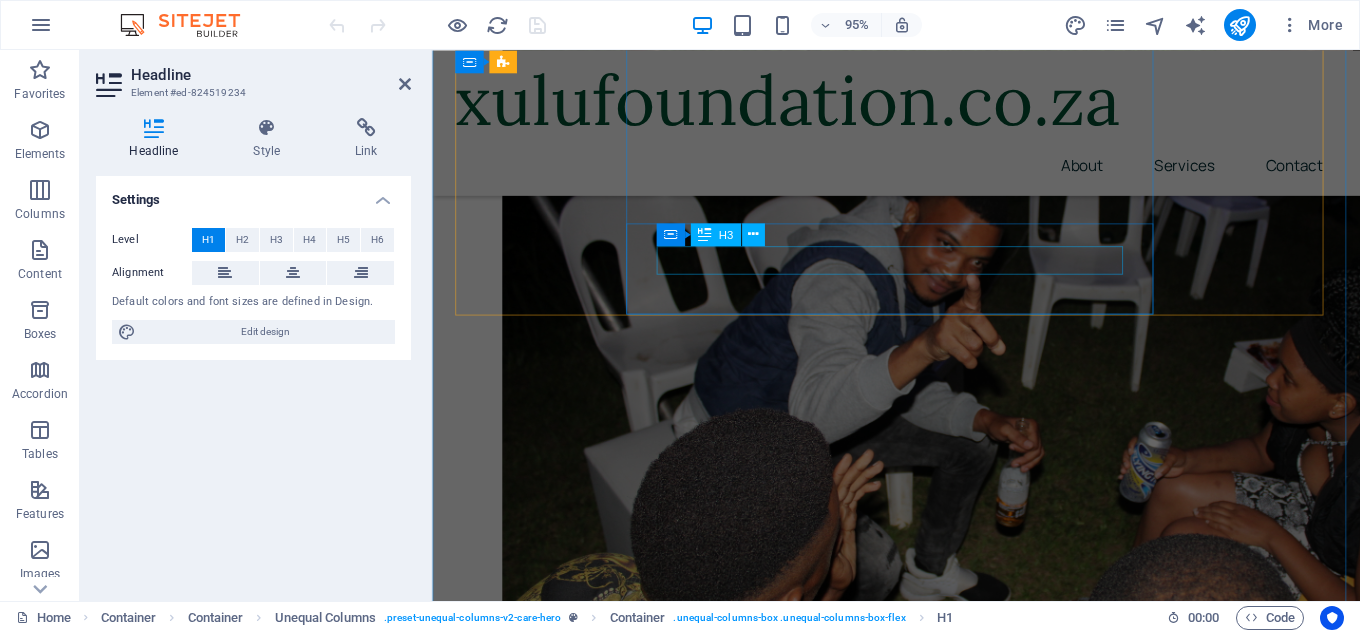 scroll, scrollTop: 1400, scrollLeft: 0, axis: vertical 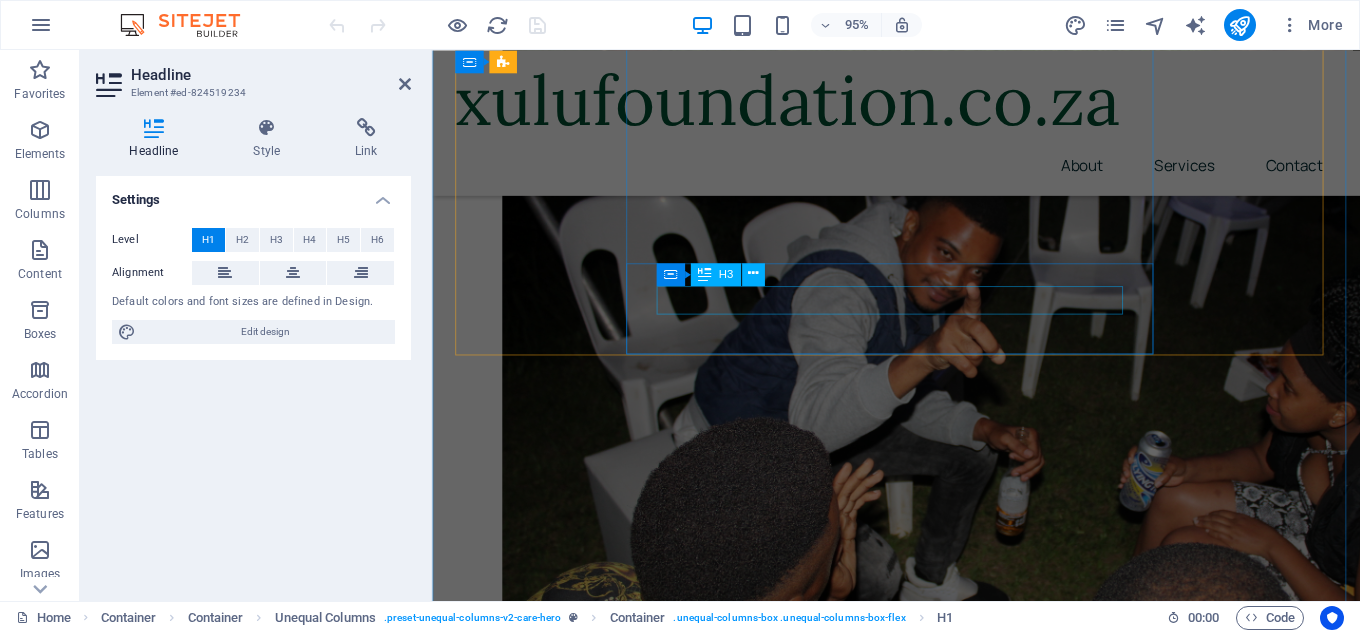 click on "Dementia Care" at bounding box center (920, 2635) 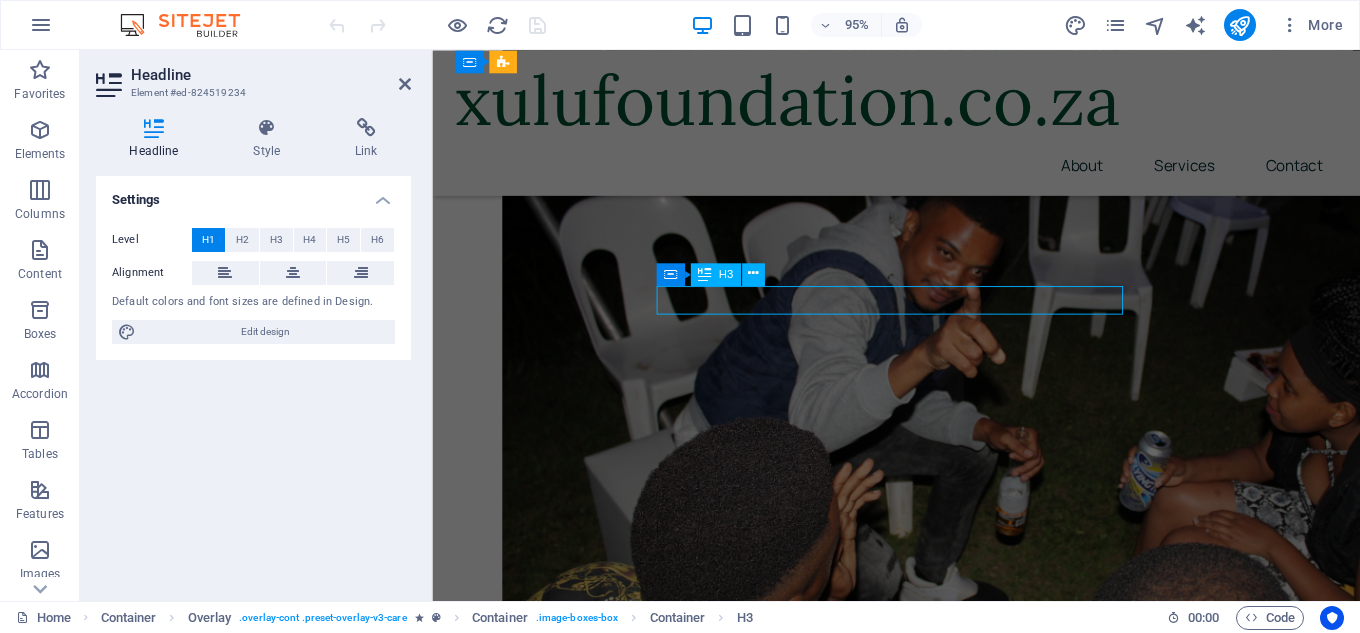 click on "Dementia Care" at bounding box center (920, 2635) 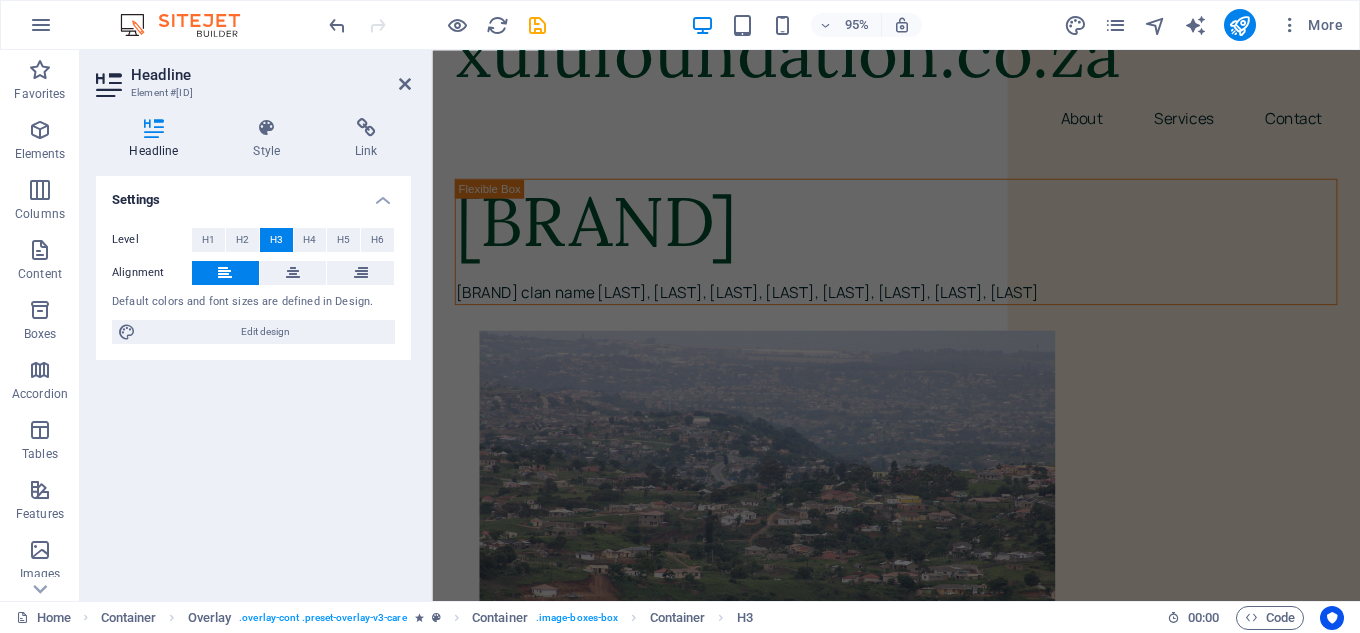 scroll, scrollTop: 1373, scrollLeft: 0, axis: vertical 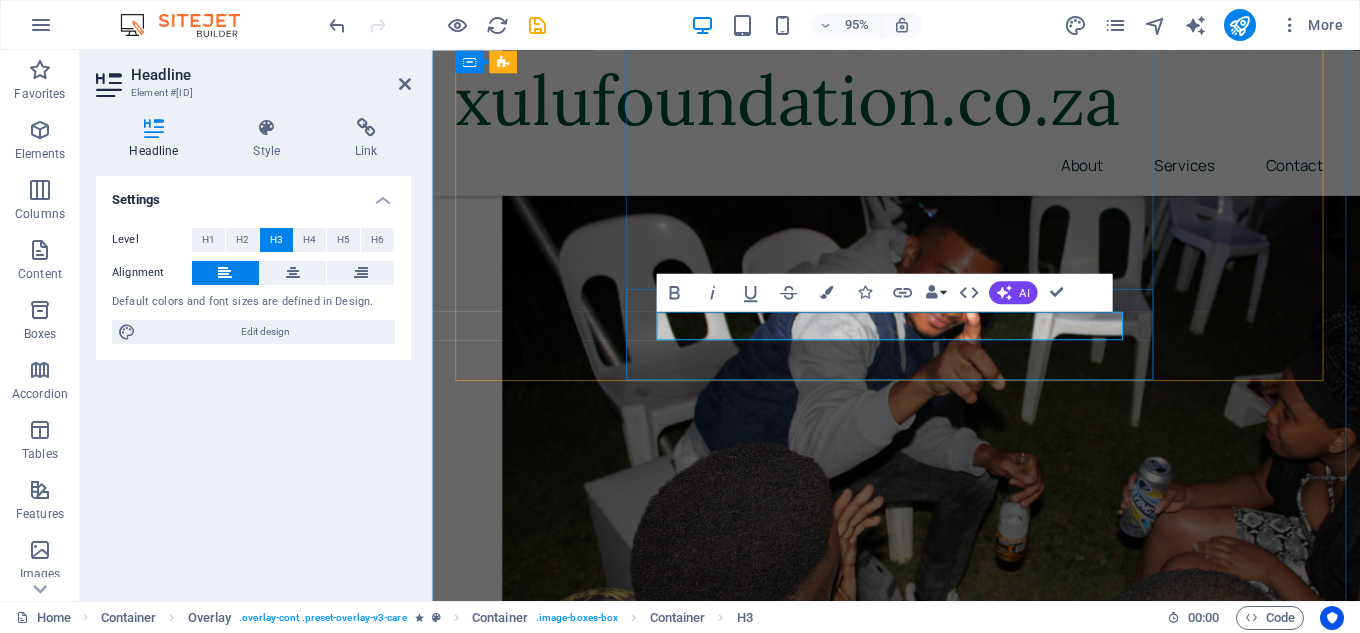 click on "Dementia Care" at bounding box center (920, 2662) 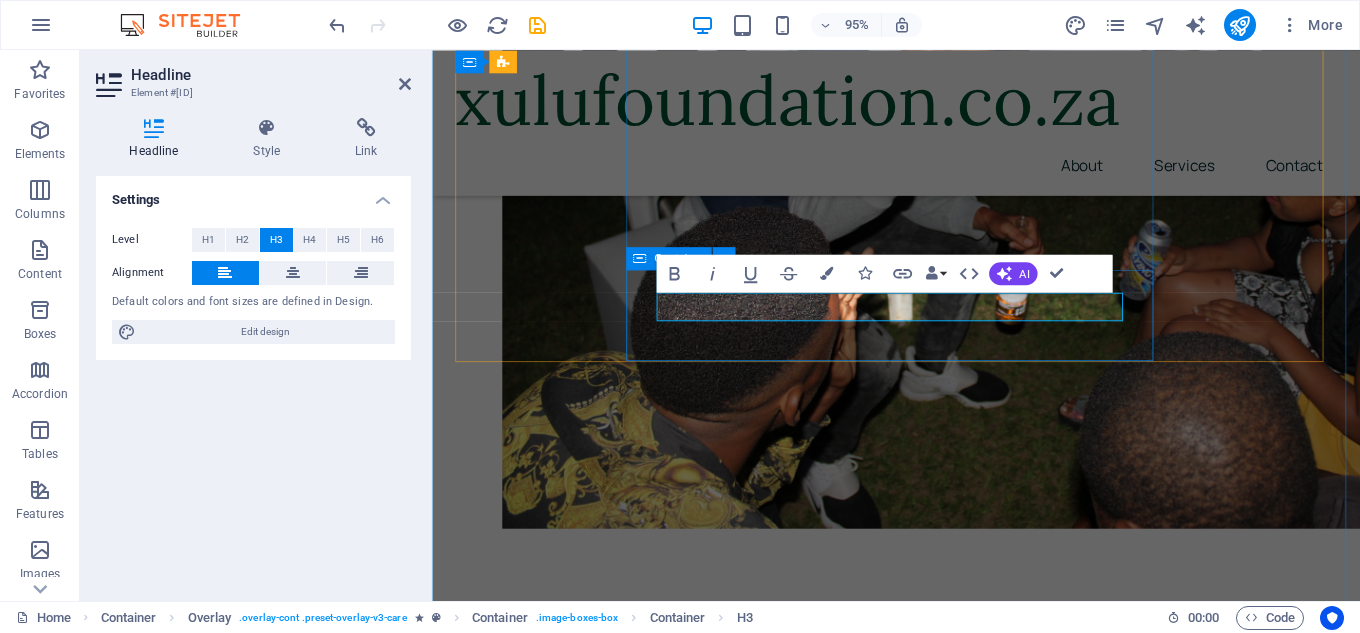 scroll, scrollTop: 1773, scrollLeft: 0, axis: vertical 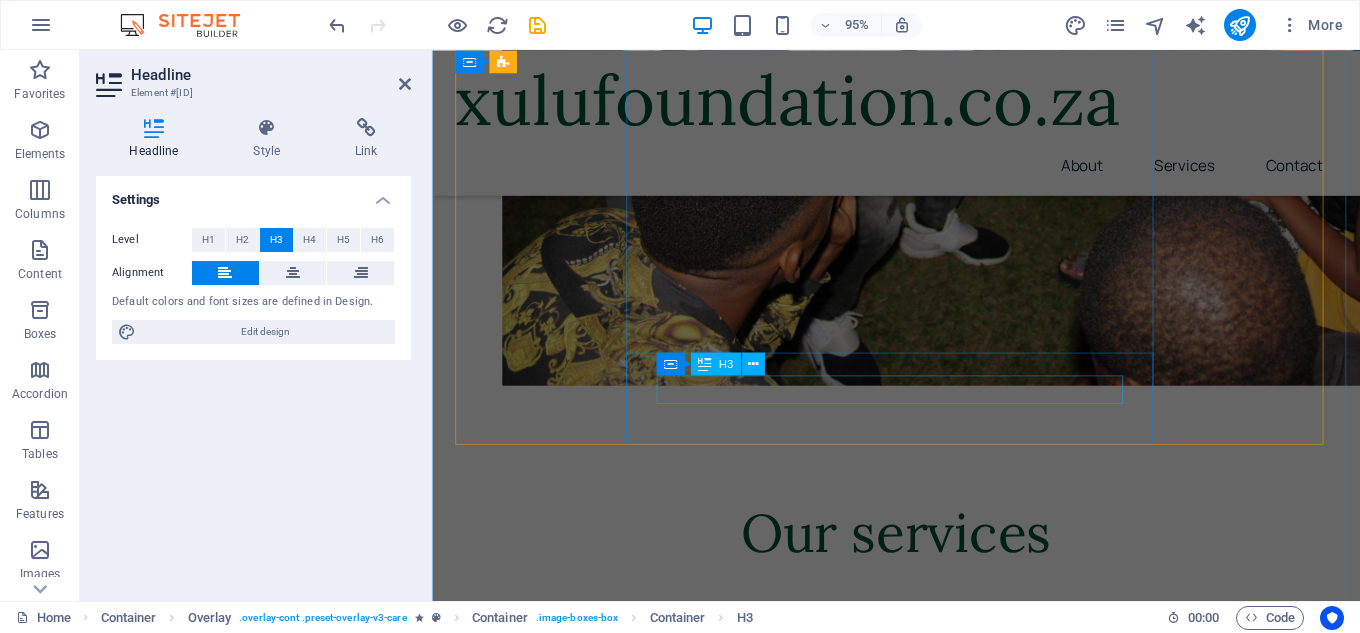click on "Palliative Care" at bounding box center (920, 2728) 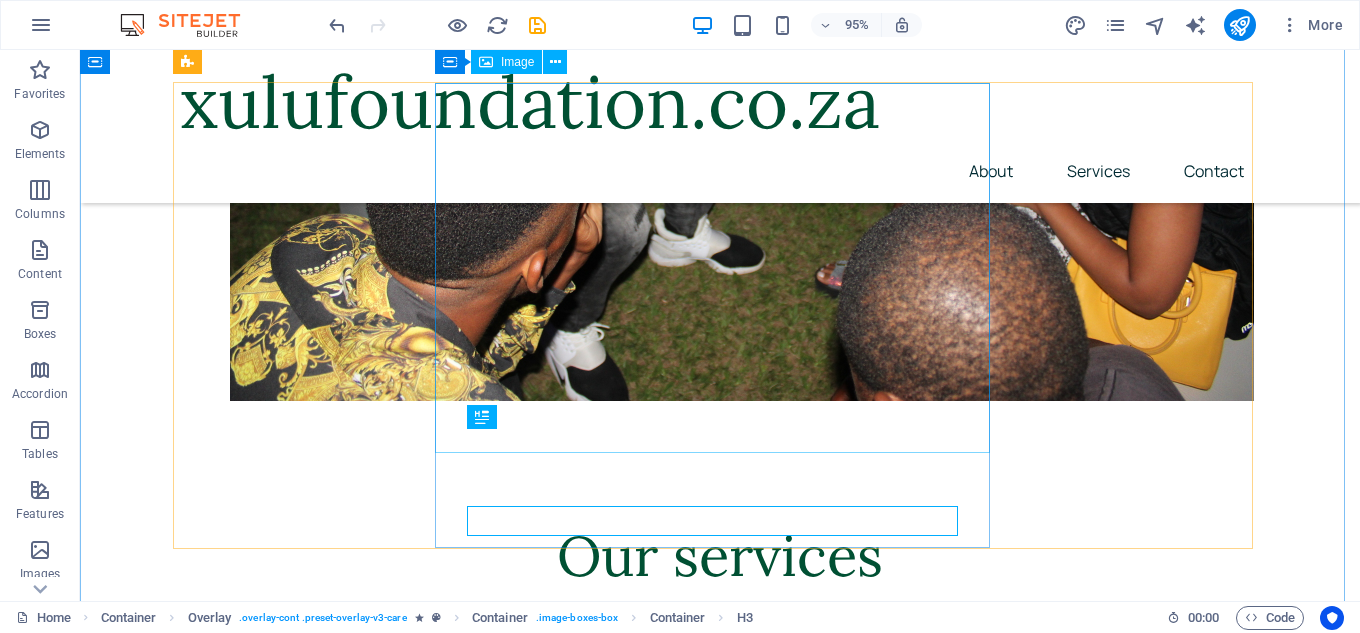 click at bounding box center (720, 2573) 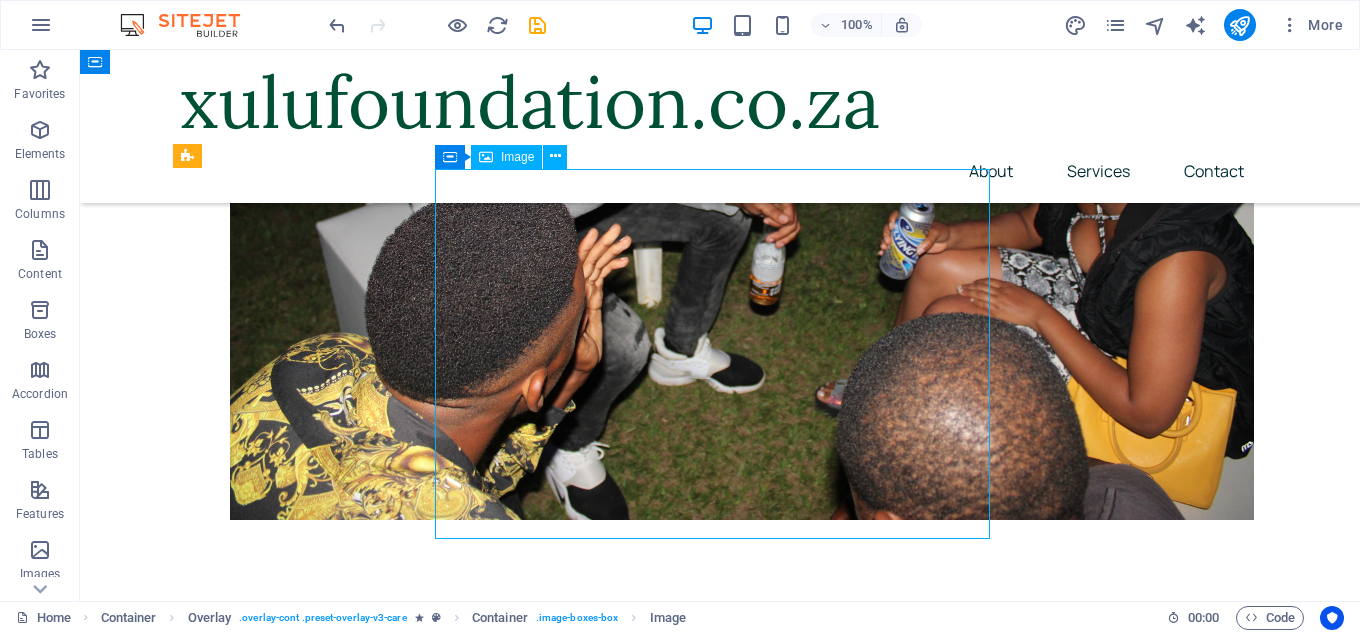 scroll, scrollTop: 1824, scrollLeft: 0, axis: vertical 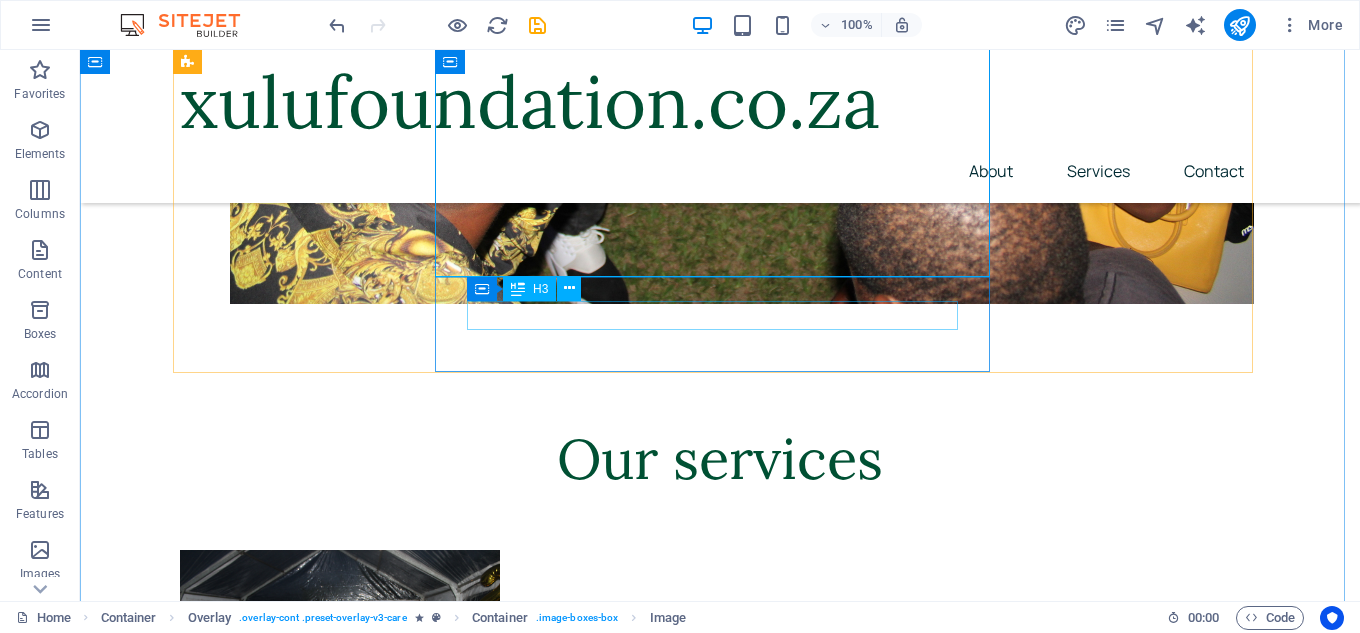 click on "Palliative Care" at bounding box center (720, 2700) 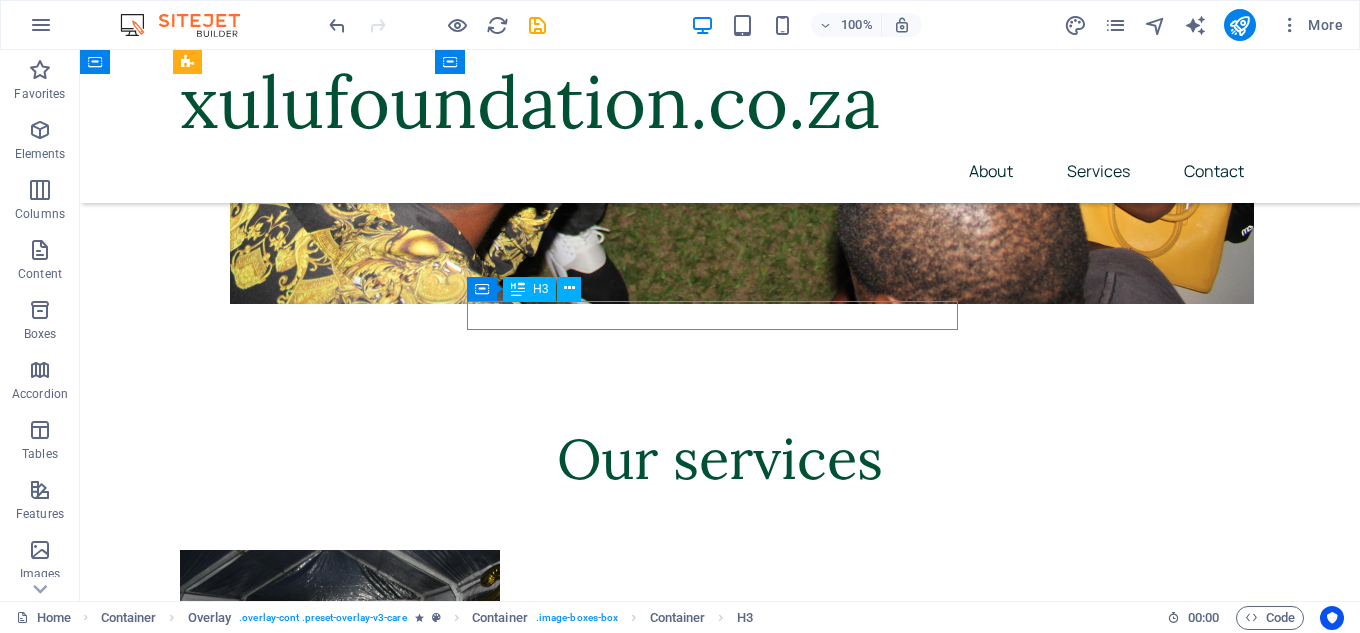 click on "Palliative Care" at bounding box center [720, 2700] 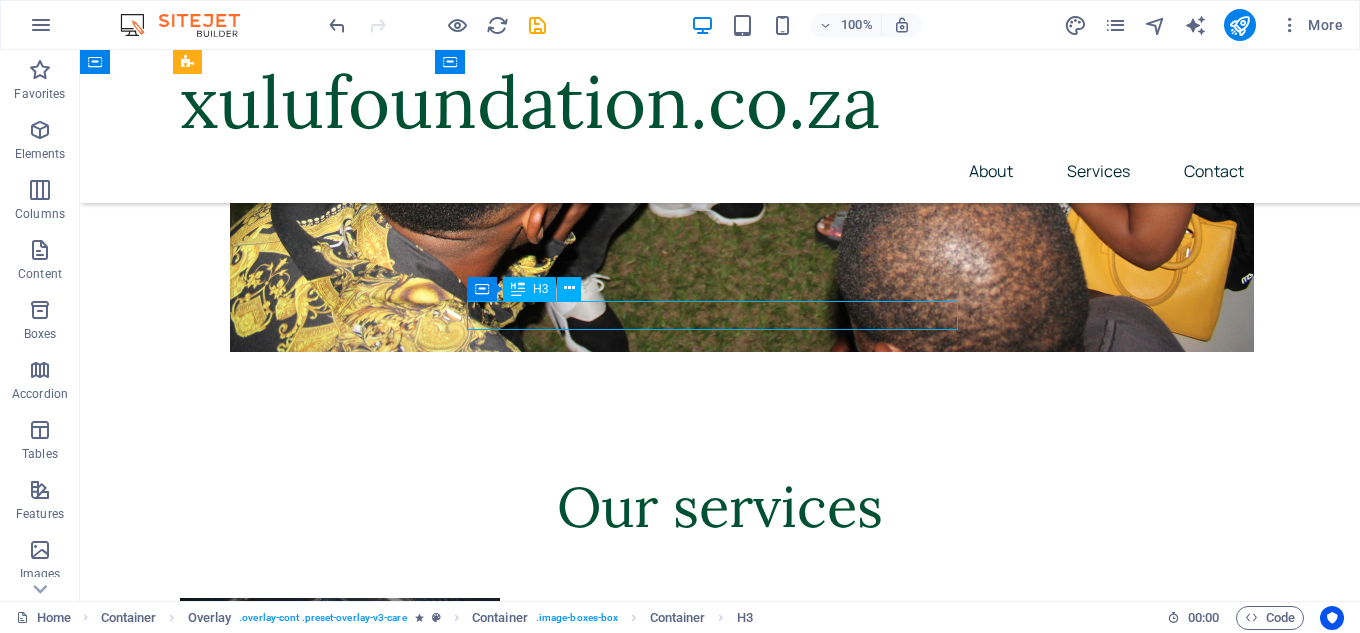 scroll, scrollTop: 1872, scrollLeft: 0, axis: vertical 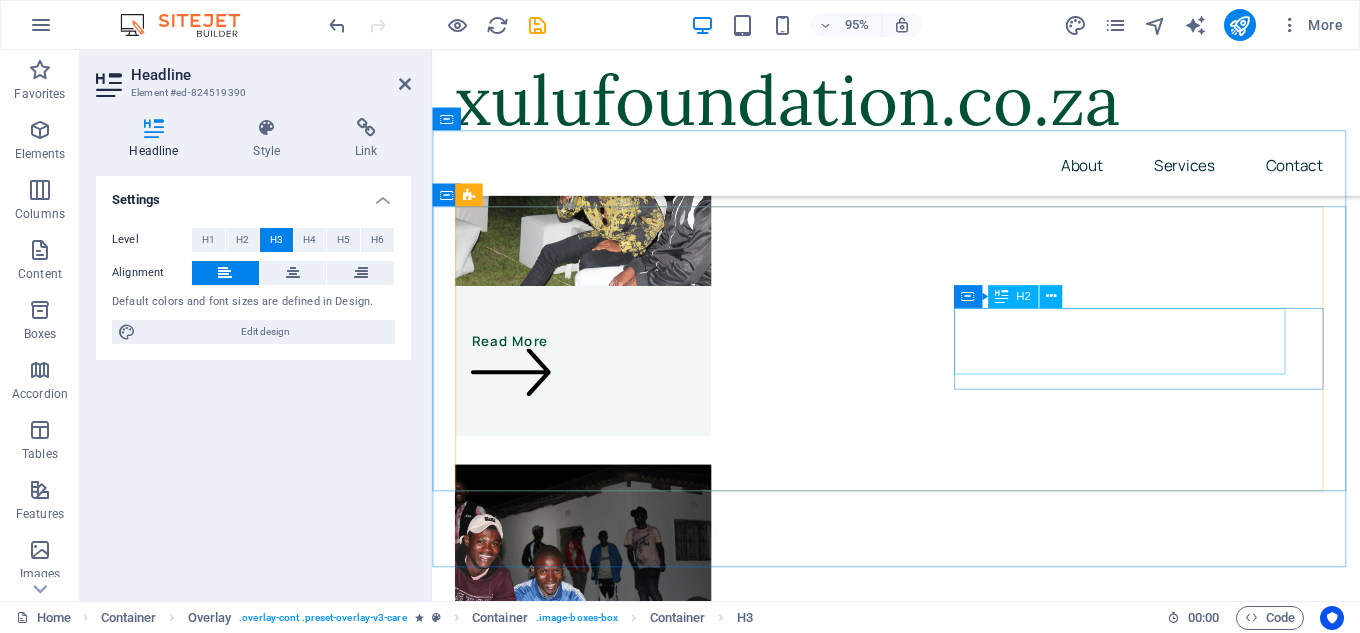 click on "Our mission" at bounding box center (900, 2569) 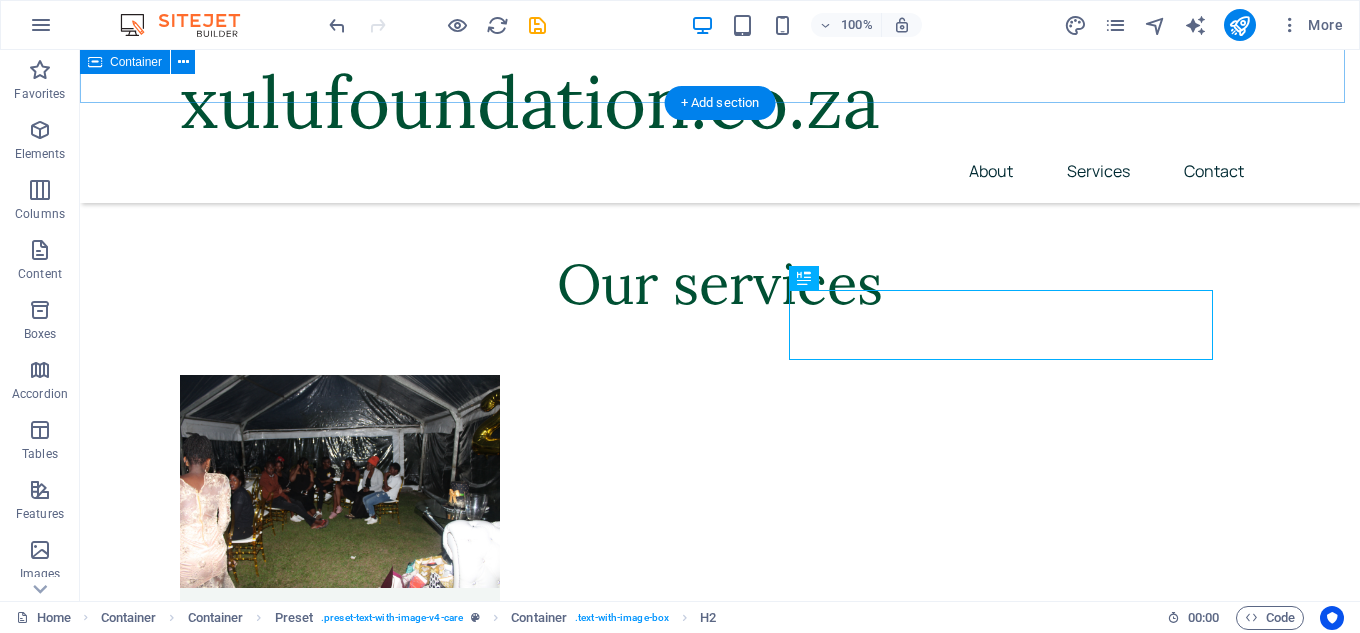 scroll, scrollTop: 2662, scrollLeft: 0, axis: vertical 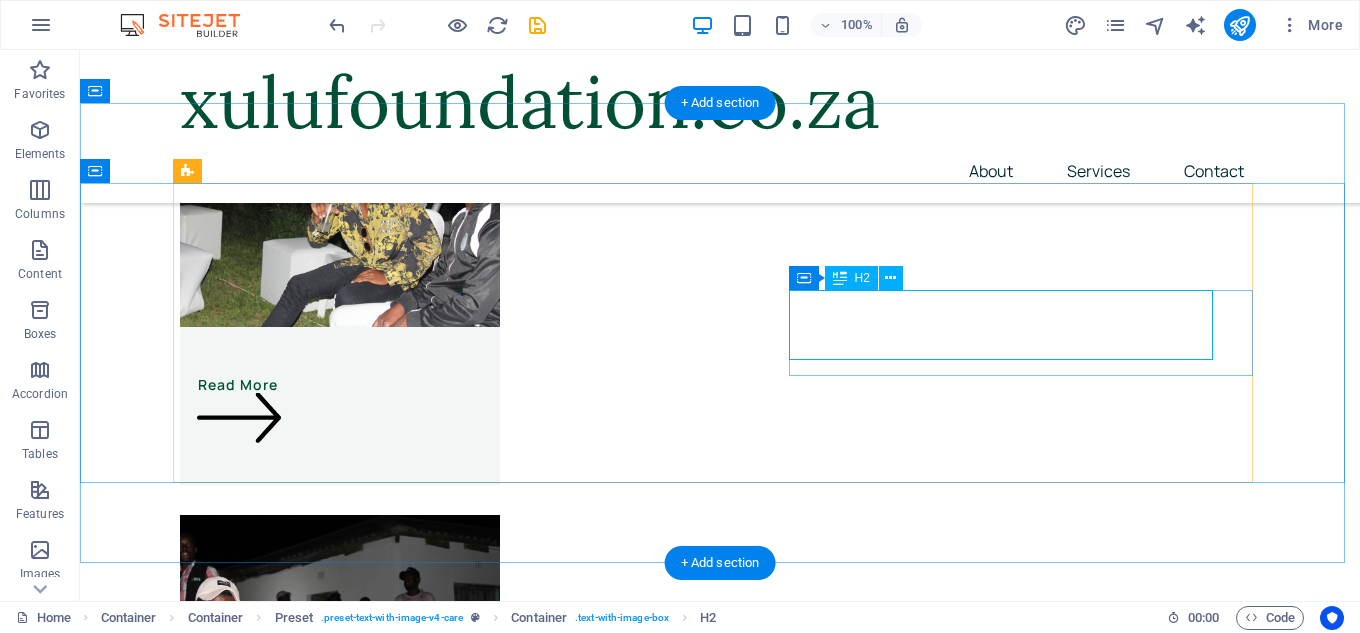 click on "Our mission" at bounding box center [700, 2601] 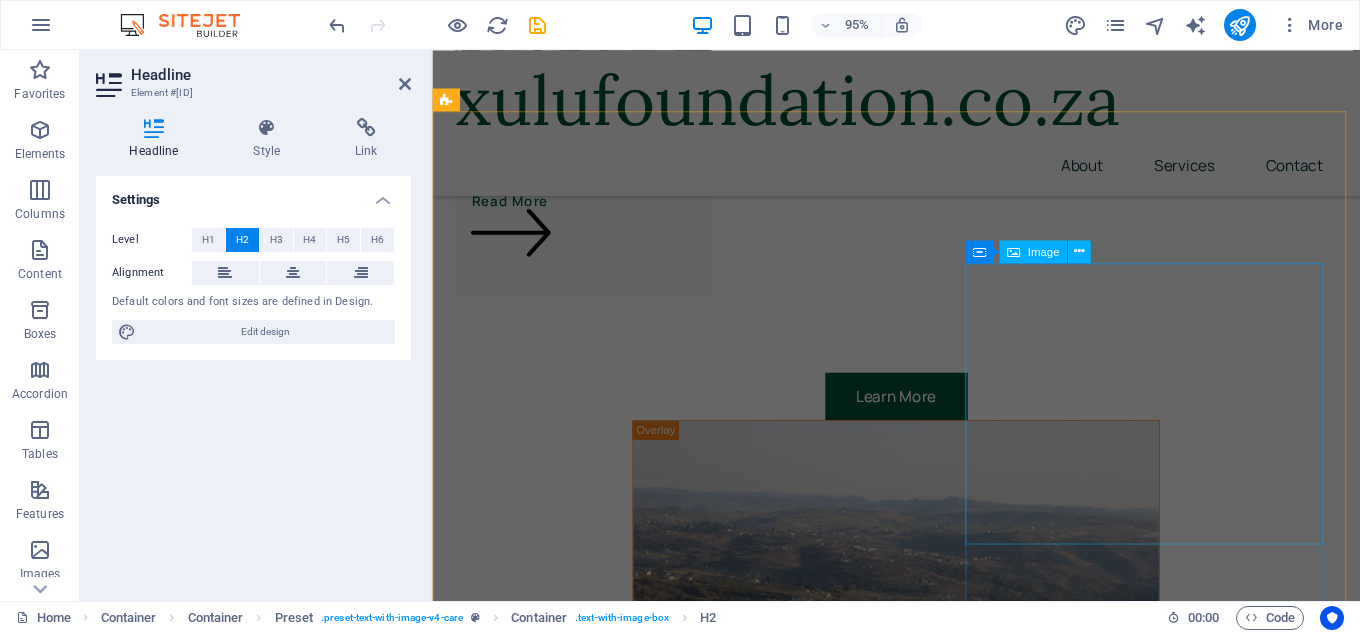 scroll, scrollTop: 3210, scrollLeft: 0, axis: vertical 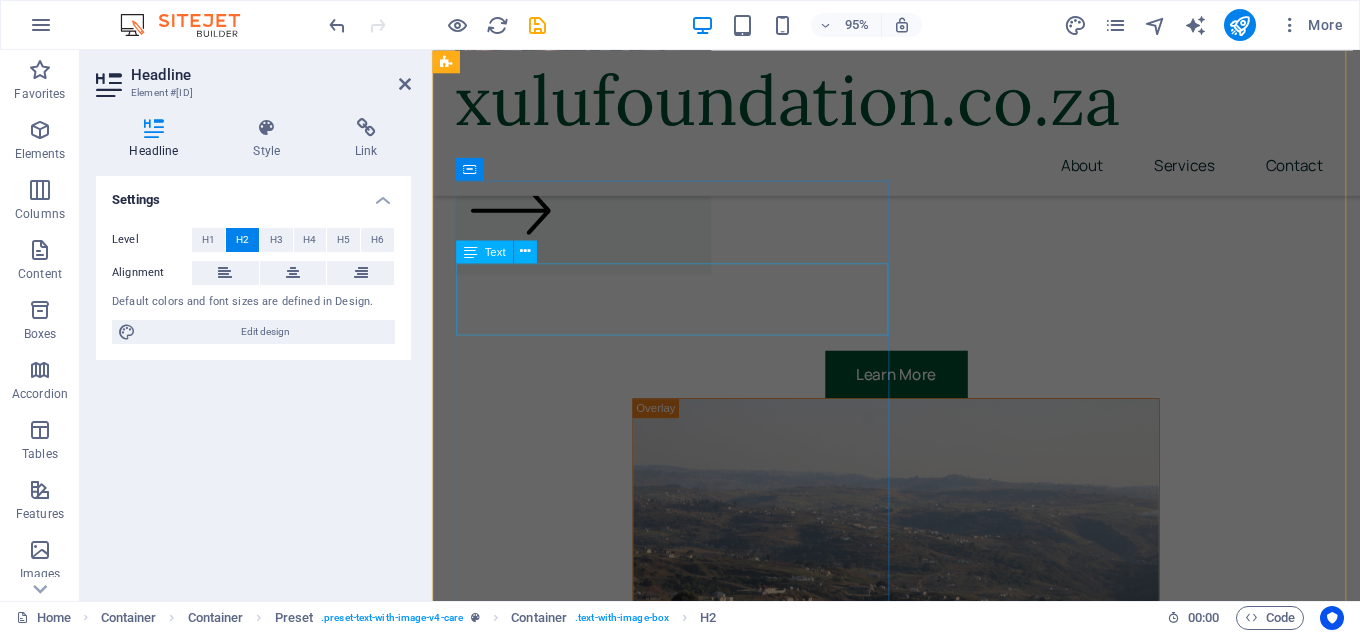 click on "Lorem Ipsum available, but the majority have suffered alteration in some form, by injected humor, or randomized words which don't look even slightly believable." at bounding box center (920, 2724) 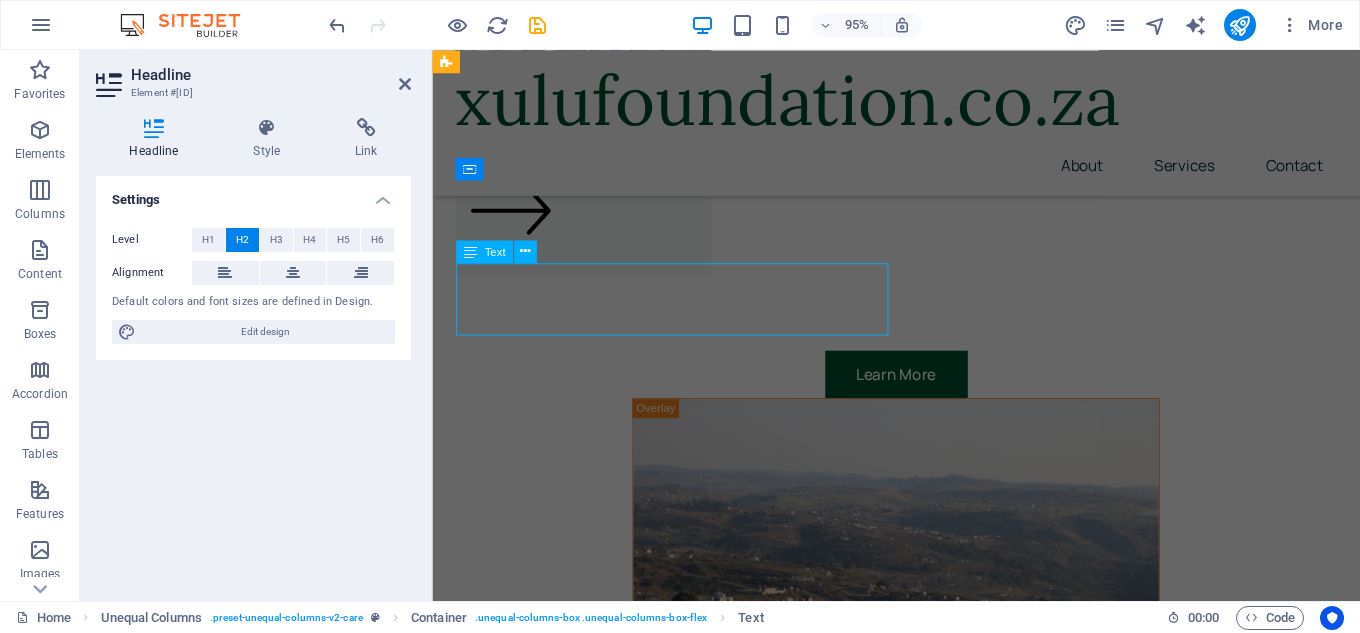 click on "How it works Lorem Ipsum available, but the majority have suffered alteration in some form, by injected humor, or randomized words which don't look even slightly believable. 1. Evaluation & Diagnosis Lorem ipsum dolor sit amet, consectetur adipiscing elit. Sed et ut amet, sed in amet. Faucibus sit cursus dis sollicitudin. Viverra est amet, cras curabitur volutpat porttitor lacus. 2. Weekly Care Plan Lorem ipsum dolor sit amet, consectetur adipiscing elit. Sed et ut amet, sed in amet. Faucibus sit cursus dis sollicitudin. Viverra est amet, cras curabitur volutpat porttitor lacus. 3. Start of the Care Journey Lorem ipsum dolor sit amet, consectetur adipiscing elit. Sed et ut amet, sed in amet. Faucibus sit cursus dis sollicitudin. Viverra est amet, cras curabitur volutpat porttitor lacus." at bounding box center (920, 3170) 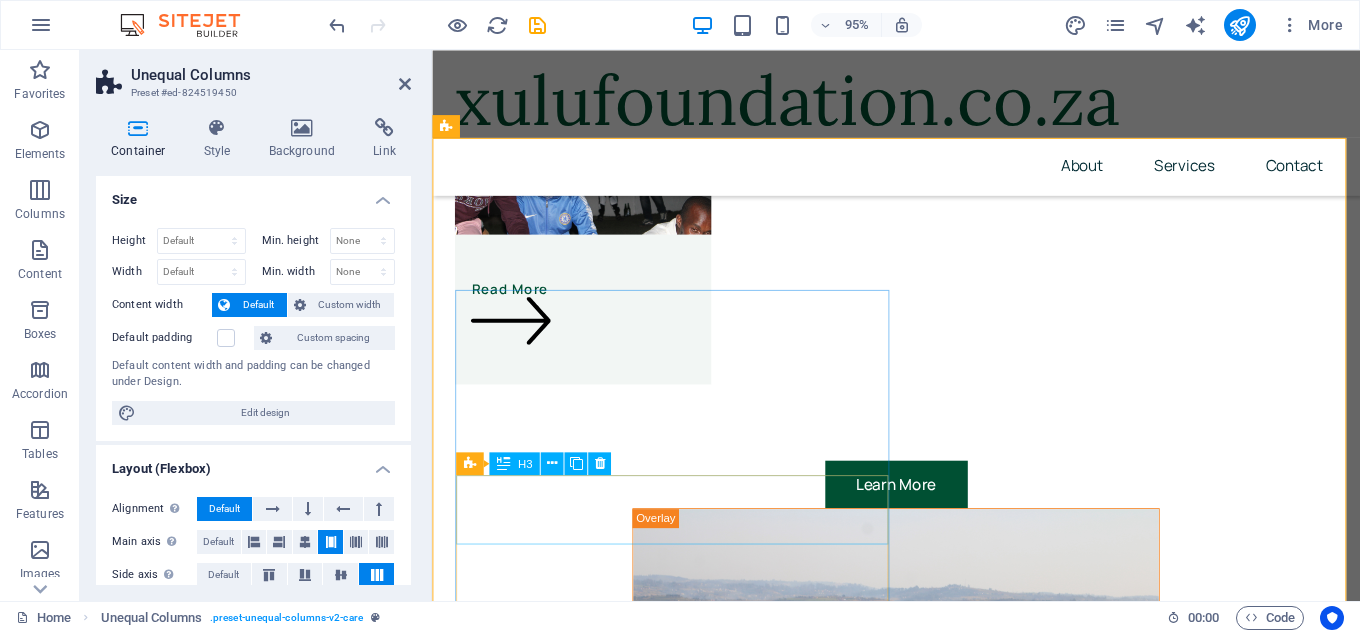 scroll, scrollTop: 3095, scrollLeft: 0, axis: vertical 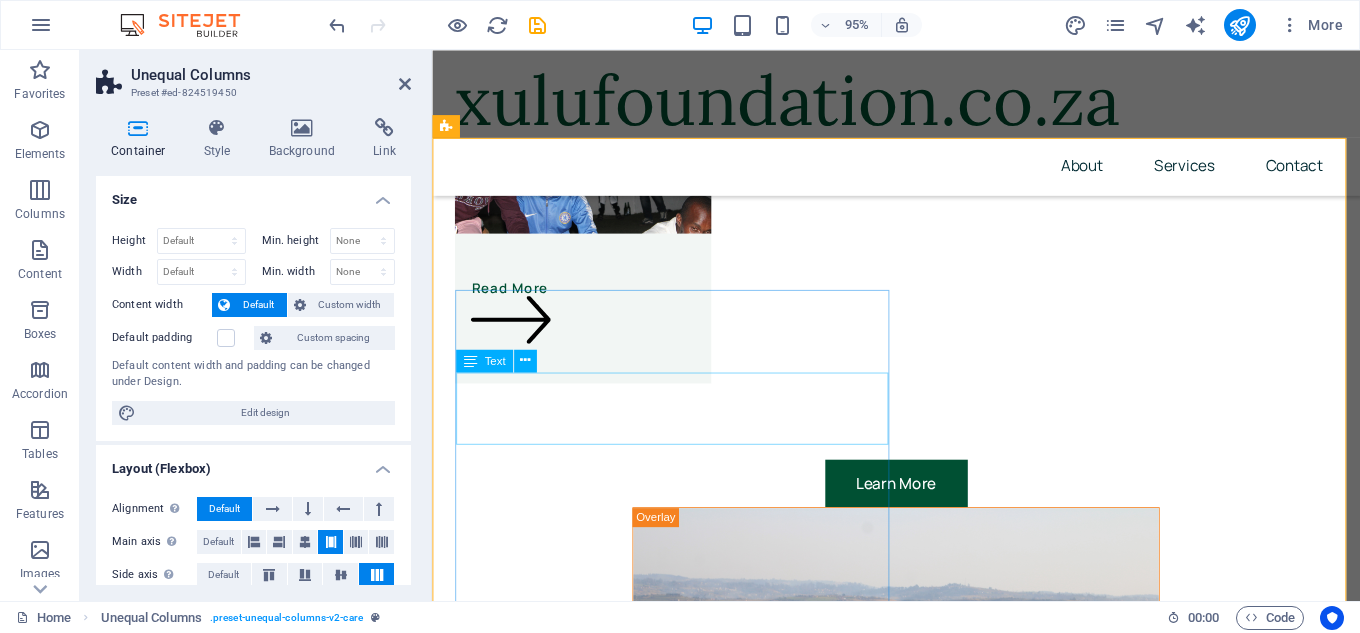 click on "Lorem Ipsum available, but the majority have suffered alteration in some form, by injected humor, or randomized words which don't look even slightly believable." at bounding box center [920, 2769] 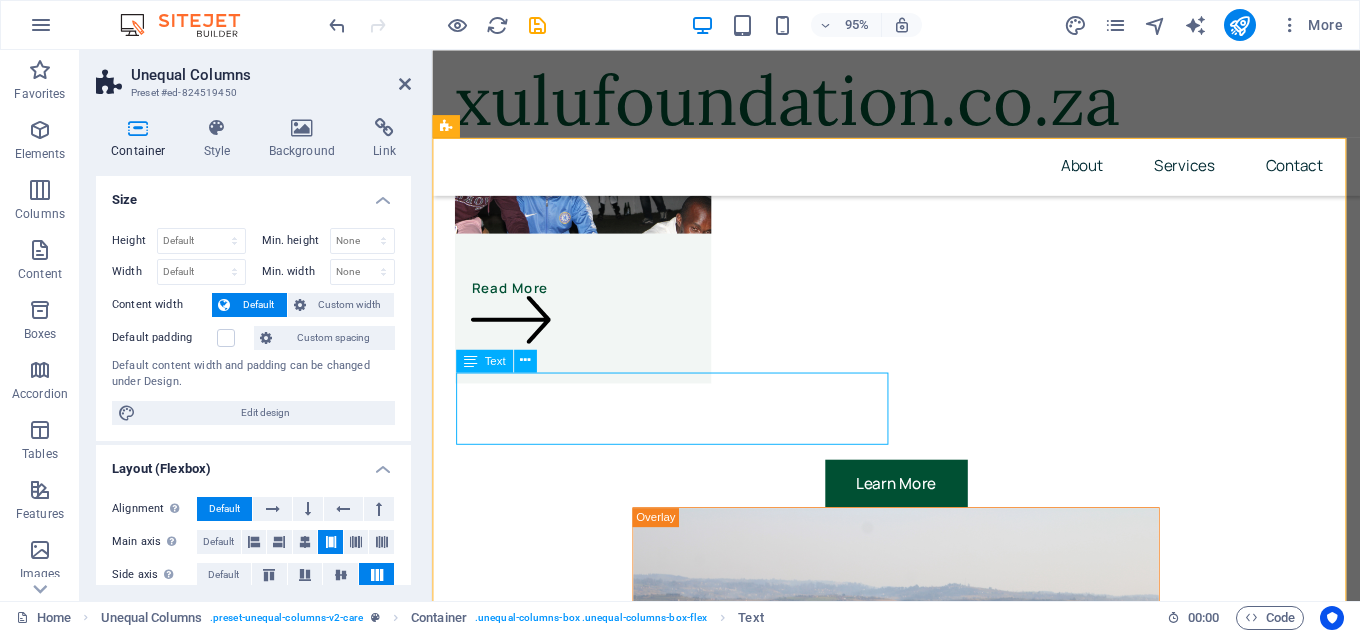 click on "Lorem Ipsum available, but the majority have suffered alteration in some form, by injected humor, or randomized words which don't look even slightly believable." at bounding box center [920, 2769] 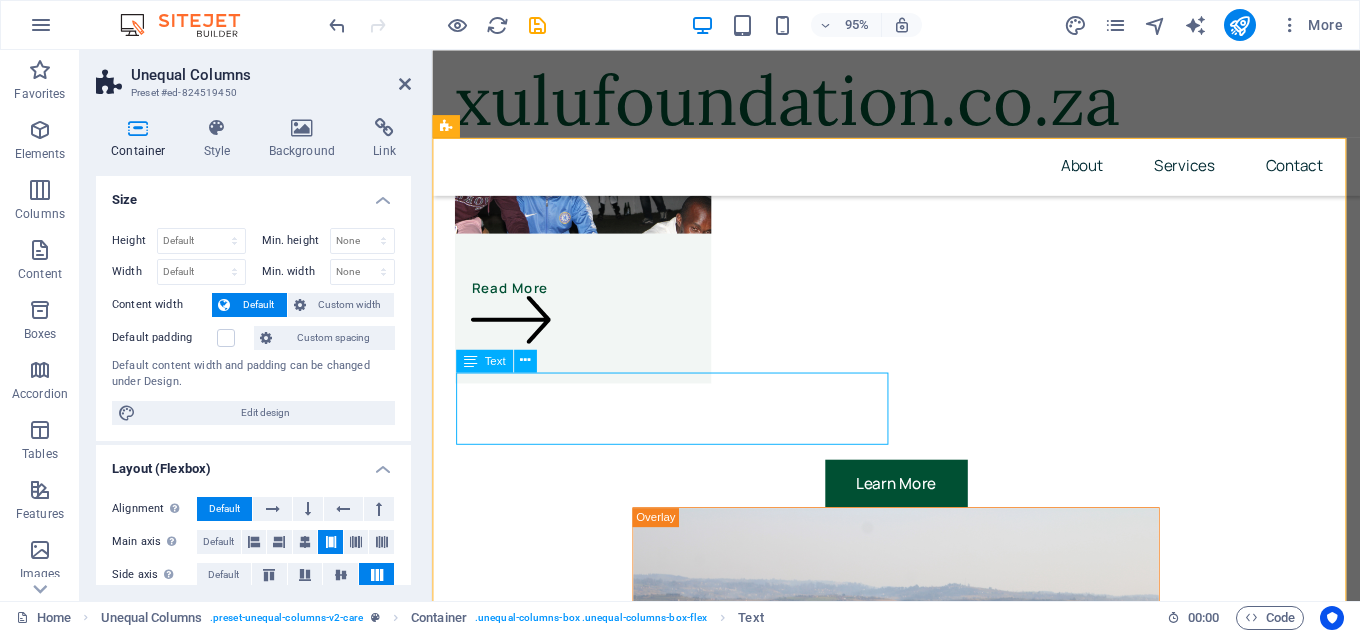 click on "Lorem Ipsum available, but the majority have suffered alteration in some form, by injected humor, or randomized words which don't look even slightly believable." at bounding box center (920, 2769) 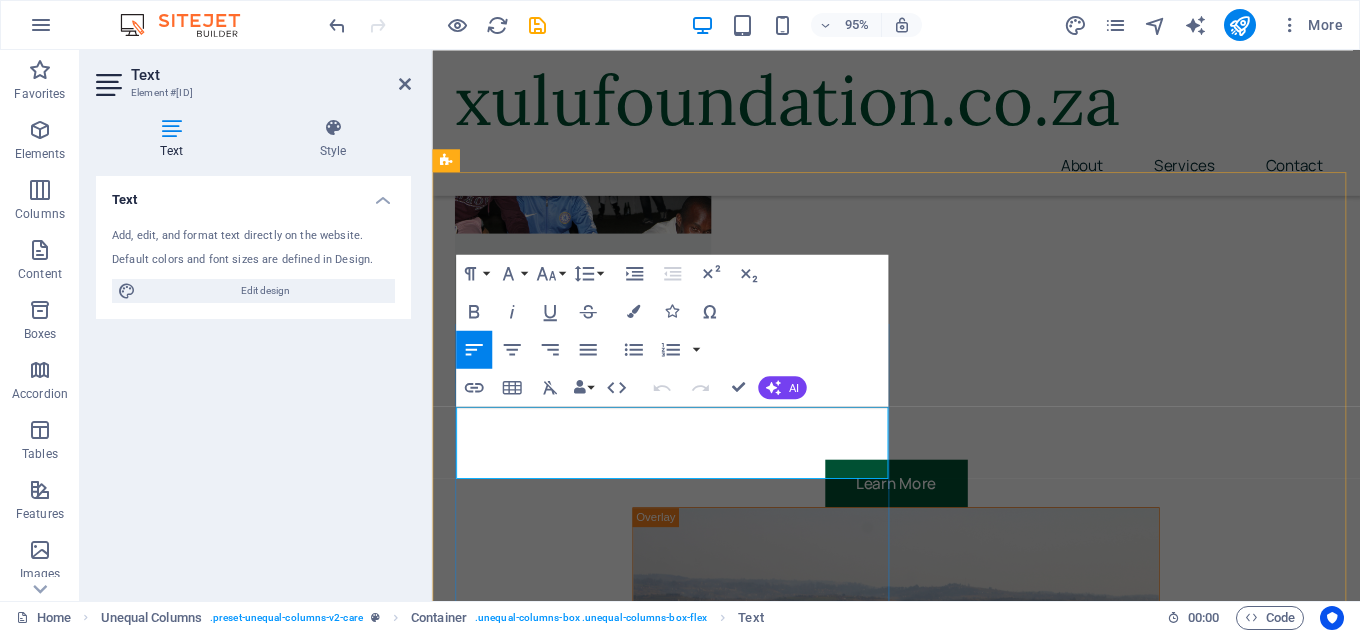 scroll, scrollTop: 3059, scrollLeft: 0, axis: vertical 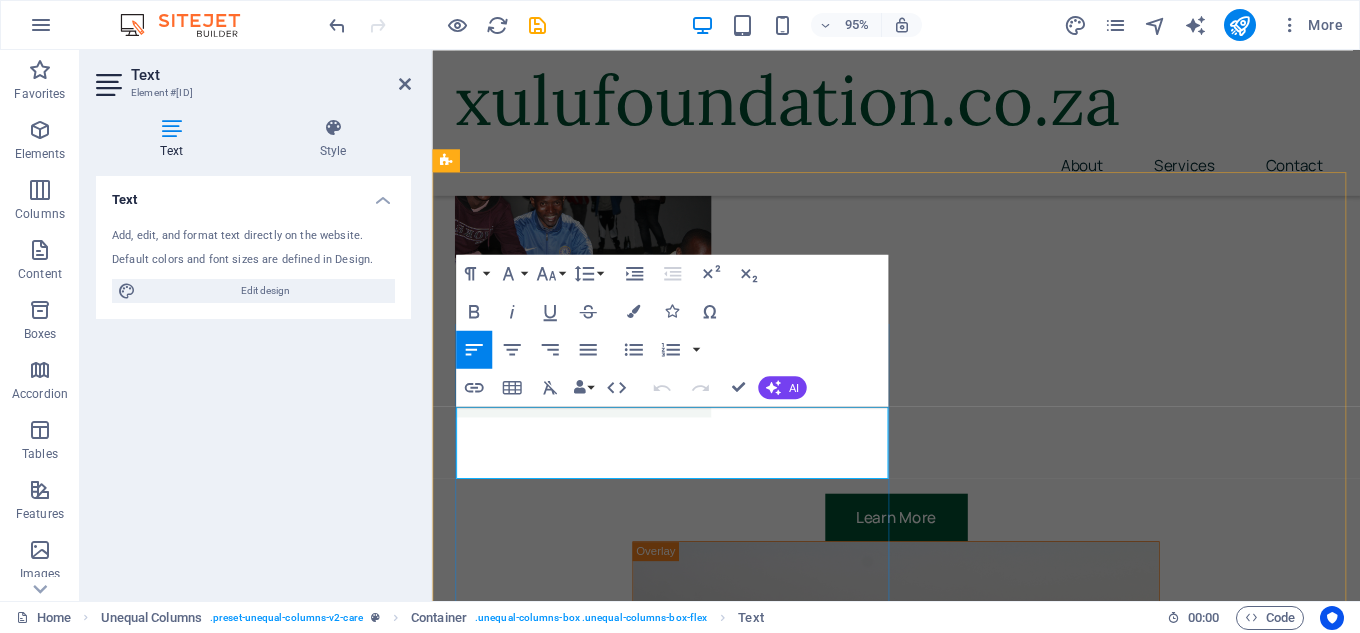 drag, startPoint x: 817, startPoint y: 492, endPoint x: 460, endPoint y: 432, distance: 362.0069 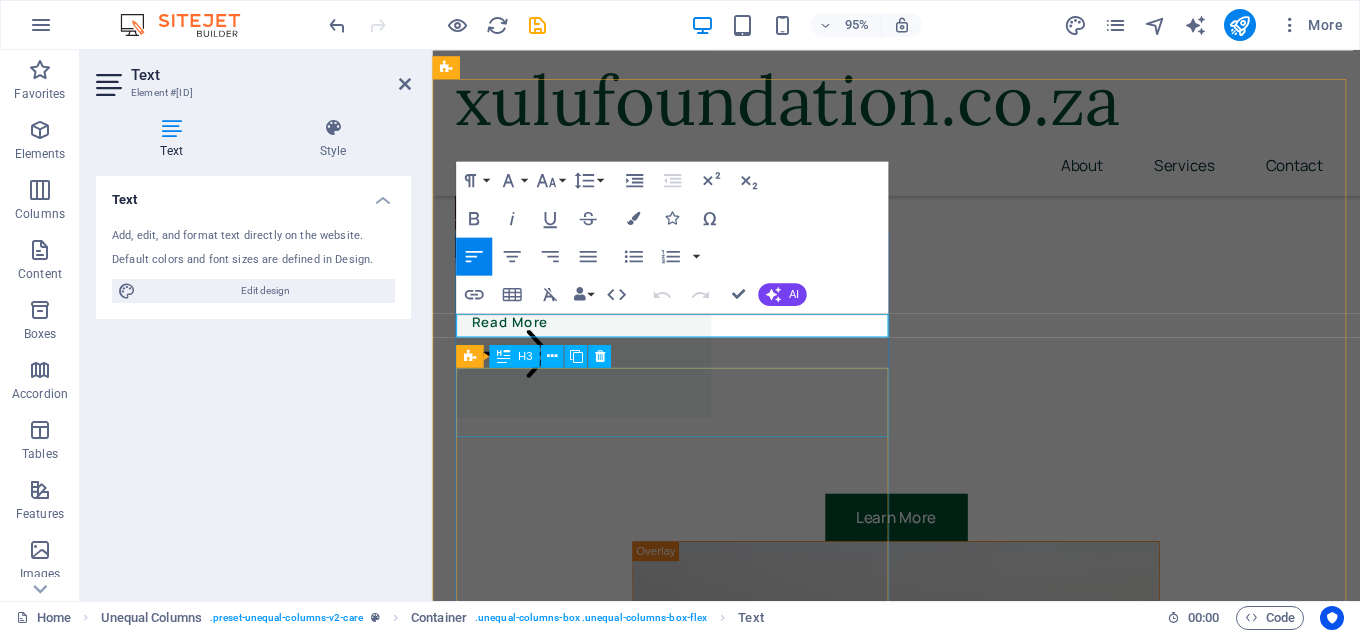 scroll, scrollTop: 3259, scrollLeft: 0, axis: vertical 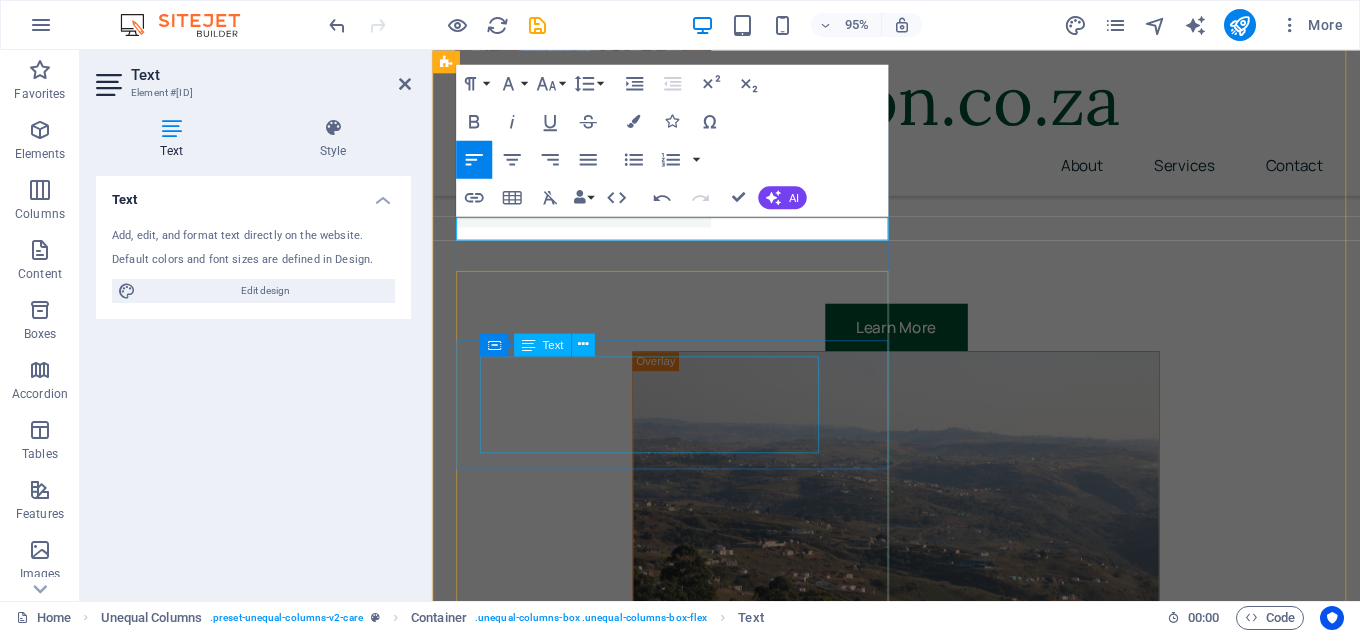 click on "Lorem ipsum dolor sit amet, consectetur adipiscing elit. Sed et ut amet, sed in amet. Faucibus sit cursus dis sollicitudin. Viverra est amet, cras curabitur volutpat porttitor lacus." at bounding box center [896, 2752] 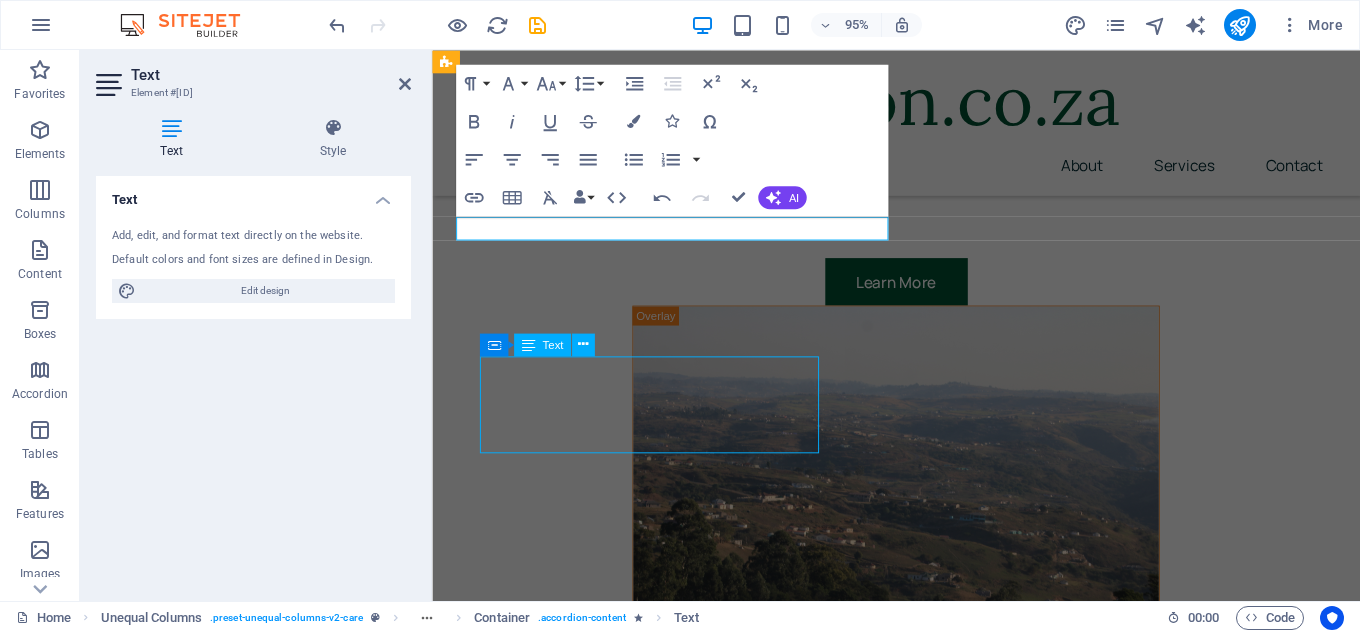 scroll, scrollTop: 3247, scrollLeft: 0, axis: vertical 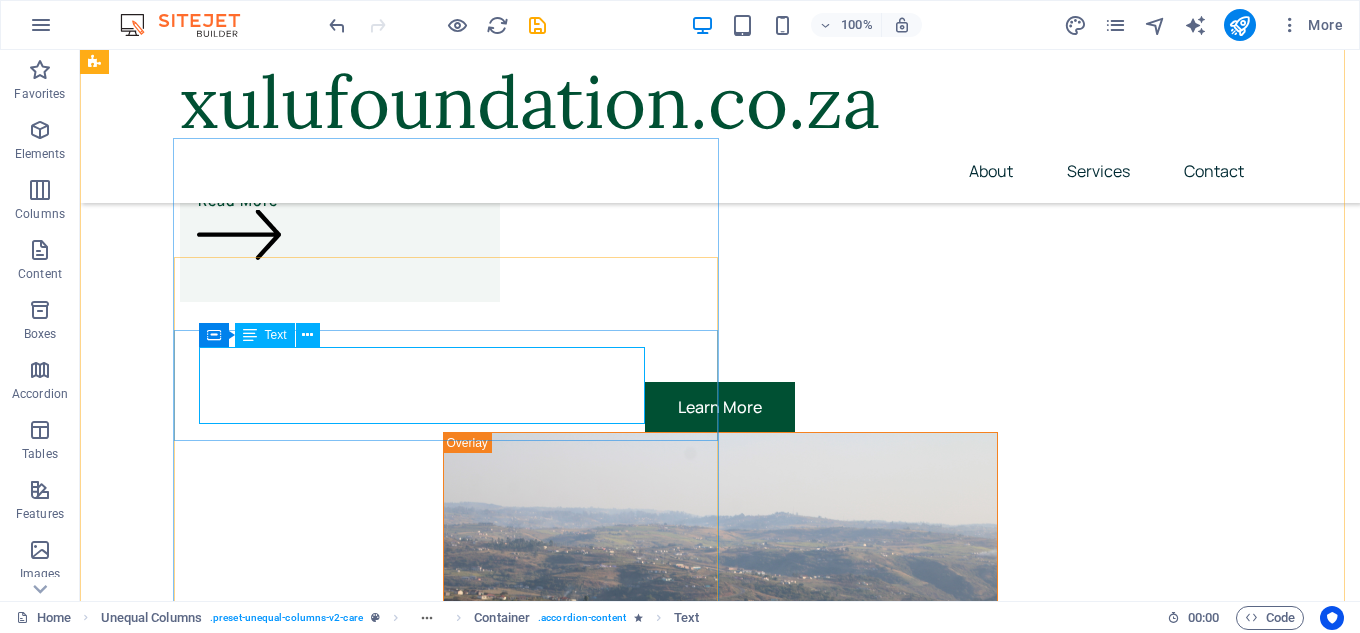 click on "Lorem ipsum dolor sit amet, consectetur adipiscing elit. Sed et ut amet, sed in amet. Faucibus sit cursus dis sollicitudin. Viverra est amet, cras curabitur volutpat porttitor lacus." at bounding box center (620, 2791) 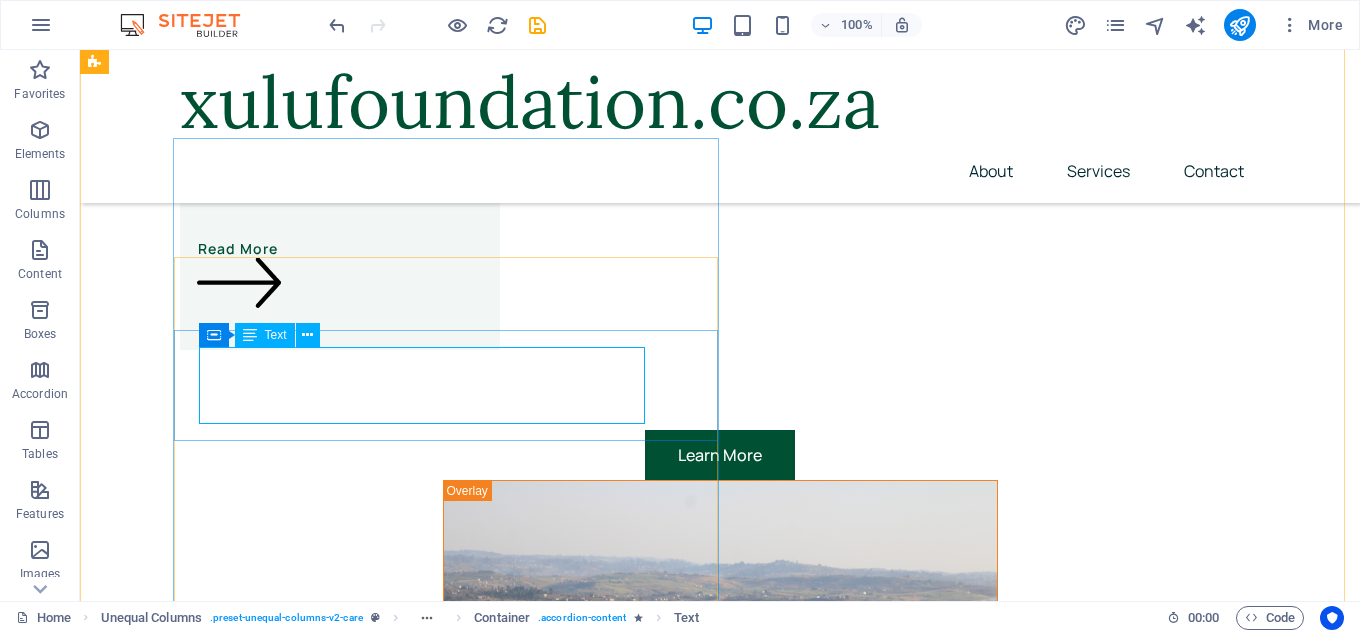 scroll, scrollTop: 3259, scrollLeft: 0, axis: vertical 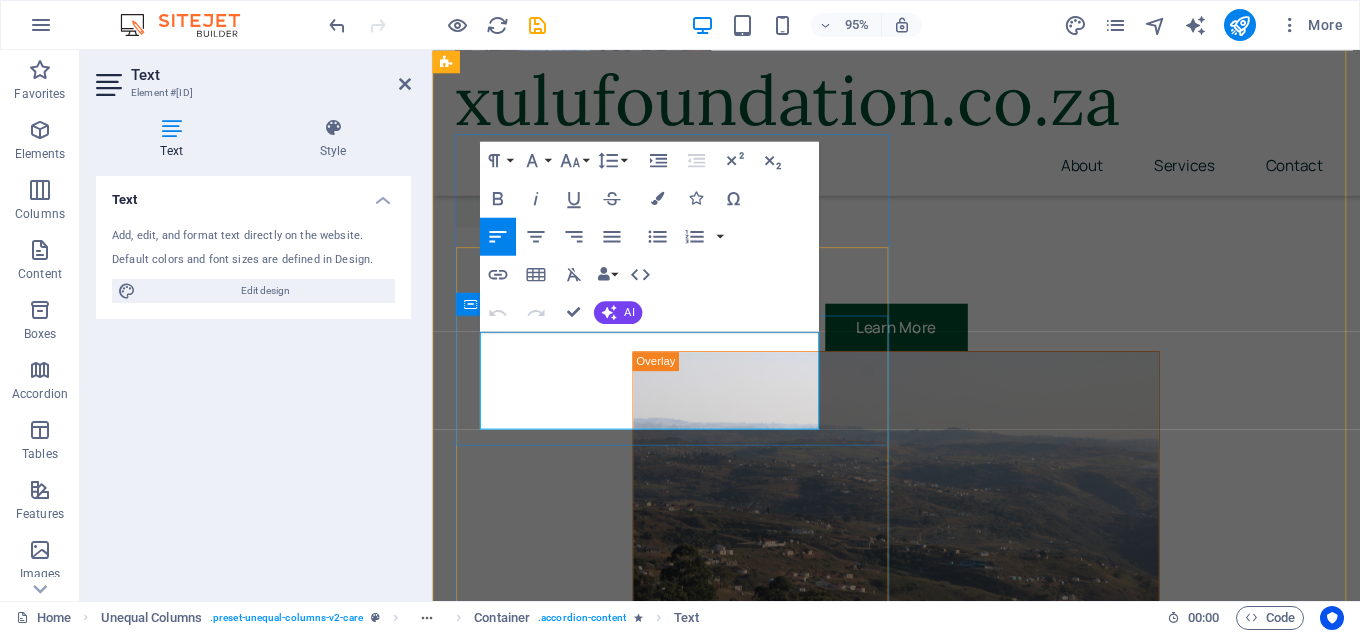 drag, startPoint x: 823, startPoint y: 444, endPoint x: 471, endPoint y: 359, distance: 362.11737 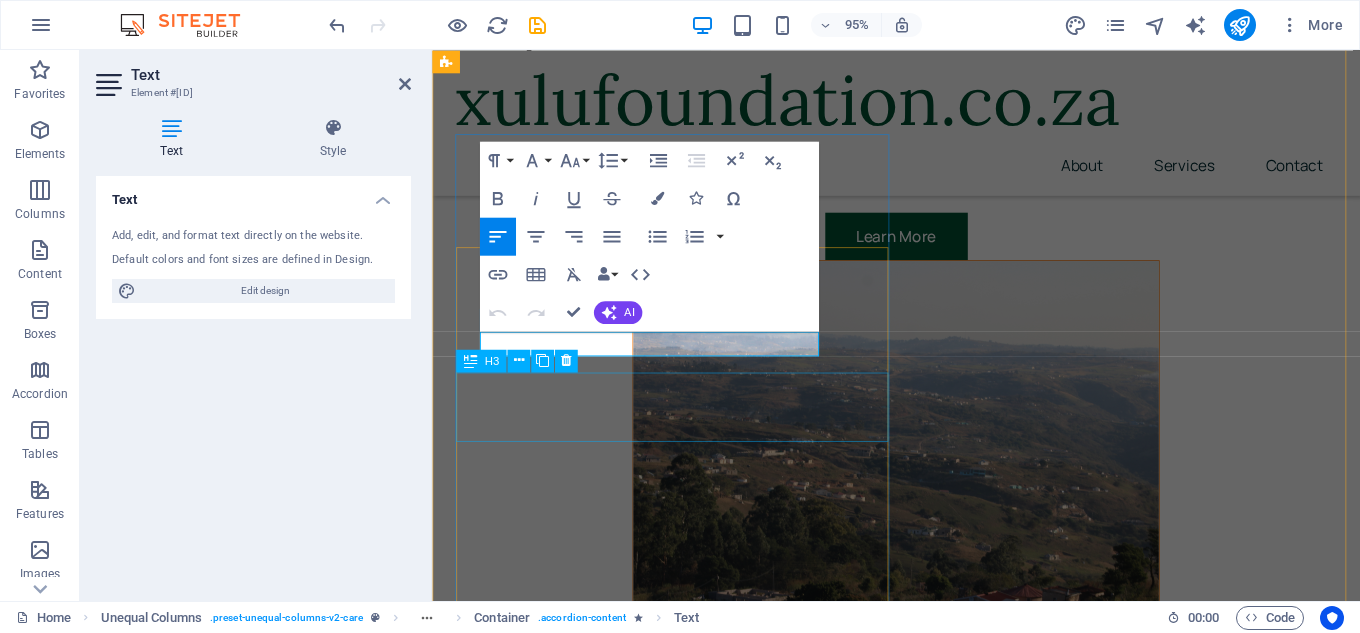 scroll, scrollTop: 3459, scrollLeft: 0, axis: vertical 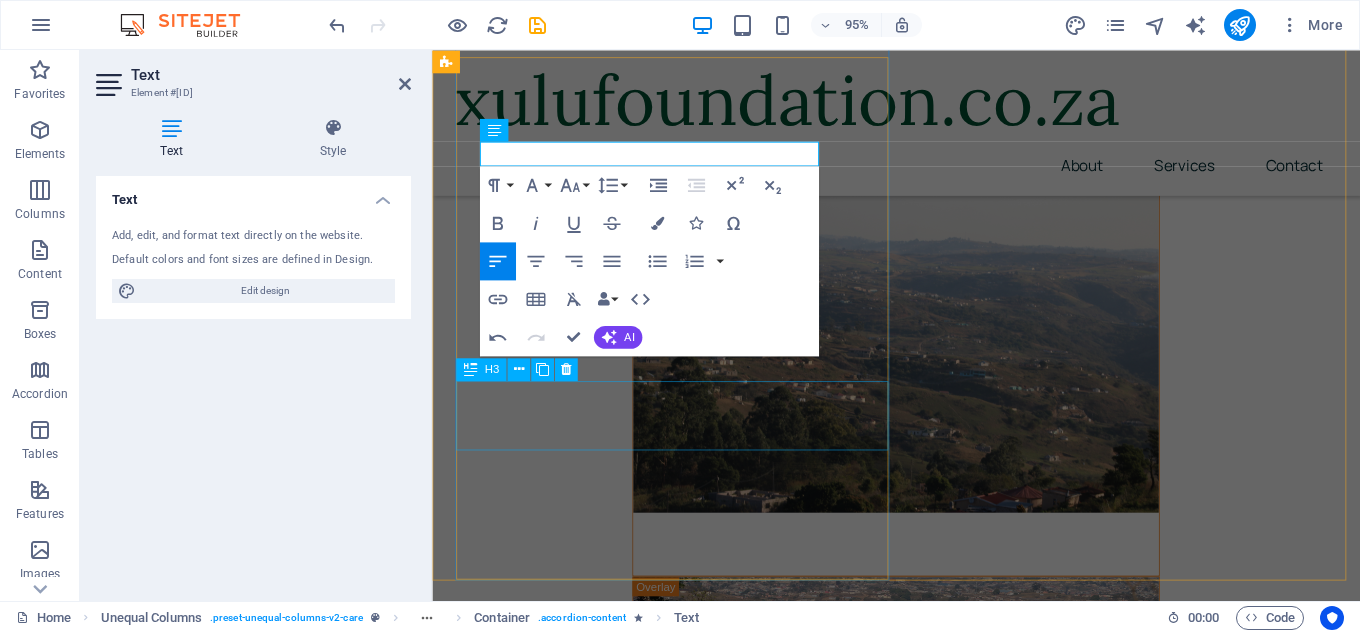 click on "3. Start of the Care Journey" at bounding box center [920, 2738] 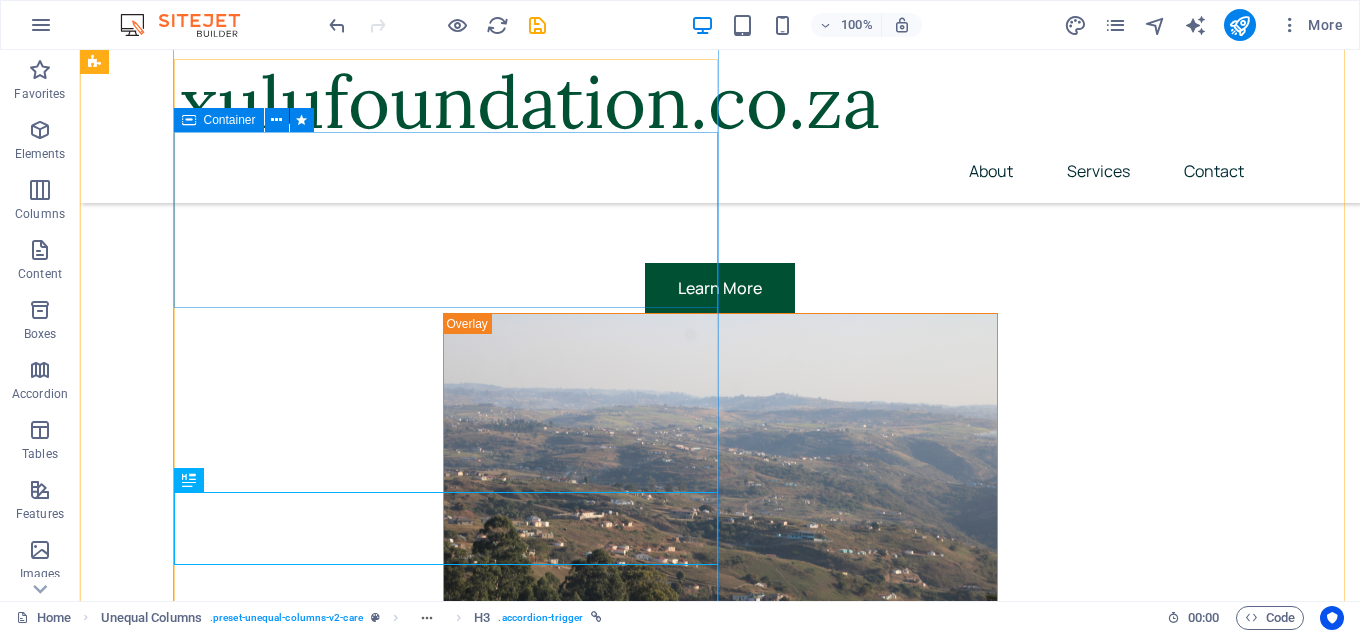 scroll, scrollTop: 3247, scrollLeft: 0, axis: vertical 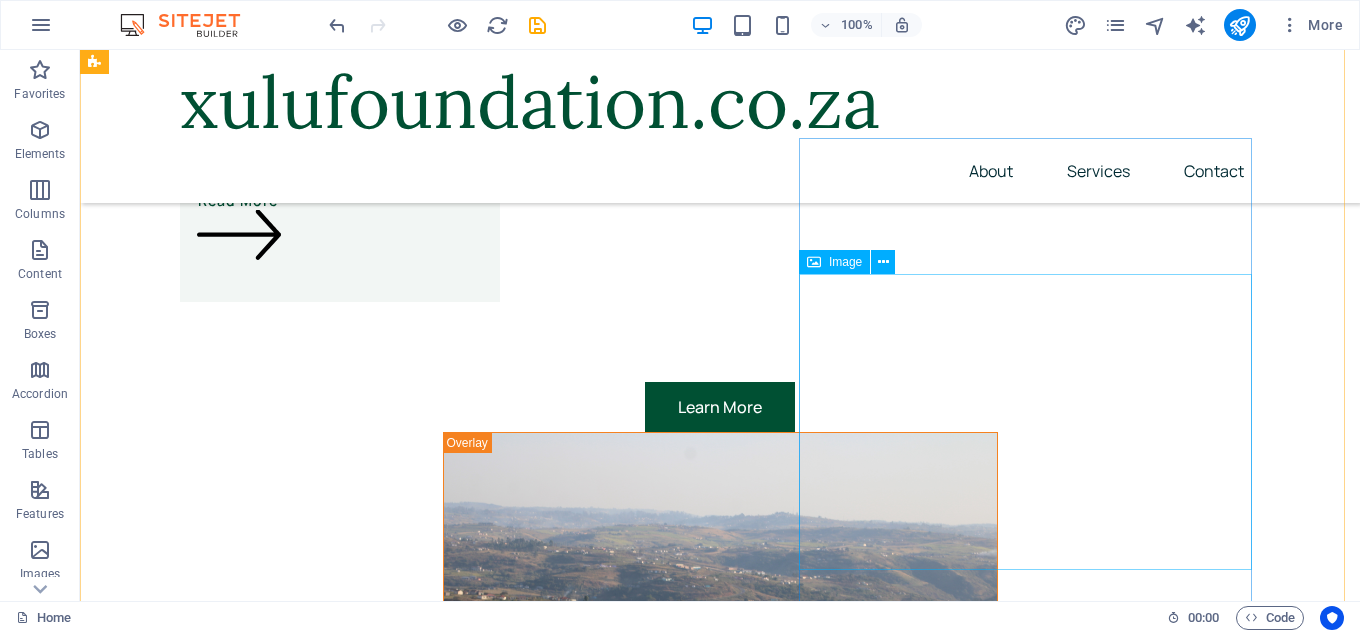 click at bounding box center [644, 3566] 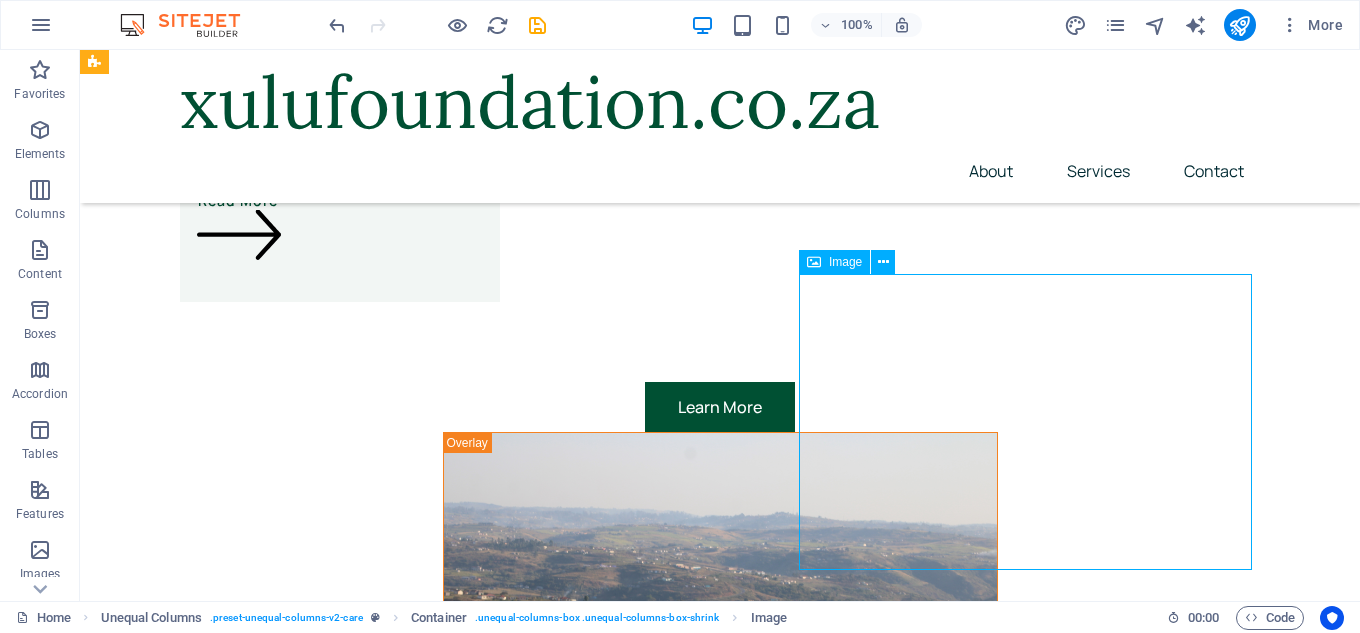 click at bounding box center [644, 3566] 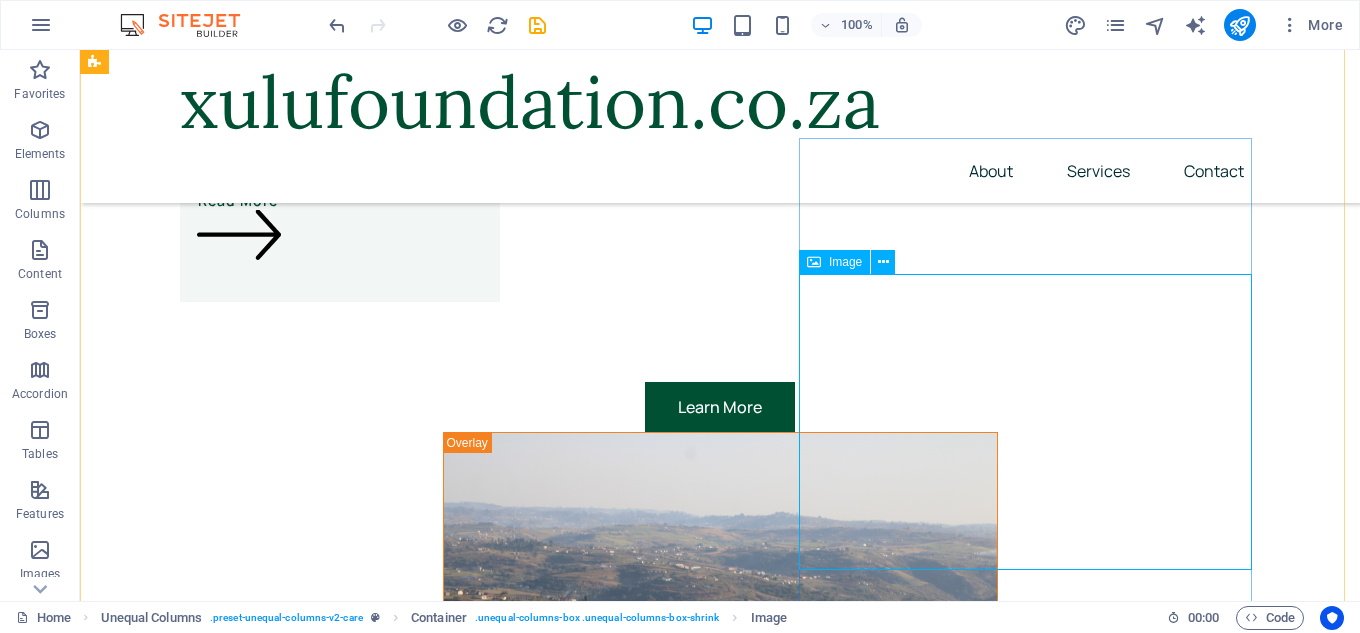click at bounding box center (644, 3566) 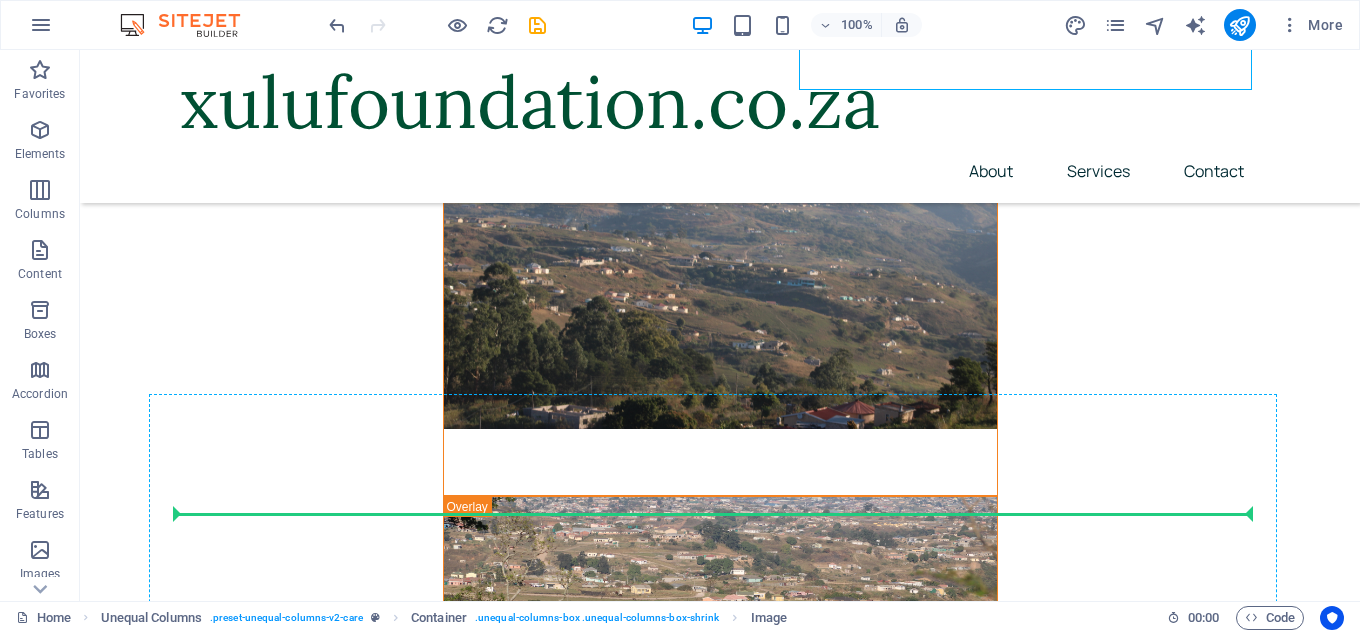 scroll, scrollTop: 3727, scrollLeft: 0, axis: vertical 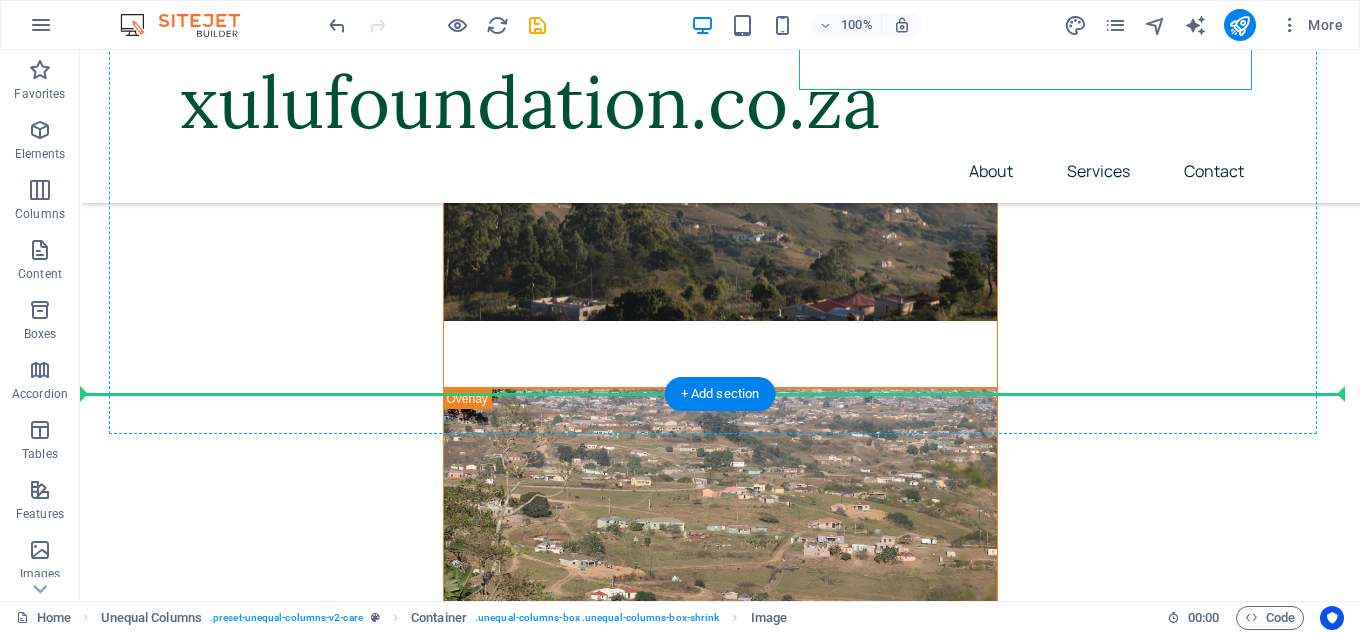 drag, startPoint x: 876, startPoint y: 312, endPoint x: 919, endPoint y: 272, distance: 58.728188 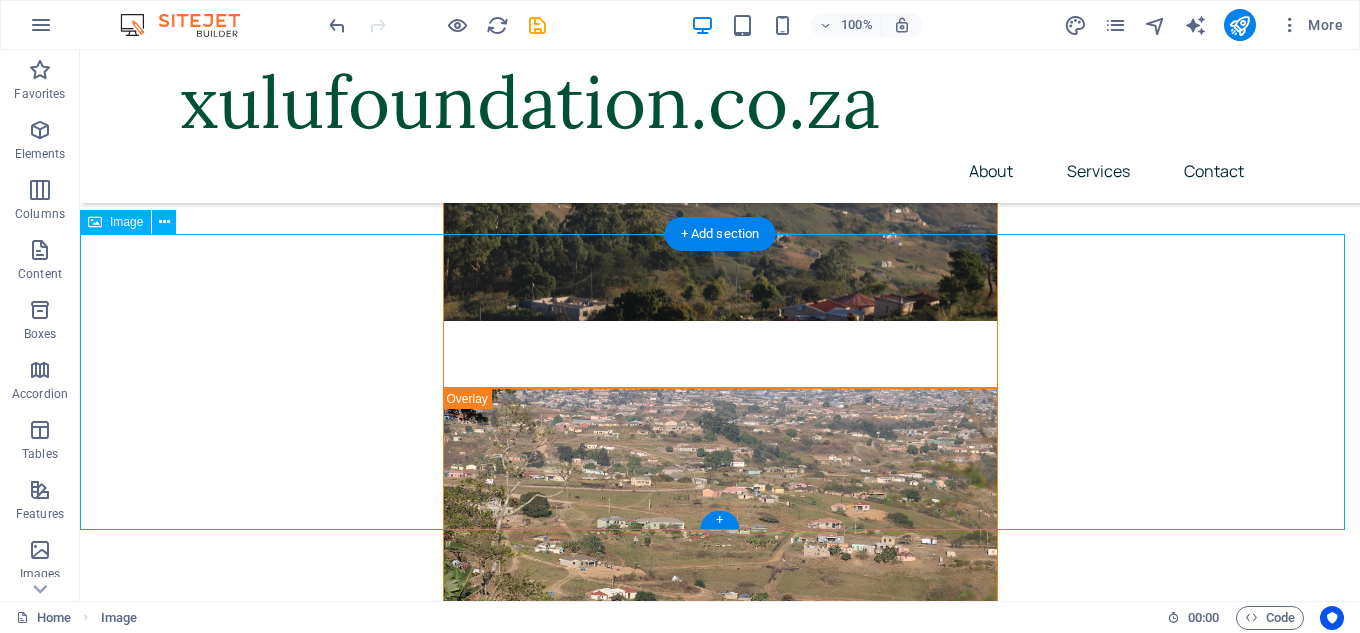 click at bounding box center (720, 3086) 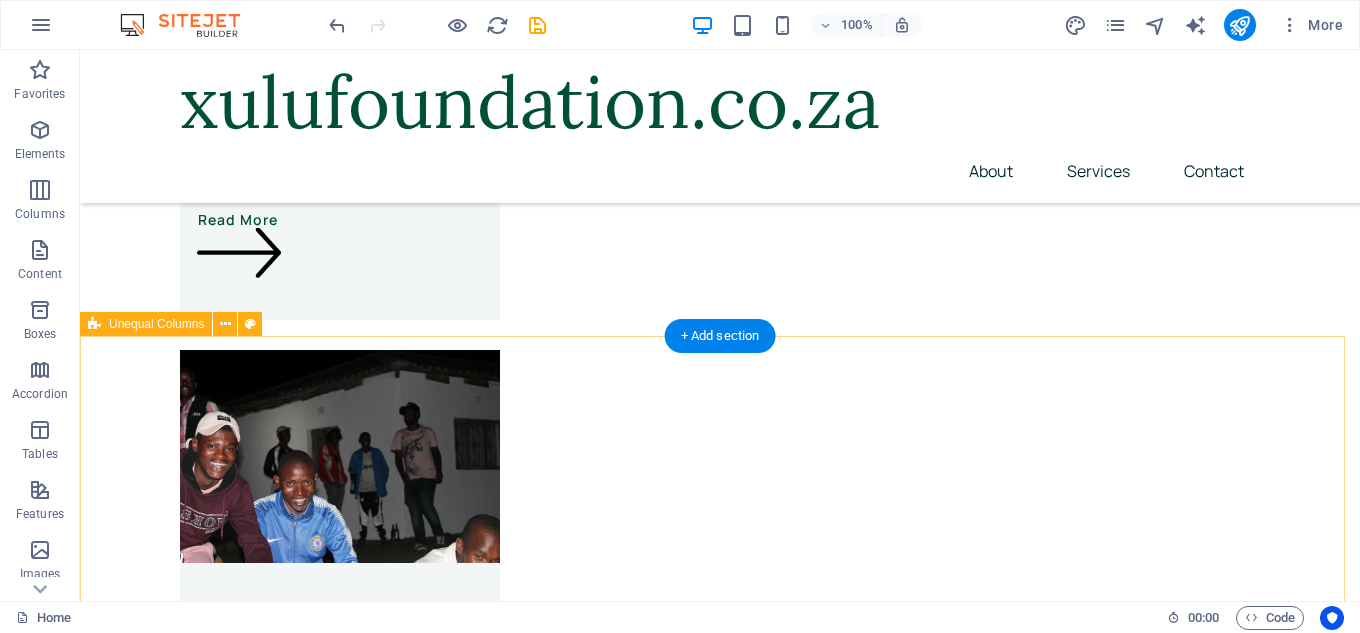 scroll, scrollTop: 2727, scrollLeft: 0, axis: vertical 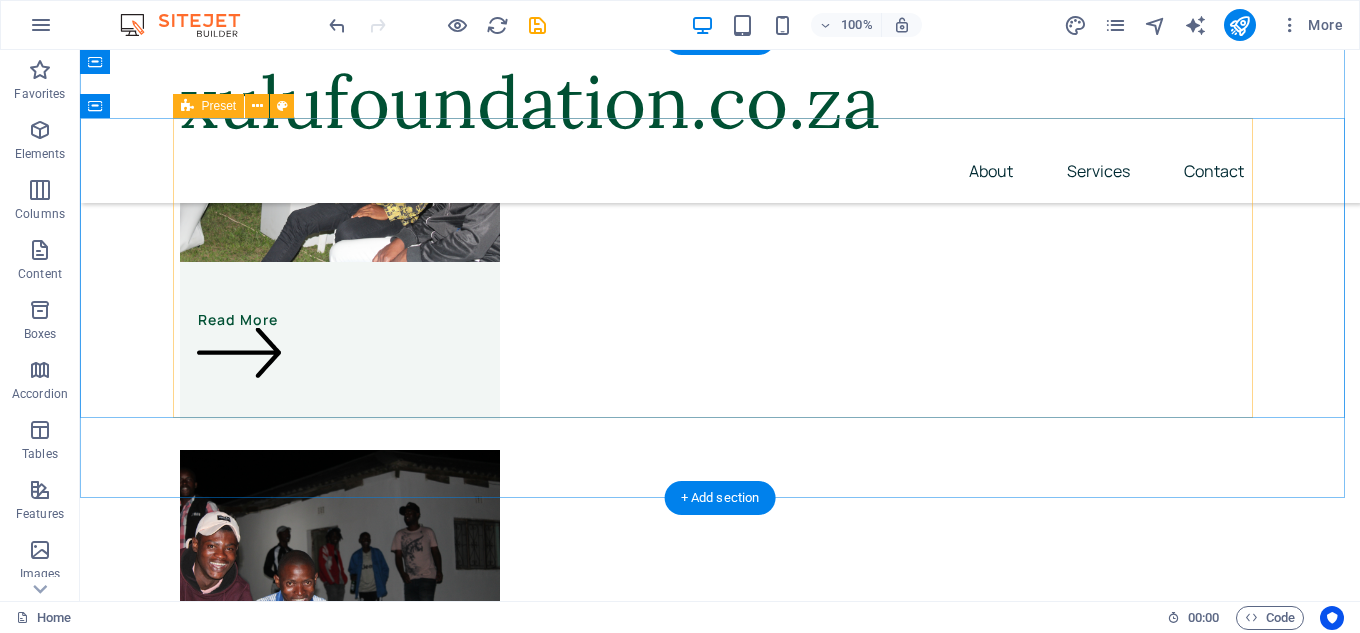 click on "Drop content here or  Add elements  Paste clipboard" at bounding box center [720, 2669] 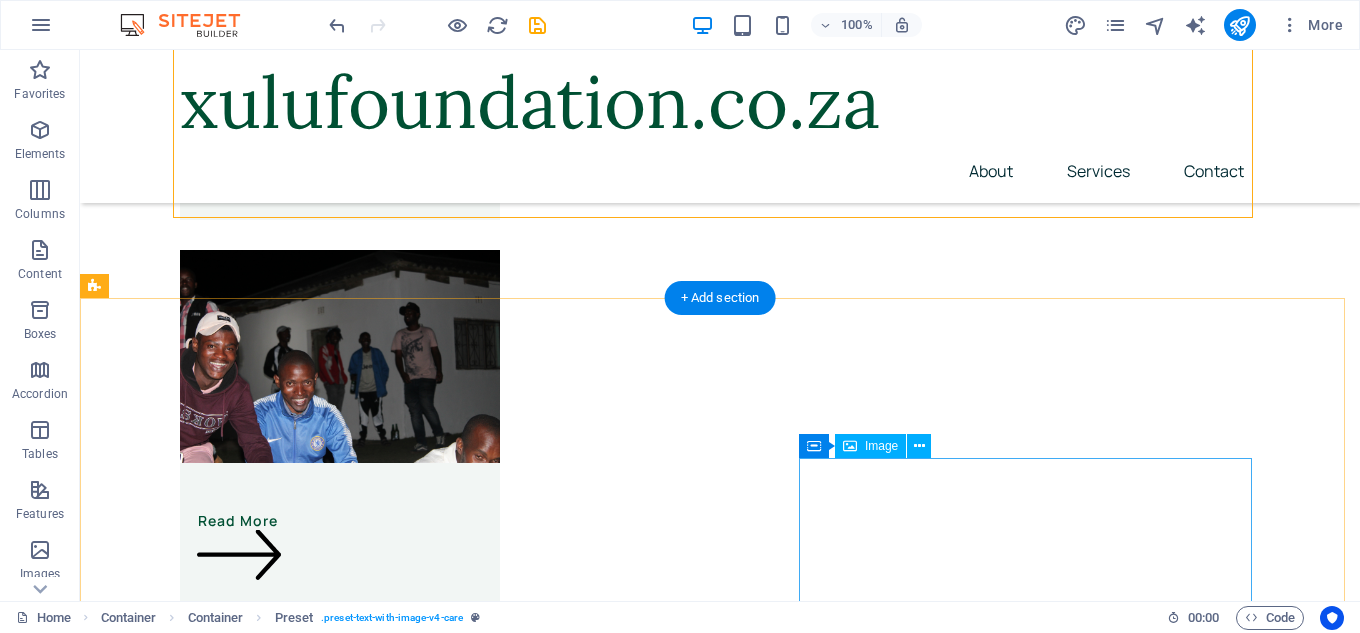 scroll, scrollTop: 3227, scrollLeft: 0, axis: vertical 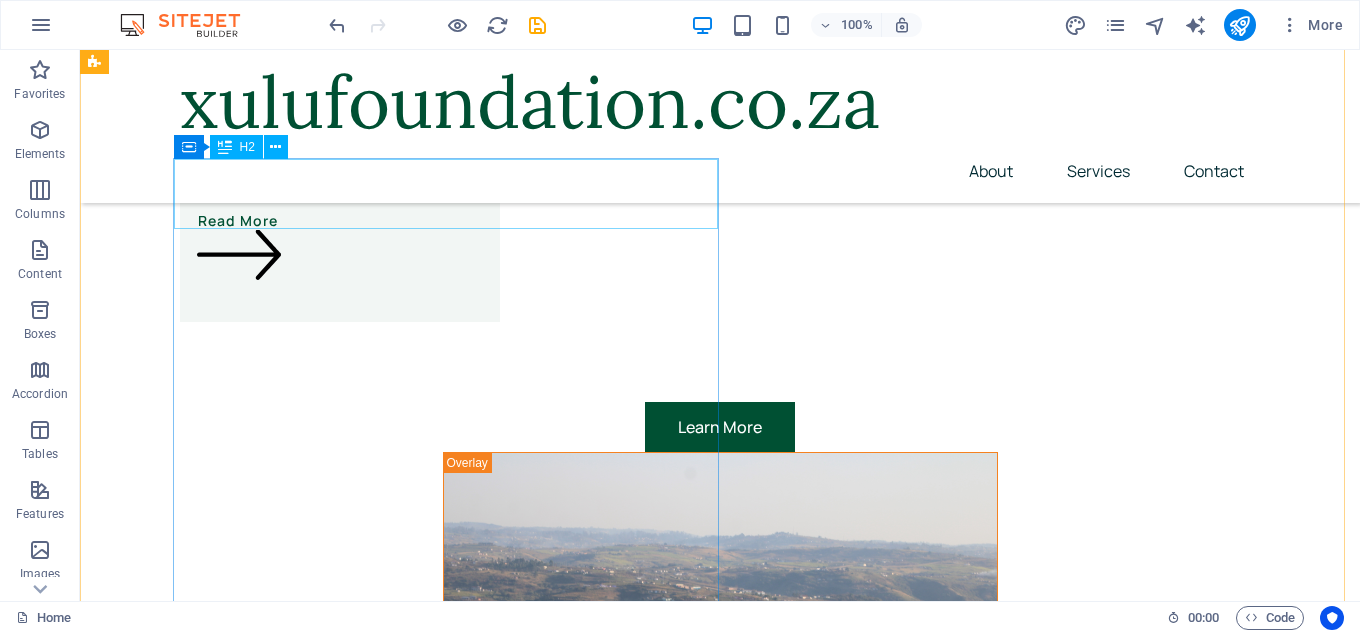 click on "How it works" at bounding box center [644, 2613] 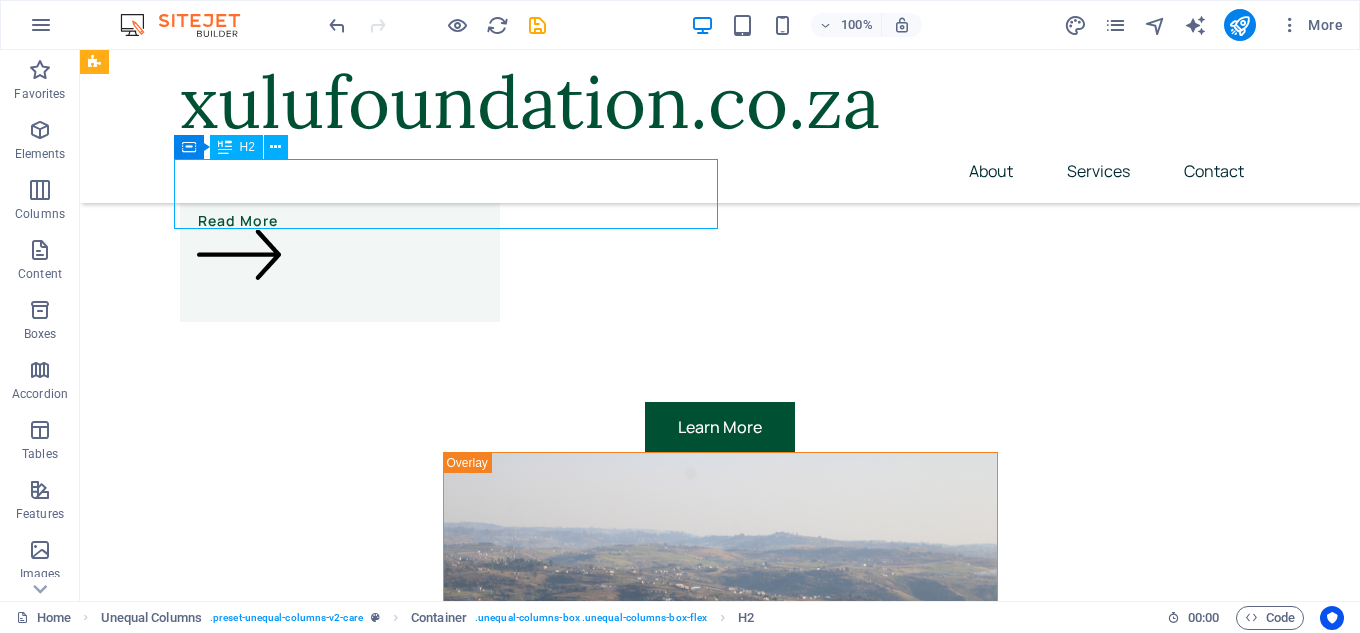 click on "How it works" at bounding box center [644, 2613] 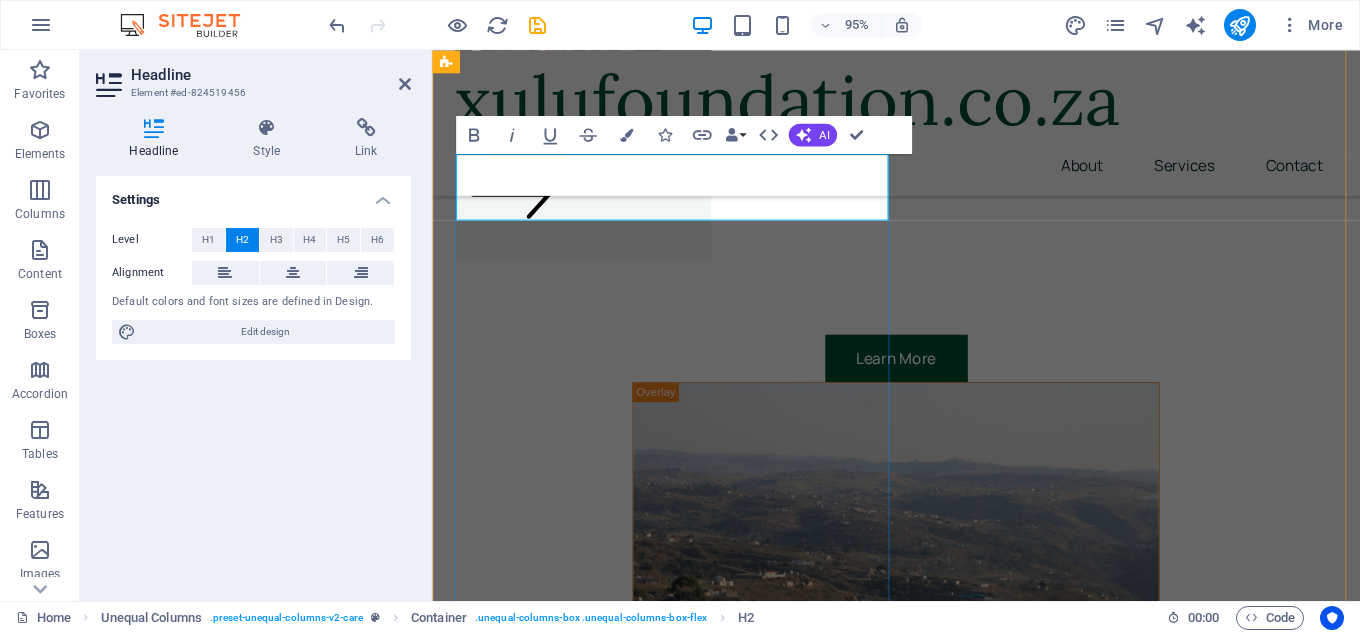 scroll, scrollTop: 3239, scrollLeft: 0, axis: vertical 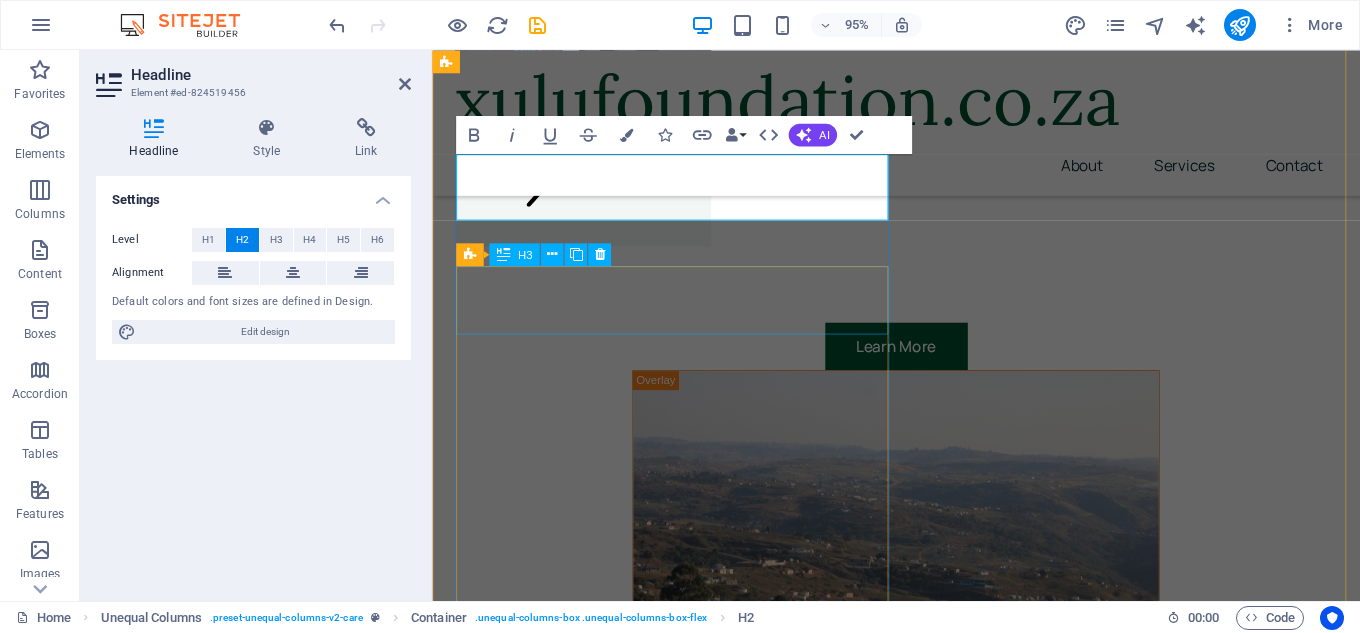 click on "1. Evaluation & Diagnosis" at bounding box center (920, 2668) 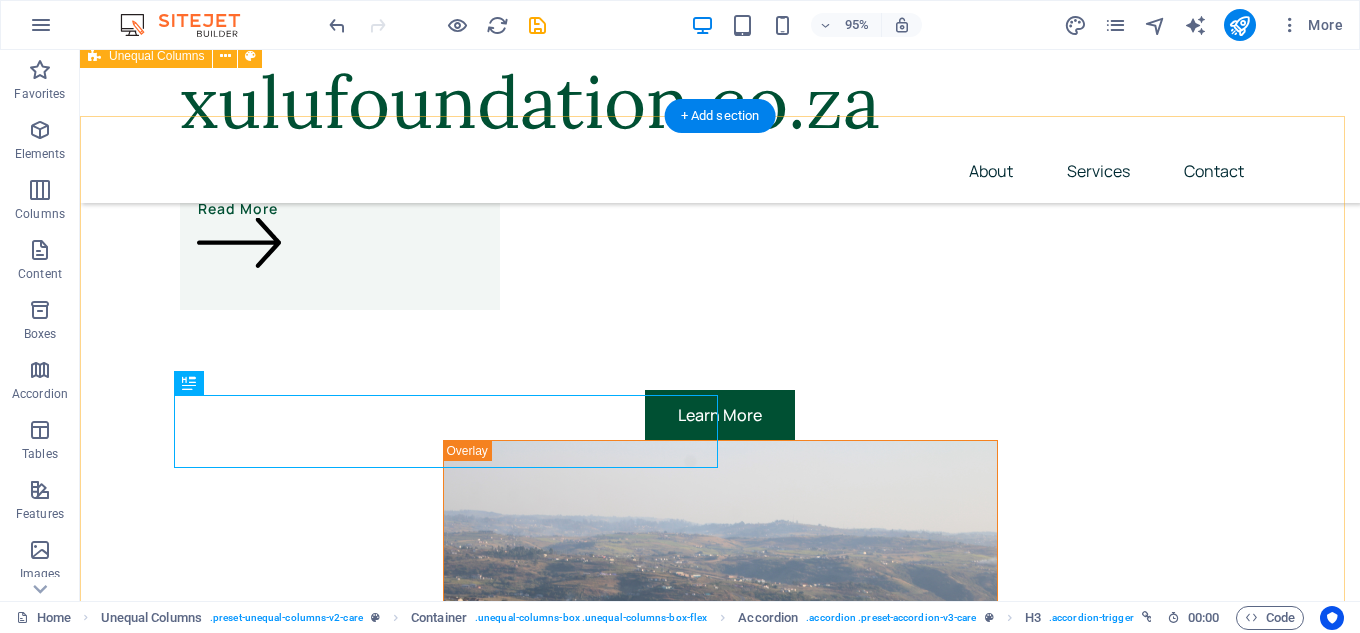scroll, scrollTop: 3157, scrollLeft: 0, axis: vertical 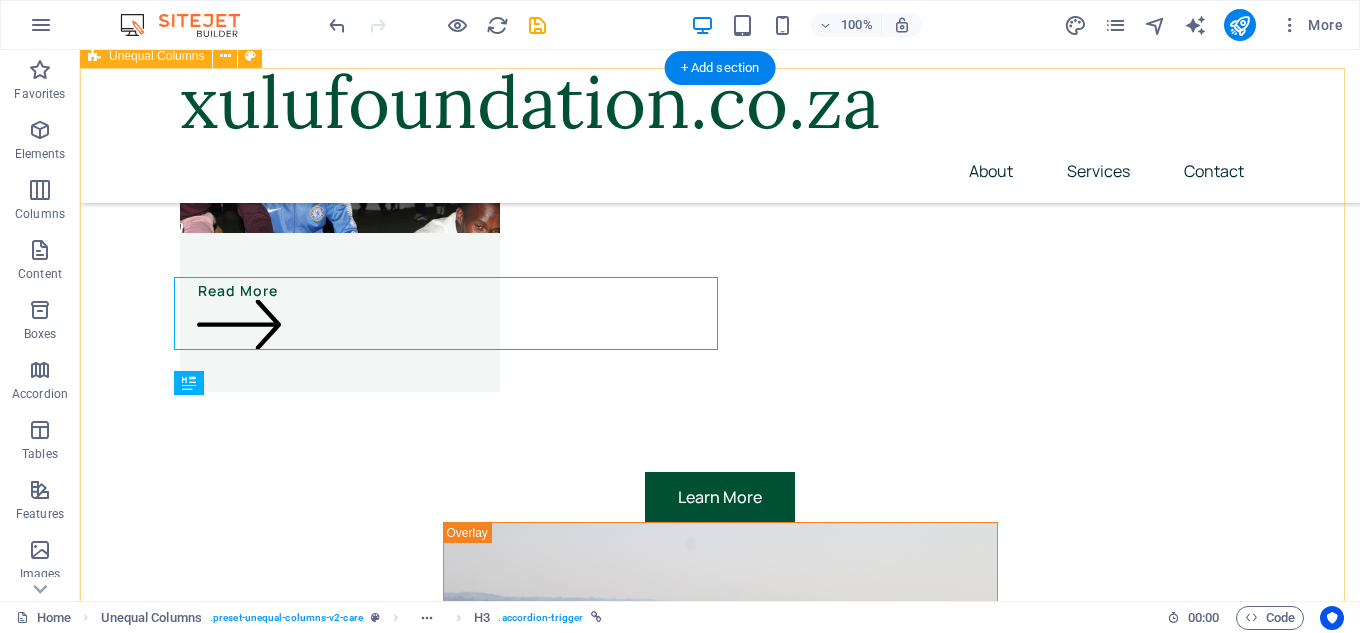 click on "1. Evaluation  & Diagnosis Drop content here or  Add elements  Paste clipboard 2. Weekly Care Plan Lorem ipsum dolor sit amet, consectetur adipiscing elit. Sed et ut amet, sed in amet. Faucibus sit cursus dis sollicitudin. Viverra est amet, cras curabitur volutpat porttitor lacus. 3. Start of the Care Journey Lorem ipsum dolor sit amet, consectetur adipiscing elit. Sed et ut amet, sed in amet. Faucibus sit cursus dis sollicitudin. Viverra est amet, cras curabitur volutpat porttitor lacus." at bounding box center [720, 3042] 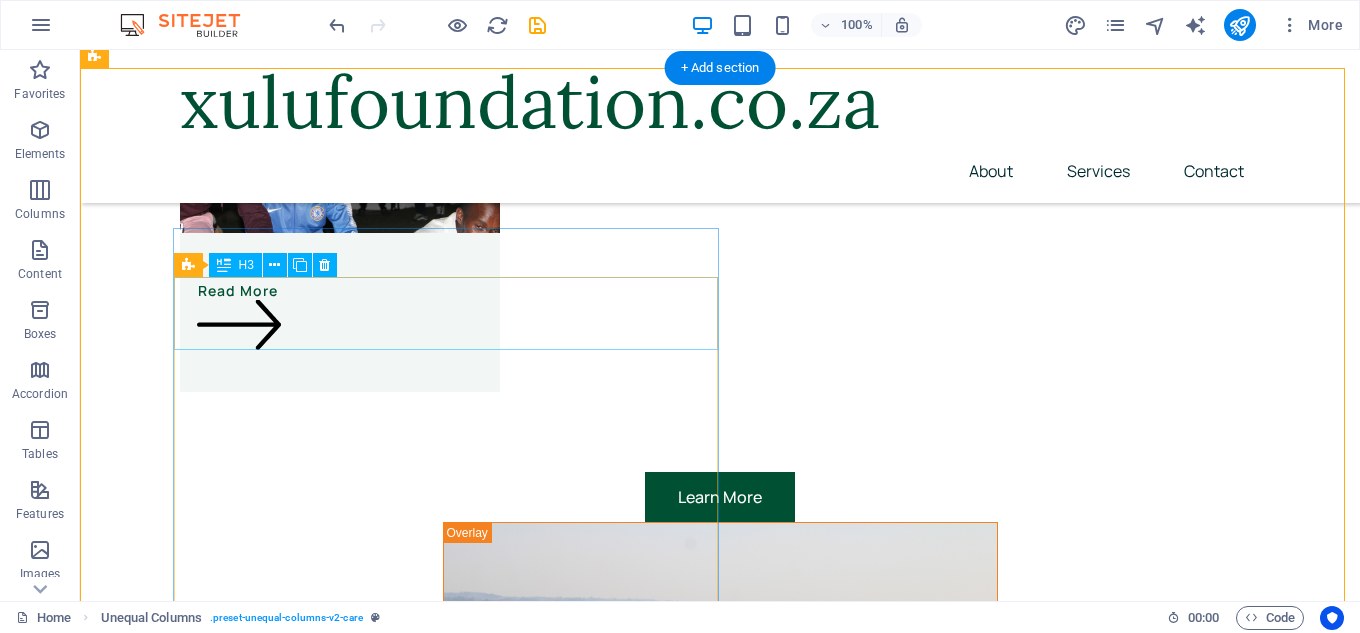 click on "1. Evaluation & Diagnosis" at bounding box center (644, 2732) 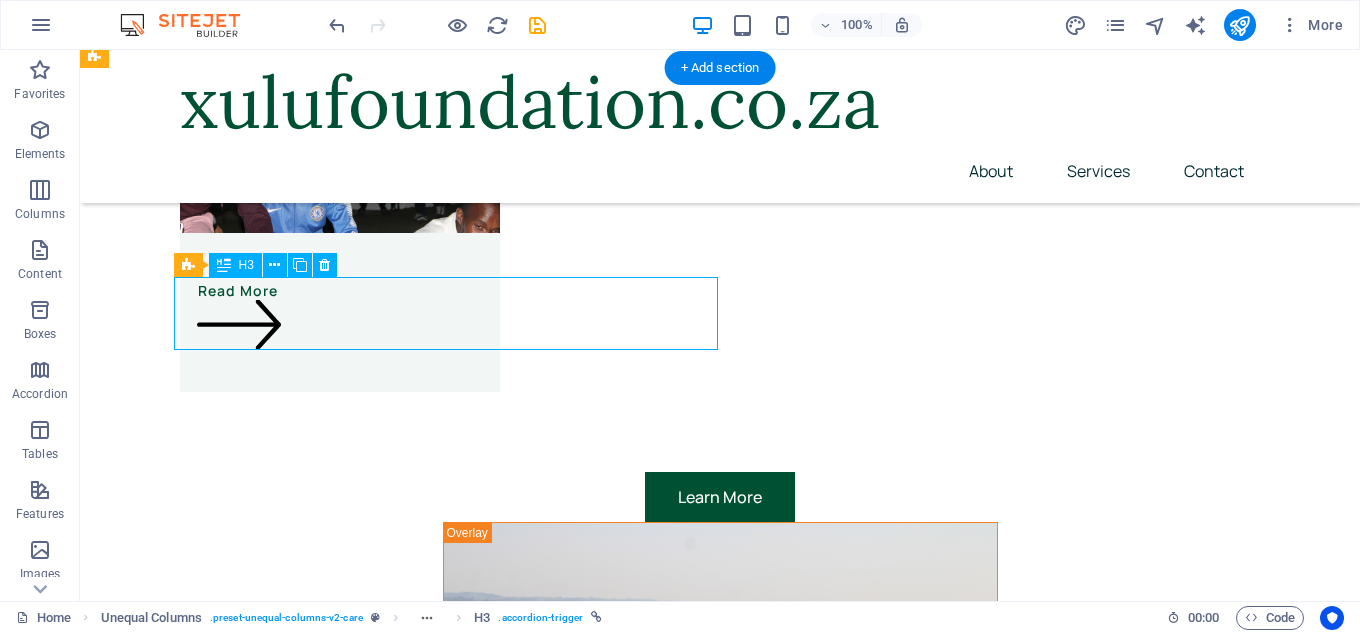 click on "1. Evaluation & Diagnosis" at bounding box center [644, 2732] 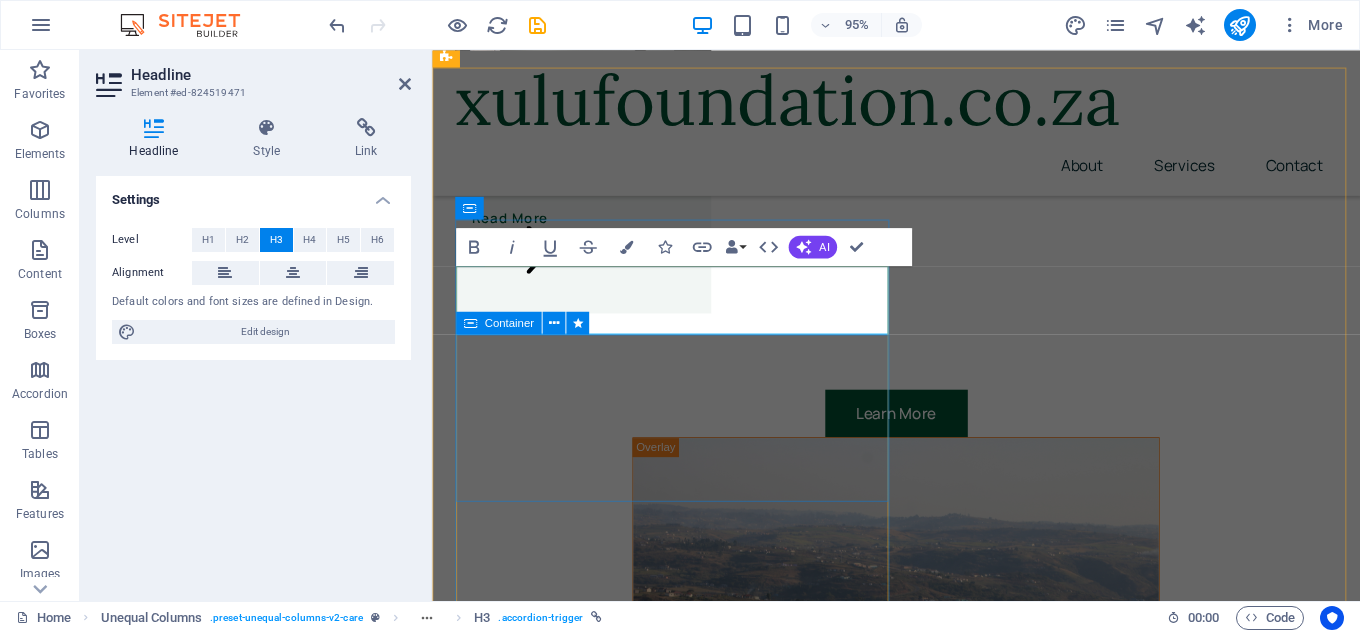scroll, scrollTop: 3469, scrollLeft: 0, axis: vertical 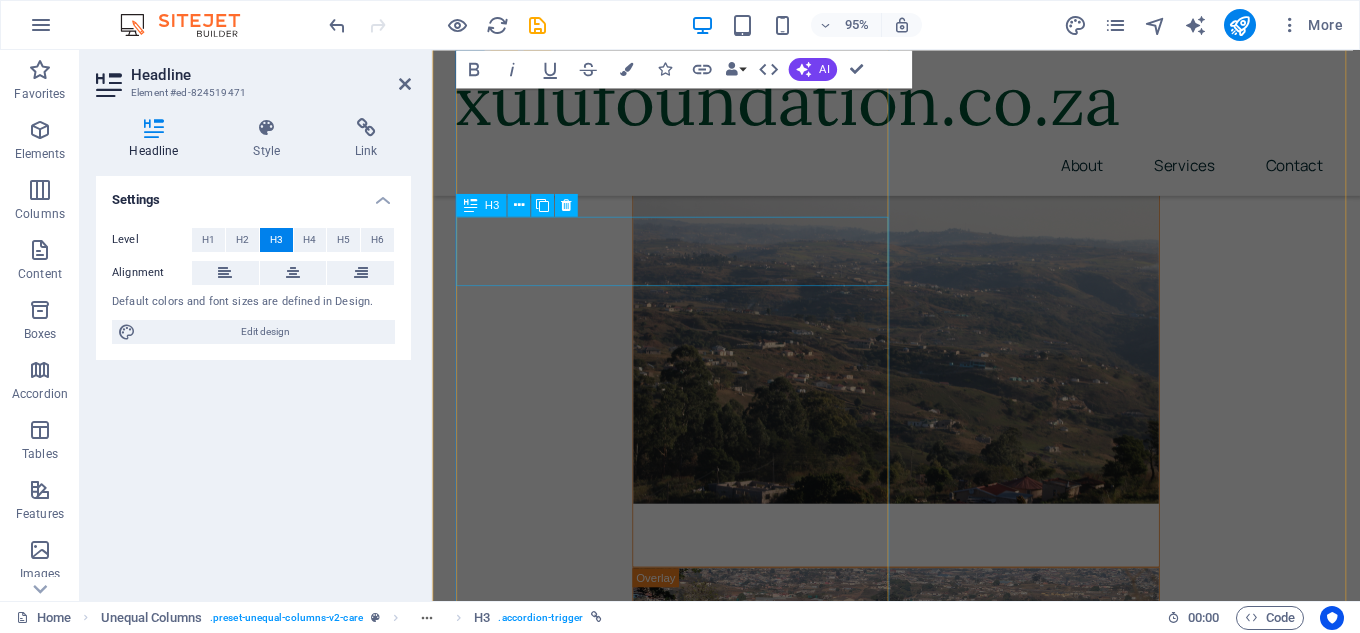 click on "2. Weekly Care Plan" at bounding box center (920, 2617) 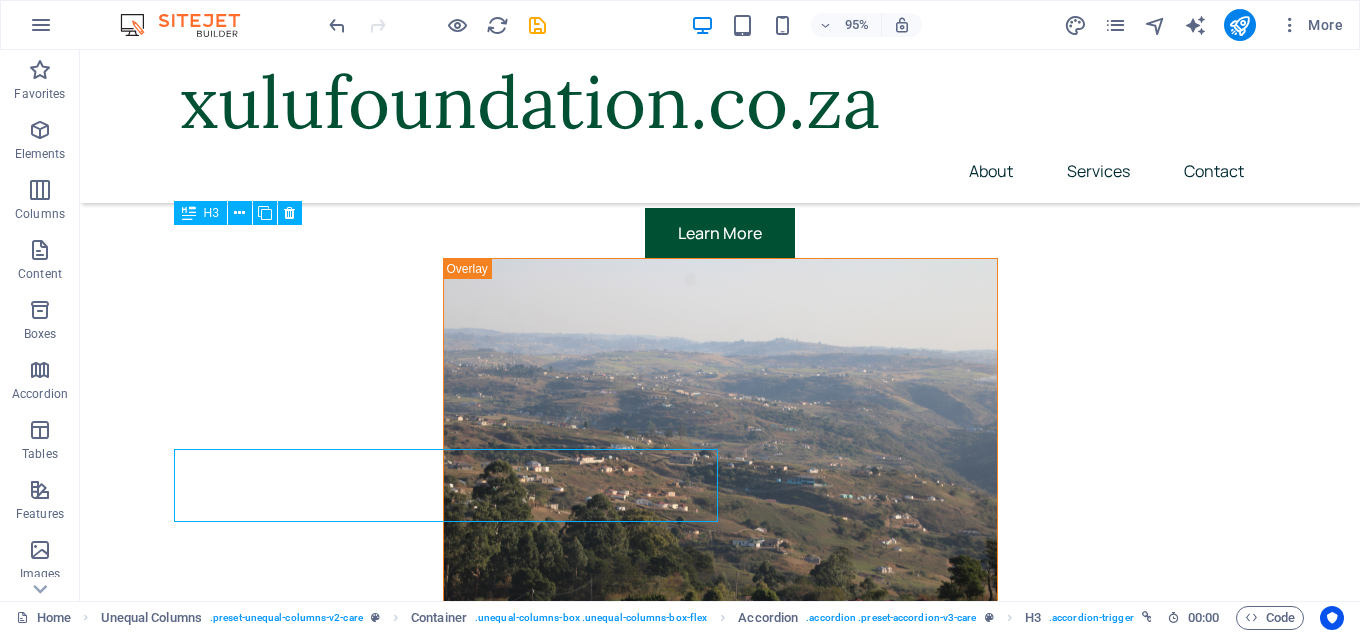 scroll, scrollTop: 3209, scrollLeft: 0, axis: vertical 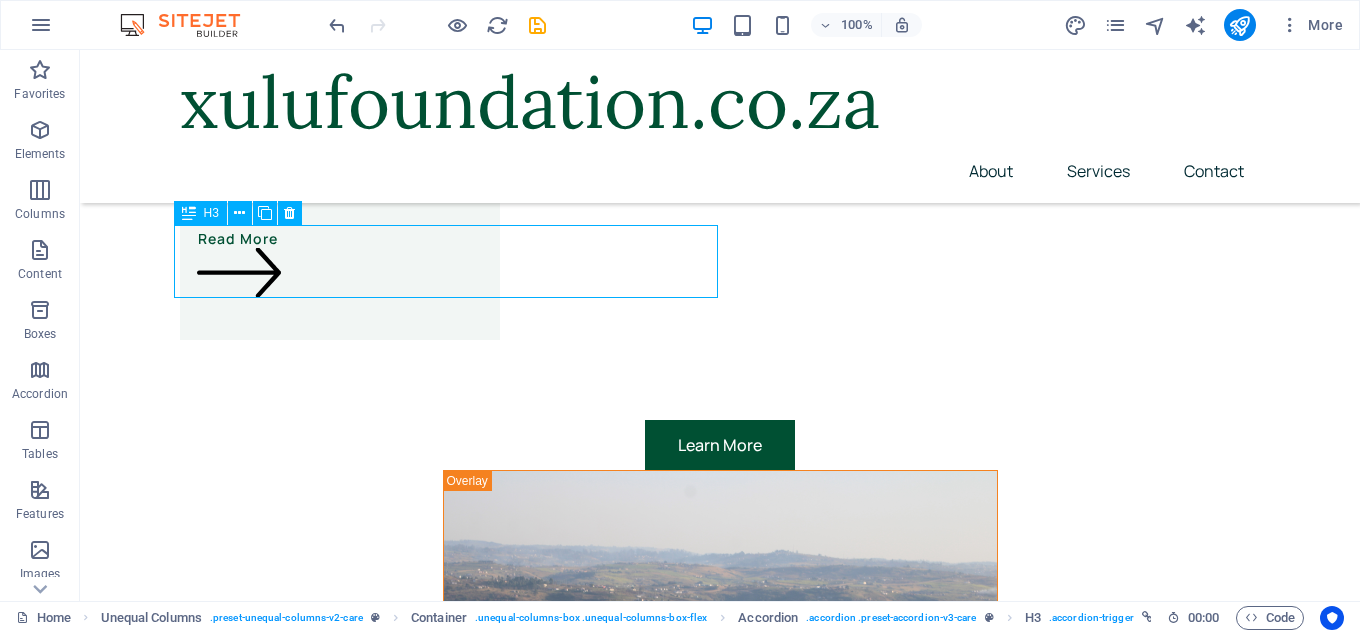 click on "2. Weekly Care Plan" at bounding box center (644, 2680) 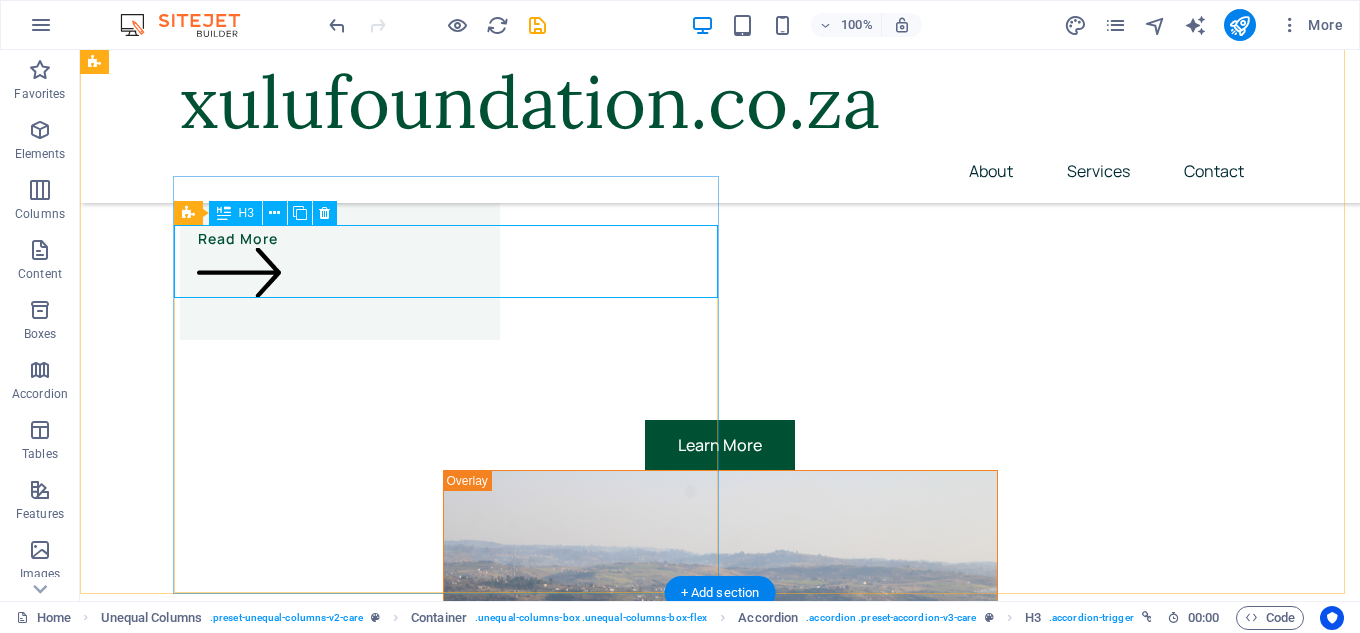 click on "2. Weekly Care Plan" at bounding box center (644, 2680) 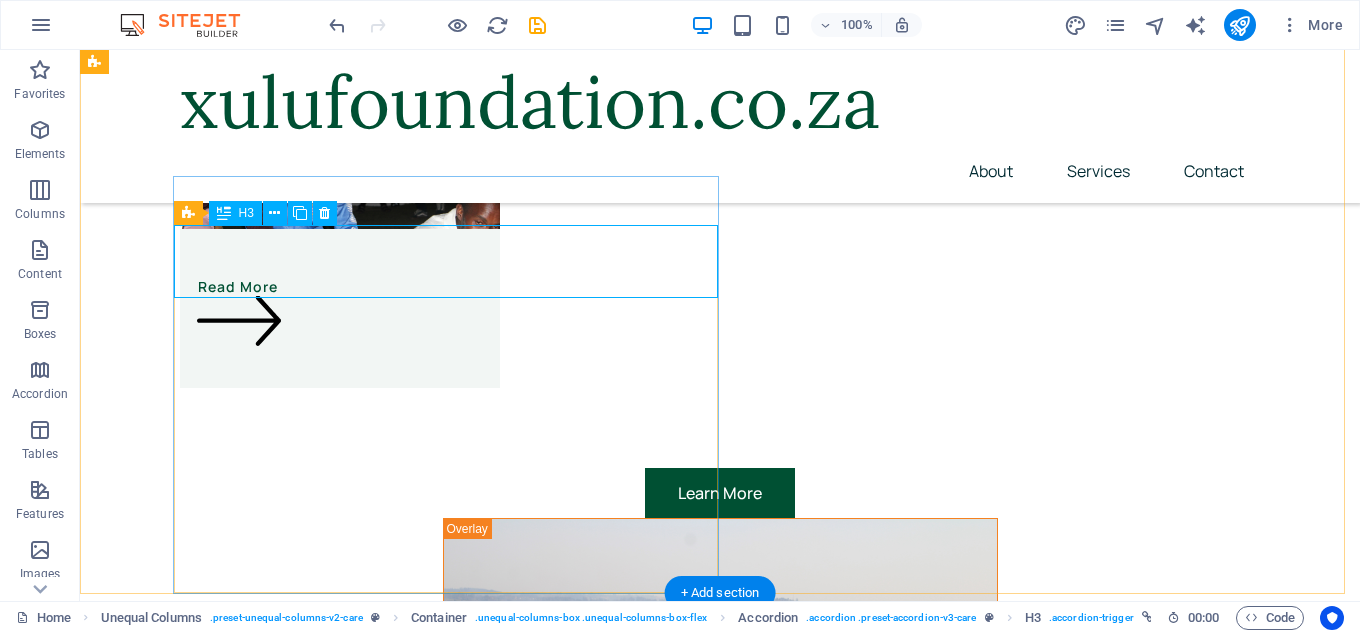 scroll, scrollTop: 3221, scrollLeft: 0, axis: vertical 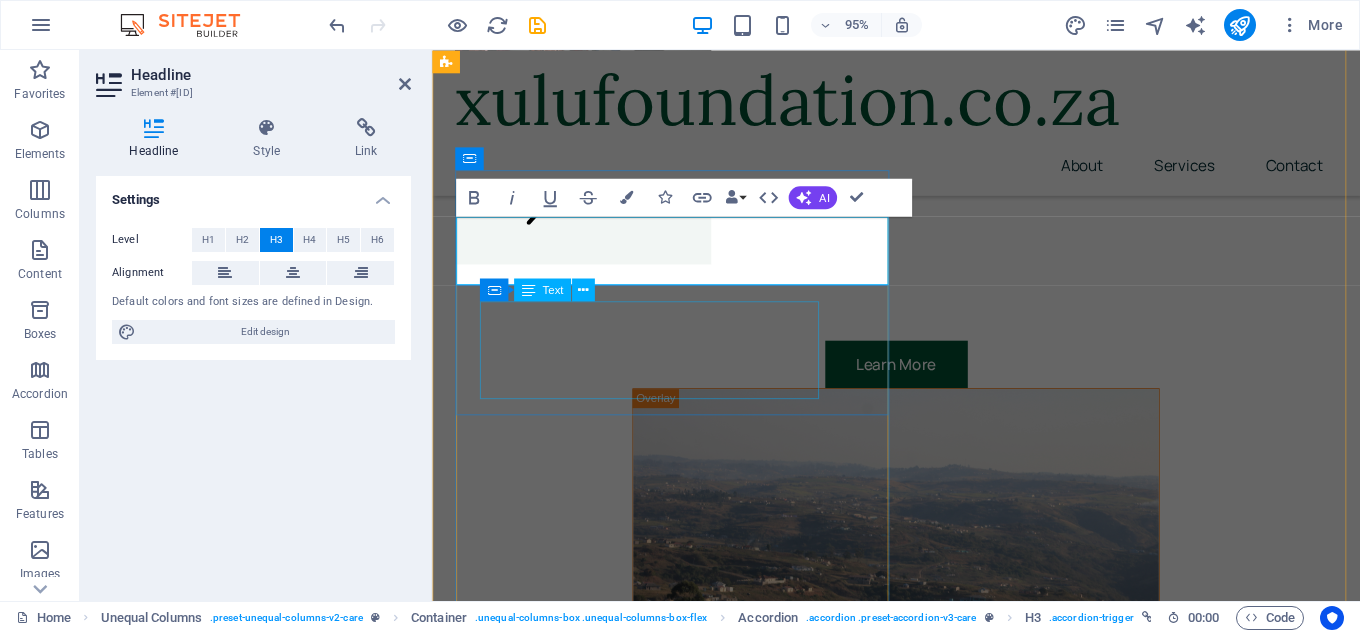 click on "Lorem ipsum dolor sit amet, consectetur adipiscing elit. Sed et ut amet, sed in amet. Faucibus sit cursus dis sollicitudin. Viverra est amet, cras curabitur volutpat porttitor lacus." at bounding box center [896, 2695] 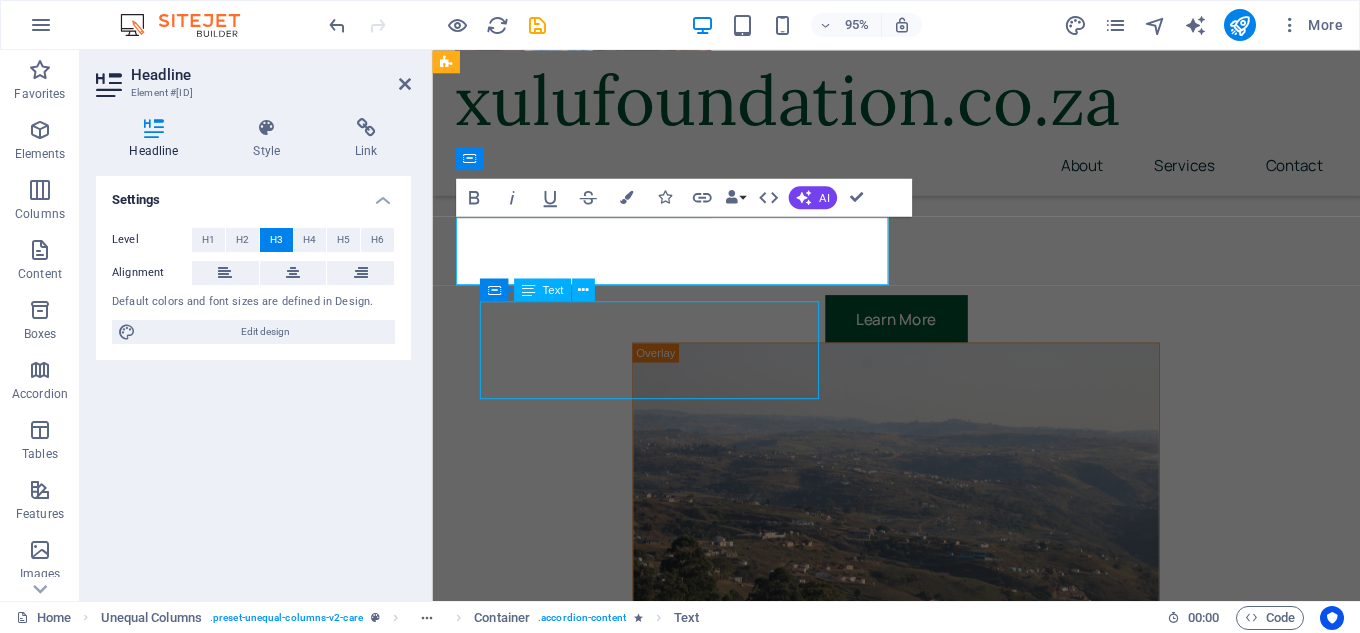 scroll, scrollTop: 3209, scrollLeft: 0, axis: vertical 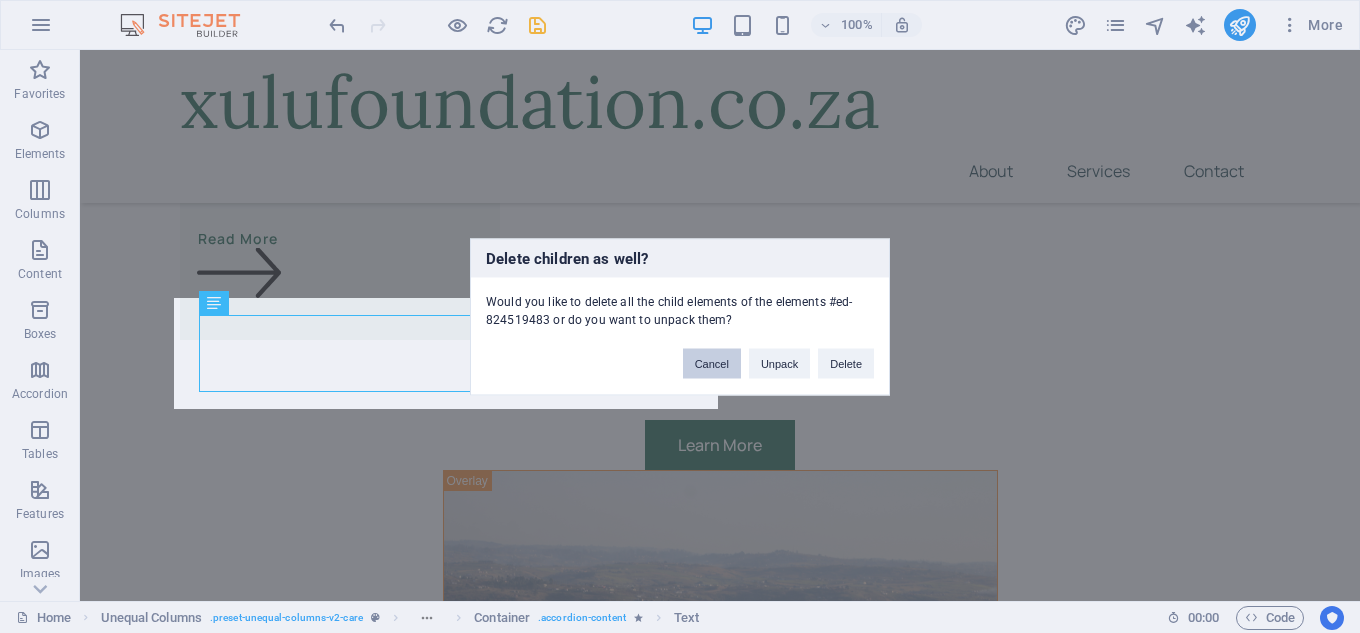 drag, startPoint x: 704, startPoint y: 358, endPoint x: 614, endPoint y: 308, distance: 102.9563 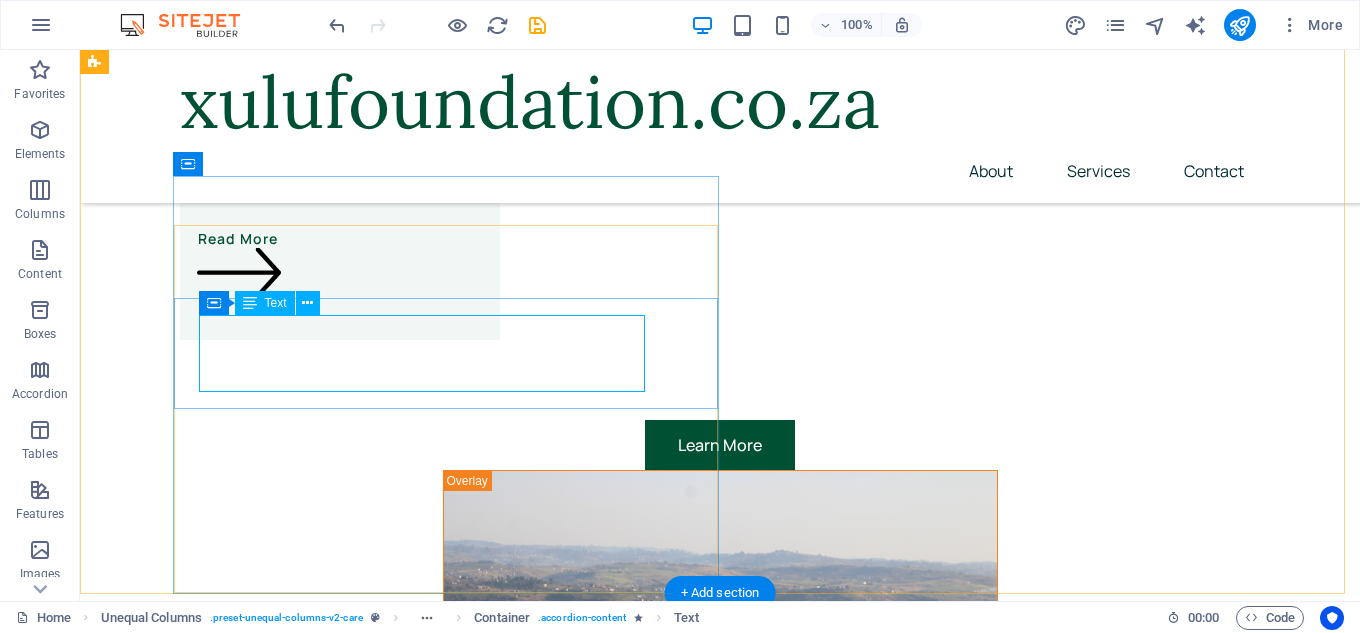 click on "Lorem ipsum dolor sit amet, consectetur adipiscing elit. Sed et ut amet, sed in amet. Faucibus sit cursus dis sollicitudin. Viverra est amet, cras curabitur volutpat porttitor lacus." at bounding box center [620, 2759] 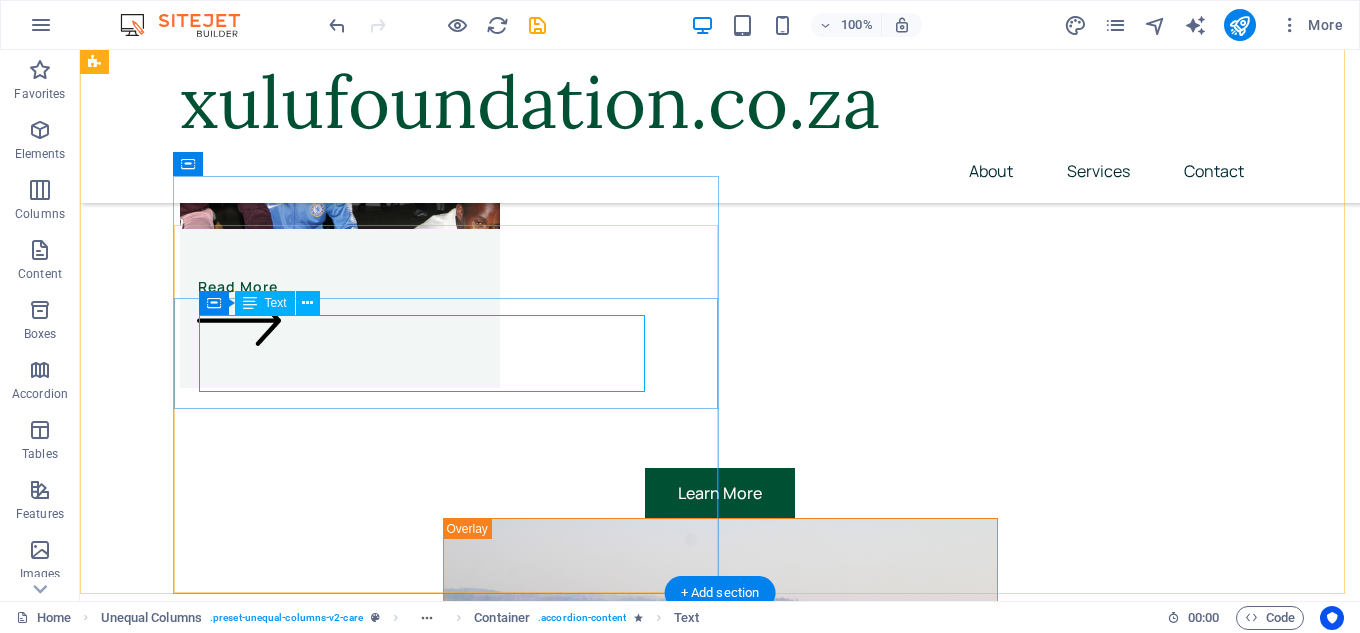 scroll, scrollTop: 3221, scrollLeft: 0, axis: vertical 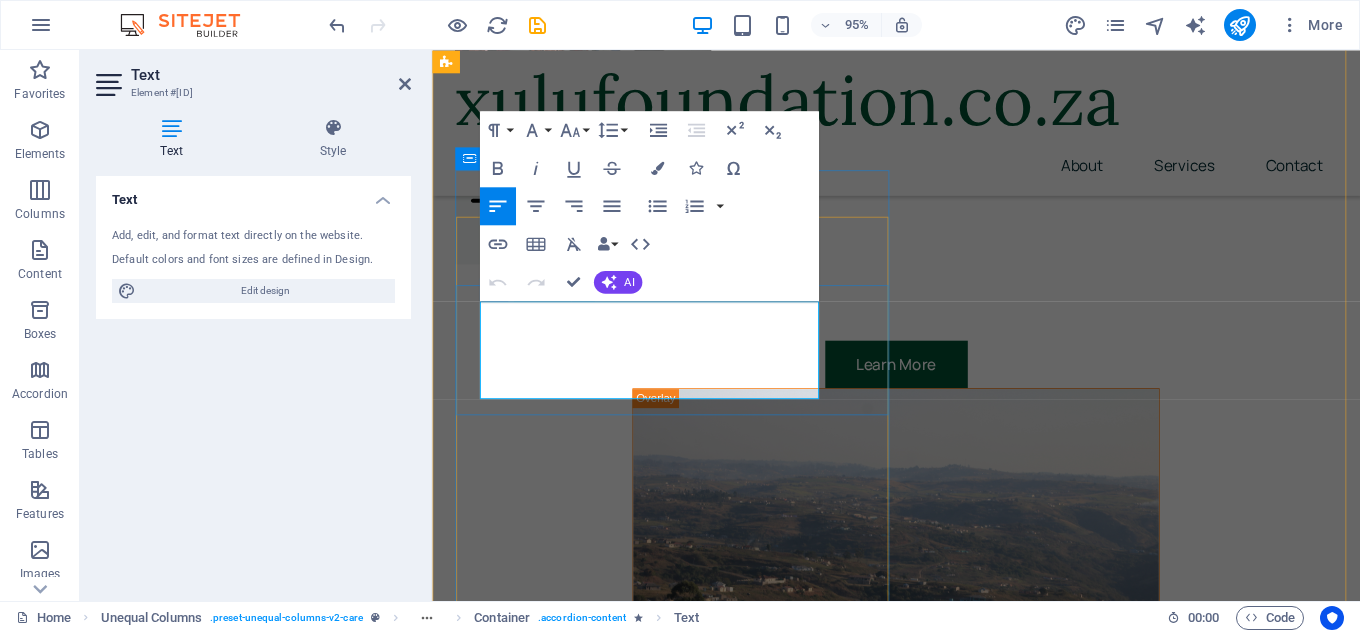 drag, startPoint x: 803, startPoint y: 405, endPoint x: 487, endPoint y: 321, distance: 326.974 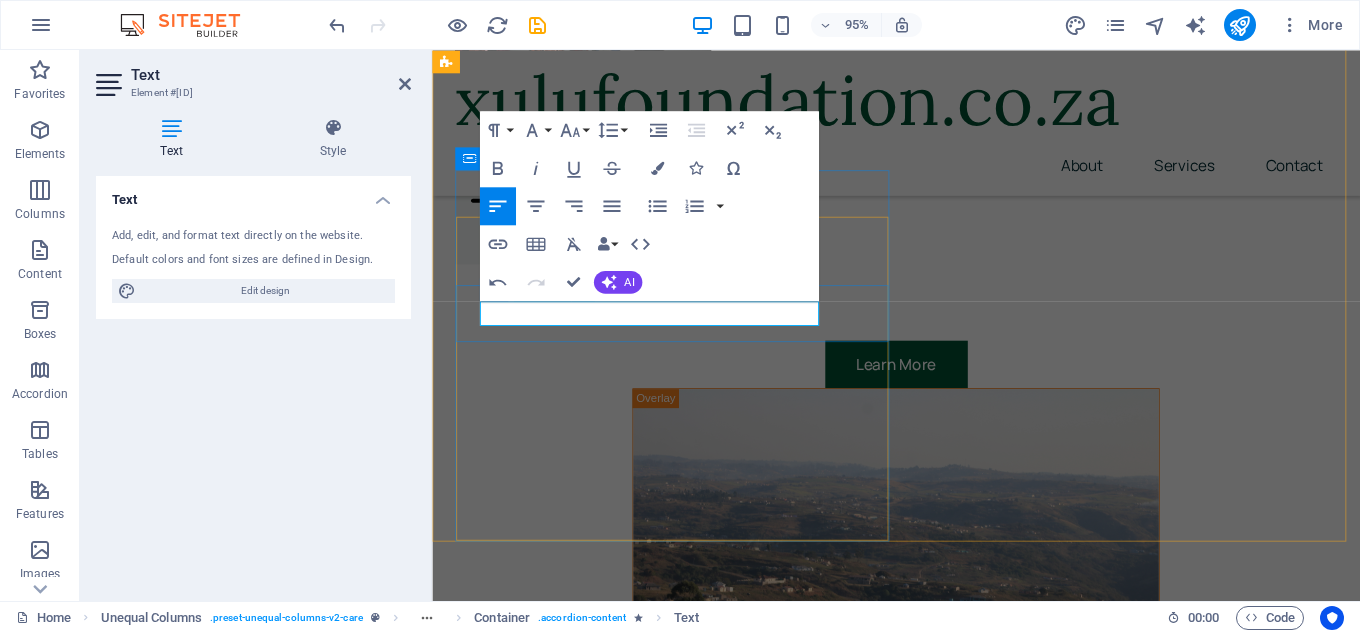 click on "L." at bounding box center (896, 2683) 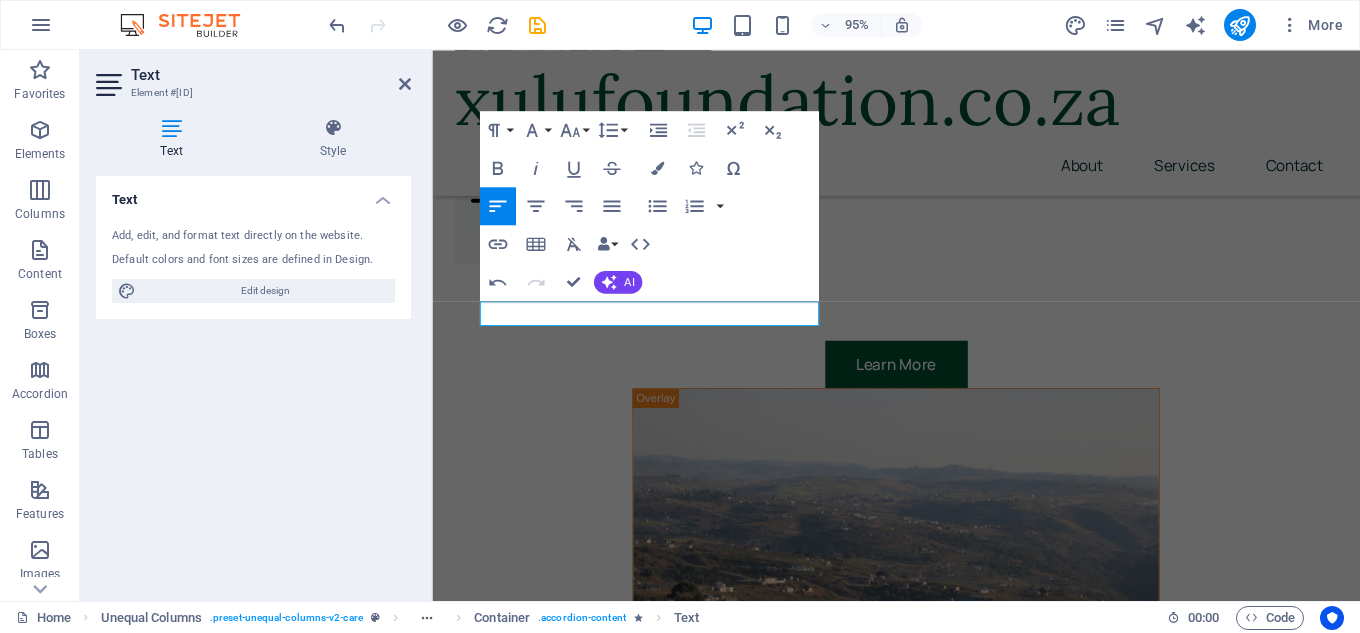 drag, startPoint x: 529, startPoint y: 330, endPoint x: 829, endPoint y: 369, distance: 302.52438 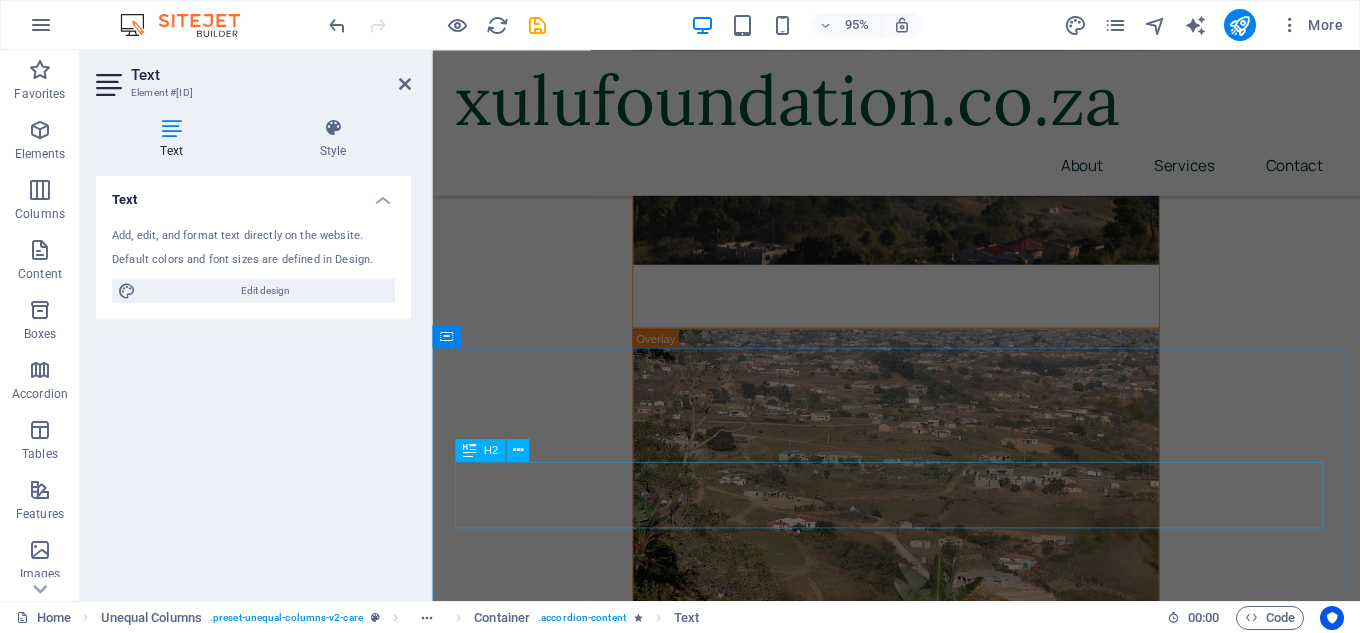 scroll, scrollTop: 3921, scrollLeft: 0, axis: vertical 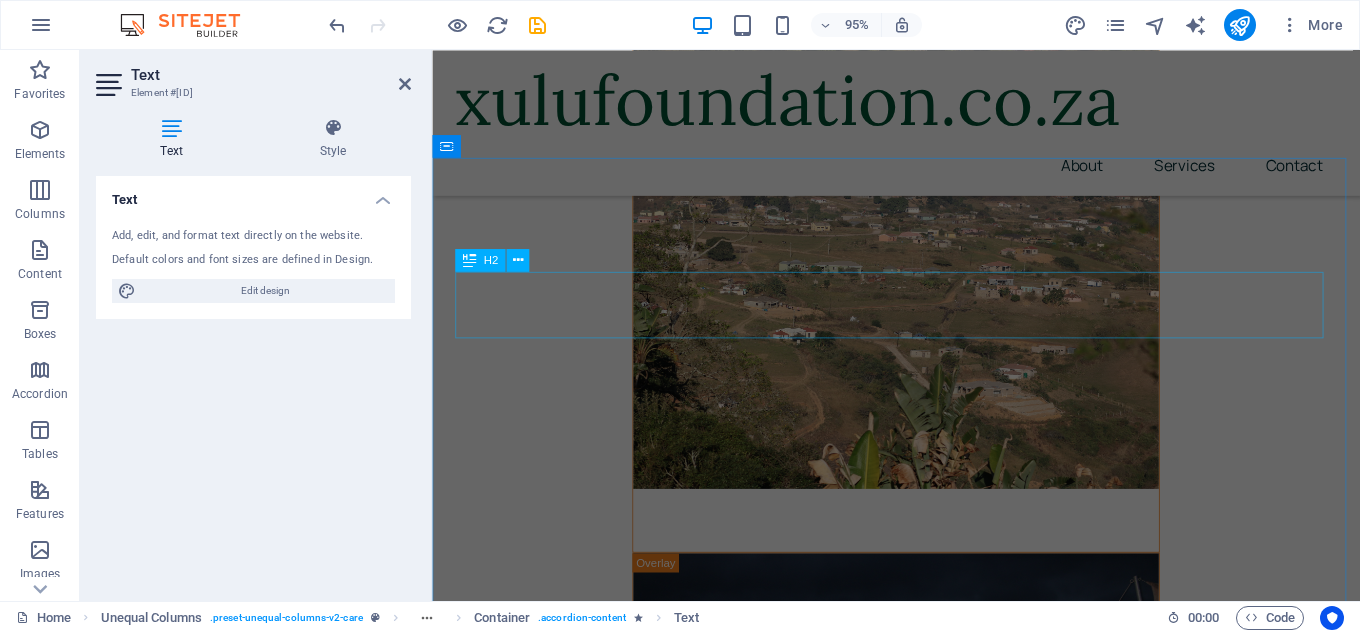 click on "What sets us apart" at bounding box center [920, 2958] 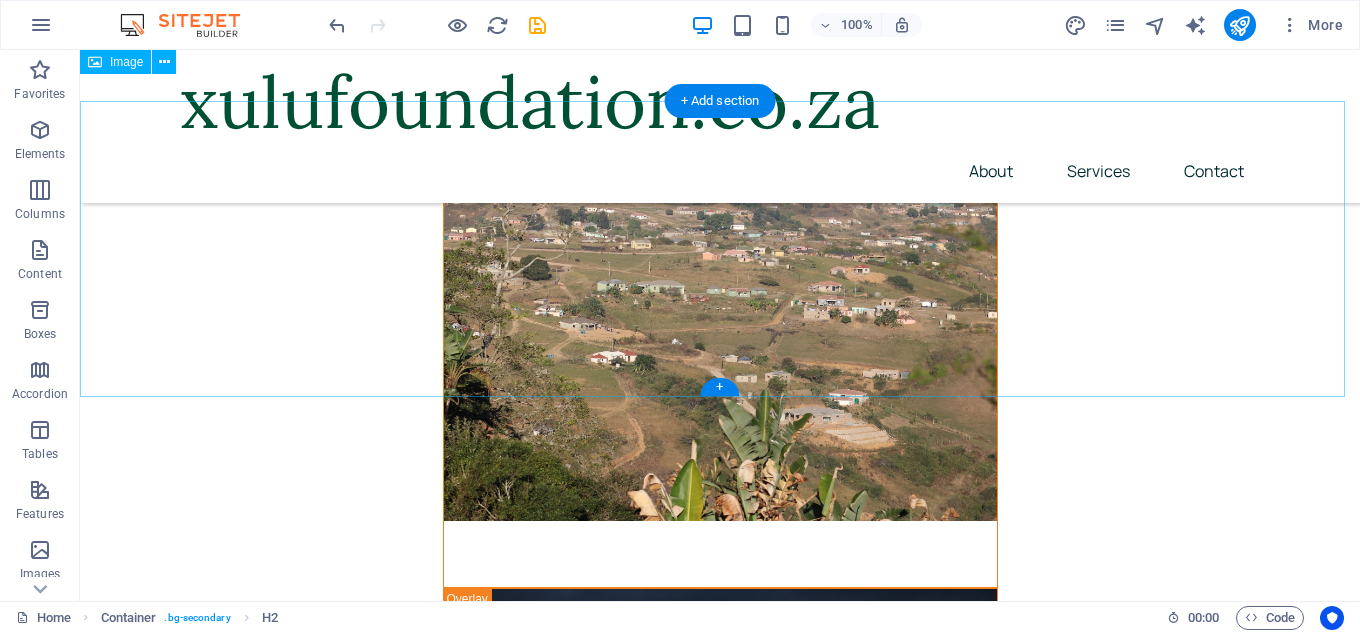 scroll, scrollTop: 3993, scrollLeft: 0, axis: vertical 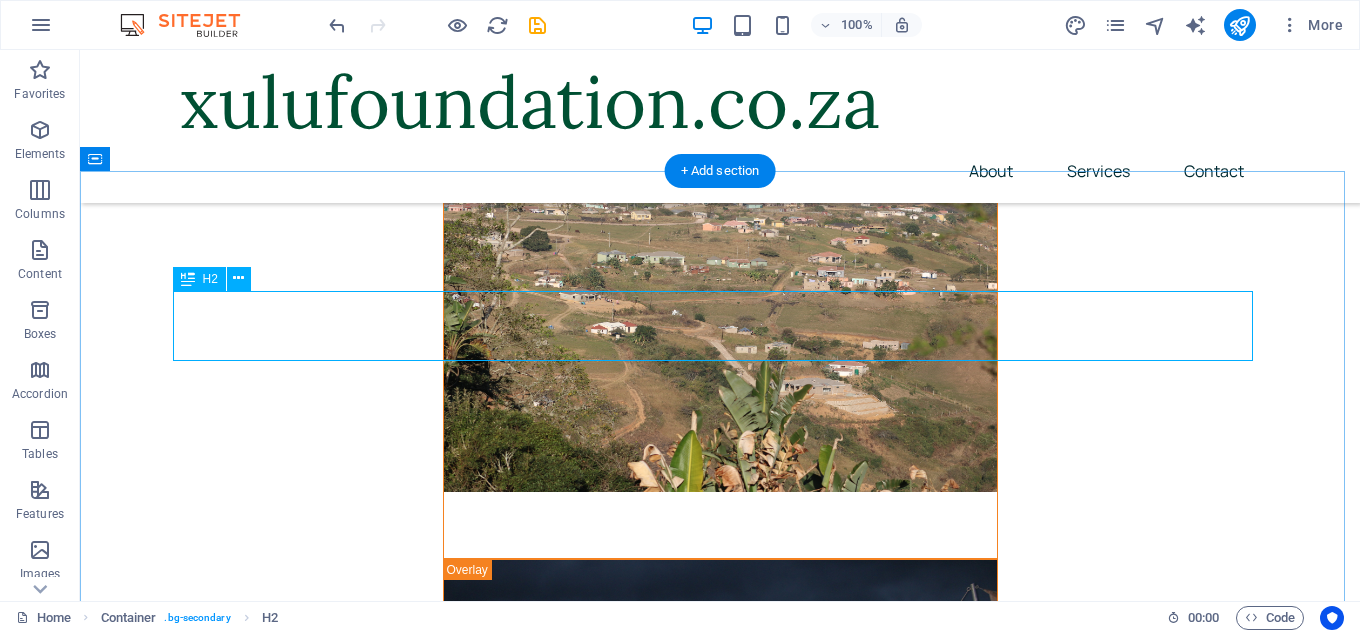 click on "What sets us apart" at bounding box center [720, 3055] 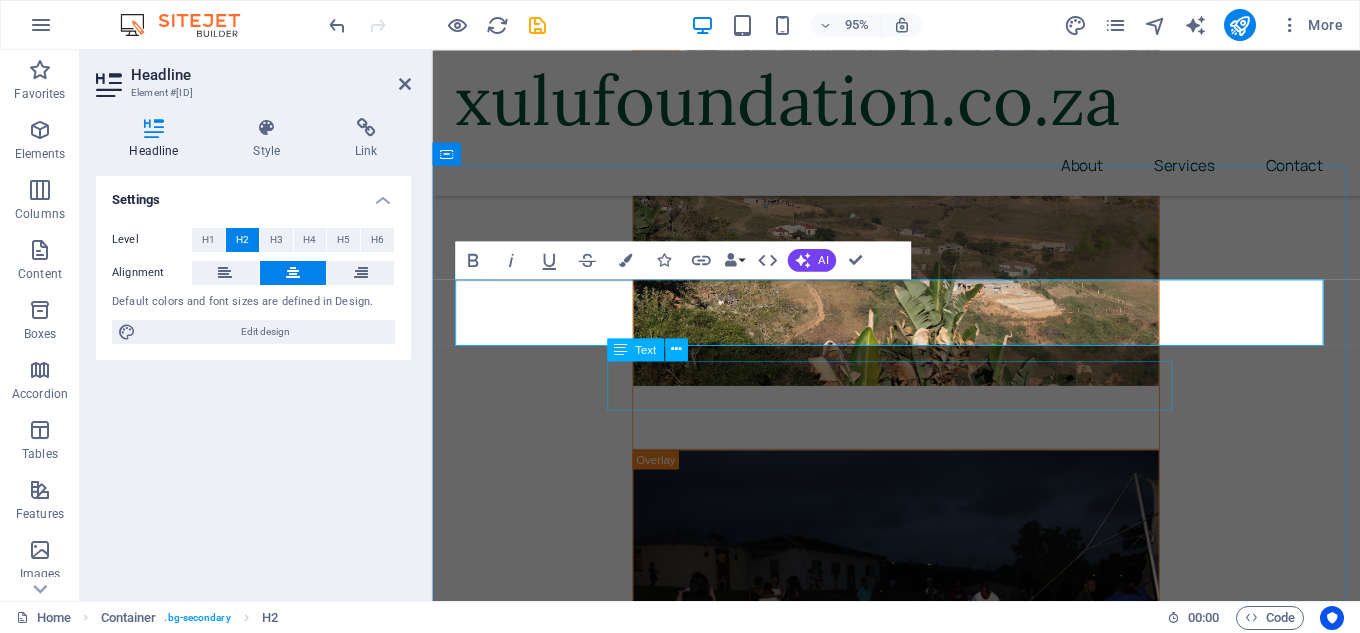 click on "Lorem ipsum dolor sit amet, consectetur adipiscing elit. Consectetur auctor id viverra nunc, ultrices convallis sit ultrices. Massa sollicitudin consequat, at purus." at bounding box center (920, 3043) 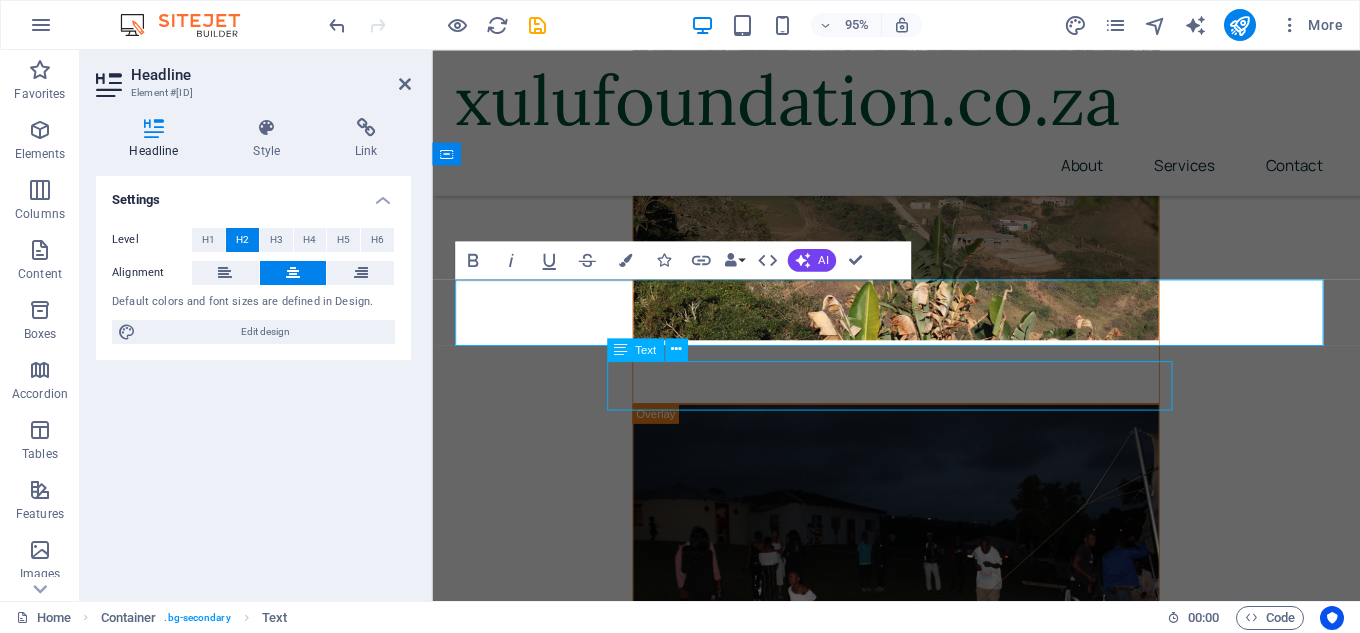 scroll, scrollTop: 3923, scrollLeft: 0, axis: vertical 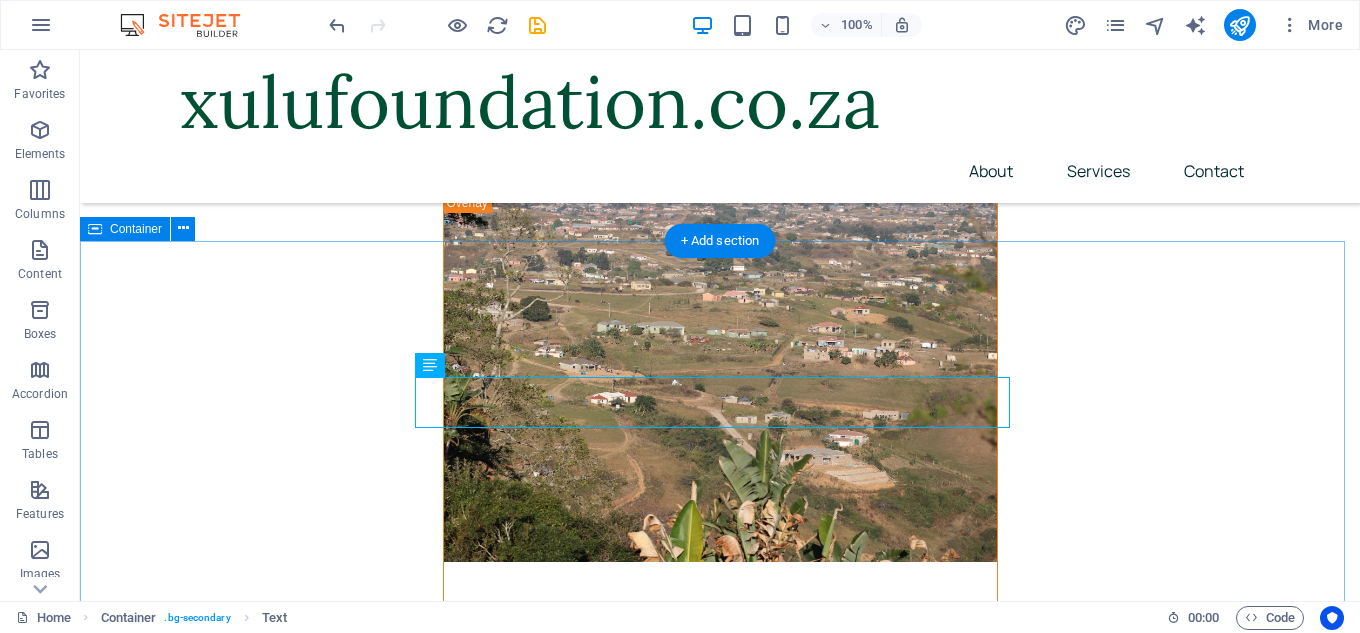 click on "Lorem ipsum dolor sit amet, consectetur adipiscing elit. Consectetur auctor id viverra nunc, ultrices convallis sit ultrices. Massa sollicitudin consequat, at purus. Same/next-day  appointments Lorem ipsum dolor sit amet, consectetur adipiscing elit. Drop-in lab services at our offices Lorem ipsum dolor sit amet, consectetur adipiscing elit. 6 convenient locations nationwide Lorem ipsum dolor sit amet, consectetur adipiscing elit." at bounding box center [720, 3489] 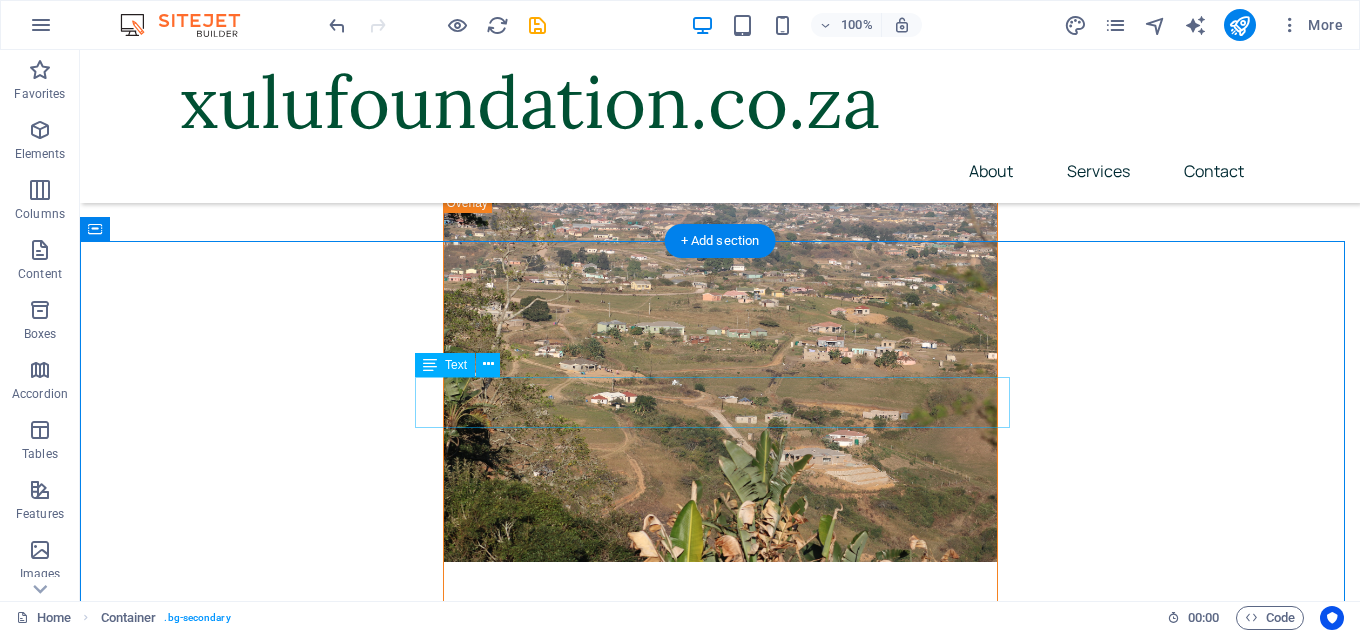 click on "Lorem ipsum dolor sit amet, consectetur adipiscing elit. Consectetur auctor id viverra nunc, ultrices convallis sit ultrices. Massa sollicitudin consequat, at purus." at bounding box center (720, 3131) 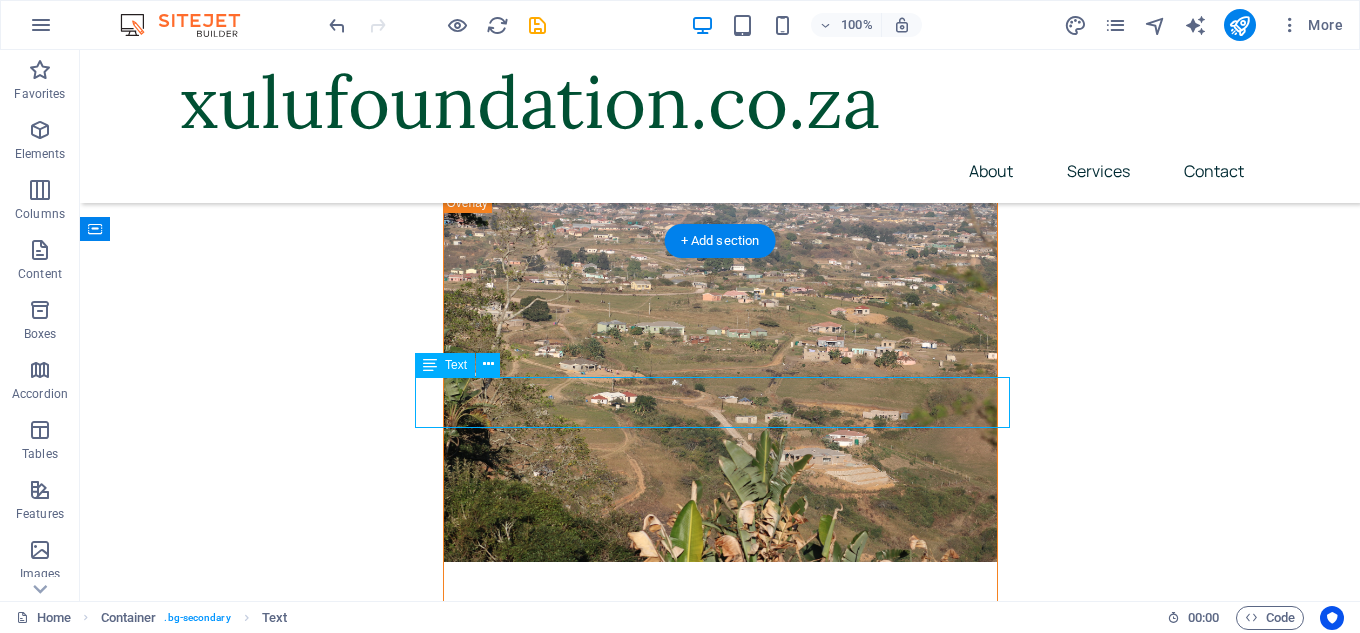 click on "Lorem ipsum dolor sit amet, consectetur adipiscing elit. Consectetur auctor id viverra nunc, ultrices convallis sit ultrices. Massa sollicitudin consequat, at purus." at bounding box center [720, 3131] 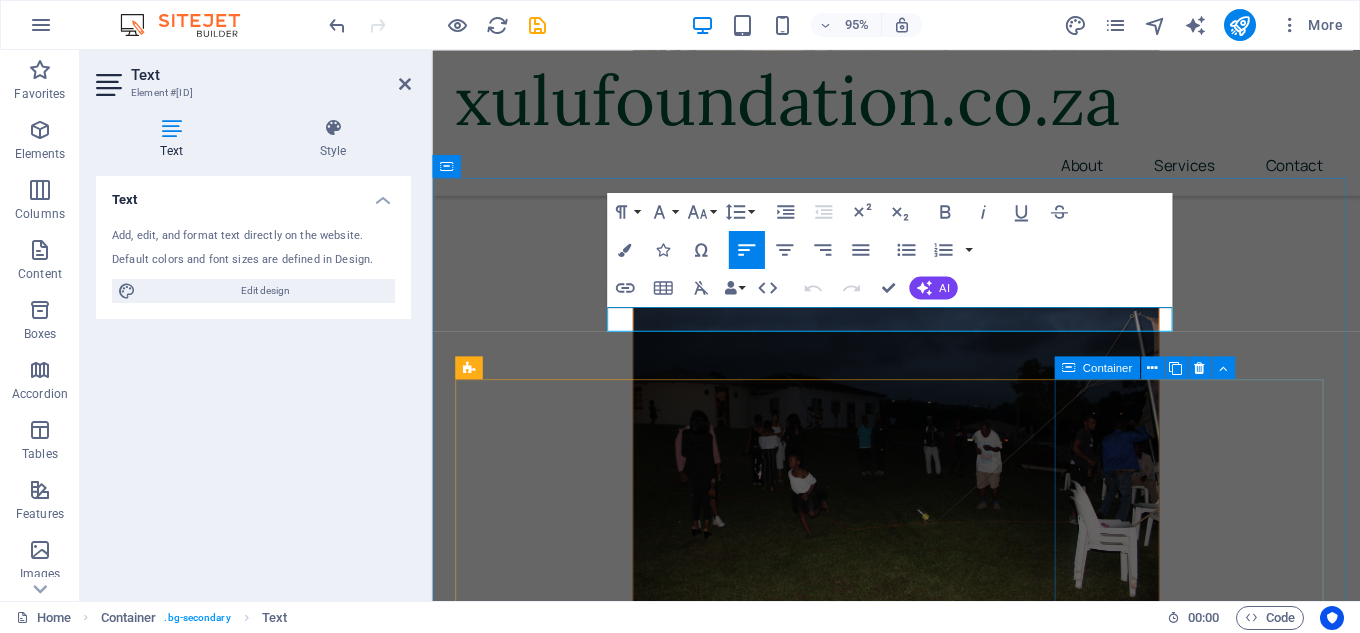 scroll, scrollTop: 4259, scrollLeft: 0, axis: vertical 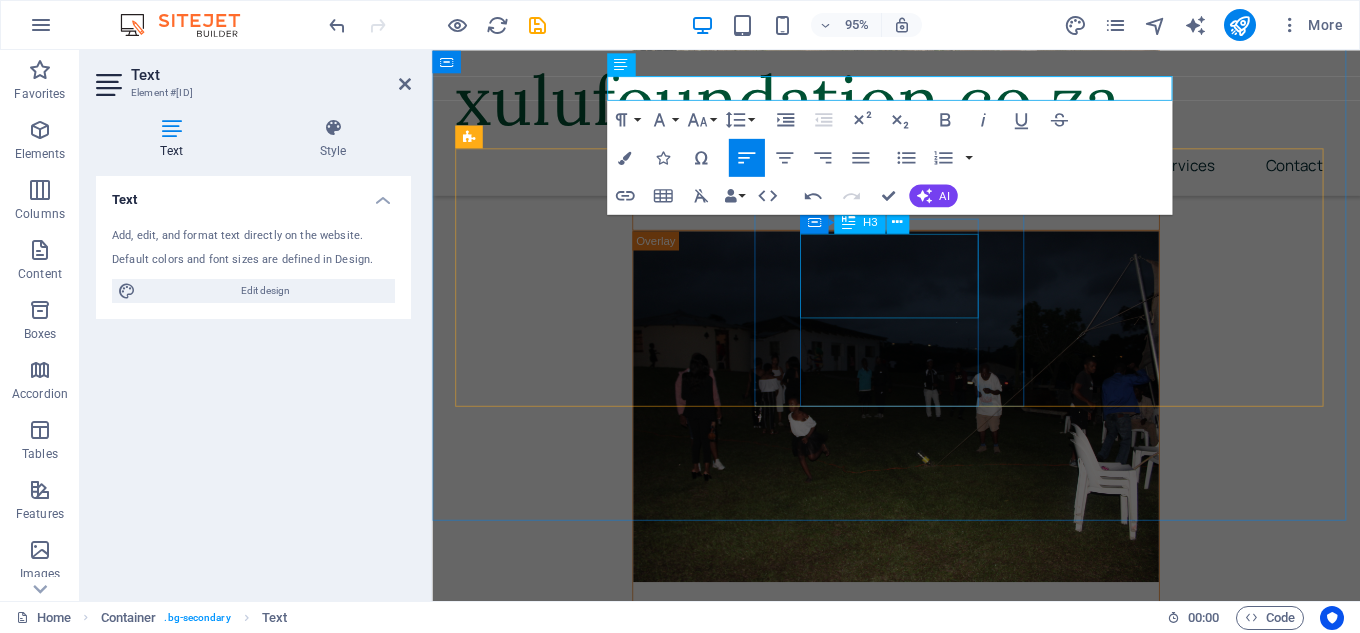 click on "Drop-in lab services at our offices" at bounding box center (600, 3185) 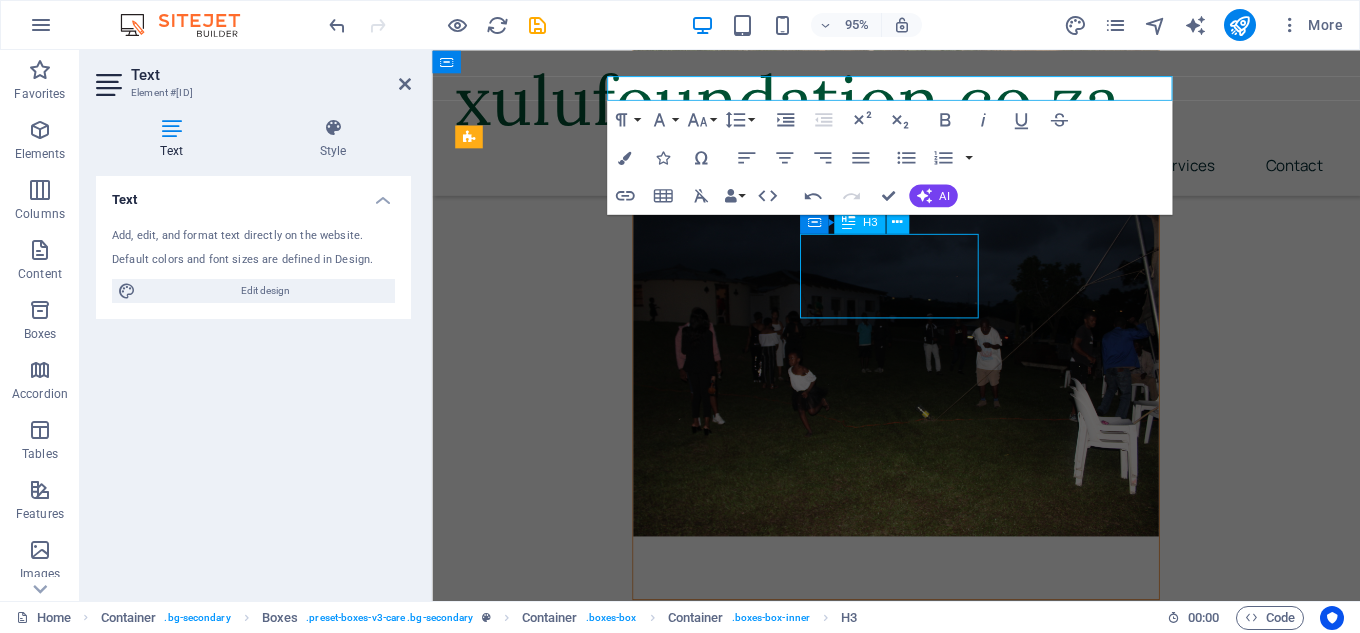 scroll, scrollTop: 4223, scrollLeft: 0, axis: vertical 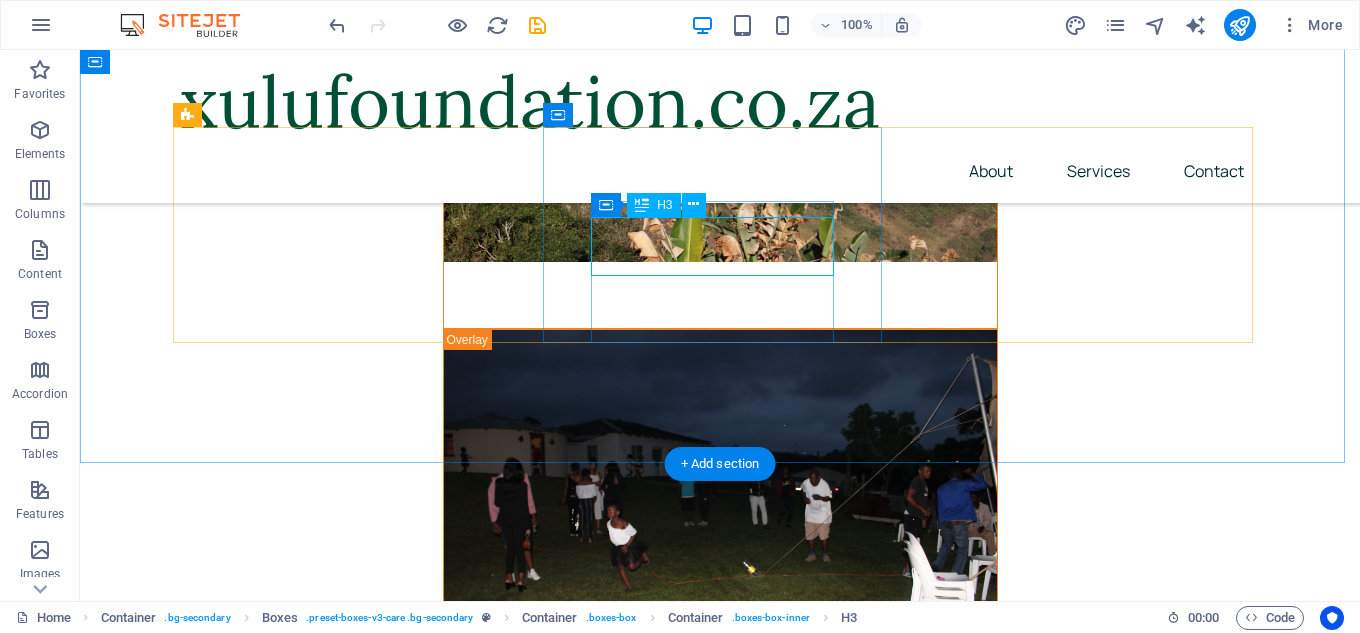 click on "Drop-in lab services at our offices" at bounding box center [349, 3209] 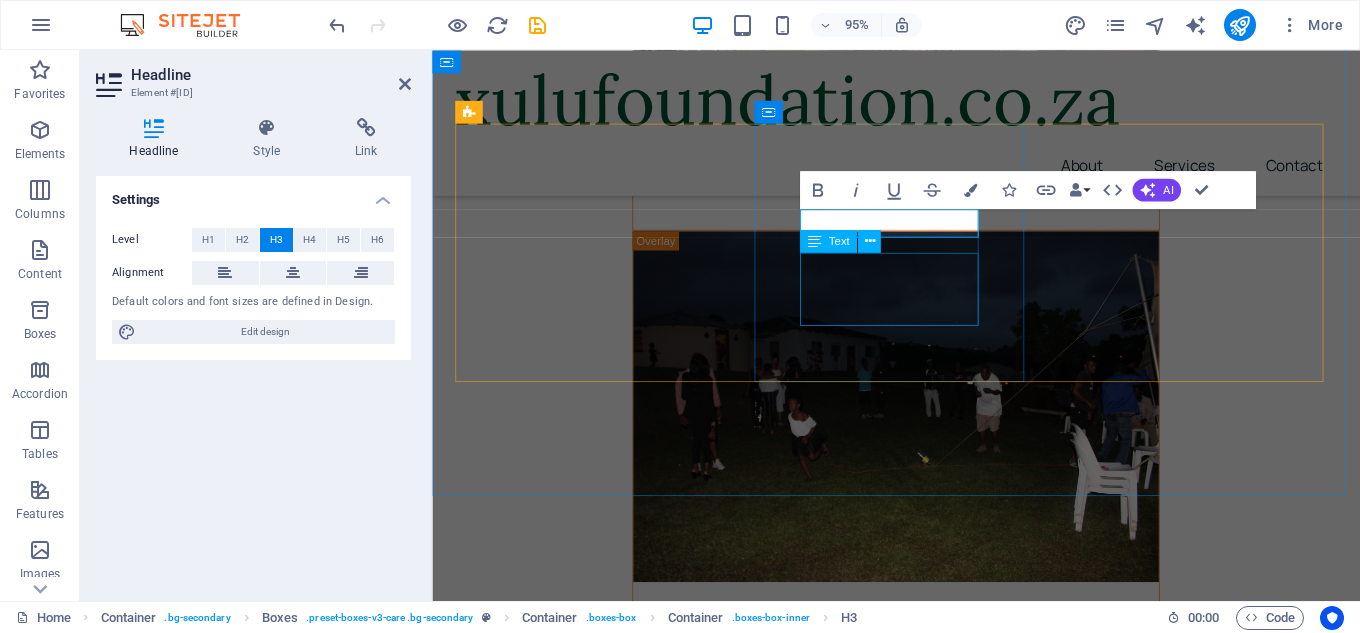click on "Lorem ipsum dolor sit amet, consectetur adipiscing elit." at bounding box center [600, 3200] 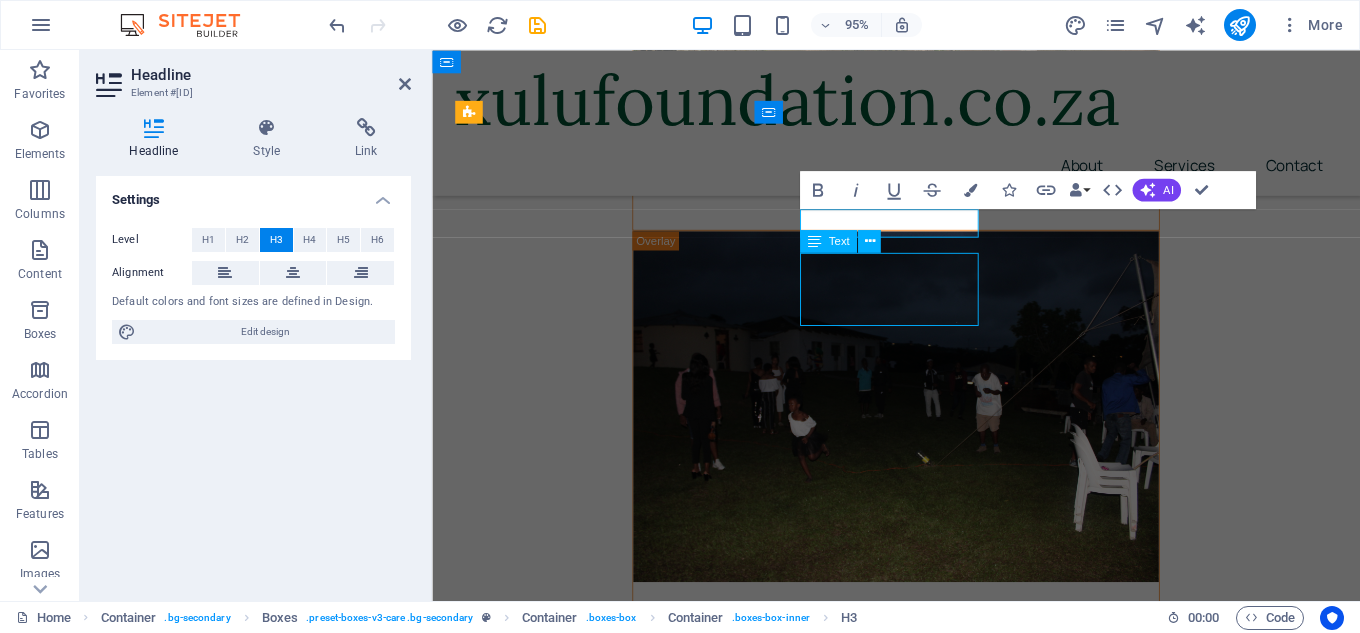 click on "Lorem ipsum dolor sit amet, consectetur adipiscing elit." at bounding box center [600, 3200] 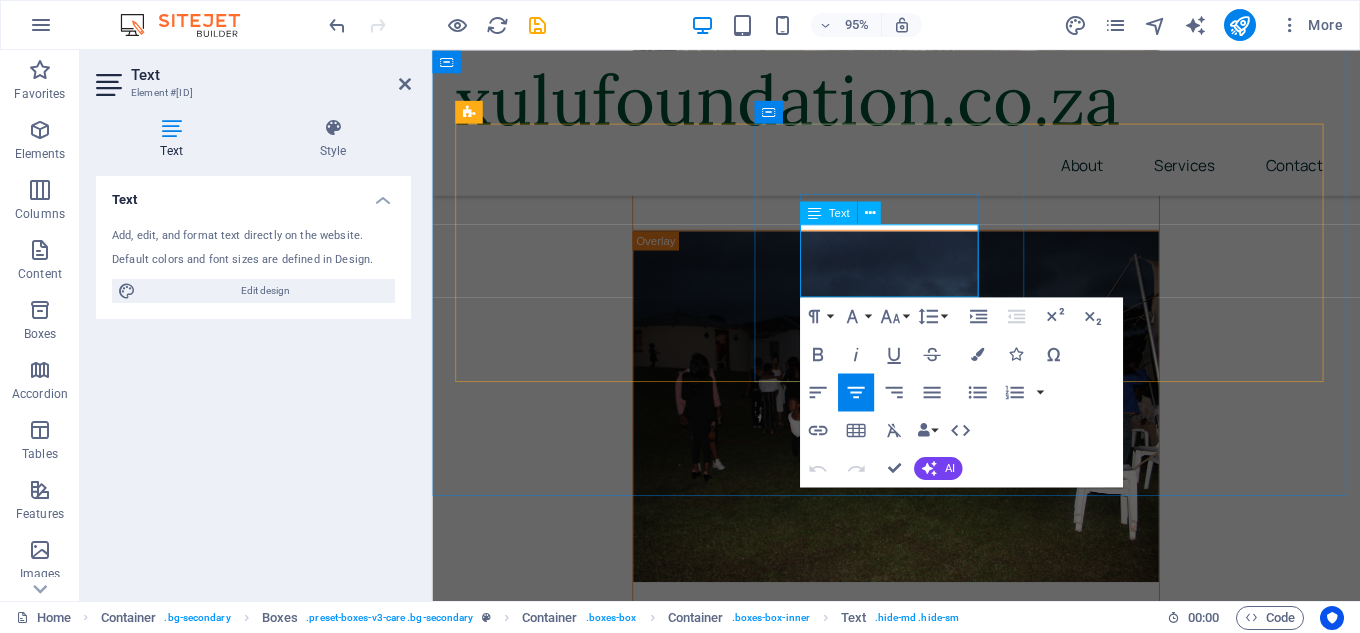 click on "Lorem ipsum dolor sit amet, consectetur adipiscing elit." at bounding box center (600, 3170) 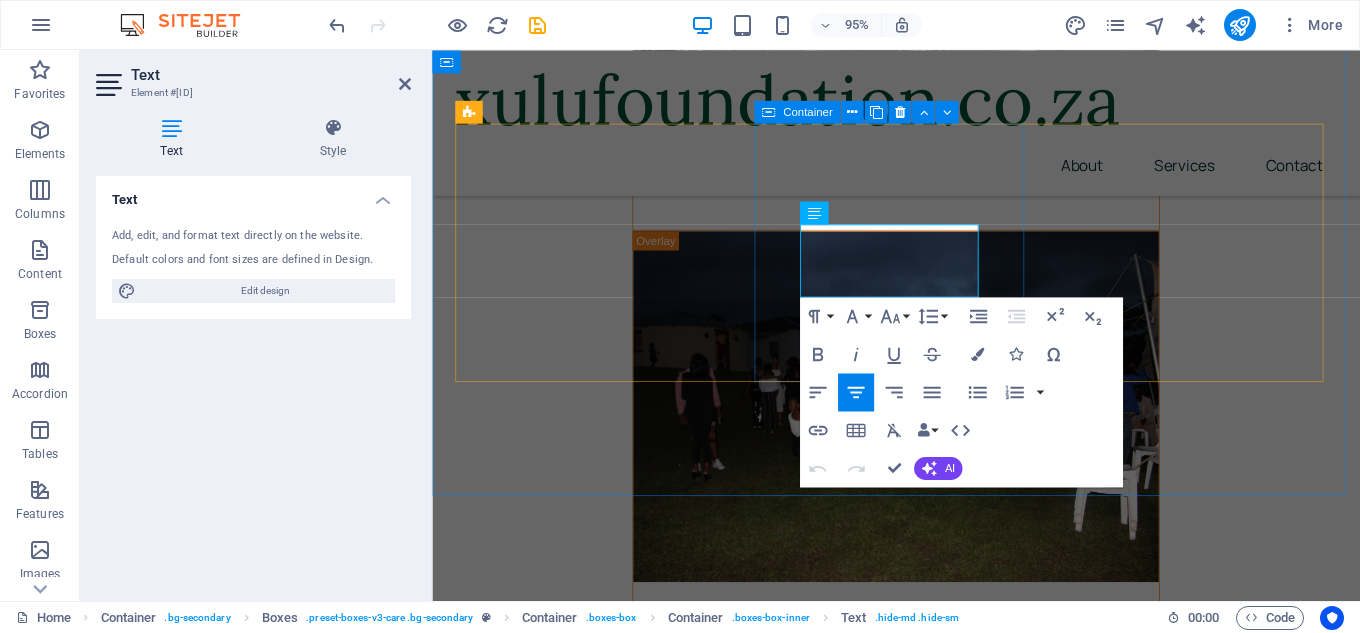 drag, startPoint x: 987, startPoint y: 294, endPoint x: 800, endPoint y: 213, distance: 203.78911 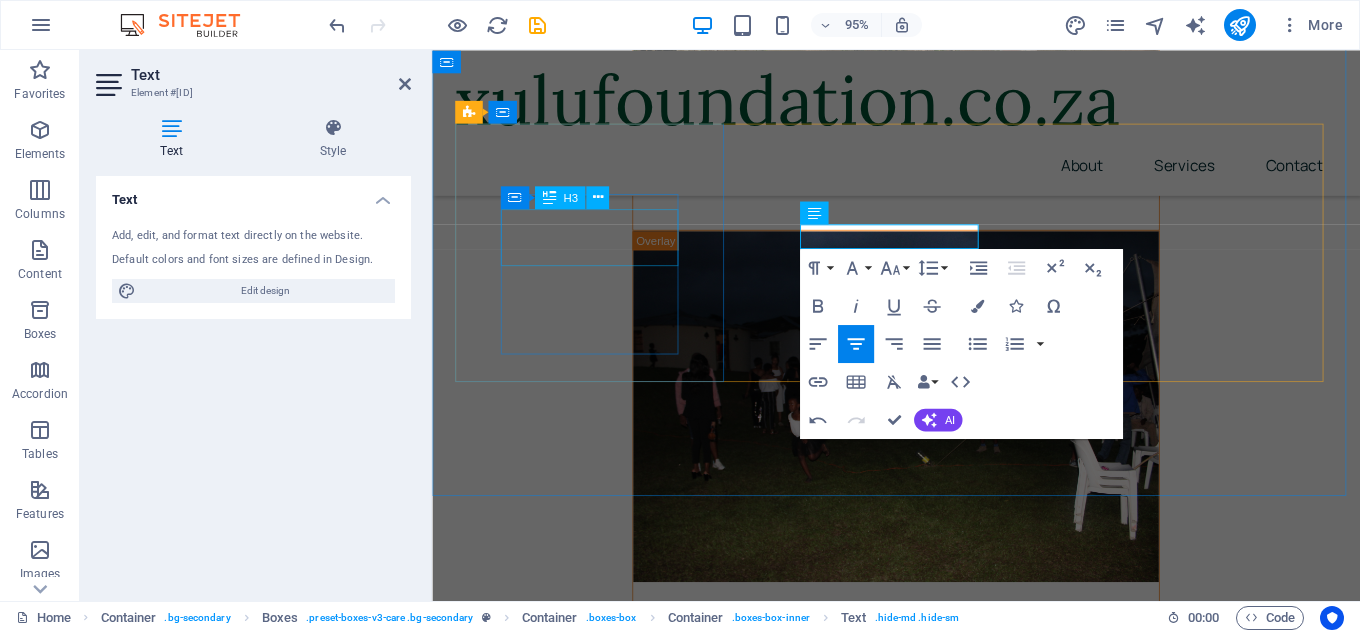 click on "Same/next-day  appointments" at bounding box center [600, 2888] 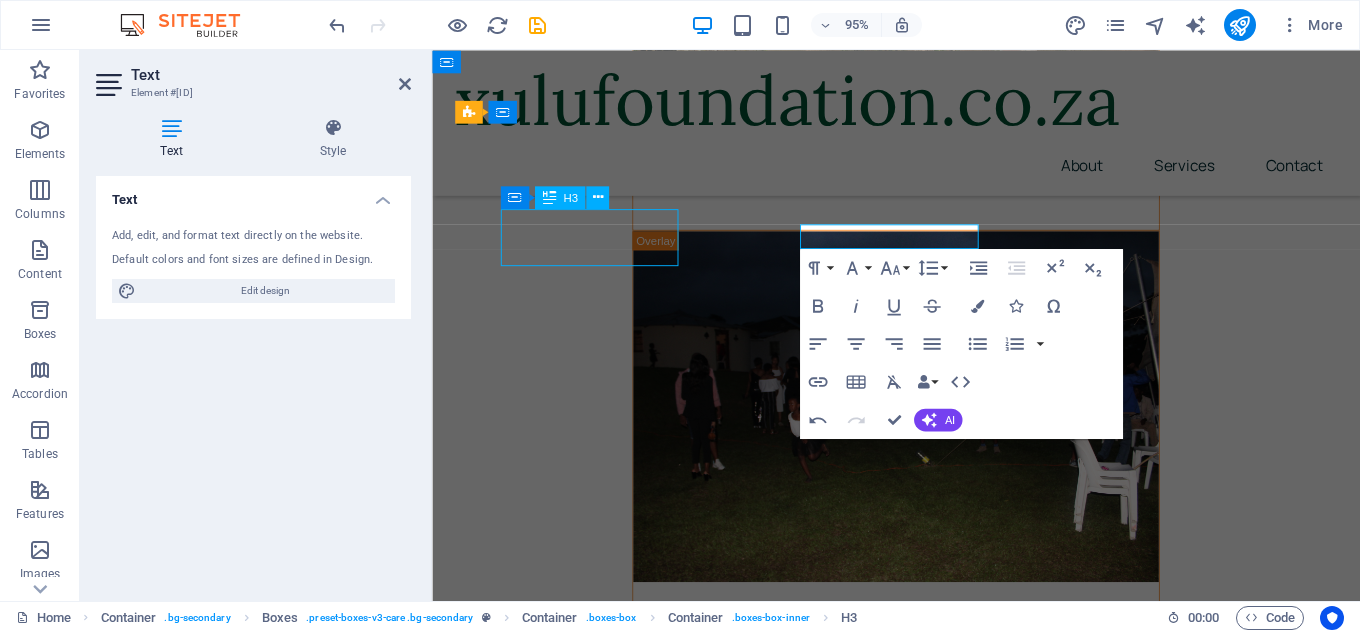 click on "Same/next-day  appointments Lorem ipsum dolor sit amet, consectetur adipiscing elit. 6 convenient locations nationwide Lorem ipsum dolor sit amet, consectetur adipiscing elit." at bounding box center (920, 3107) 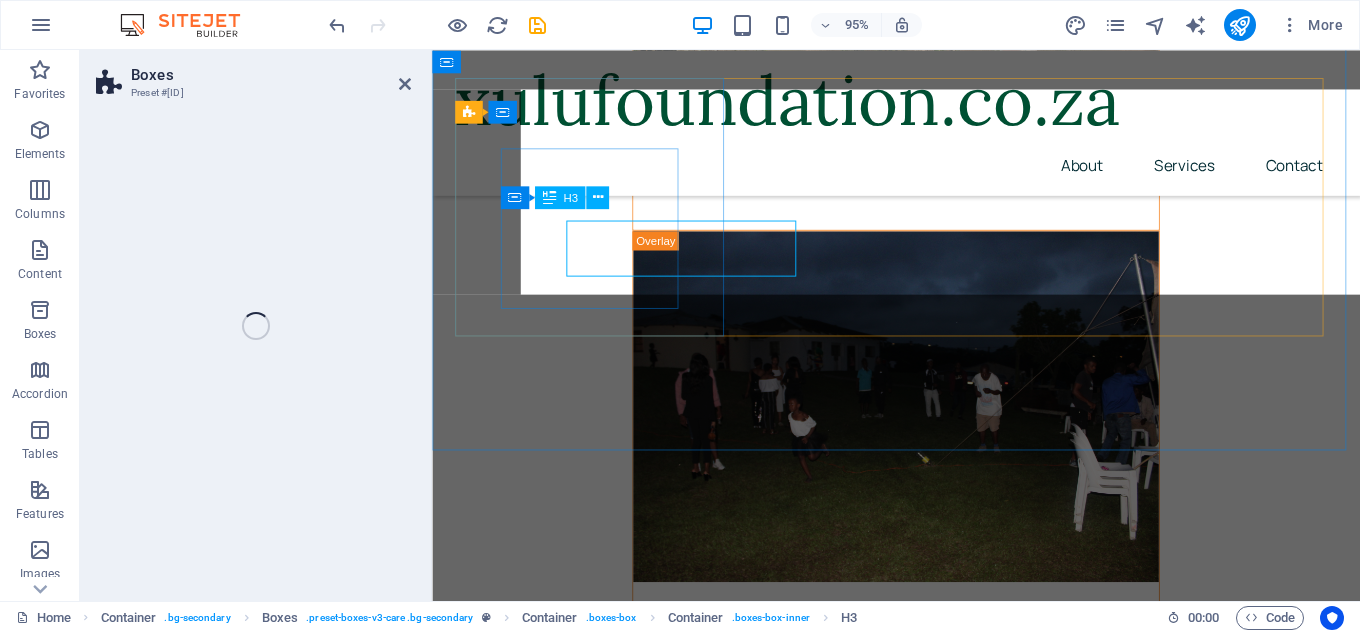 click on "Same/next-day  appointments" at bounding box center (600, 2888) 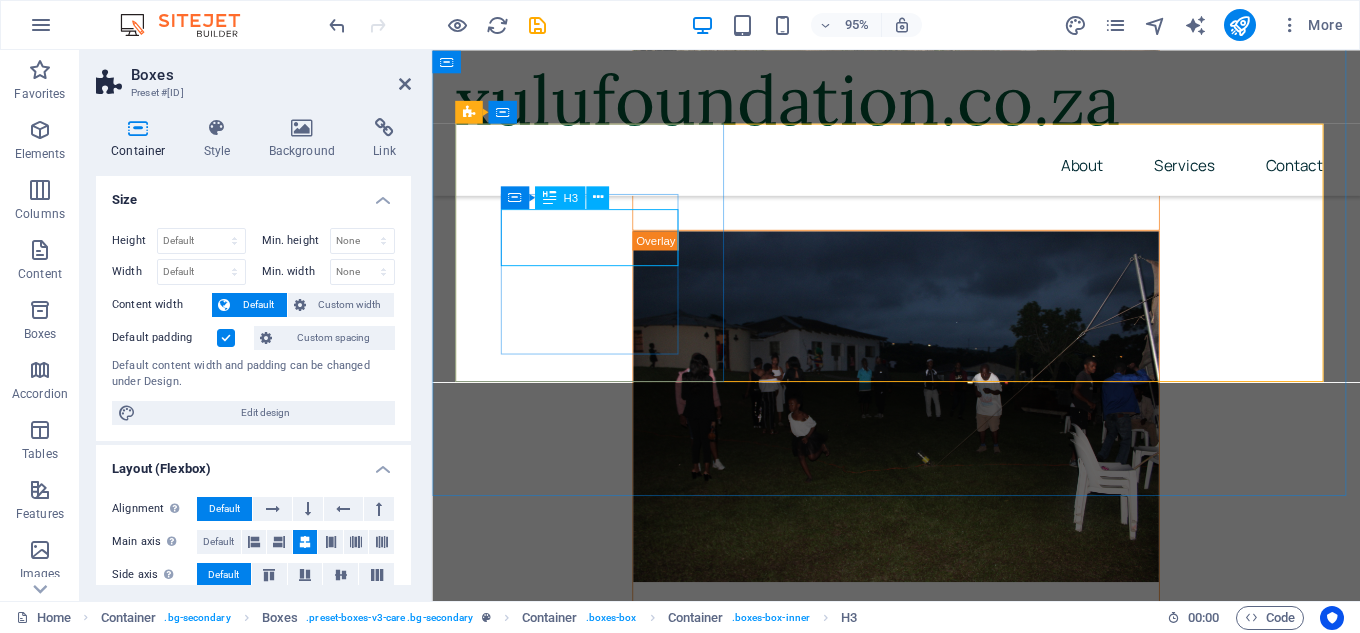 click on "Same/next-day  appointments" at bounding box center (600, 2888) 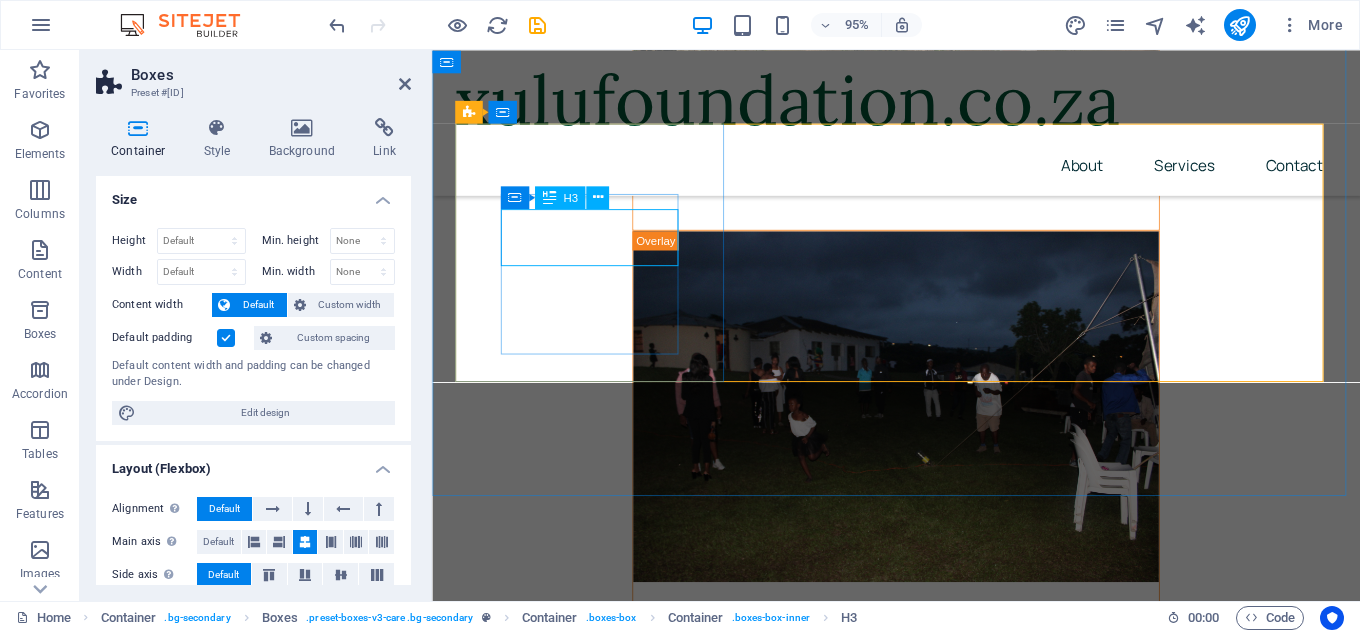 click on "Same/next-day  appointments" at bounding box center [600, 2888] 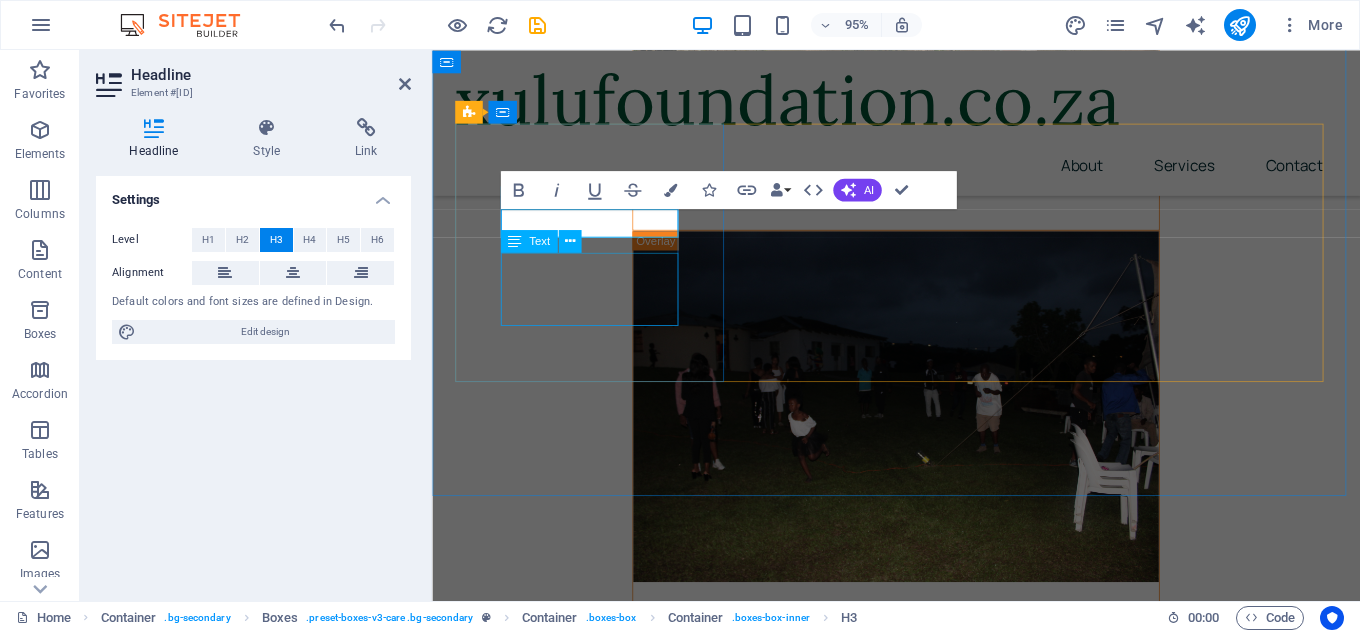click on "Lorem ipsum dolor sit amet, consectetur adipiscing elit." at bounding box center [600, 2941] 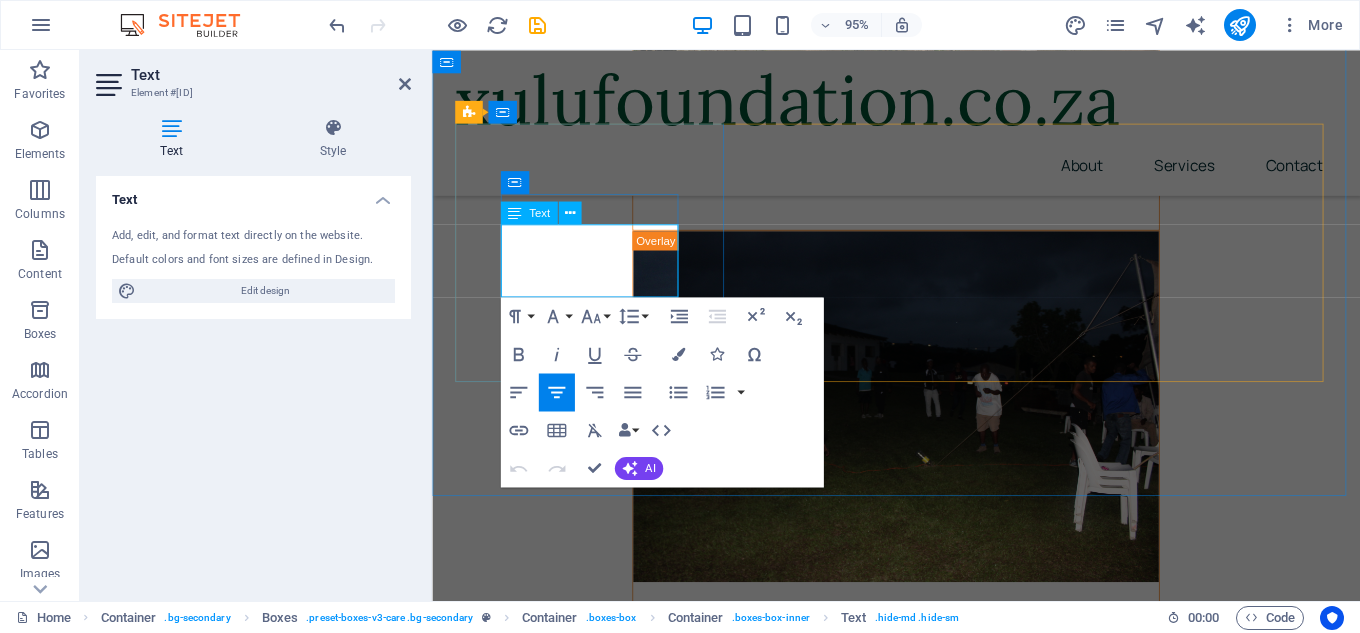 click on "Lorem ipsum dolor sit amet, consectetur adipiscing elit." at bounding box center (600, 2912) 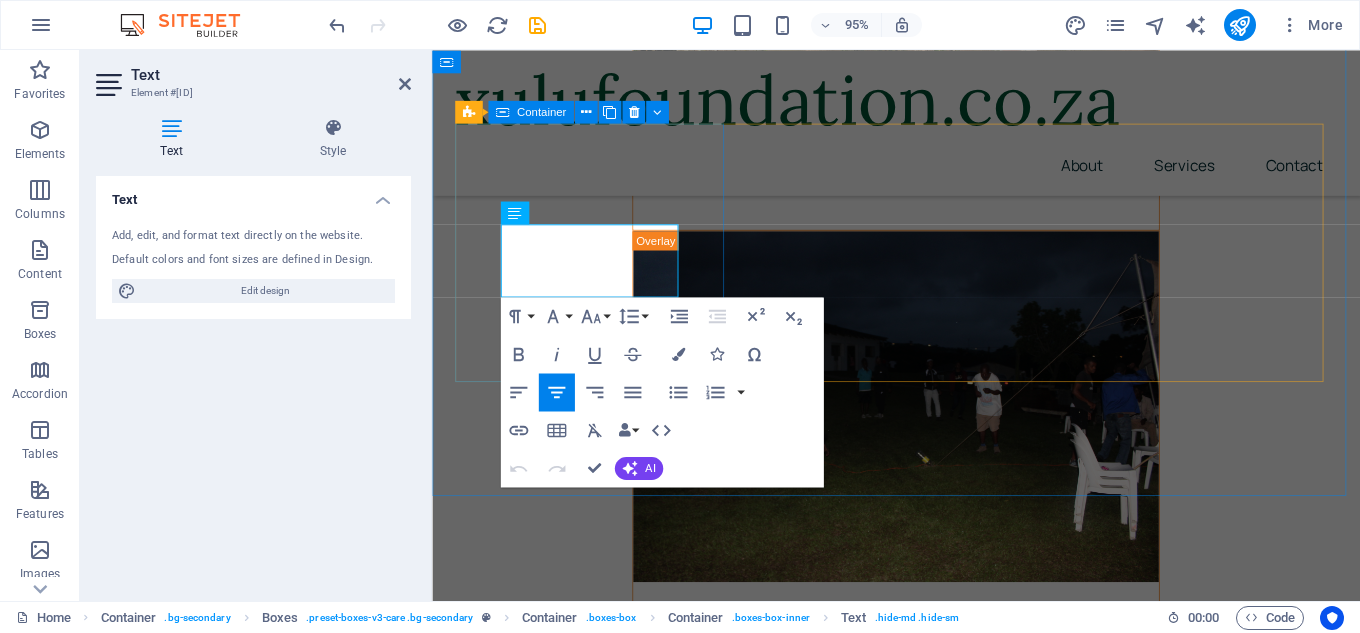 drag, startPoint x: 657, startPoint y: 292, endPoint x: 502, endPoint y: 245, distance: 161.96913 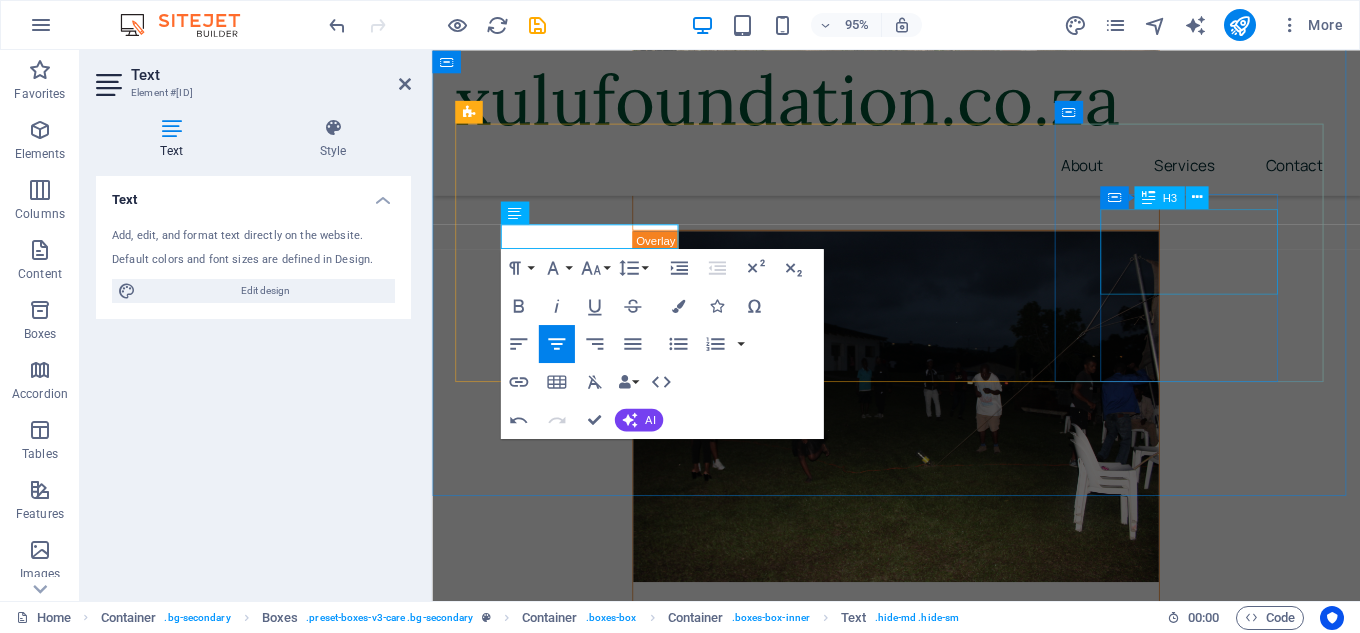 click on "6 convenient locations nationwide" at bounding box center (600, 3171) 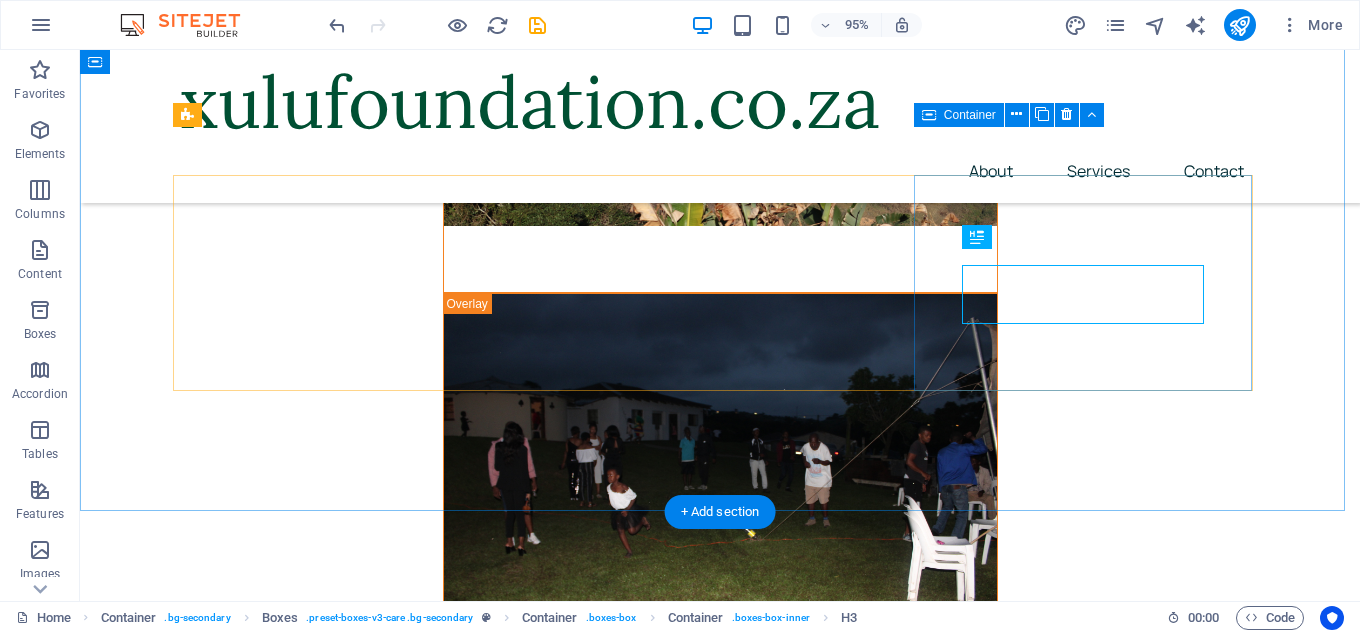scroll, scrollTop: 4223, scrollLeft: 0, axis: vertical 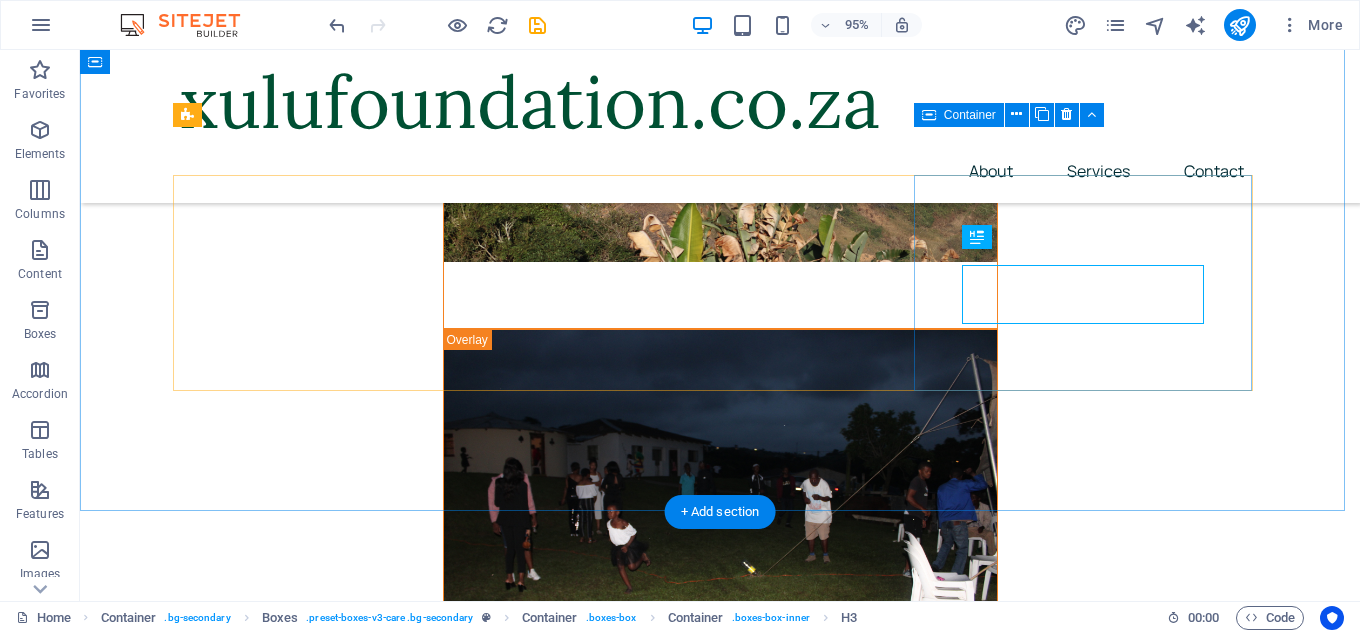 drag, startPoint x: 902, startPoint y: 261, endPoint x: 1213, endPoint y: 250, distance: 311.19446 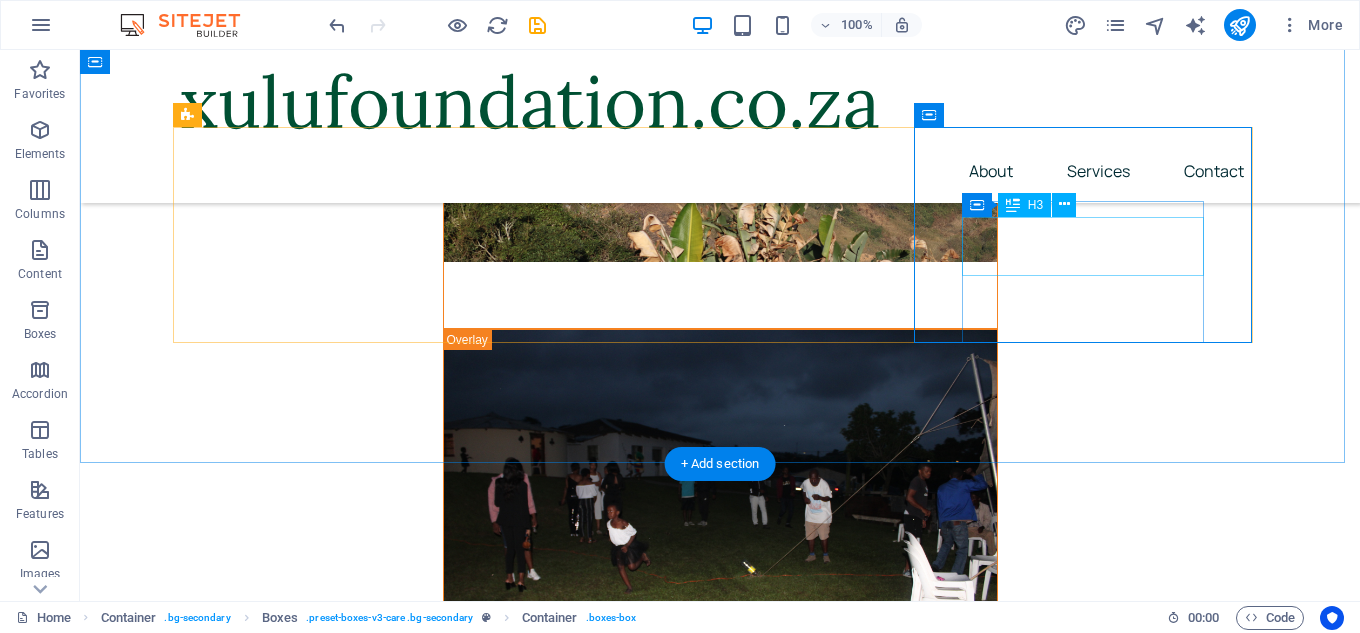 click on "6 convenient locations nationwide" at bounding box center (349, 3220) 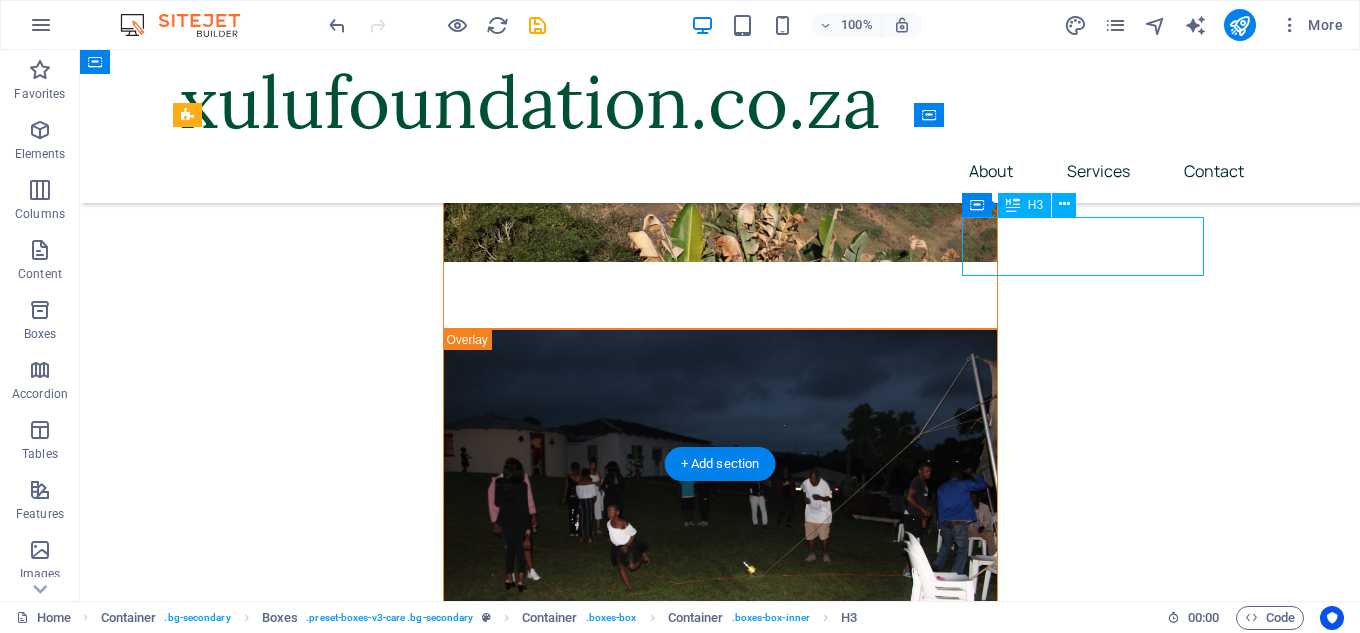 click on "6 convenient locations nationwide" at bounding box center (349, 3220) 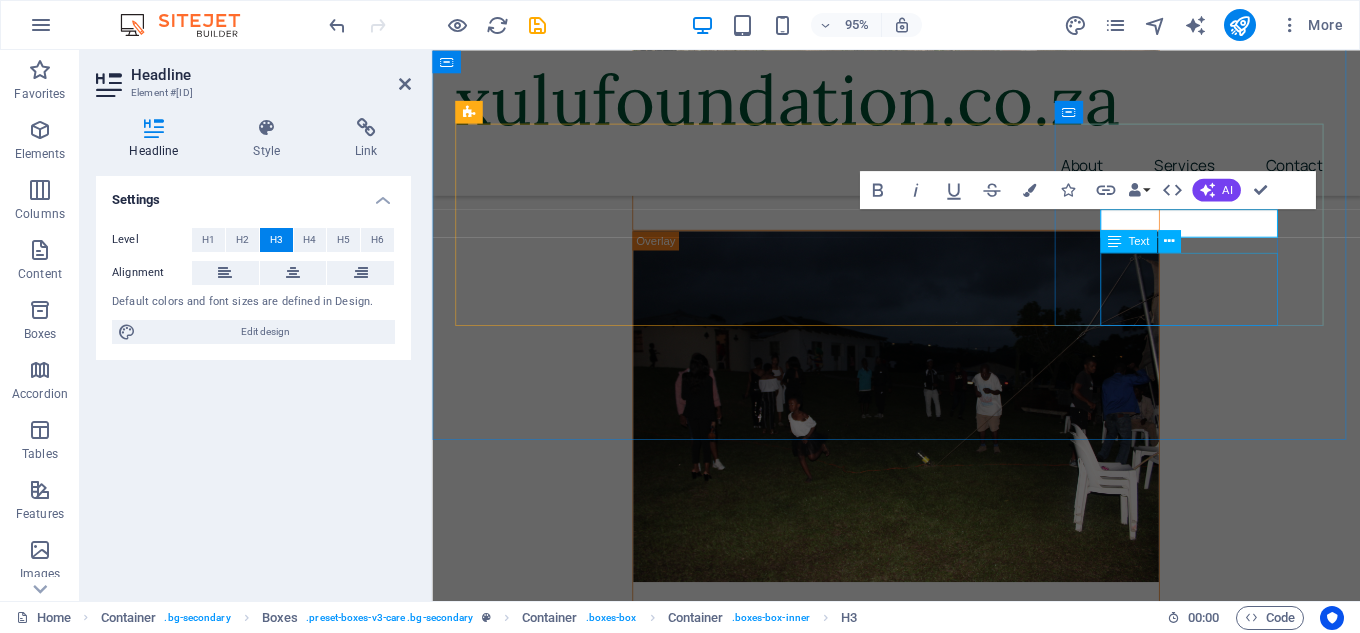 click on "Lorem ipsum dolor sit amet, consectetur adipiscing elit." at bounding box center (600, 3185) 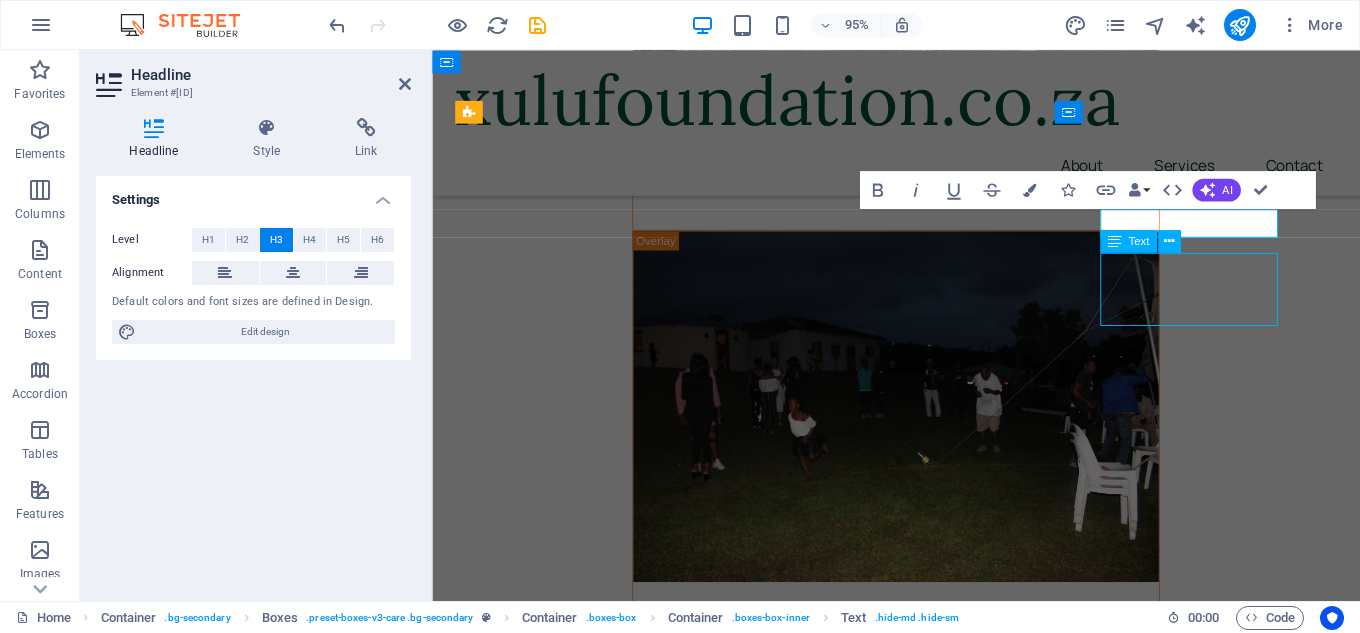 click on "Lorem ipsum dolor sit amet, consectetur adipiscing elit." at bounding box center (600, 3185) 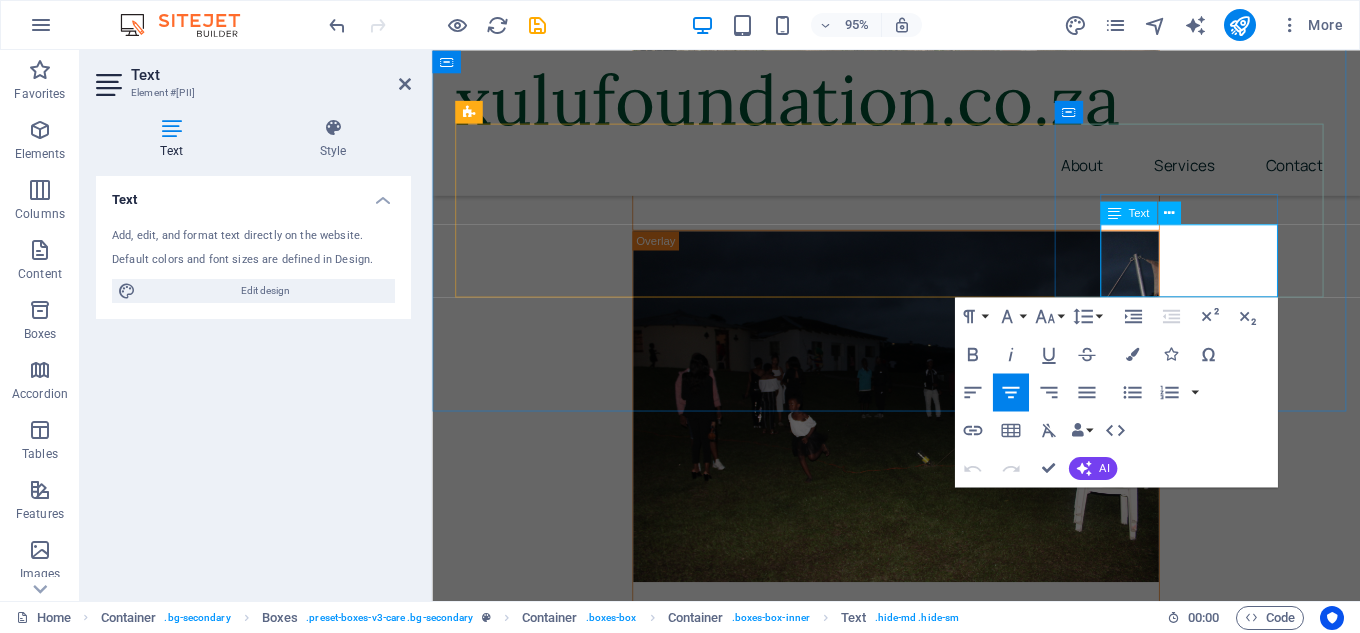click on "Lorem ipsum dolor sit amet, consectetur adipiscing elit." at bounding box center (600, 3156) 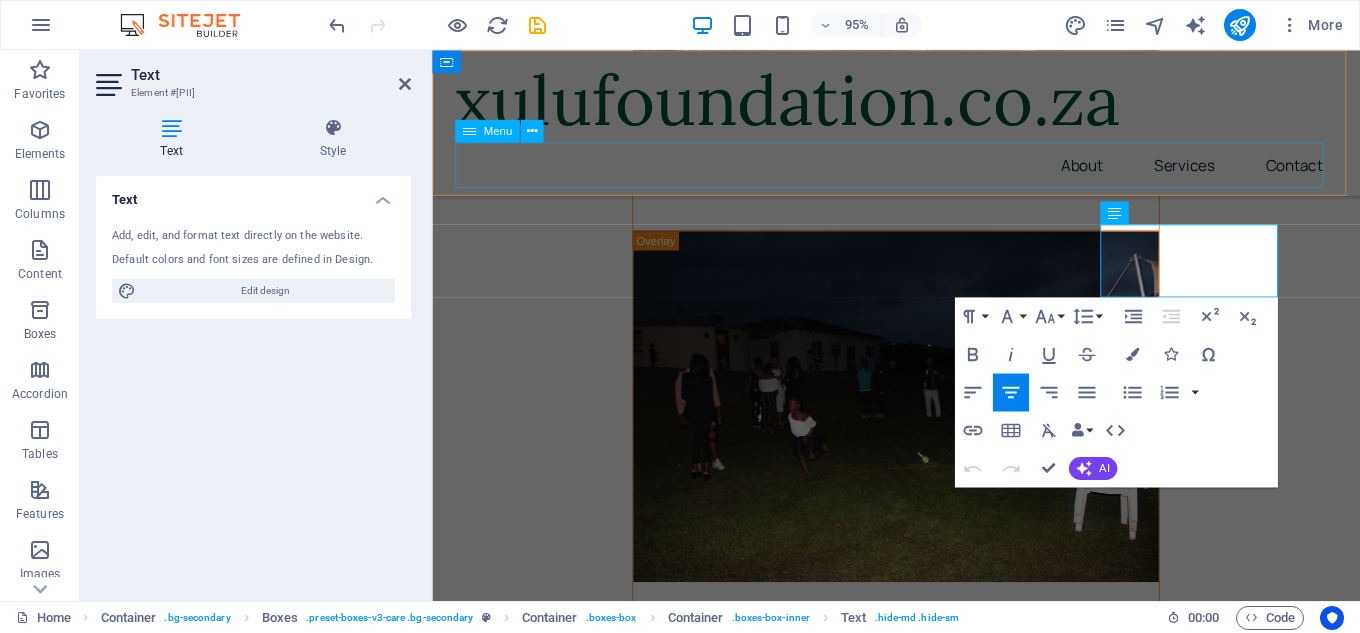 drag, startPoint x: 1296, startPoint y: 298, endPoint x: 1035, endPoint y: 184, distance: 284.81046 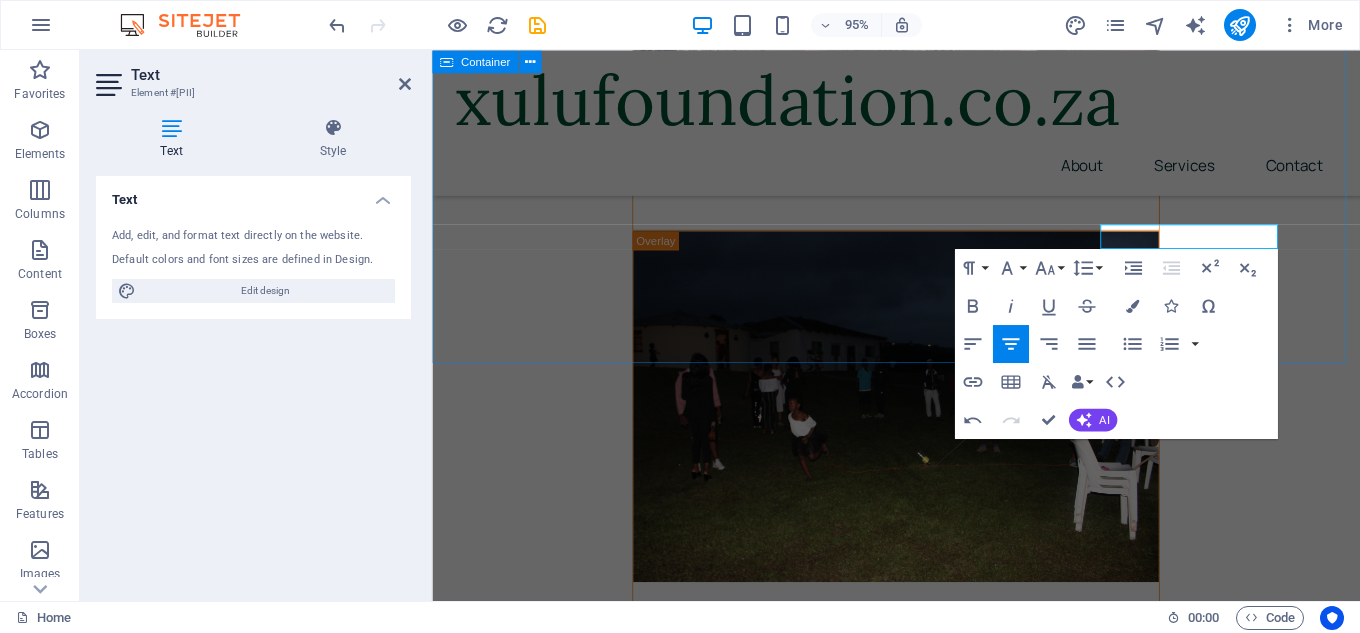 click at bounding box center [920, 2923] 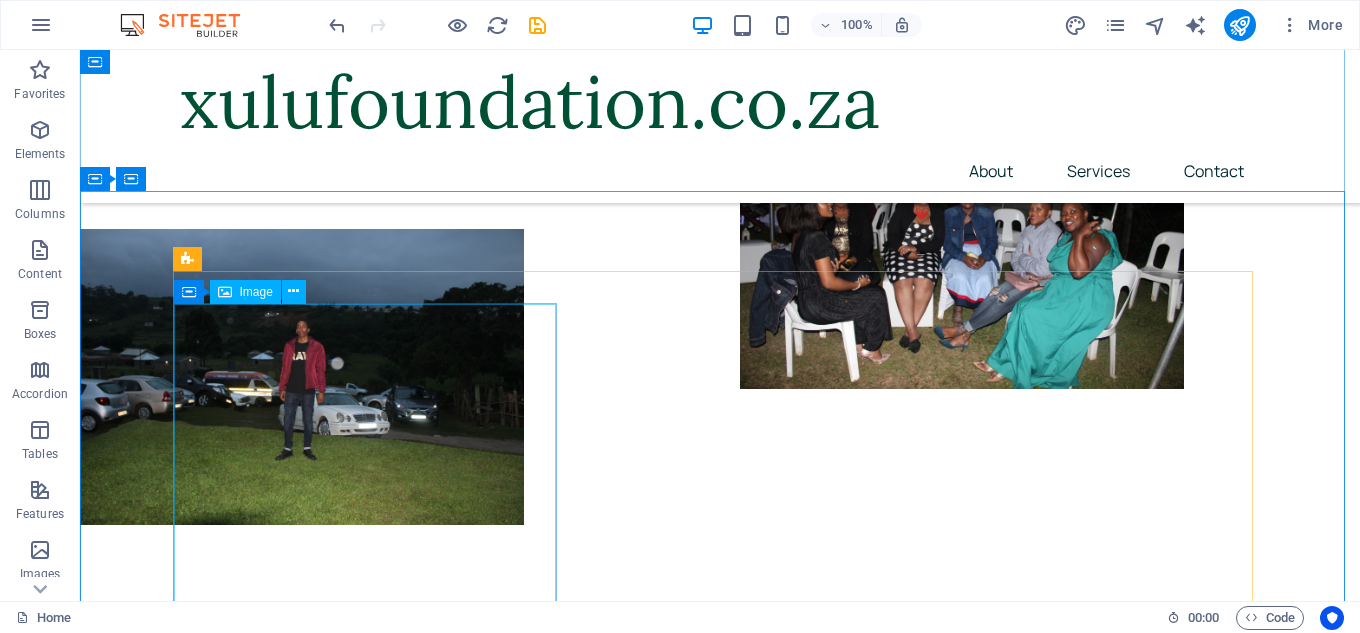 scroll, scrollTop: 6293, scrollLeft: 0, axis: vertical 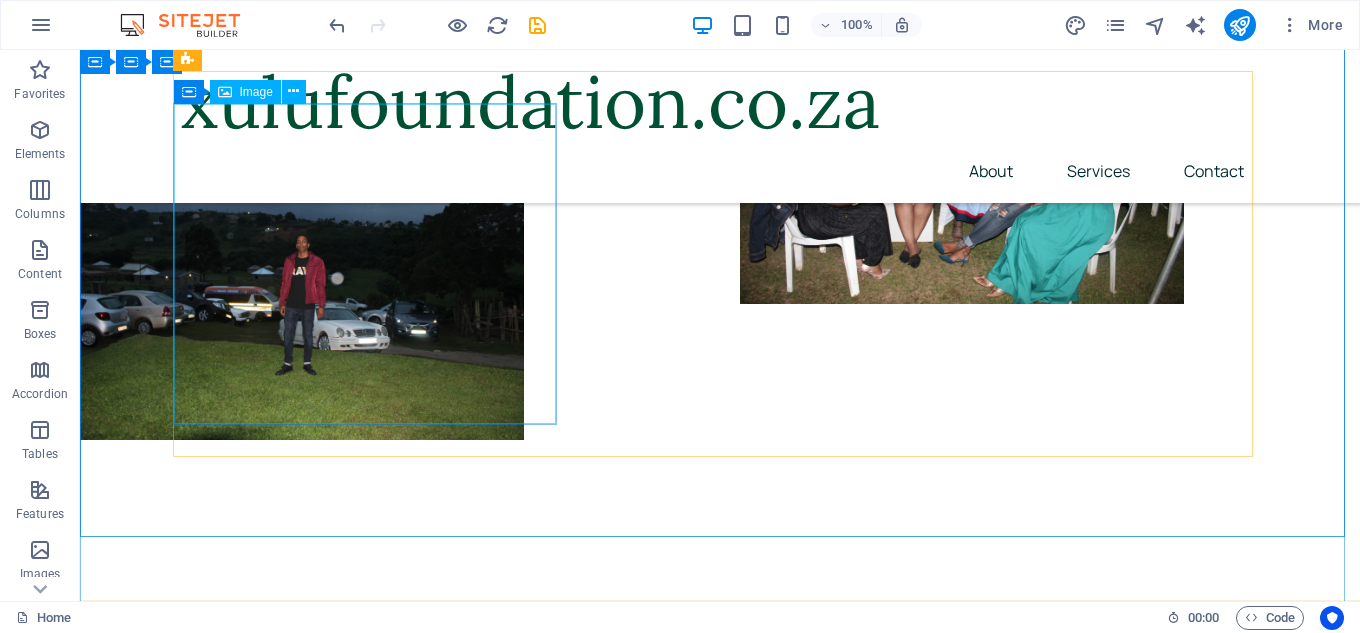click at bounding box center (720, 4414) 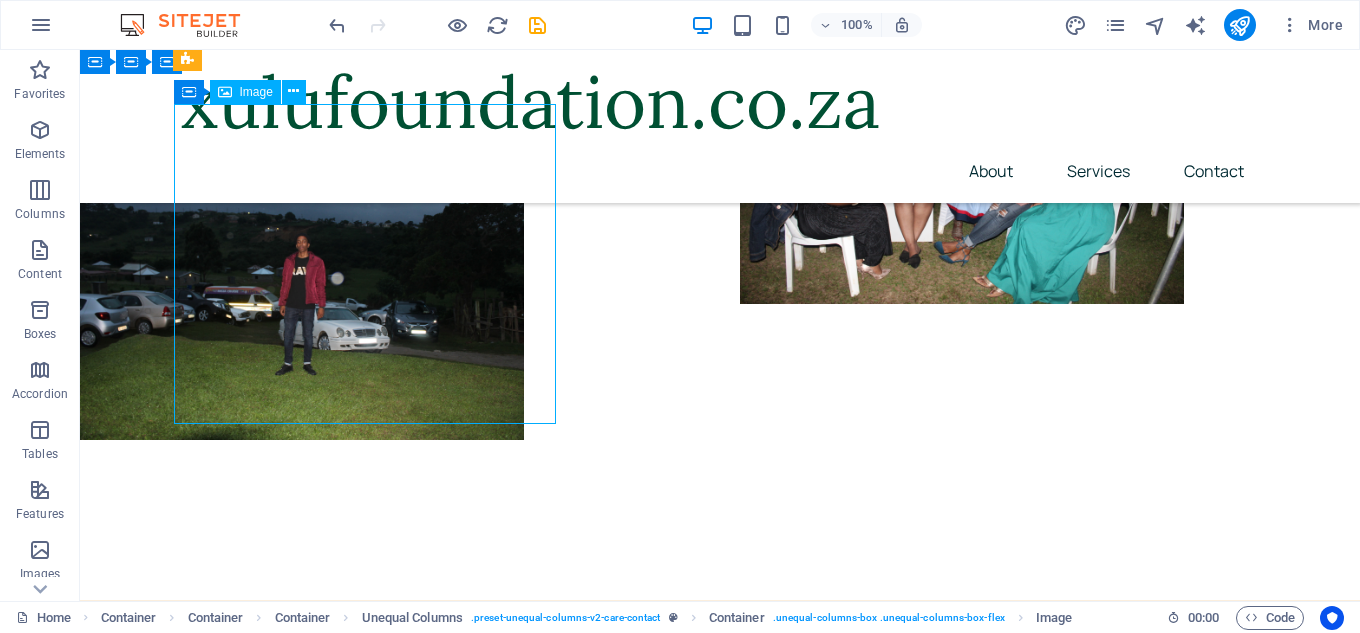 click at bounding box center [720, 4414] 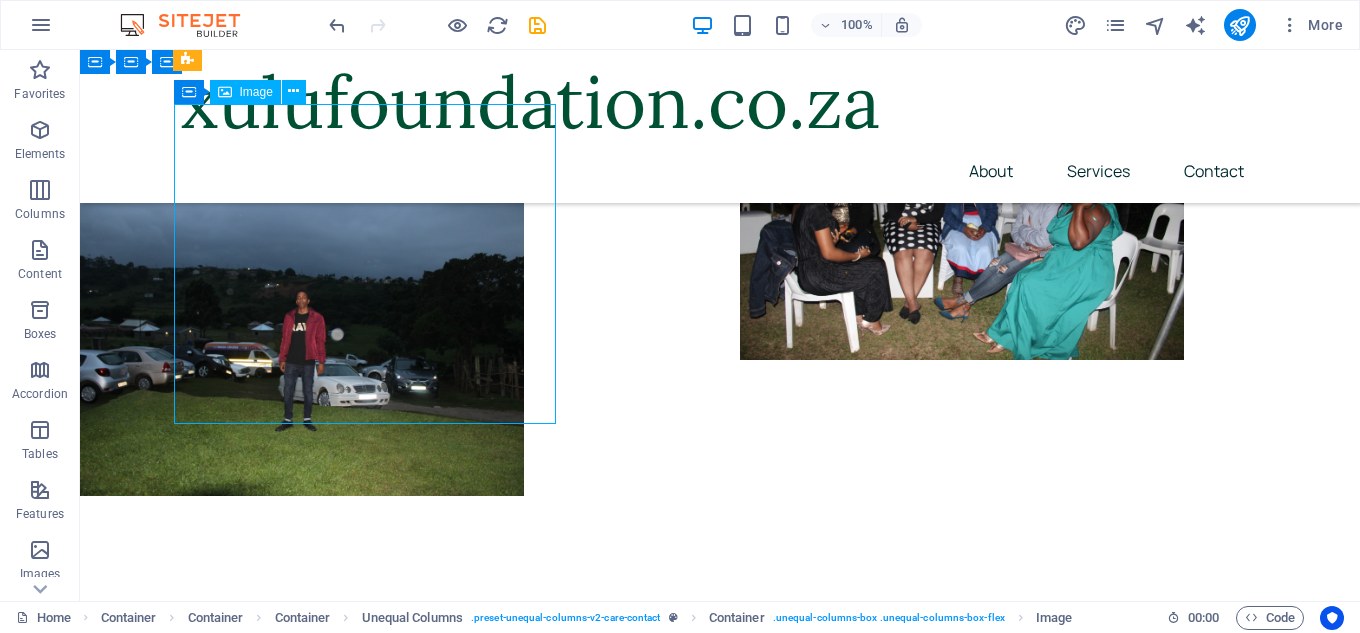 select on "px" 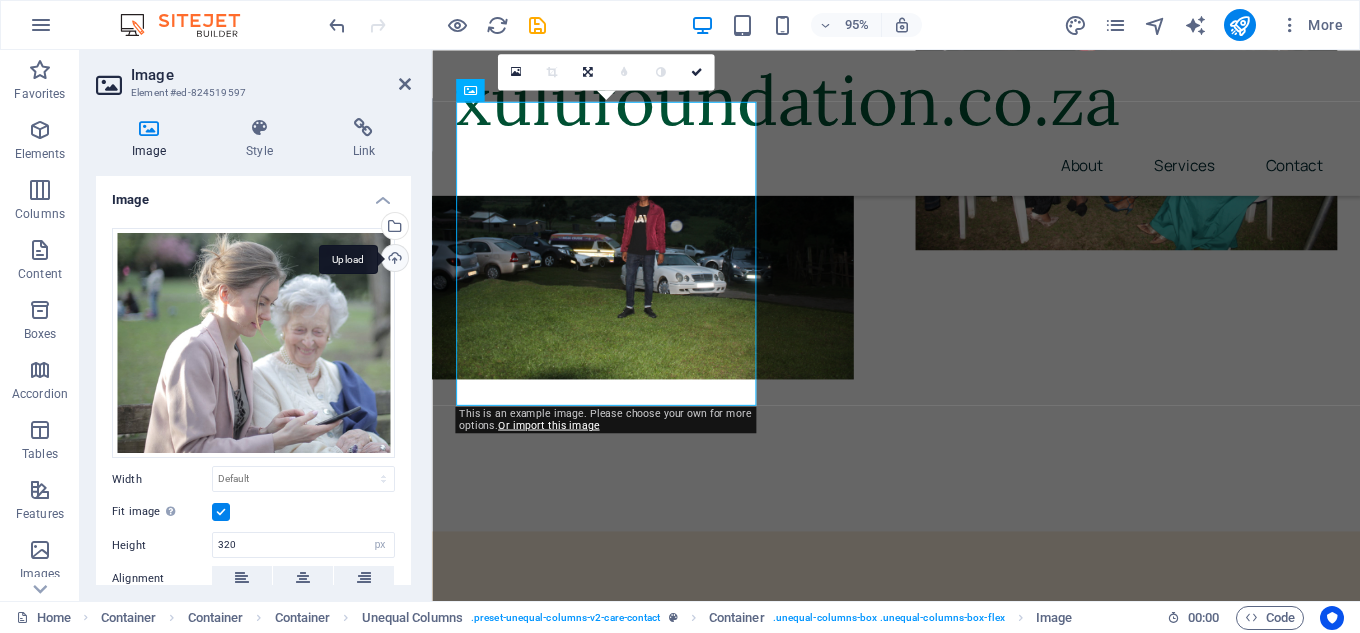 click on "Upload" at bounding box center (393, 260) 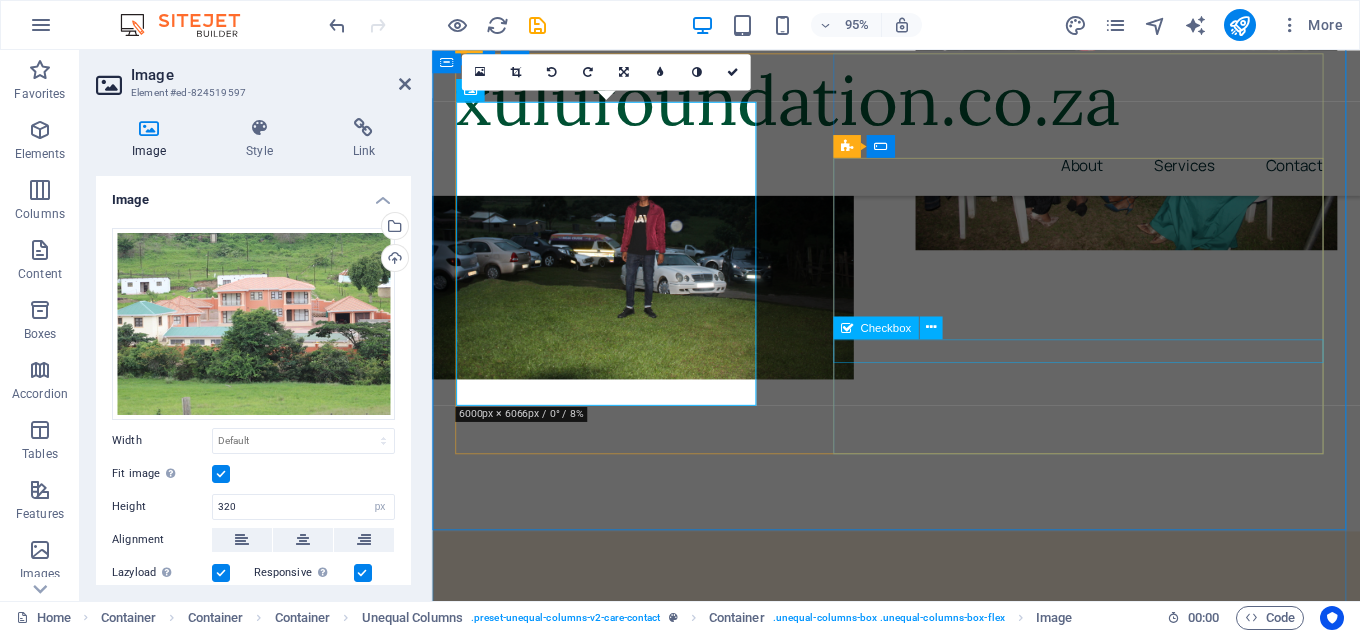 scroll, scrollTop: 6748, scrollLeft: 0, axis: vertical 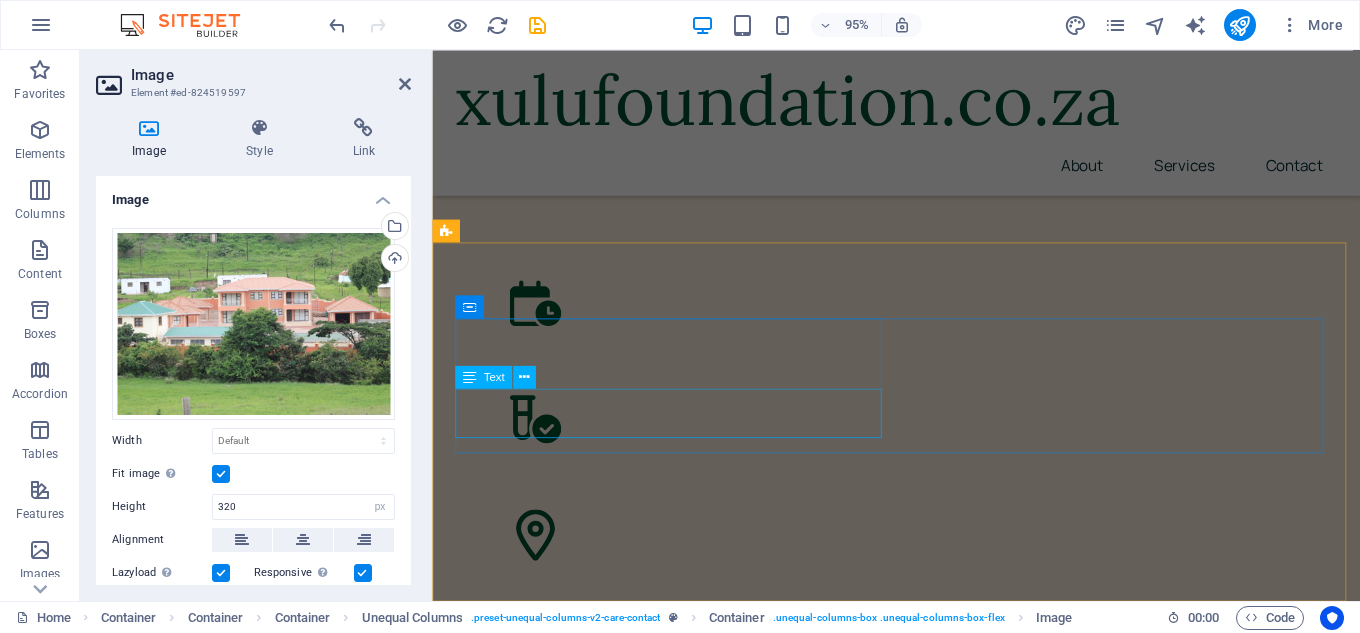 click on "It is a long established fact that a reader will be distracted by the readable content of a page when looking at its layout" at bounding box center (684, 4921) 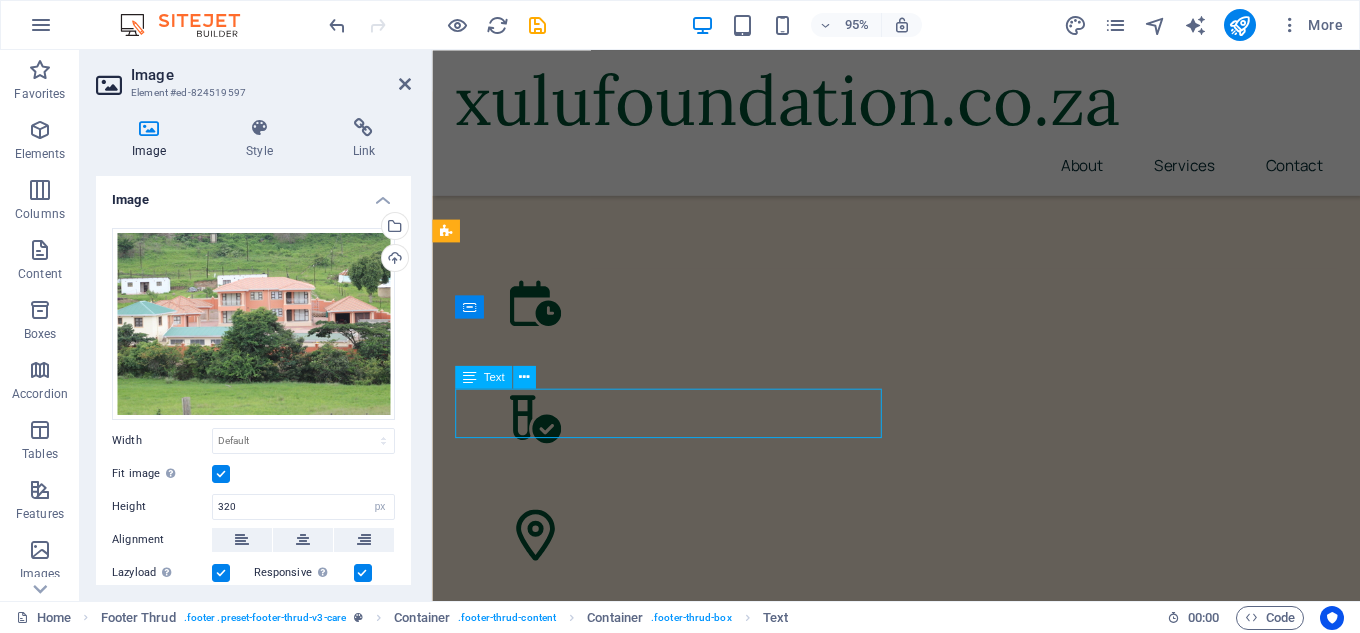 click on "It is a long established fact that a reader will be distracted by the readable content of a page when looking at its layout" at bounding box center (684, 4921) 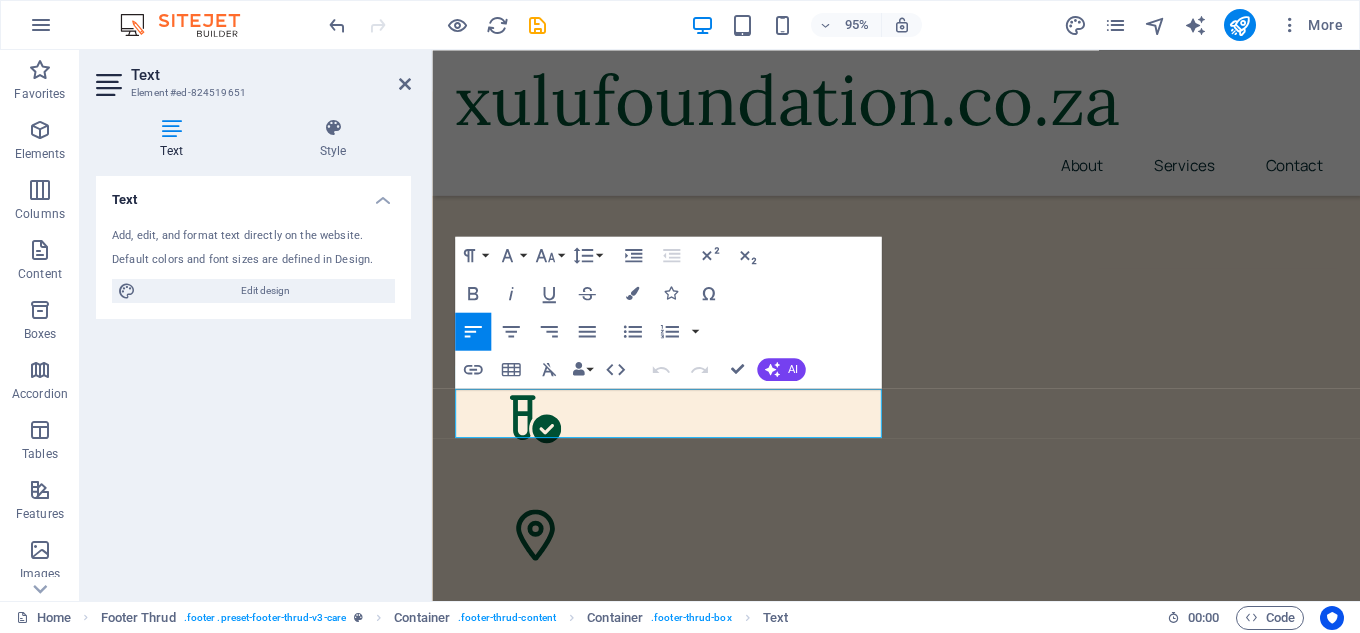 drag, startPoint x: 877, startPoint y: 442, endPoint x: 343, endPoint y: 423, distance: 534.3379 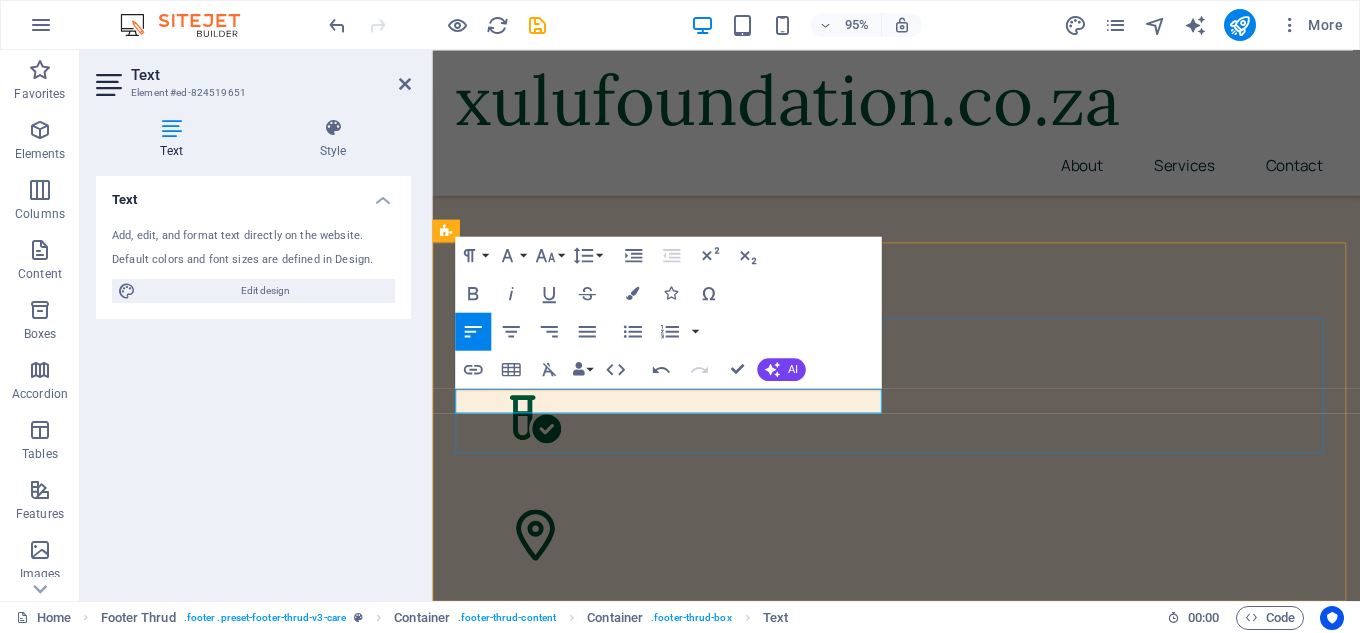 click on "Home About Services Contact" at bounding box center [920, 5042] 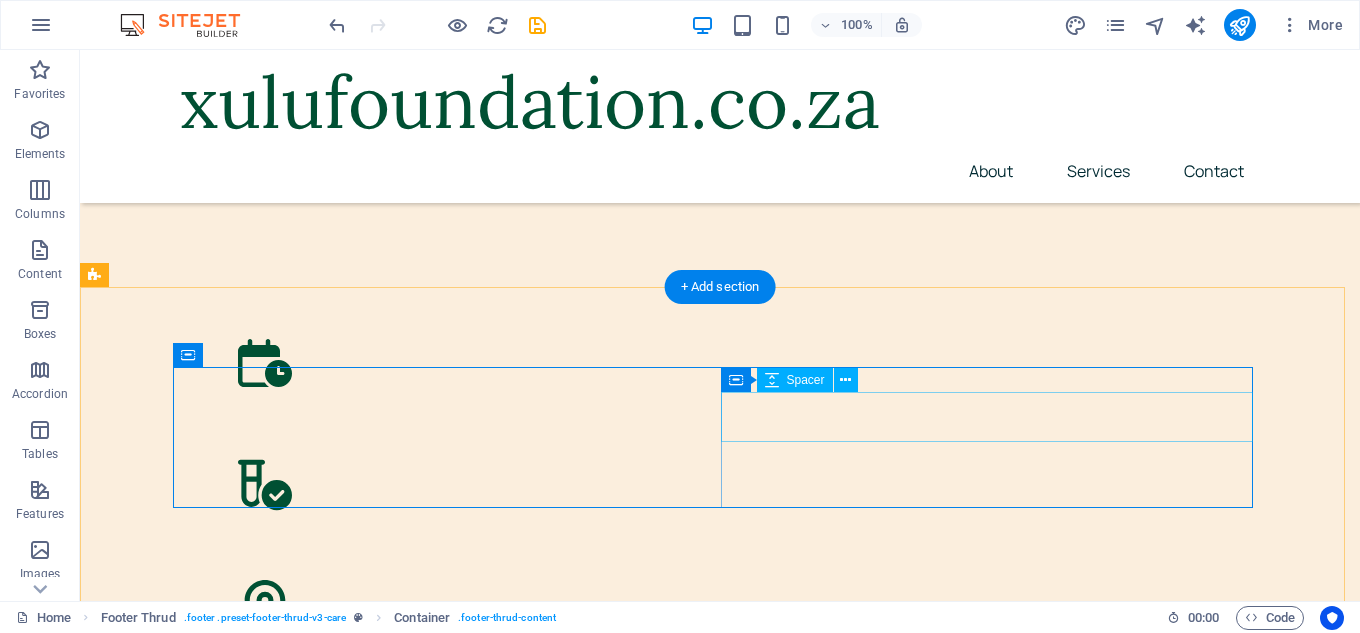 scroll, scrollTop: 6766, scrollLeft: 0, axis: vertical 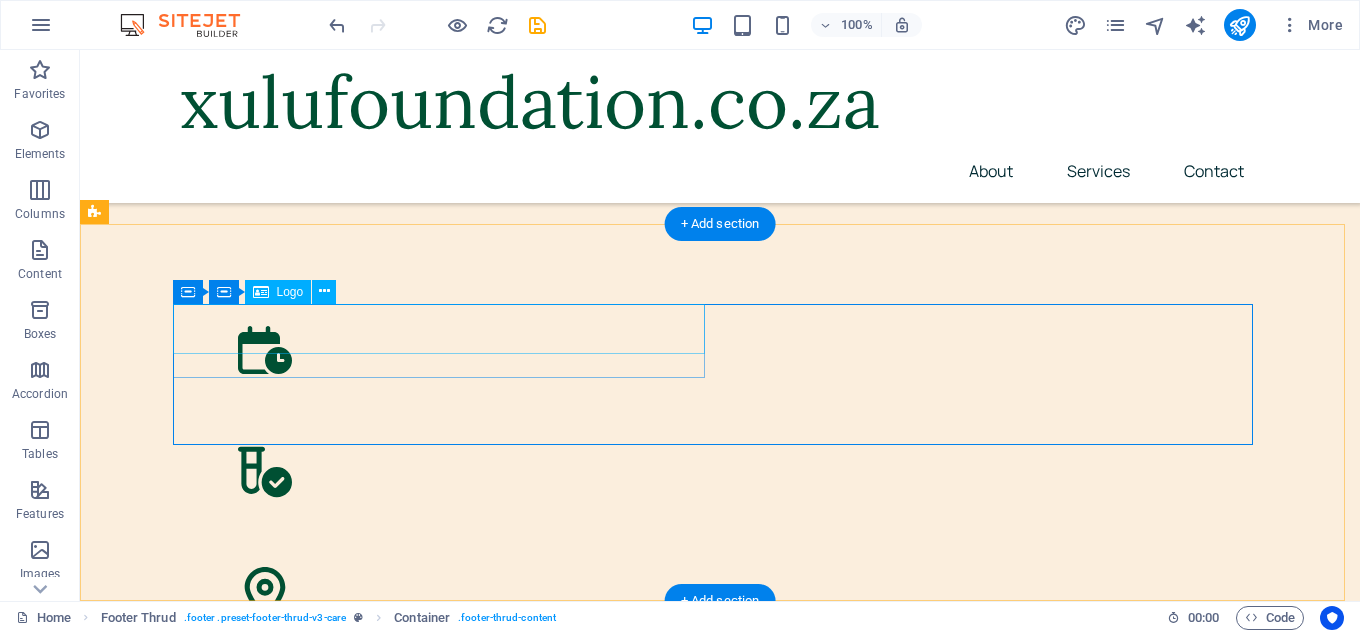 click at bounding box center [446, 4882] 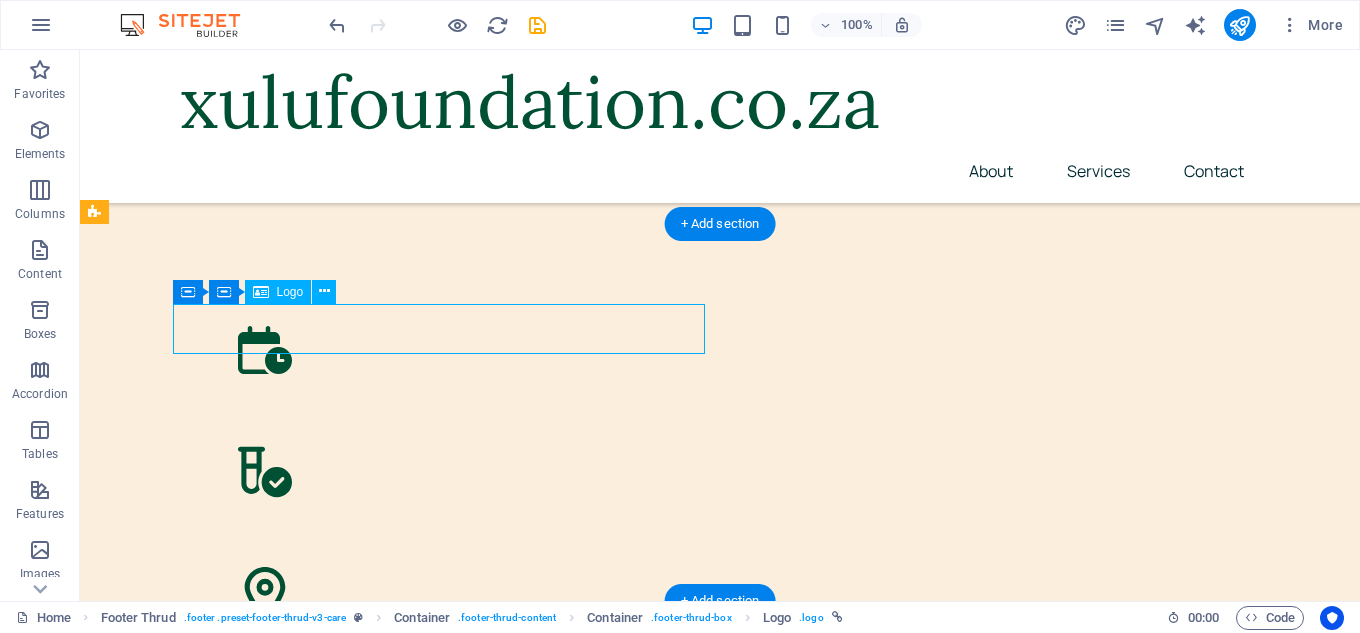 click at bounding box center [446, 4882] 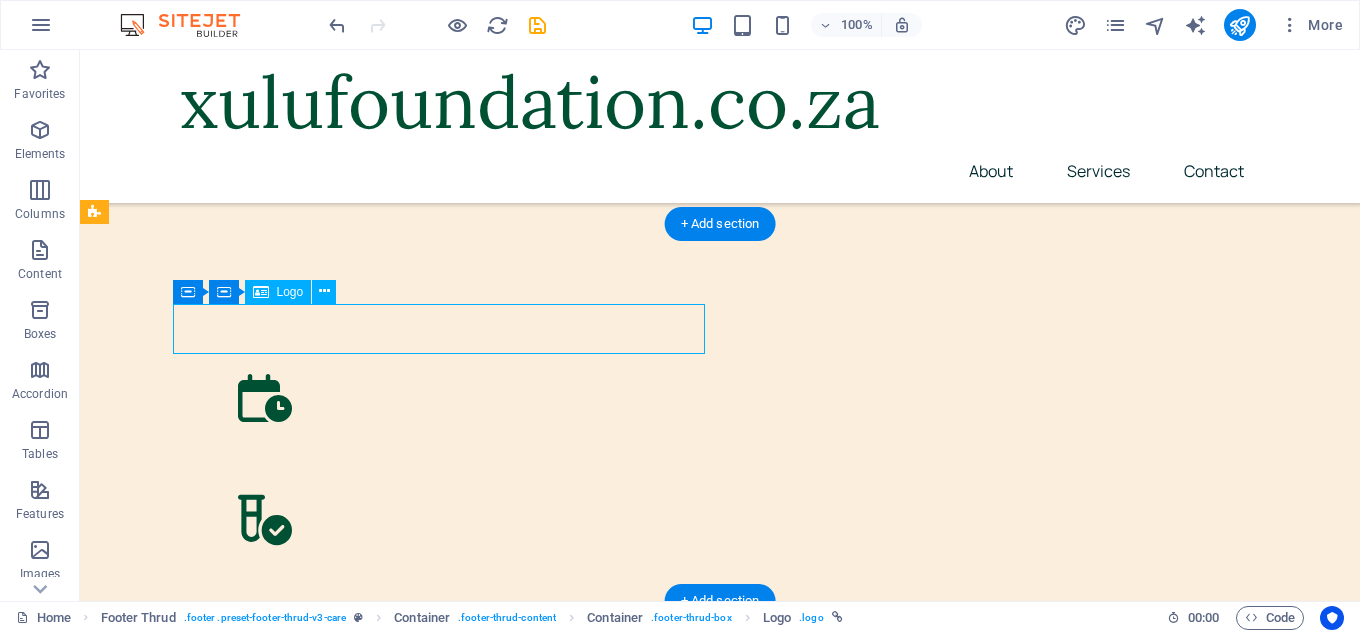 scroll, scrollTop: 6740, scrollLeft: 0, axis: vertical 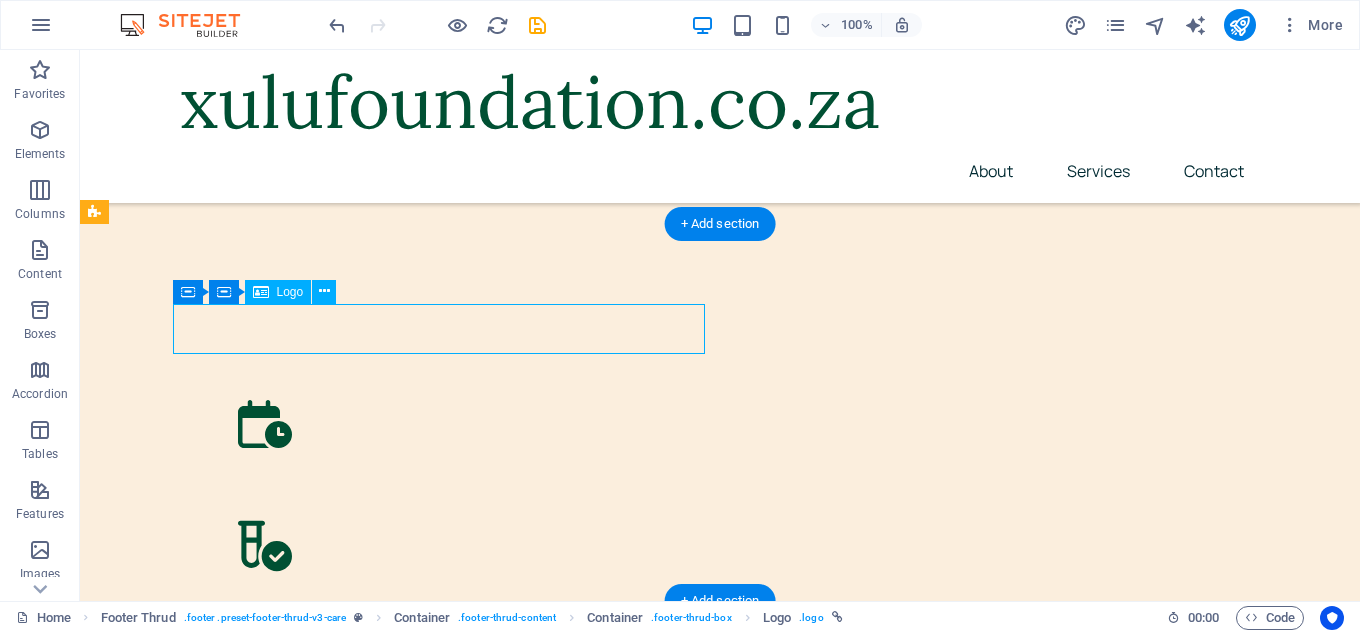 select on "px" 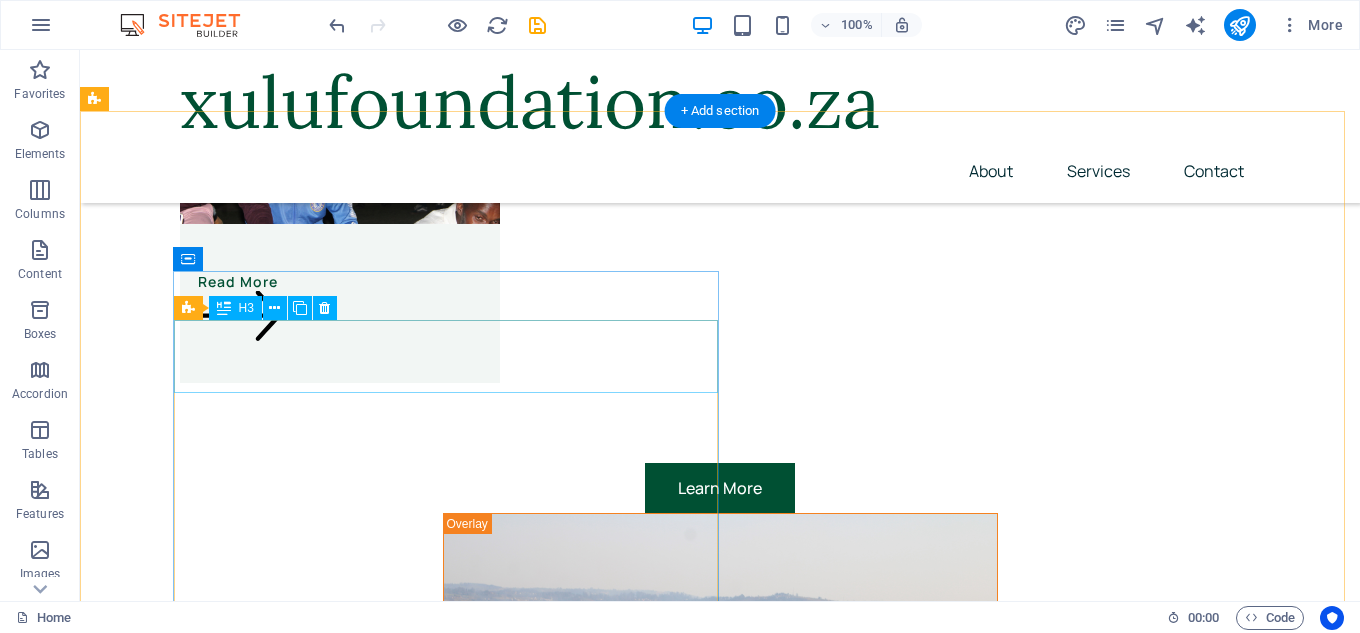 scroll, scrollTop: 3066, scrollLeft: 0, axis: vertical 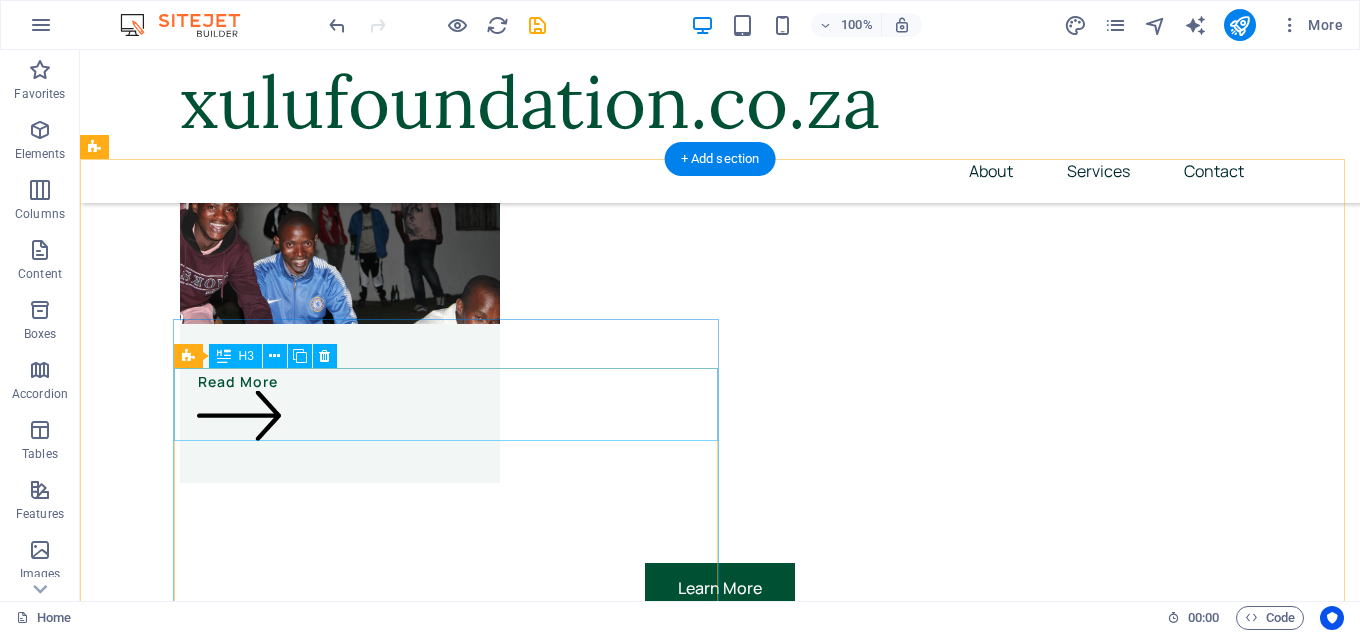 click on "2. Weekly Care Plan" at bounding box center (644, 2823) 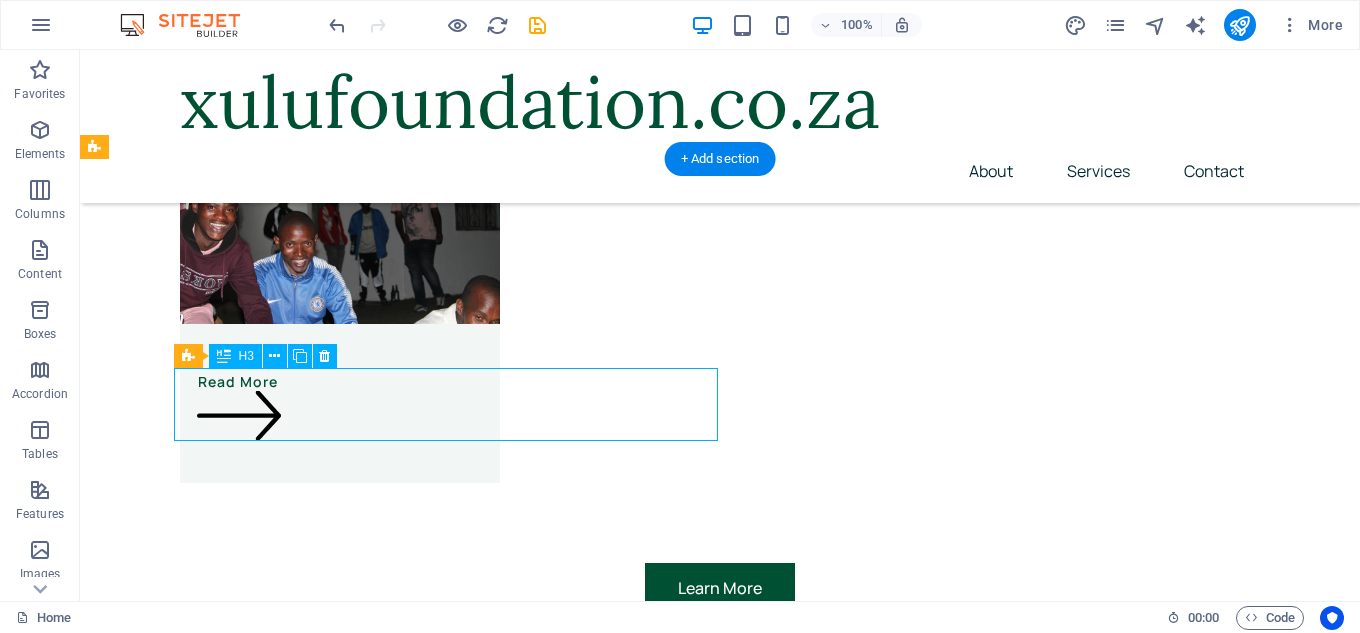 click on "2. Weekly Care Plan" at bounding box center [644, 2823] 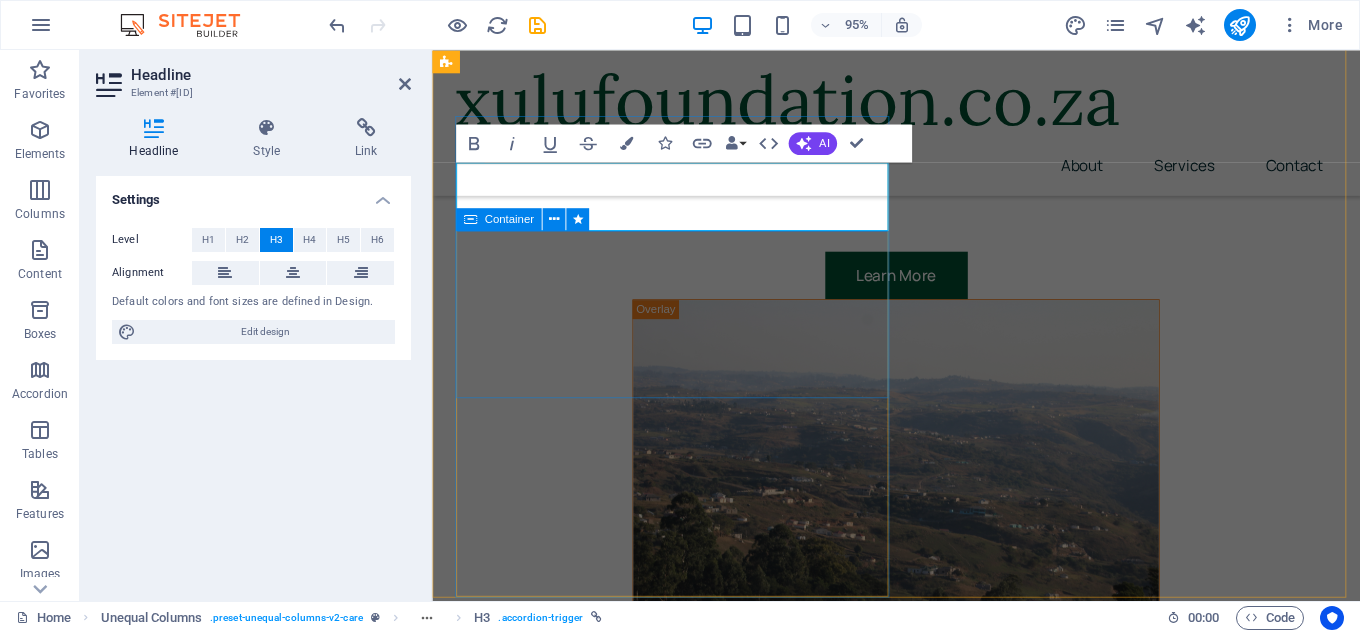 scroll, scrollTop: 3214, scrollLeft: 0, axis: vertical 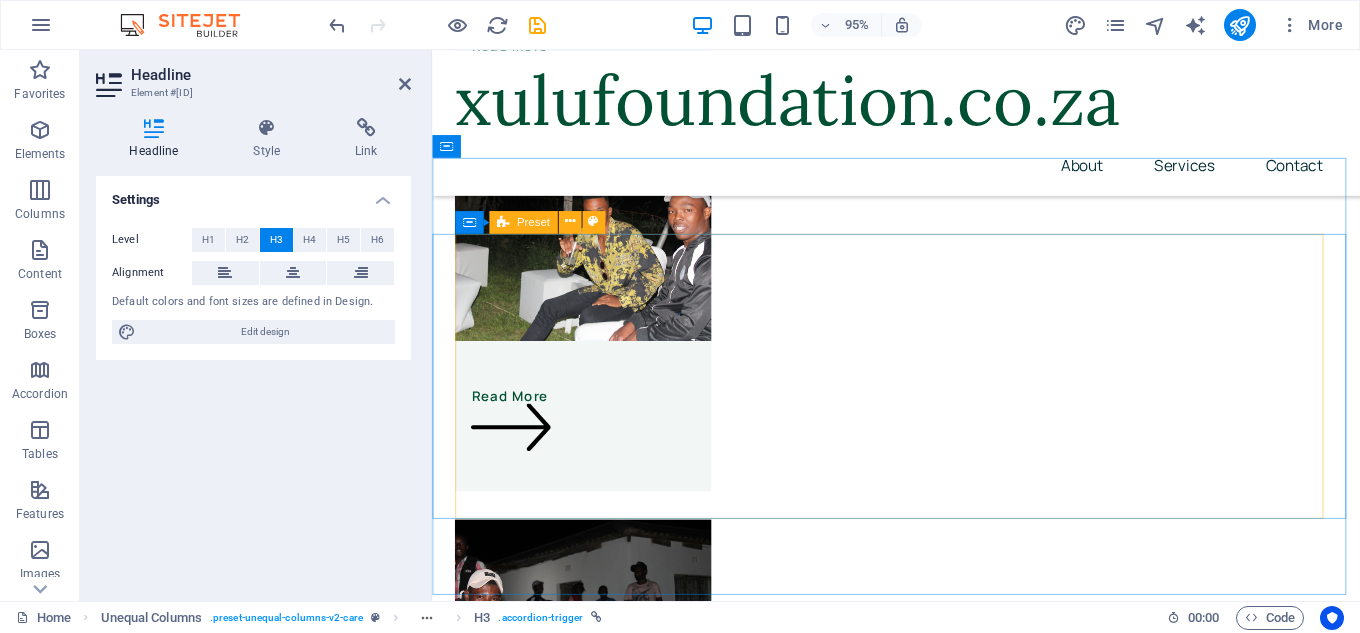 click on "Drop content here or  Add elements  Paste clipboard" at bounding box center (920, 2730) 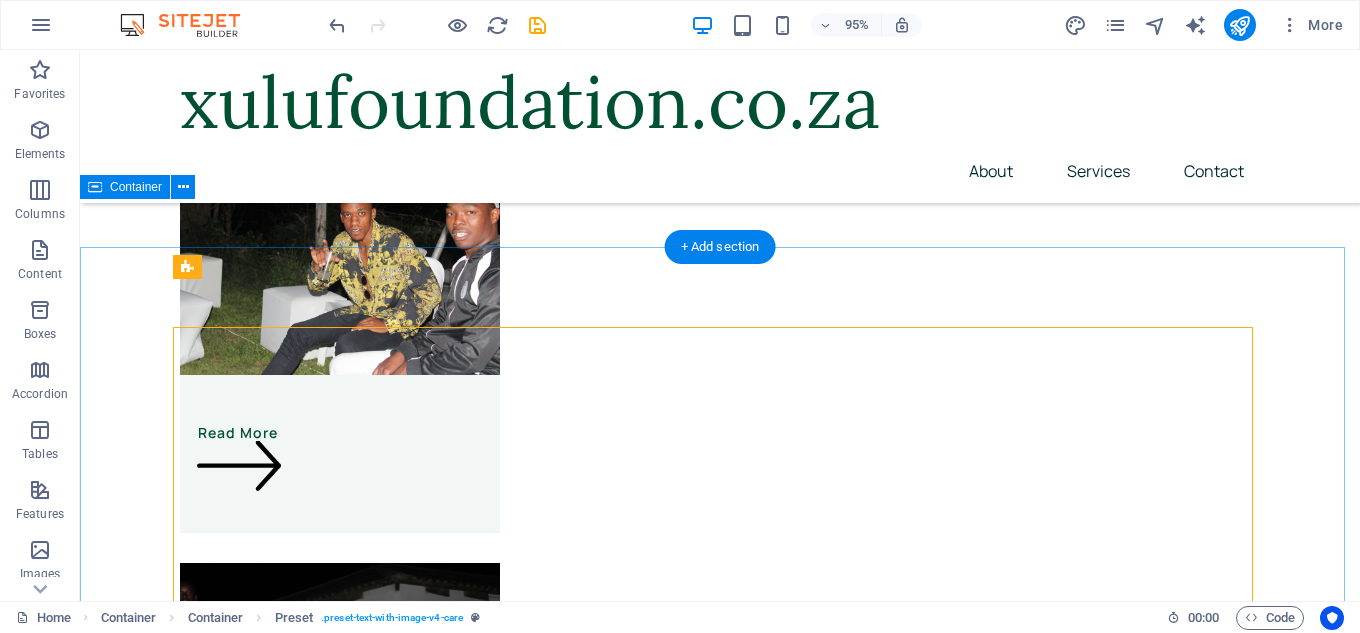 scroll, scrollTop: 2566, scrollLeft: 0, axis: vertical 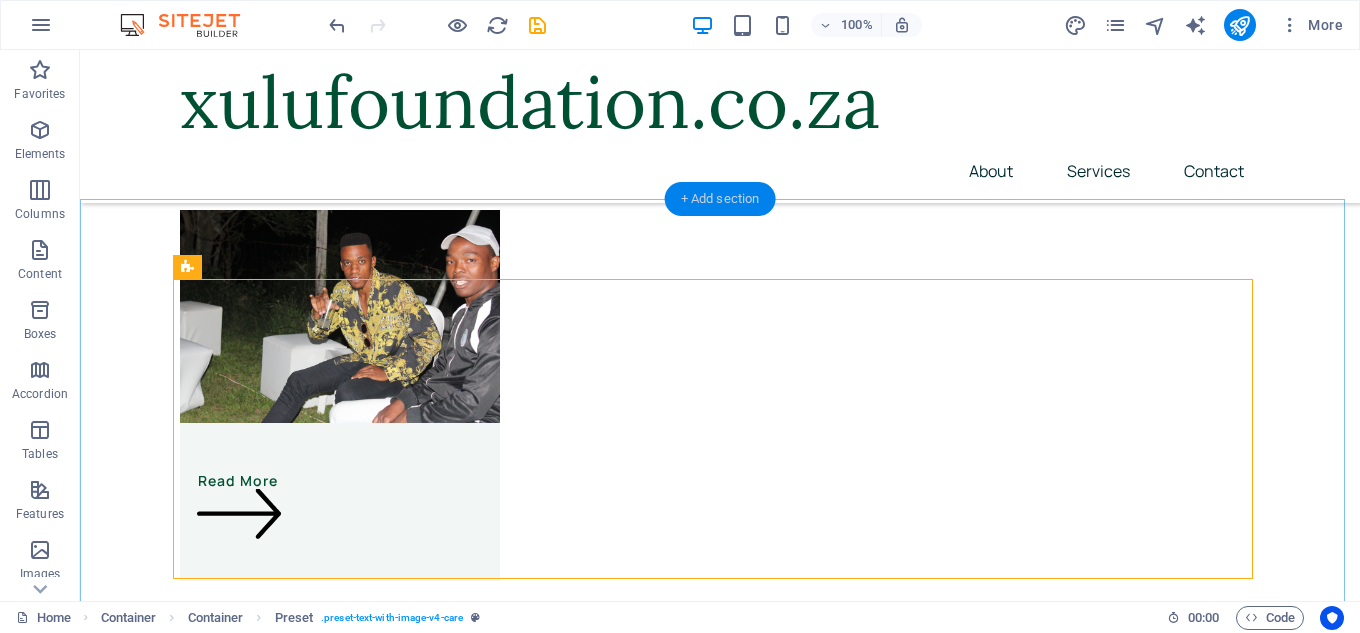 drag, startPoint x: 731, startPoint y: 200, endPoint x: 420, endPoint y: 173, distance: 312.16983 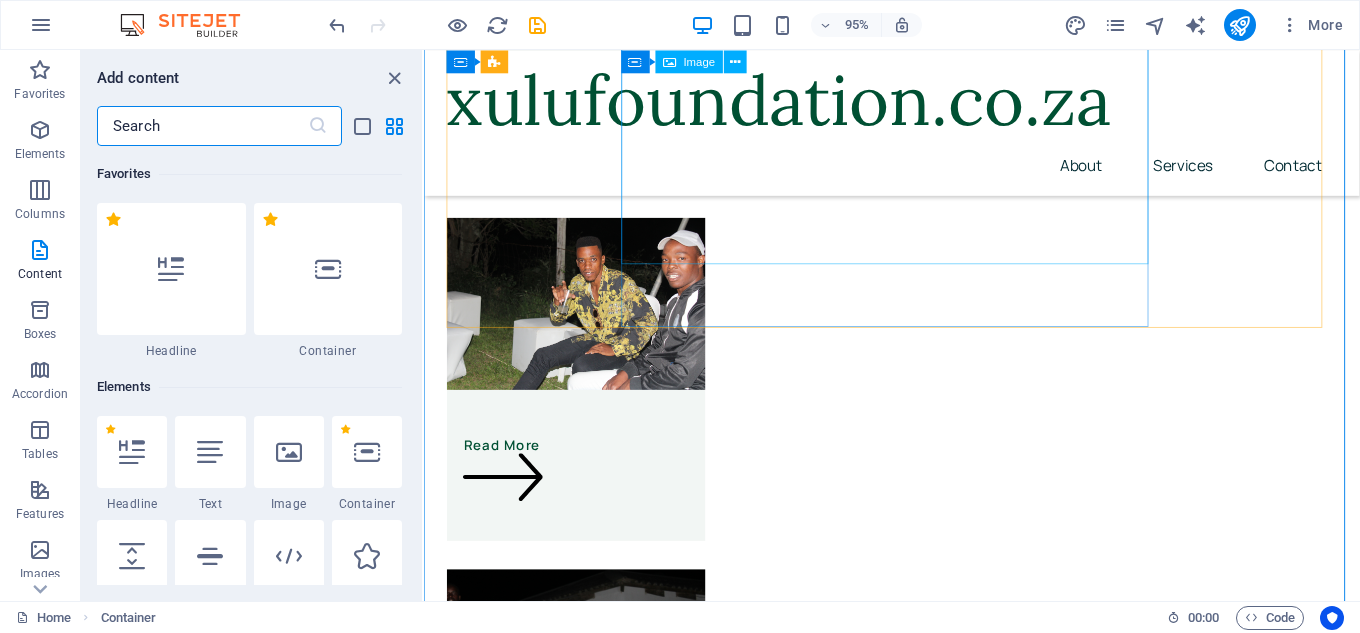 scroll, scrollTop: 1401, scrollLeft: 0, axis: vertical 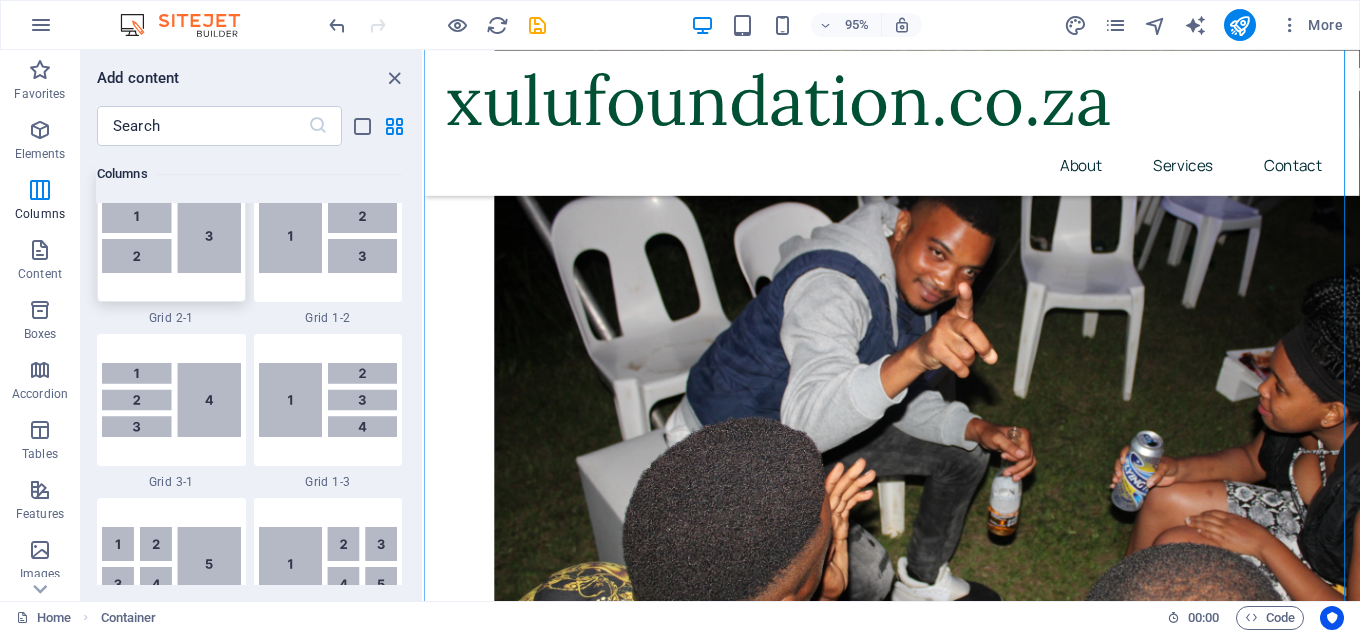 click at bounding box center (171, 236) 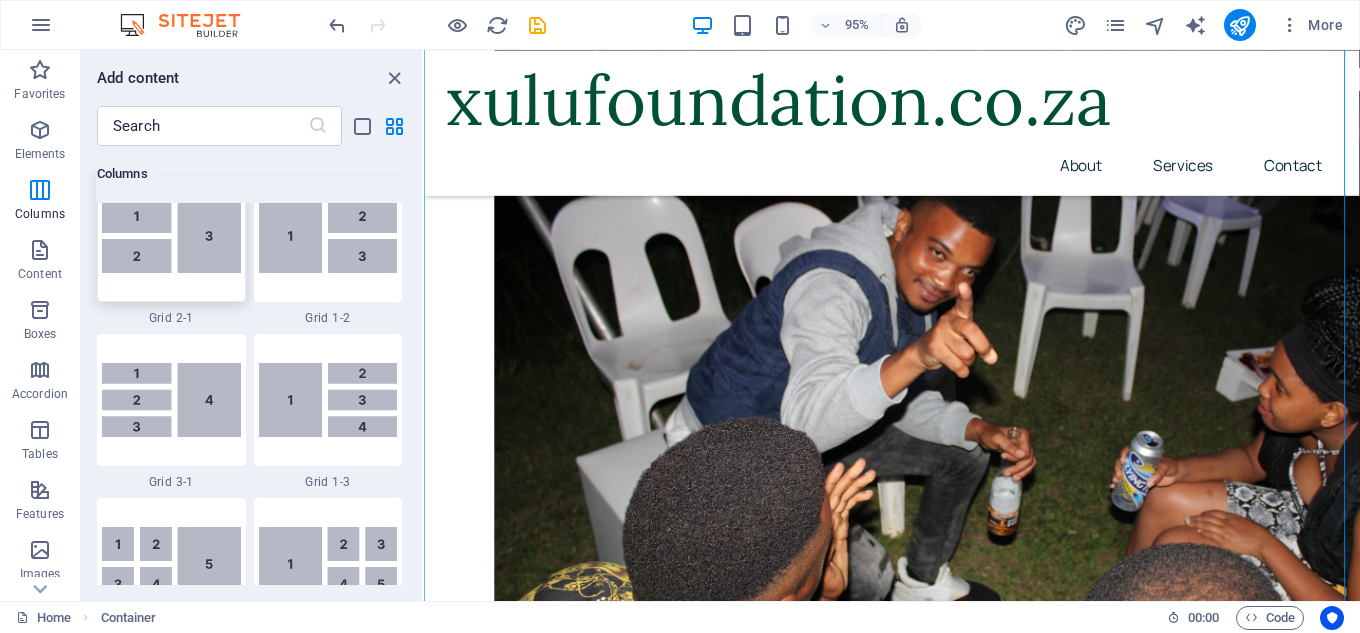 click on "Unequal Columns   Container   Container   Container   H1   Container   Container   Container   Container   Container   Unequal Columns   Container   Unequal Columns   Container   Container   Container   Image   Container   Container   Container   Image   Container   Container   Container   Container   Image   Container   Spacer   Text   Menu Bar   Container   H2   Spacer   Container   Image   Cards   Container   Container   Container   Spacer   Button   Spacer   Button   Container   Overlay   Container   Image   Container   Container   Container   Spacer   Container   Image   Overlay   Container   Container   H3   Container   Image   Overlay   Container   H3   Spacer   Container   Container   Placeholder   Container   Preset   Container   Unequal Columns   Container   Spacer   Container   Container   H2   Container   Image   Container   Image   Container   Spacer   Container   Text   H2   Spacer   H3   Accordion   Container   Text   Accordion   H3   Container   Text   H3   Container   Text" at bounding box center [892, 325] 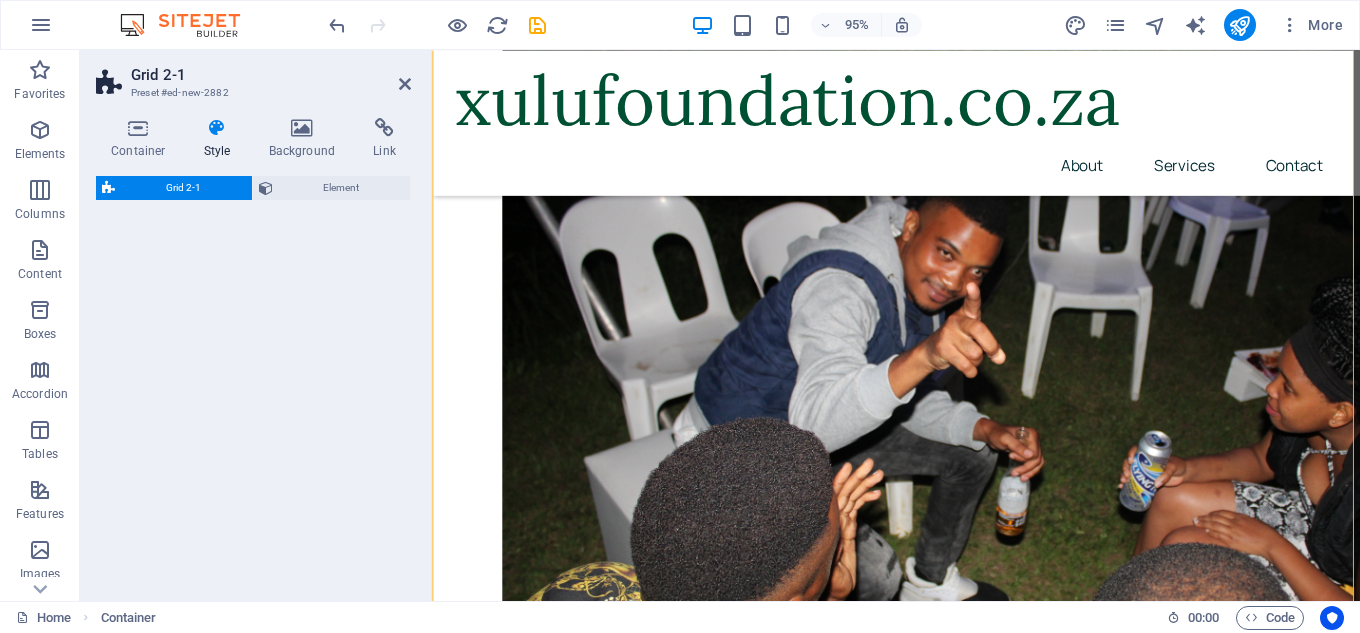 scroll, scrollTop: 2730, scrollLeft: 0, axis: vertical 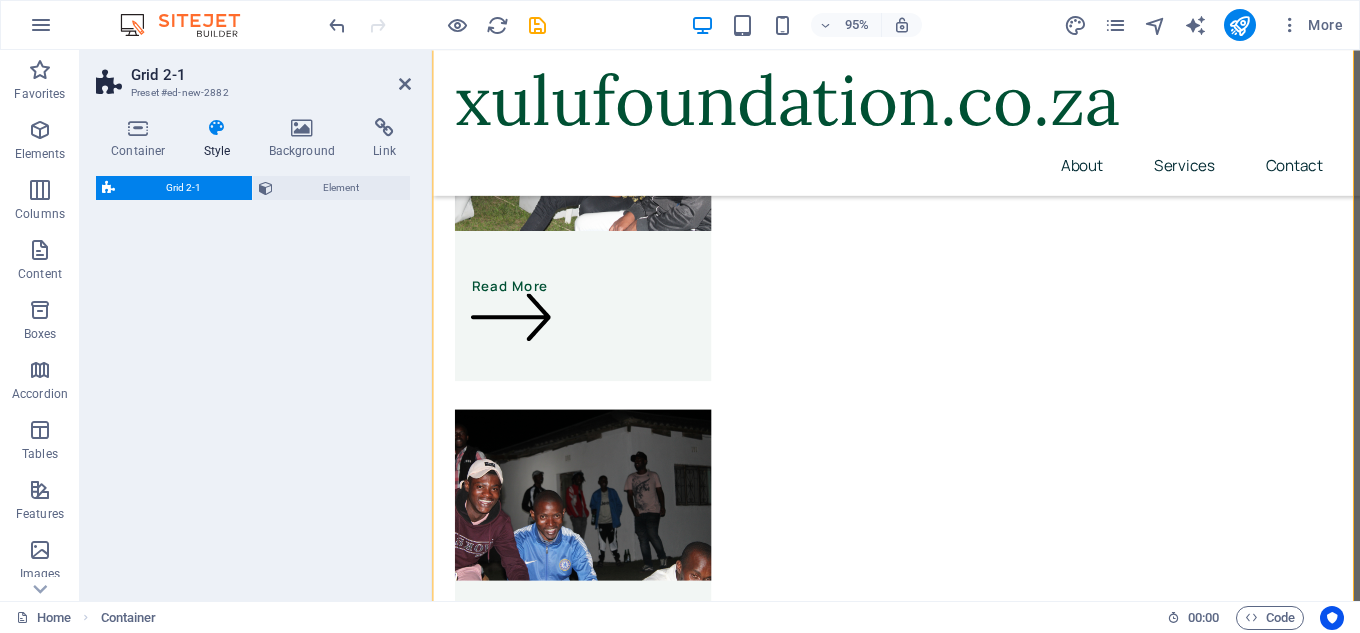 select on "rem" 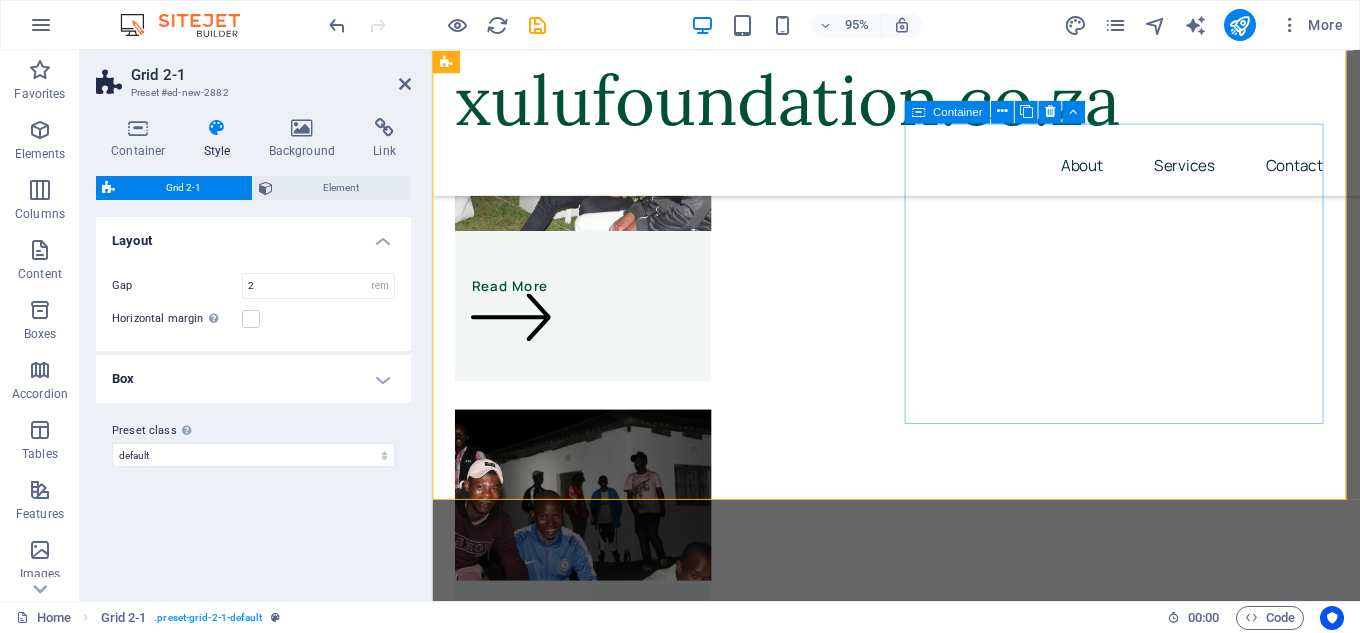 scroll, scrollTop: 2630, scrollLeft: 0, axis: vertical 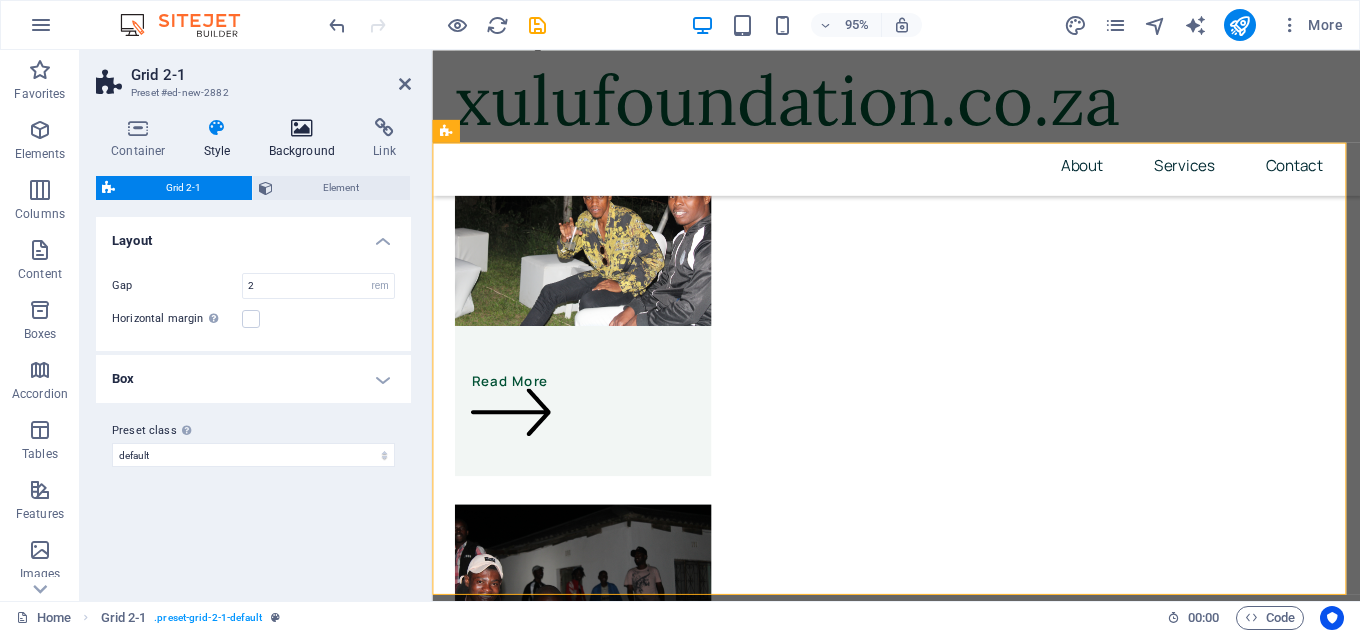 click on "Background" at bounding box center [306, 139] 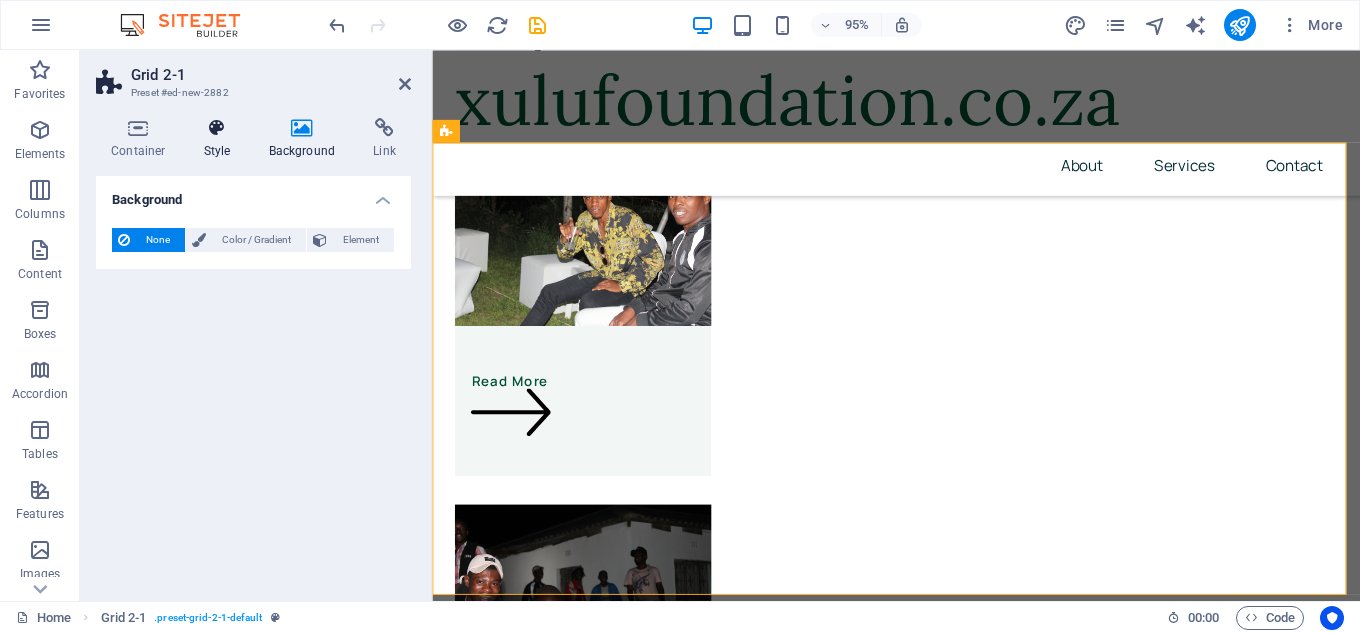 click on "Style" at bounding box center [221, 139] 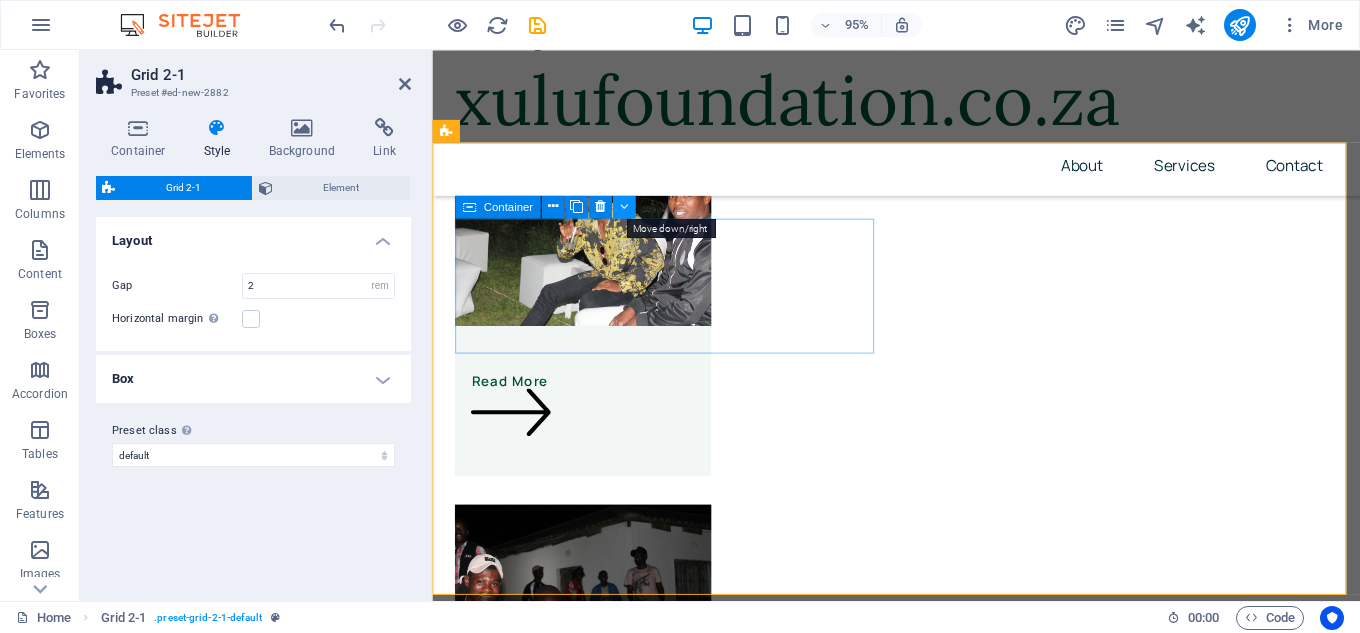 click at bounding box center [624, 206] 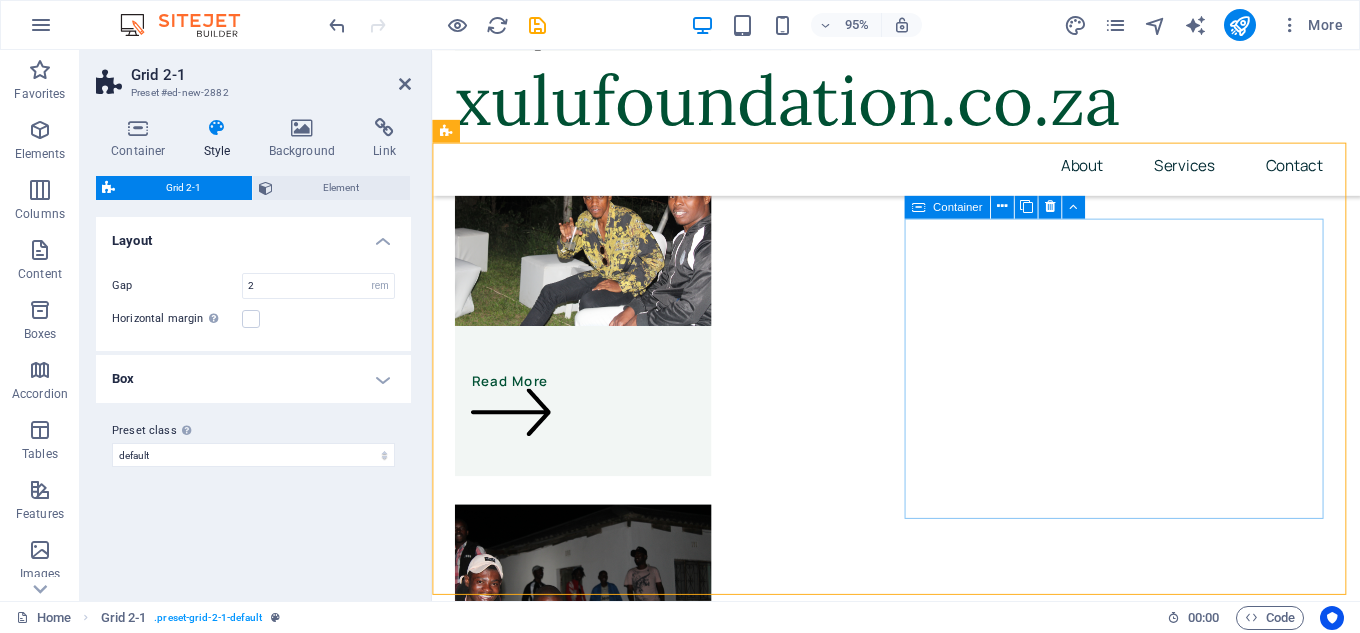 click on "Add elements" at bounding box center (1101, 2647) 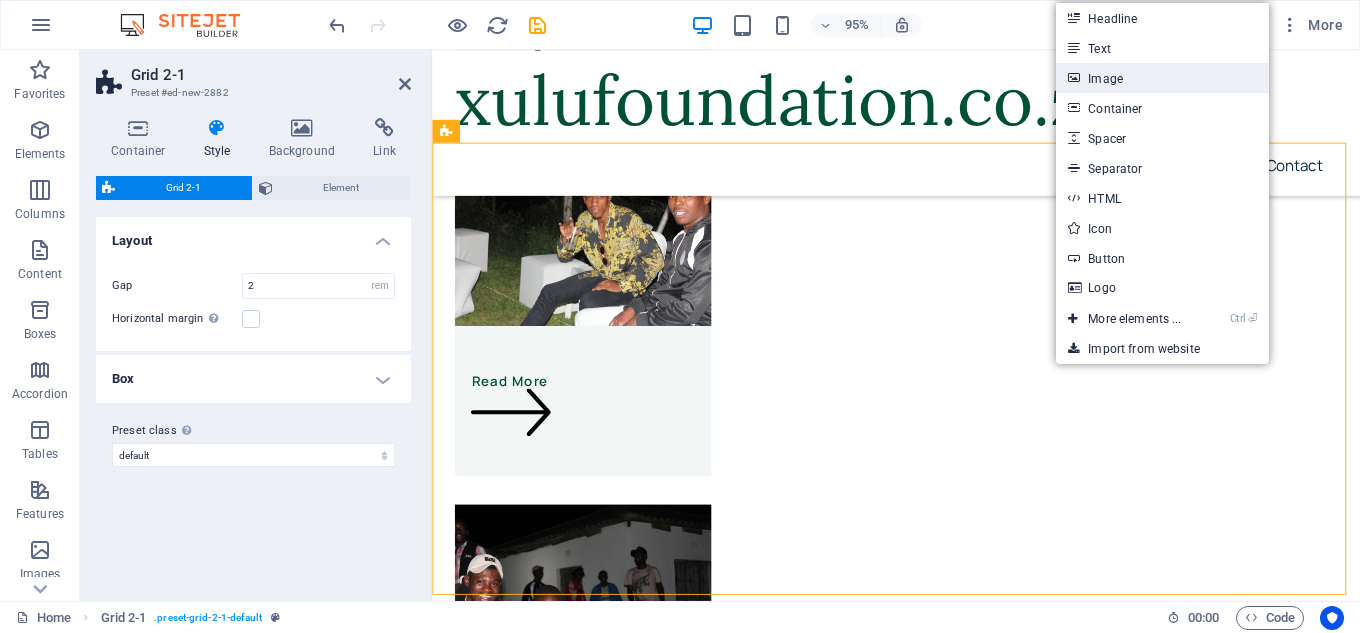 click on "Image" at bounding box center (1162, 78) 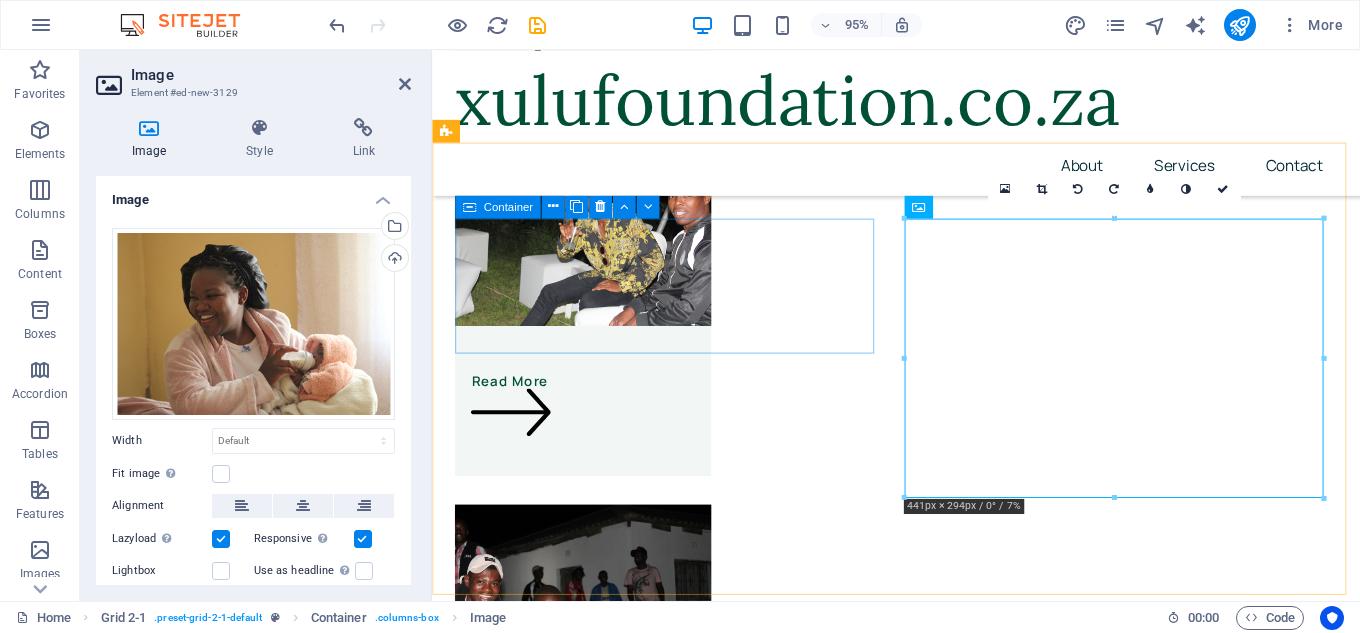 click on "Add elements" at bounding box center (507, 2697) 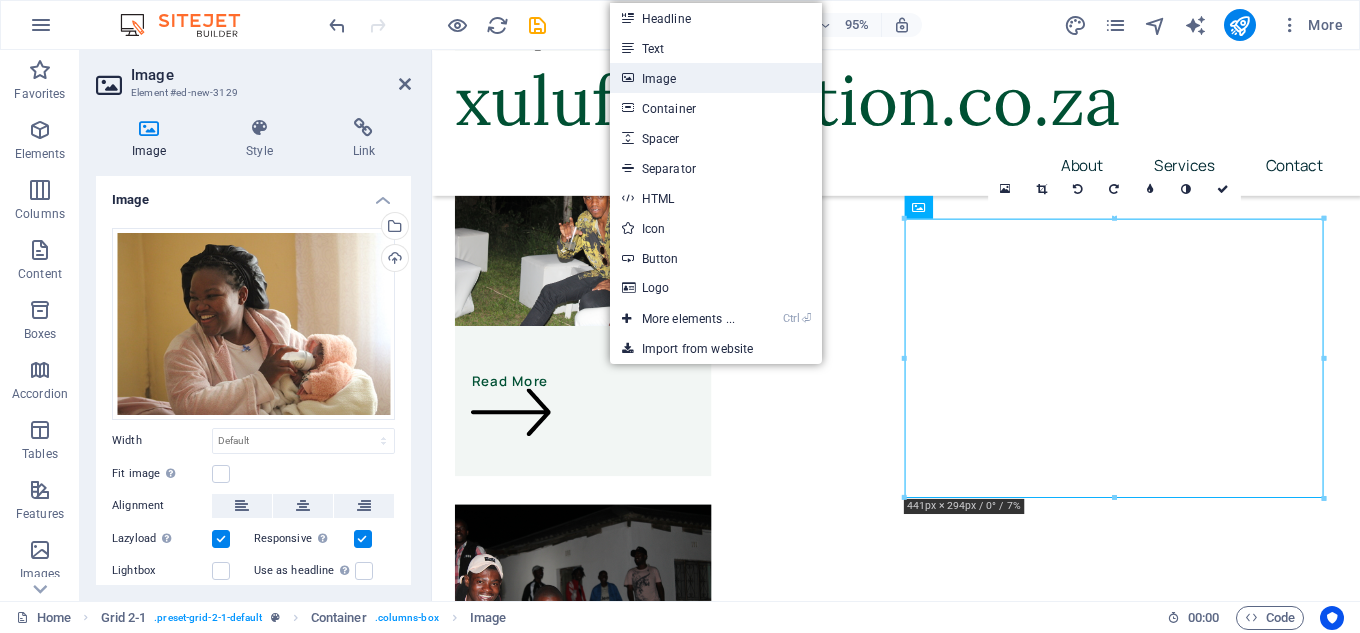 click on "Image" at bounding box center [716, 78] 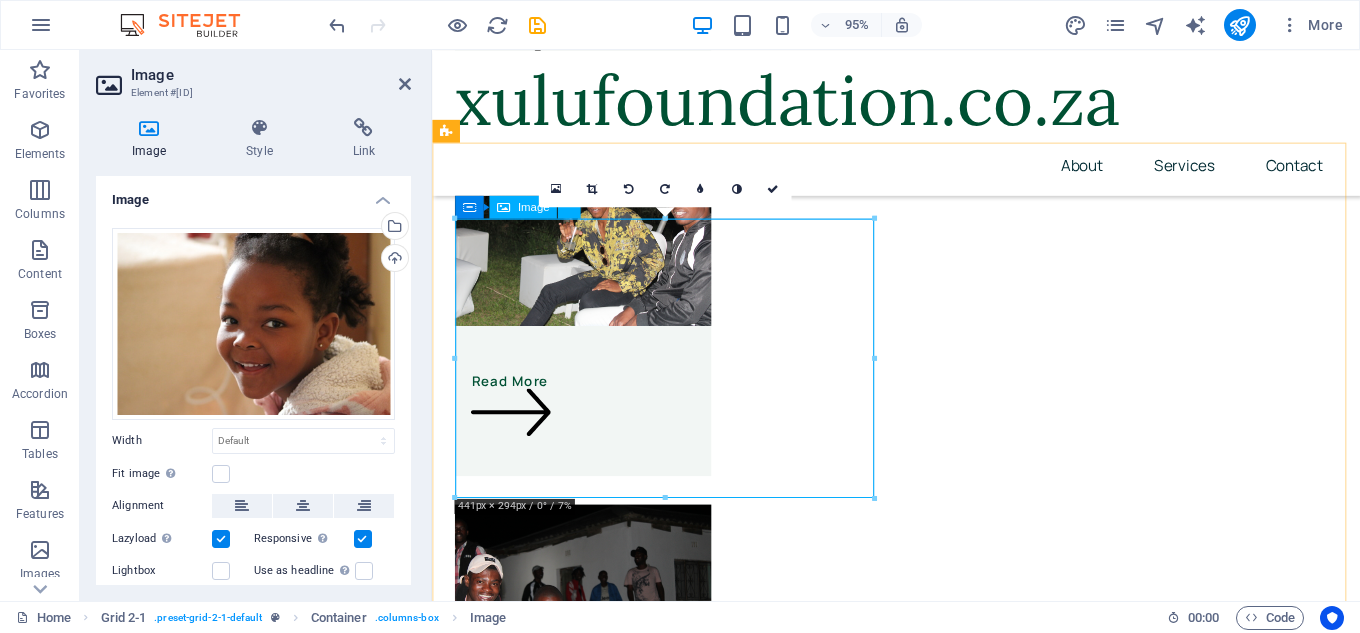 scroll, scrollTop: 2830, scrollLeft: 0, axis: vertical 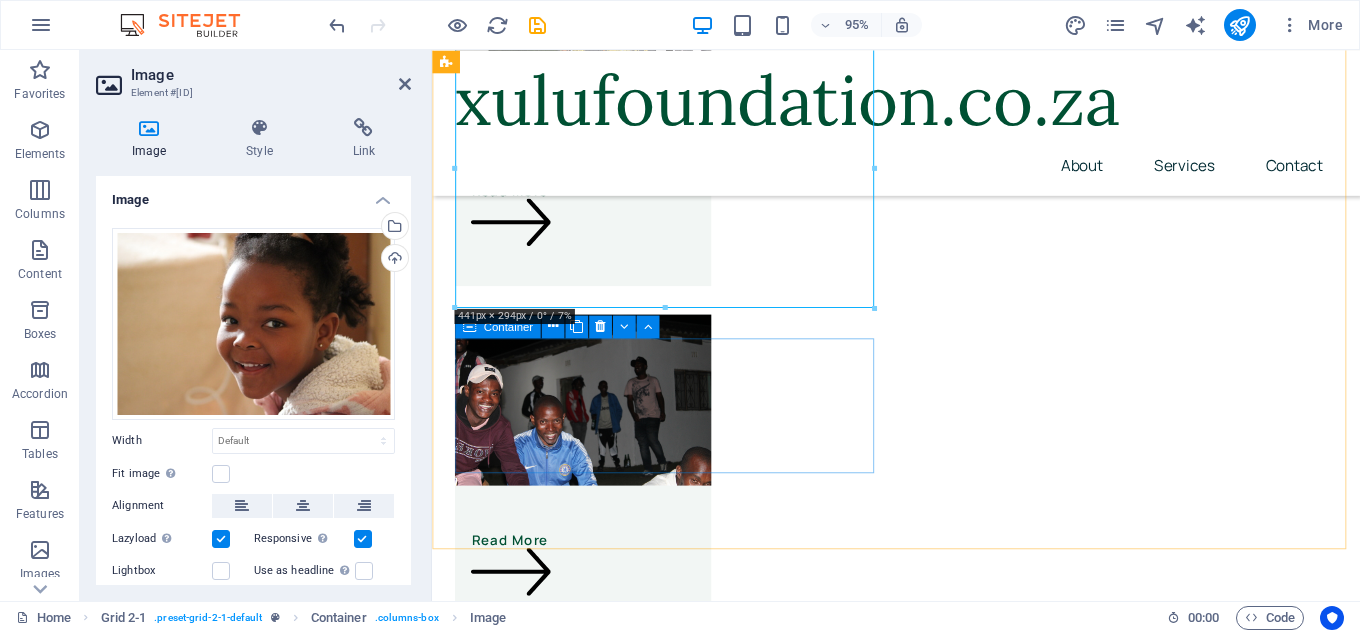 click on "Add elements" at bounding box center (885, 3130) 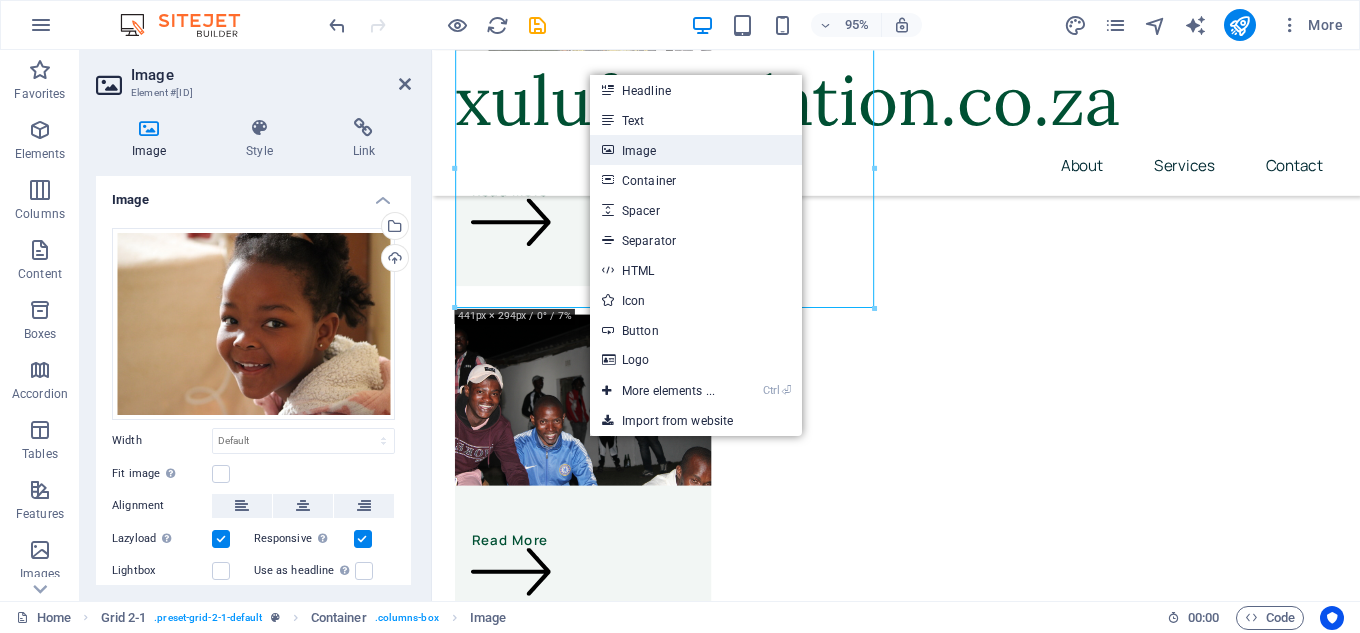 click on "Image" at bounding box center [696, 150] 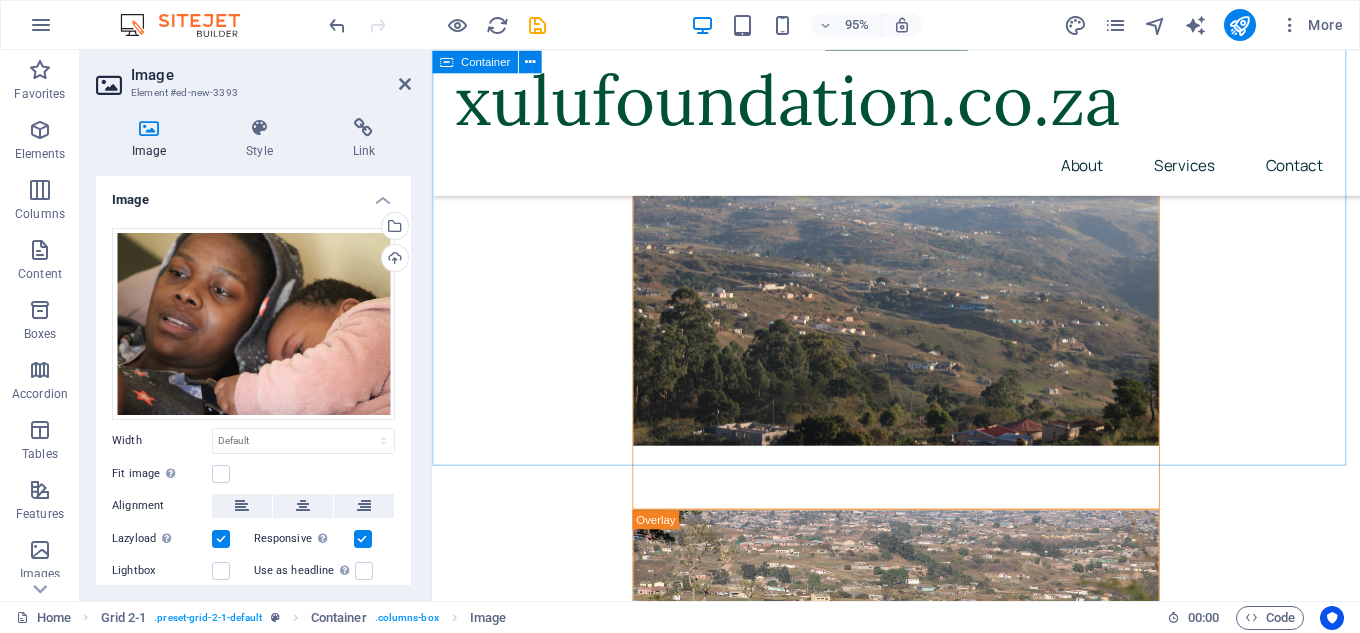 scroll, scrollTop: 3830, scrollLeft: 0, axis: vertical 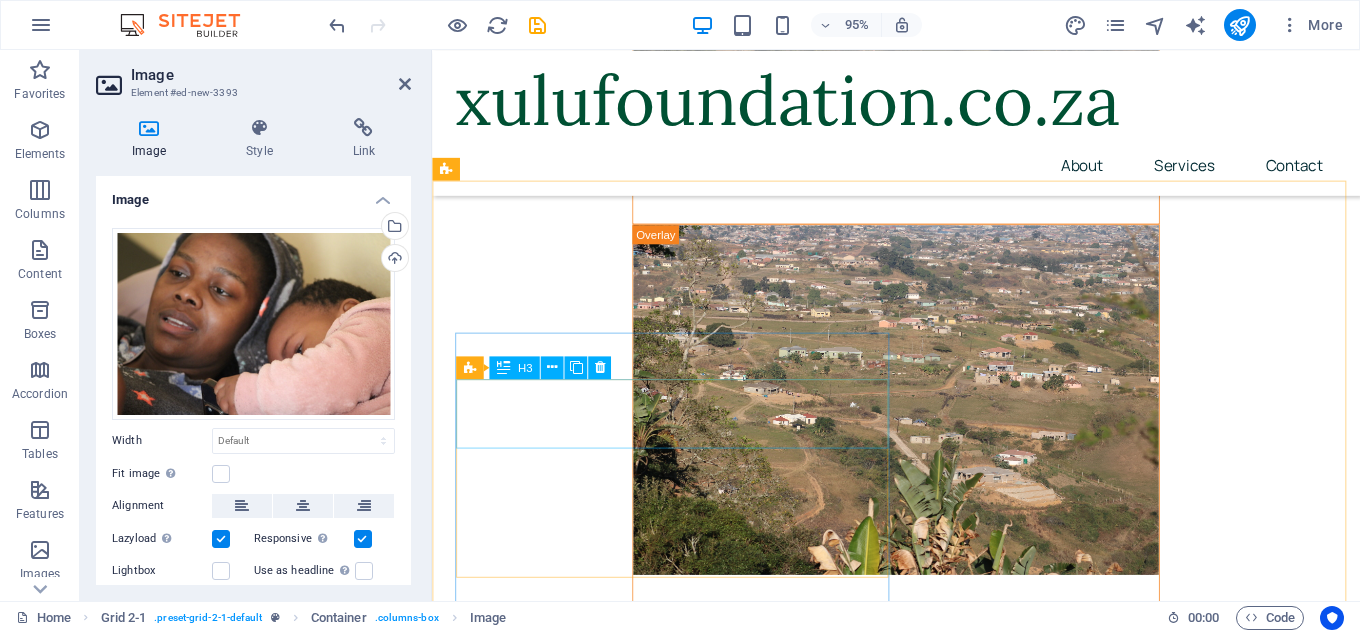 click on "3. Start of the Care Journey" at bounding box center [920, 3502] 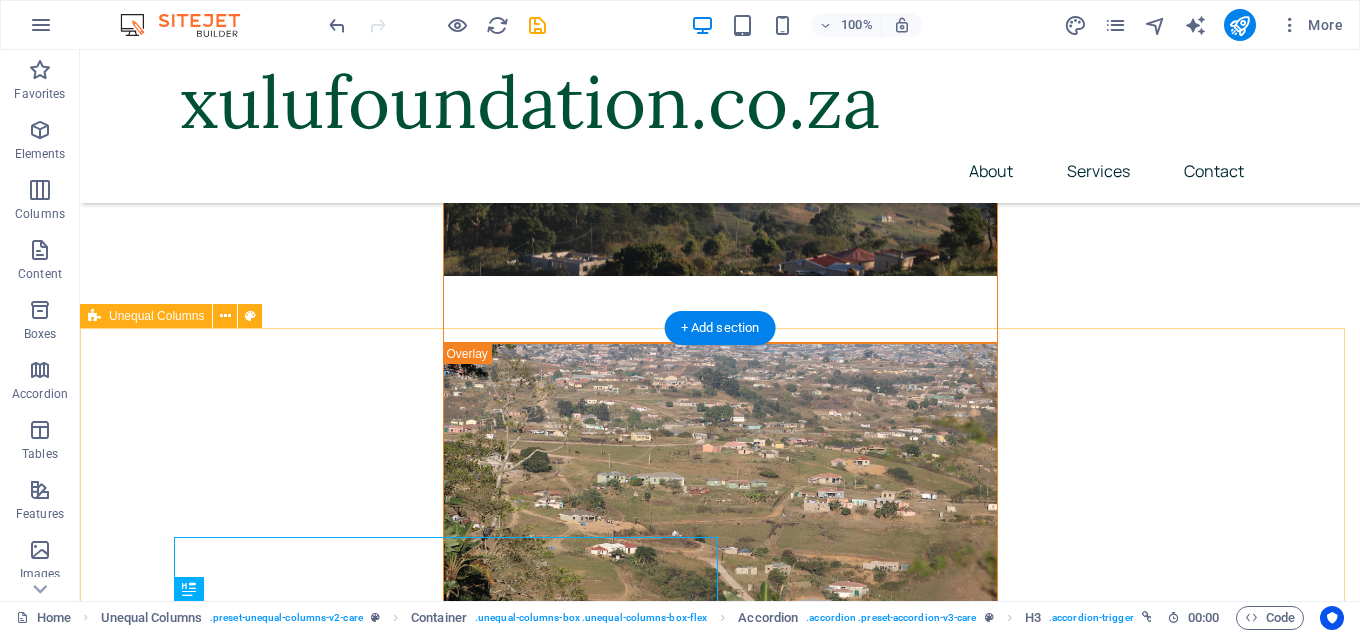 scroll, scrollTop: 3966, scrollLeft: 0, axis: vertical 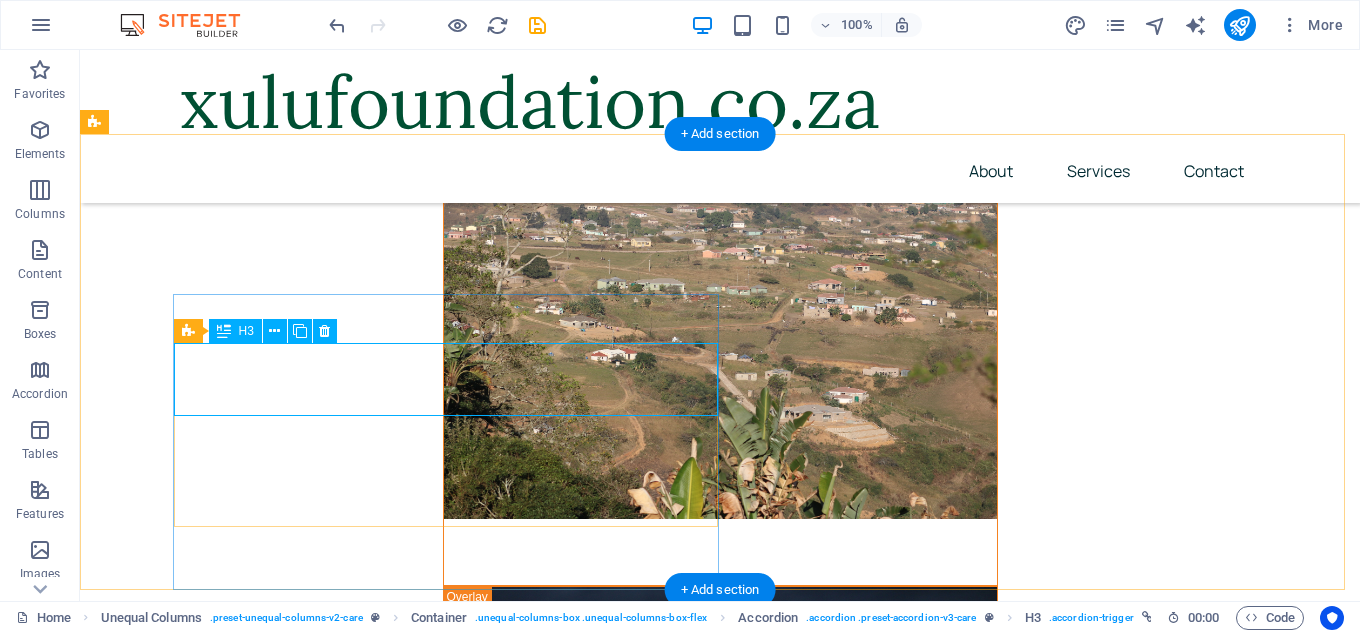 click on "3. Start of the Care Journey" at bounding box center [644, 3480] 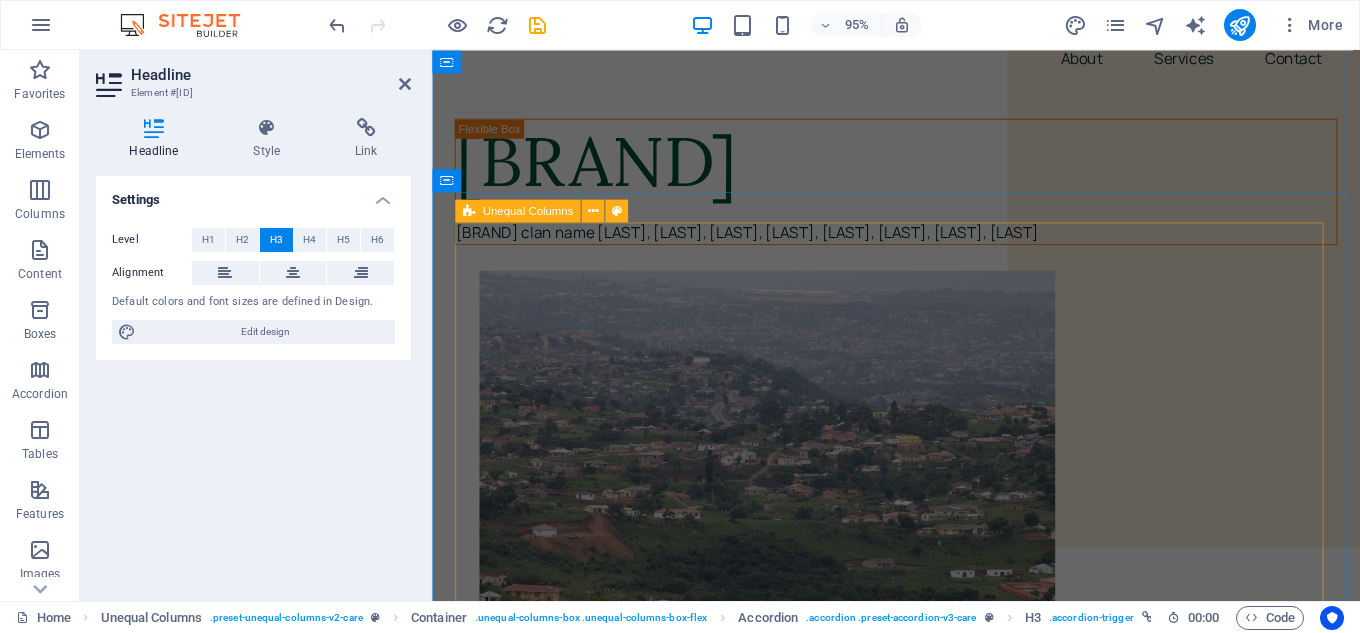 scroll, scrollTop: 0, scrollLeft: 0, axis: both 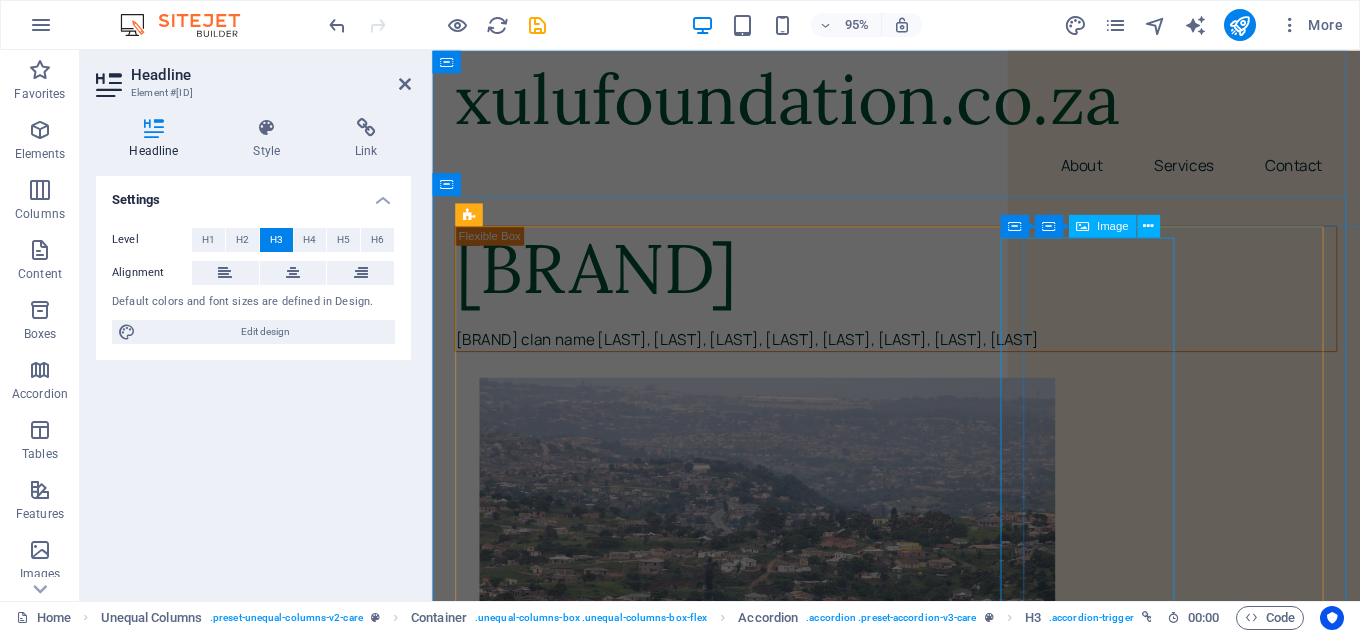 click at bounding box center [946, 597] 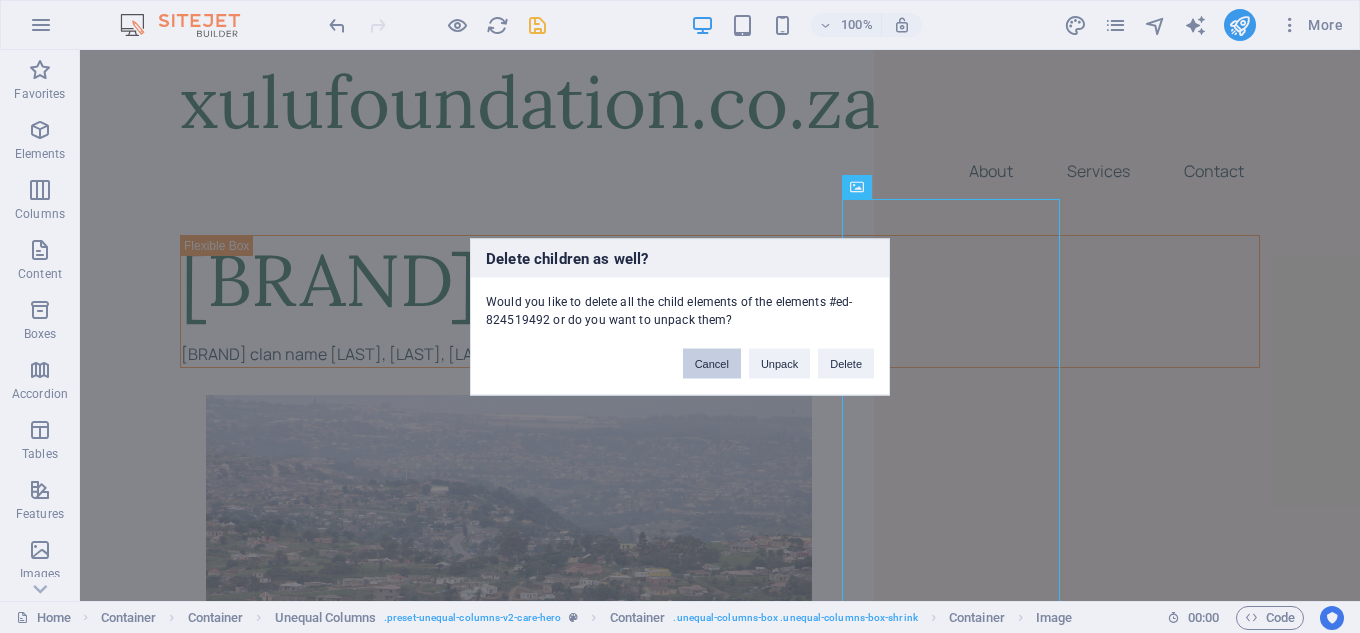 click on "Cancel" at bounding box center [712, 363] 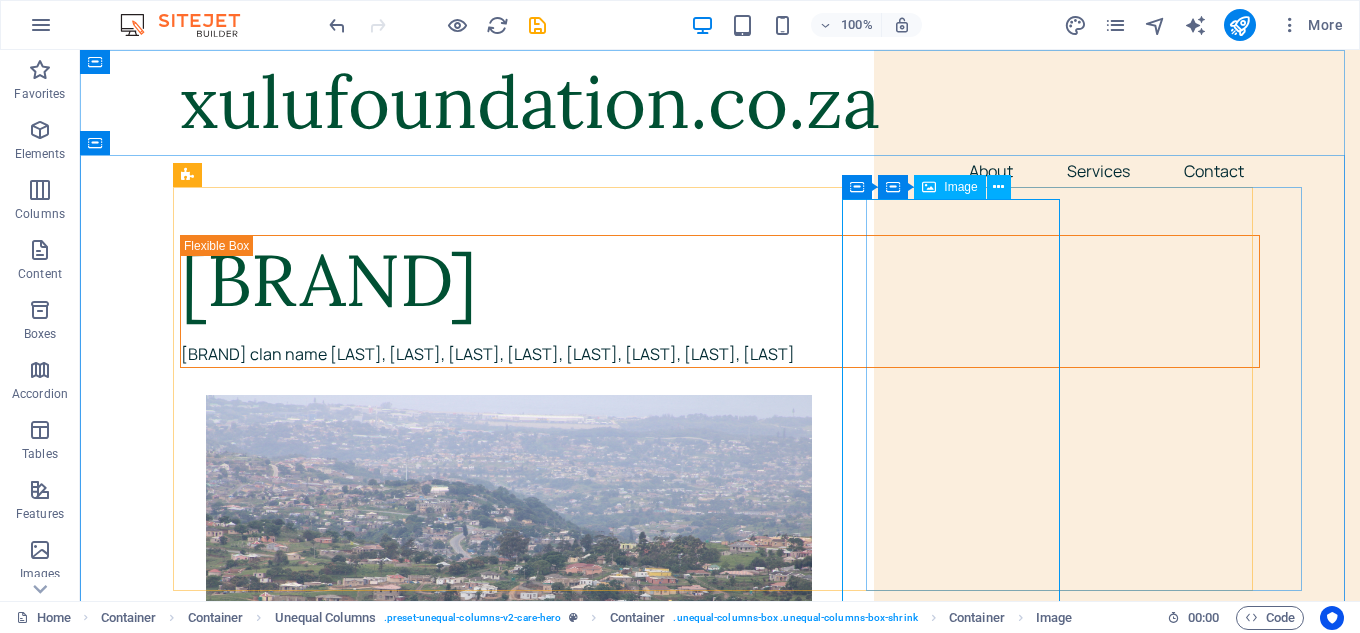 click on "Image" at bounding box center [960, 187] 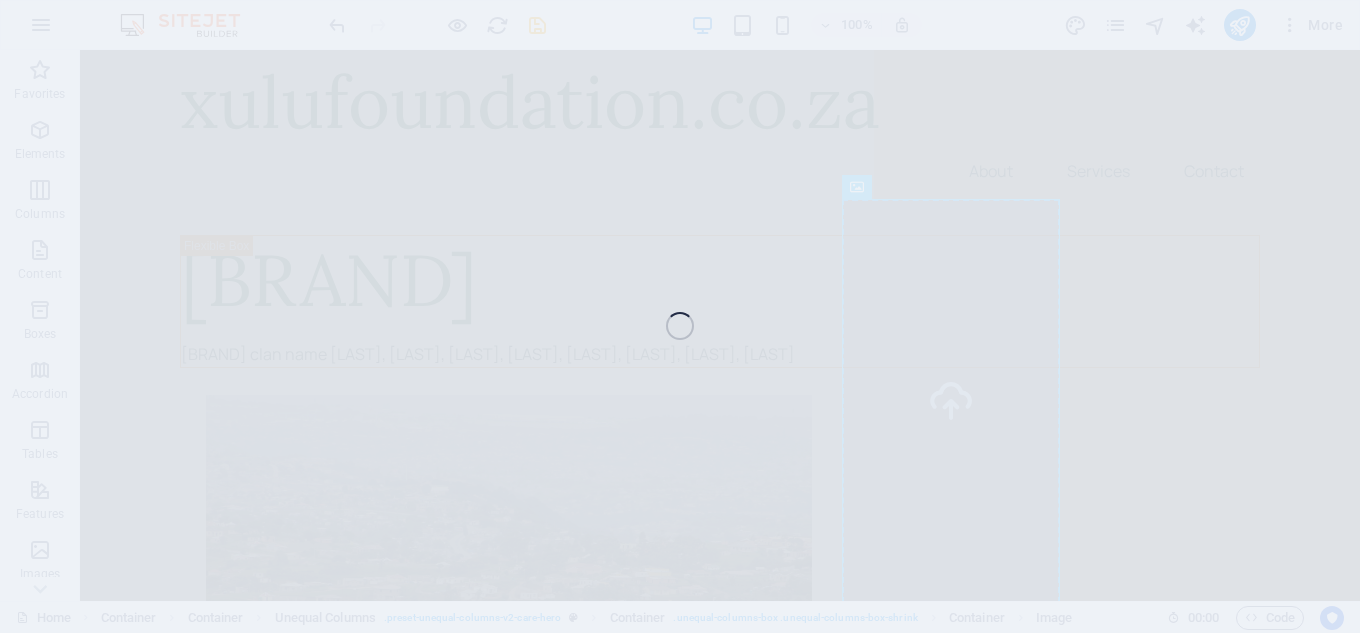 select on "px" 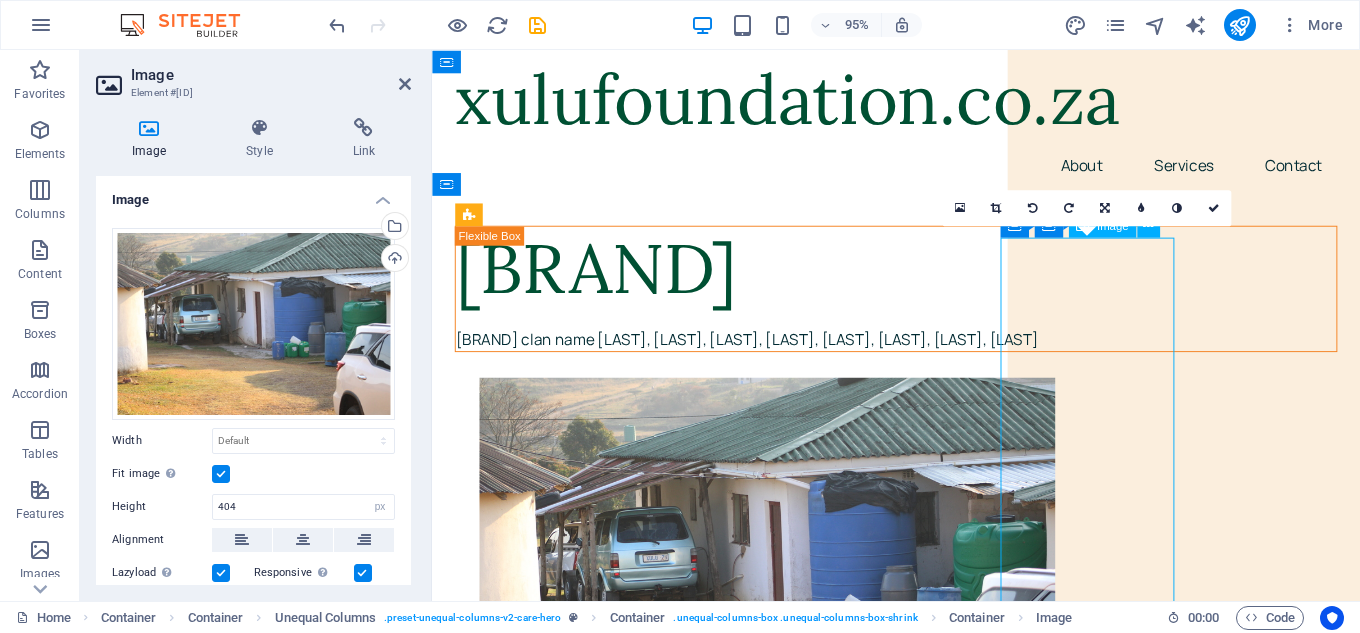 drag, startPoint x: 1100, startPoint y: 498, endPoint x: 1201, endPoint y: 491, distance: 101.24229 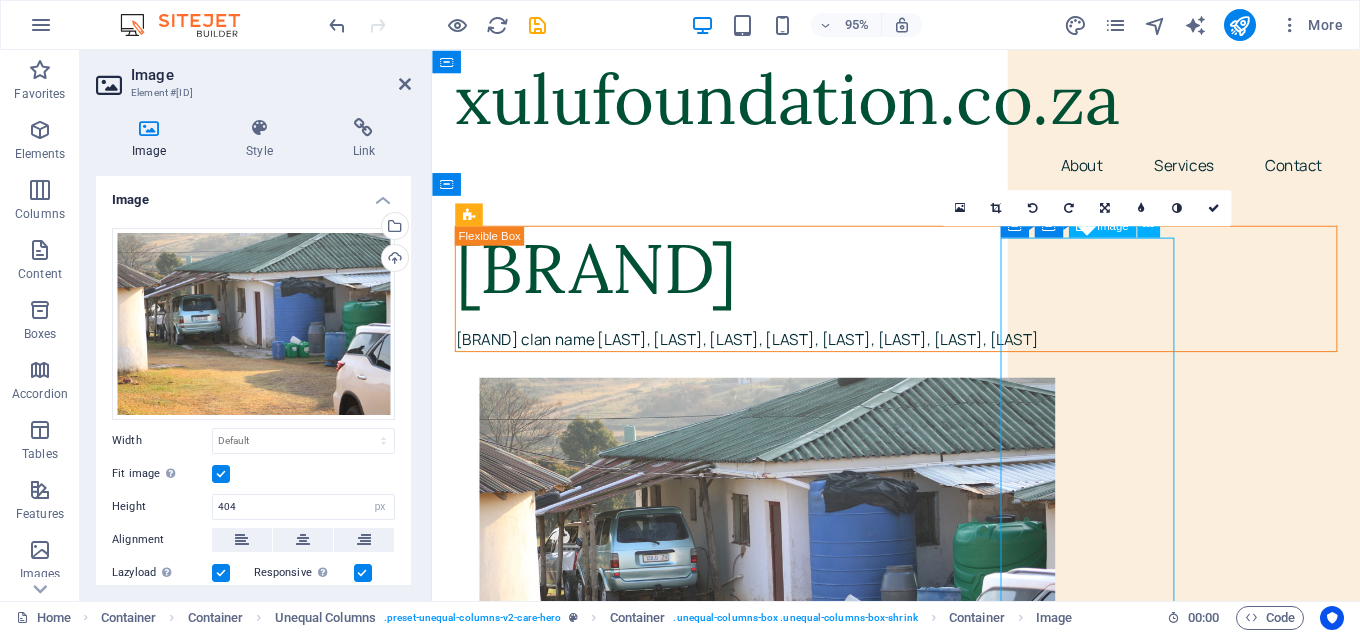 click at bounding box center (946, 597) 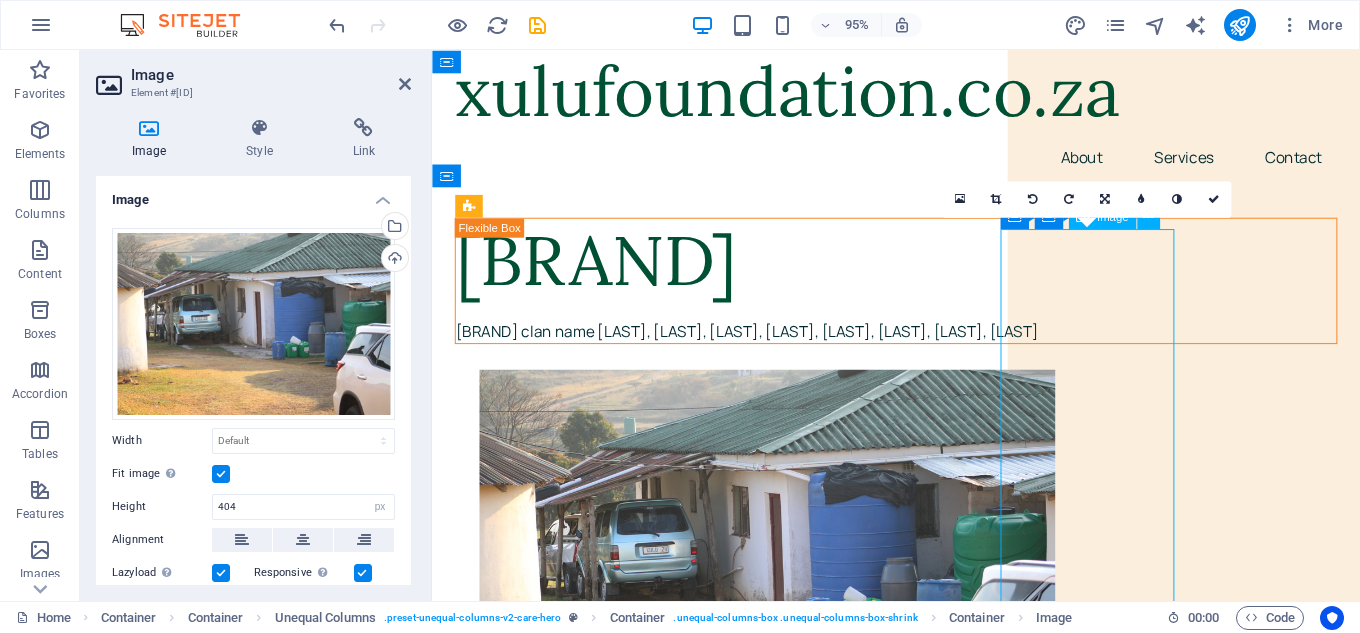 drag, startPoint x: 1155, startPoint y: 494, endPoint x: 1100, endPoint y: 550, distance: 78.492035 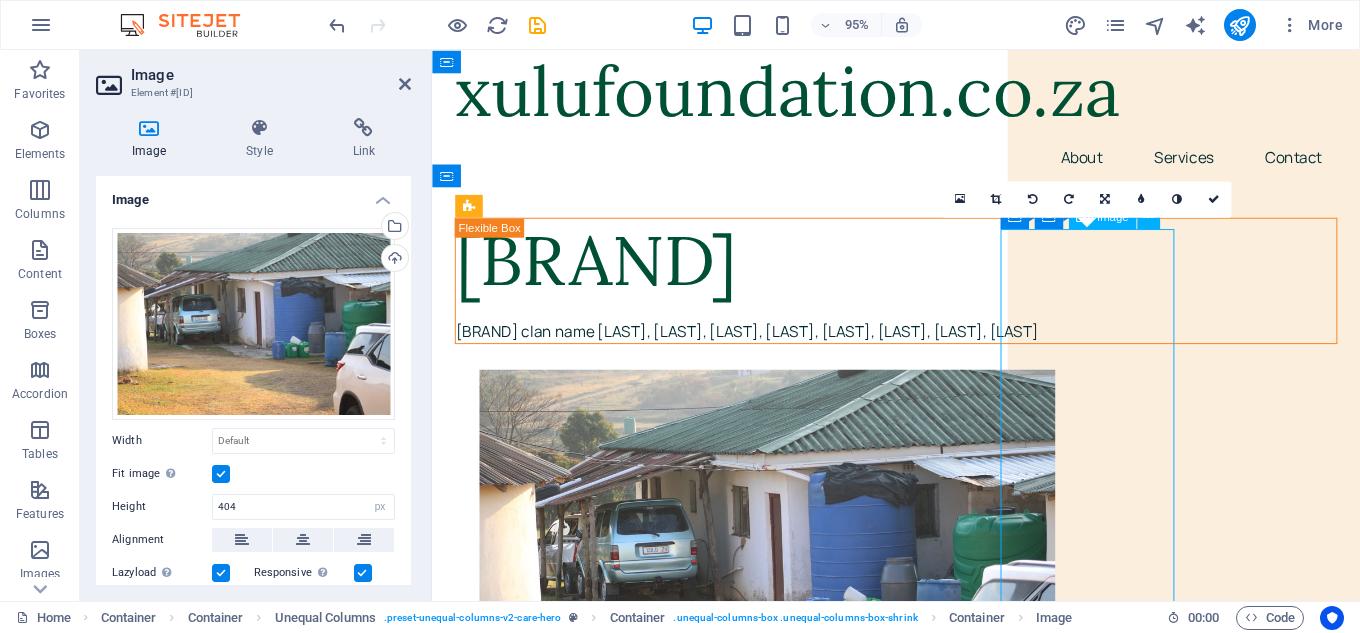click at bounding box center [946, 588] 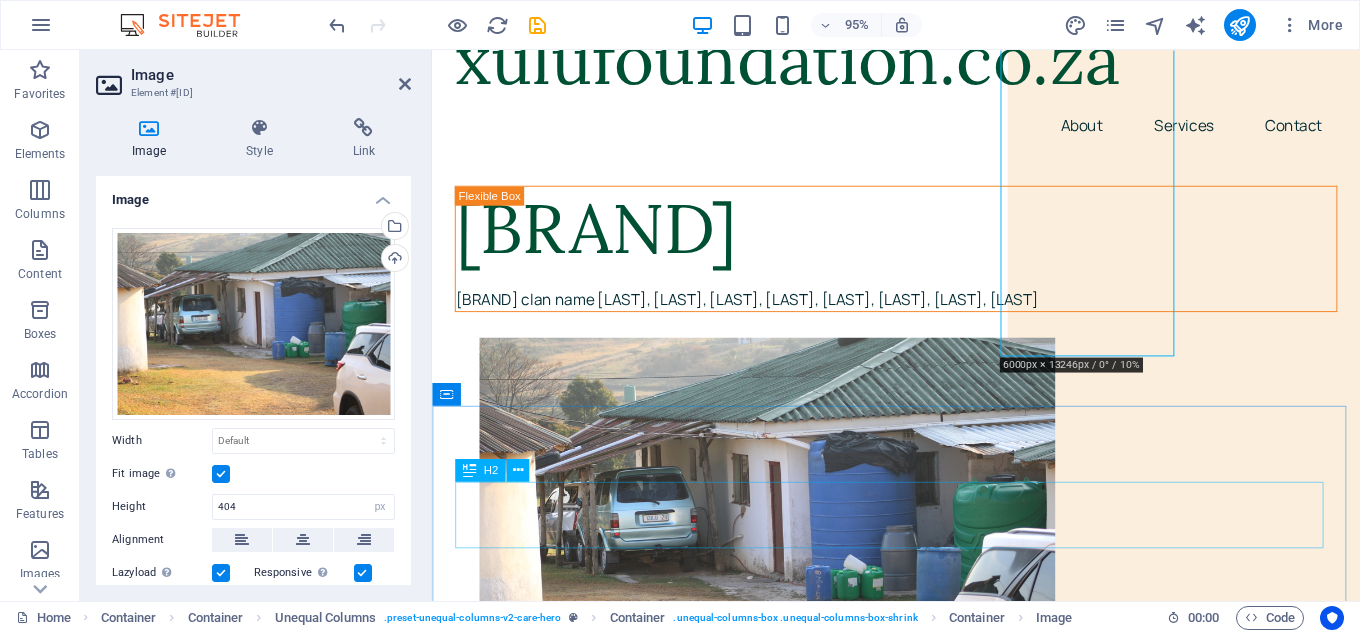 scroll, scrollTop: 16, scrollLeft: 0, axis: vertical 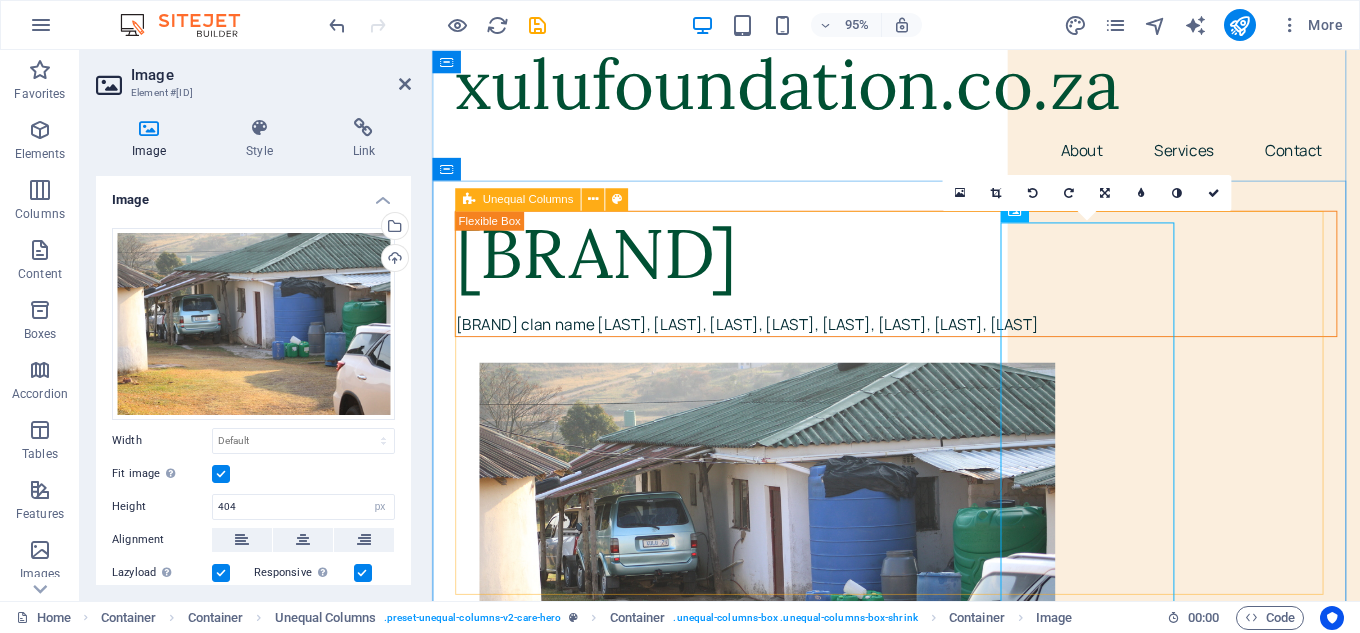 click on "[BRAND]  [BRAND] clan name [LAST], [LAST], [LAST], [LAST], [LAST], [LAST], [LAST], [LAST]" at bounding box center [920, 1177] 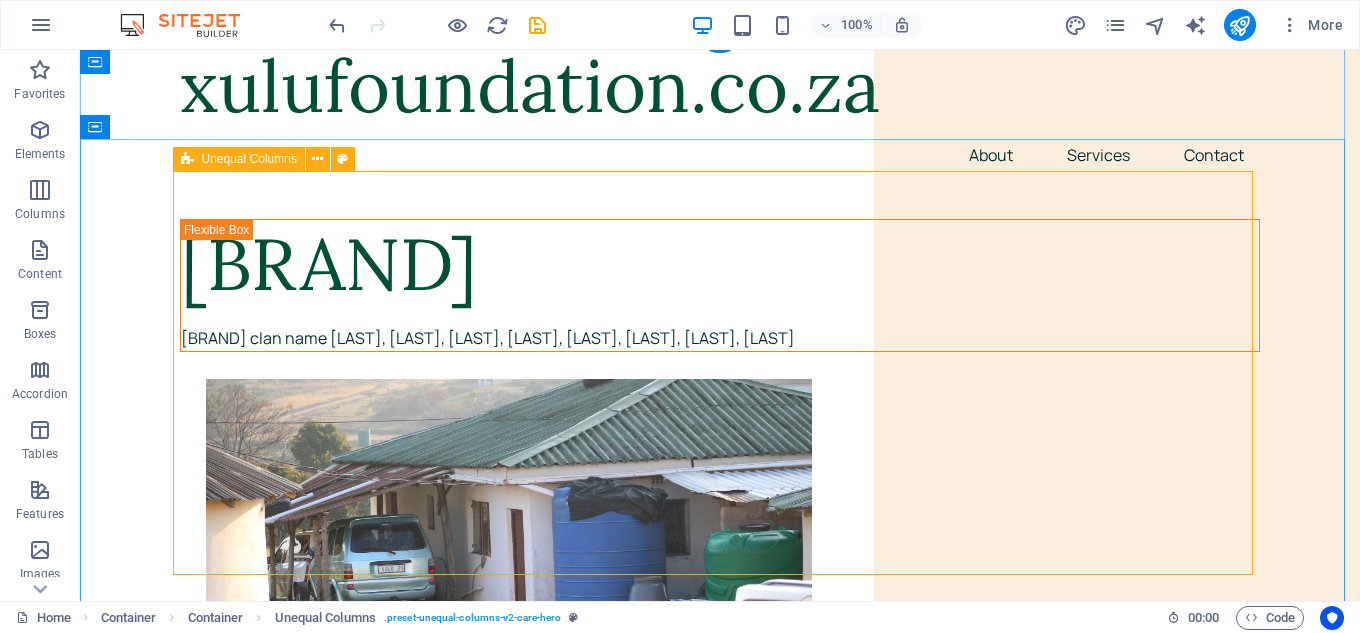click on "[BRAND]  [BRAND] clan name [LAST], [LAST], [LAST], [LAST], [LAST], [LAST], [LAST], [LAST]" at bounding box center (720, 1177) 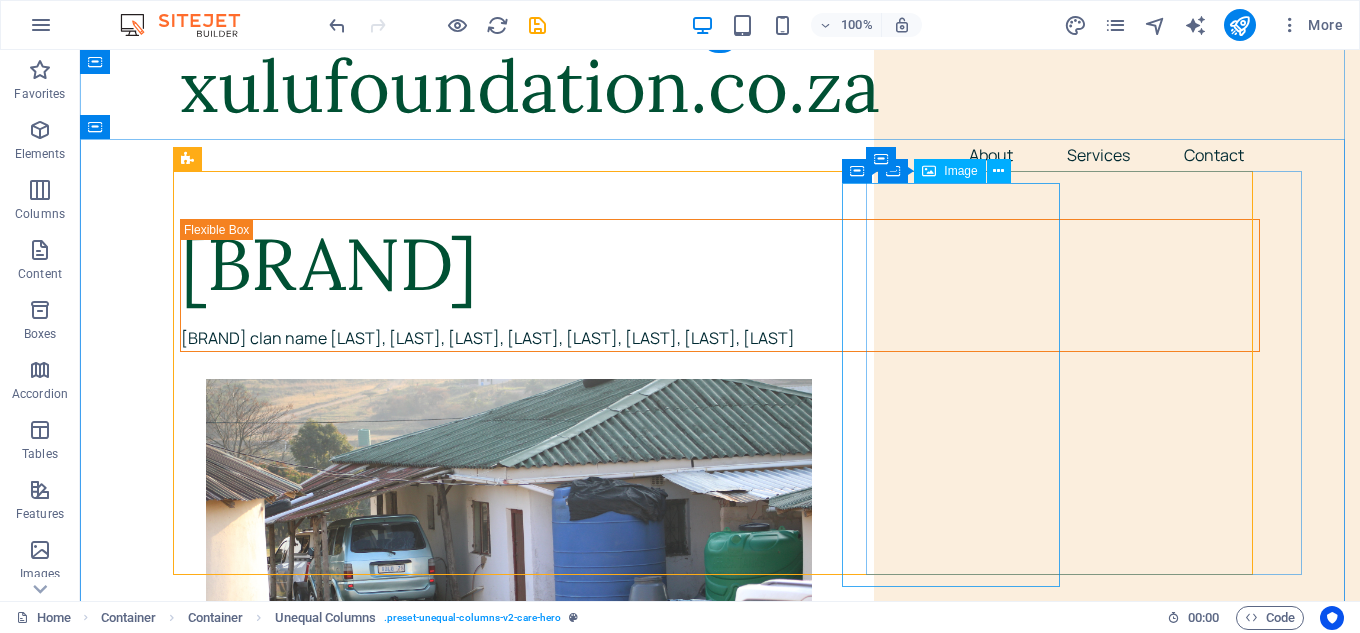 click at bounding box center [746, 581] 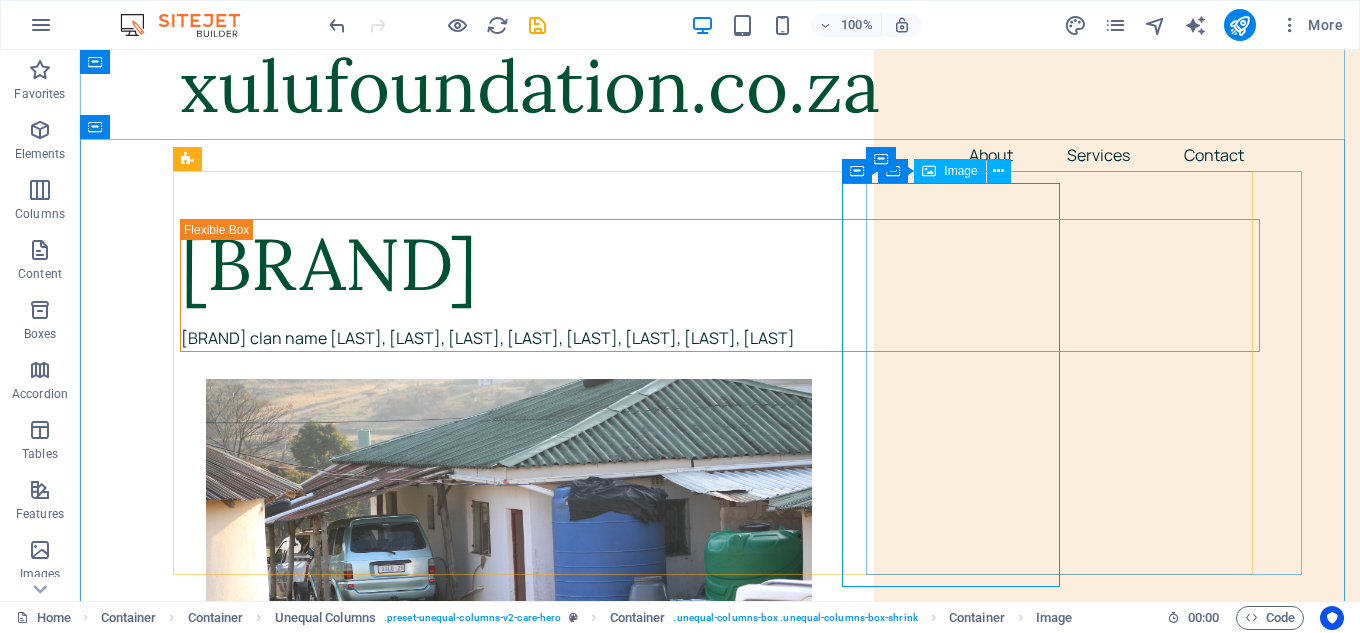 click on "Image" at bounding box center (949, 171) 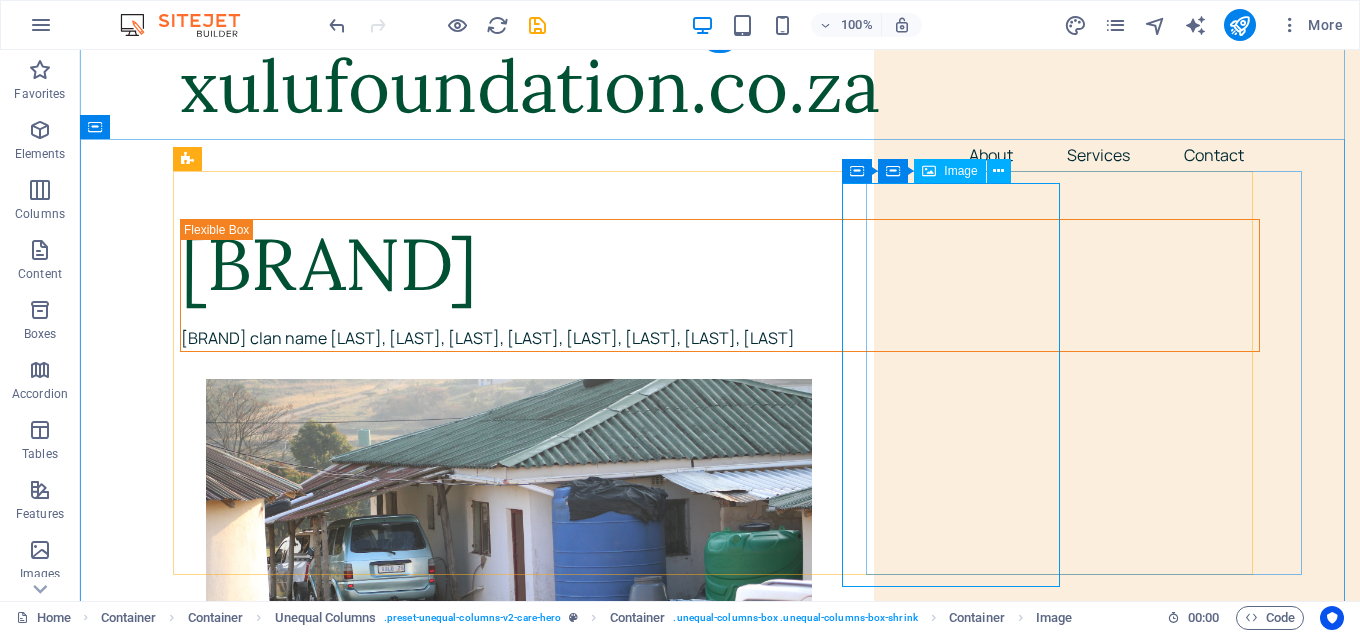click at bounding box center [746, 581] 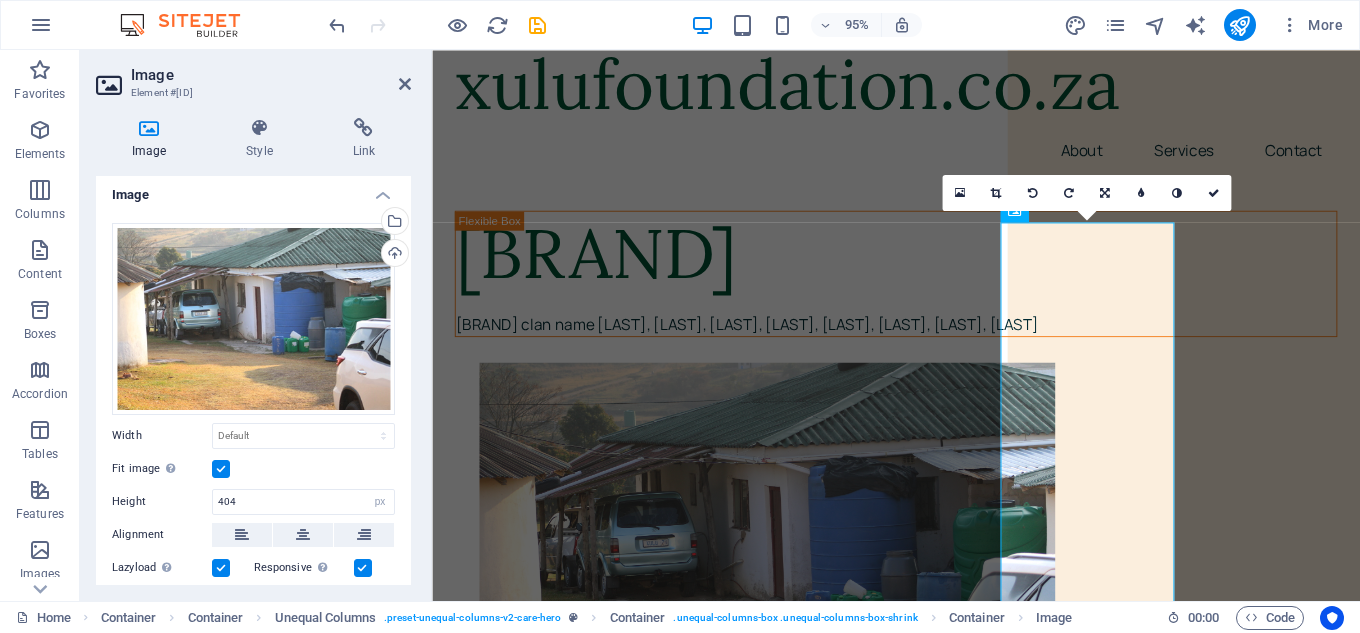 scroll, scrollTop: 0, scrollLeft: 0, axis: both 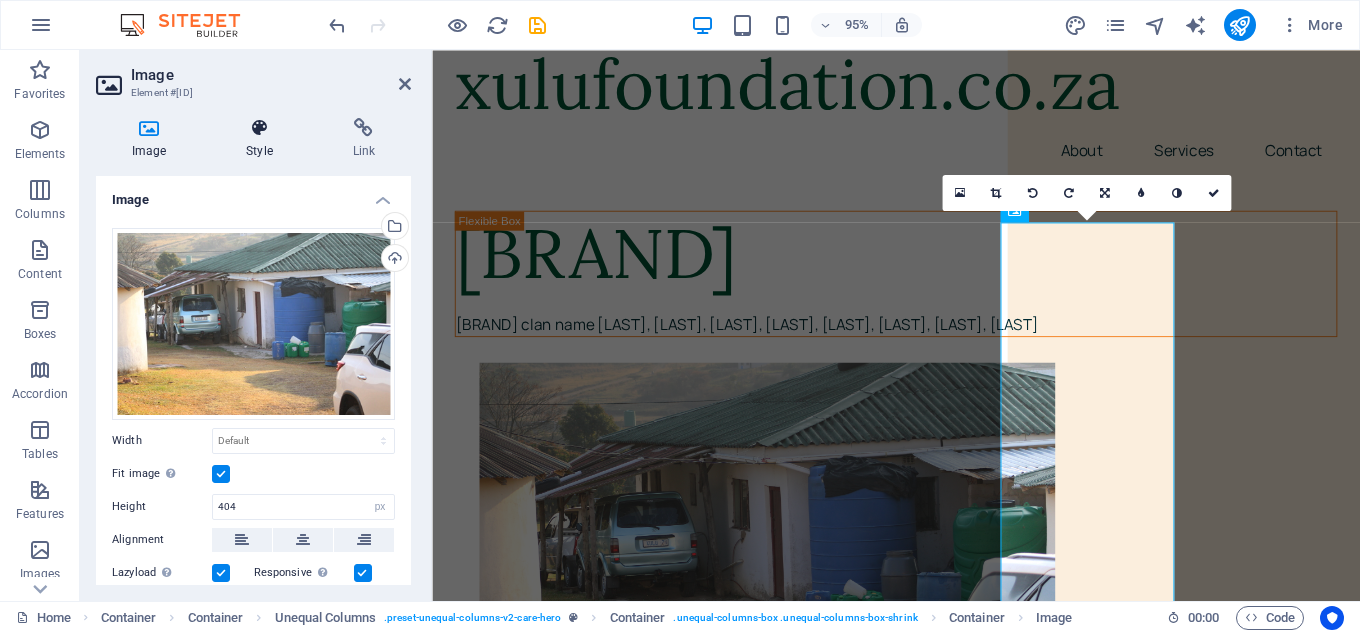 click on "Style" at bounding box center [263, 139] 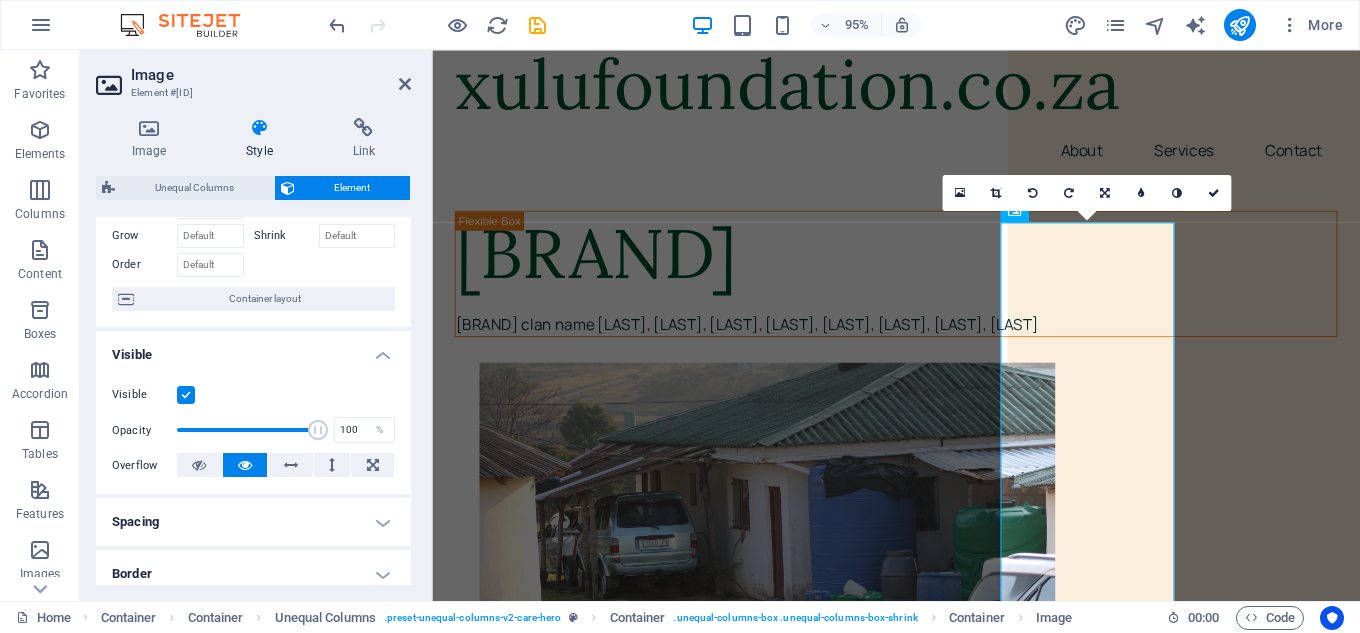 scroll, scrollTop: 200, scrollLeft: 0, axis: vertical 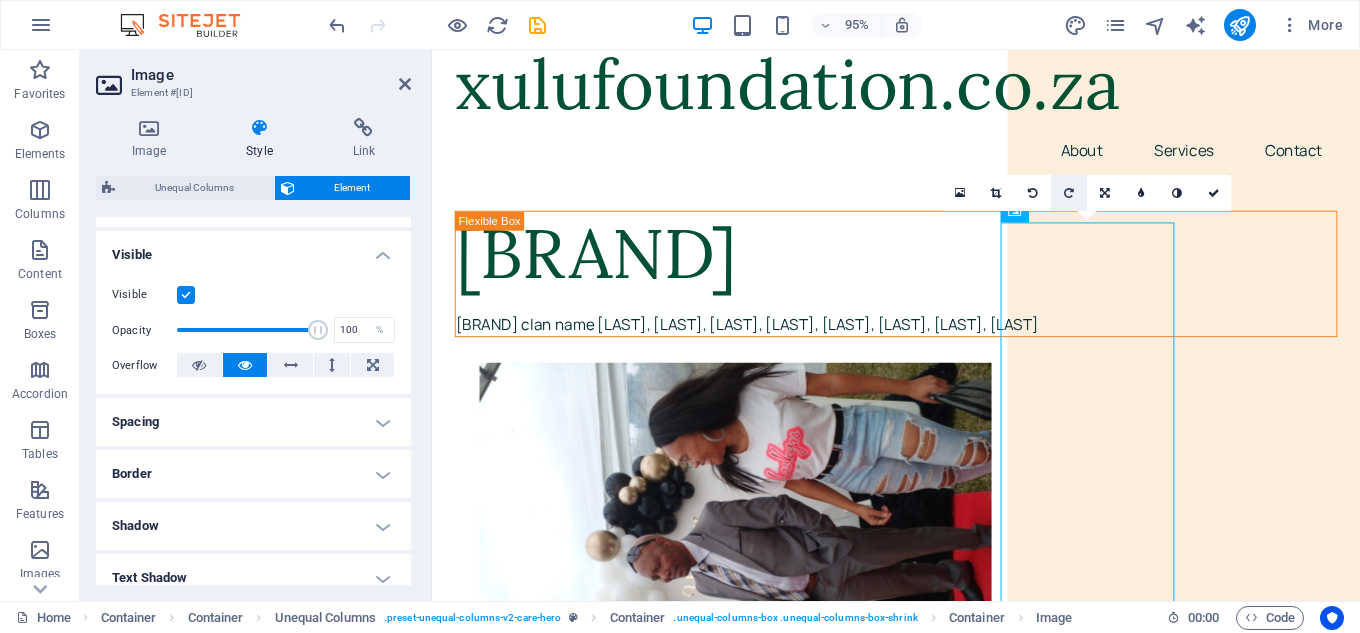click at bounding box center (1069, 192) 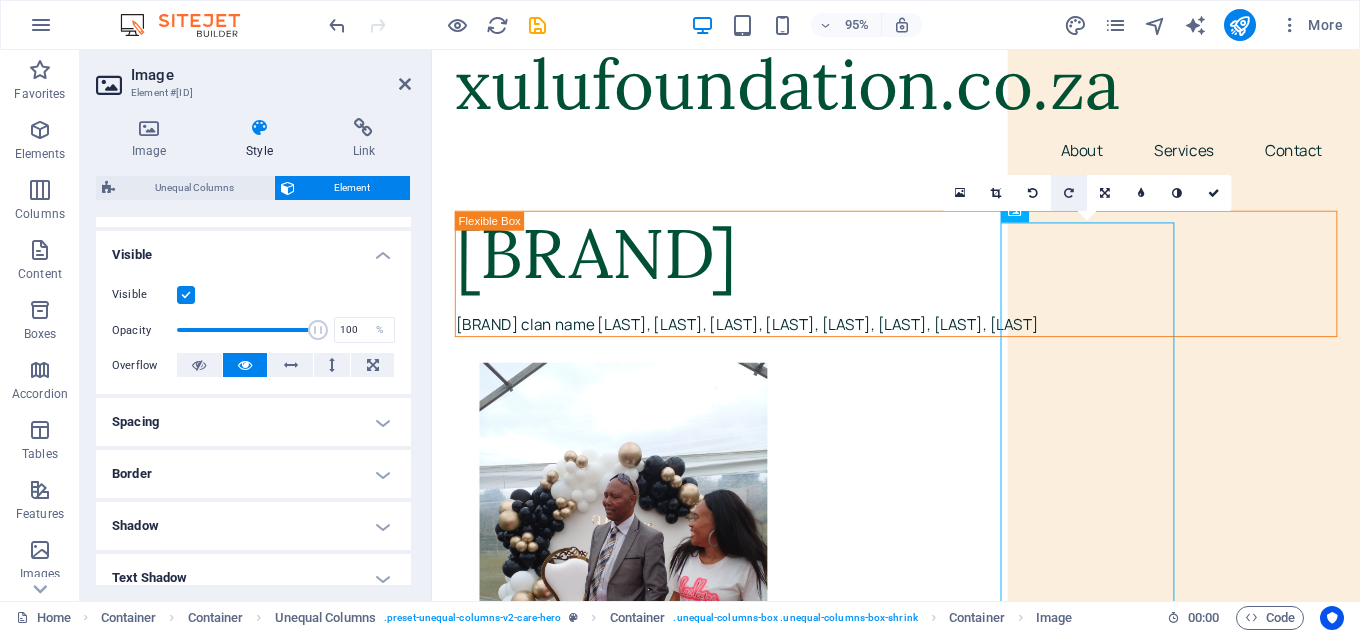 click at bounding box center (1069, 192) 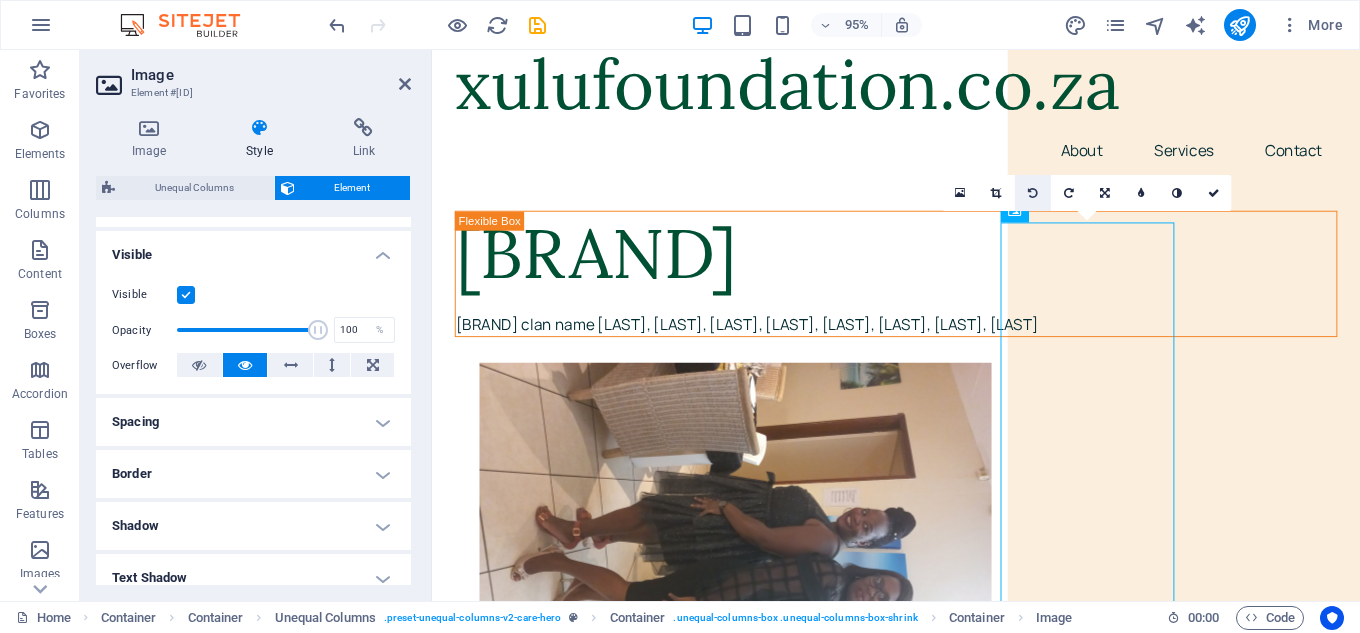 click at bounding box center (1032, 193) 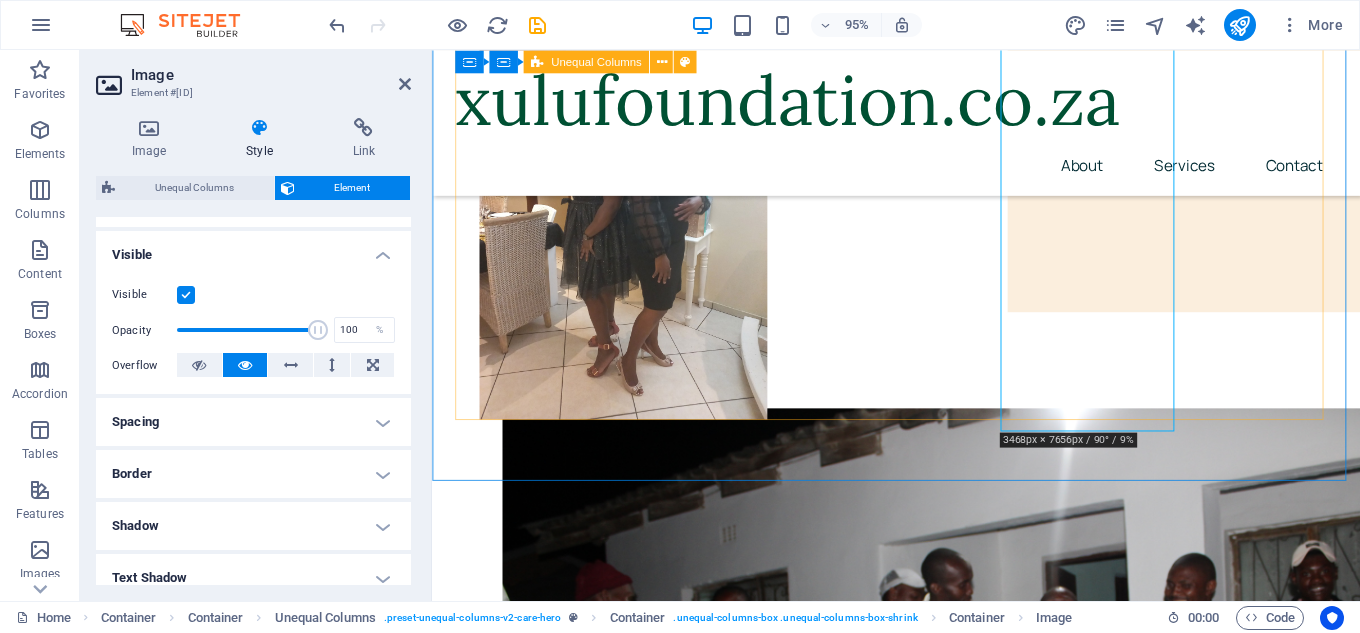 scroll, scrollTop: 400, scrollLeft: 0, axis: vertical 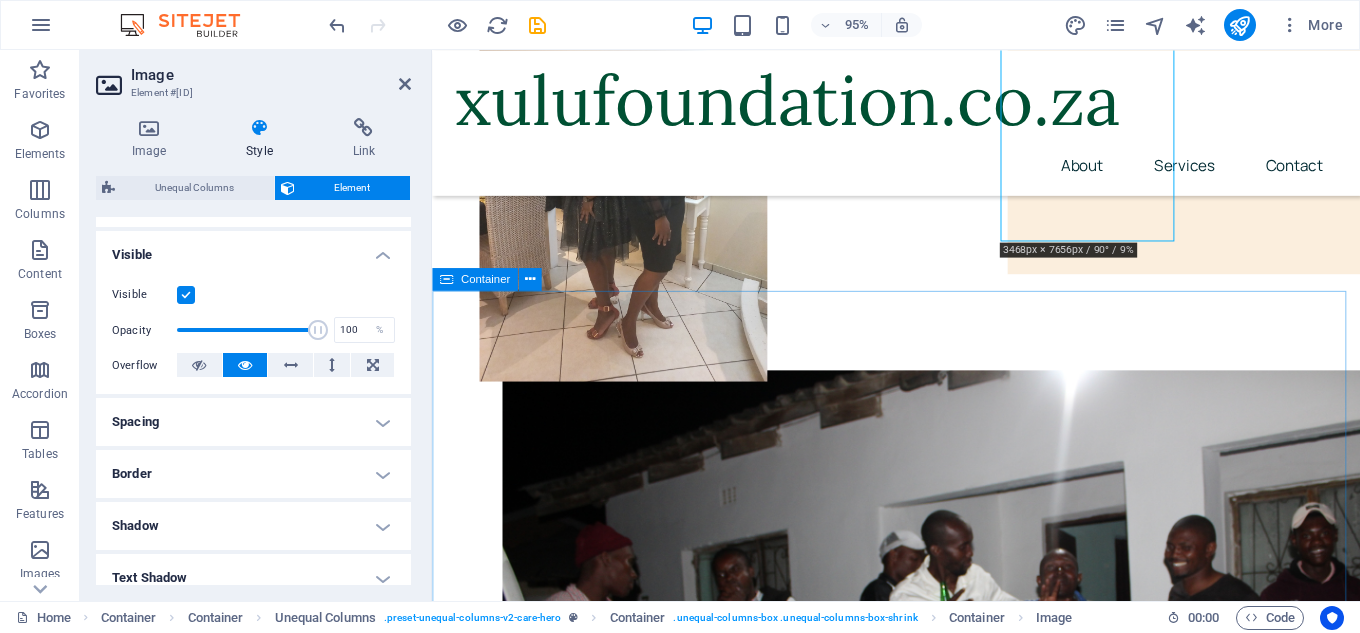 click on "Our services Read More      Read More      Read More      Learn More" at bounding box center [920, 3256] 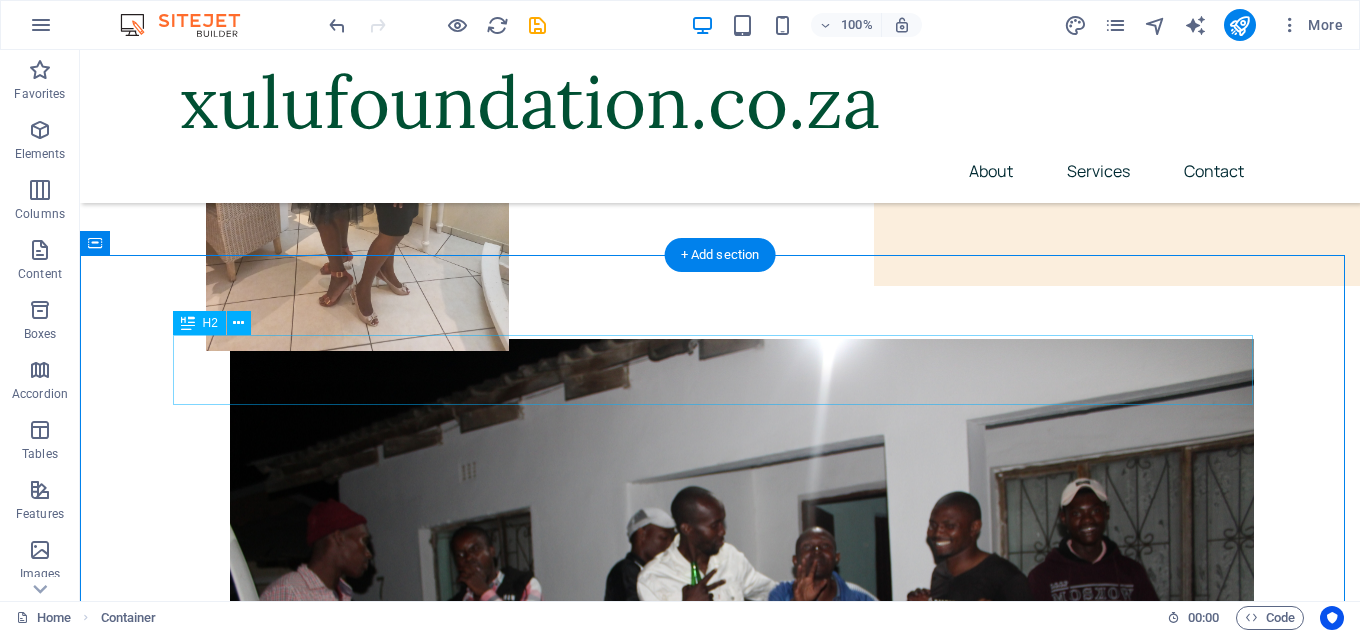 click on "Our services" at bounding box center (720, 1883) 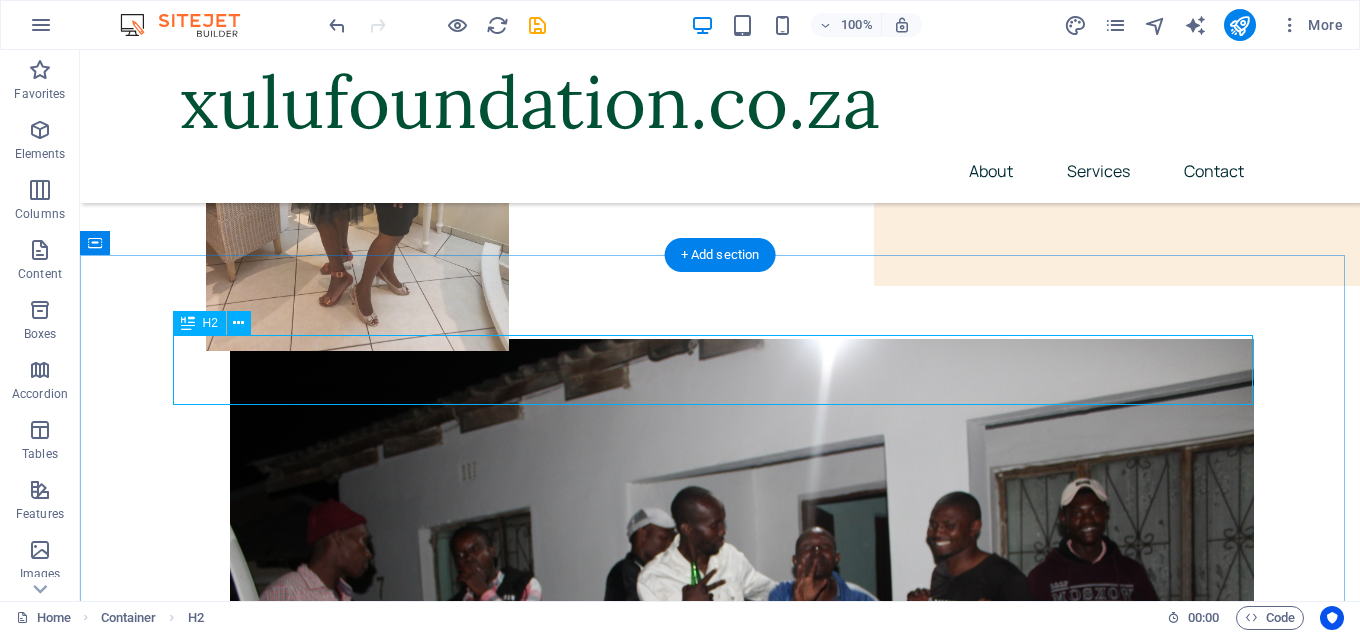 click on "Our services" at bounding box center (720, 1883) 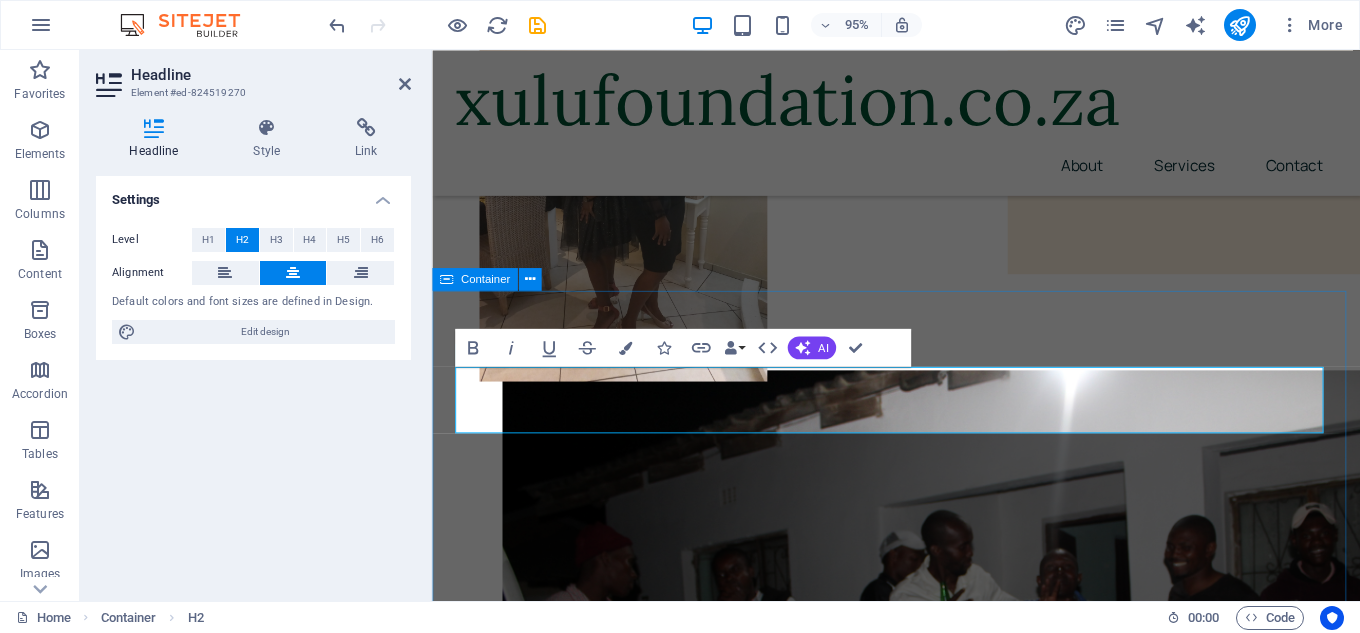 click on "​ Read More      Read More      Read More      Learn More" at bounding box center (920, 3256) 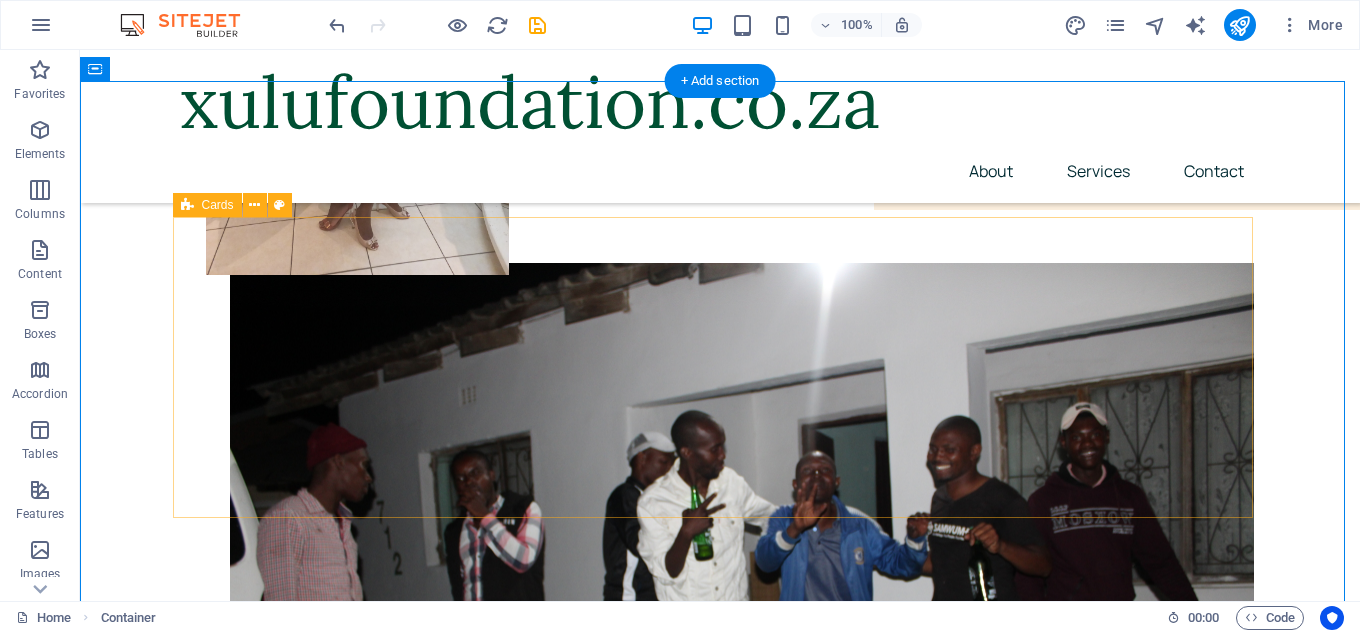 scroll, scrollTop: 400, scrollLeft: 0, axis: vertical 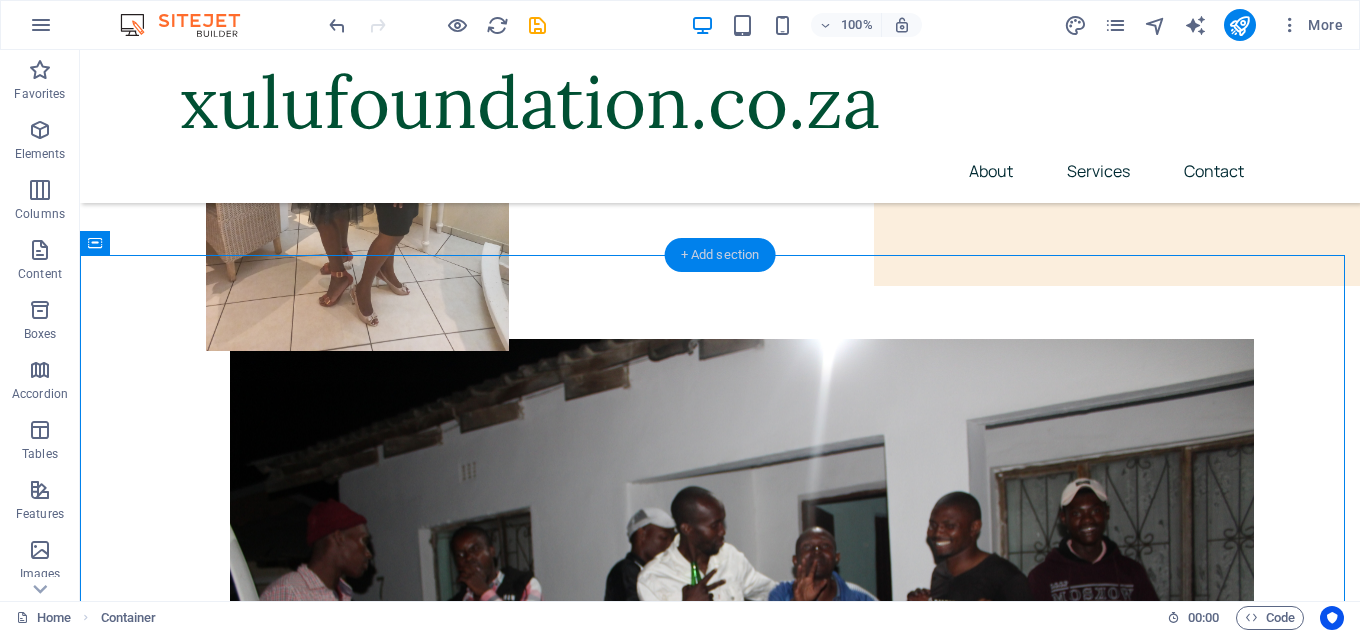 click on "+ Add section" at bounding box center [720, 255] 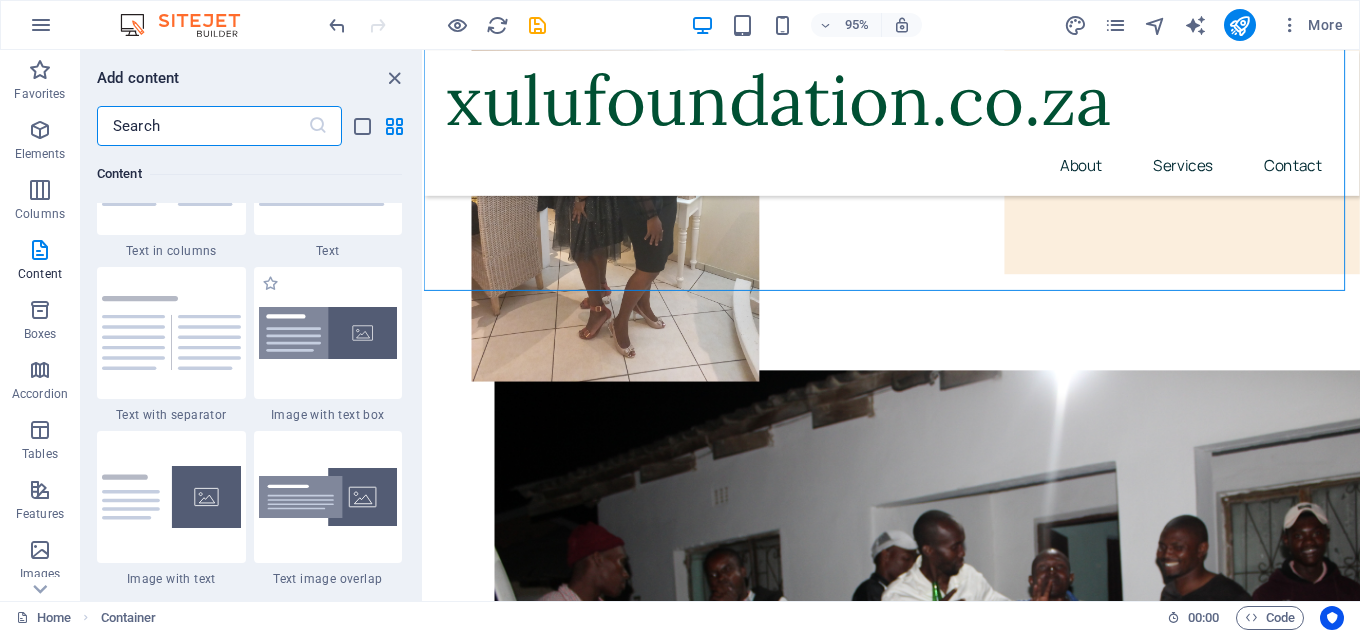 scroll, scrollTop: 3699, scrollLeft: 0, axis: vertical 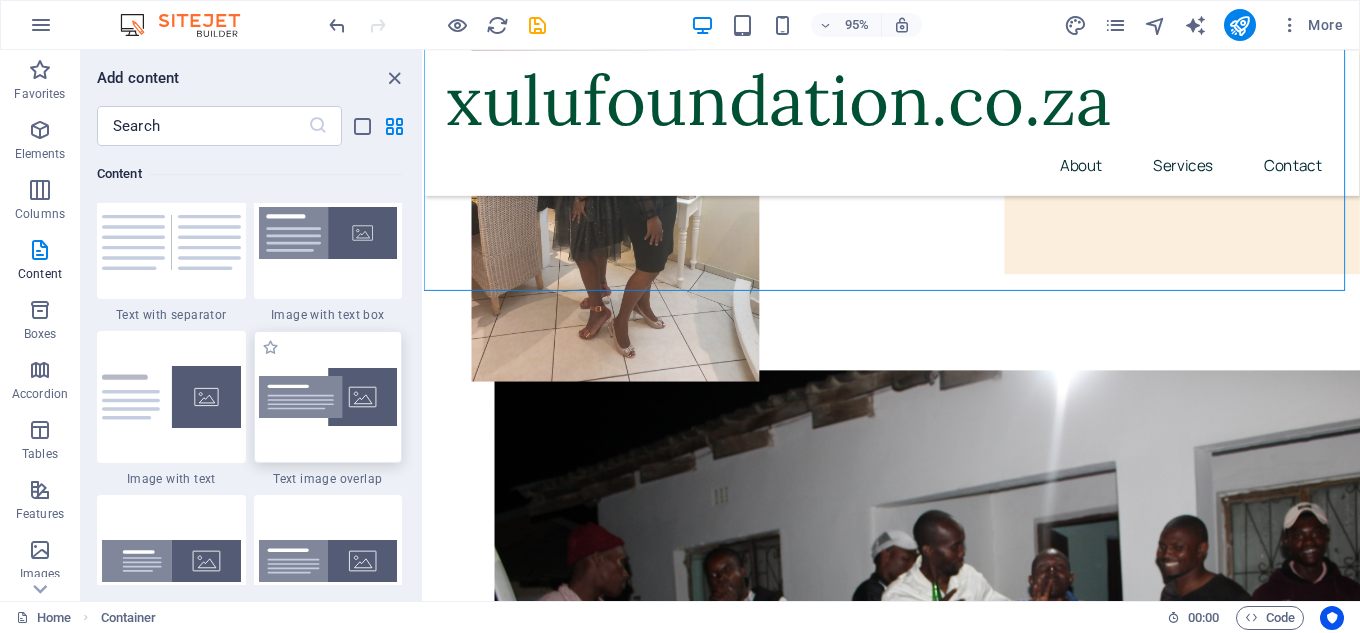 click at bounding box center (328, 397) 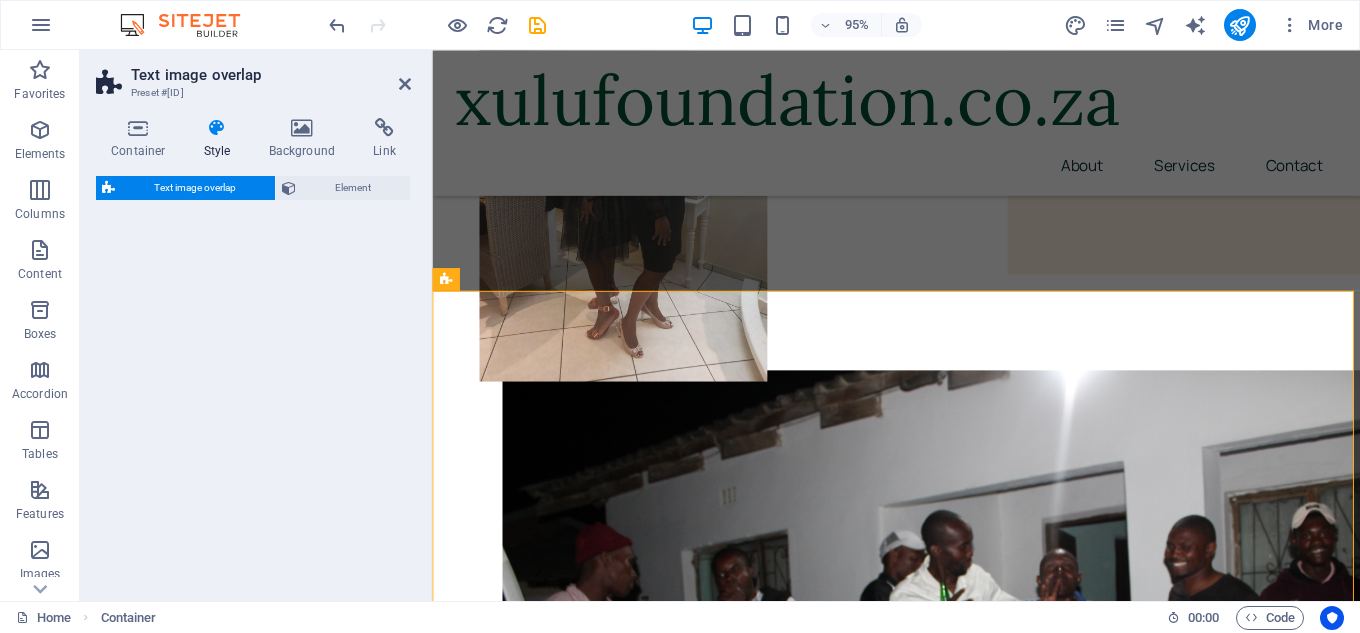 select on "rem" 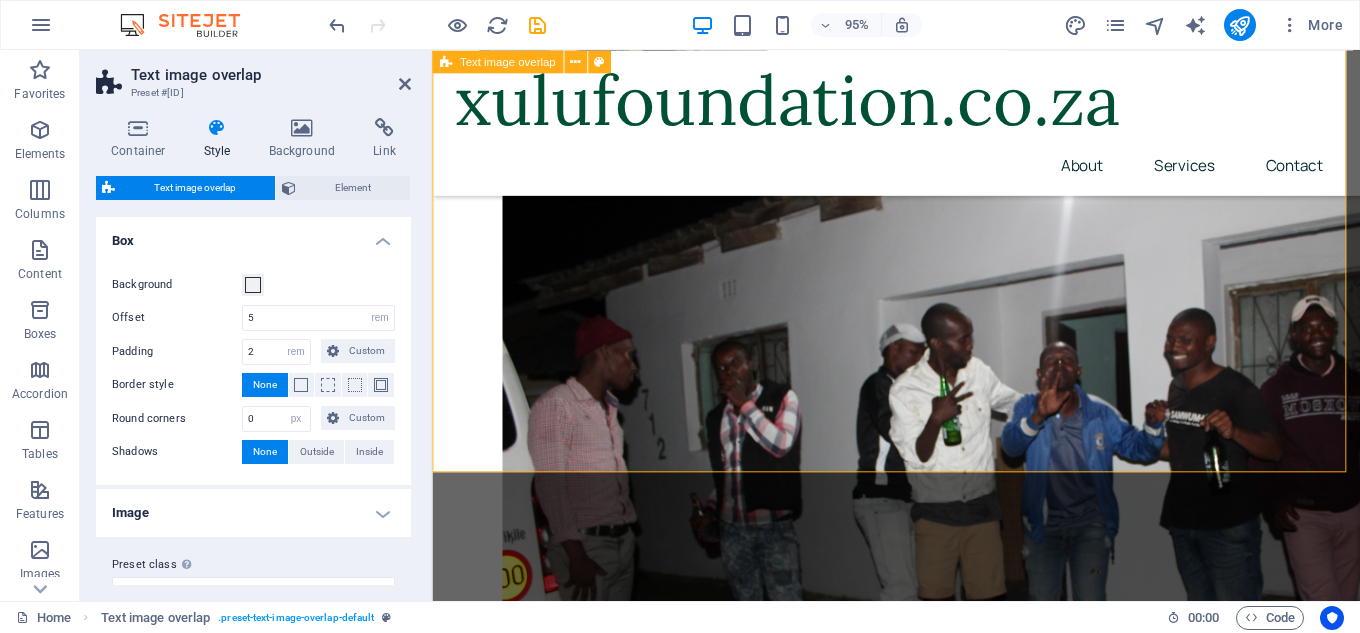 scroll, scrollTop: 600, scrollLeft: 0, axis: vertical 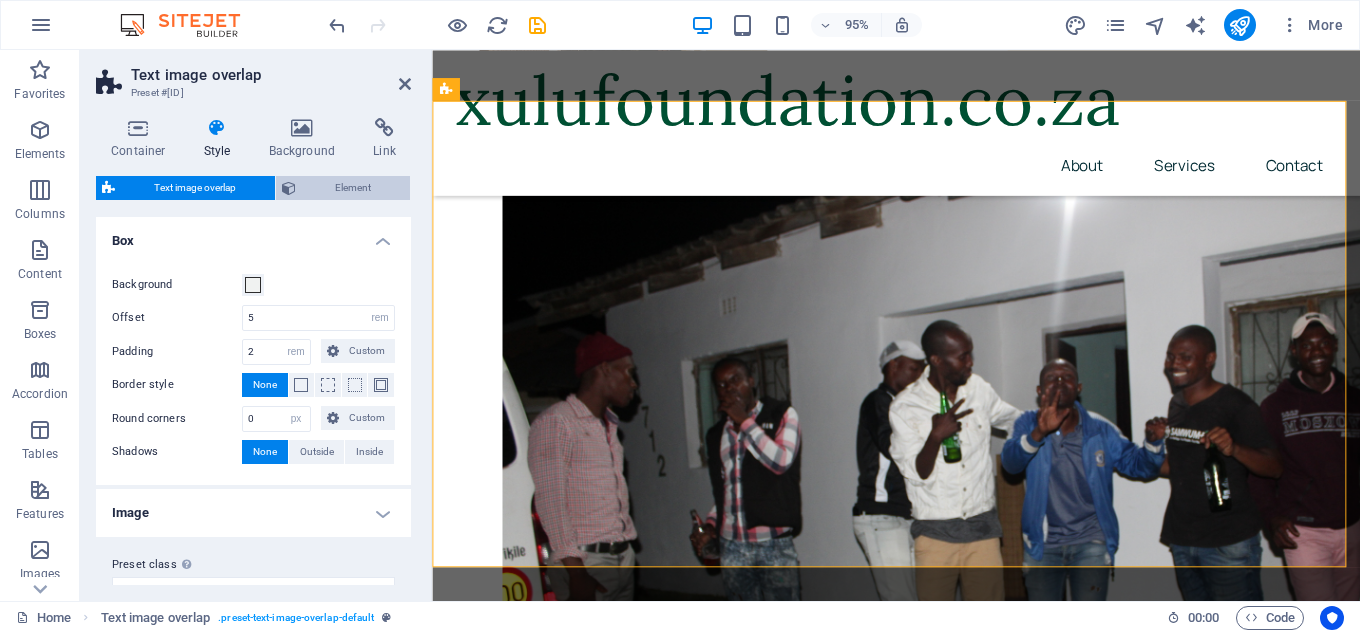 click at bounding box center [289, 188] 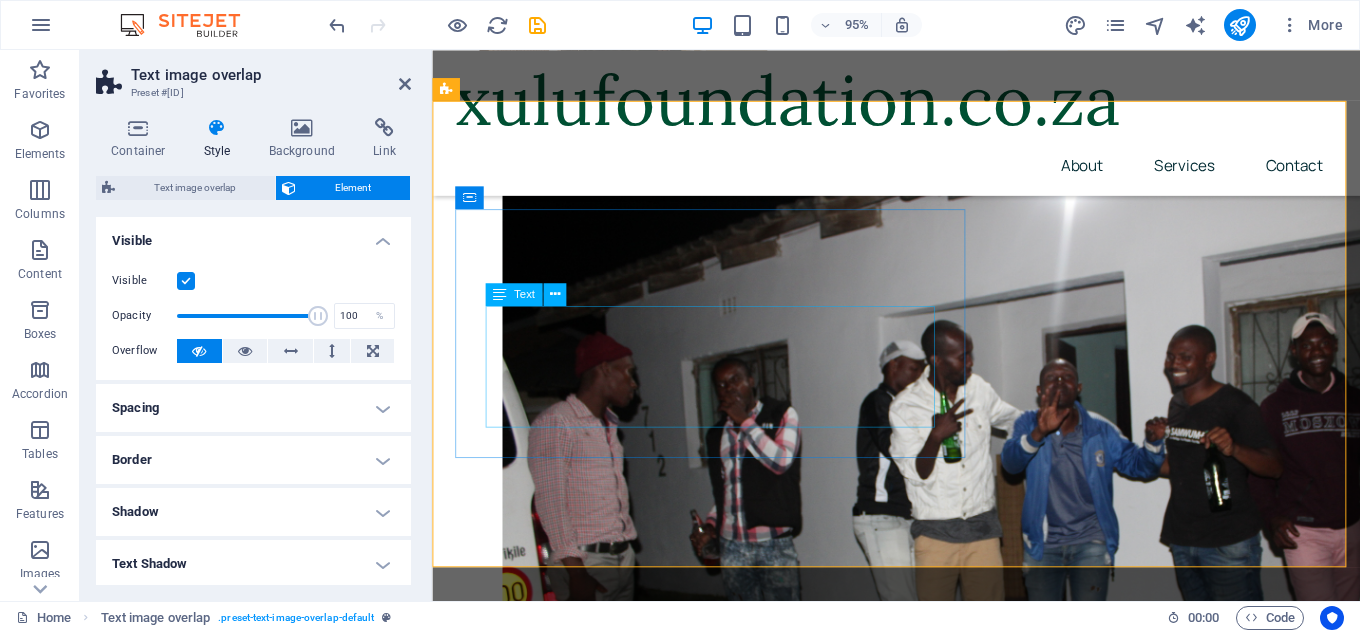 click on "Lorem ipsum dolor sit amet, consectetuer adipiscing elit. Aenean commodo ligula eget dolor. Lorem ipsum dolor sit amet, consectetuer adipiscing elit leget dolor. Lorem ipsum dolor sit amet, consectetuer adipiscing elit. Aenean commodo ligula eget dolor." at bounding box center (960, 1836) 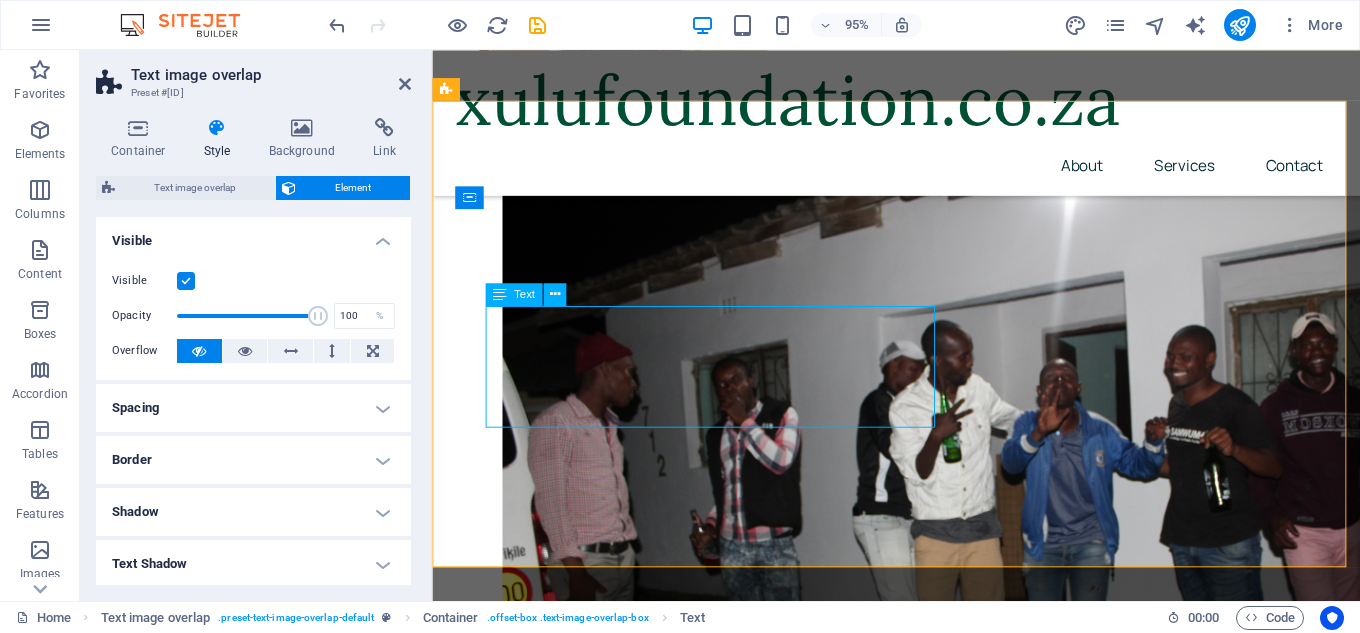 click on "Lorem ipsum dolor sit amet, consectetuer adipiscing elit. Aenean commodo ligula eget dolor. Lorem ipsum dolor sit amet, consectetuer adipiscing elit leget dolor. Lorem ipsum dolor sit amet, consectetuer adipiscing elit. Aenean commodo ligula eget dolor." at bounding box center [960, 1836] 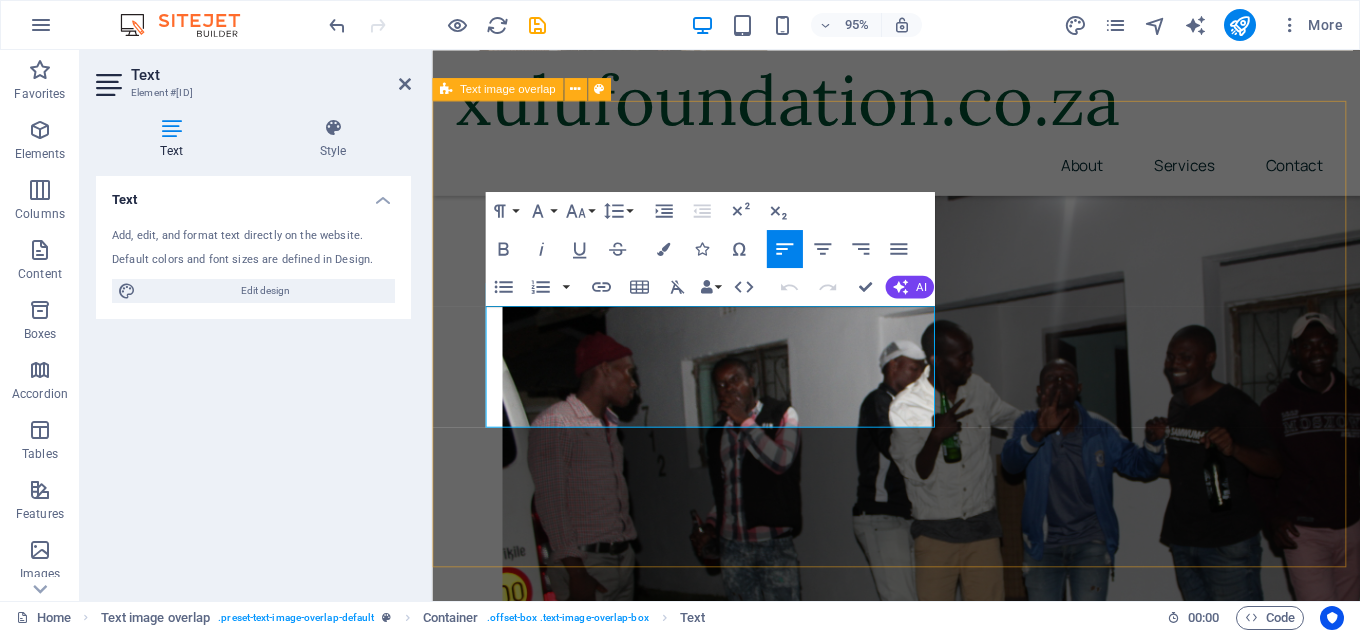 drag, startPoint x: 577, startPoint y: 430, endPoint x: 450, endPoint y: 336, distance: 158.00316 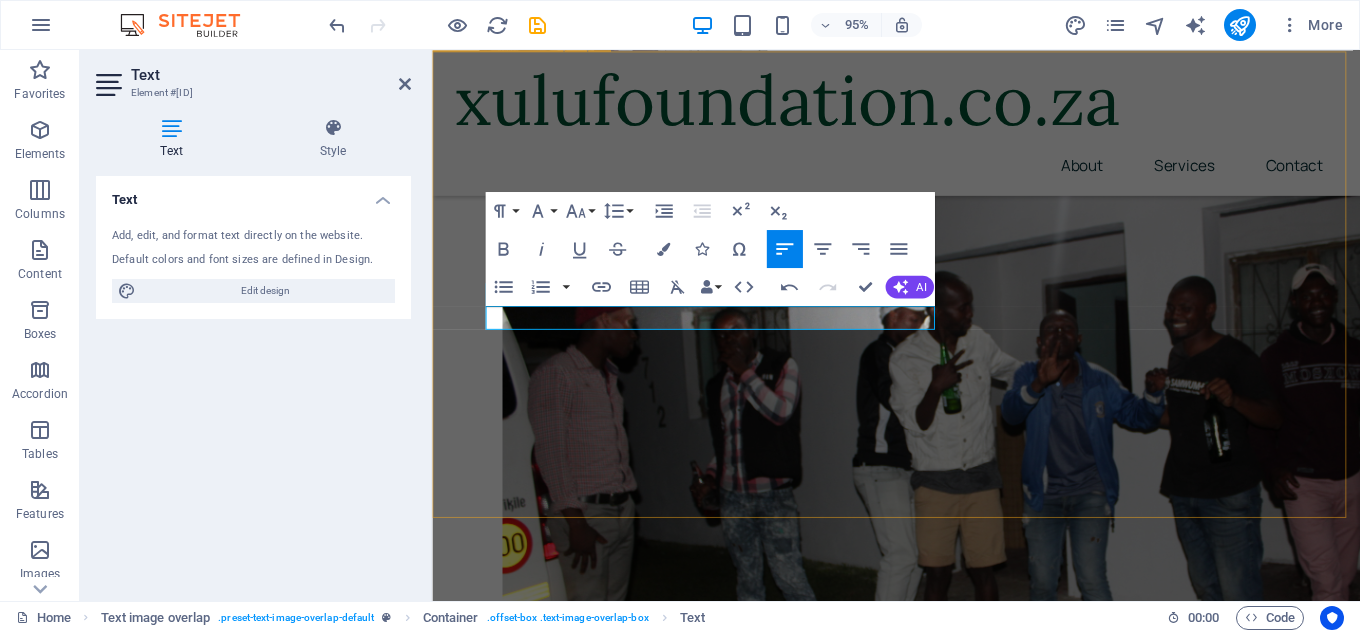 click on "New headline" at bounding box center (920, 2060) 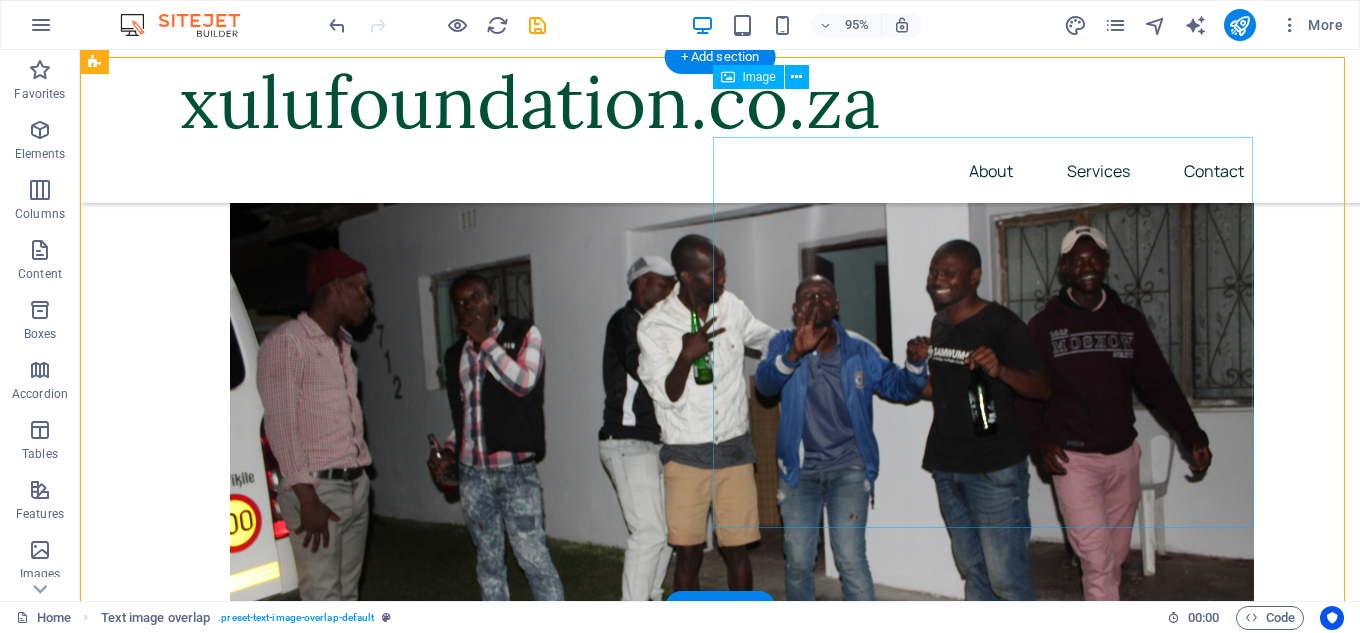 scroll, scrollTop: 646, scrollLeft: 0, axis: vertical 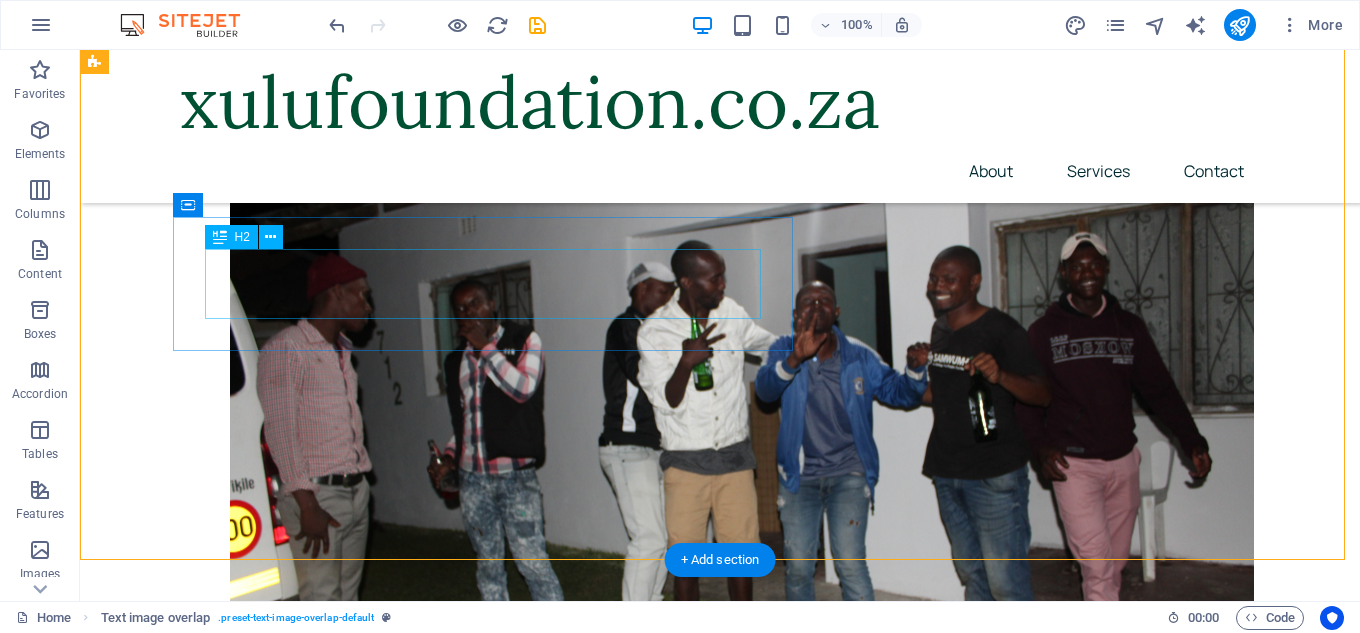 click on "New headline" at bounding box center (760, 1669) 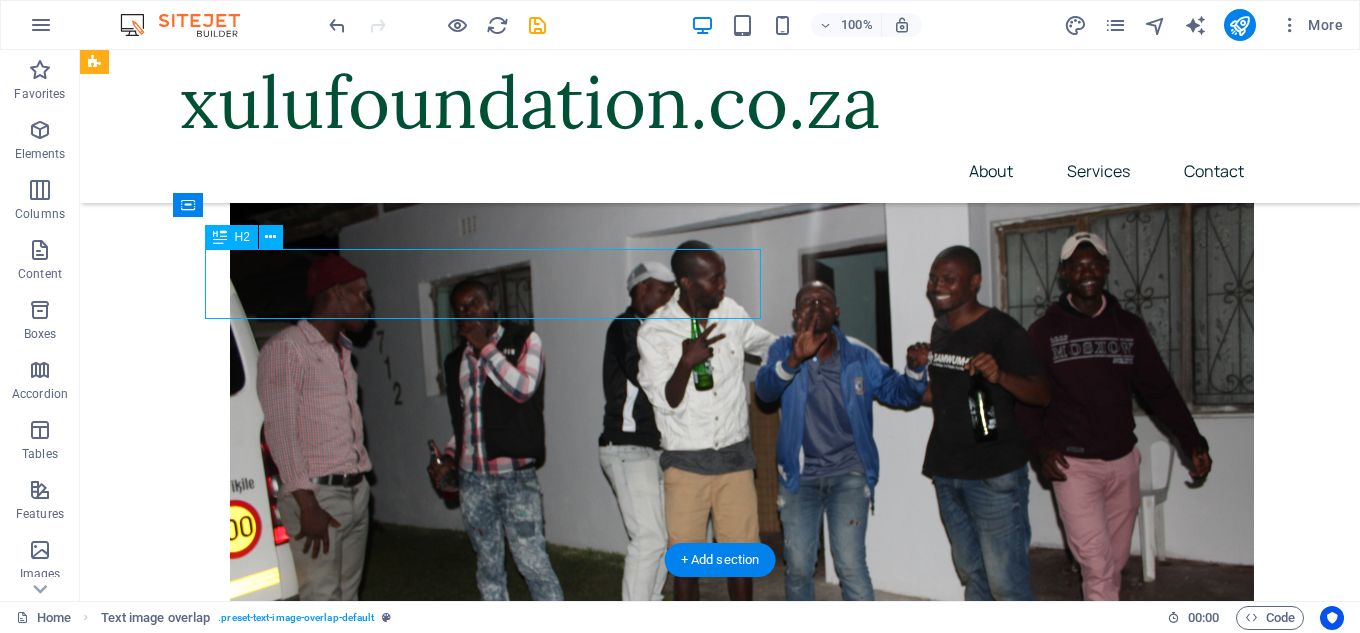 click on "New headline" at bounding box center (760, 1669) 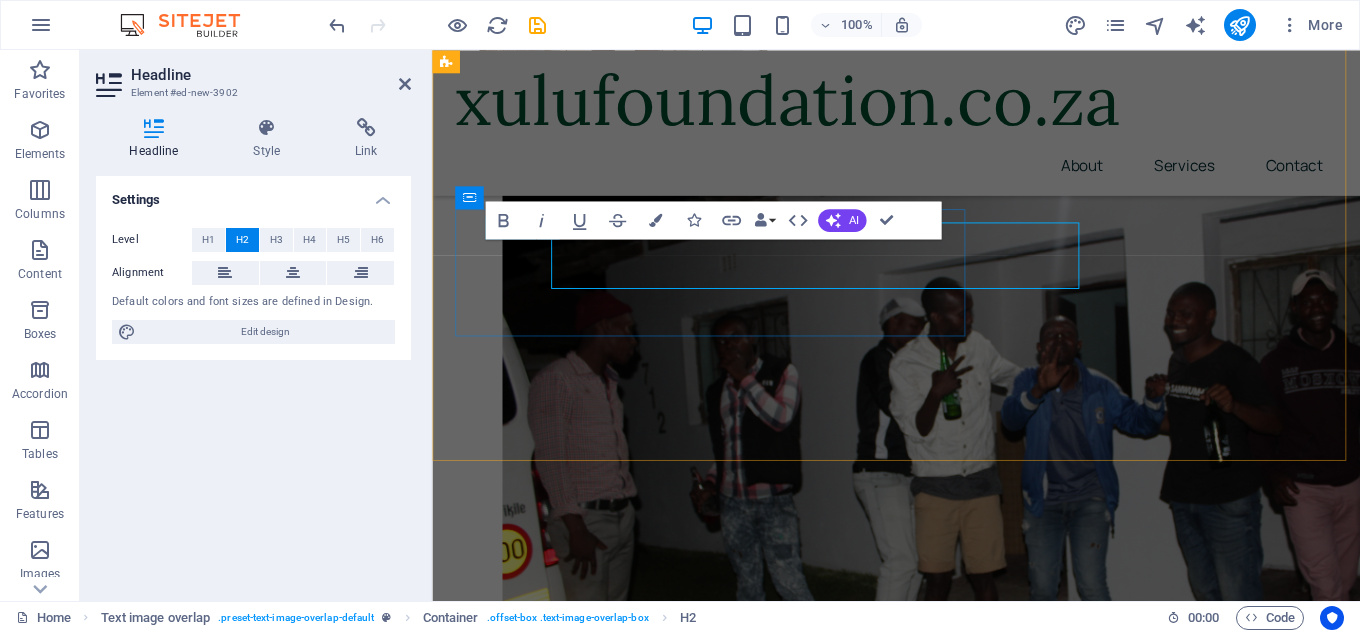 scroll, scrollTop: 664, scrollLeft: 0, axis: vertical 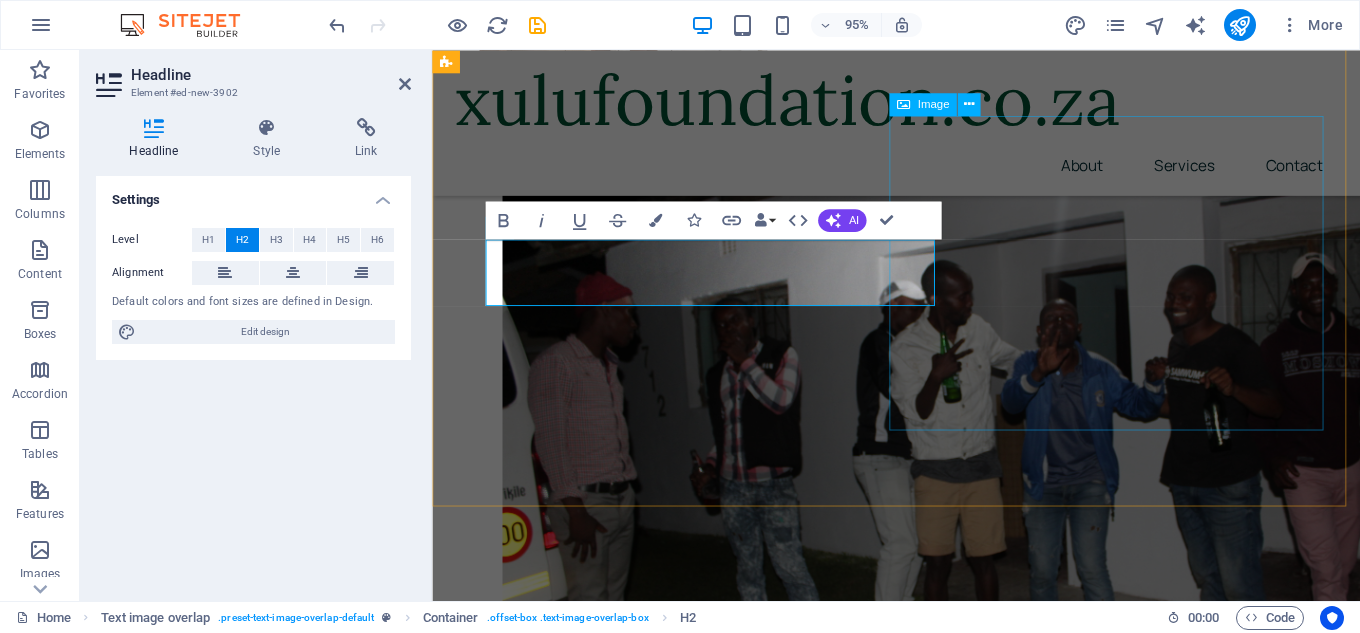 click at bounding box center [920, 2102] 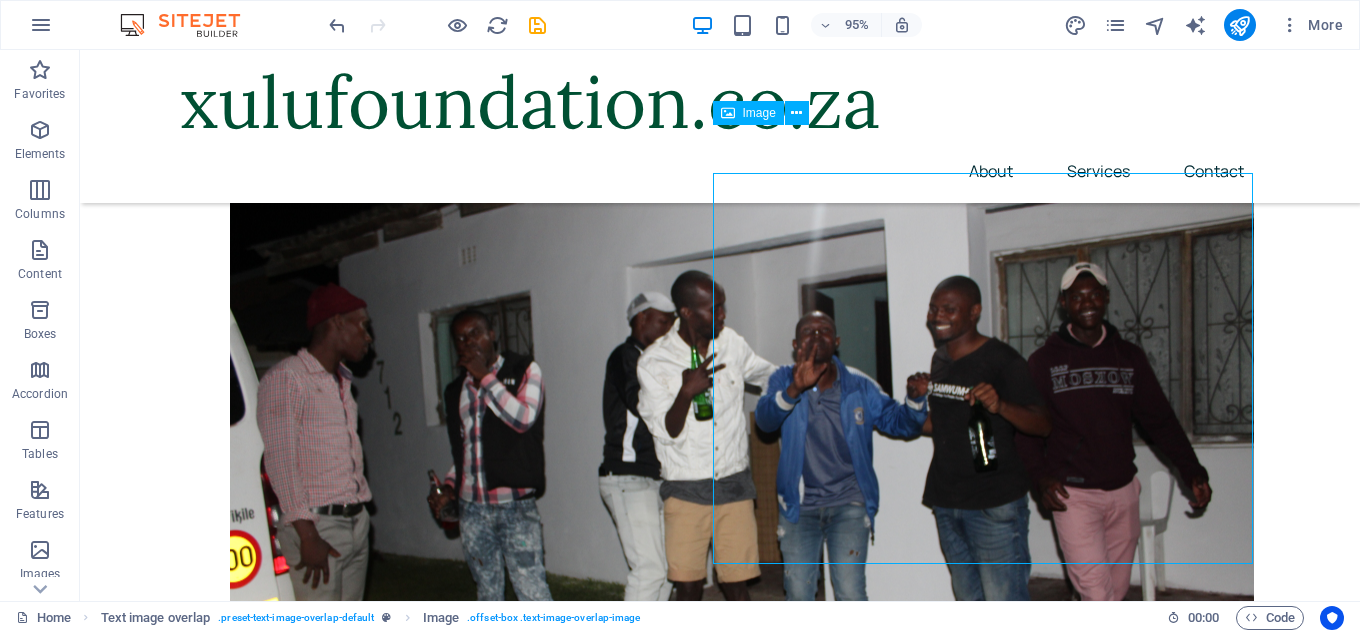 scroll, scrollTop: 610, scrollLeft: 0, axis: vertical 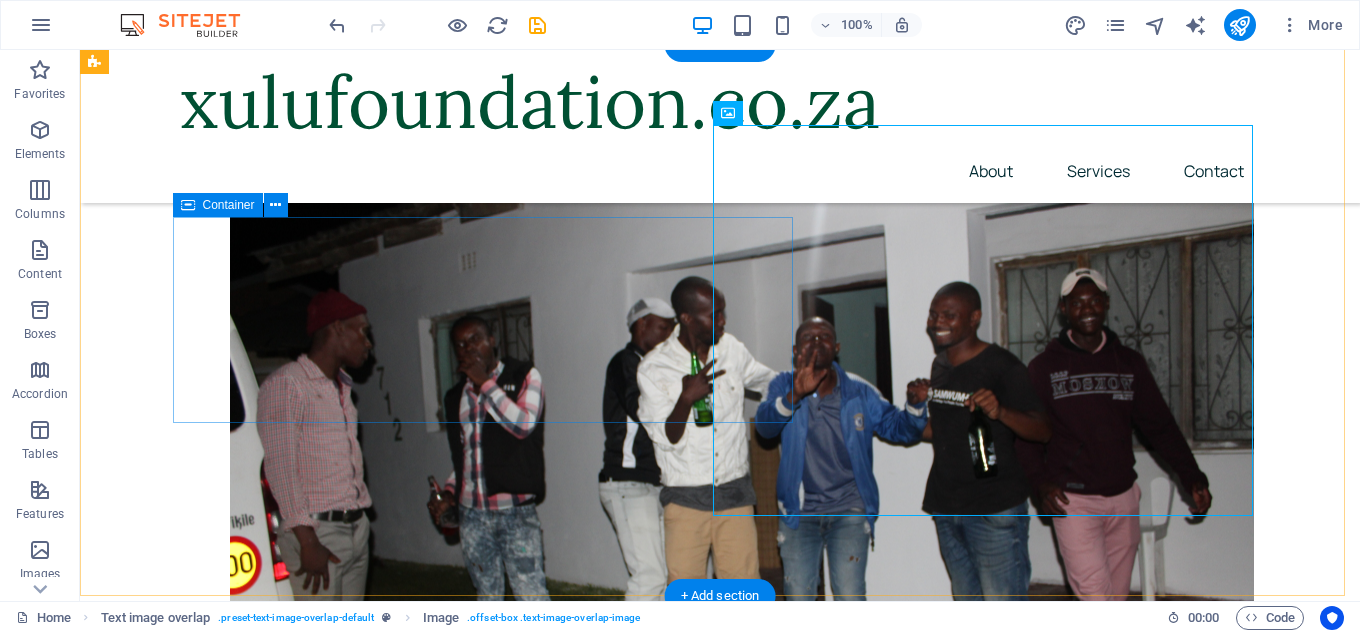 click on "Add elements" at bounding box center [701, 1771] 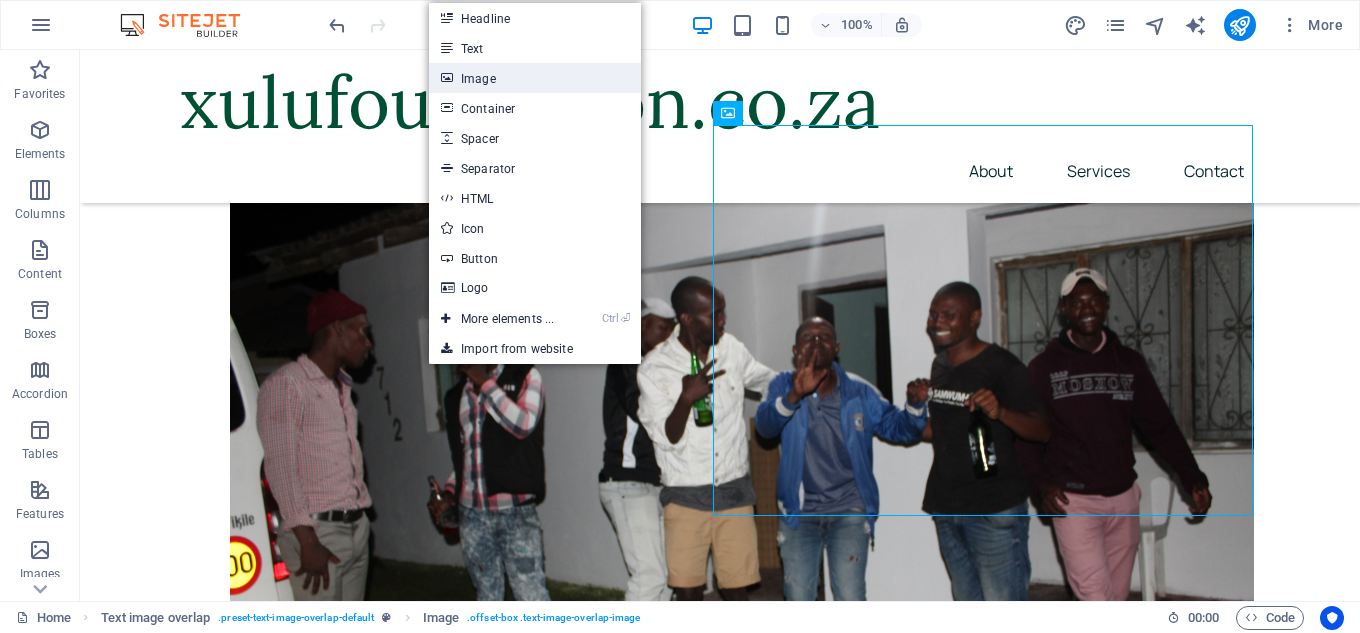 click on "Image" at bounding box center [535, 78] 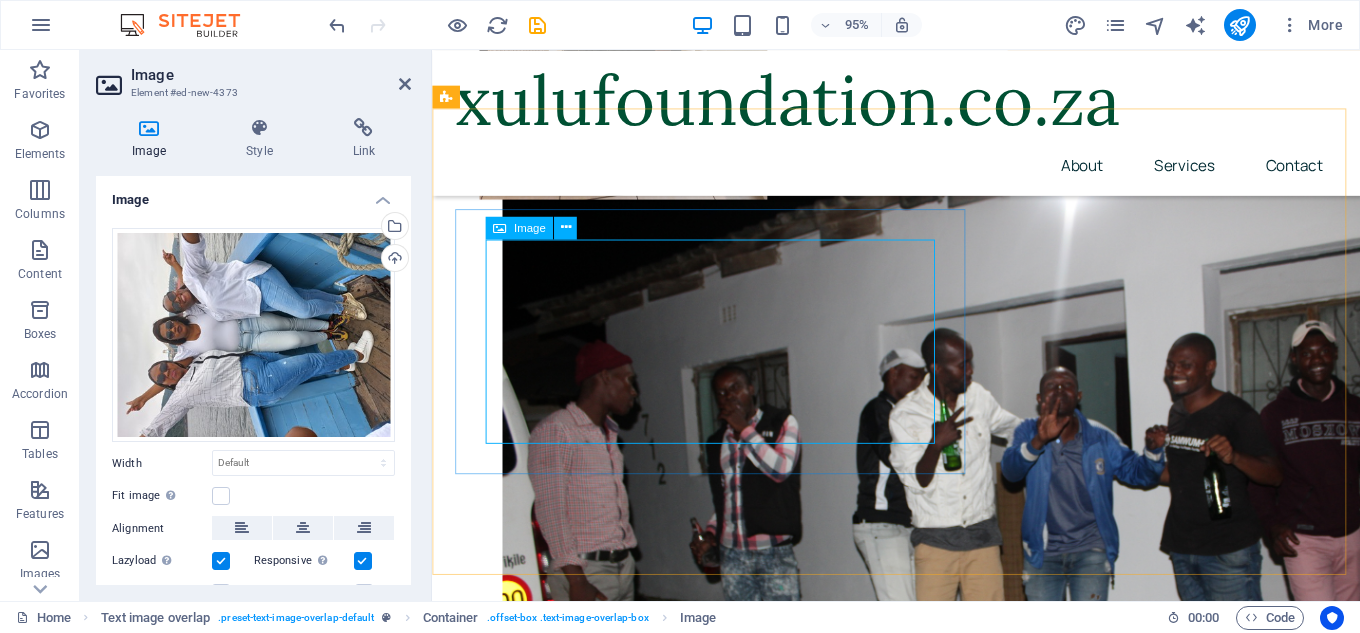 scroll, scrollTop: 566, scrollLeft: 0, axis: vertical 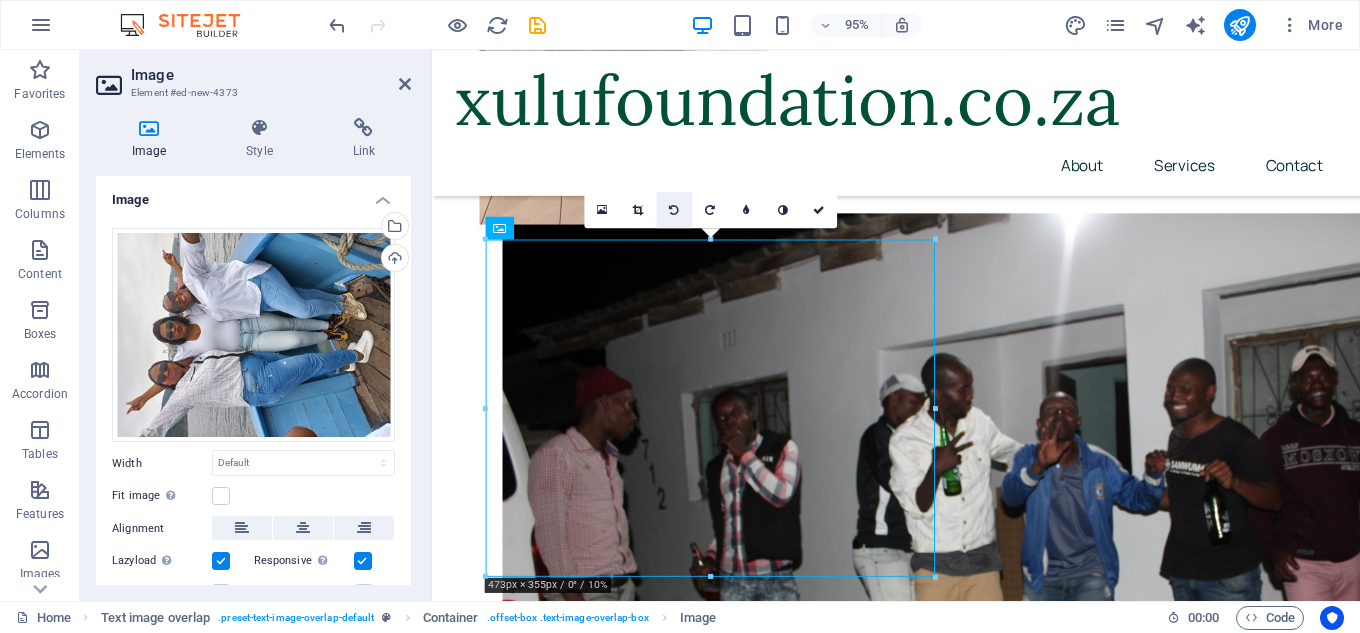 click at bounding box center (674, 209) 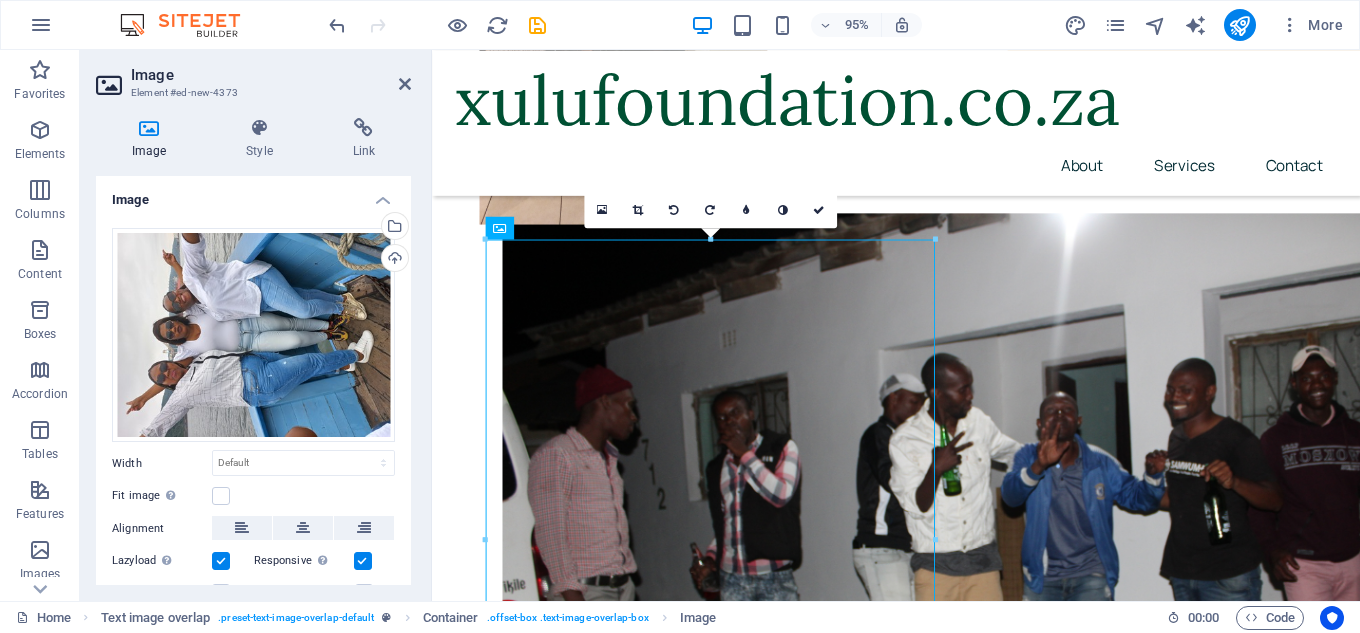 click at bounding box center [674, 209] 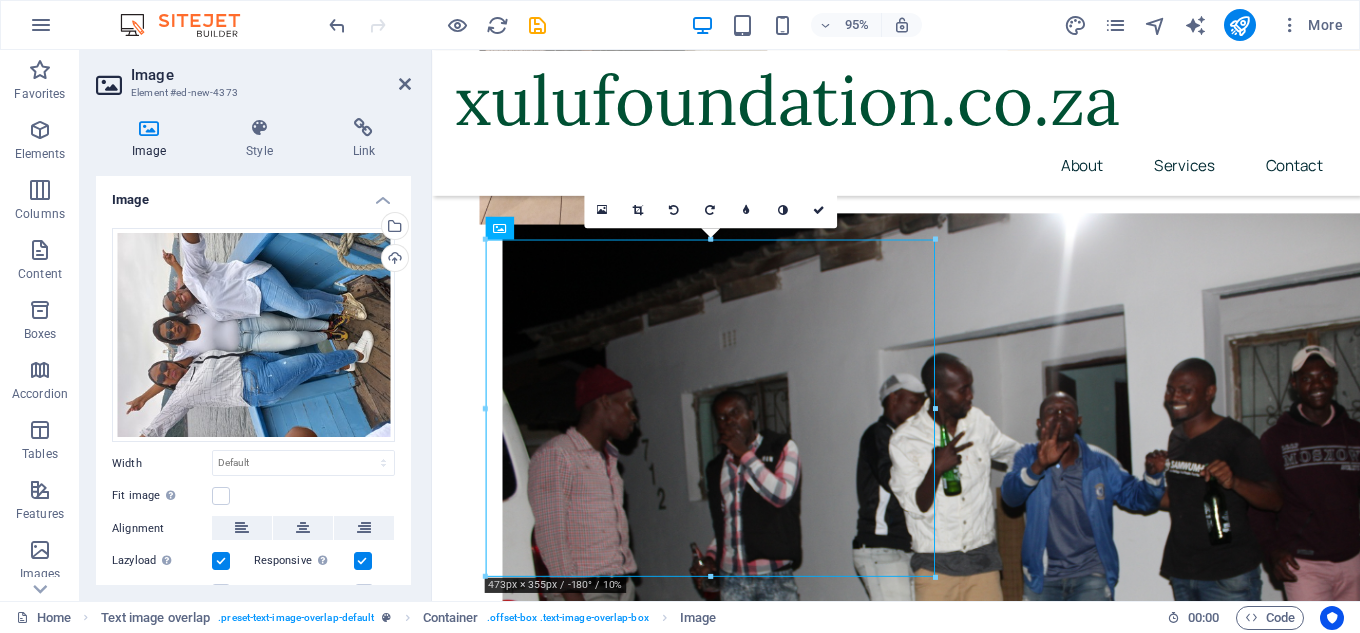 click at bounding box center (674, 209) 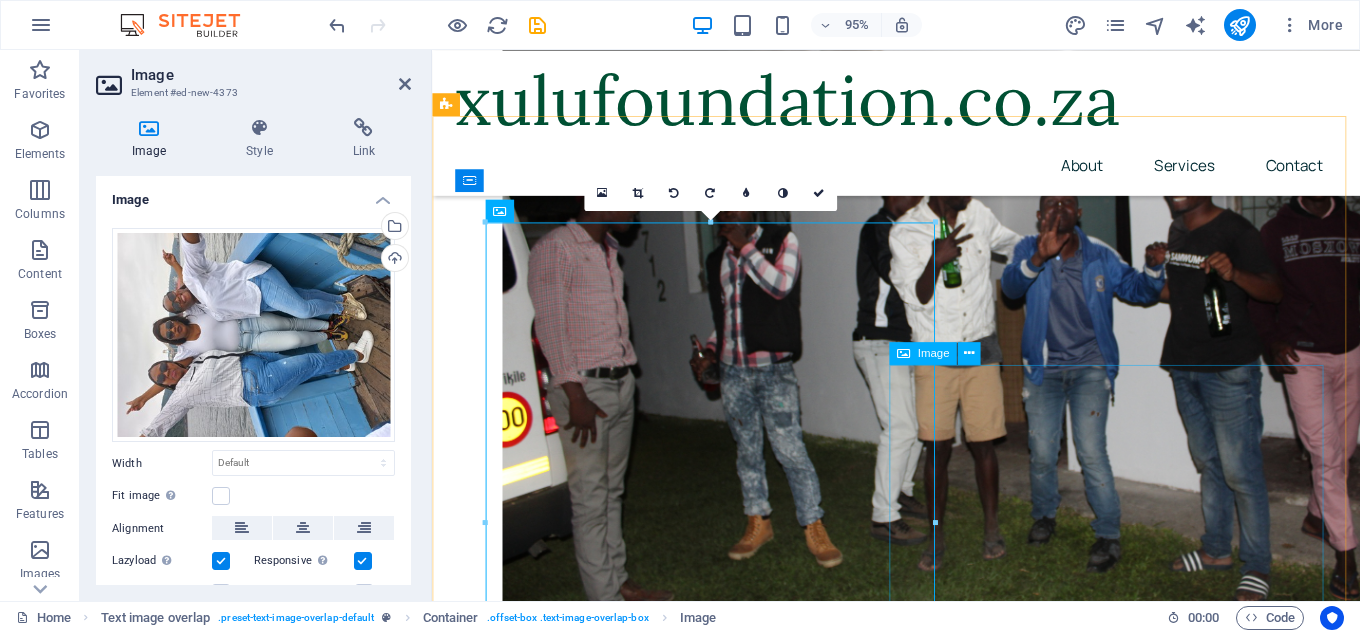 scroll, scrollTop: 866, scrollLeft: 0, axis: vertical 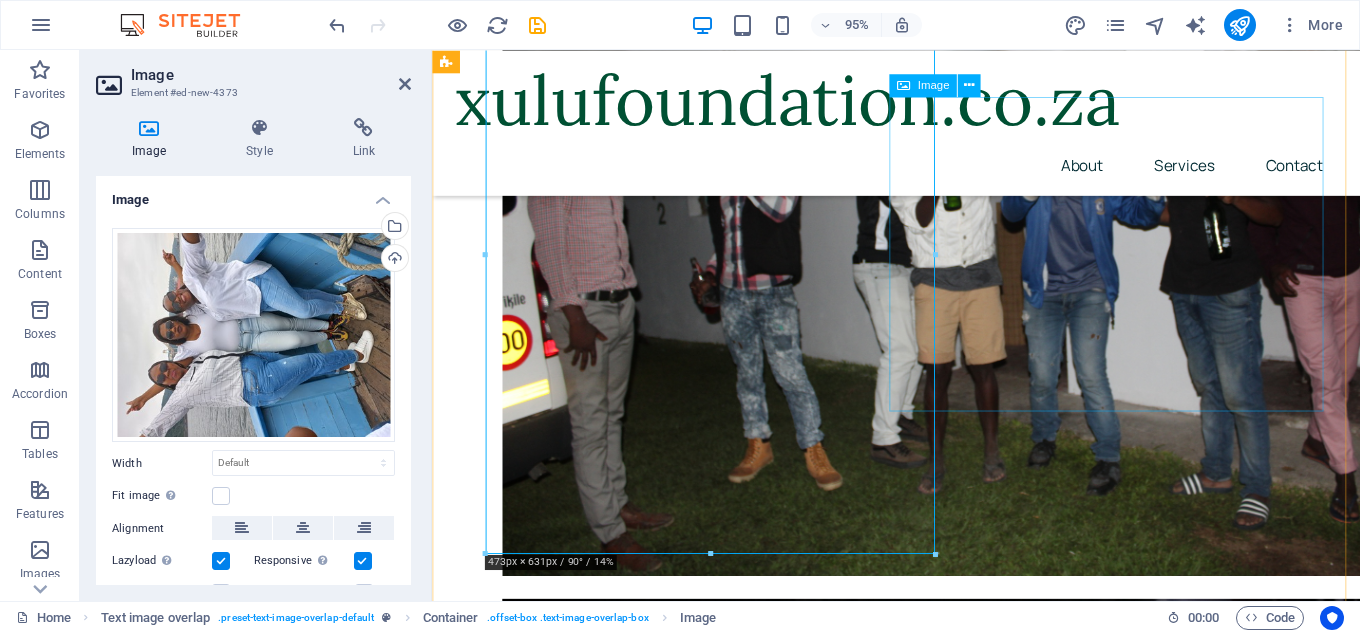click at bounding box center [920, 3133] 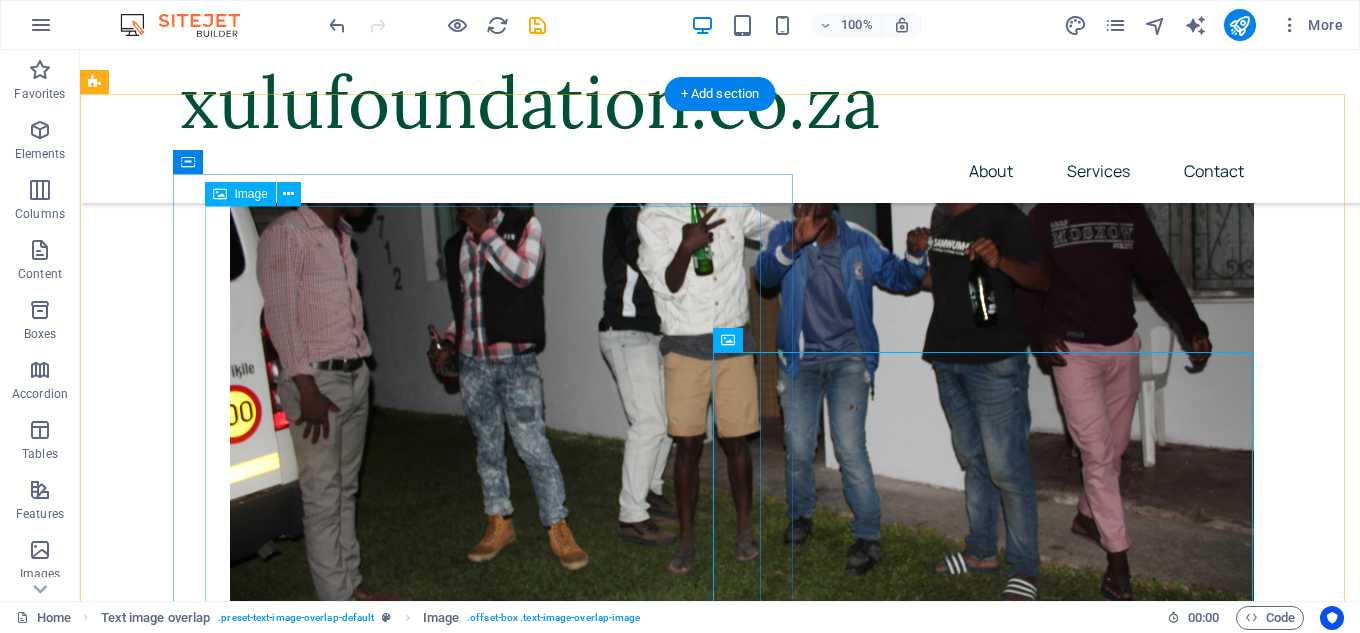 scroll, scrollTop: 818, scrollLeft: 0, axis: vertical 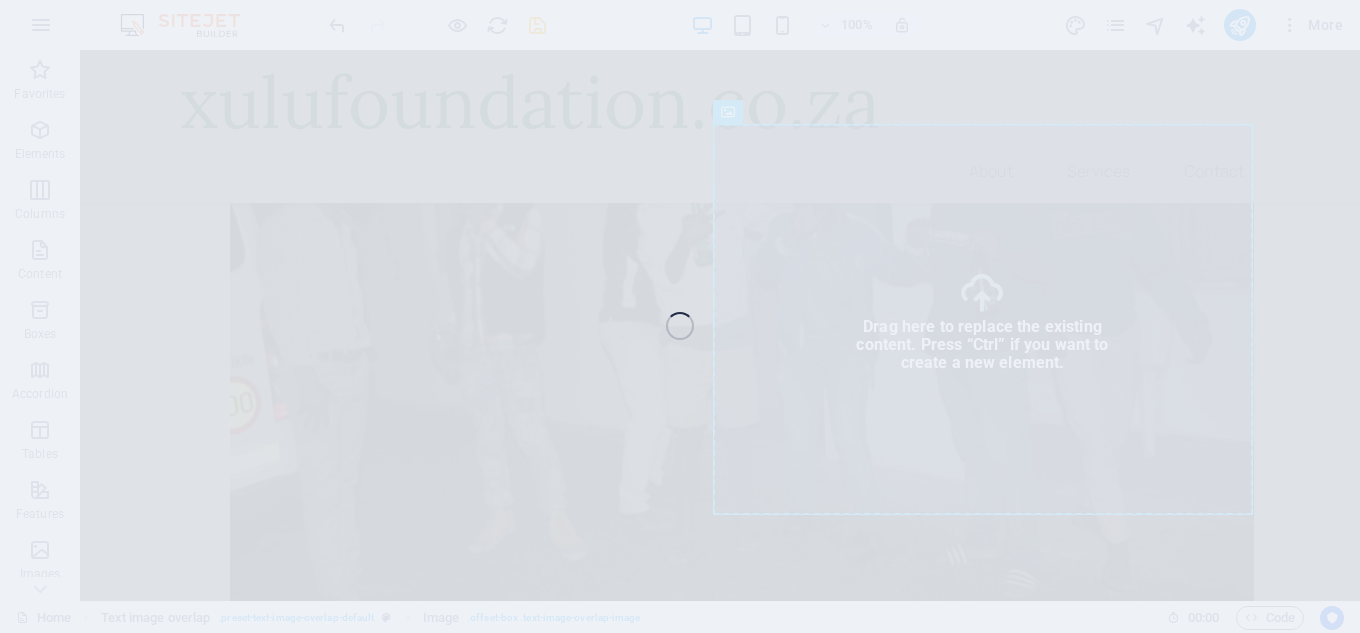 select on "%" 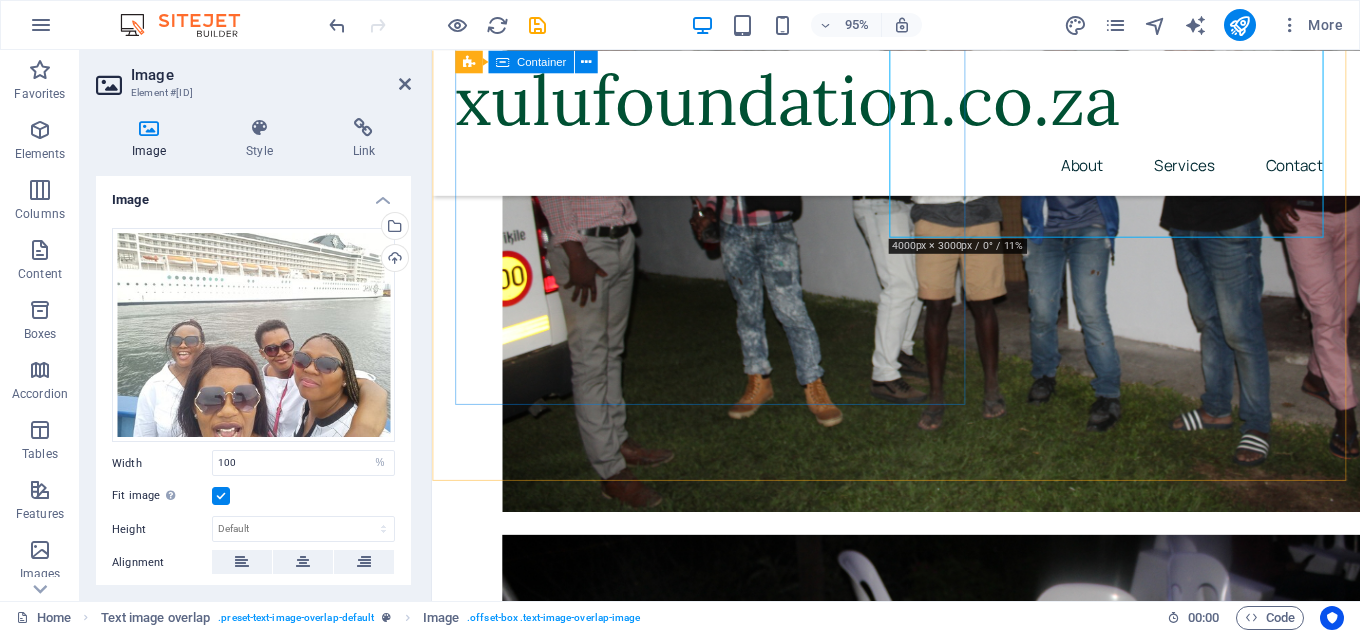 scroll, scrollTop: 1066, scrollLeft: 0, axis: vertical 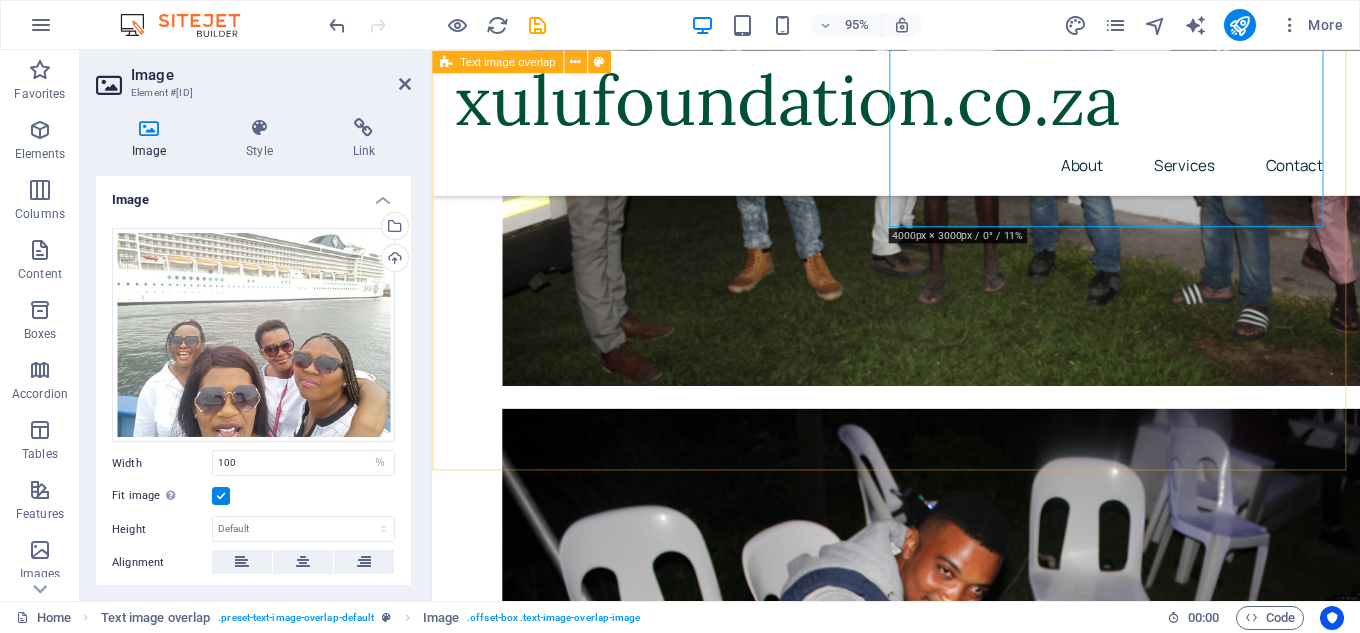 click at bounding box center (920, 2293) 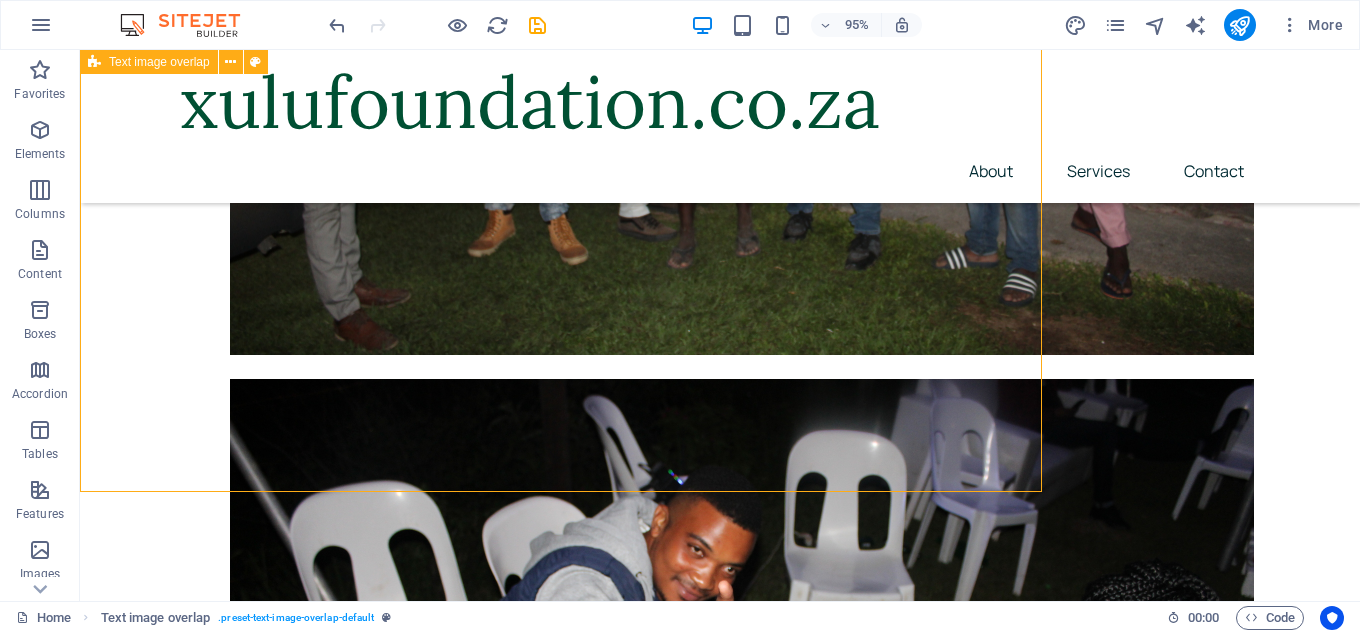 scroll, scrollTop: 1018, scrollLeft: 0, axis: vertical 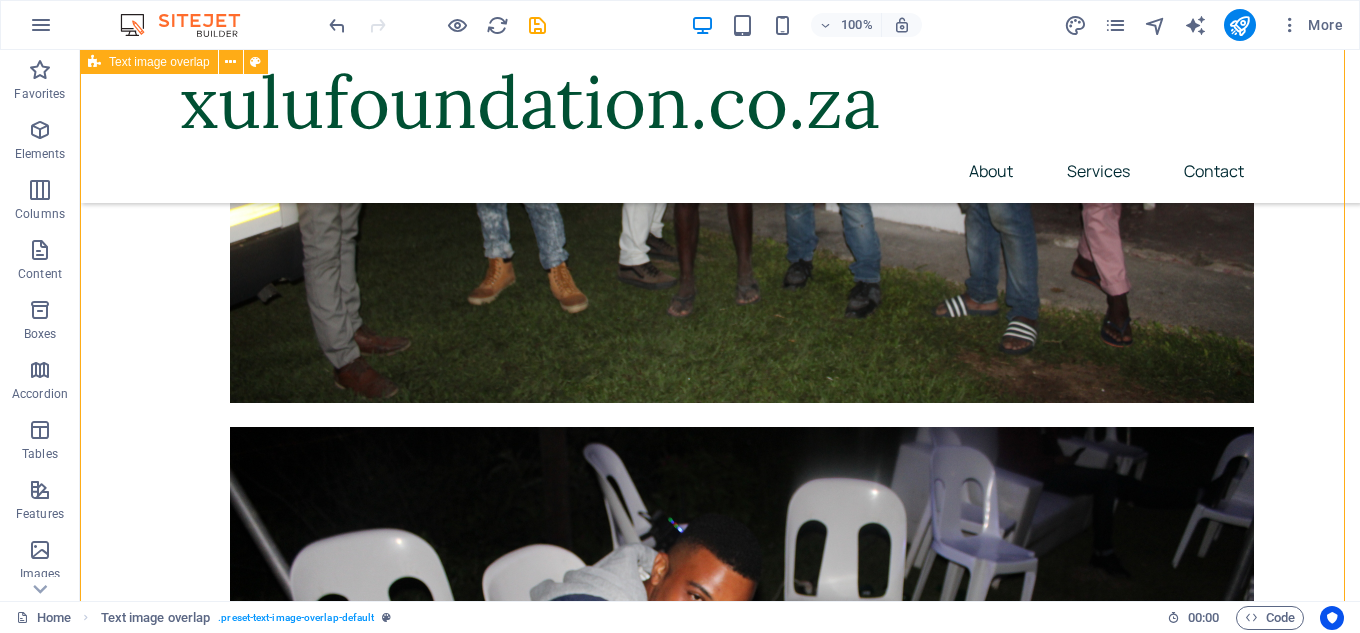 click at bounding box center [720, 2350] 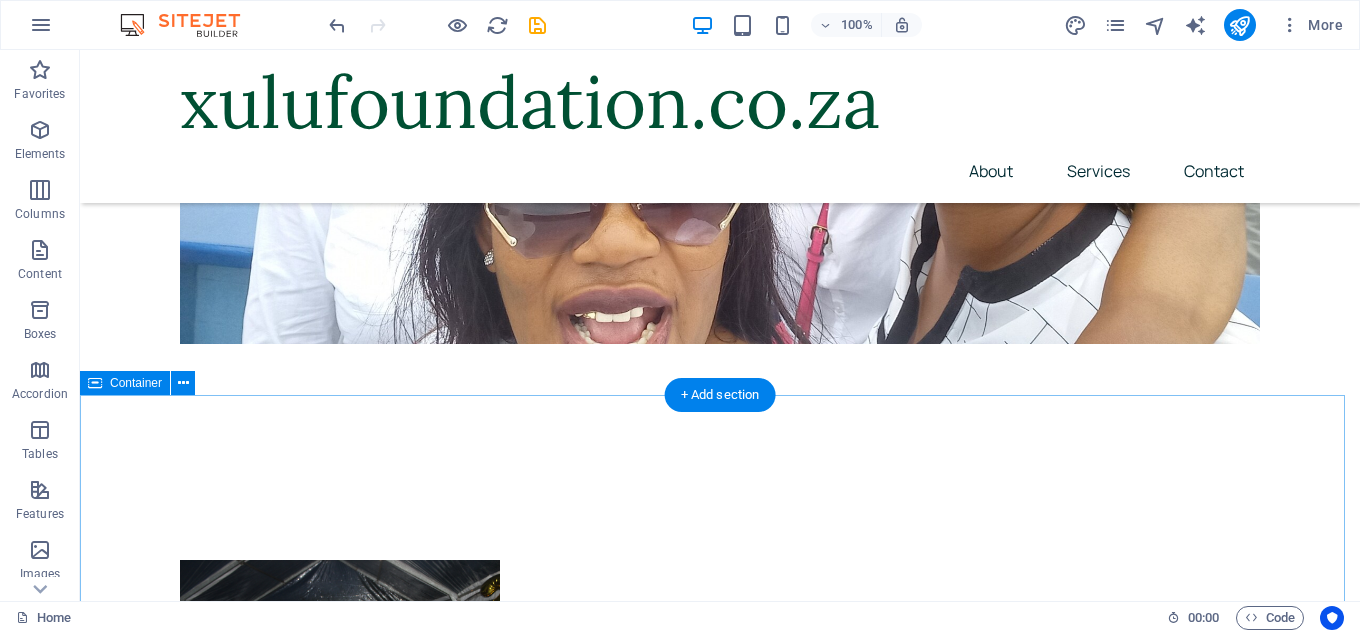 scroll, scrollTop: 4218, scrollLeft: 0, axis: vertical 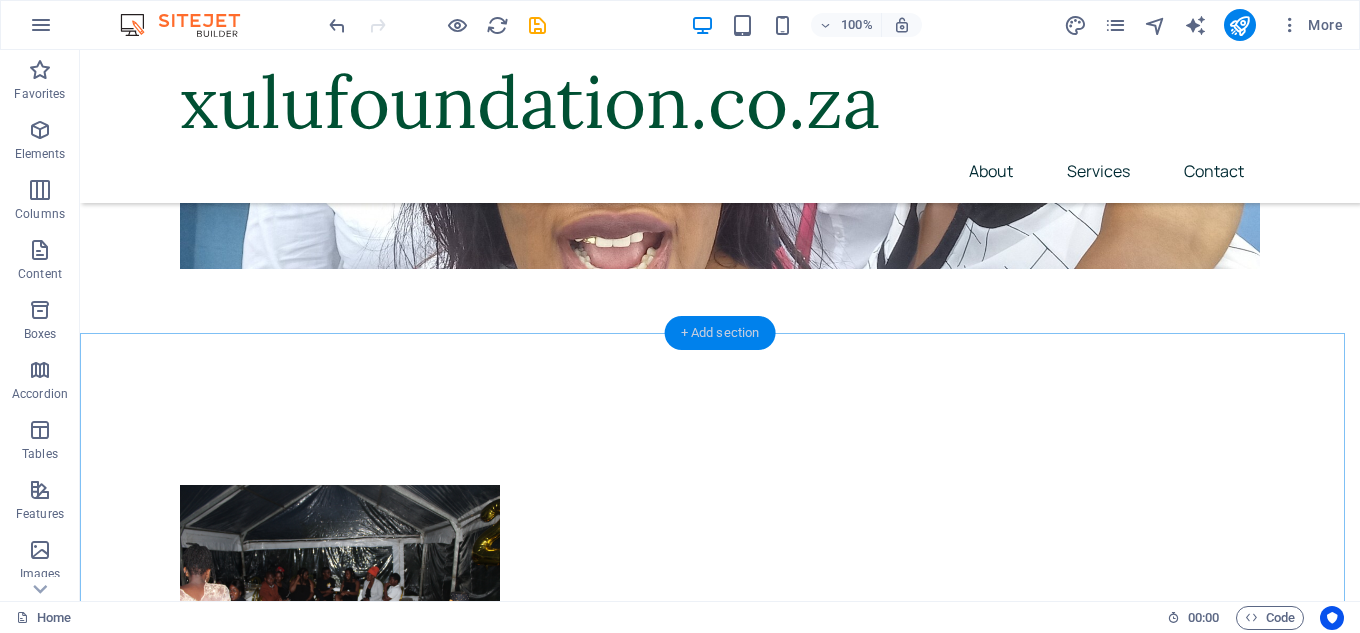 click on "+ Add section" at bounding box center (720, 333) 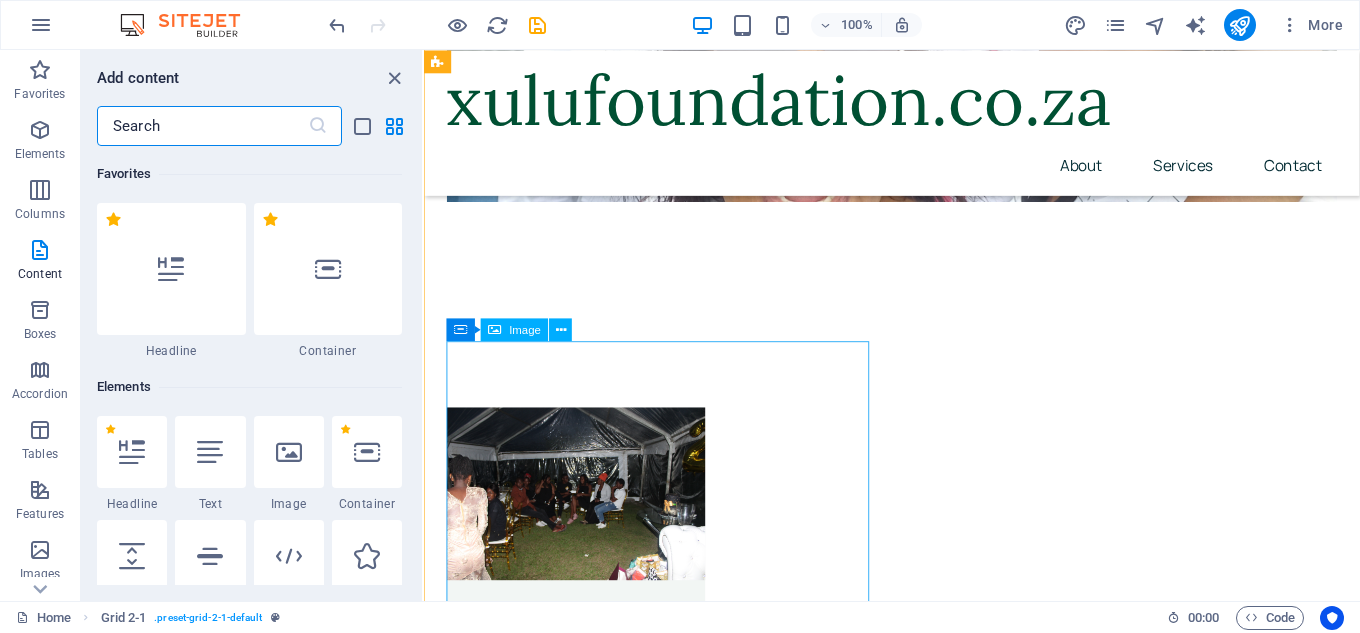 scroll, scrollTop: 3621, scrollLeft: 0, axis: vertical 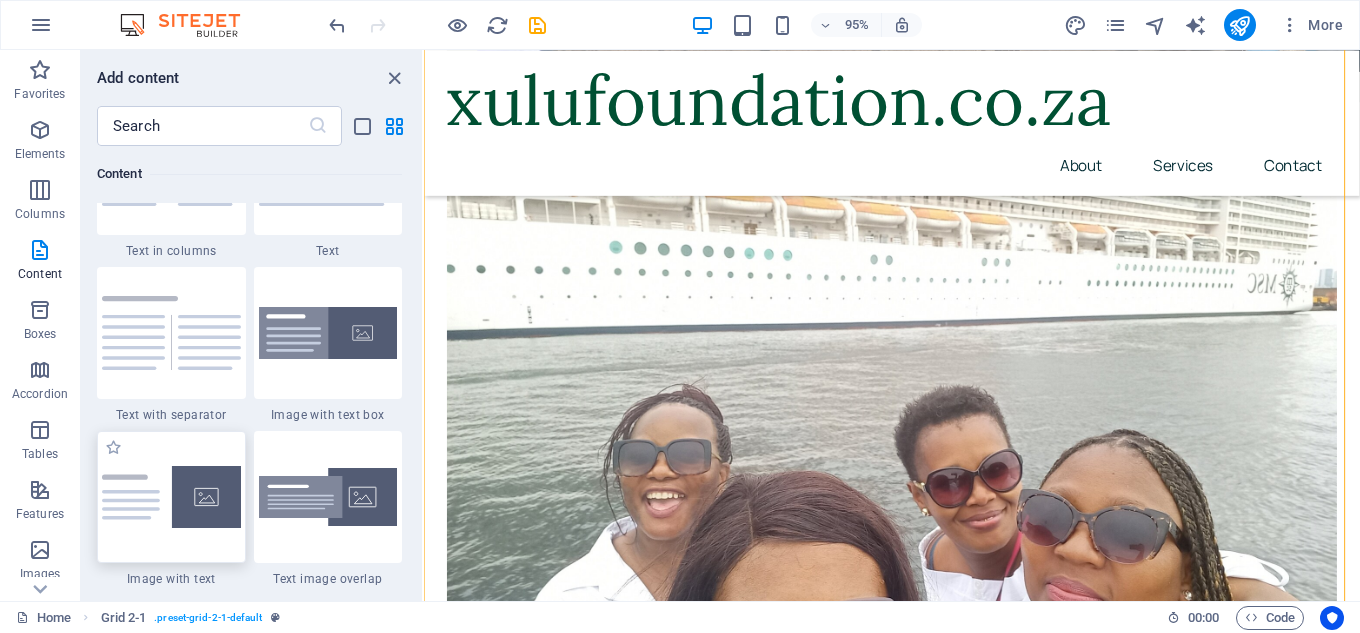 click at bounding box center (171, 497) 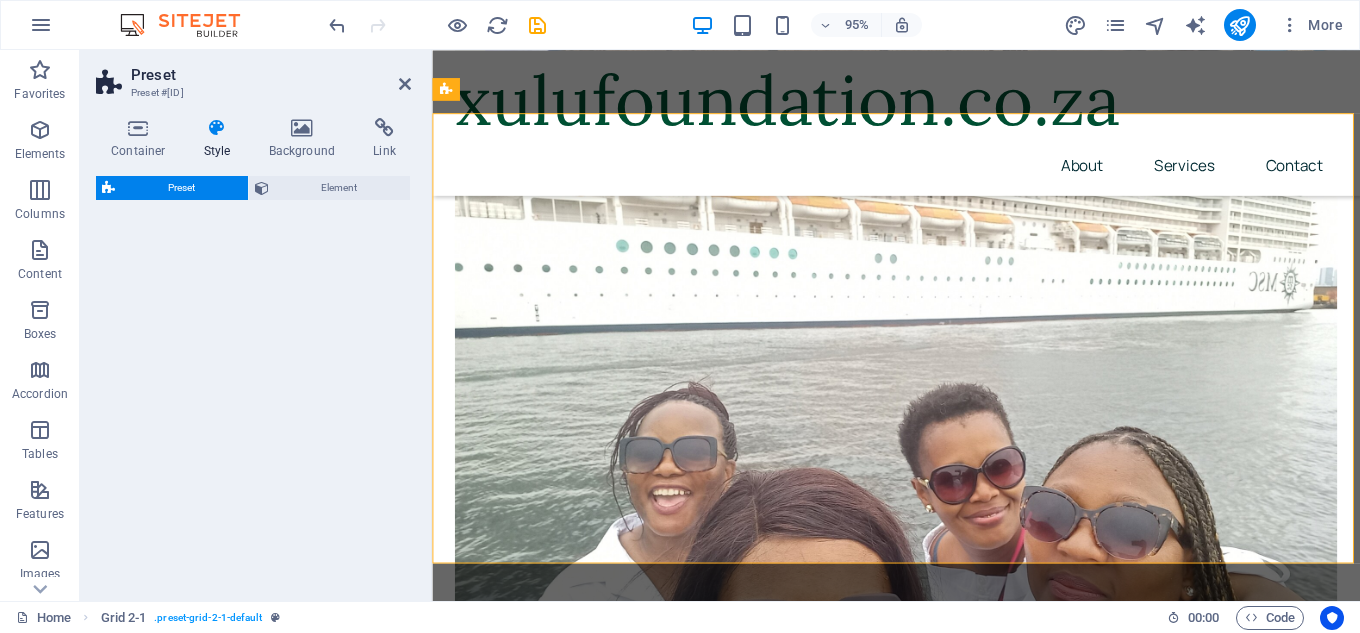 select on "rem" 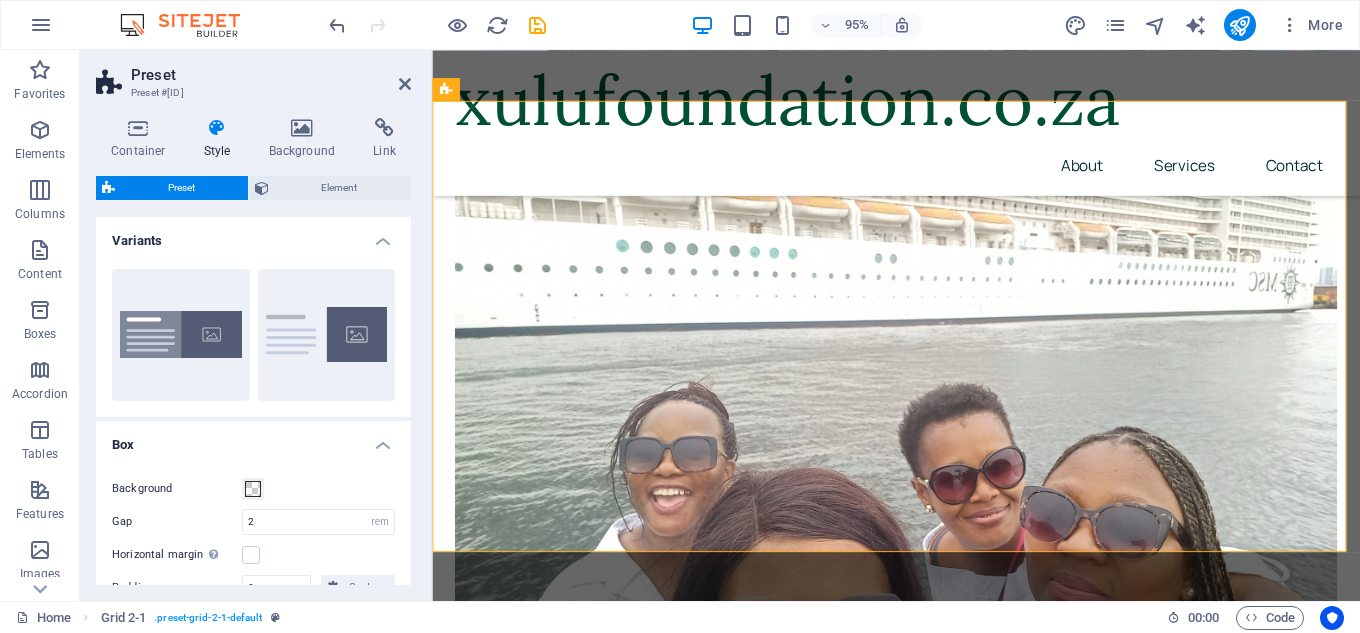 scroll, scrollTop: 4238, scrollLeft: 0, axis: vertical 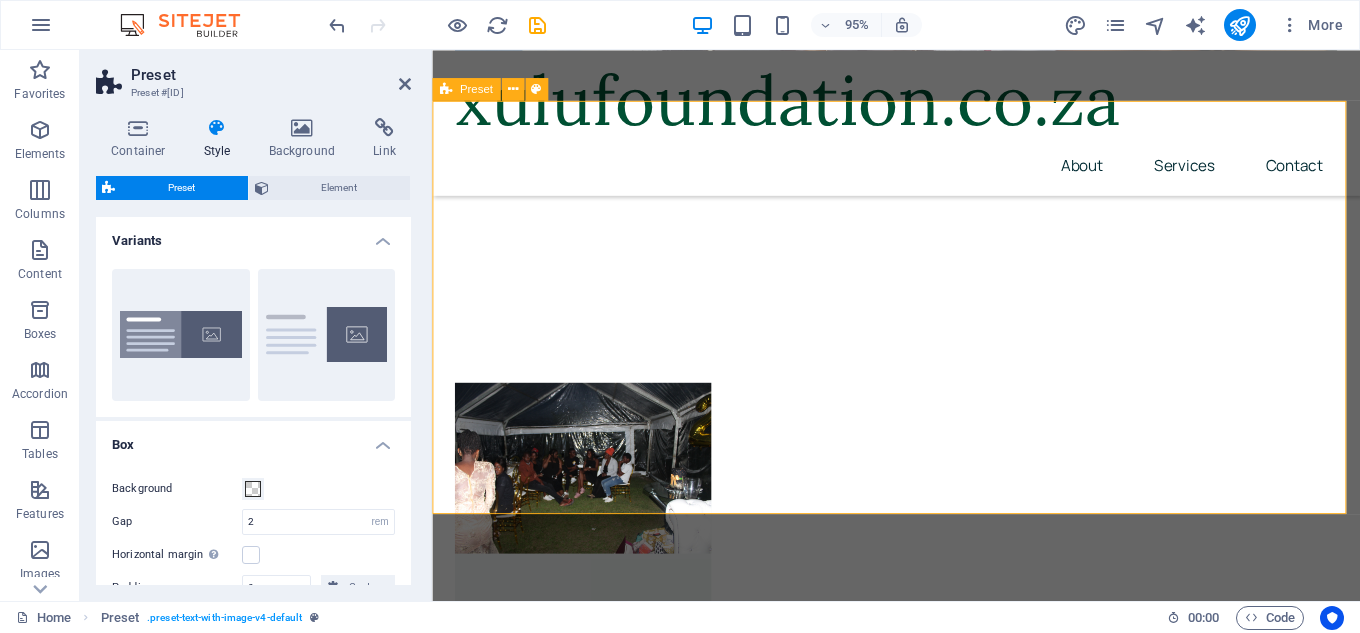 click at bounding box center (920, 5036) 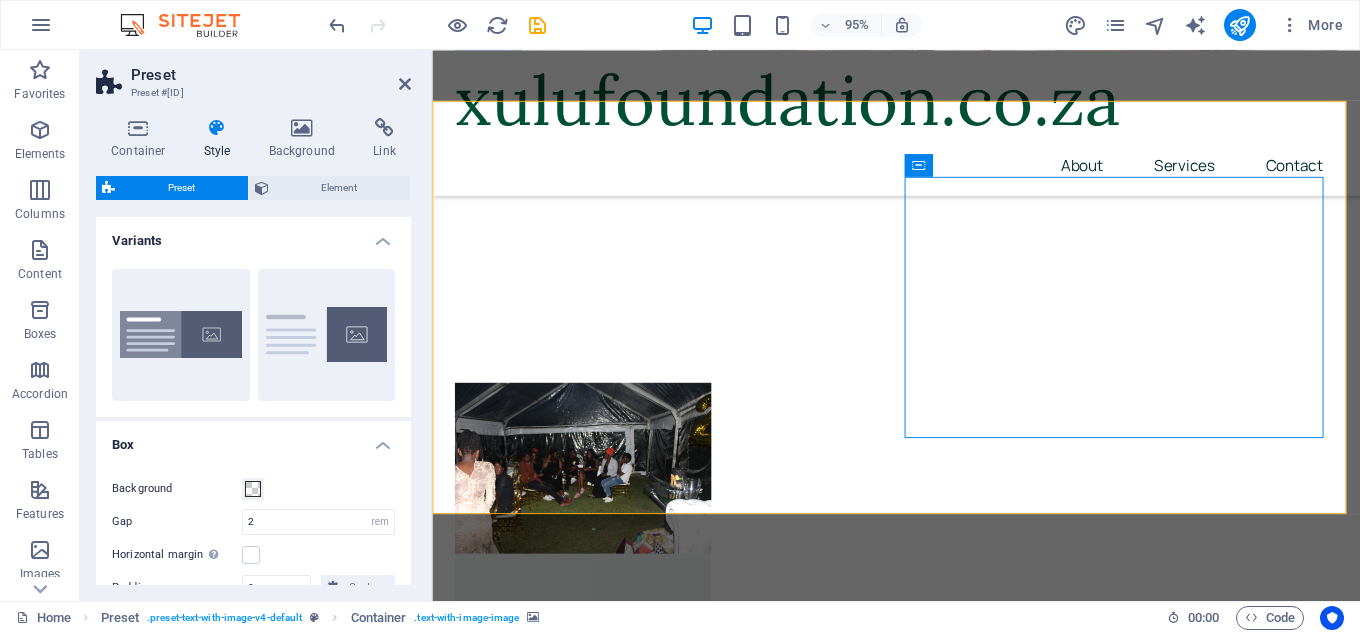 click at bounding box center (920, 5036) 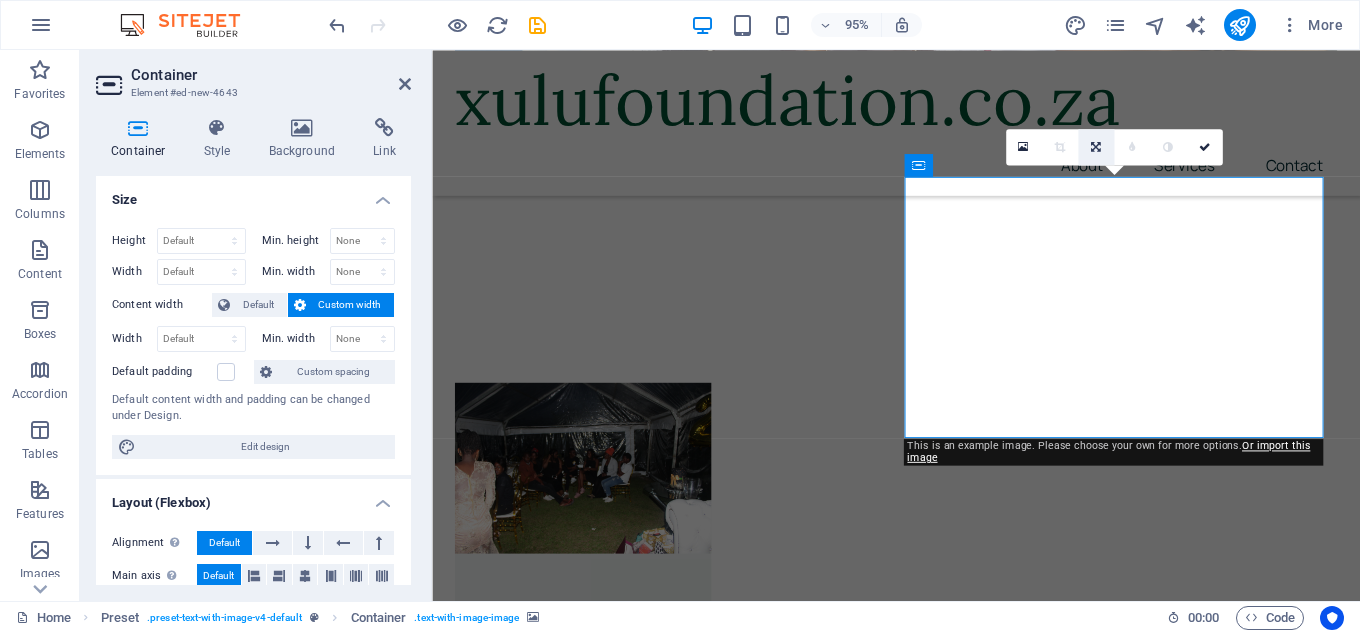 click at bounding box center [1096, 146] 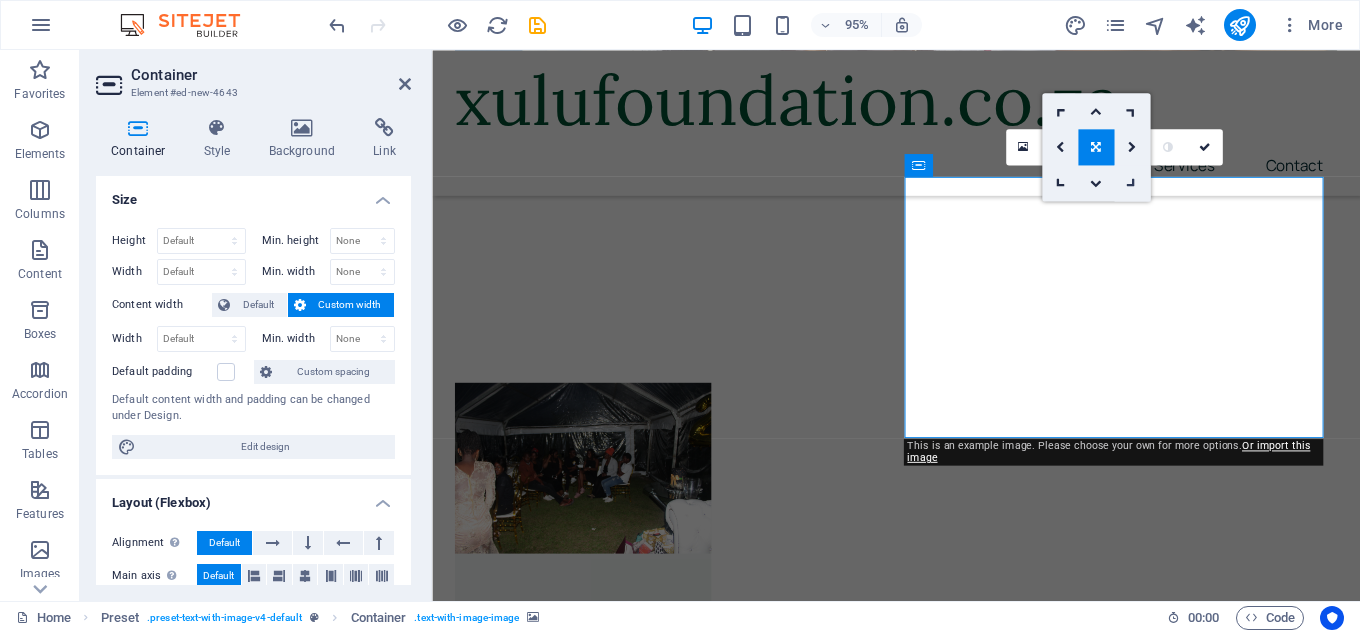 click at bounding box center [1132, 183] 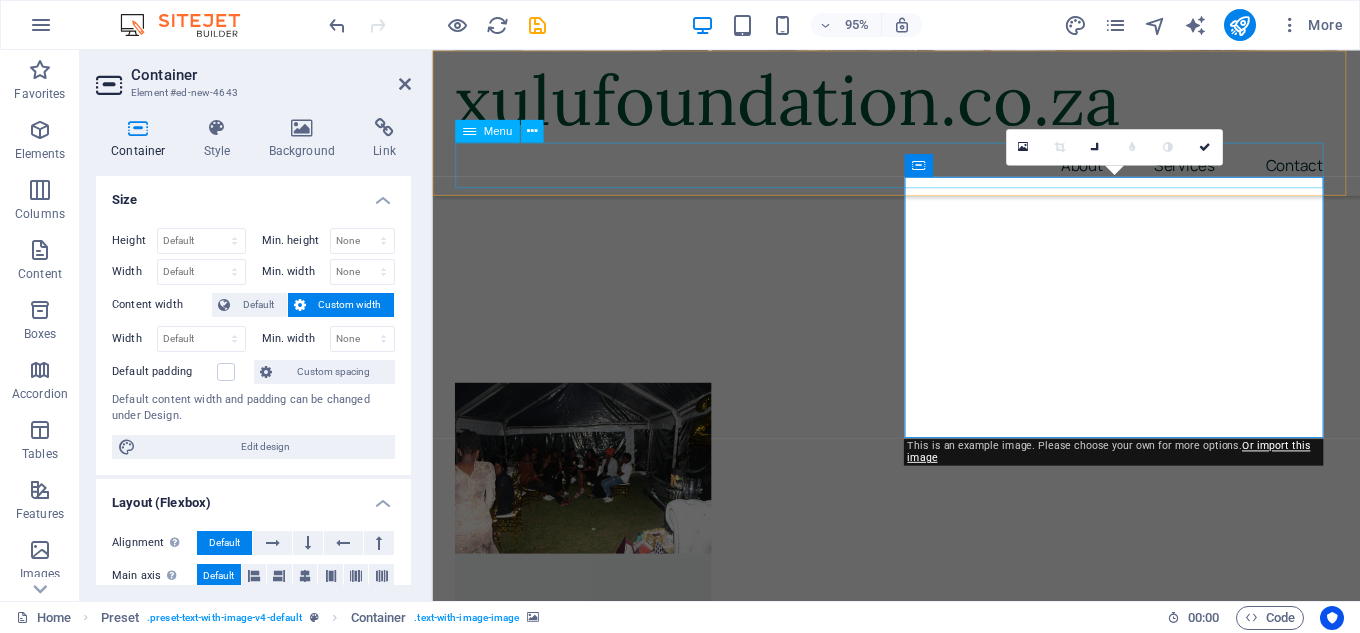 click on "About Services Contact" at bounding box center [920, 171] 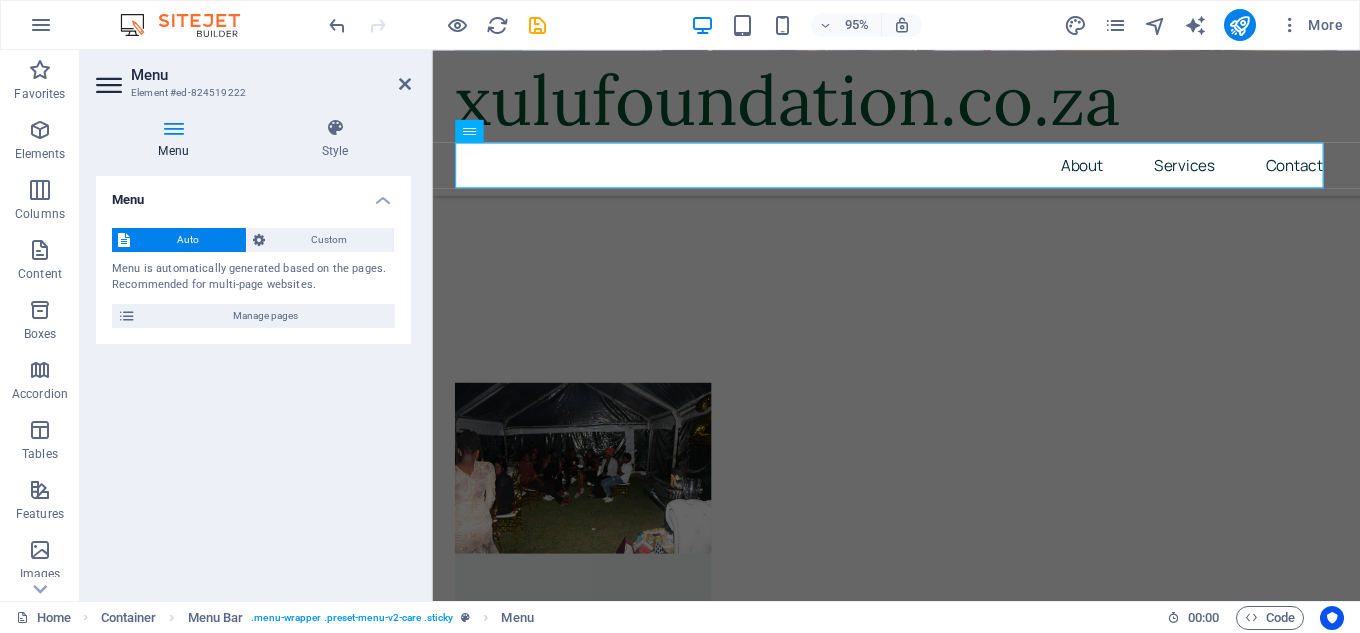 click at bounding box center [920, 5036] 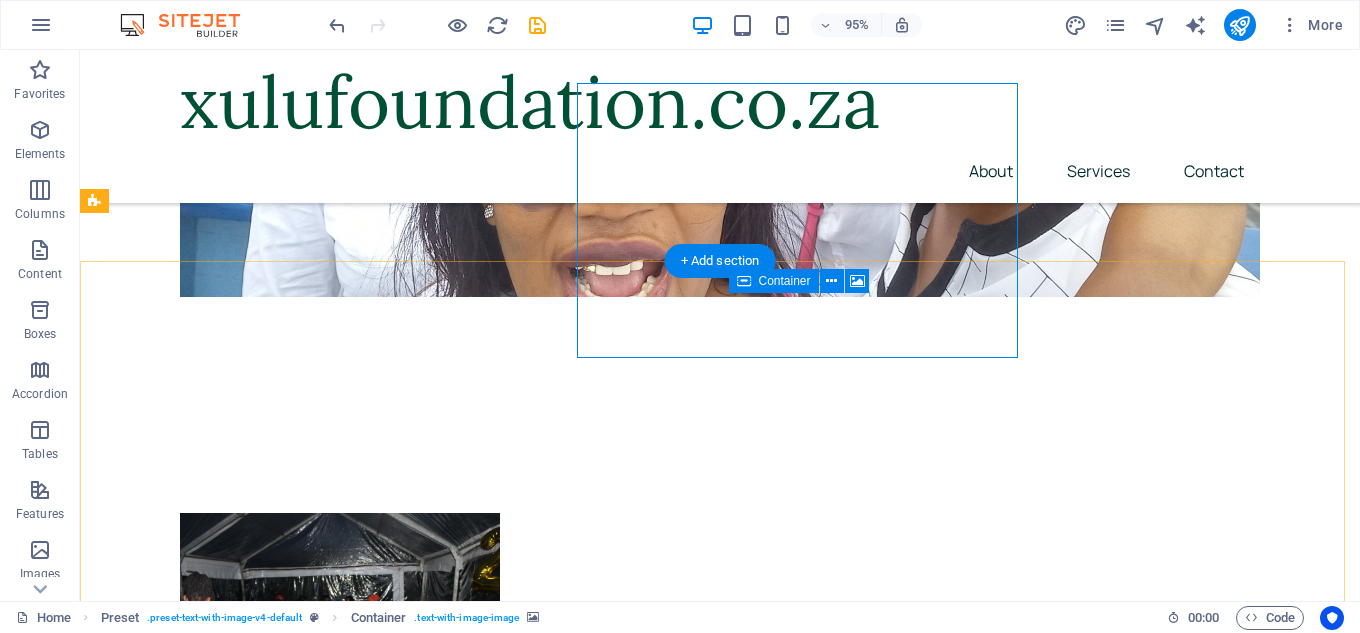 scroll, scrollTop: 4338, scrollLeft: 0, axis: vertical 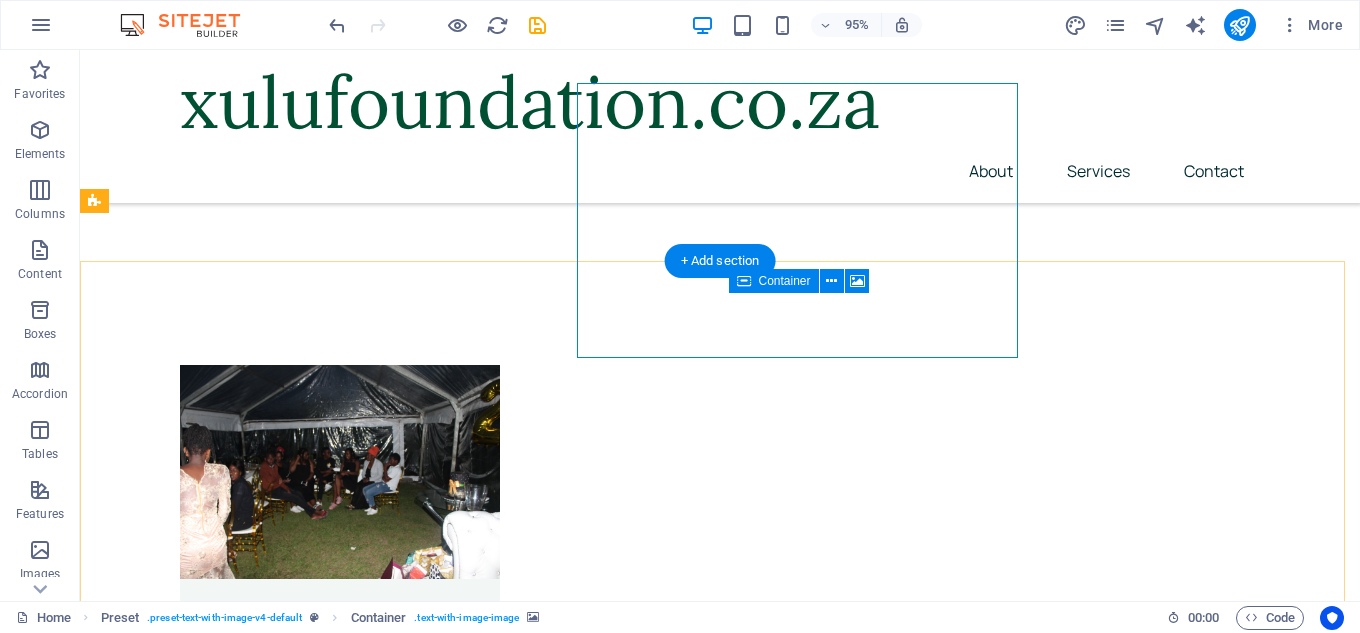 click on "Drop content here or  Add elements  Paste clipboard" at bounding box center [644, 5235] 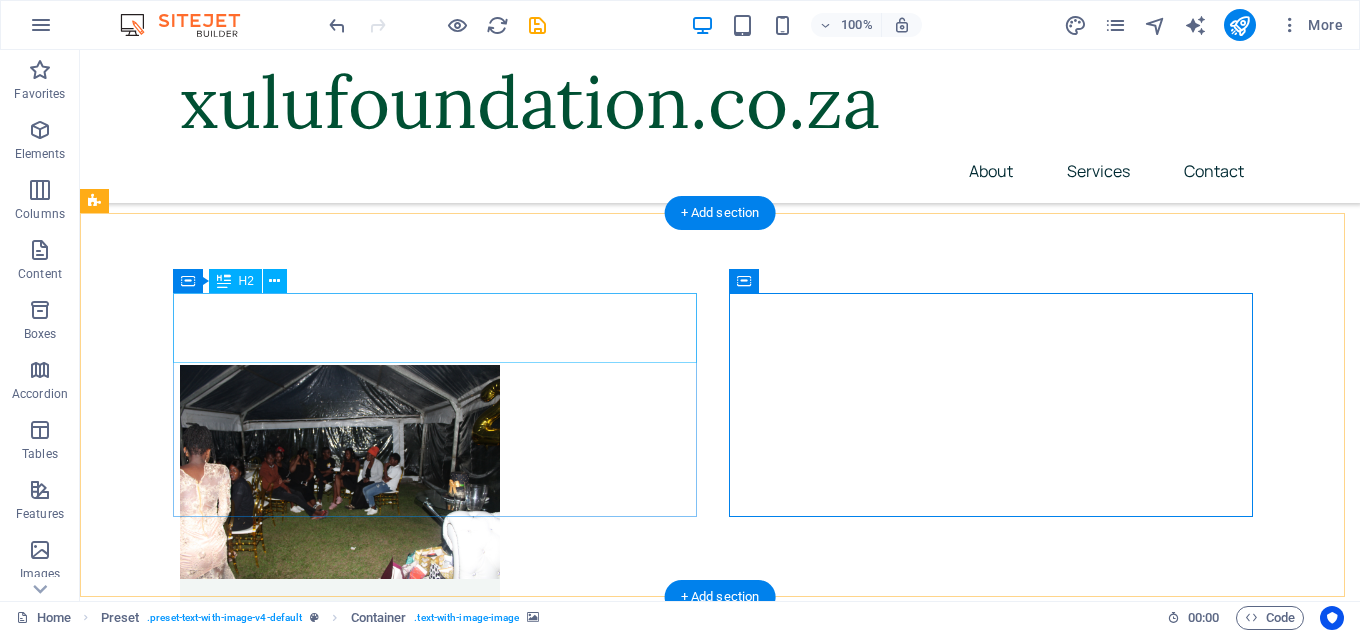 scroll, scrollTop: 4438, scrollLeft: 0, axis: vertical 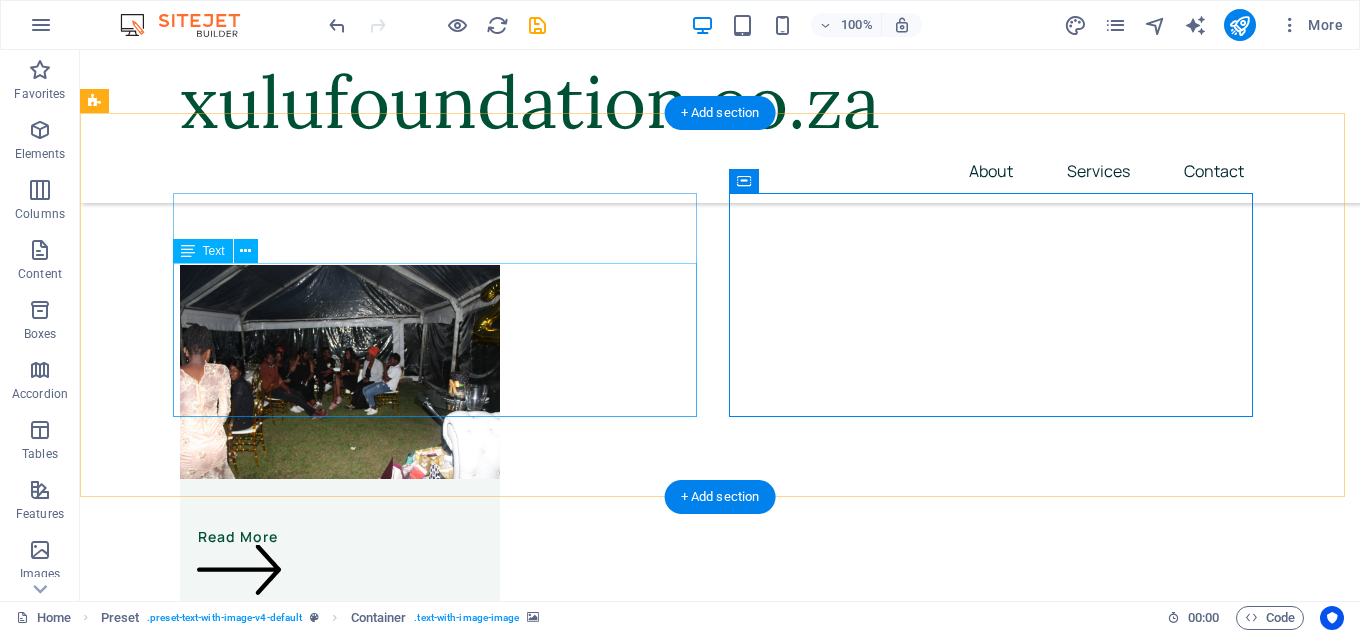 click on "Lorem ipsum dolor sit amet, consectetuer adipiscing elit. Aenean commodo ligula eget dolor. Lorem ipsum dolor sit amet, consectetuer adipiscing elit leget dolor. Lorem ipsum dolor sit amet, consectetuer adipiscing elit. Aenean commodo ligula eget dolor. Lorem ipsum dolor sit amet, consectetuer adipiscing elit dolor consectetuer adipiscing elit leget dolor. Lorem elit saget ipsum dolor sit amet, consectetuer." at bounding box center (644, 4785) 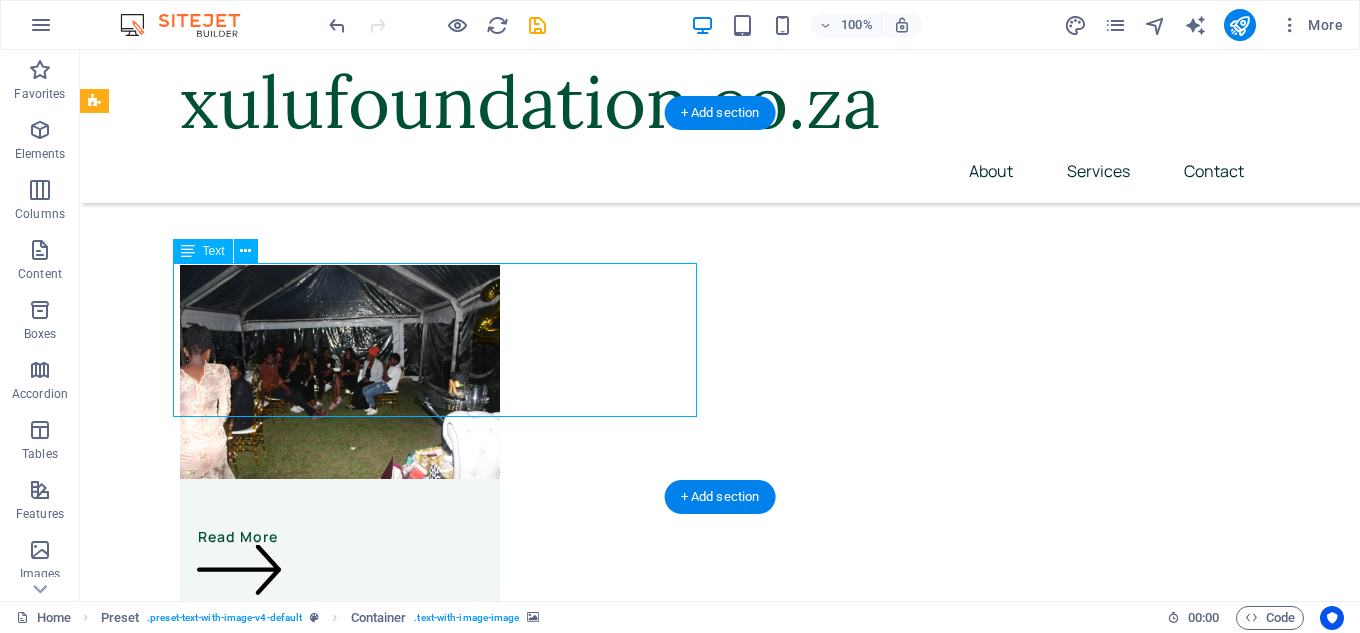 click on "Lorem ipsum dolor sit amet, consectetuer adipiscing elit. Aenean commodo ligula eget dolor. Lorem ipsum dolor sit amet, consectetuer adipiscing elit leget dolor. Lorem ipsum dolor sit amet, consectetuer adipiscing elit. Aenean commodo ligula eget dolor. Lorem ipsum dolor sit amet, consectetuer adipiscing elit dolor consectetuer adipiscing elit leget dolor. Lorem elit saget ipsum dolor sit amet, consectetuer." at bounding box center (644, 4785) 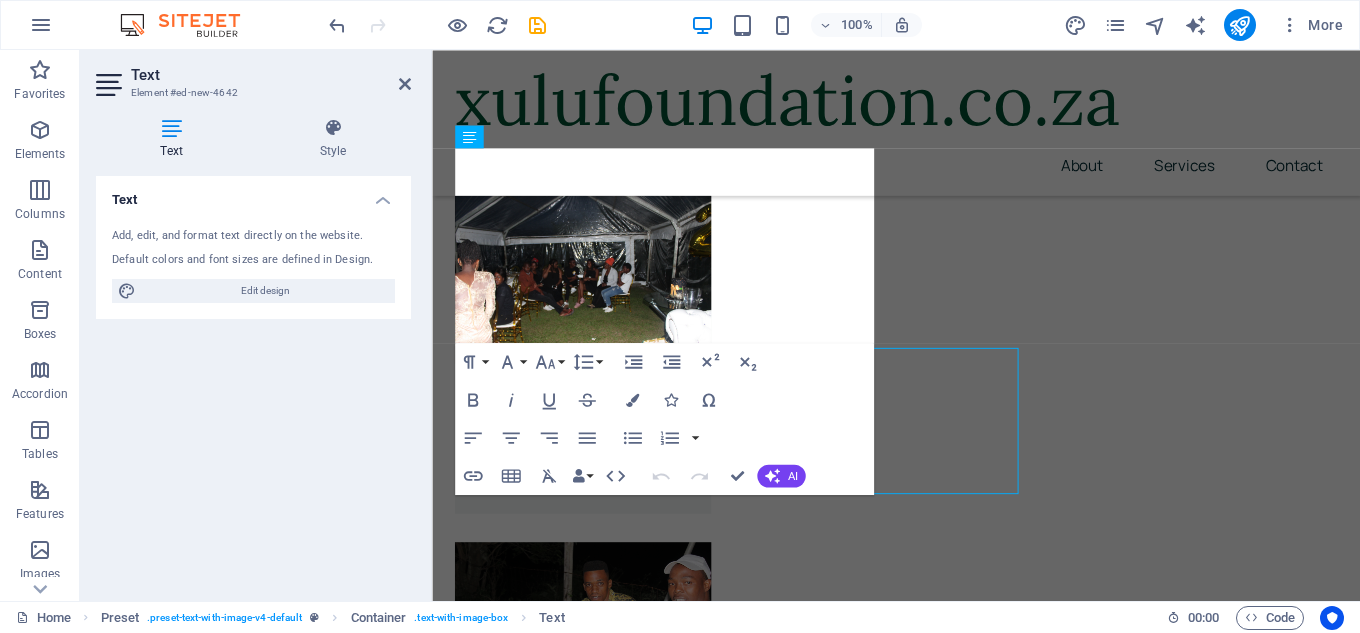 scroll, scrollTop: 4338, scrollLeft: 0, axis: vertical 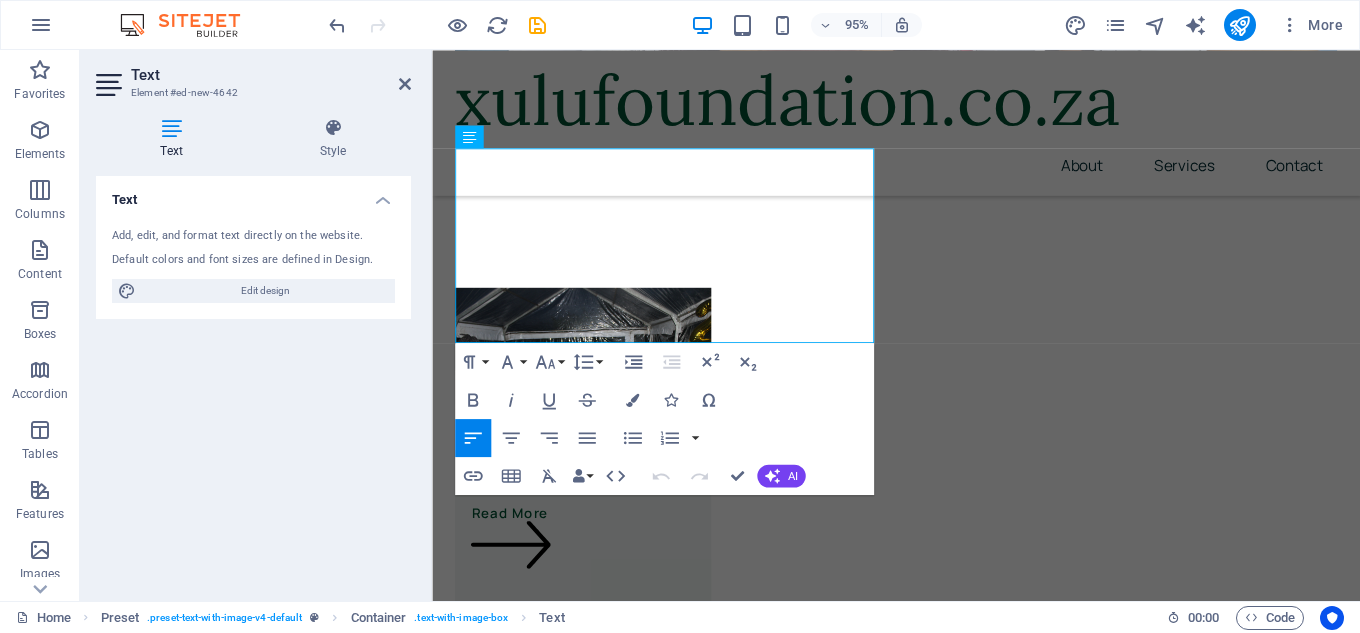 drag, startPoint x: 829, startPoint y: 348, endPoint x: 407, endPoint y: 202, distance: 446.54227 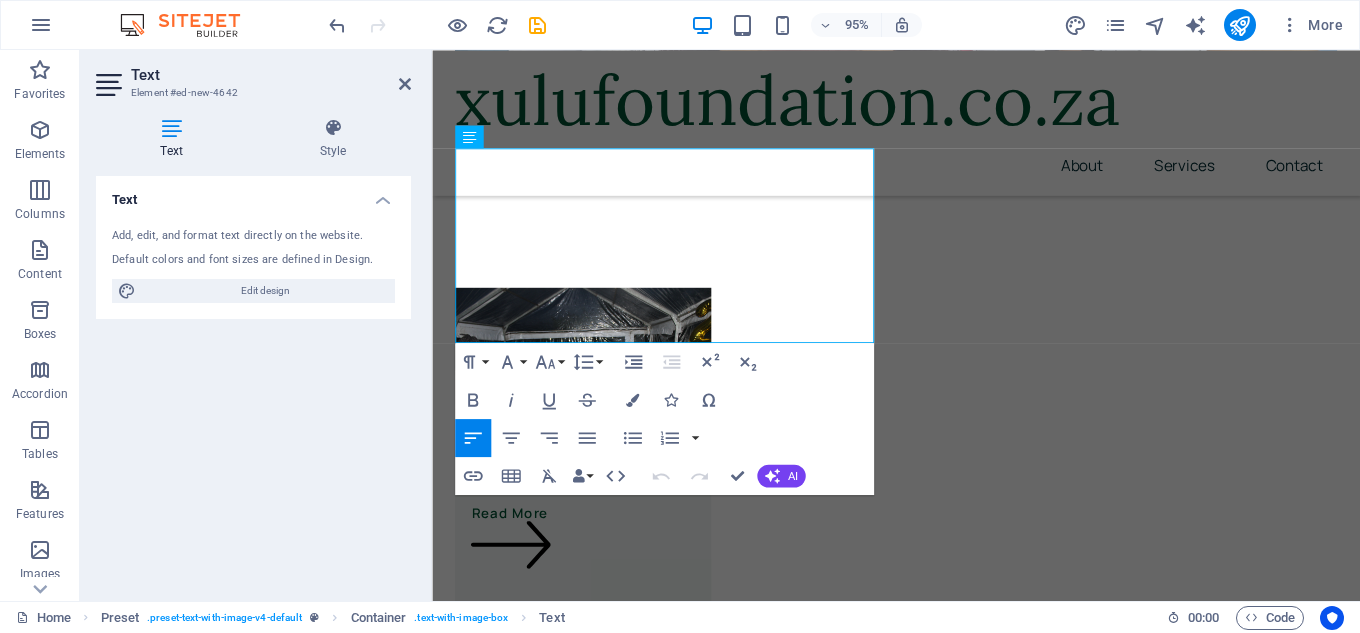 click on "Skip to main content
xulufoundation.co.za About Services Contact [BRAND]  [BRAND] clan name [LAST], [LAST], [LAST], [LAST], [LAST], [LAST], [LAST], [LAST]  Read More      Read More      Read More      Learn More New headline Lorem ipsum dolor sit amet, consectetuer adipiscing elit. Aenean commodo ligula eget dolor. Lorem ipsum dolor sit amet, consectetuer adipiscing elit leget dolor. Lorem ipsum dolor sit amet, consectetuer adipiscing elit. Aenean commodo ligula eget dolor. Lorem ipsum dolor sit amet, consectetuer adipiscing elit dolor consectetuer adipiscing elit leget dolor. Lorem elit saget ipsum dolor sit amet, consectetuer. Drop content here or  Add elements  Paste clipboard Drop content here or  Add elements  Paste clipboard 3. Start of the Care Journey Drop content here or  Add elements  Paste clipboard Drop content here or  Add elements  Paste clipboard
[FIRST] [LAST] Patient [FIRST] [LAST]" at bounding box center [920, 3824] 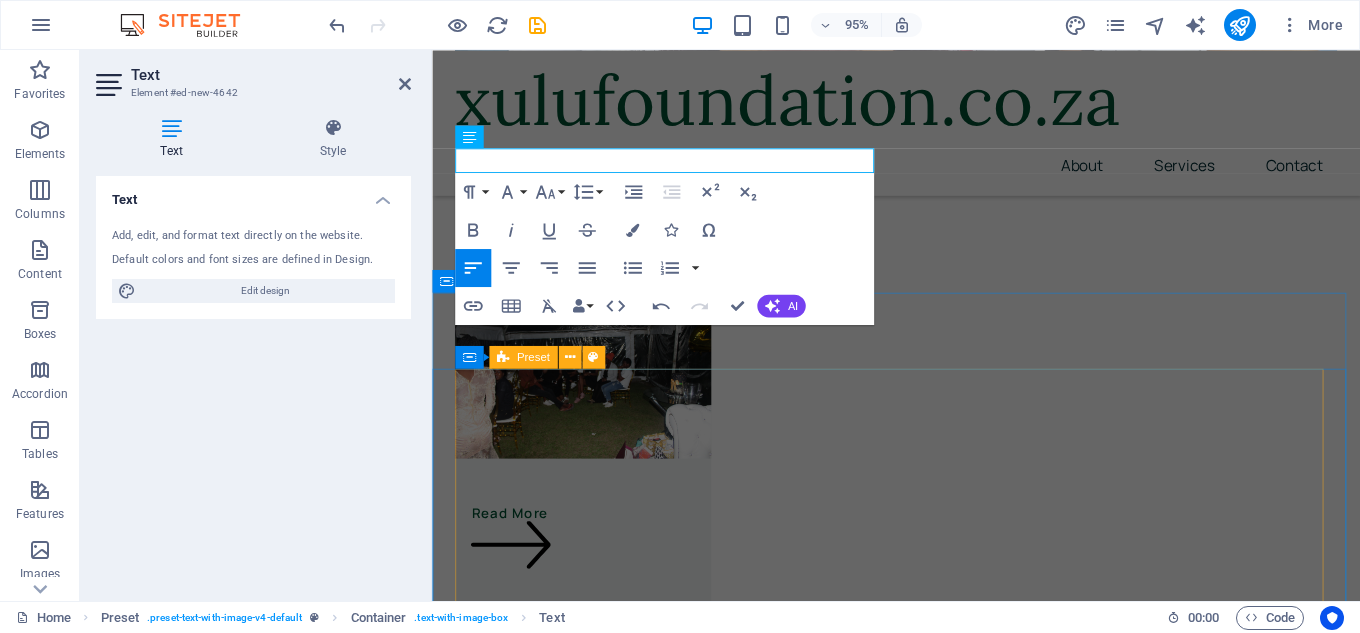 click on "Drop content here or  Add elements  Paste clipboard" at bounding box center [920, 5335] 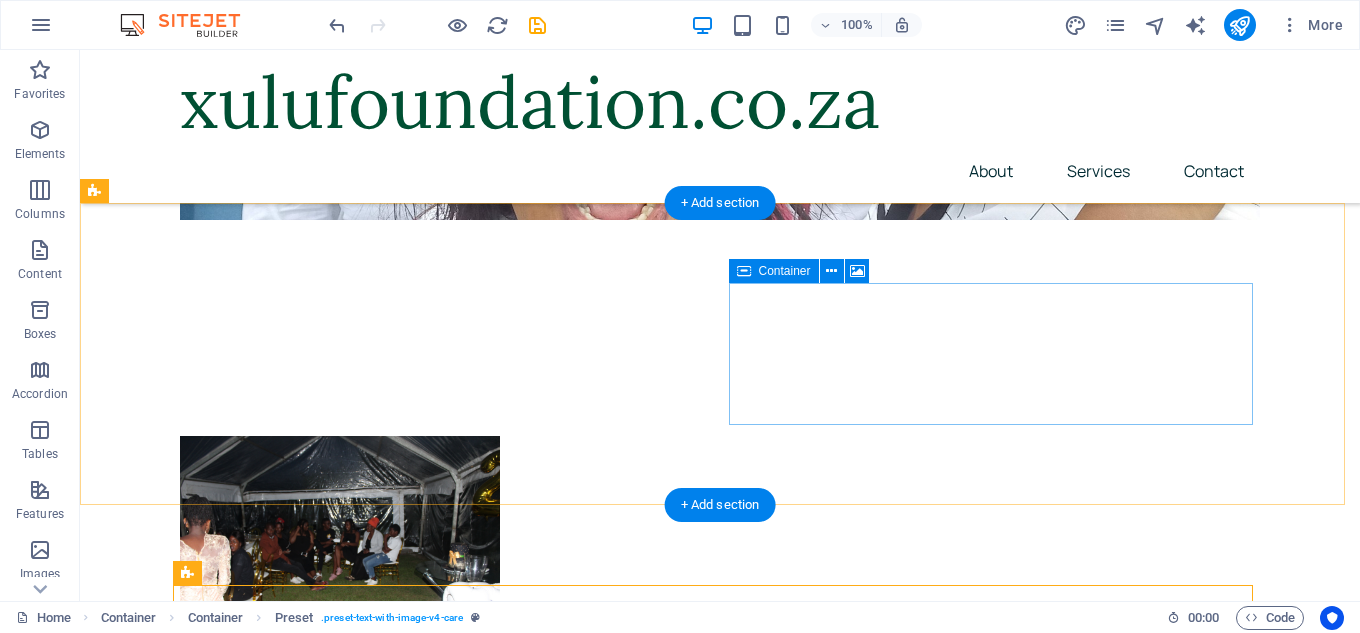 scroll, scrollTop: 4248, scrollLeft: 0, axis: vertical 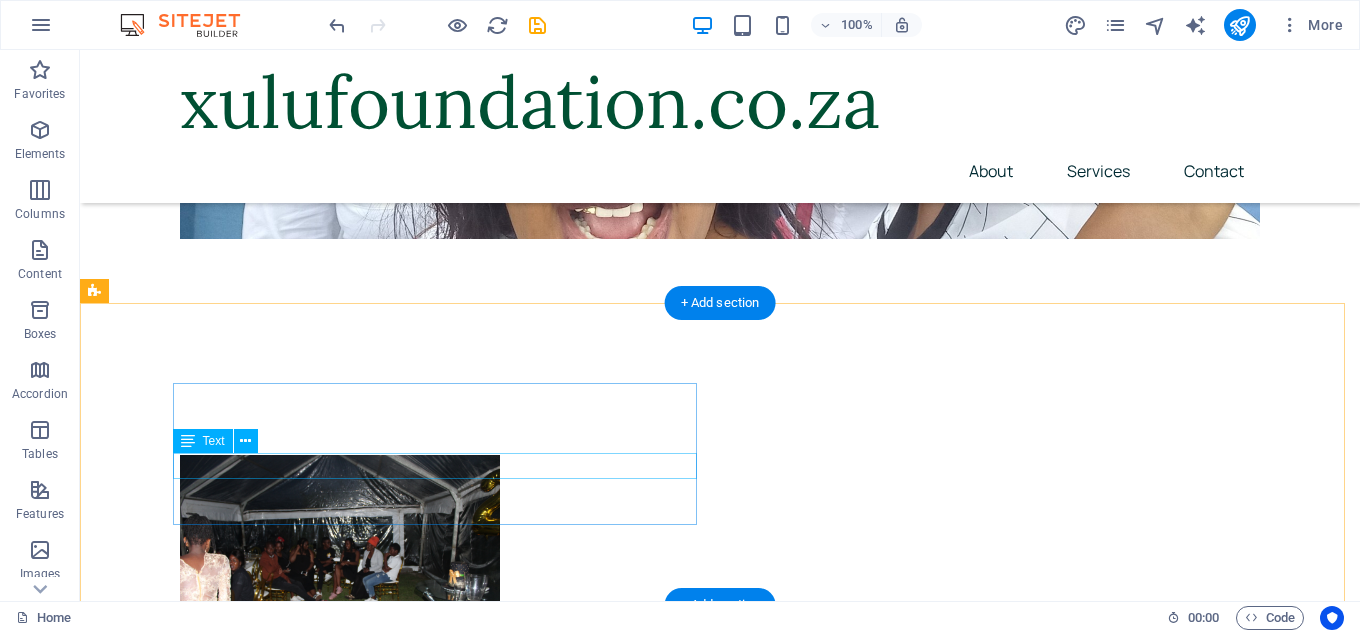 click on "Lorem ipsum dolor sit amet, consectetuer adipiscing elit." at bounding box center (644, 4950) 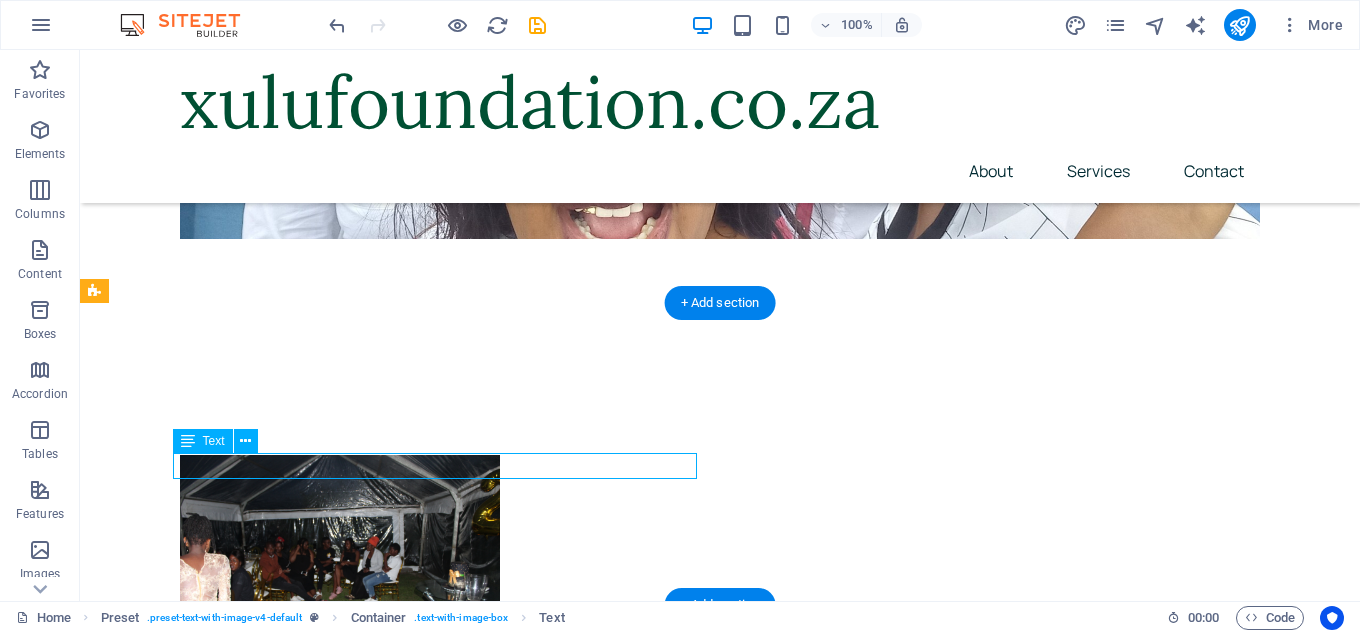 click on "Lorem ipsum dolor sit amet, consectetuer adipiscing elit." at bounding box center [644, 4950] 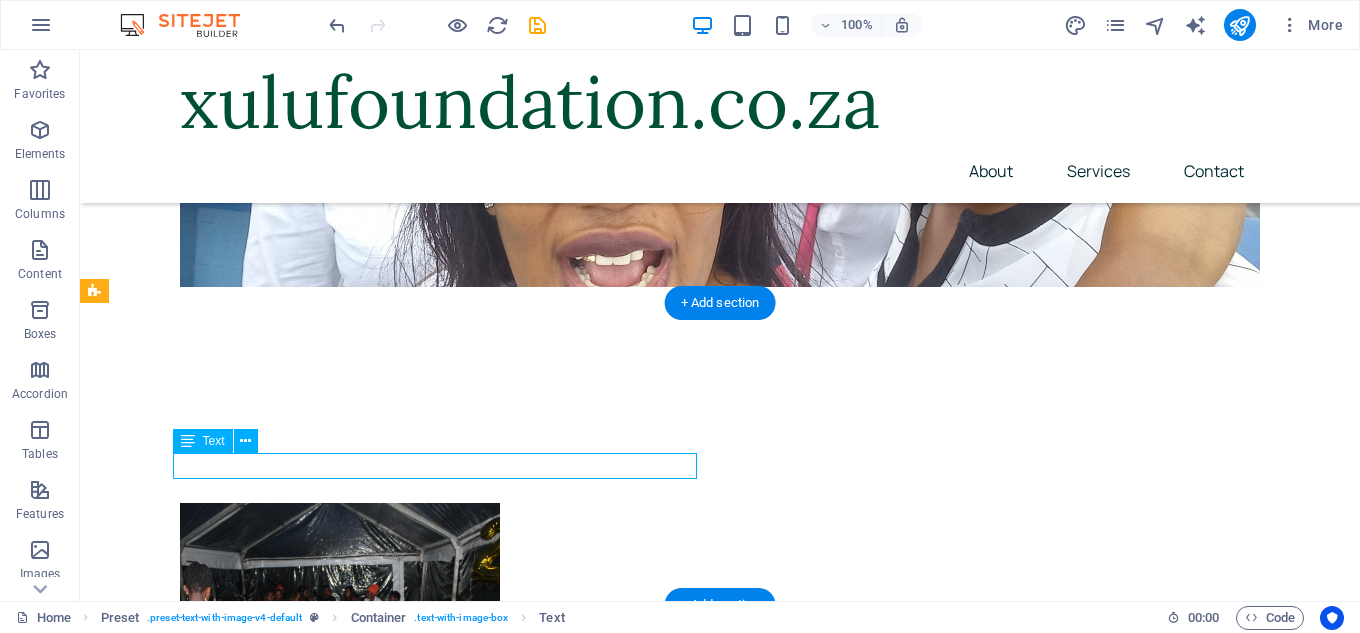 scroll, scrollTop: 4093, scrollLeft: 0, axis: vertical 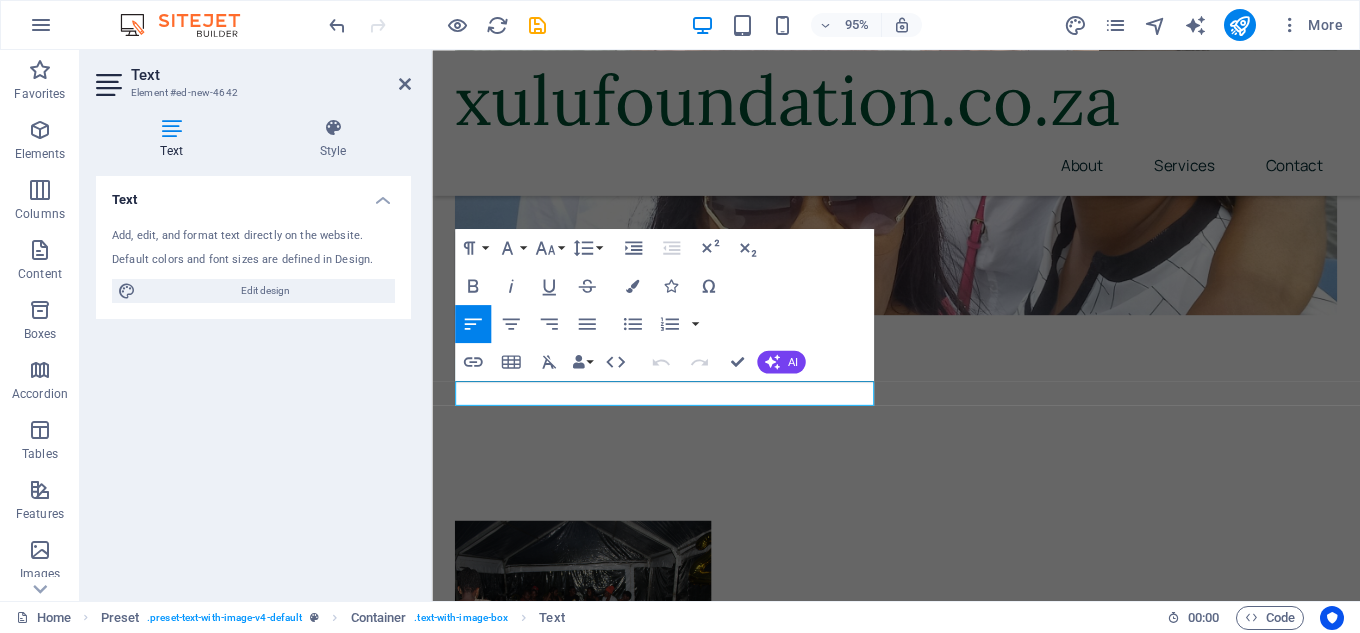 drag, startPoint x: 879, startPoint y: 413, endPoint x: 381, endPoint y: 378, distance: 499.2284 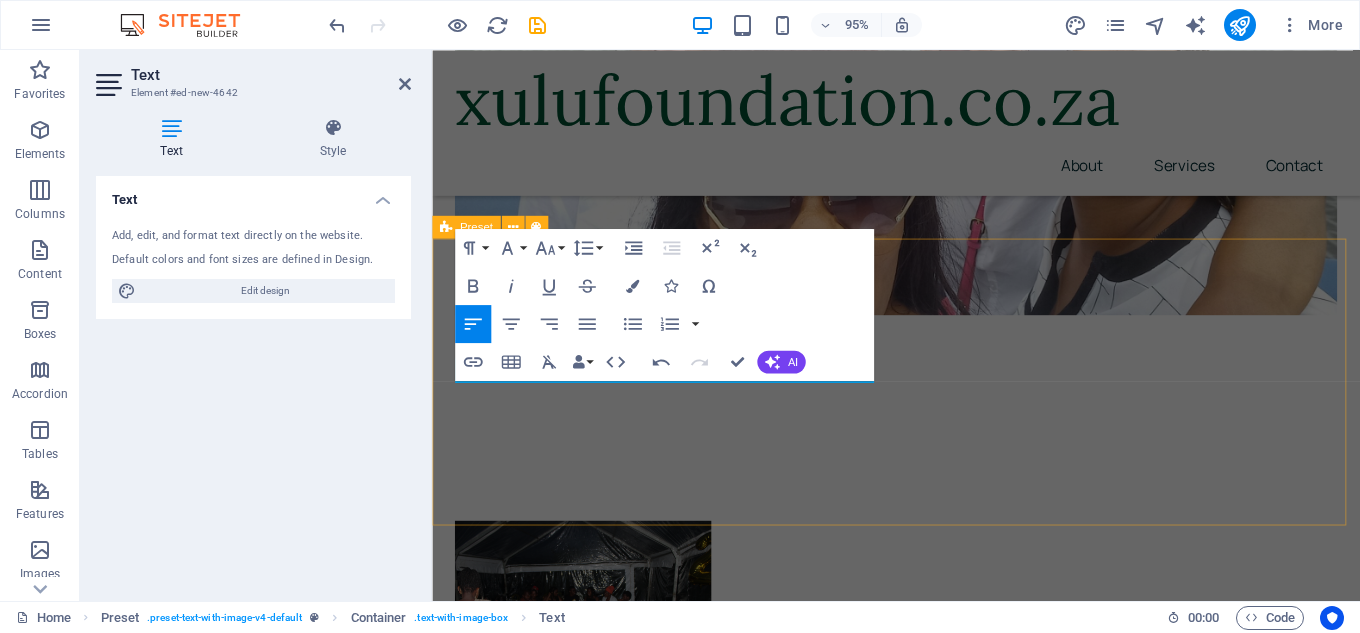 click on "New headline   Drop content here or  Add elements  Paste clipboard" at bounding box center [920, 5041] 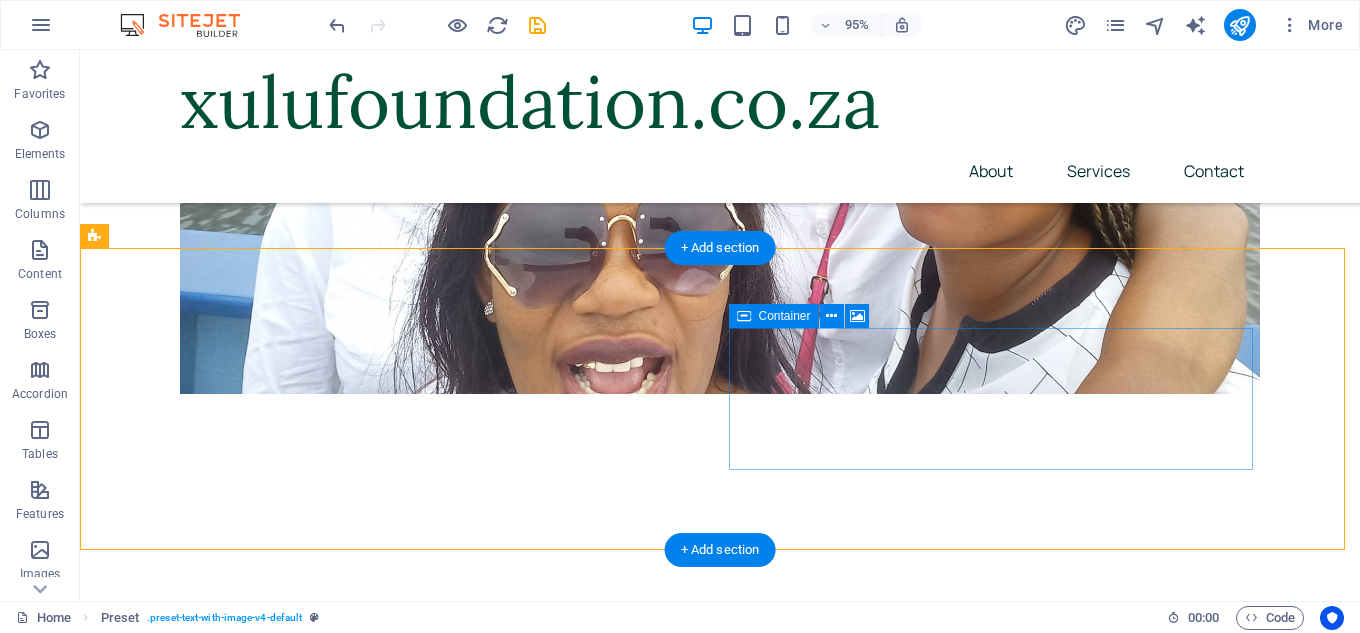 scroll, scrollTop: 4303, scrollLeft: 0, axis: vertical 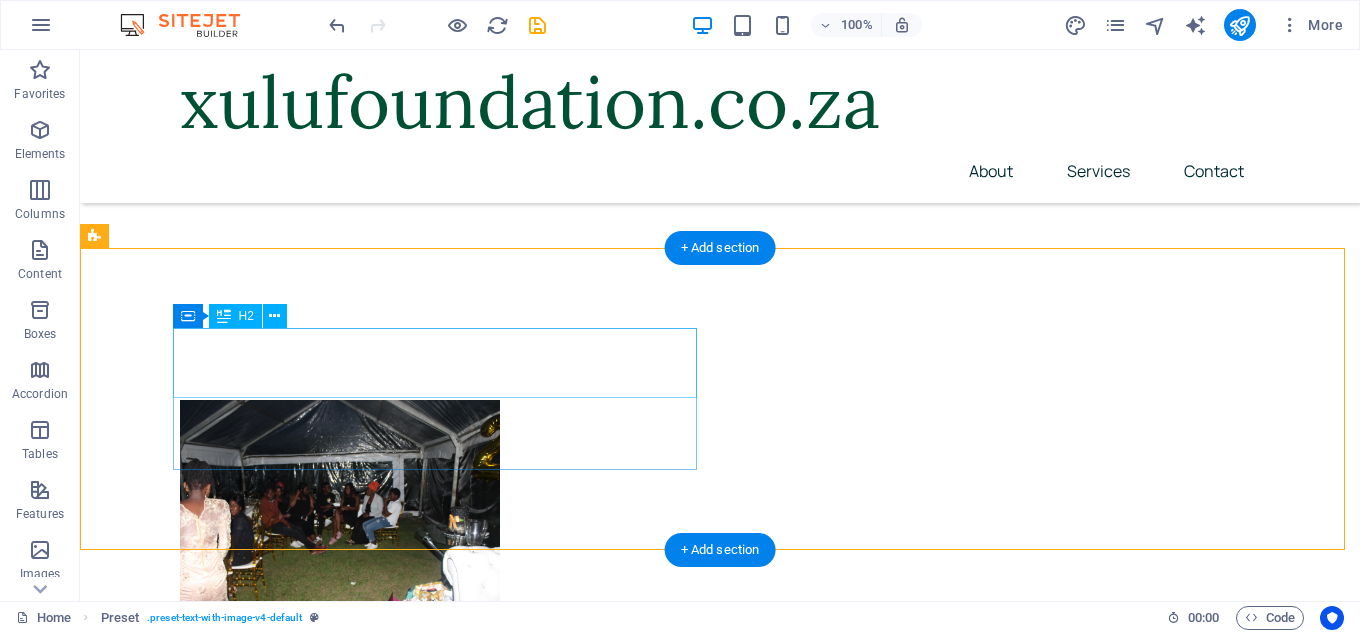 click on "New headline" at bounding box center (644, 4847) 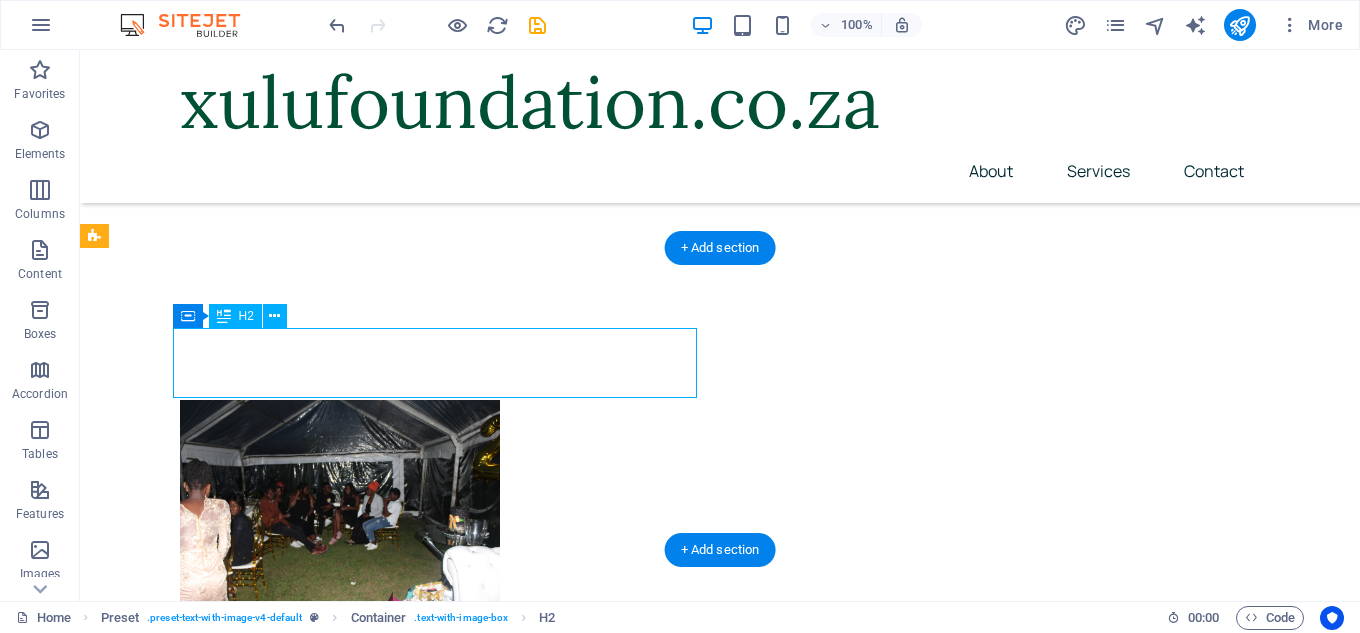 click on "New headline" at bounding box center [644, 4847] 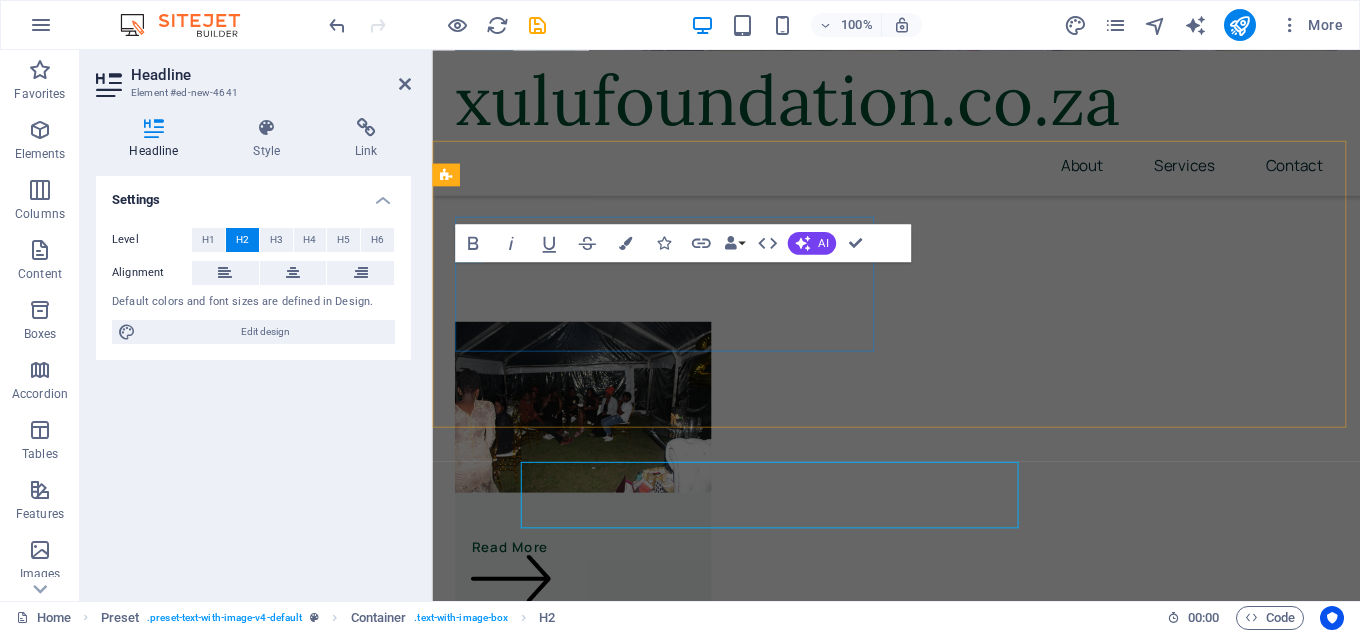 scroll, scrollTop: 4148, scrollLeft: 0, axis: vertical 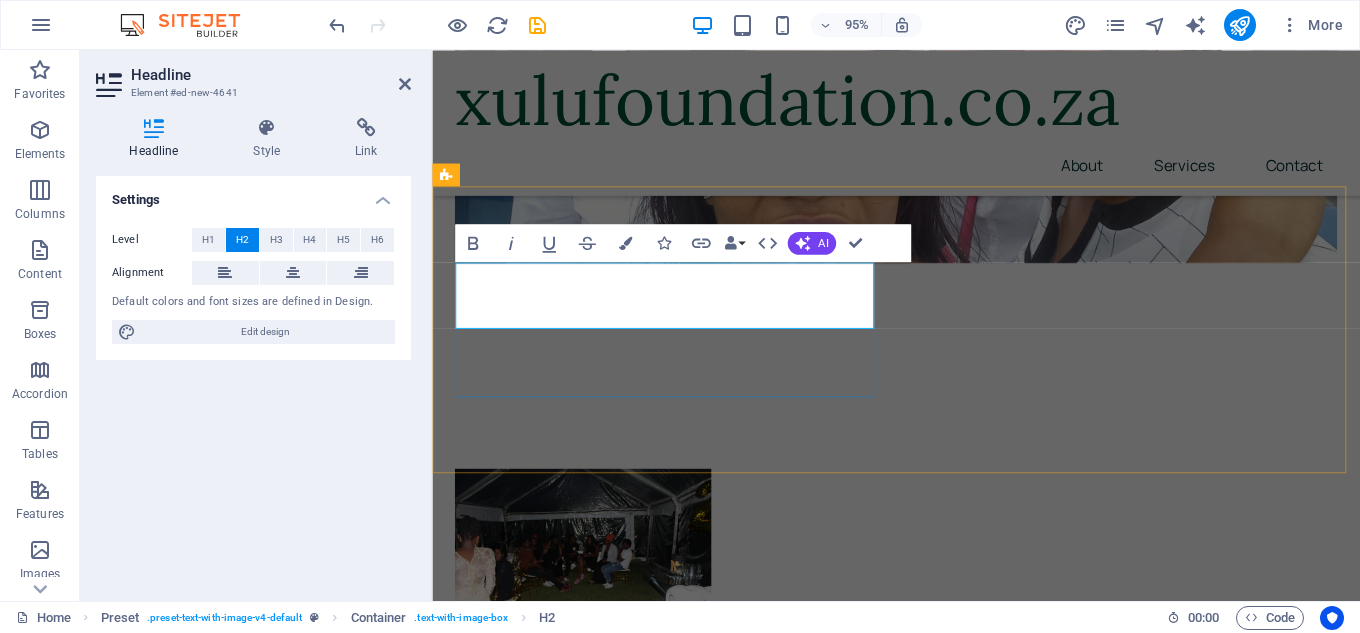 click on "​" at bounding box center [920, 4836] 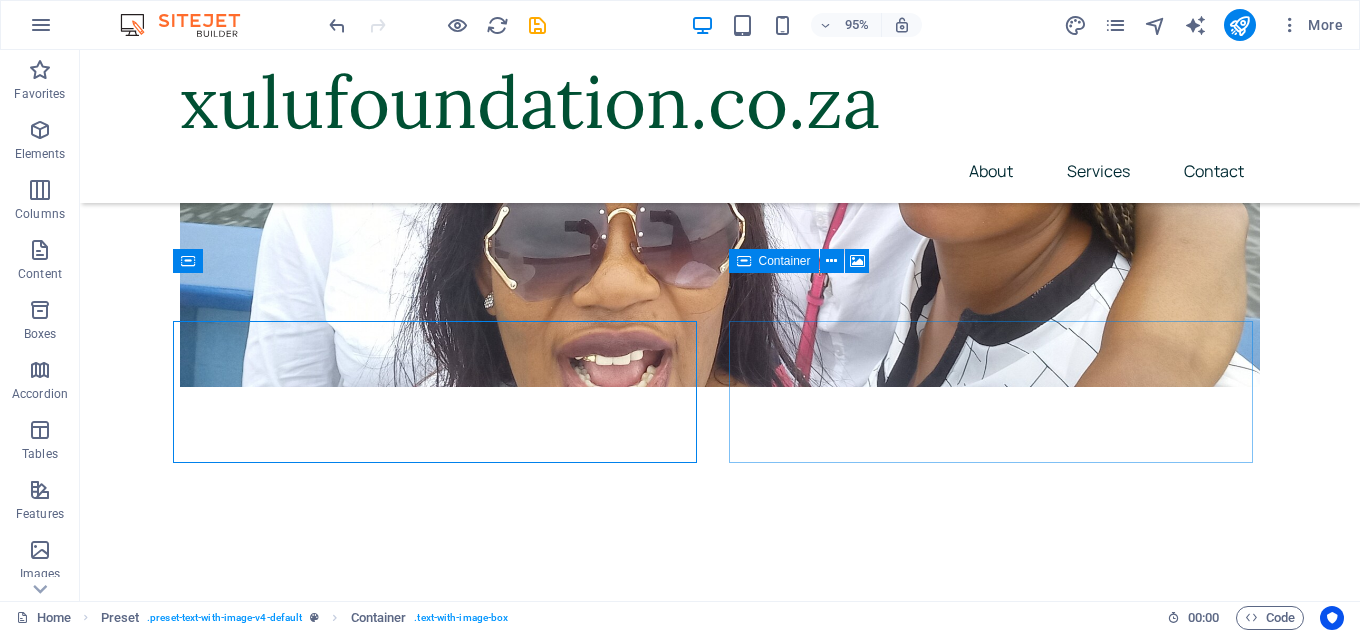 scroll, scrollTop: 4358, scrollLeft: 0, axis: vertical 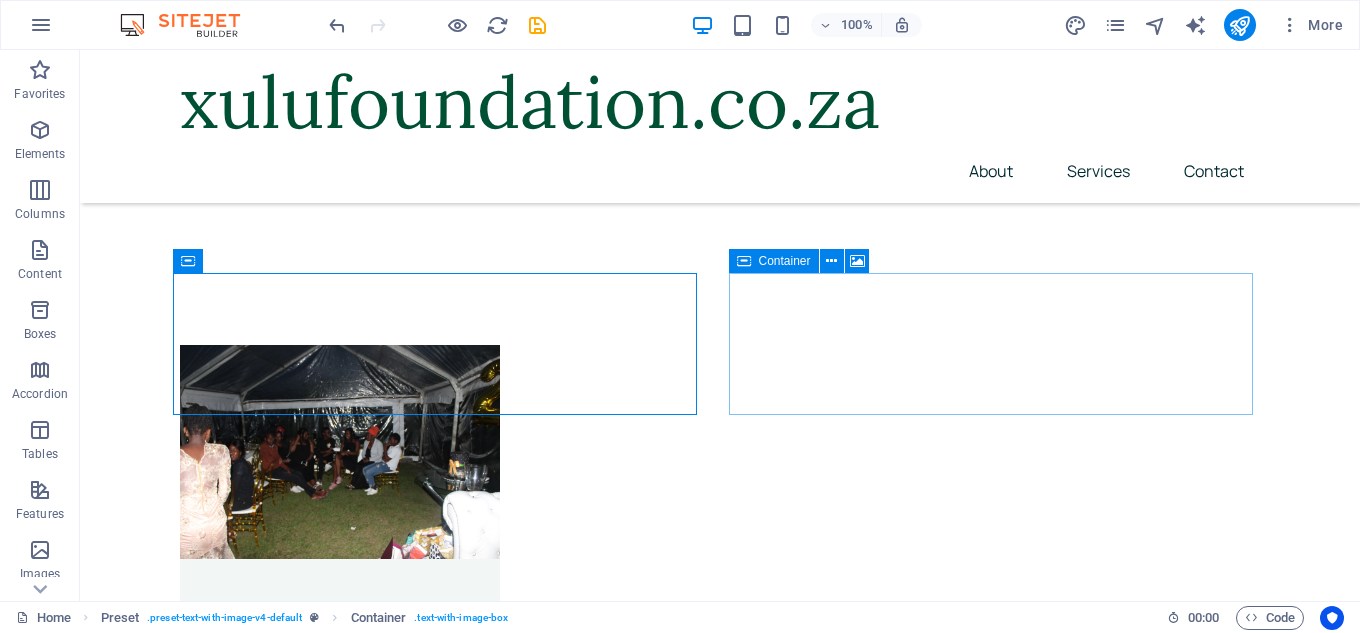 click on "Drop content here or  Add elements  Paste clipboard" at bounding box center (644, 4970) 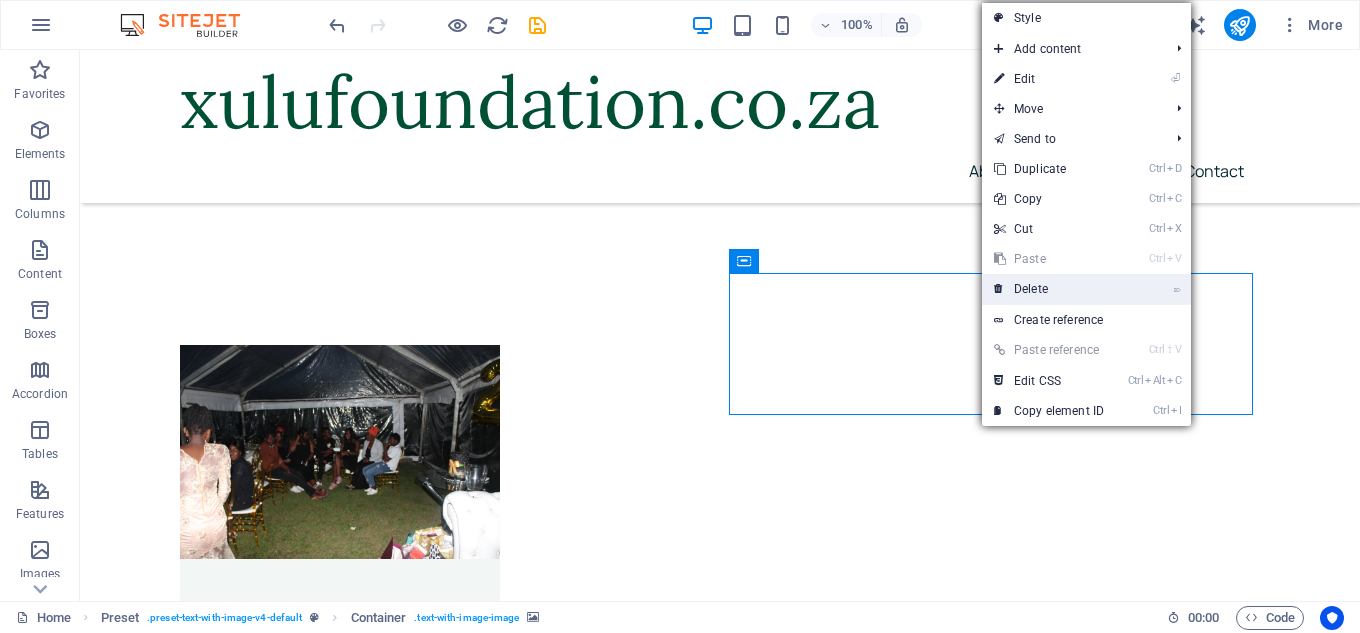 click on "⌦  Delete" at bounding box center (1049, 289) 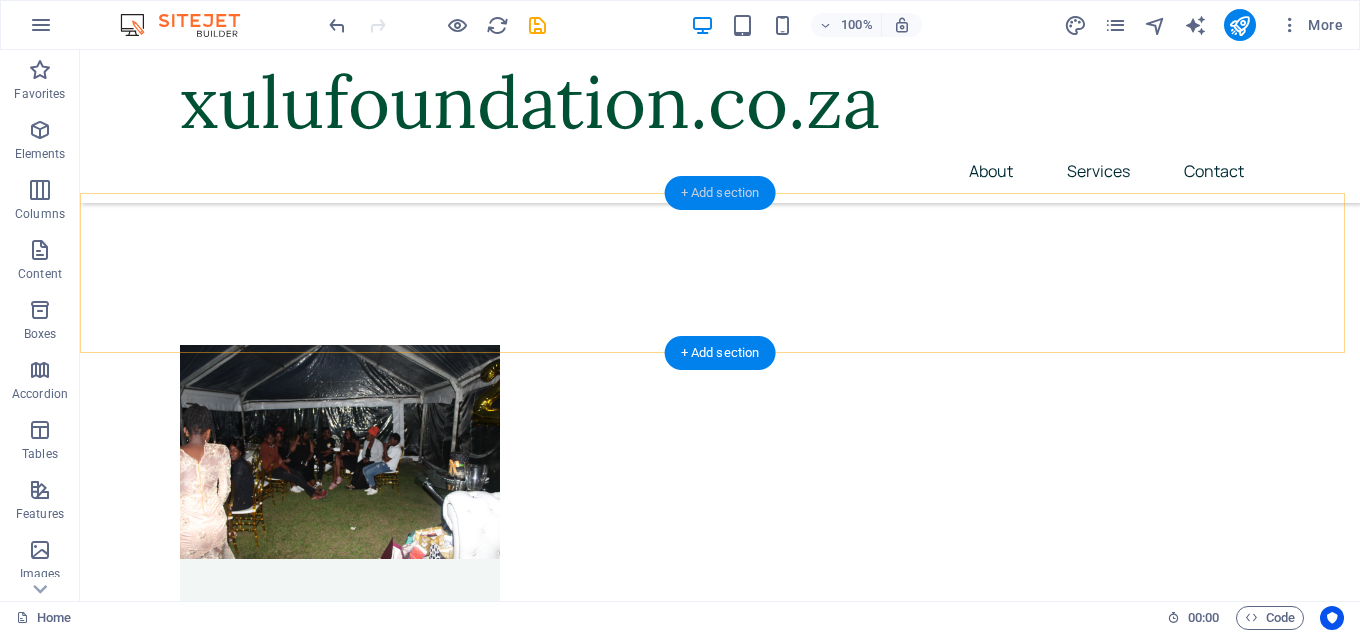 click on "+ Add section" at bounding box center (720, 193) 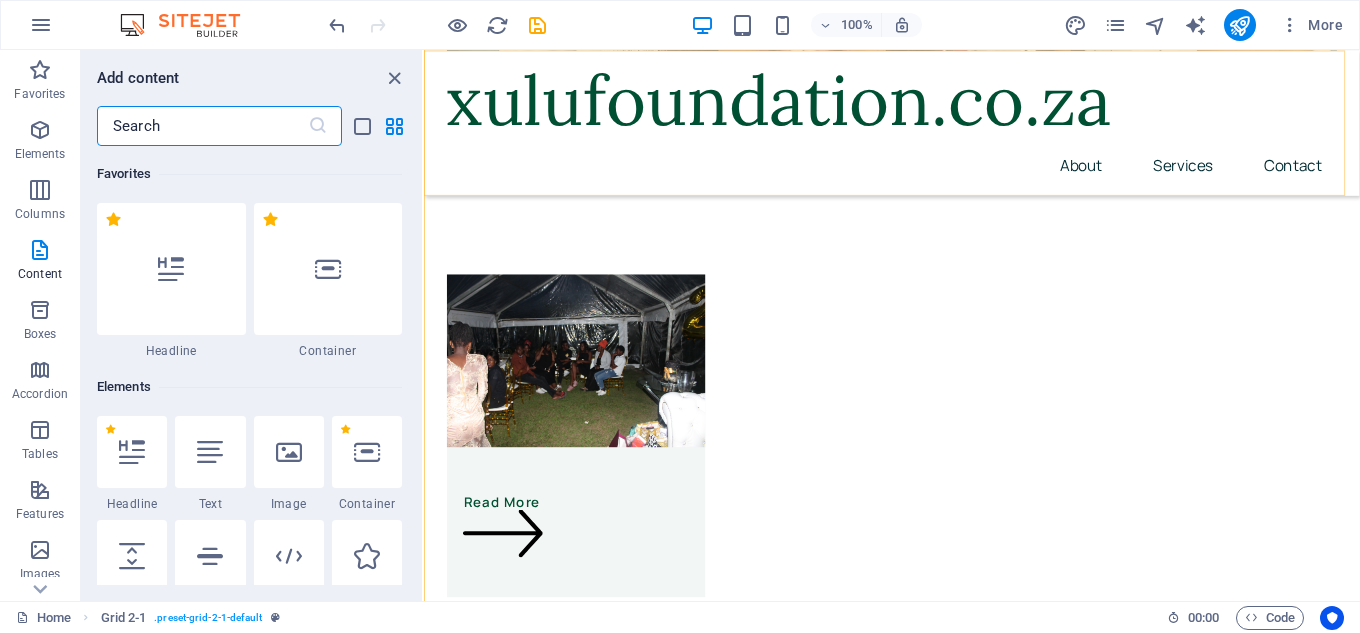 scroll, scrollTop: 3621, scrollLeft: 0, axis: vertical 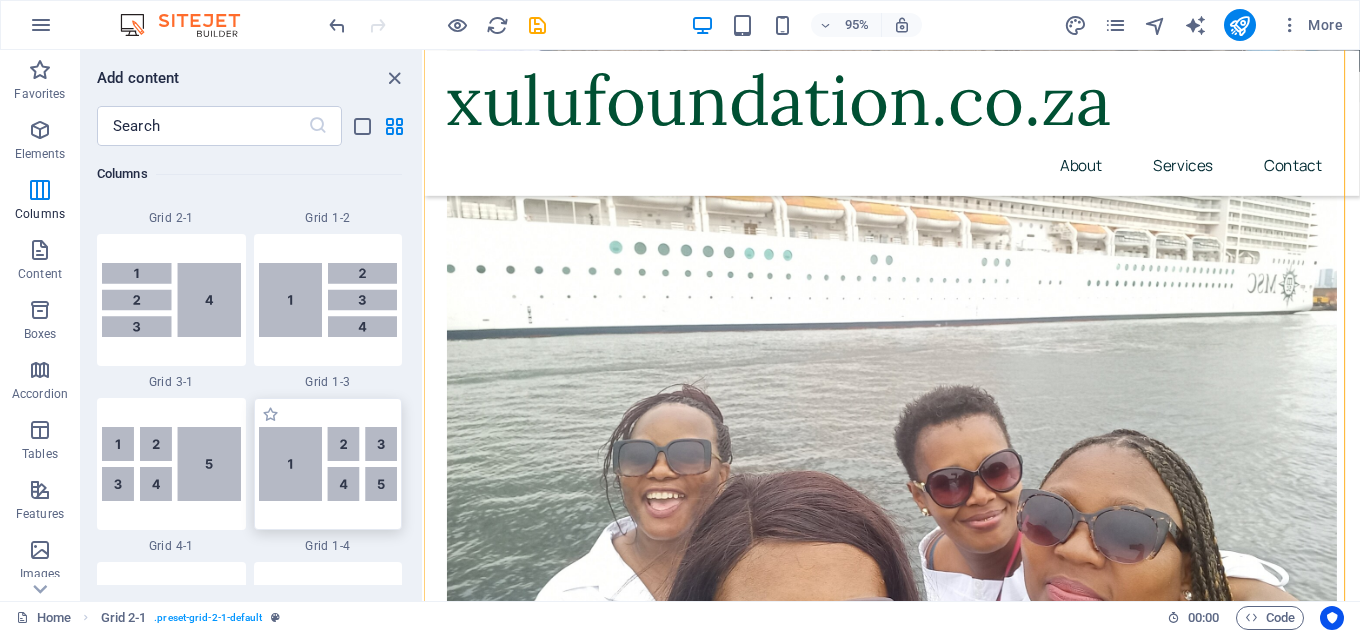 click at bounding box center (328, 464) 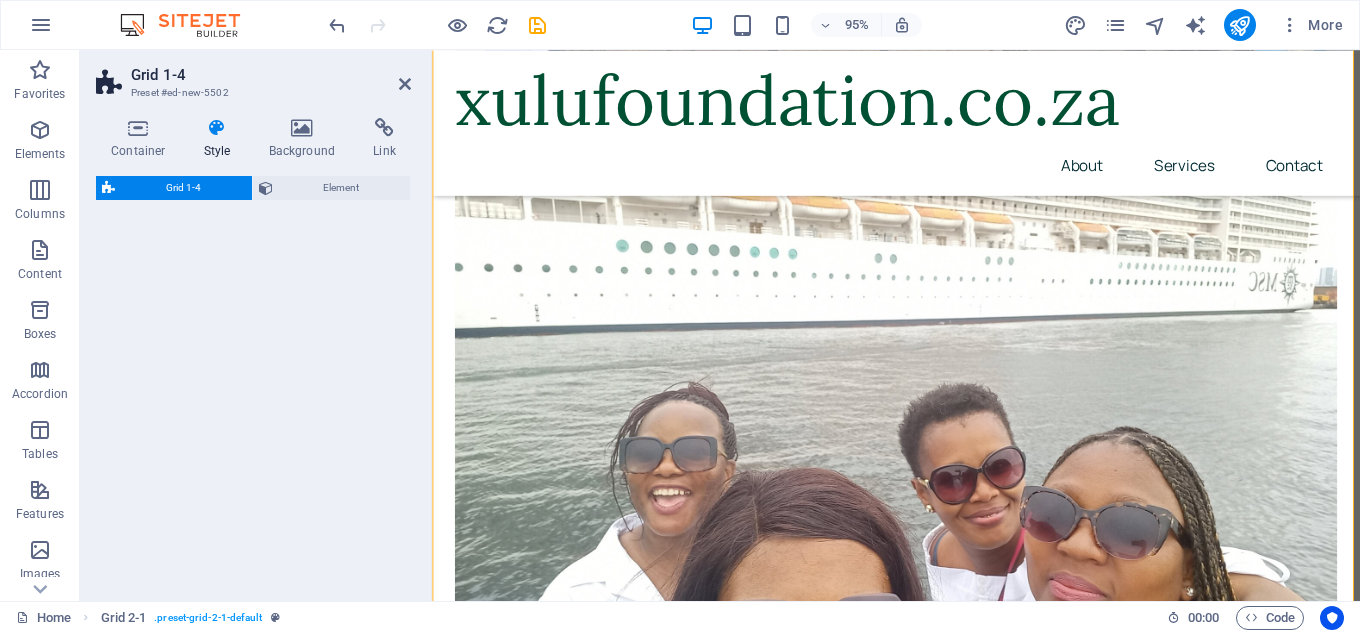 select on "rem" 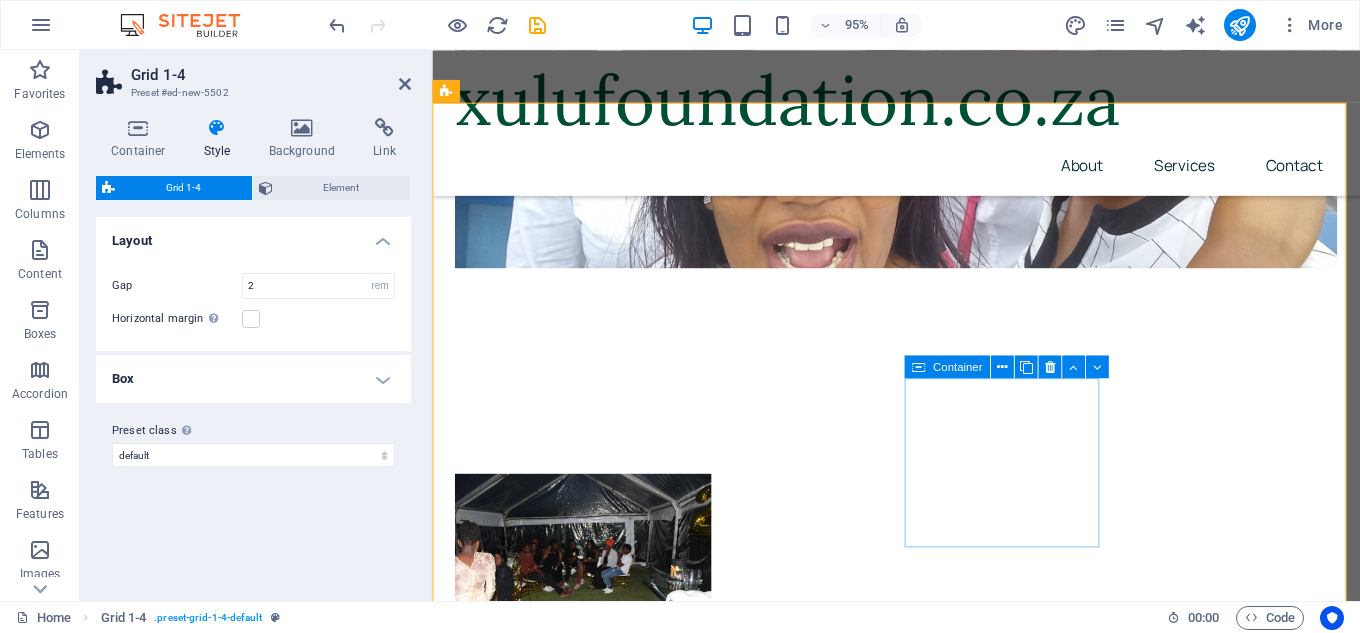 scroll, scrollTop: 4136, scrollLeft: 0, axis: vertical 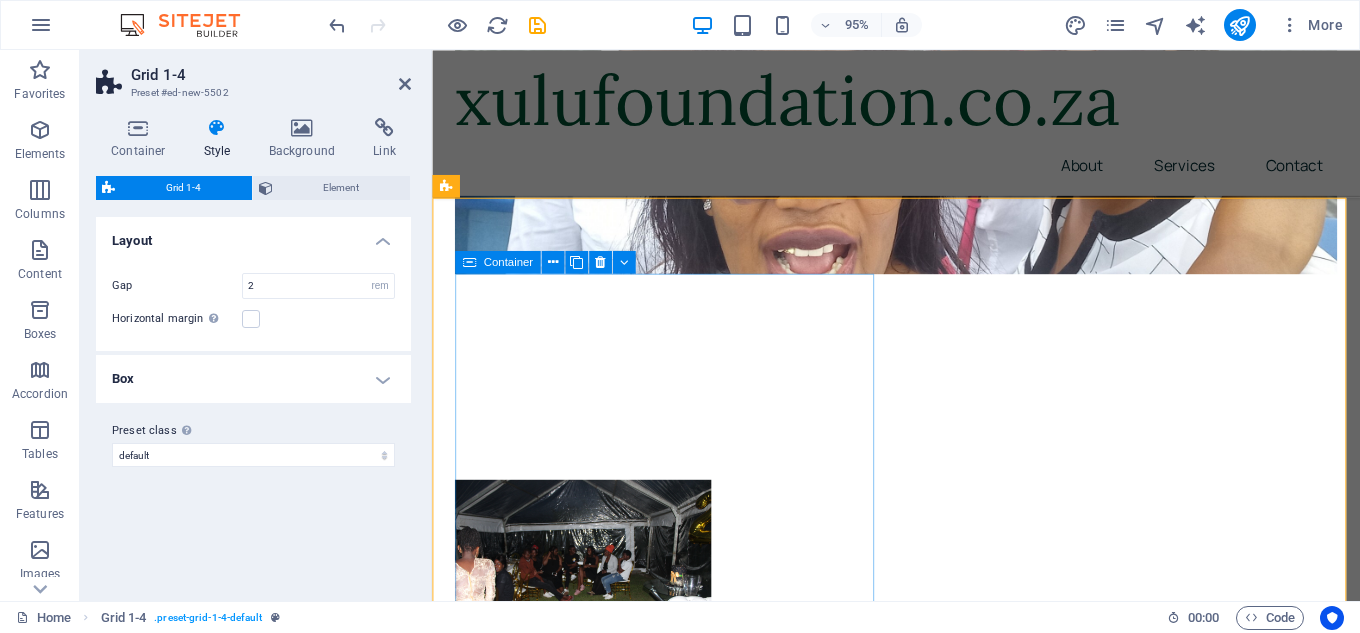 click on "Add elements" at bounding box center (621, 4914) 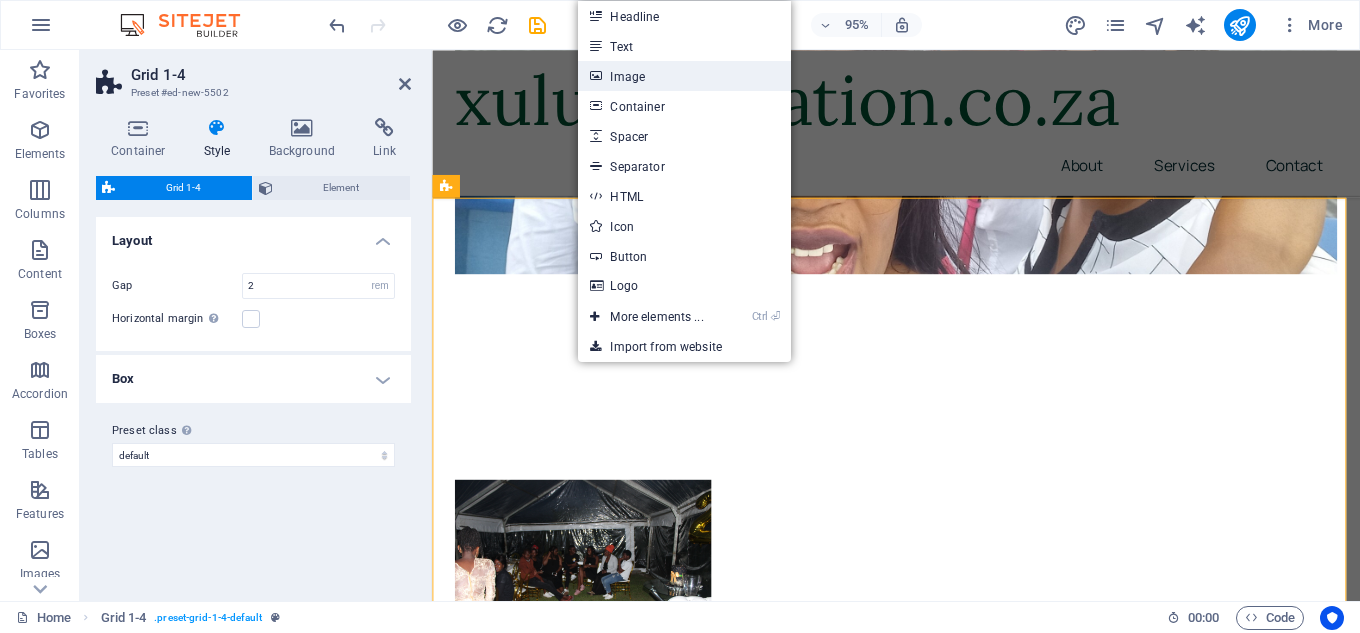 click on "Image" at bounding box center (684, 76) 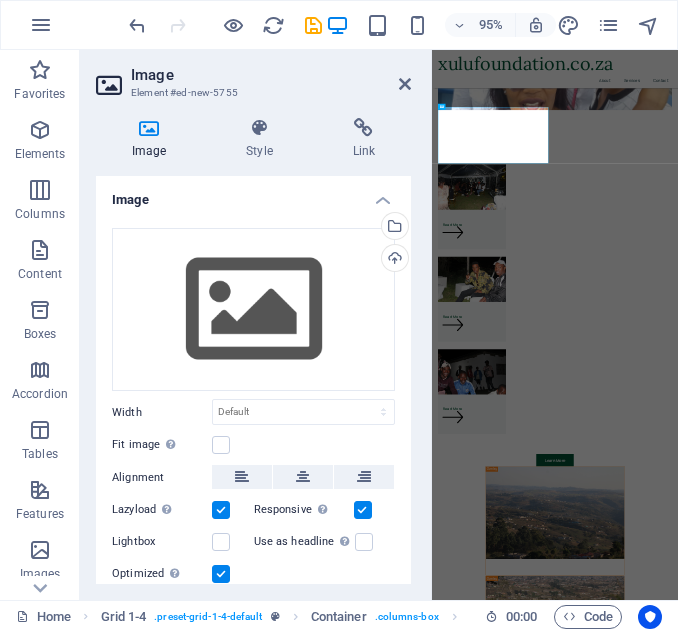 scroll, scrollTop: 4143, scrollLeft: 0, axis: vertical 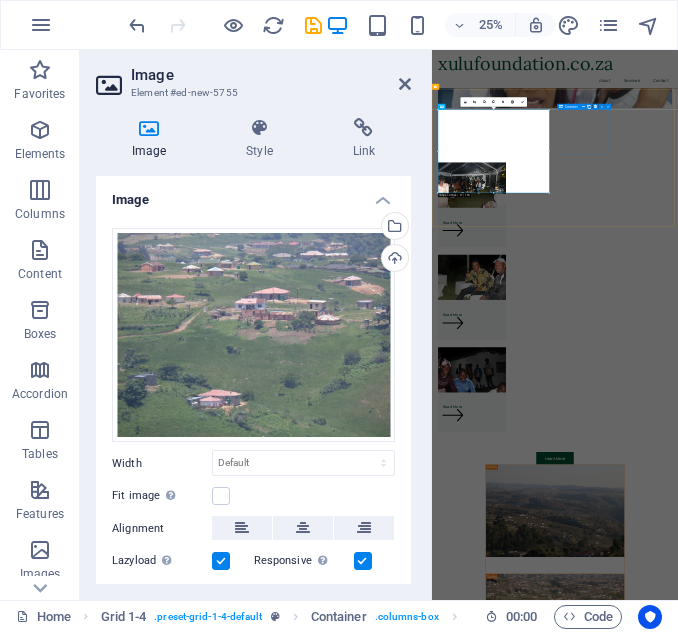 click on "Drop content here or  Add elements  Paste clipboard" at bounding box center [1045, 4905] 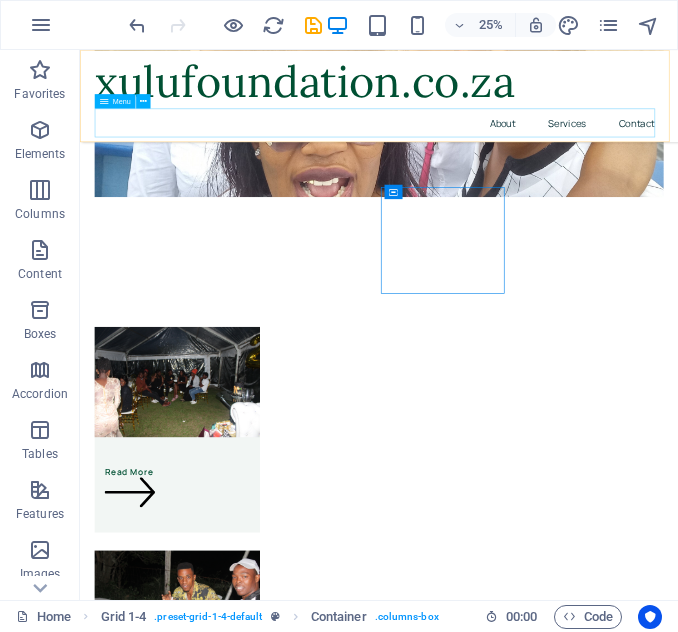 scroll, scrollTop: 4154, scrollLeft: 0, axis: vertical 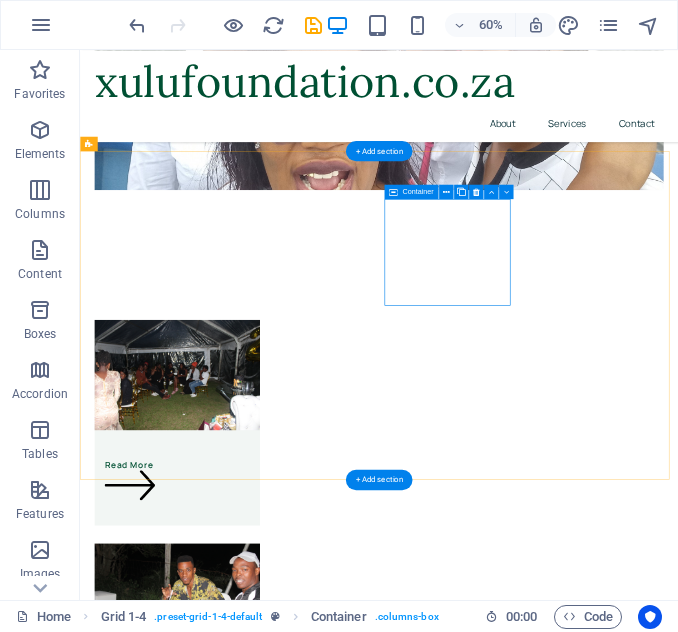 click on "Add elements" at bounding box center (701, 4924) 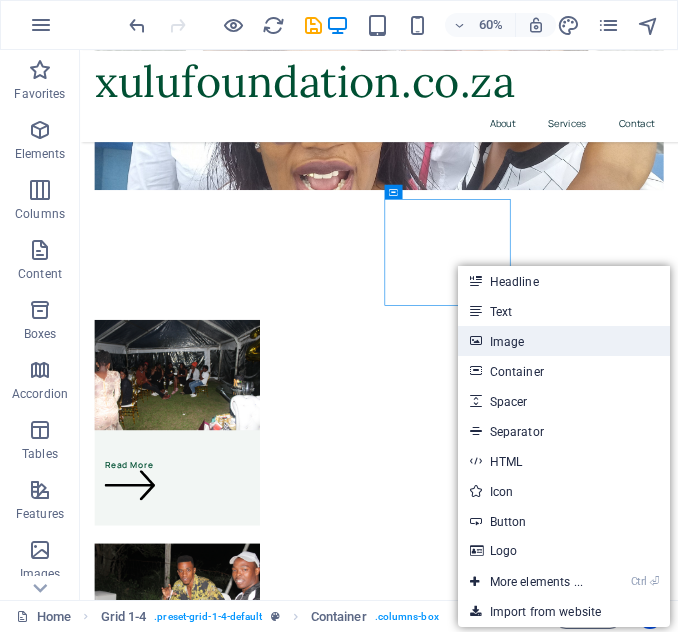 click on "Image" at bounding box center (564, 341) 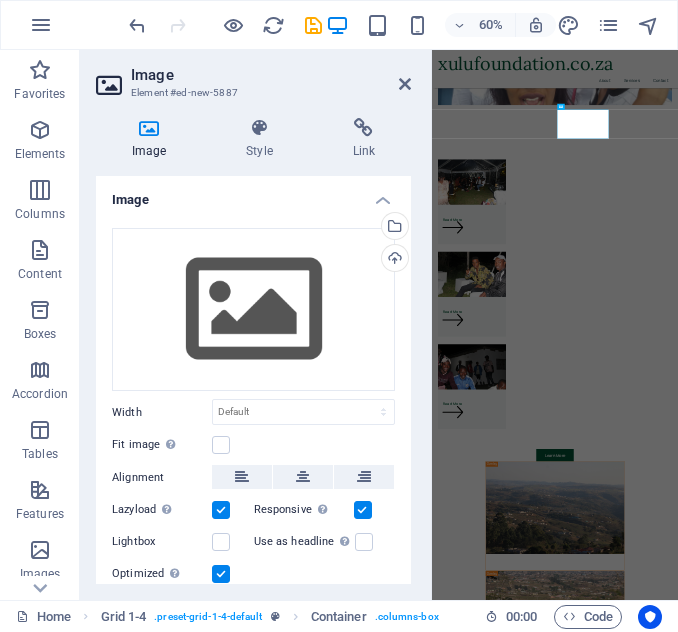 scroll, scrollTop: 4143, scrollLeft: 0, axis: vertical 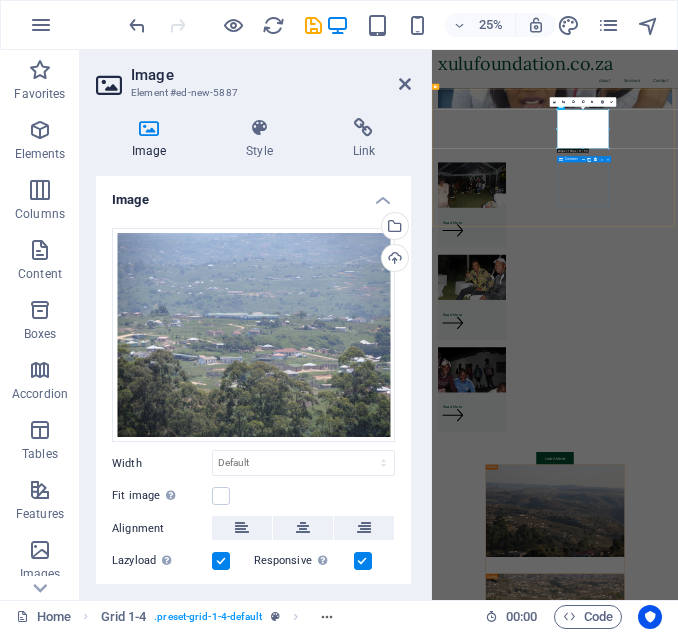 click on "Add elements" at bounding box center [921, 5687] 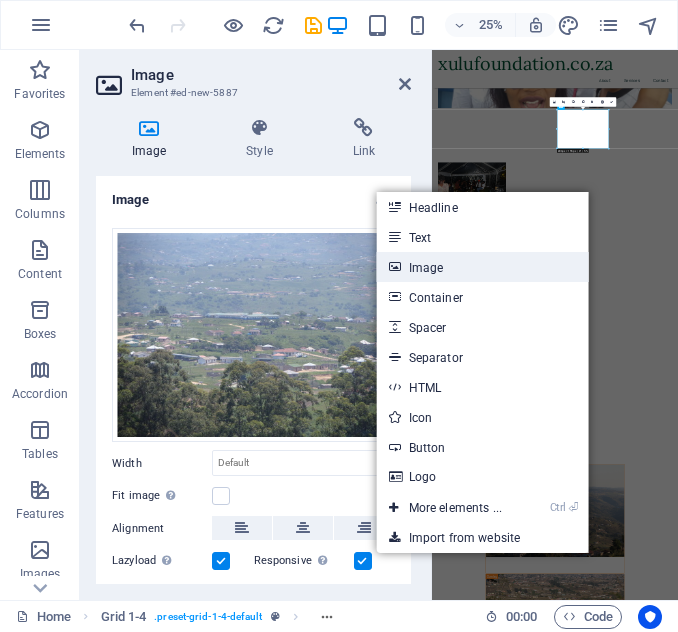 click on "Image" at bounding box center (483, 267) 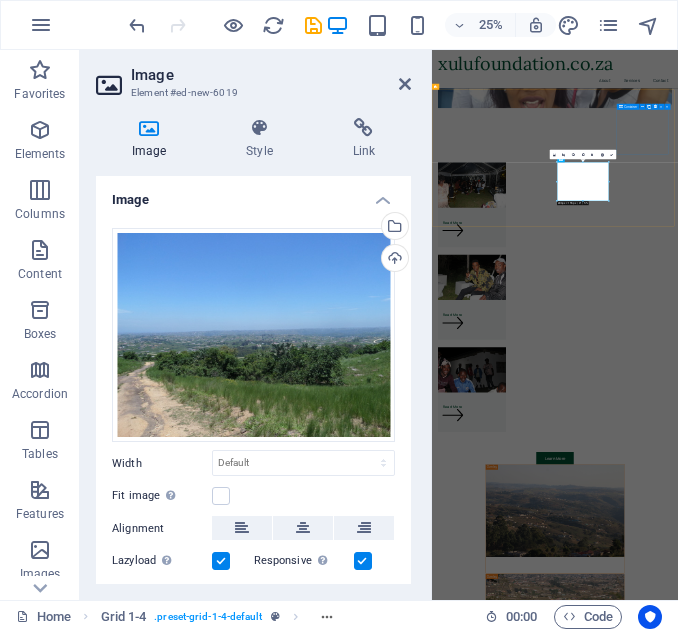 click on "Drop content here or  Add elements  Paste clipboard" at bounding box center (1546, 4945) 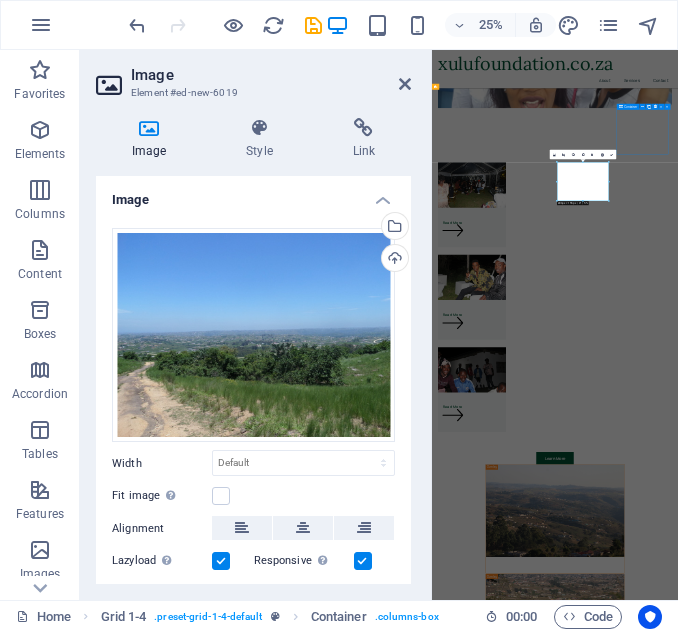 scroll, scrollTop: 4154, scrollLeft: 0, axis: vertical 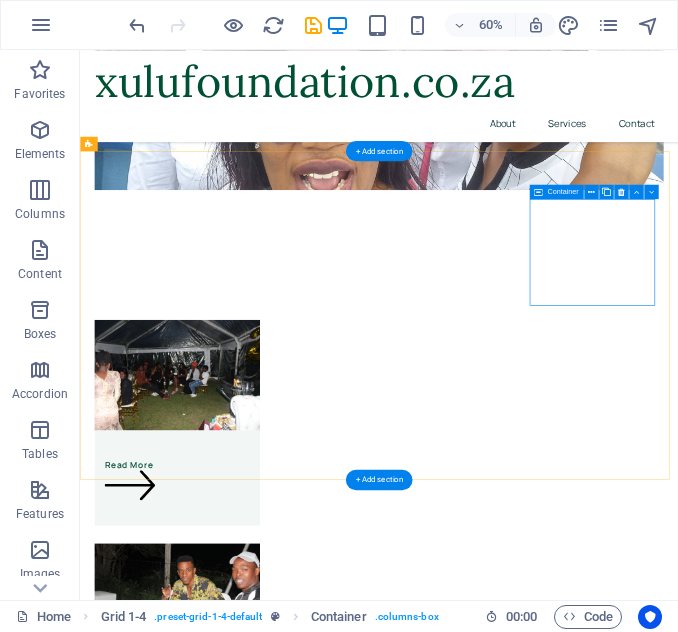 click on "Add elements" at bounding box center [1216, 4974] 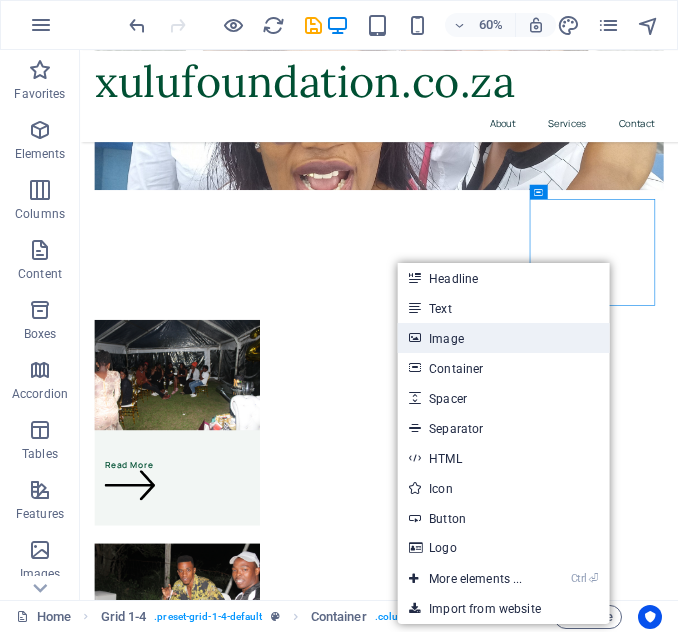 click on "Image" at bounding box center [503, 338] 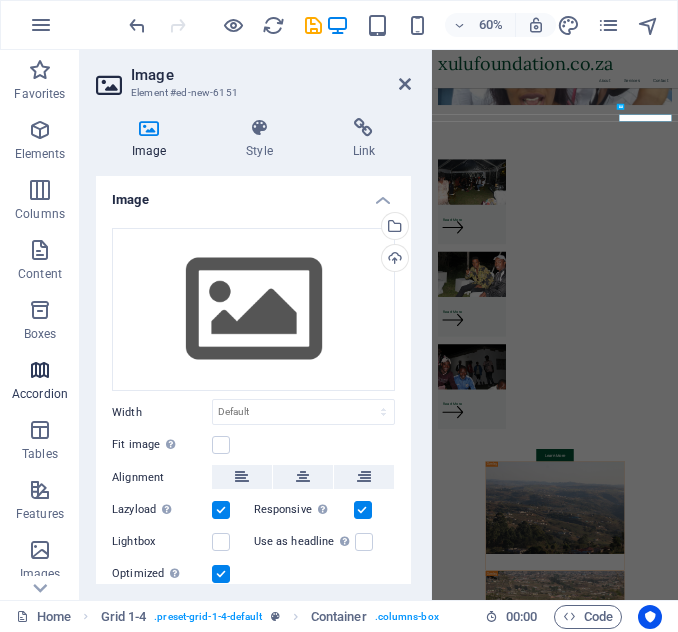 scroll, scrollTop: 4143, scrollLeft: 0, axis: vertical 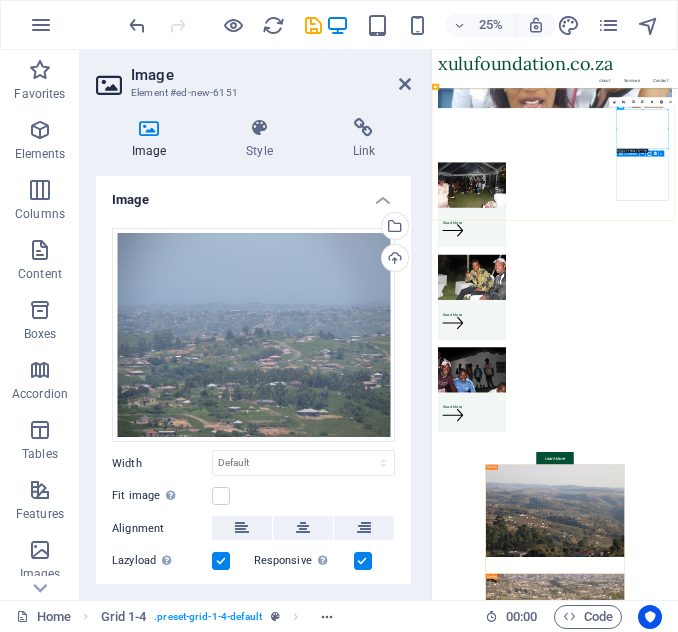 click on "Drop content here or  Add elements  Paste clipboard" at bounding box center (1996, 5657) 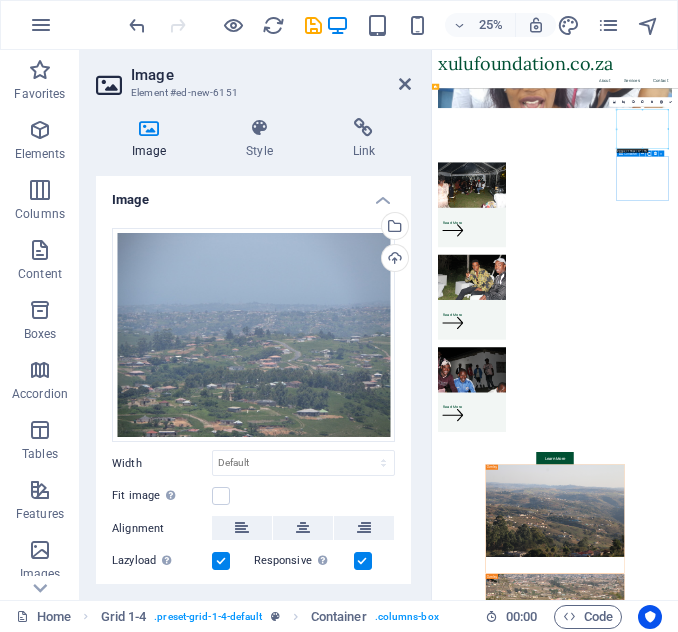 scroll, scrollTop: 4154, scrollLeft: 0, axis: vertical 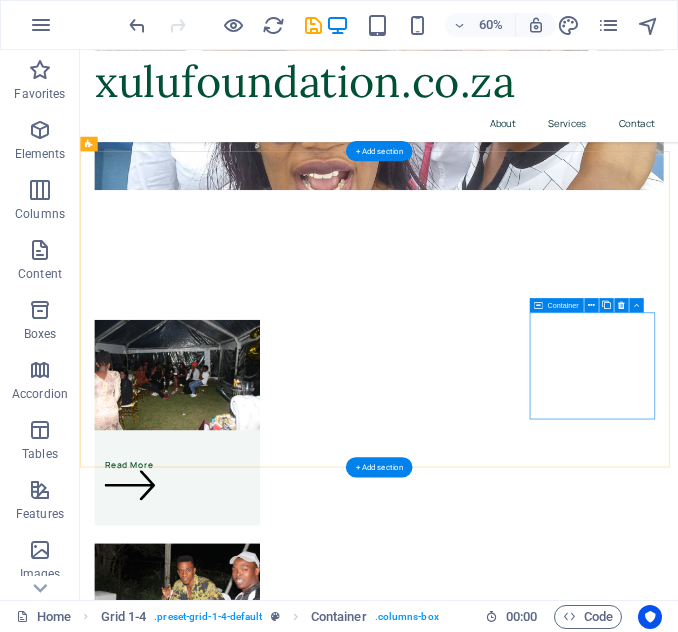 click on "Add elements" at bounding box center (1604, 5704) 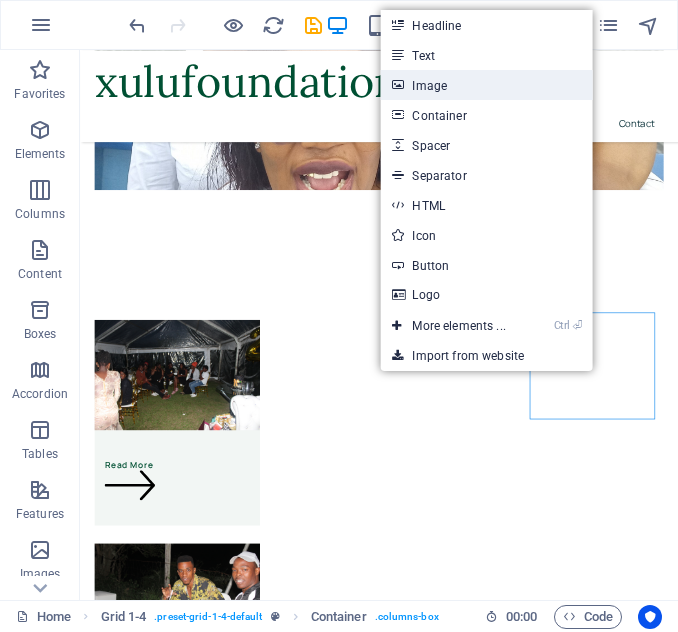 click on "Image" at bounding box center [486, 85] 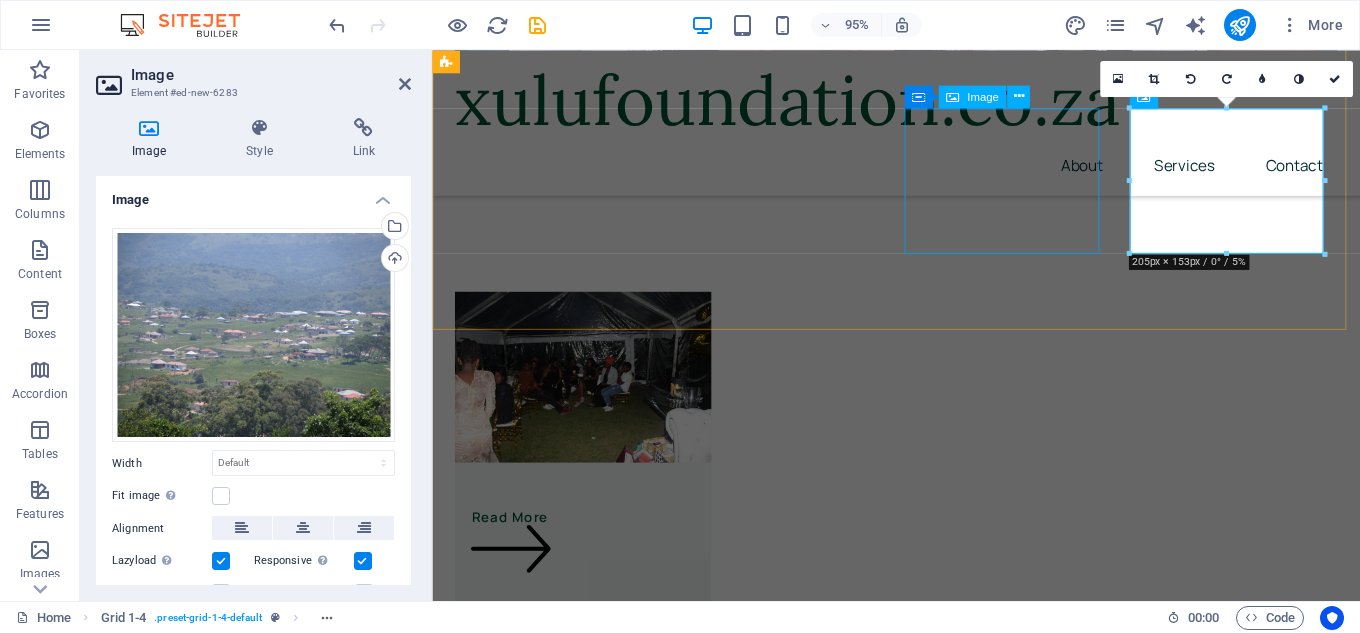 scroll, scrollTop: 4634, scrollLeft: 0, axis: vertical 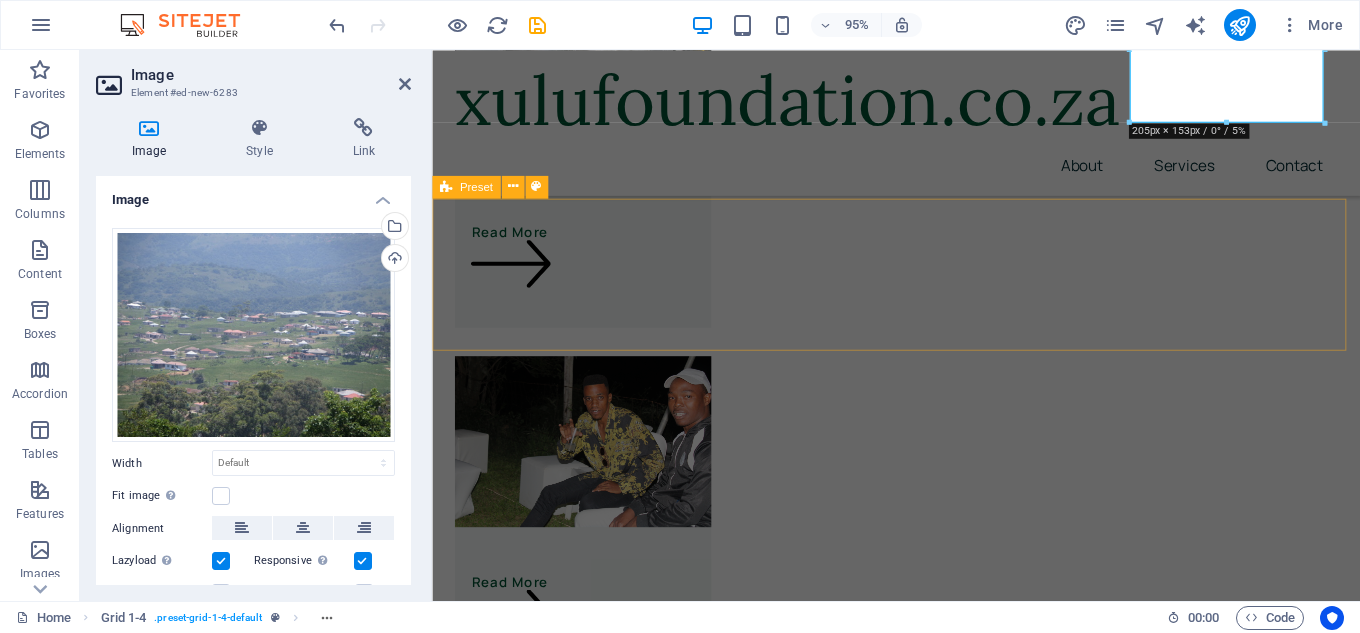 click at bounding box center [920, 5965] 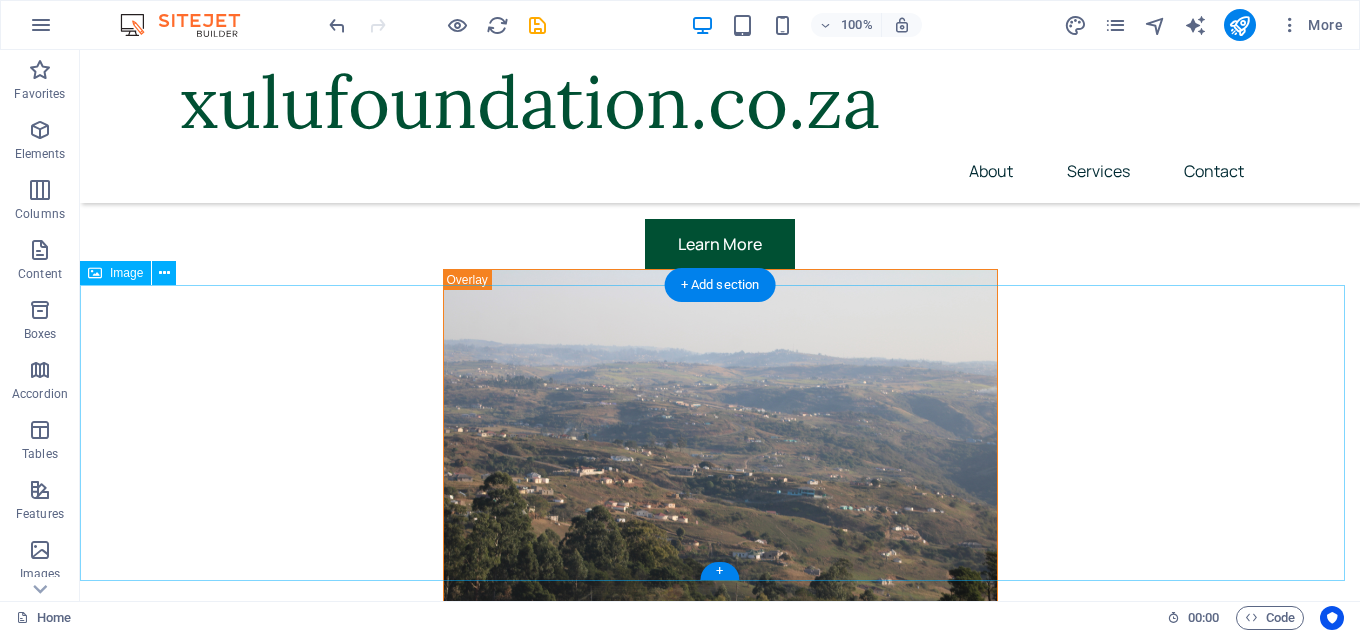 scroll, scrollTop: 5744, scrollLeft: 0, axis: vertical 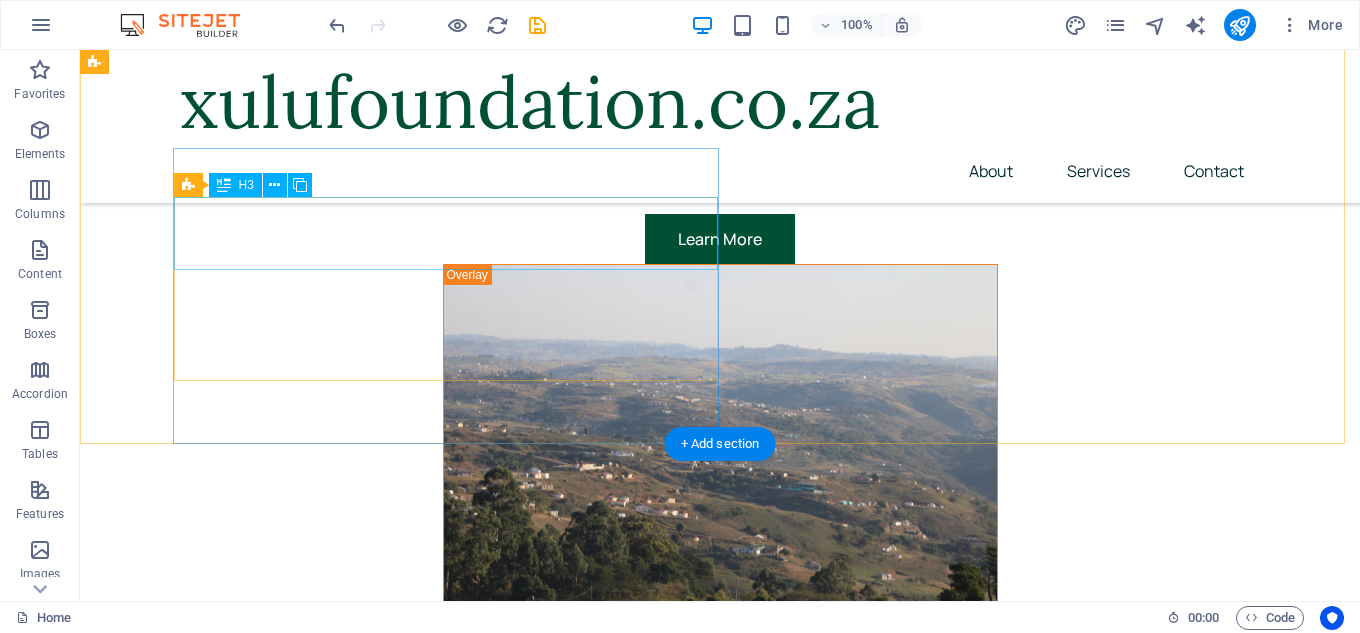 click on "3. Start of the Care Journey" at bounding box center [644, 5904] 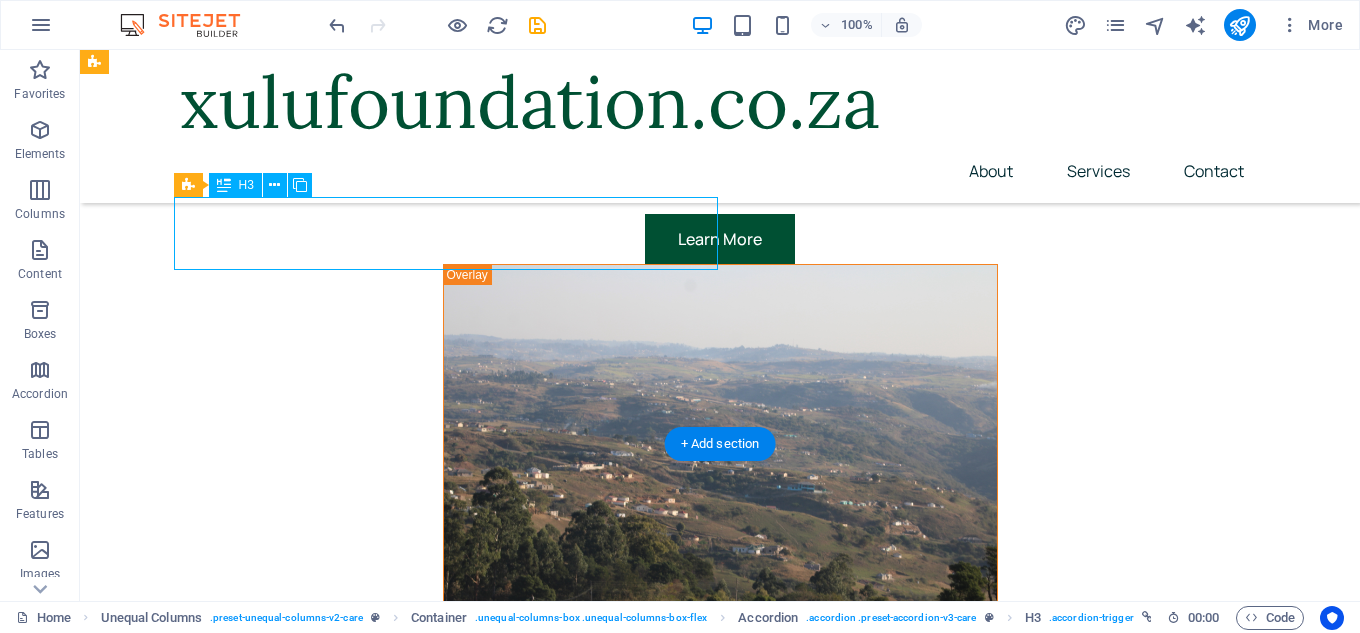 click on "3. Start of the Care Journey" at bounding box center (644, 5904) 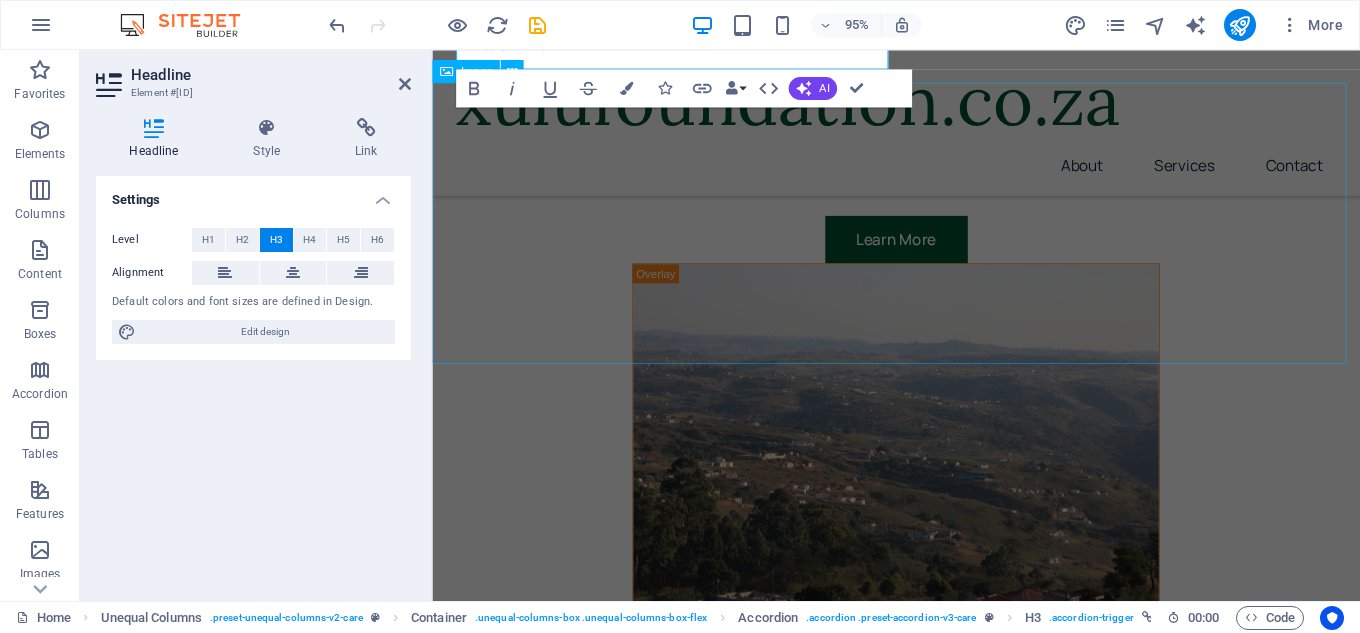 scroll, scrollTop: 5472, scrollLeft: 0, axis: vertical 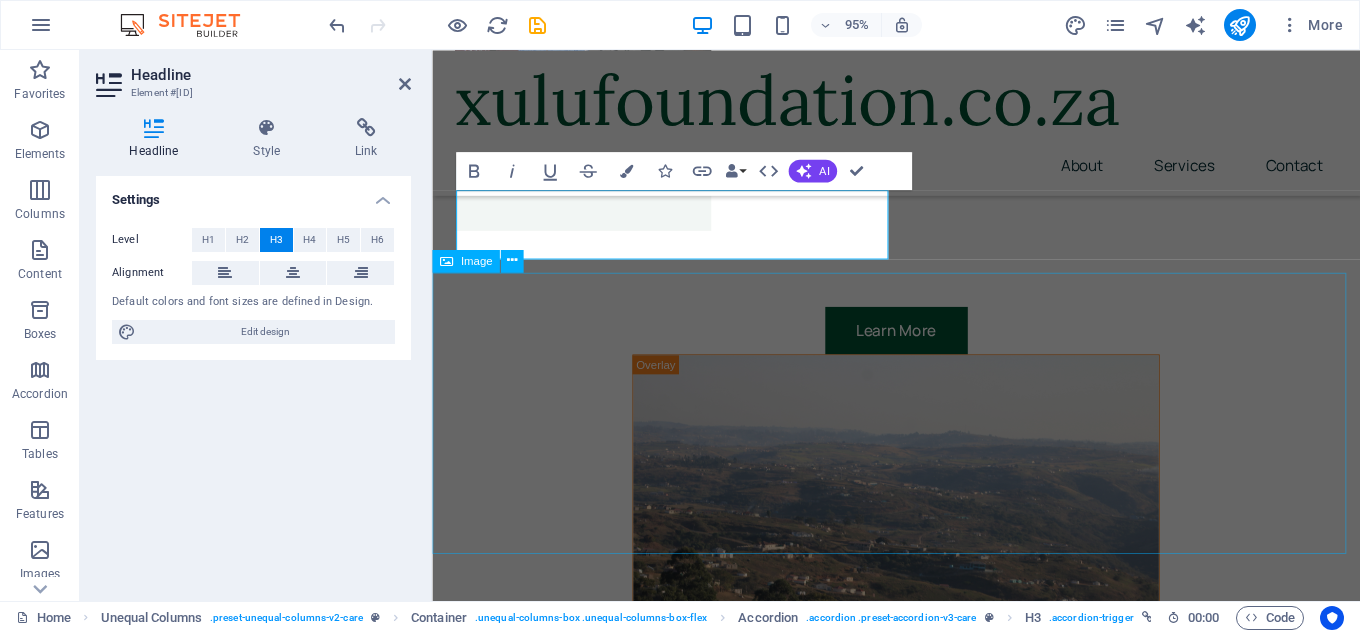 click at bounding box center (920, 6457) 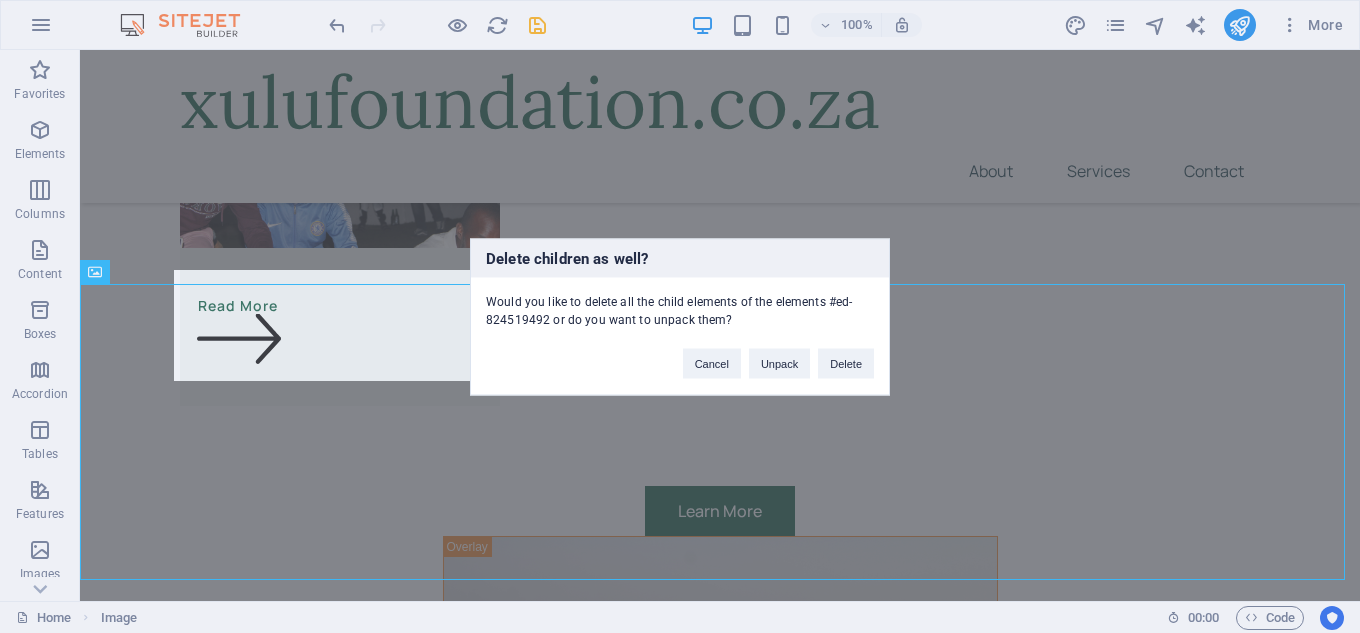 scroll, scrollTop: 5744, scrollLeft: 0, axis: vertical 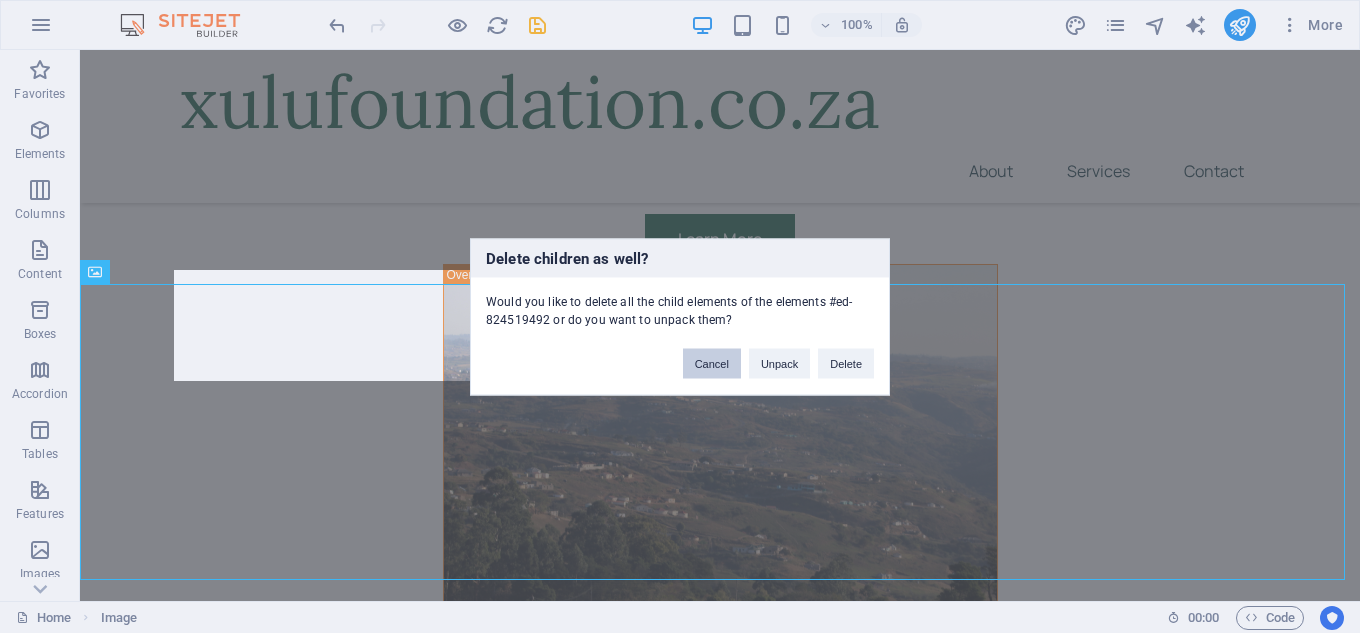 drag, startPoint x: 718, startPoint y: 364, endPoint x: 656, endPoint y: 314, distance: 79.64923 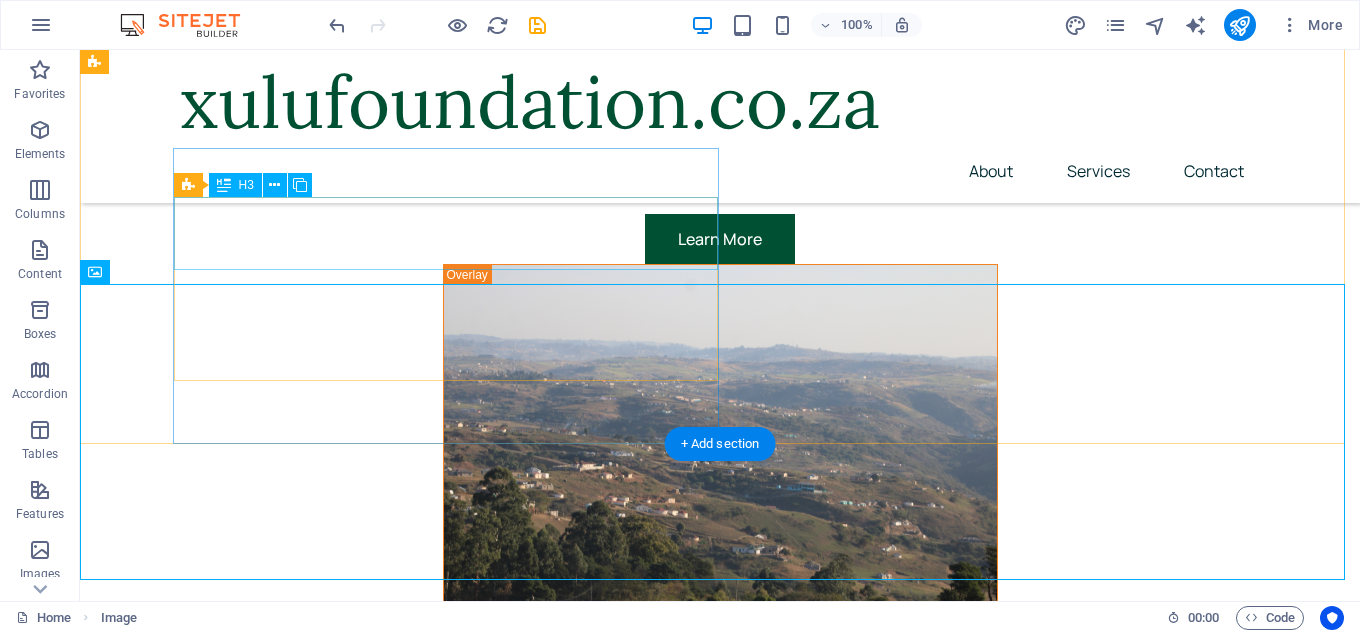 click on "3. Start of the Care Journey" at bounding box center (644, 5904) 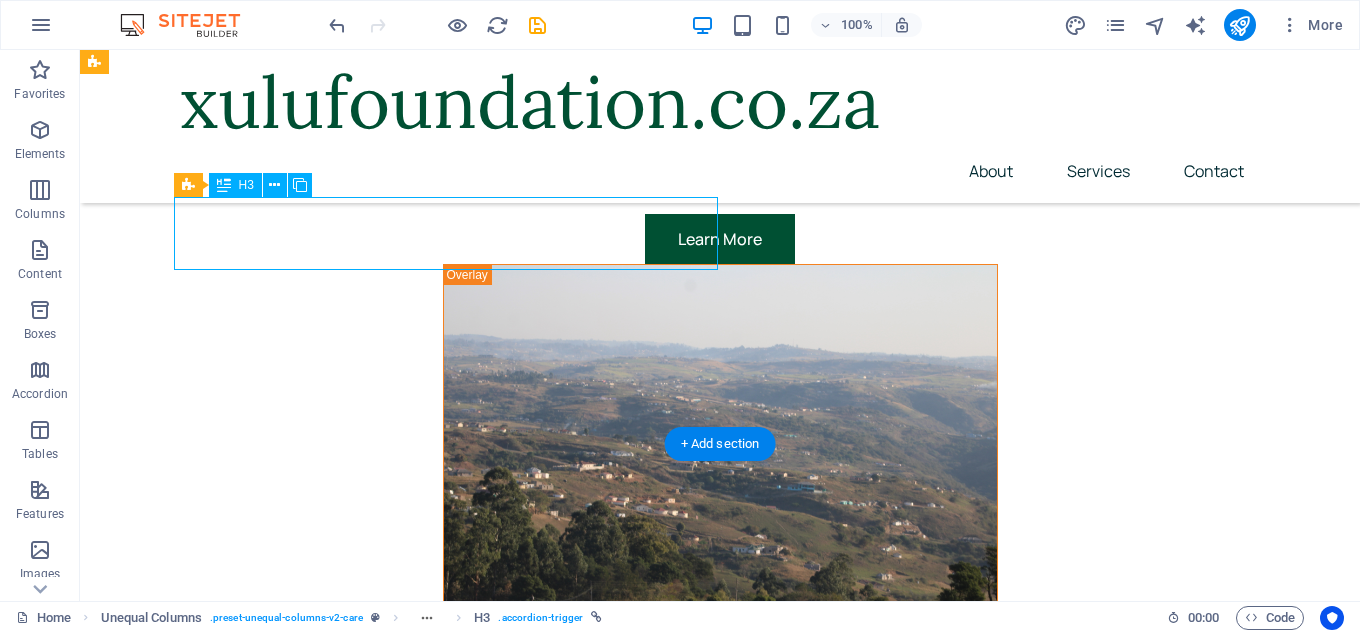 click on "3. Start of the Care Journey" at bounding box center [644, 5904] 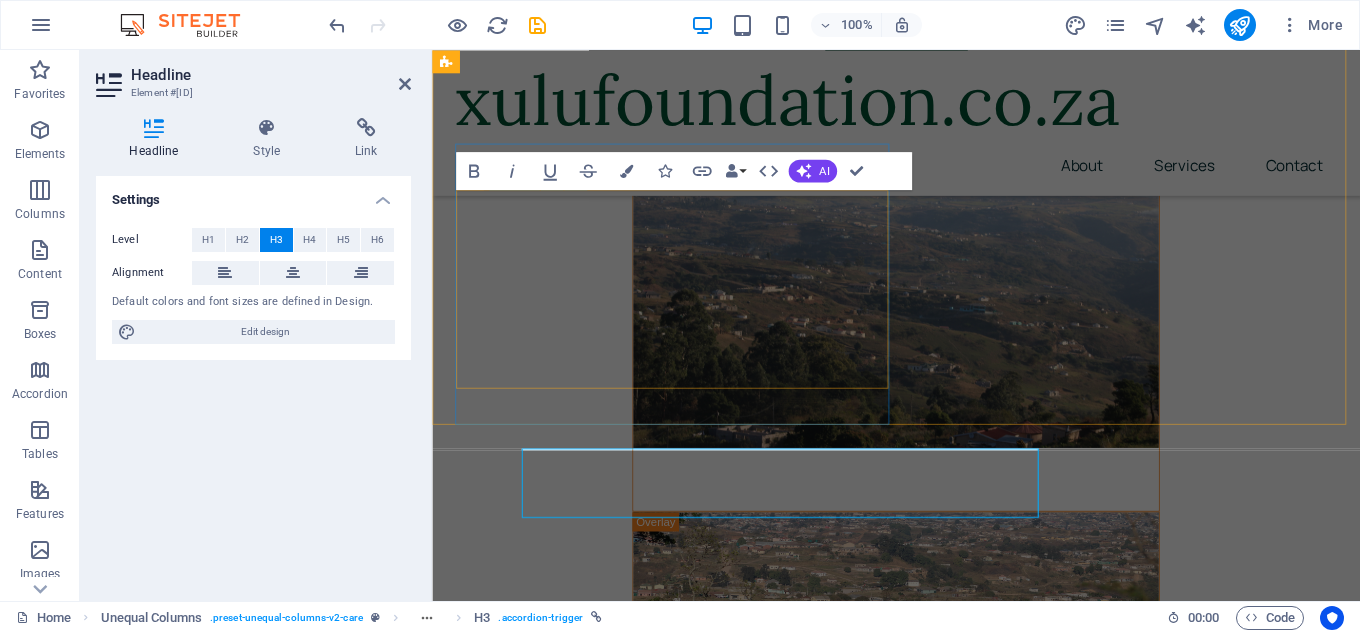 scroll, scrollTop: 5472, scrollLeft: 0, axis: vertical 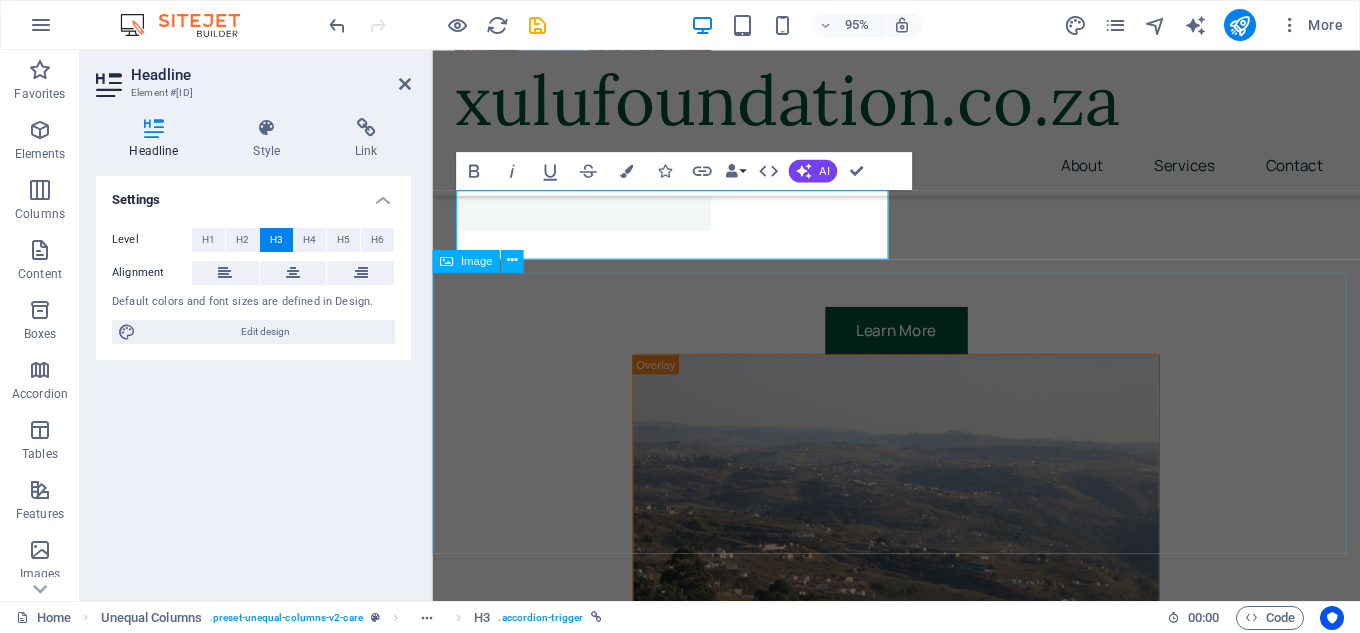 click at bounding box center [920, 6457] 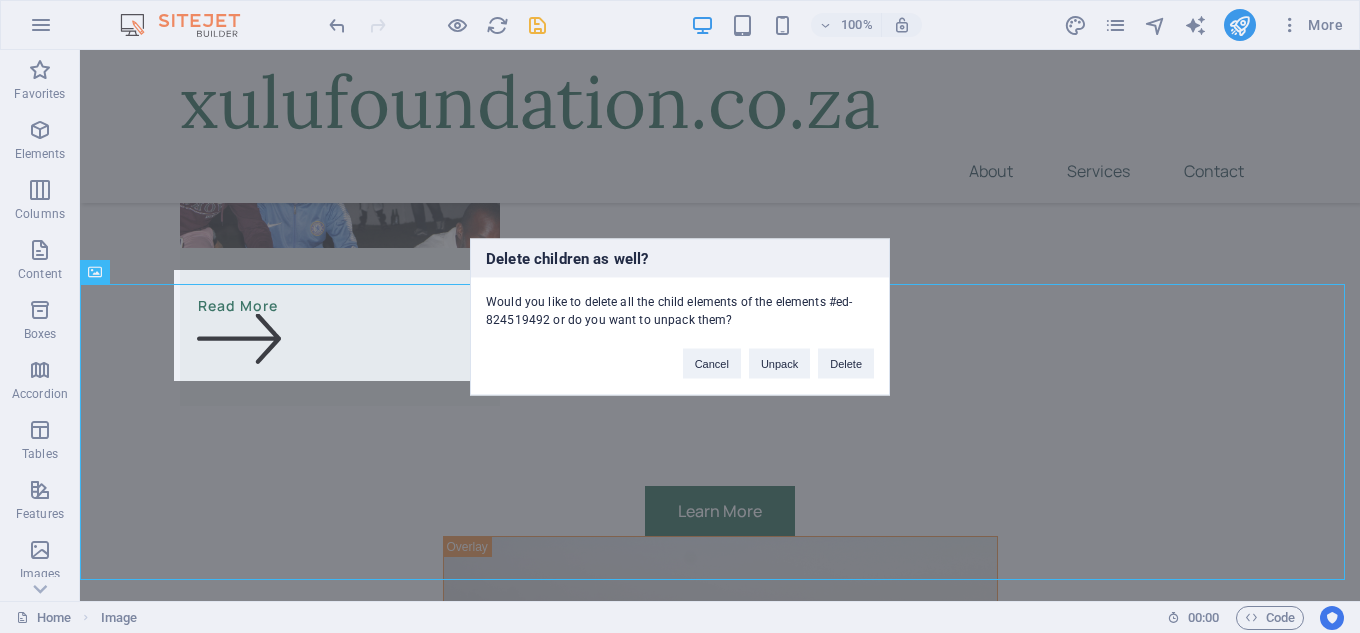 scroll, scrollTop: 5744, scrollLeft: 0, axis: vertical 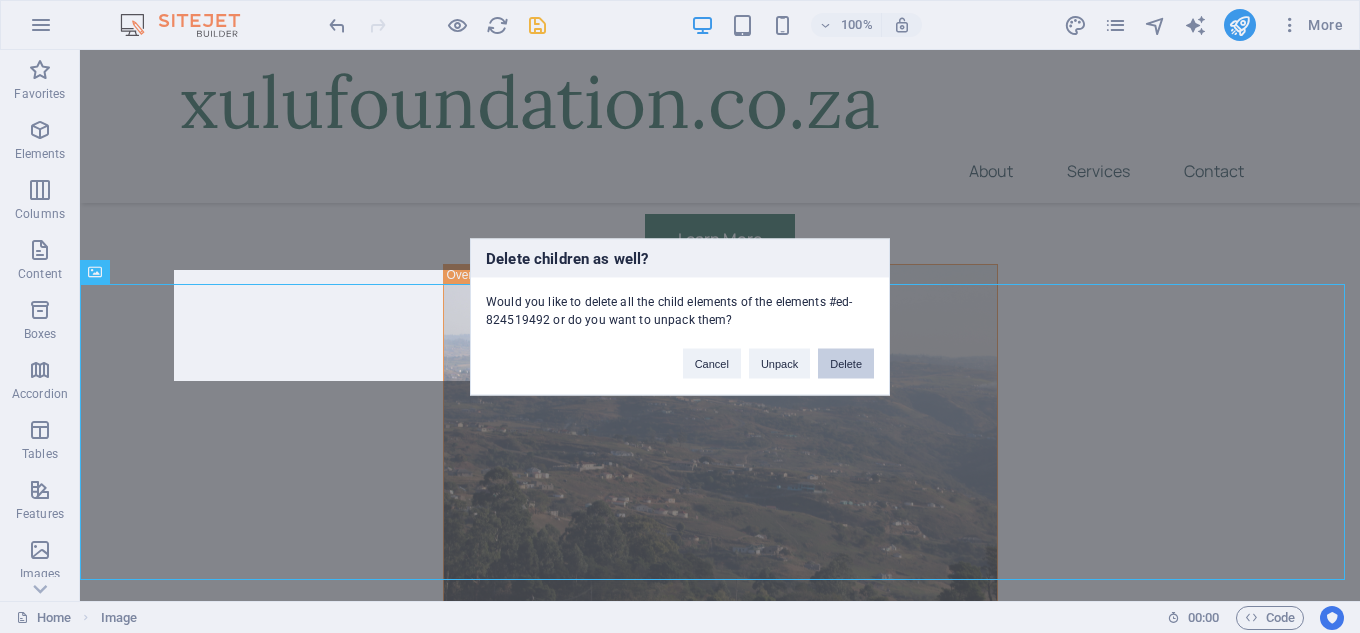 click on "Delete" at bounding box center (846, 363) 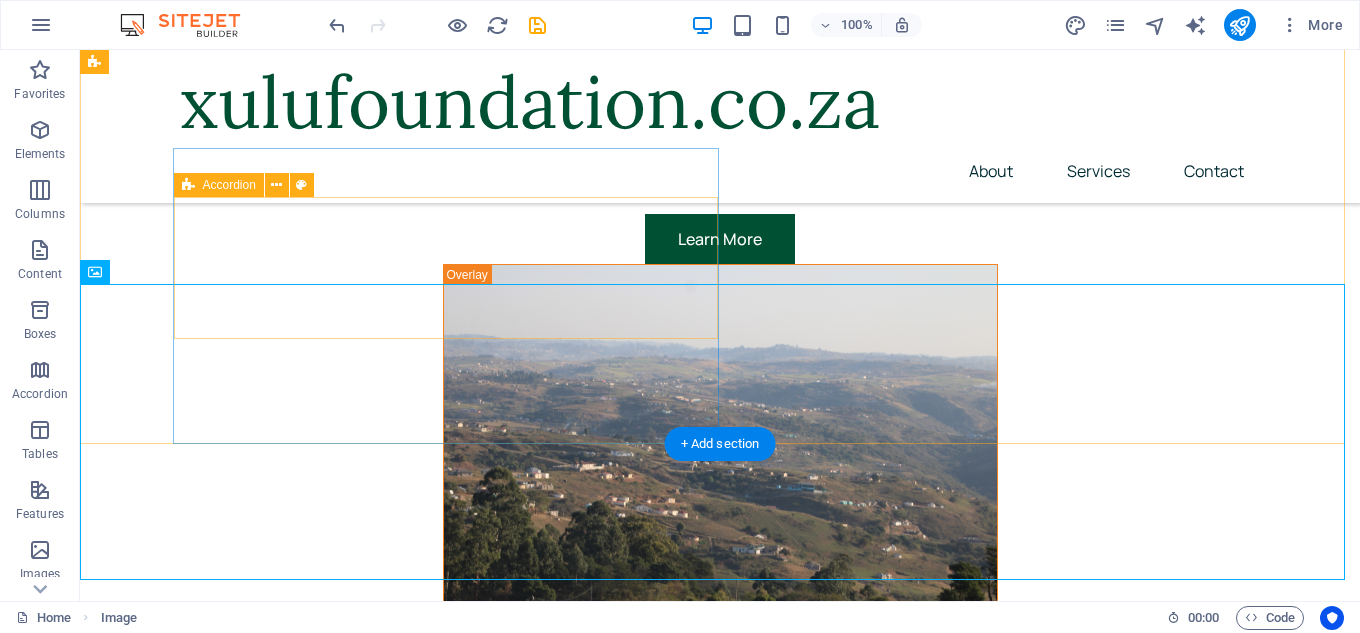 click on "Drop content here or  Add elements  Paste clipboard" at bounding box center [644, 5939] 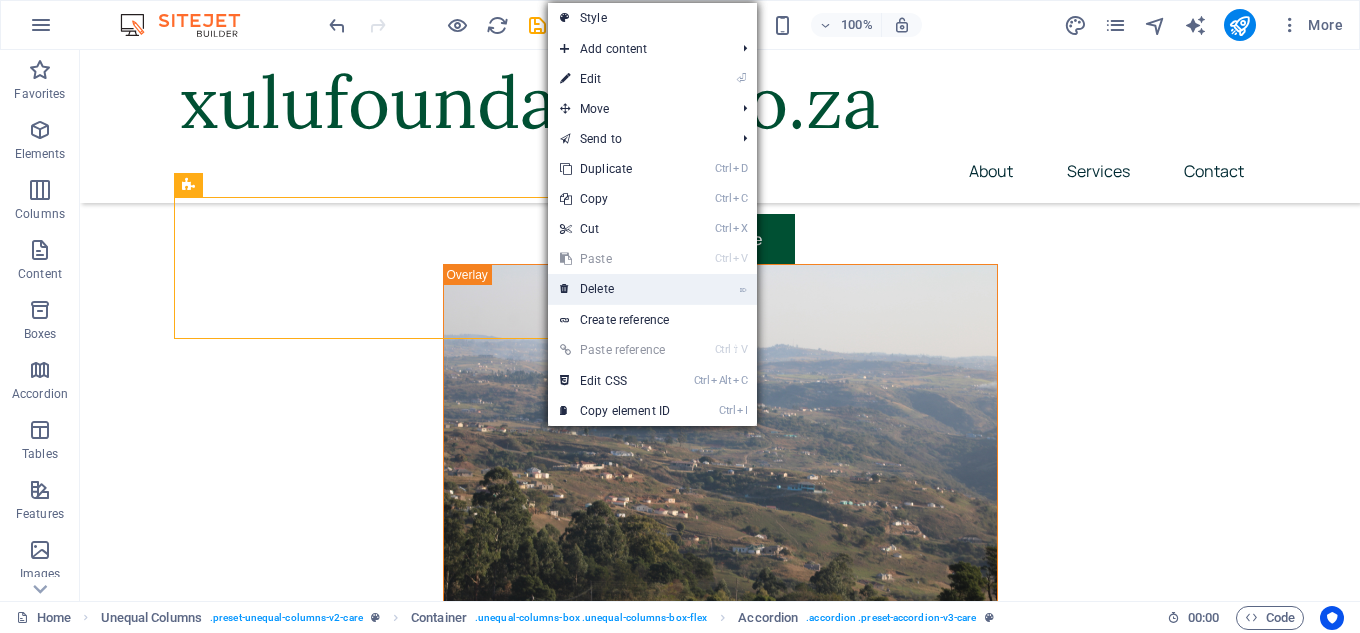 click on "⌦  Delete" at bounding box center (615, 289) 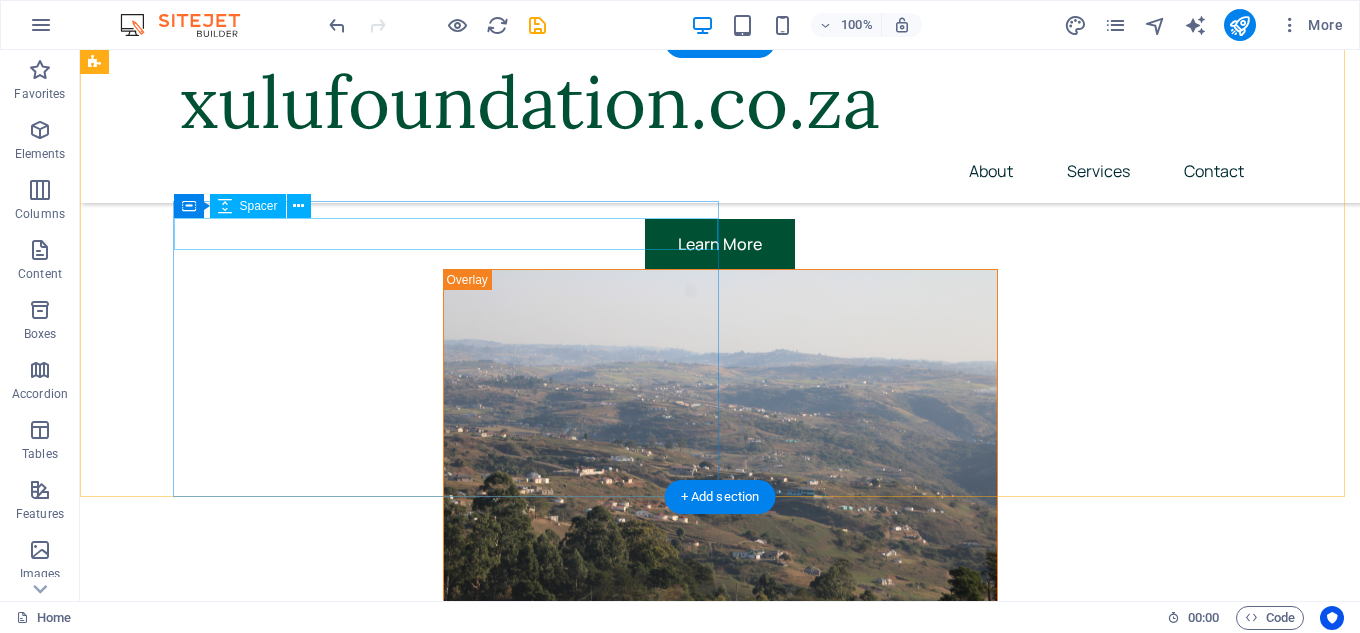 scroll, scrollTop: 5744, scrollLeft: 0, axis: vertical 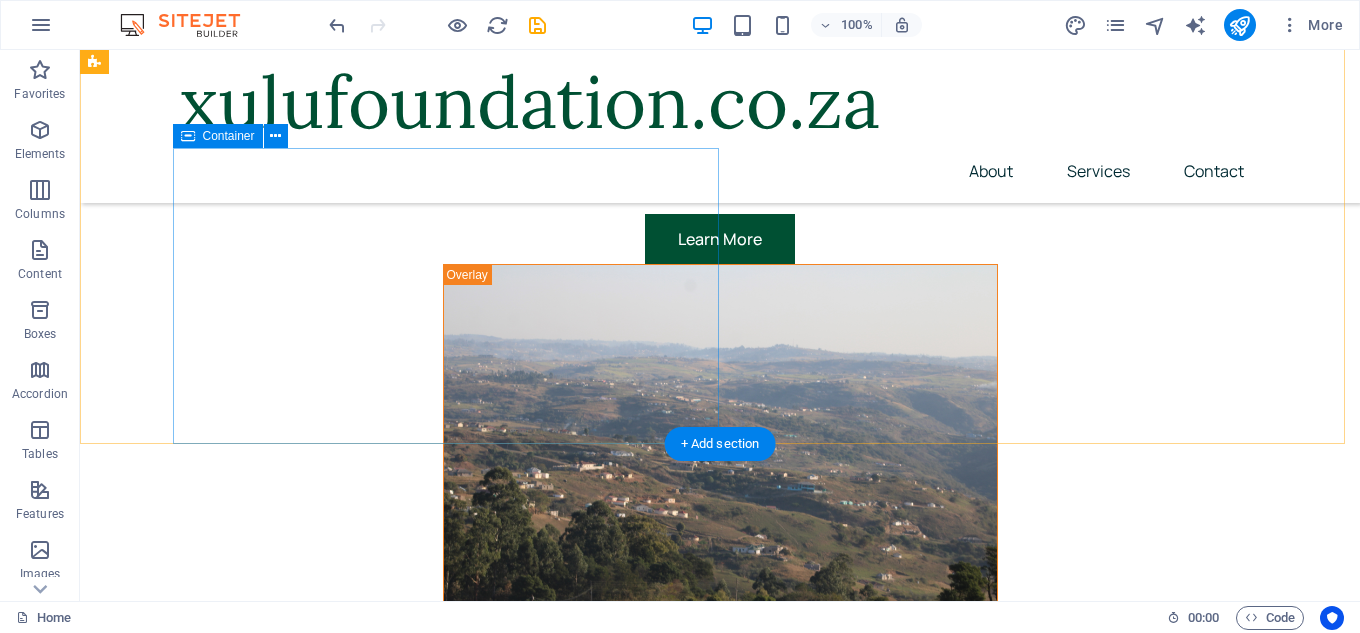 click at bounding box center (644, 5844) 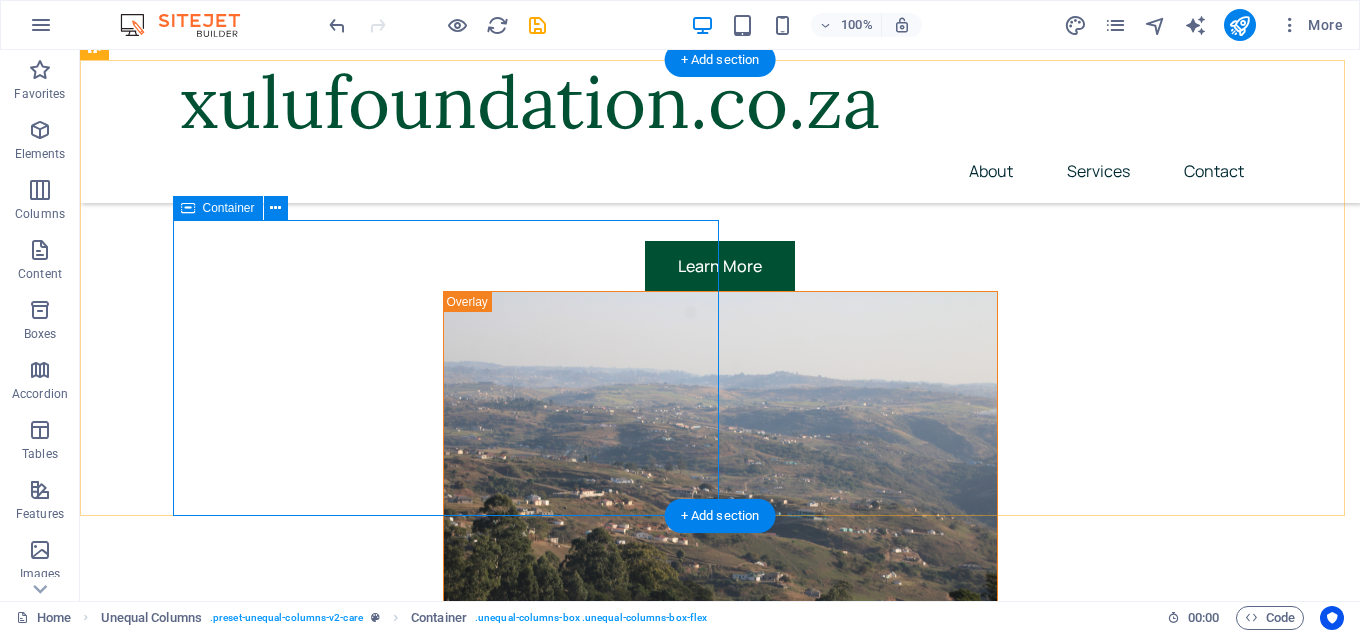scroll, scrollTop: 5744, scrollLeft: 0, axis: vertical 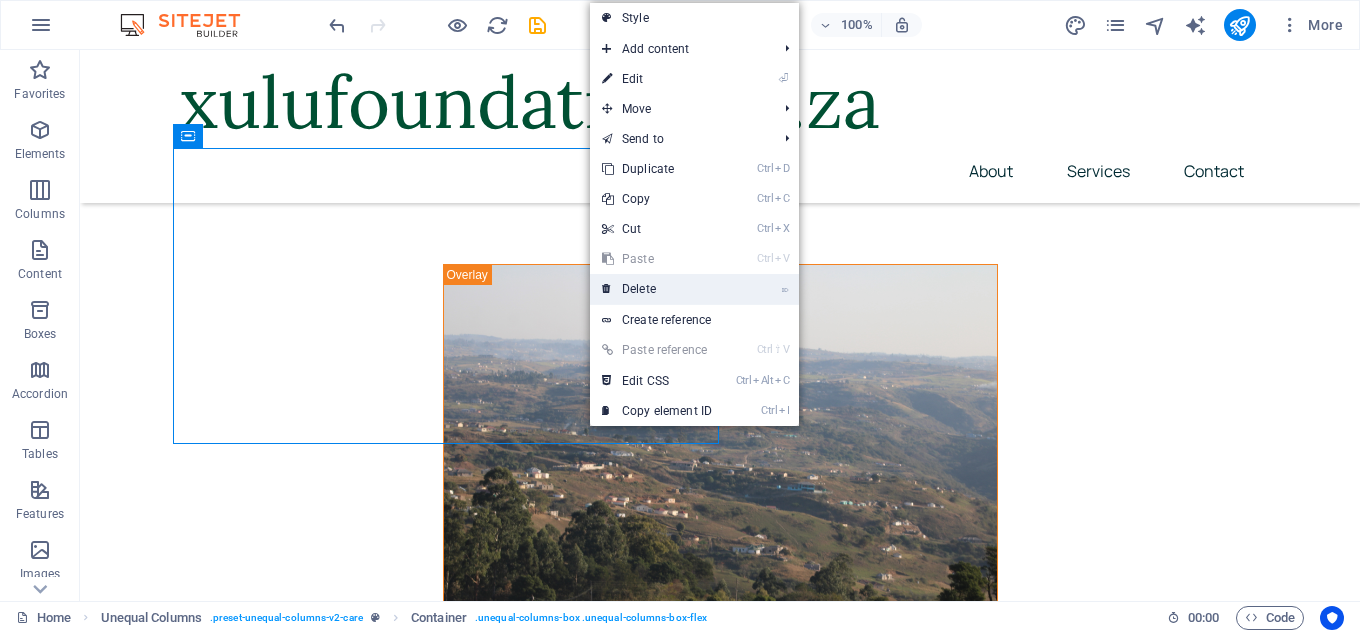 click on "⌦  Delete" at bounding box center (657, 289) 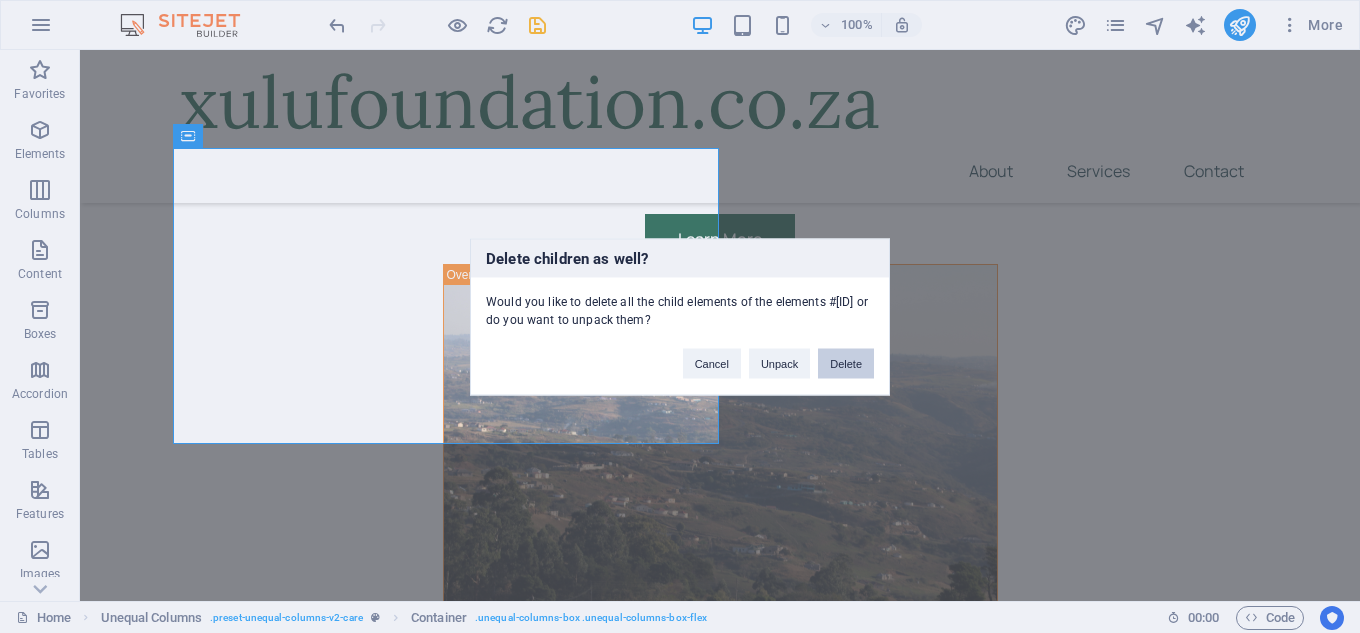 click on "Delete" at bounding box center [846, 363] 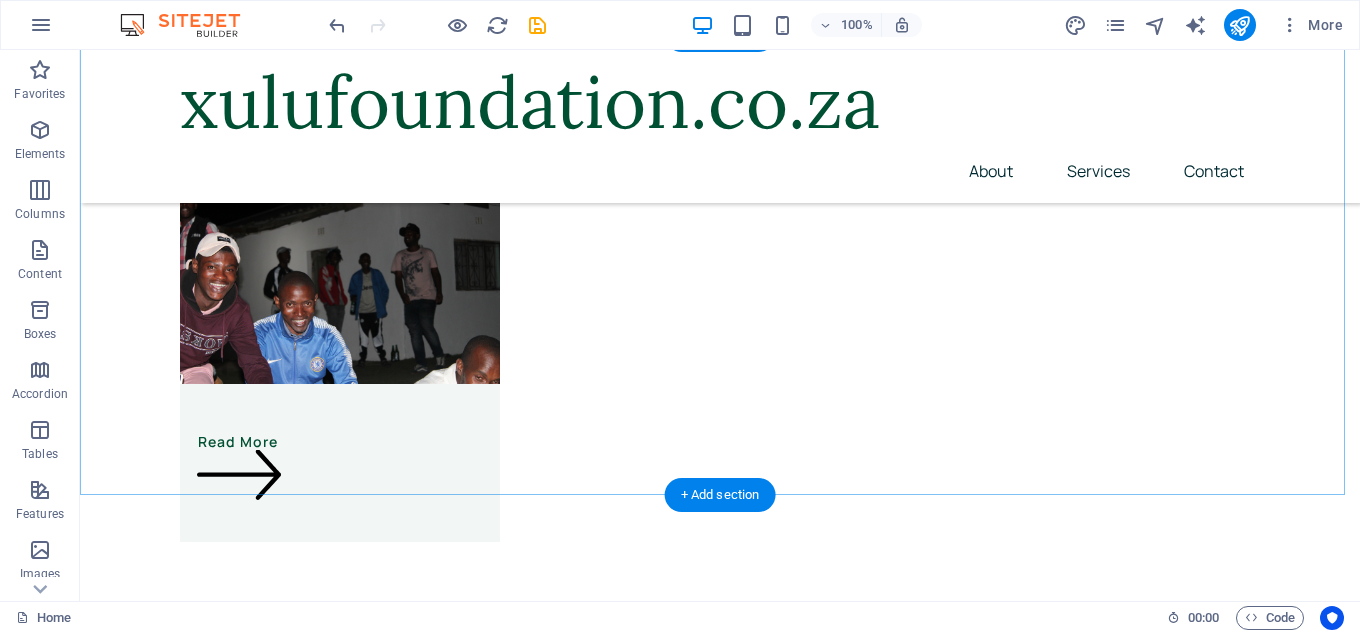 scroll, scrollTop: 5344, scrollLeft: 0, axis: vertical 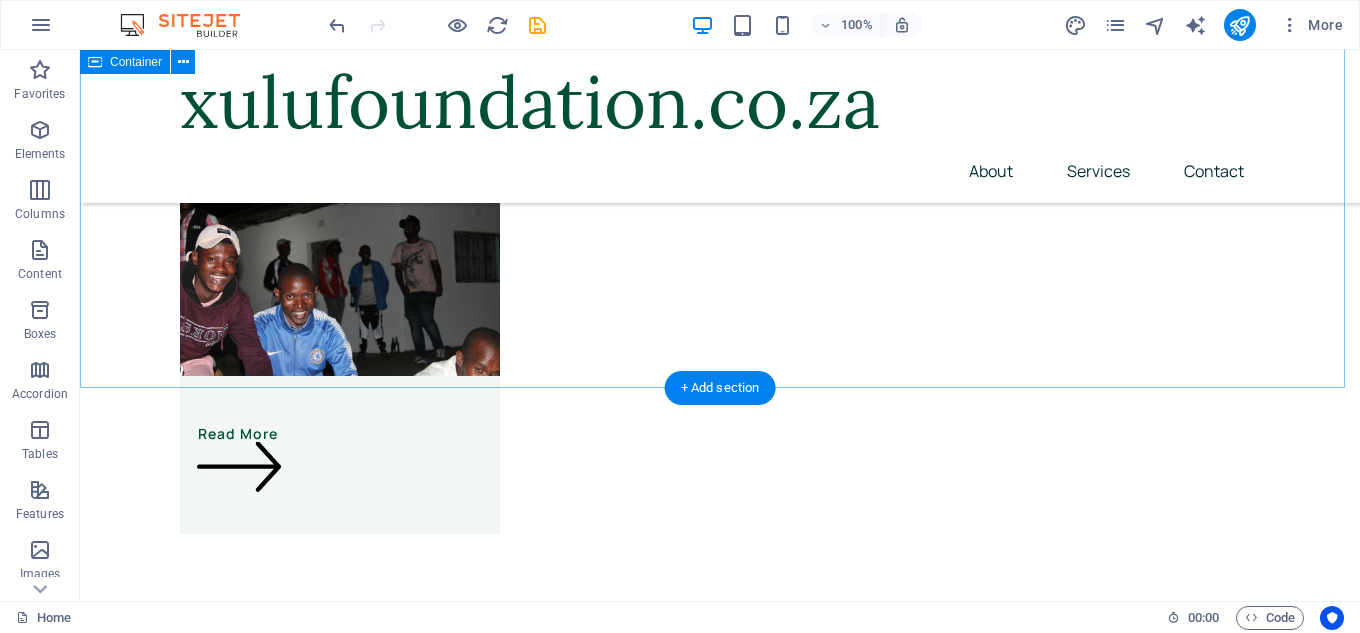 click on "Drop content here or  Add elements  Paste clipboard" at bounding box center (720, 5811) 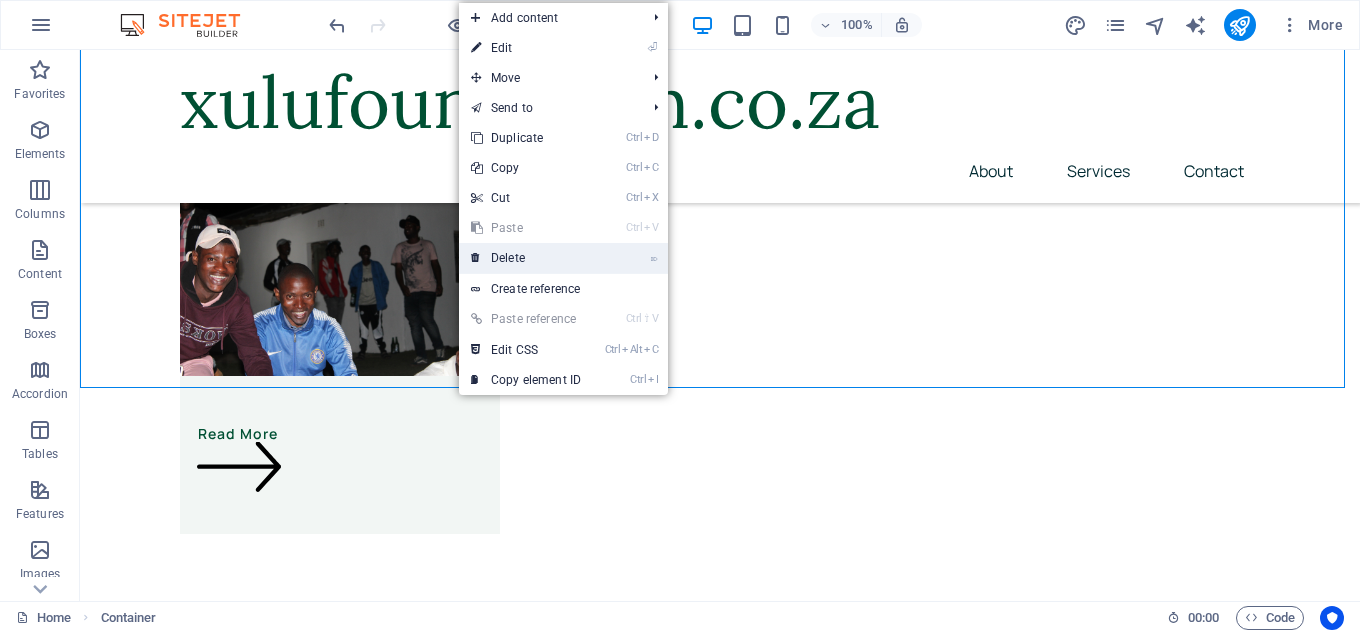 click on "⌦  Delete" at bounding box center (526, 258) 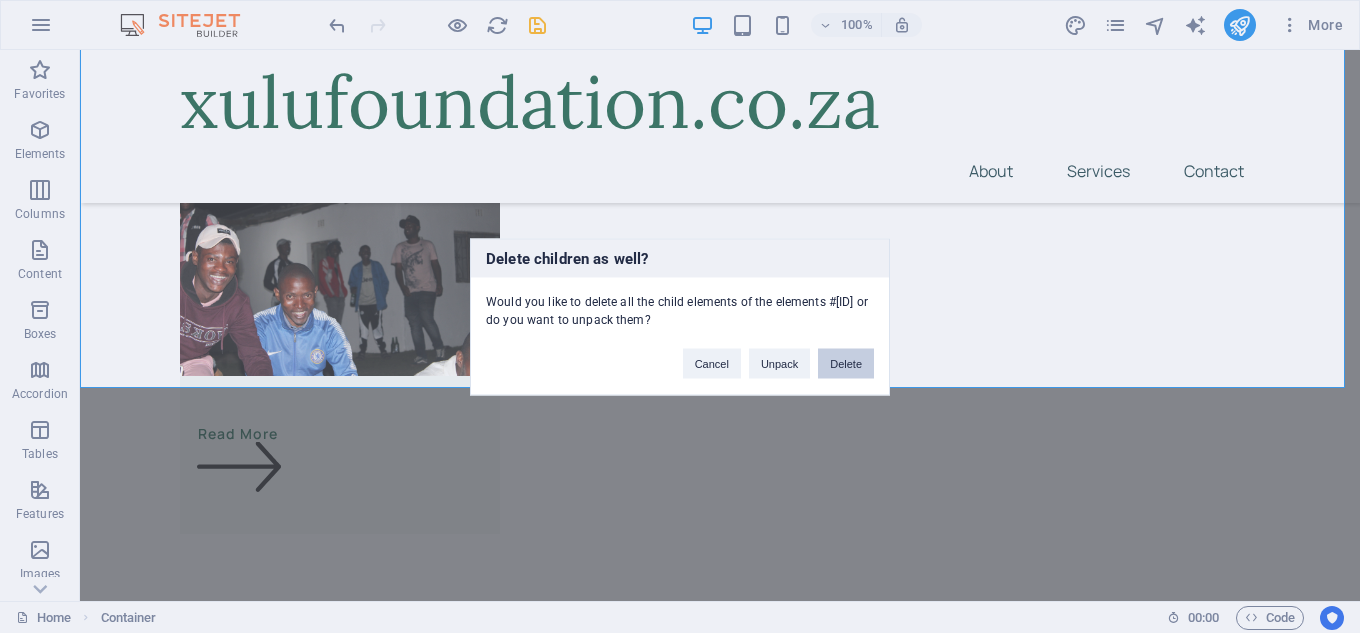 click on "Delete" at bounding box center [846, 363] 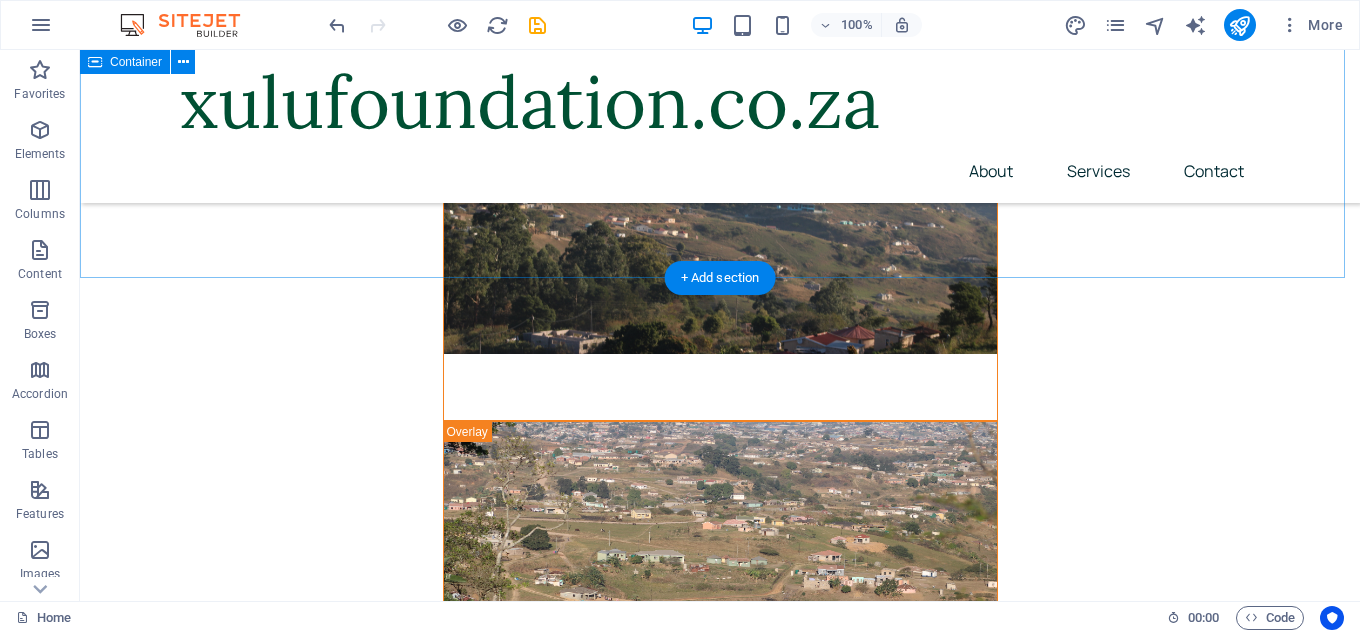 scroll, scrollTop: 5900, scrollLeft: 0, axis: vertical 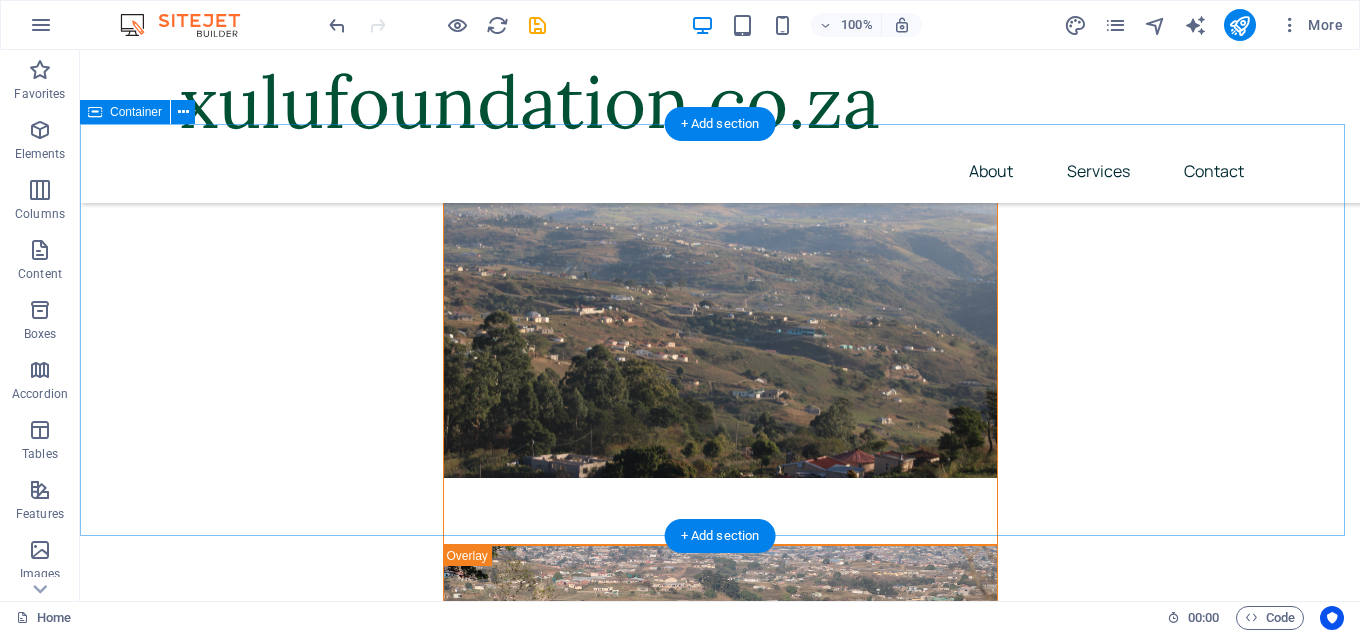 click at bounding box center [720, 6087] 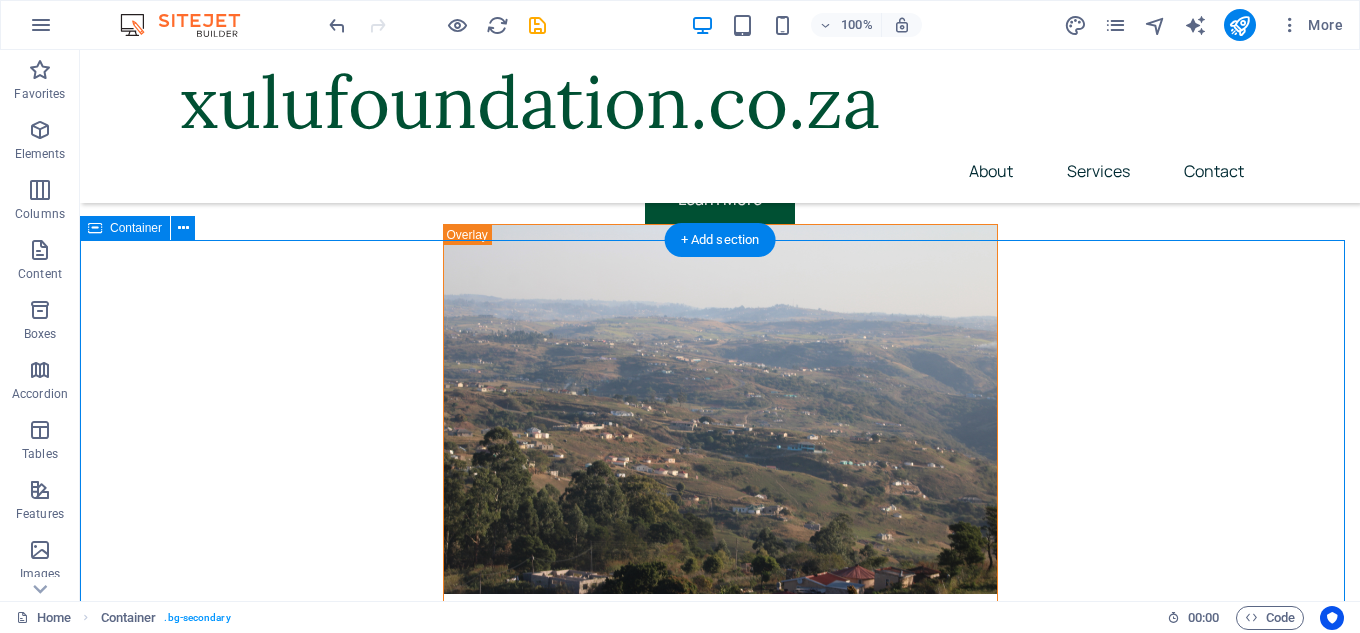 scroll, scrollTop: 5800, scrollLeft: 0, axis: vertical 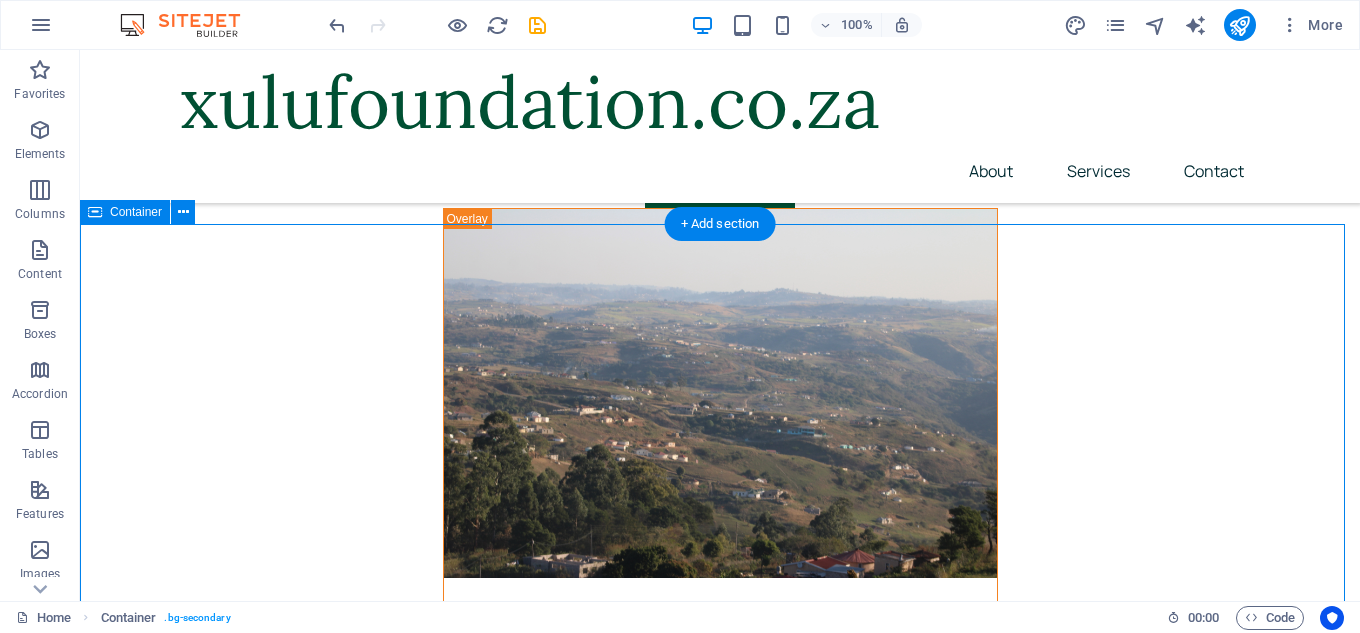 click at bounding box center (720, 6187) 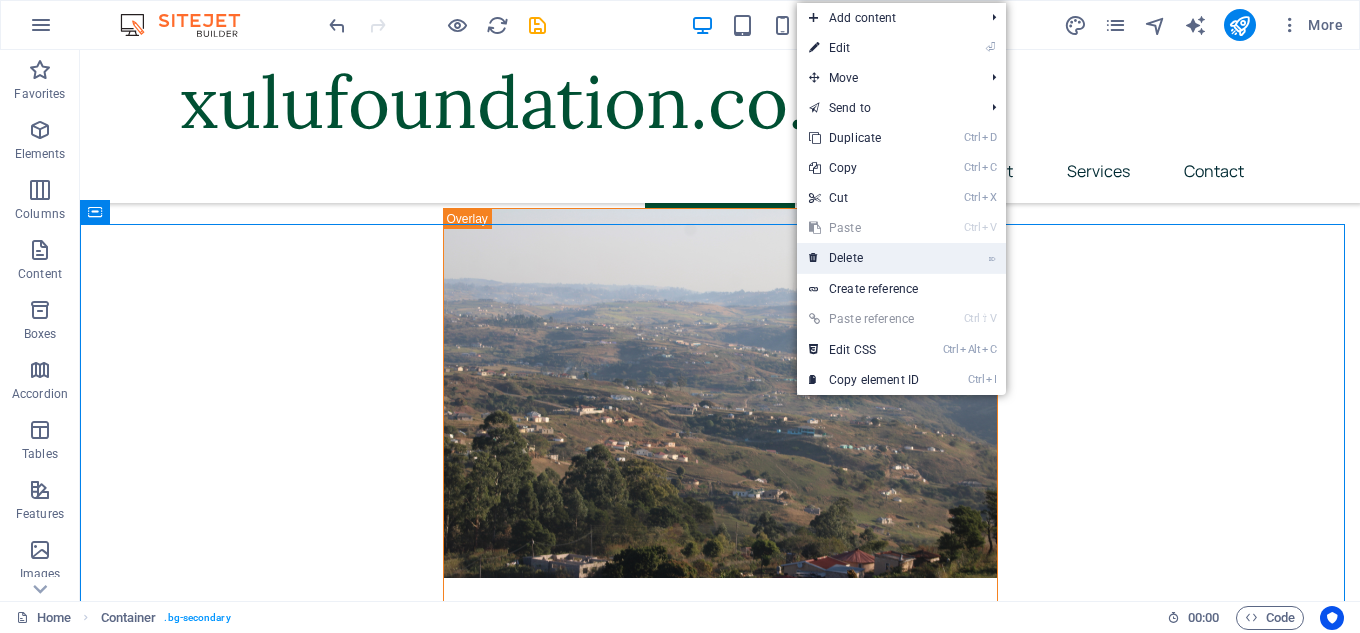 click on "⌦  Delete" at bounding box center (864, 258) 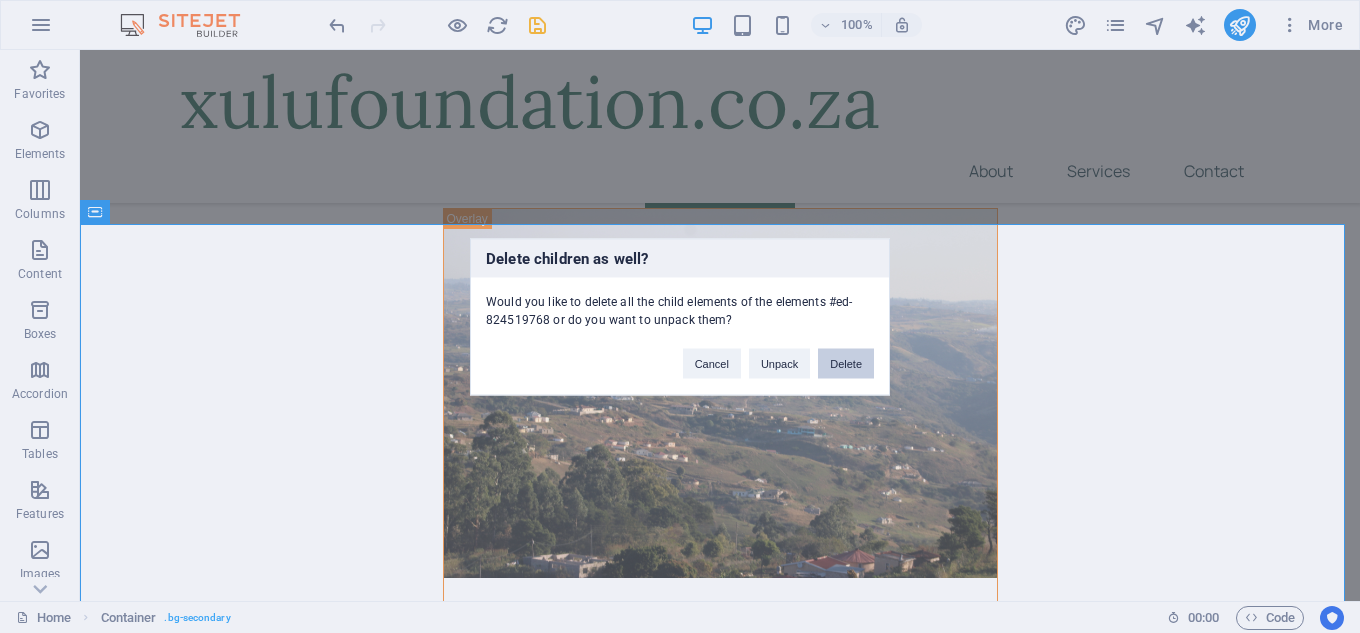 click on "Delete" at bounding box center (846, 363) 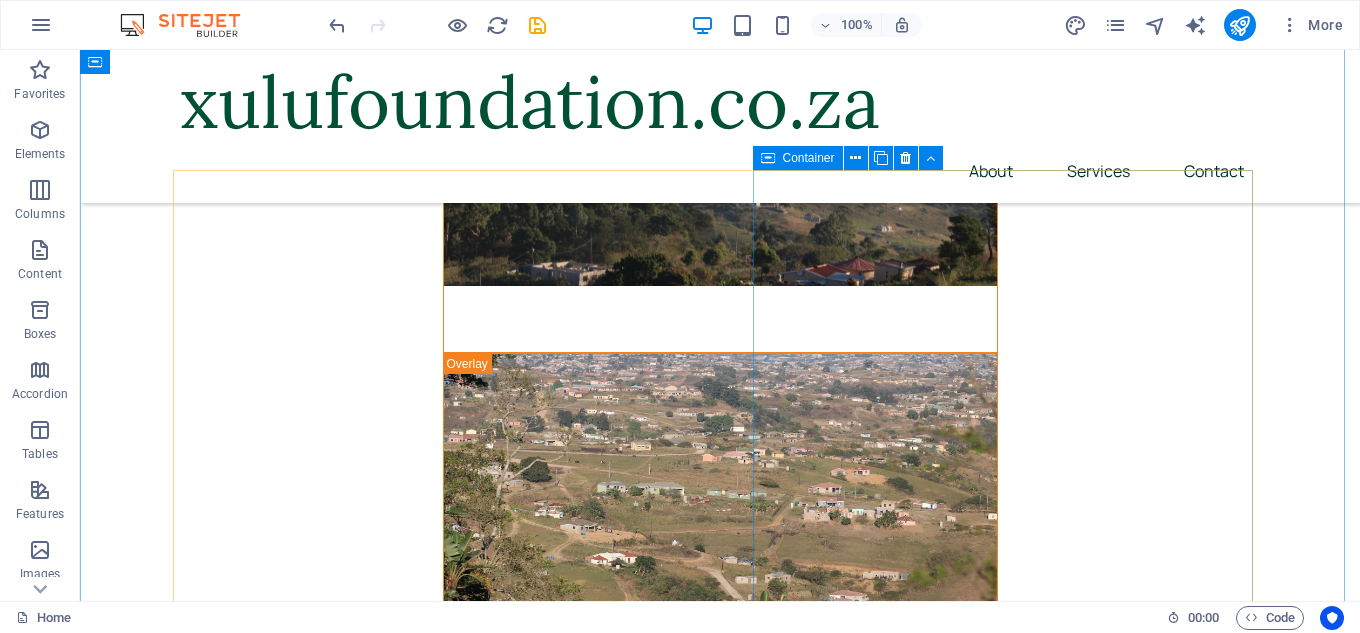 scroll, scrollTop: 6100, scrollLeft: 0, axis: vertical 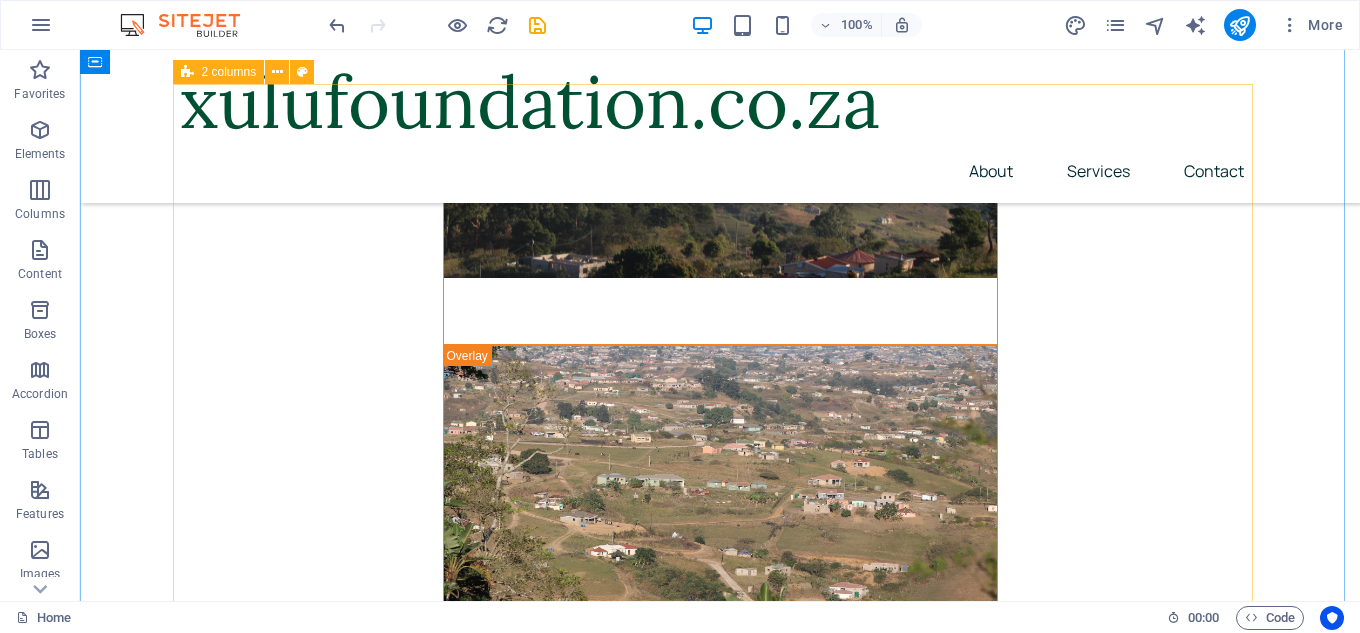 click on "Drop content here or  Add elements  Paste clipboard Drop content here or  Add elements  Paste clipboard" at bounding box center (720, 6371) 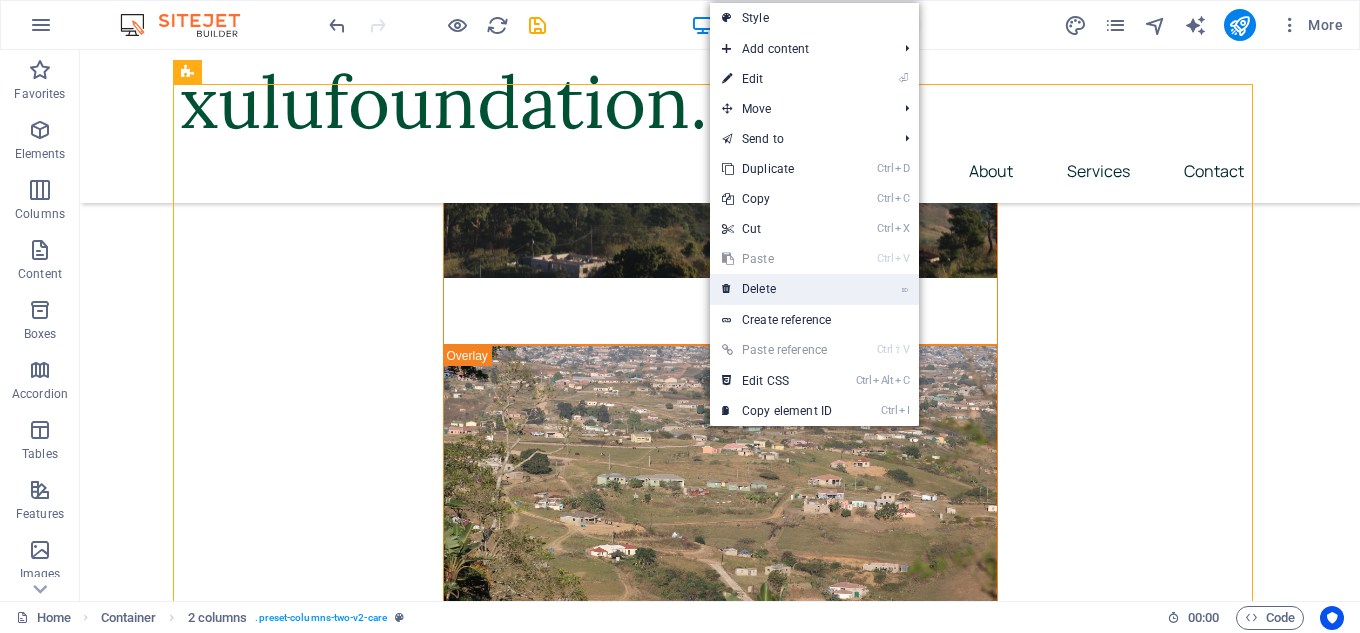 click on "⌦  Delete" at bounding box center [777, 289] 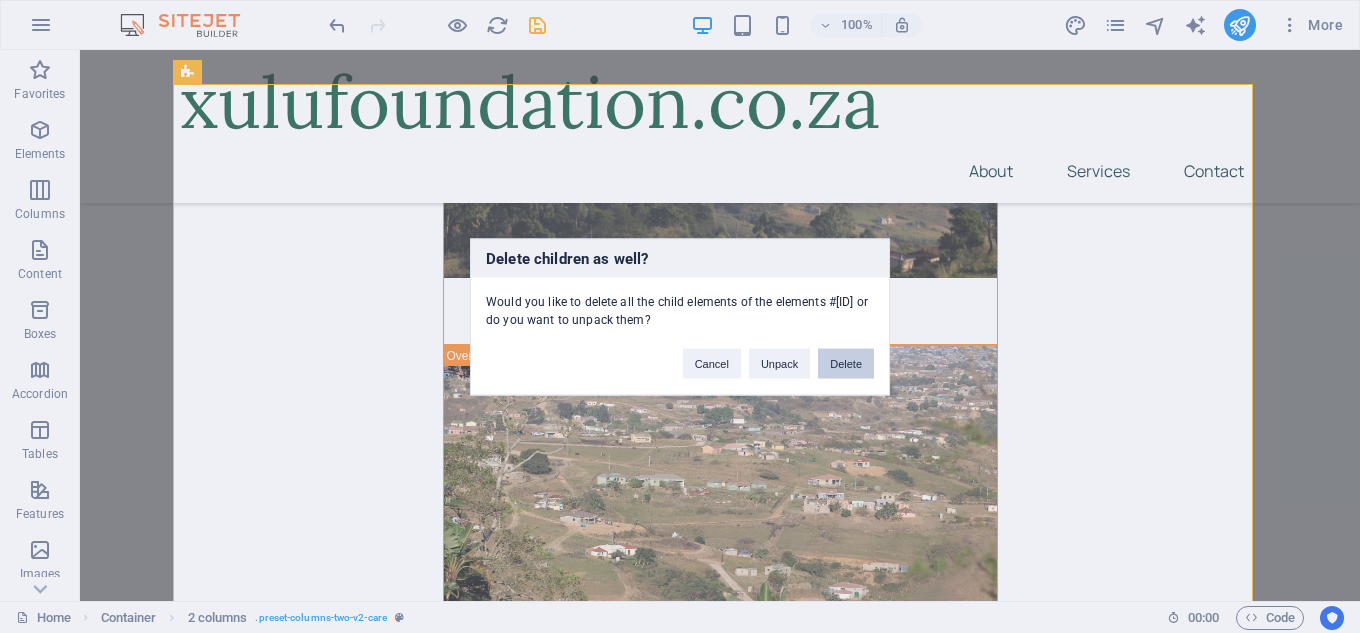 click on "Delete" at bounding box center (846, 363) 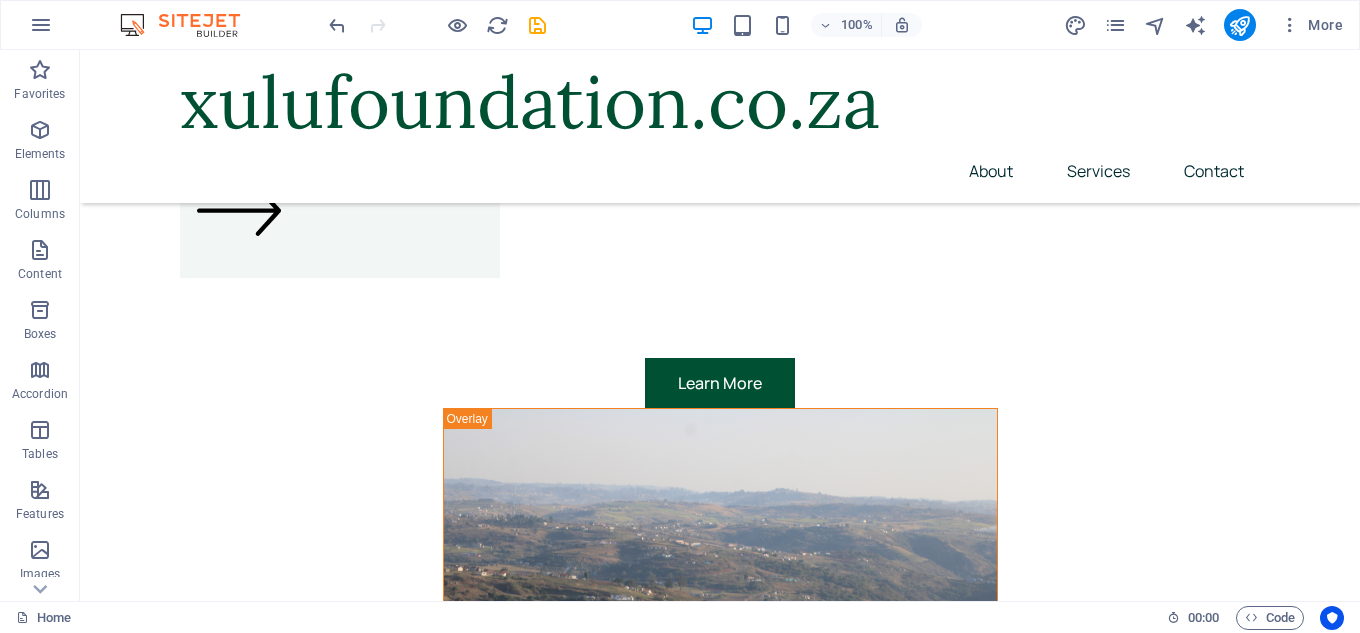 scroll, scrollTop: 5900, scrollLeft: 0, axis: vertical 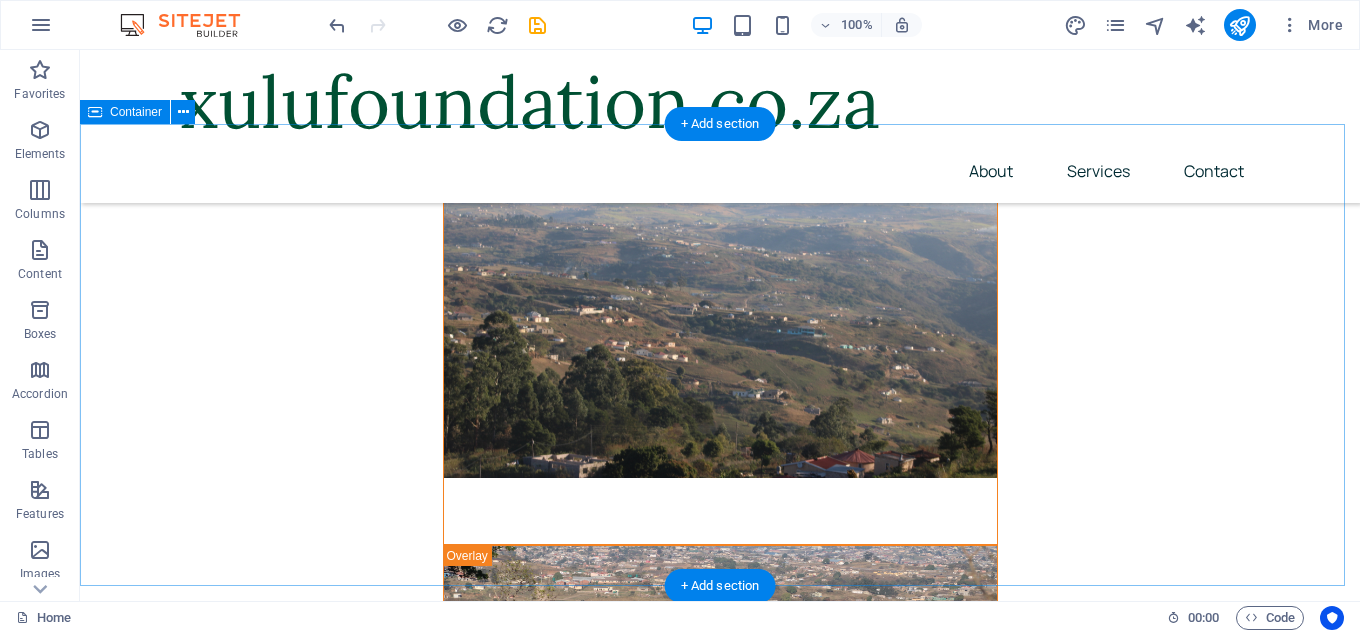 click on "Add elements" at bounding box center [661, 6020] 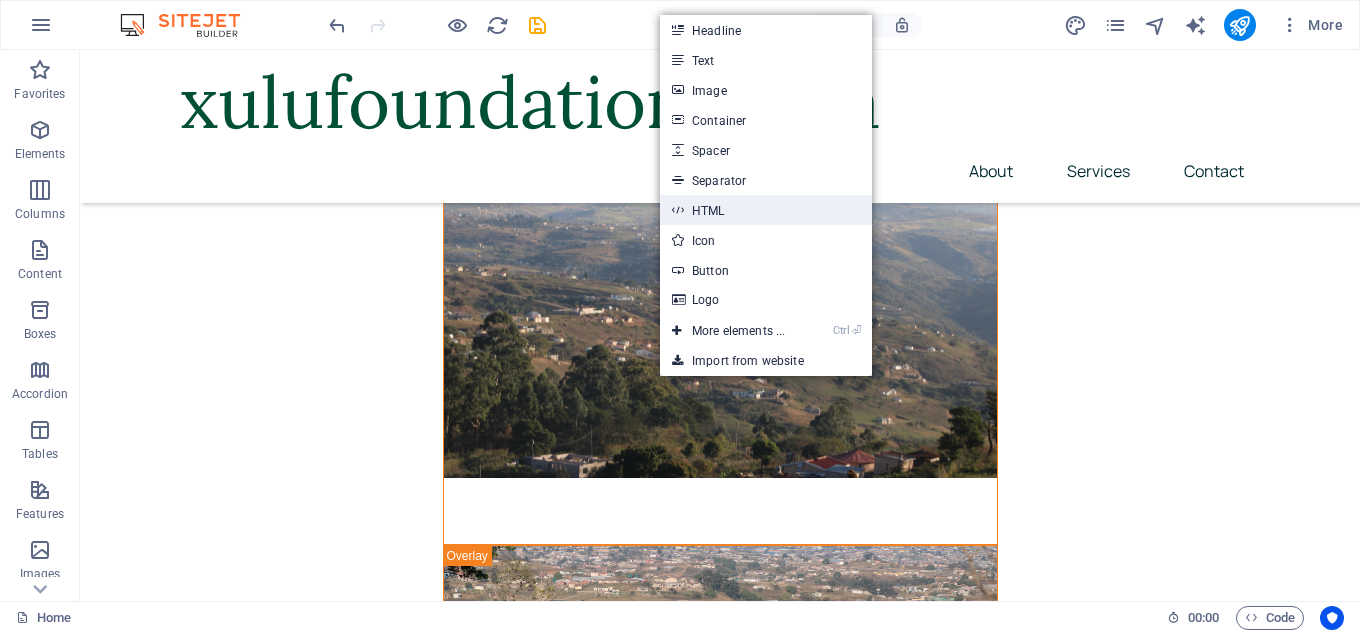 click on "HTML" at bounding box center [766, 210] 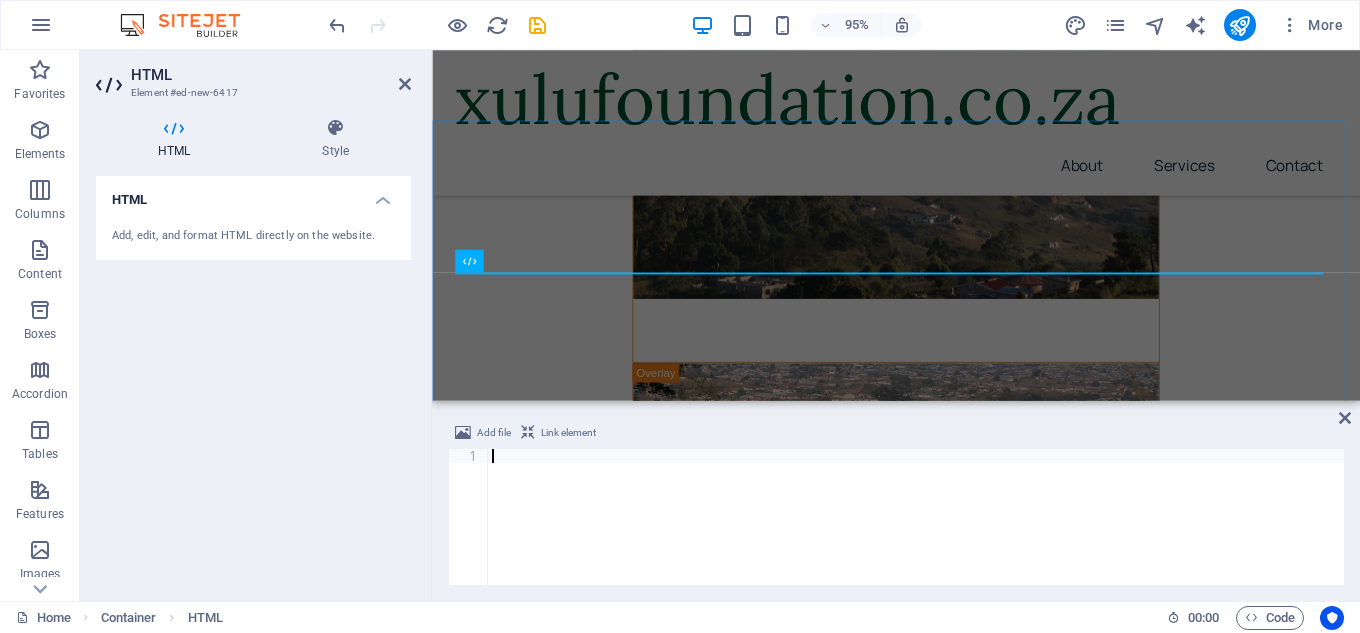 scroll, scrollTop: 5628, scrollLeft: 0, axis: vertical 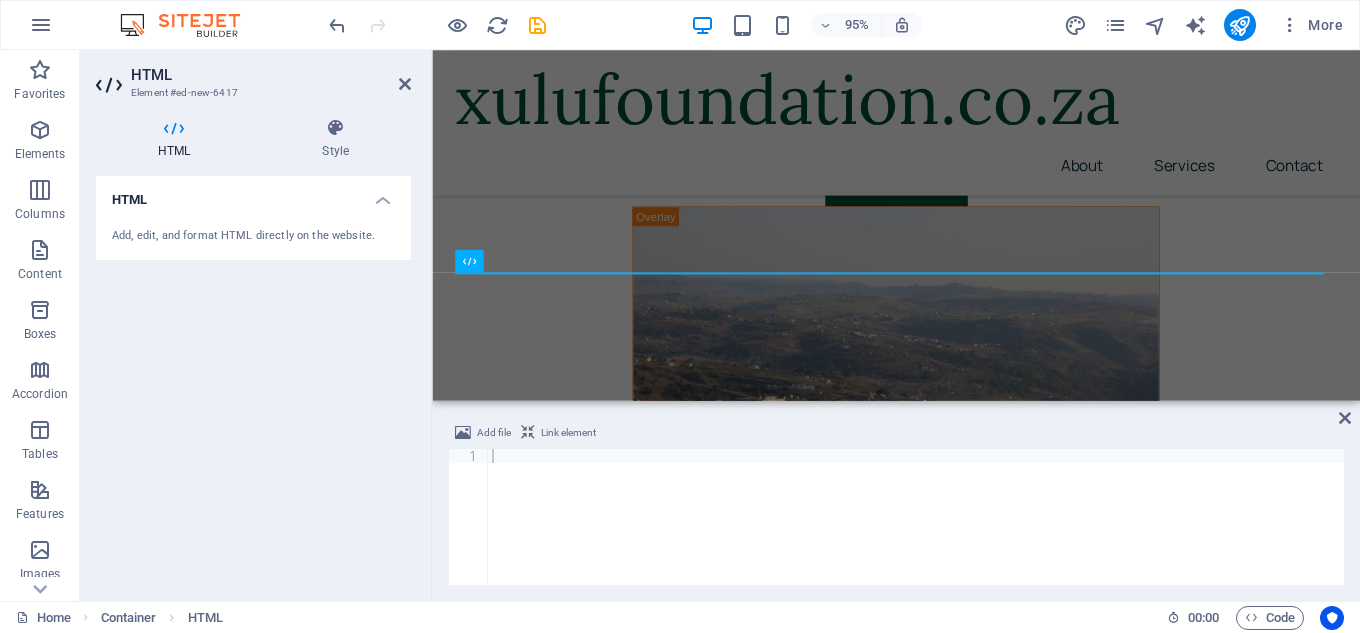 click on "Add file Link element 1     הההההההההההההההההההההההההההההההההההההההההההההההההההההההההההההההההההההההההההההההההההההההההההההההההההההההההההההההההההההההההההההההההההההההההההההההההההההההההההההההההההההההההההההההההההההההההההההההההההההההההההההההההההההההההההההההההההההההההההההההההההההההההההההההה XXXXXXXXXXXXXXXXXXXXXXXXXXXXXXXXXXXXXXXXXXXXXXXXXXXXXXXXXXXXXXXXXXXXXXXXXXXXXXXXXXXXXXXXXXXXXXXXXXXXXXXXXXXXXXXXXXXXXXXXXXXXXXXXXXXXXXXXXXXXXXXXXXXXXXXXXXXXXXXXXXXXXXXXXXXXXXXXXXXXXXXXXXXXXXXXXXXXXXXXXXXXXXXXXXXXXXXXXXXXXXXXXXXXXXXXXXXXXXXXXXXXXXXXXXXXXXXX" at bounding box center (896, 503) 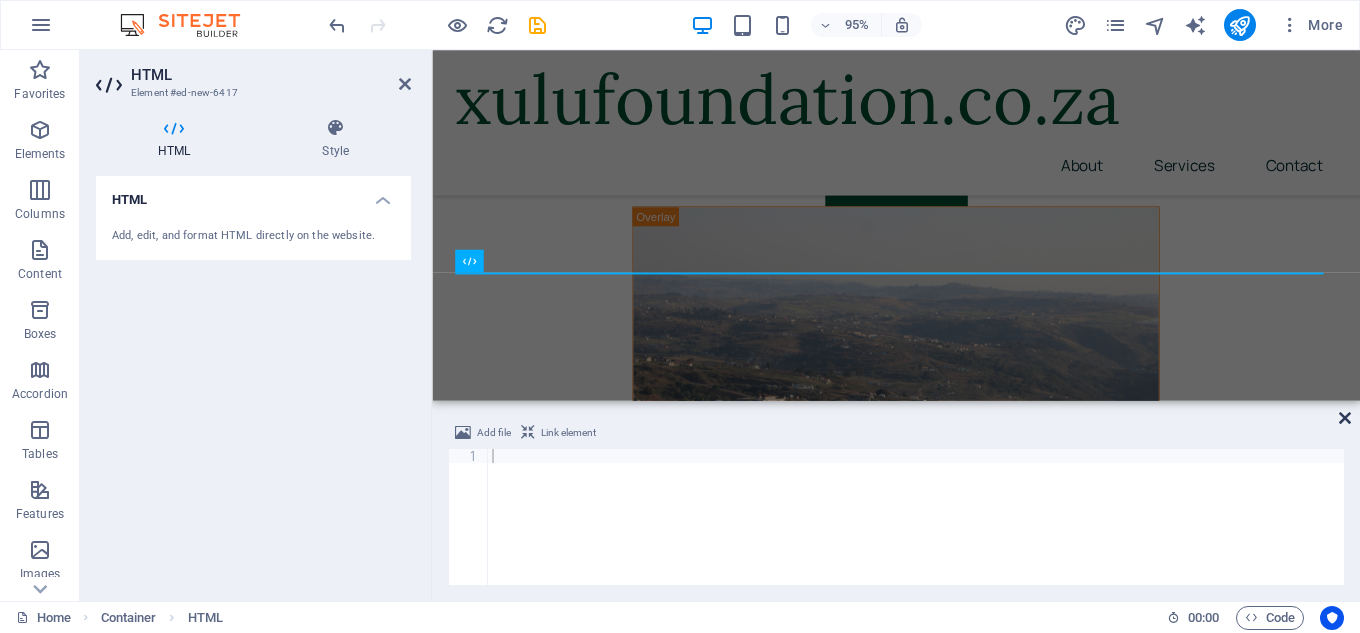 click at bounding box center (1345, 418) 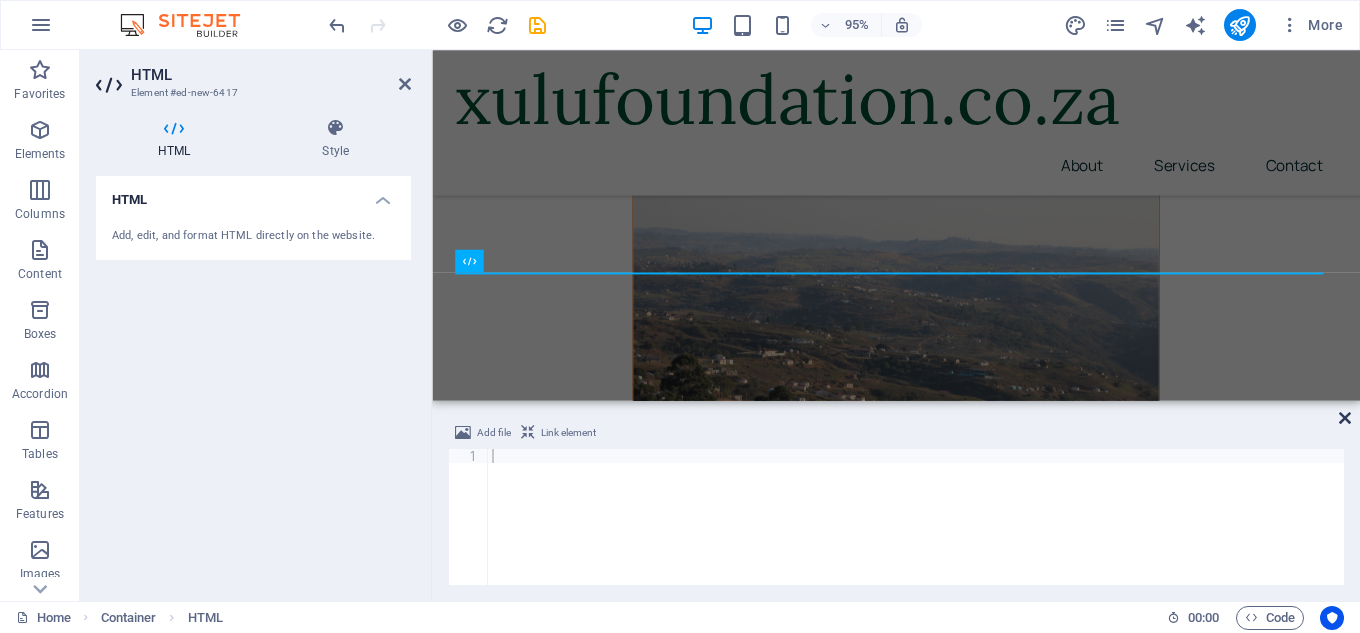 scroll, scrollTop: 5900, scrollLeft: 0, axis: vertical 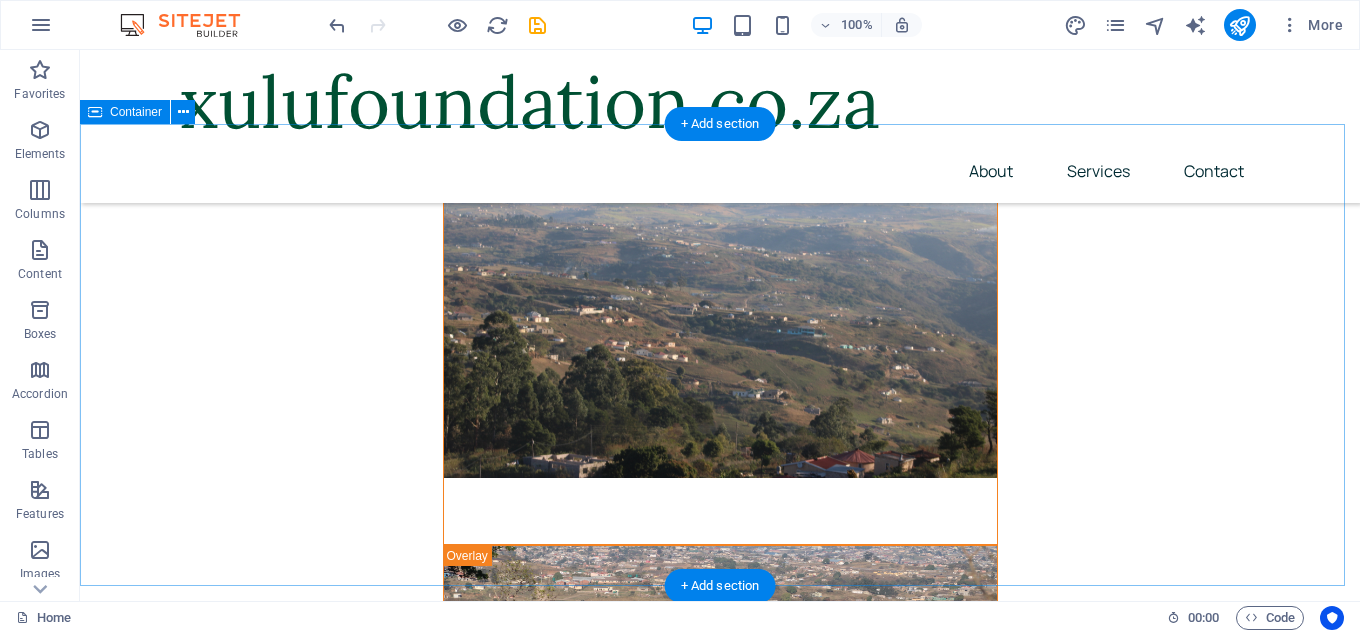 click on "Add elements" at bounding box center [661, 6020] 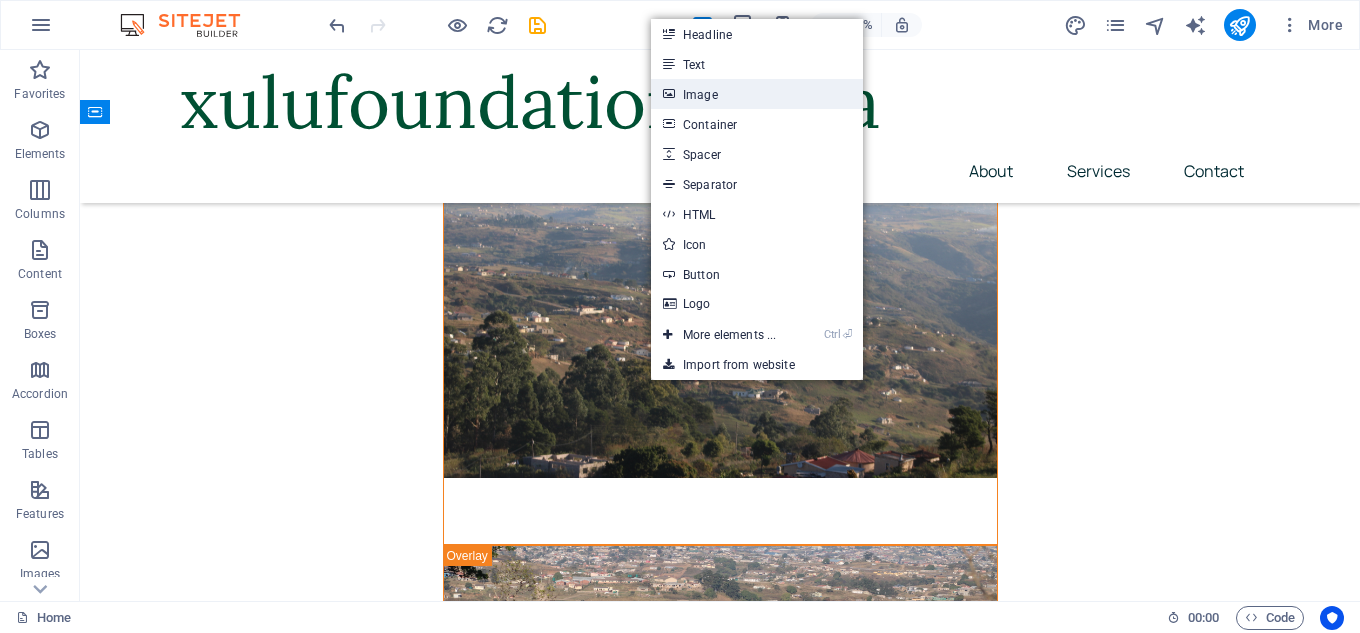 click on "Image" at bounding box center [757, 94] 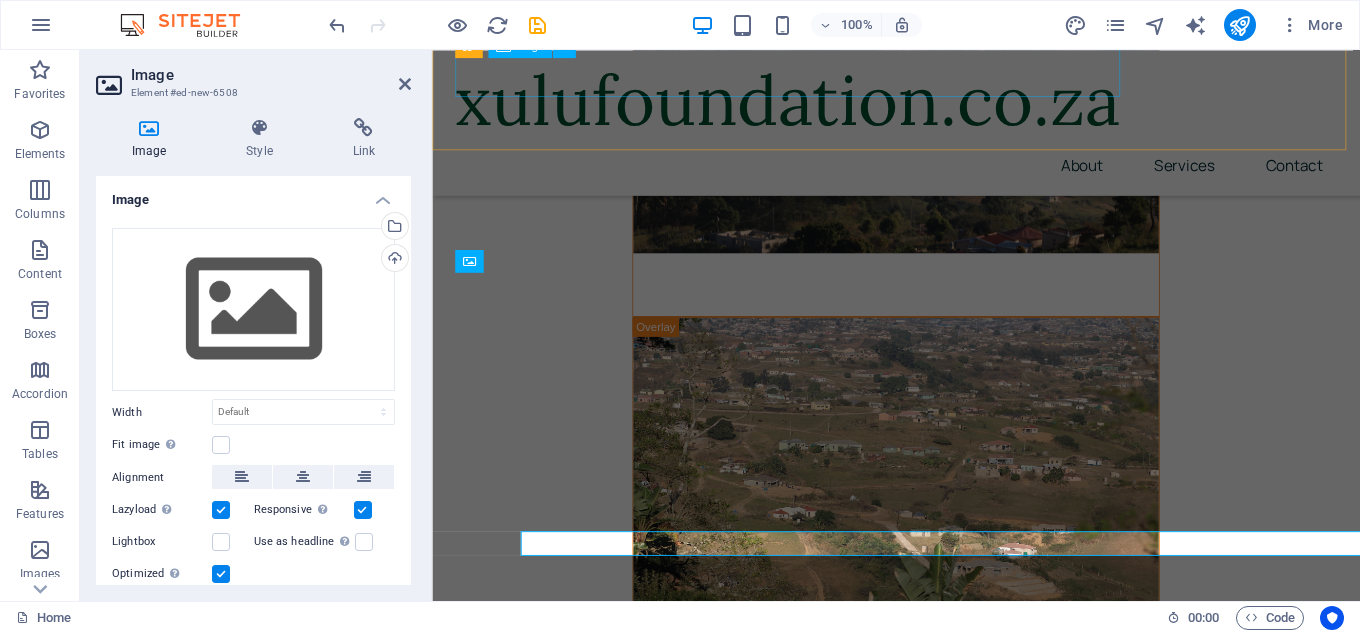 scroll, scrollTop: 5628, scrollLeft: 0, axis: vertical 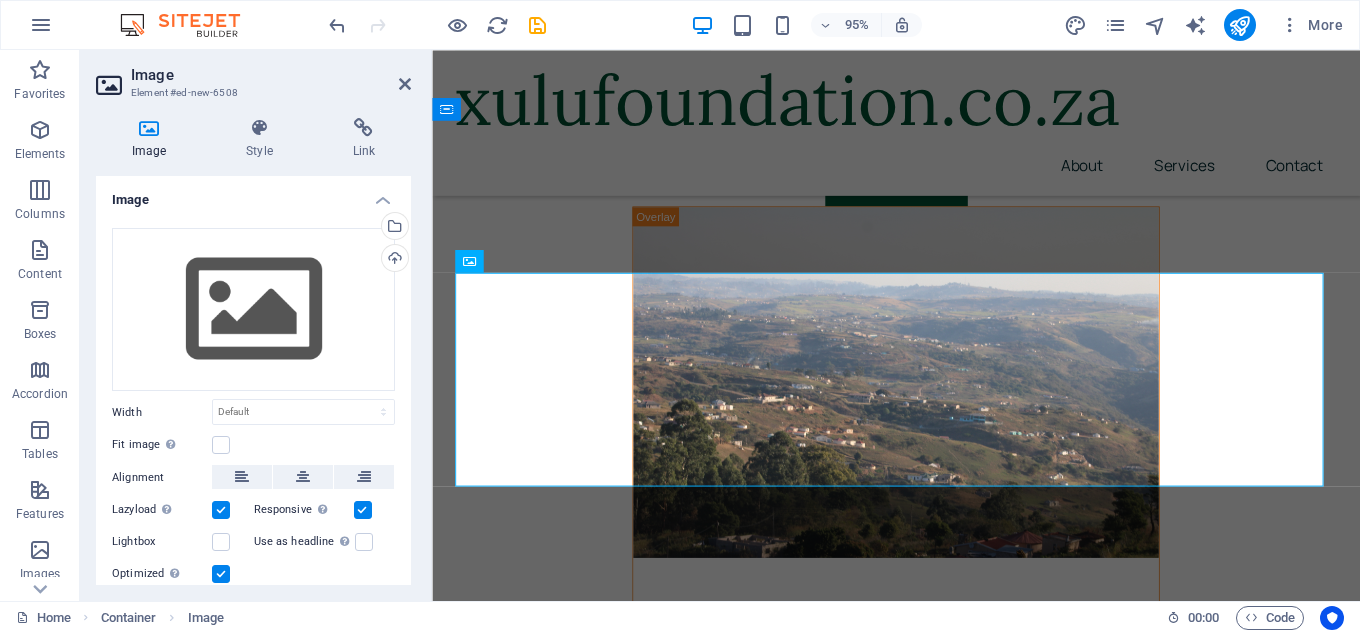 click on "Image Element #ed-new-6508" at bounding box center (253, 76) 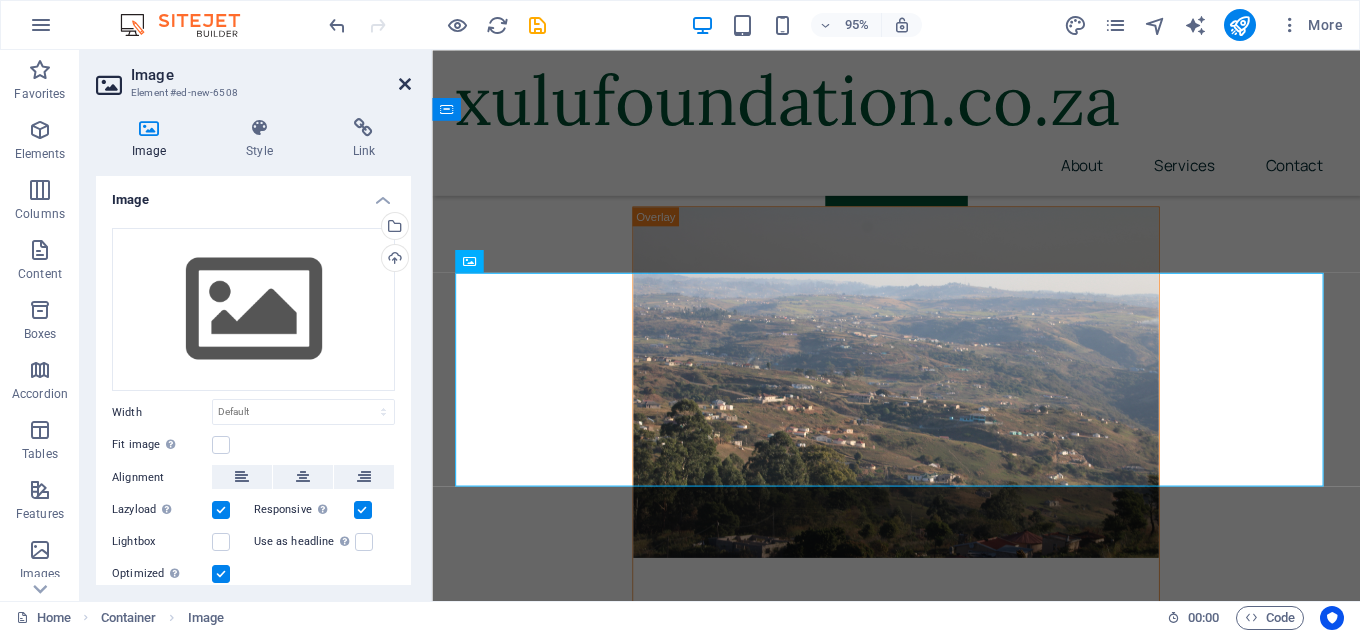 click at bounding box center (405, 84) 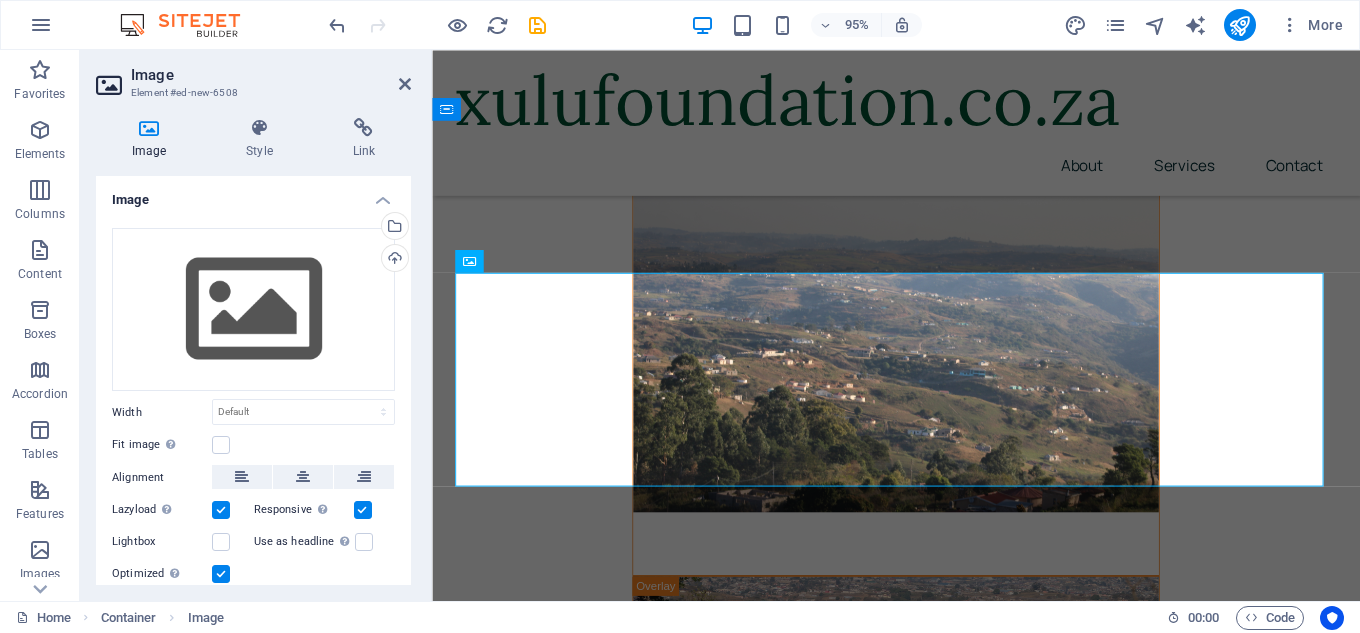 scroll, scrollTop: 5900, scrollLeft: 0, axis: vertical 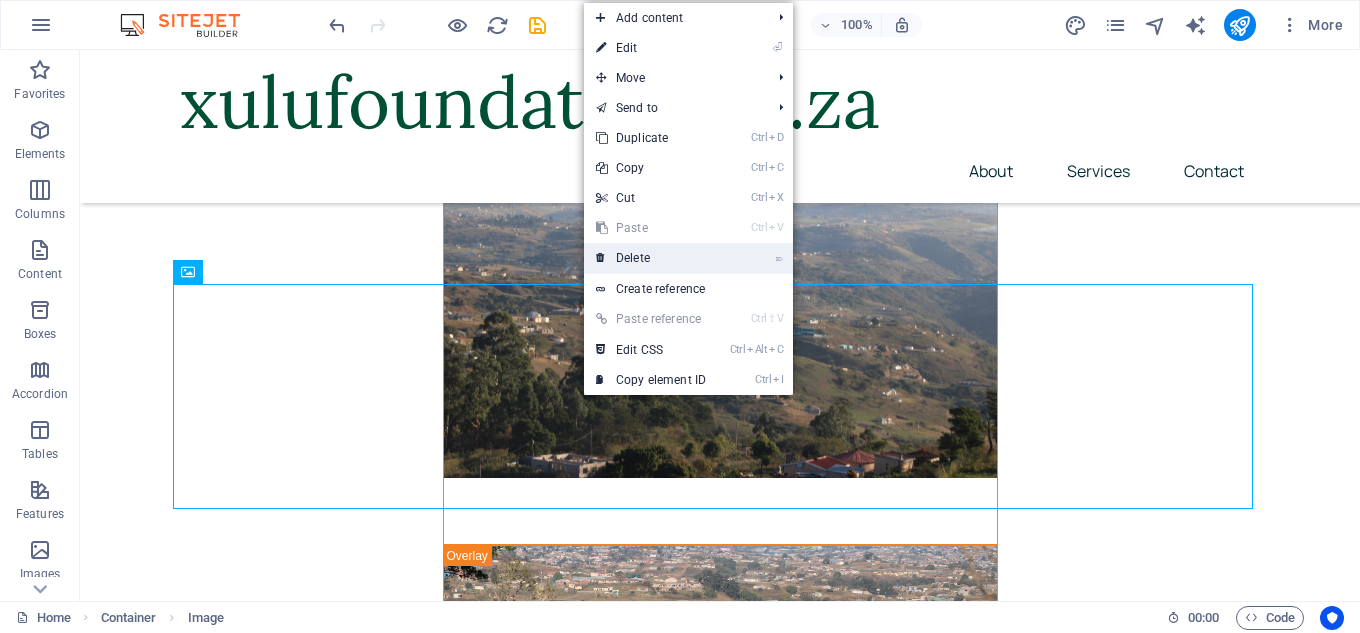 click on "⌦  Delete" at bounding box center (651, 258) 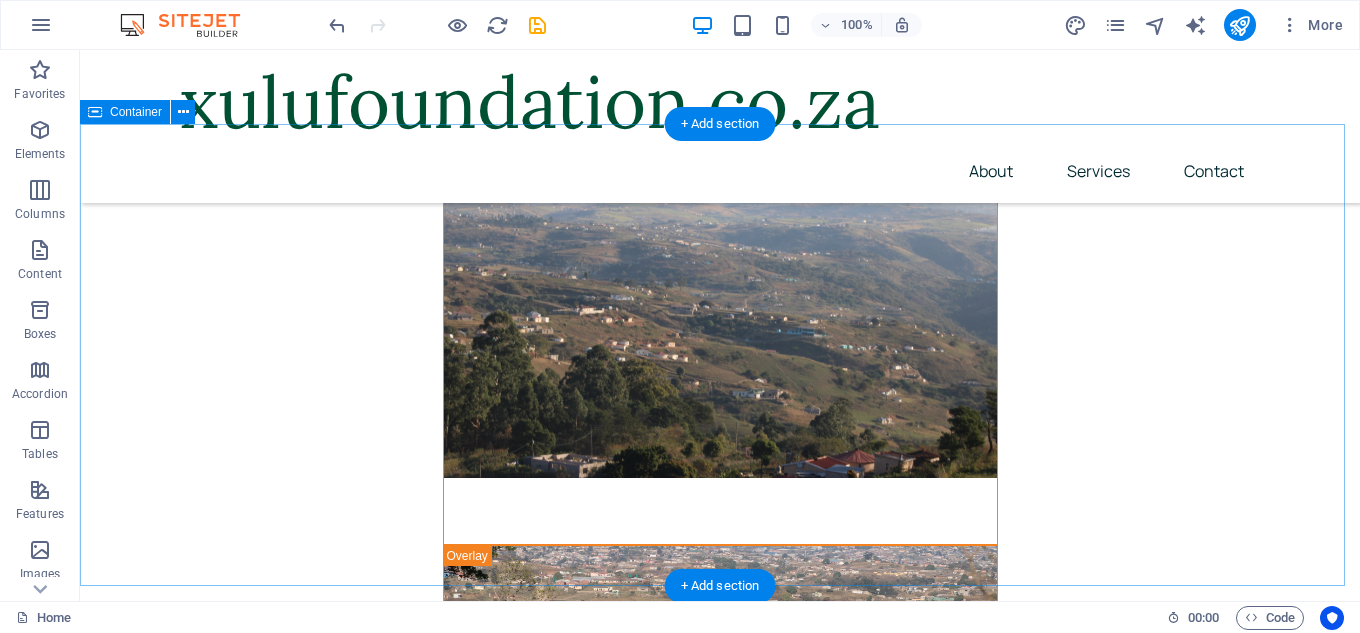 click on "Add elements" at bounding box center (661, 6020) 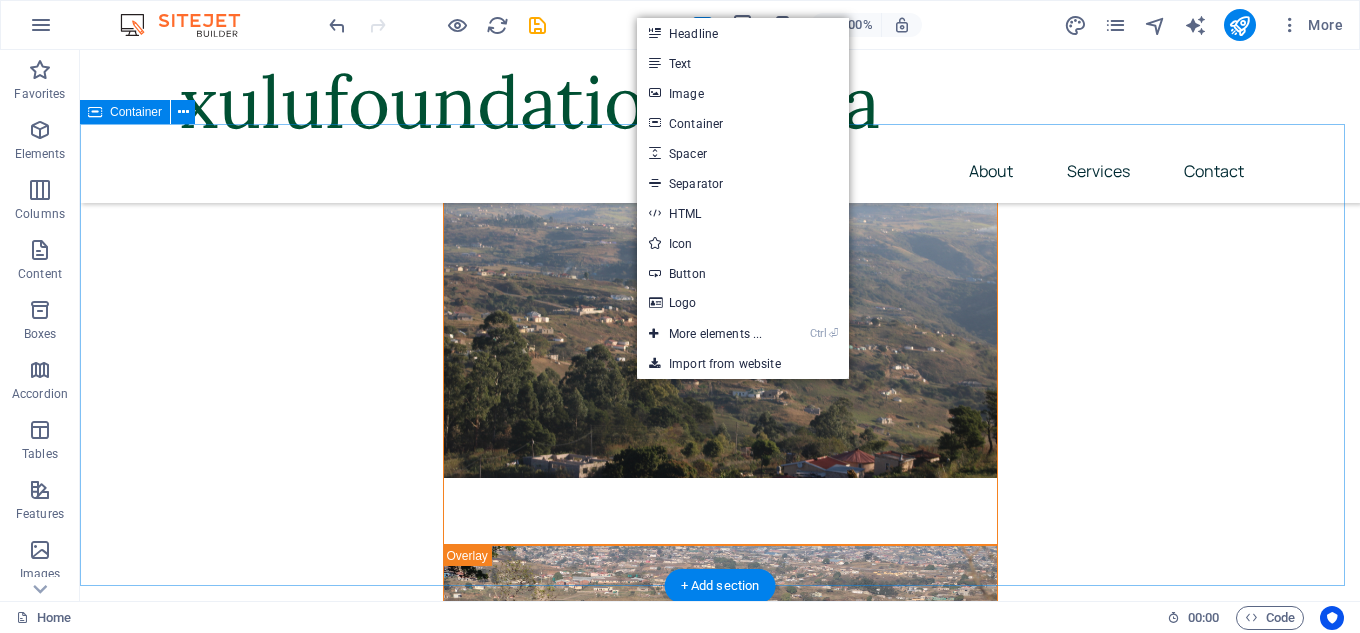 click on "Add elements" at bounding box center [661, 6020] 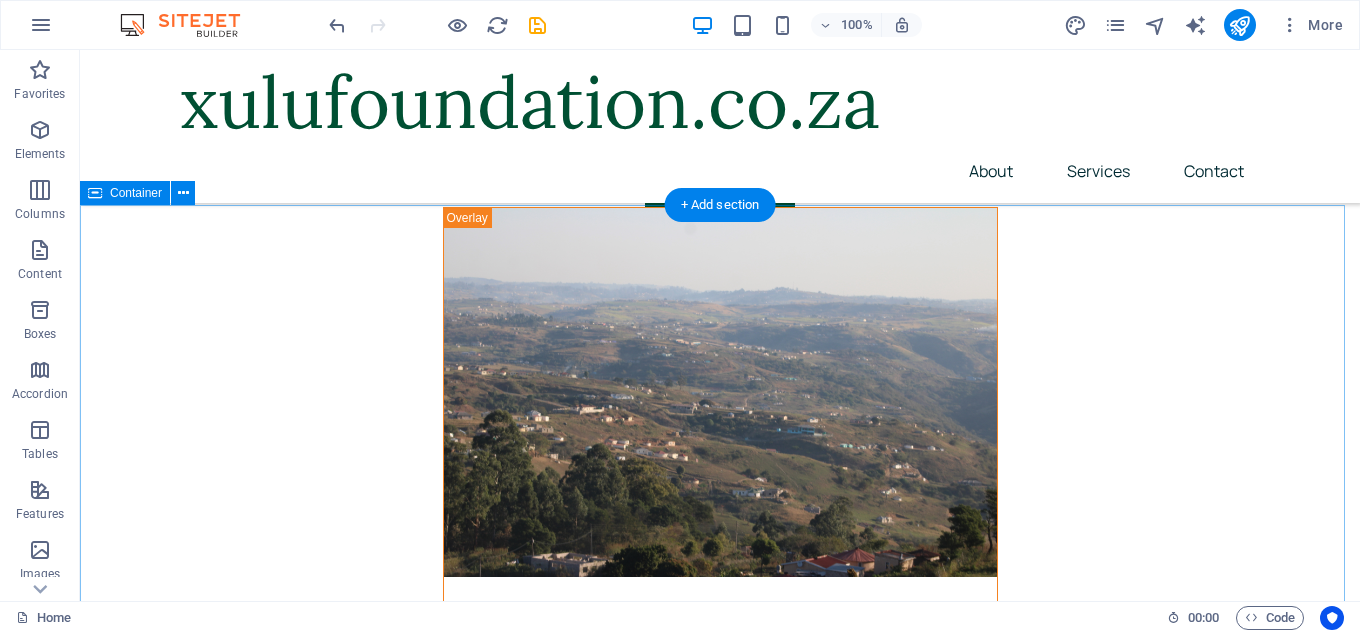 scroll, scrollTop: 5800, scrollLeft: 0, axis: vertical 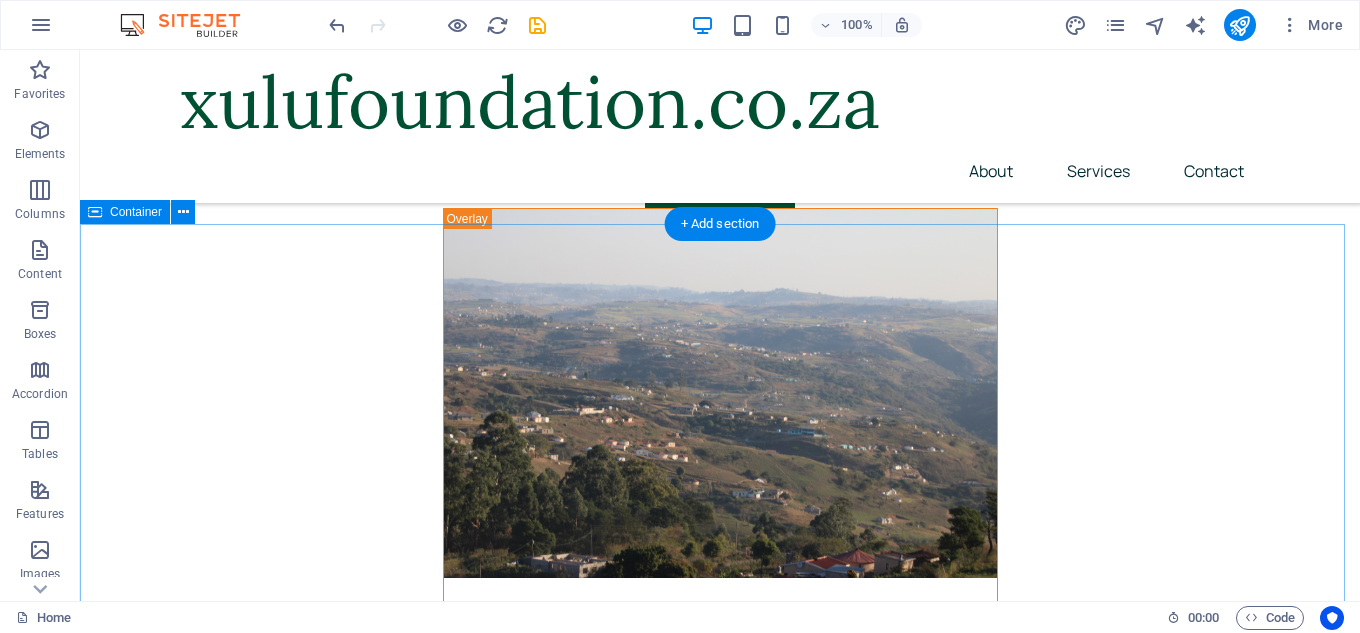click on "Drop content here or  Add elements  Paste clipboard" at bounding box center [720, 6090] 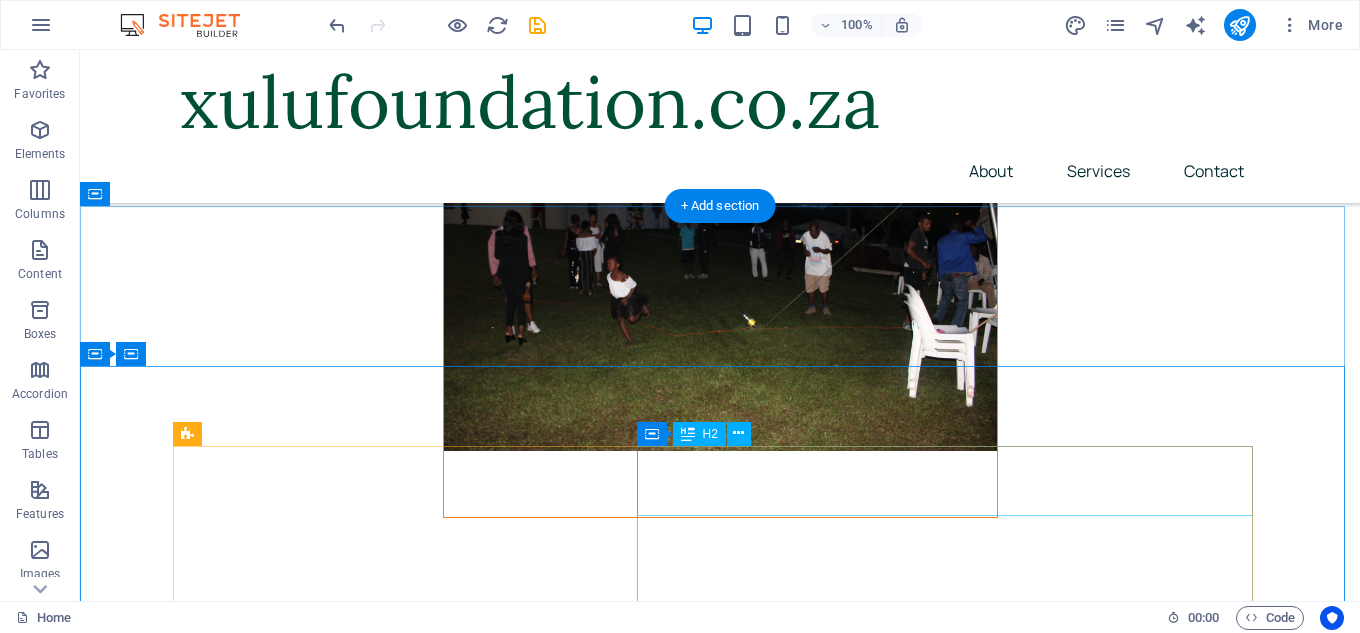 scroll, scrollTop: 6700, scrollLeft: 0, axis: vertical 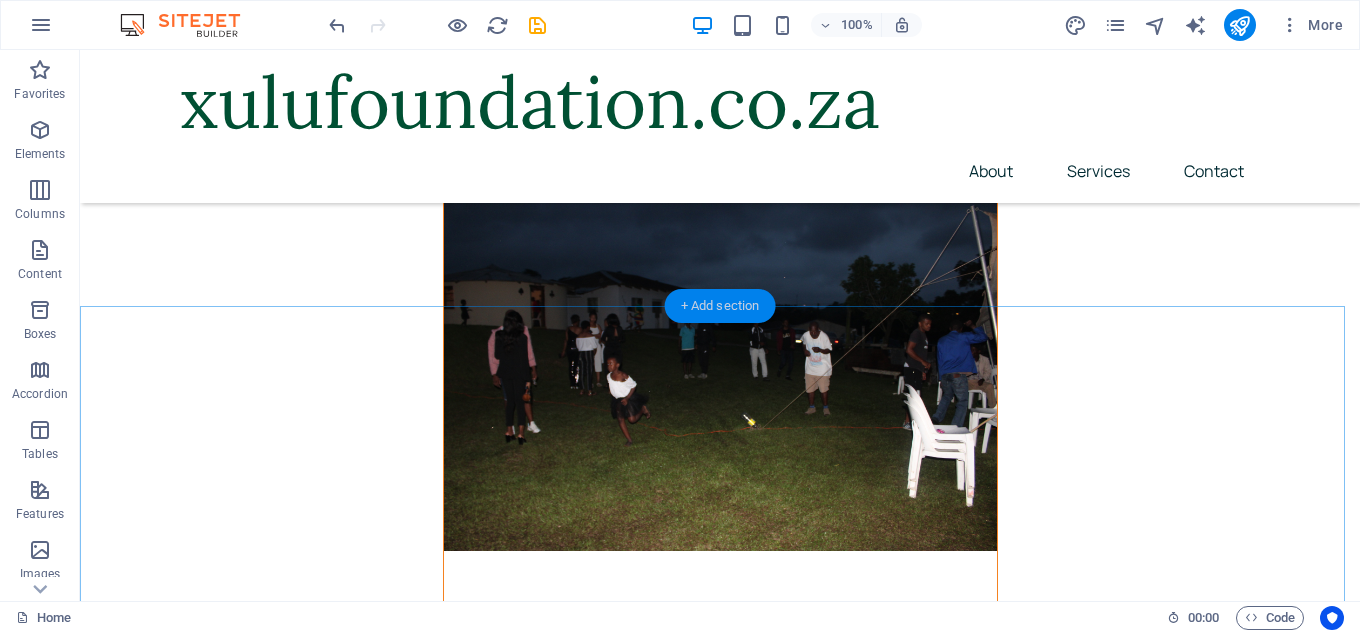 click on "+ Add section" at bounding box center (720, 306) 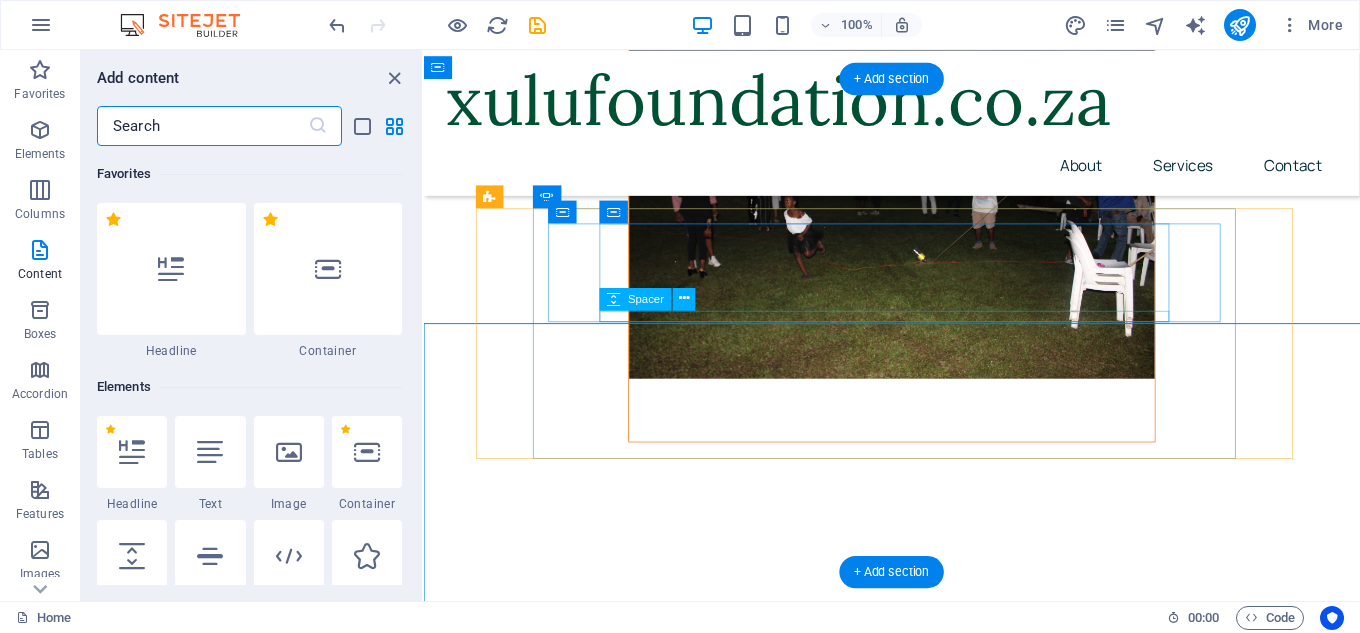 scroll, scrollTop: 6149, scrollLeft: 0, axis: vertical 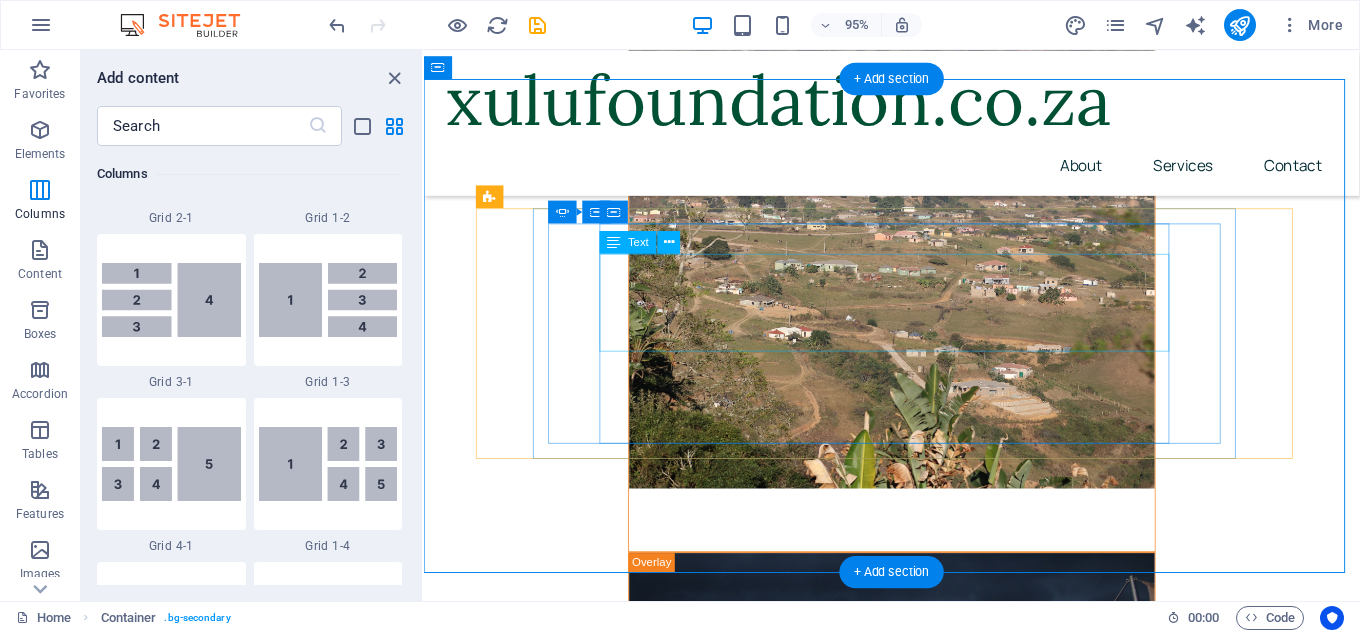 click on "There are many variations of passages of Lorem Ipsum available, but the majority have suffered alteration in some form, by injected humor, or randomized words which don't look even slightly believable. It is a long established fact that a reader will be distracted by the readable content of a page when looking at its layout." at bounding box center [84, 6228] 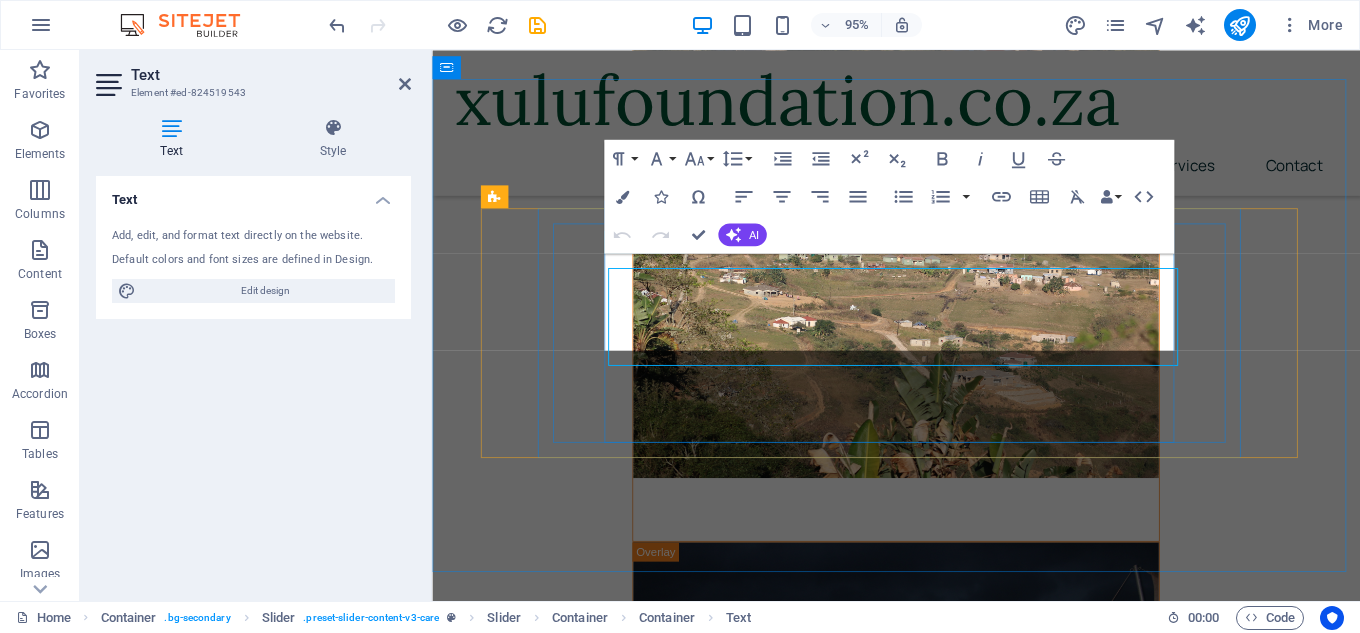 scroll, scrollTop: 6134, scrollLeft: 0, axis: vertical 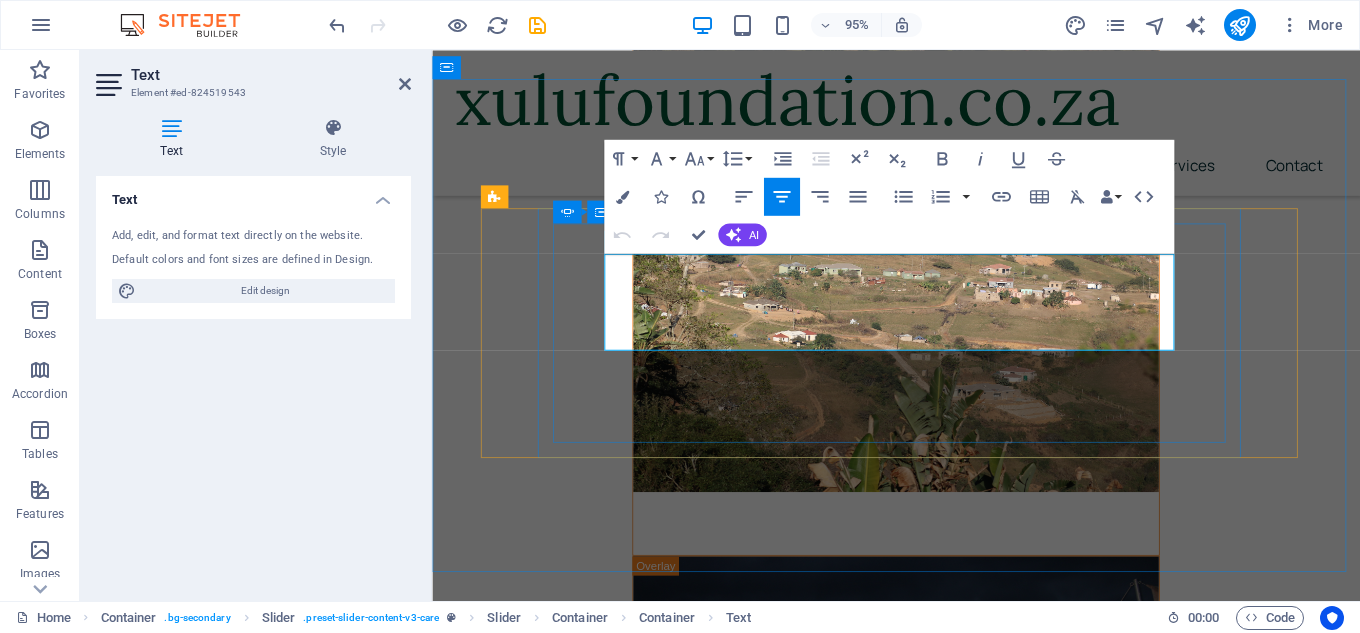 drag, startPoint x: 1193, startPoint y: 356, endPoint x: 606, endPoint y: 277, distance: 592.2922 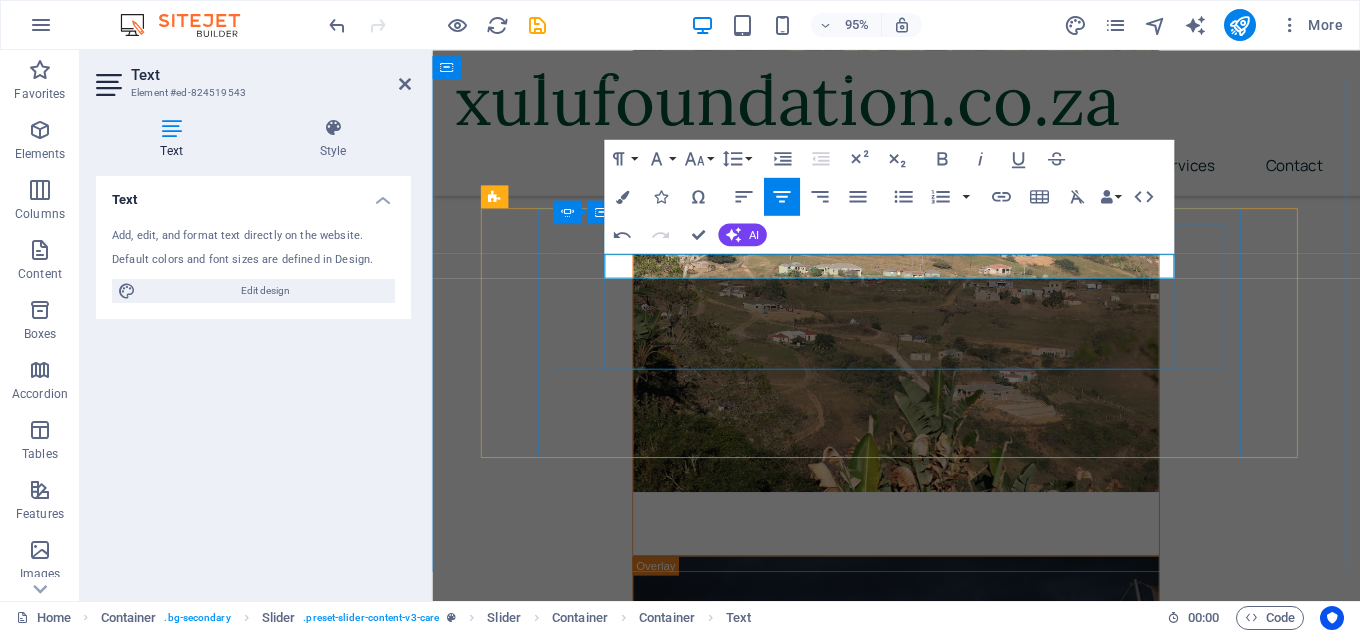 drag, startPoint x: 962, startPoint y: 280, endPoint x: 703, endPoint y: 254, distance: 260.30176 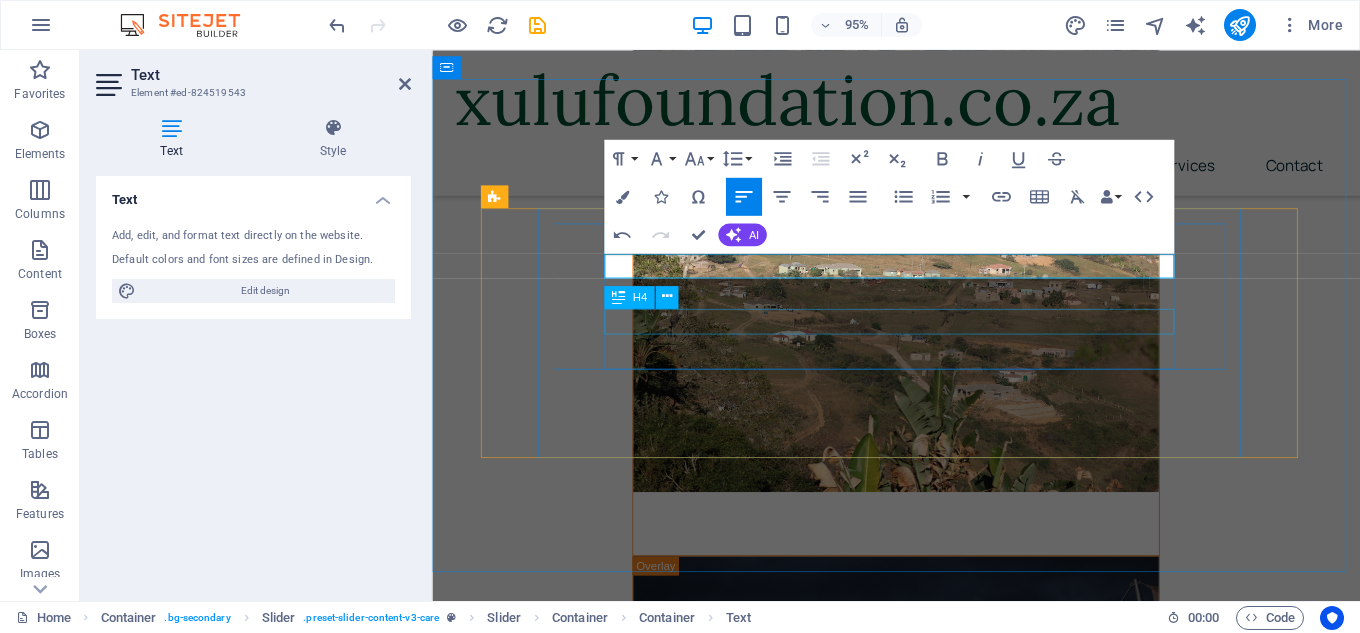 click on "[FIRST] [LAST]" at bounding box center (92, 6251) 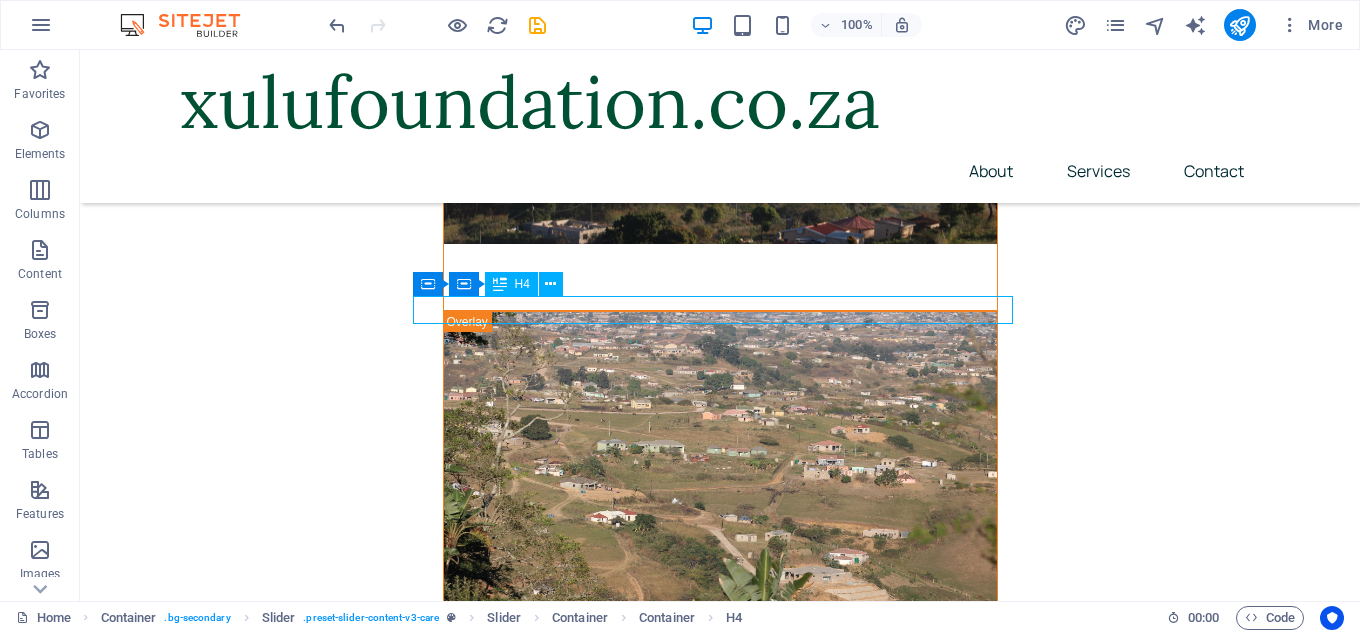 scroll, scrollTop: 6406, scrollLeft: 0, axis: vertical 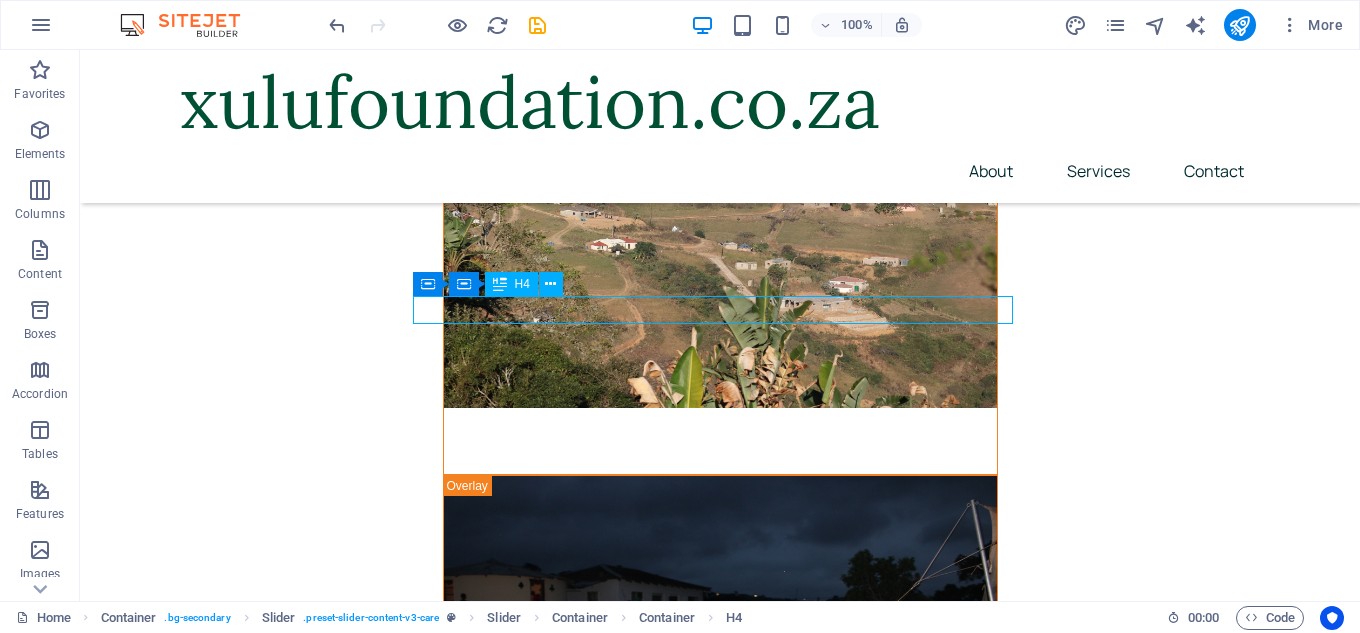 click on "[FIRST] [LAST]" at bounding box center [-184, 6119] 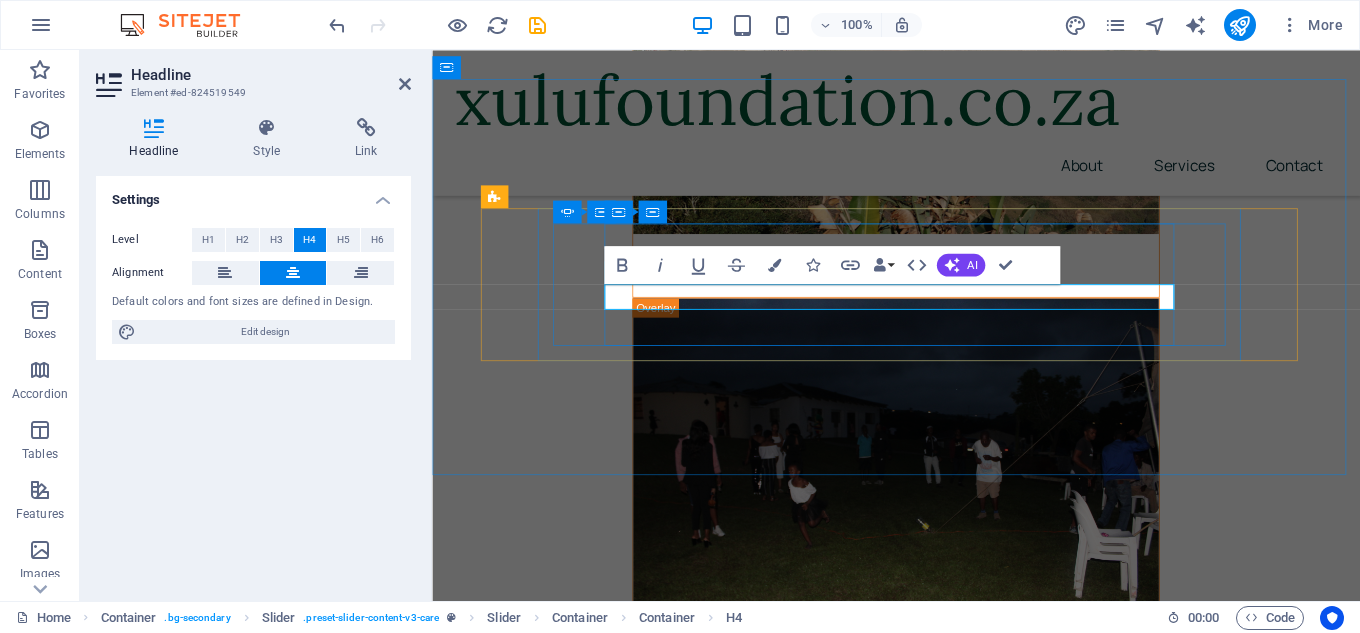 scroll, scrollTop: 6134, scrollLeft: 0, axis: vertical 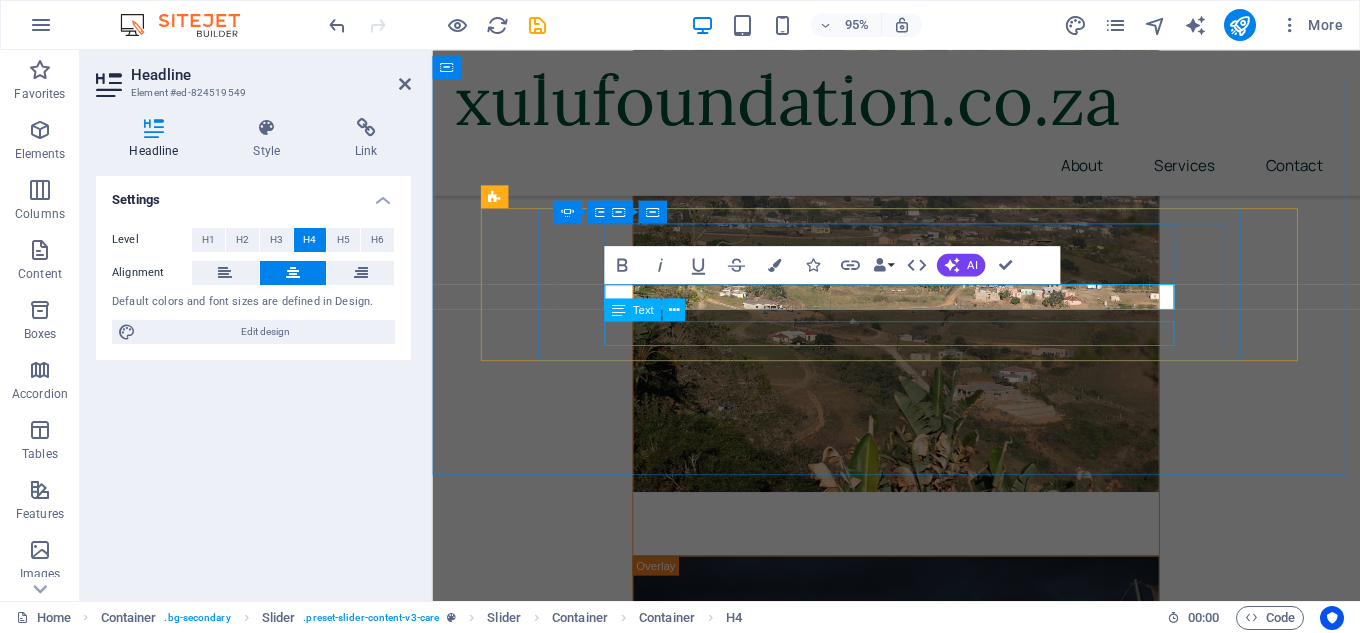 click on "Patient" at bounding box center [92, 6265] 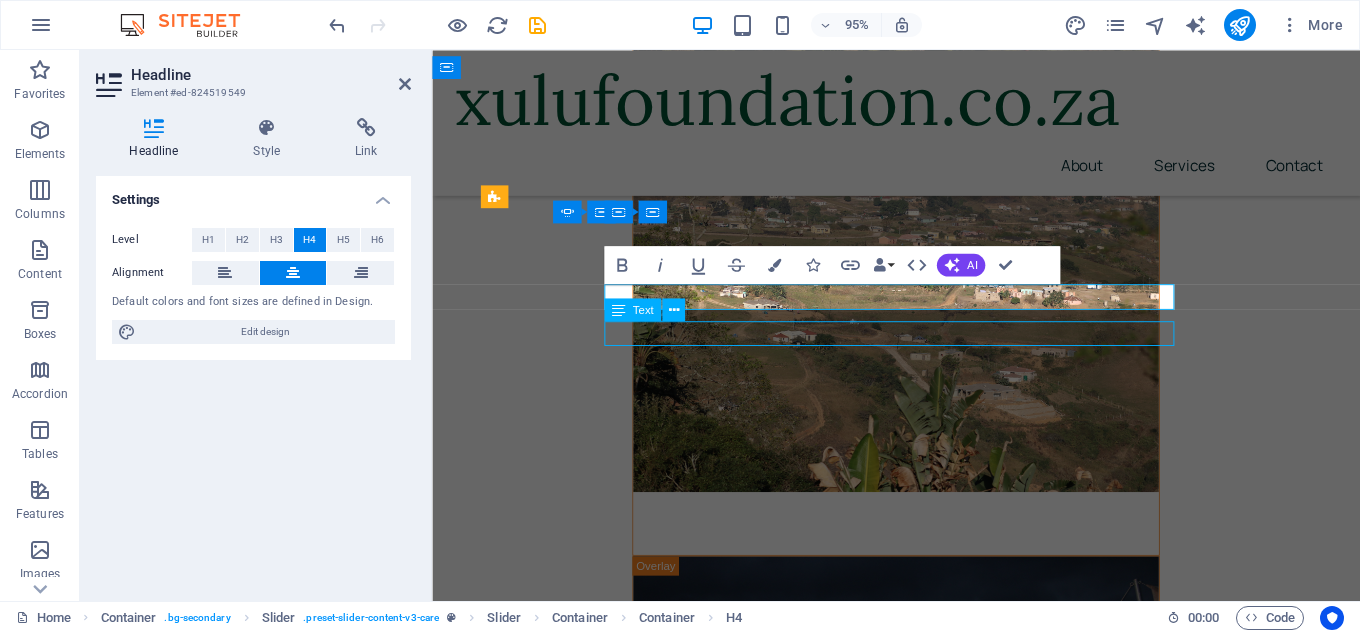 click on "Patient" at bounding box center [92, 6265] 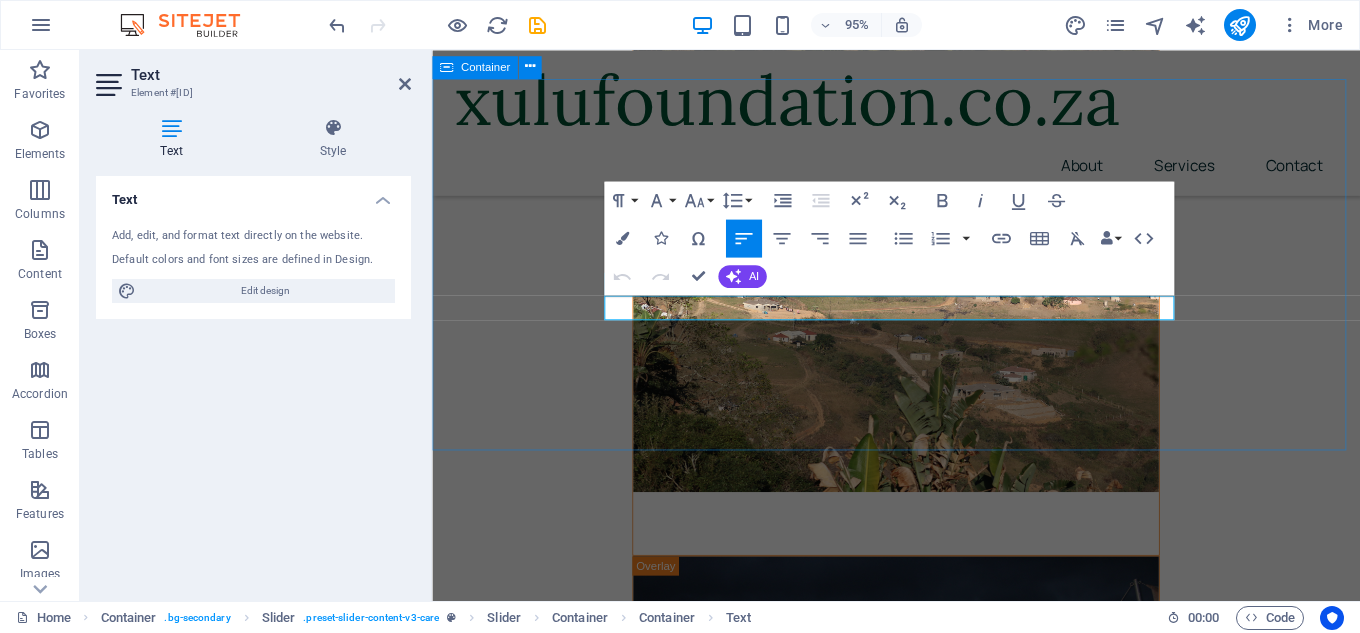 click on "[FIRST] [LAST] [FIRST] [LAST] Patient" at bounding box center [920, 6258] 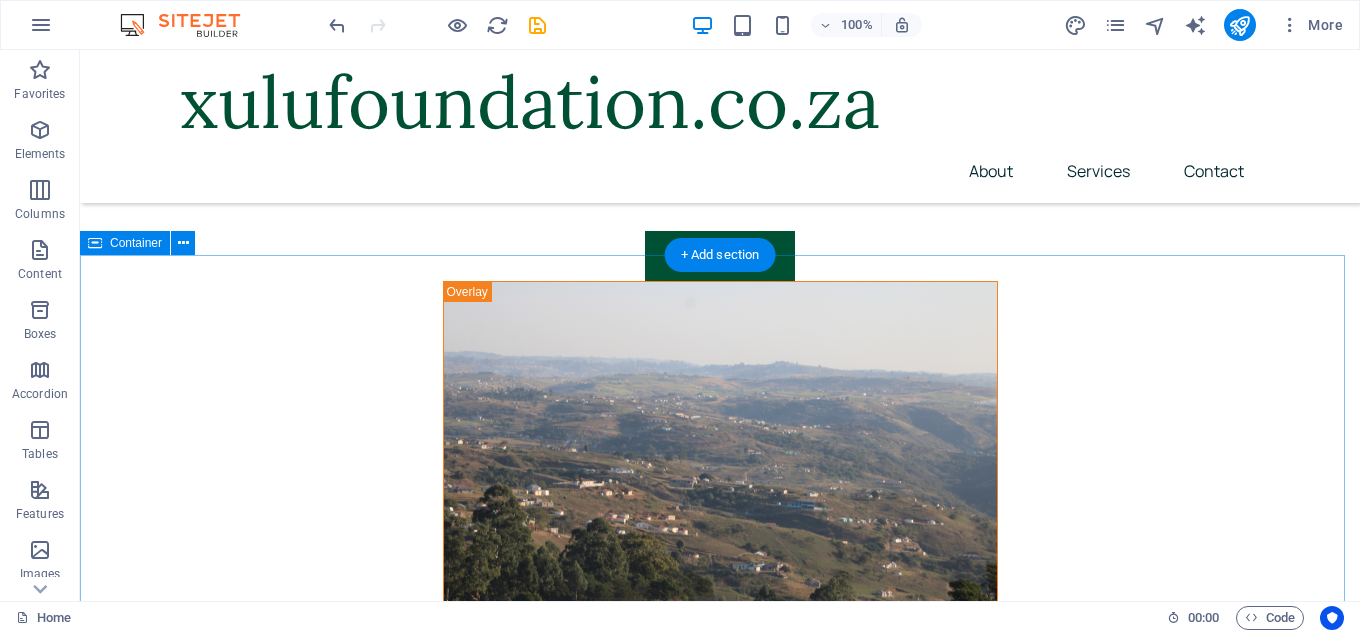 scroll, scrollTop: 5719, scrollLeft: 0, axis: vertical 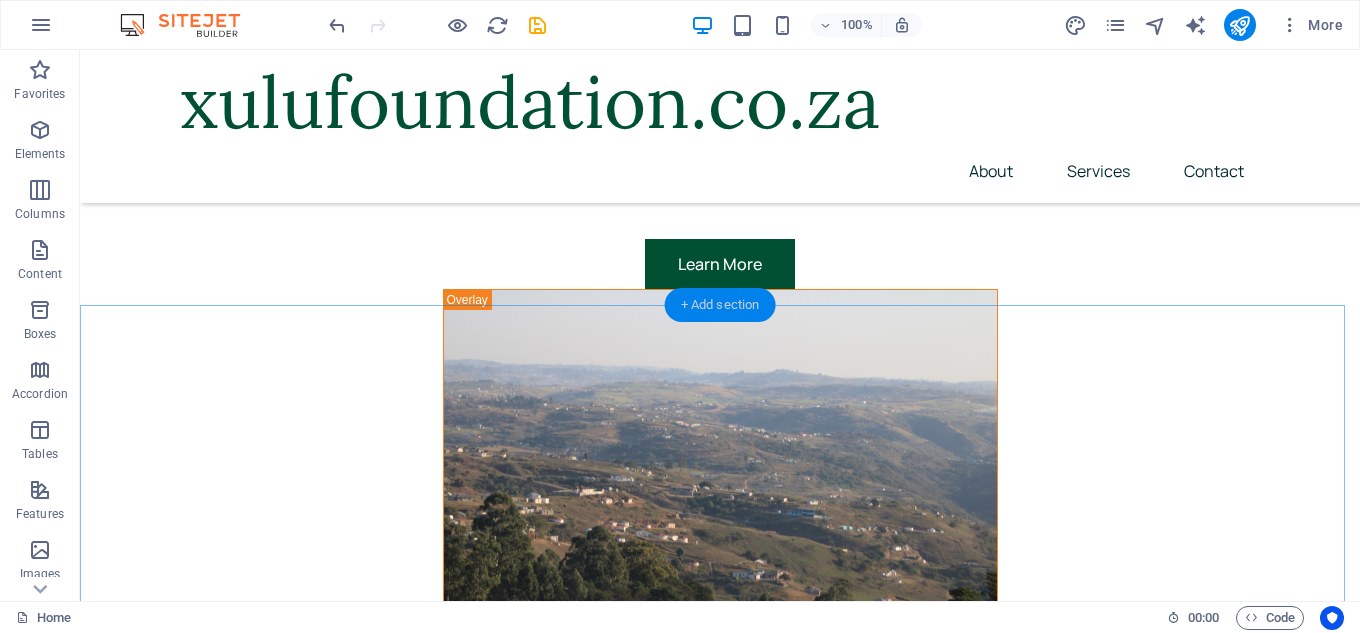 click on "+ Add section" at bounding box center [720, 305] 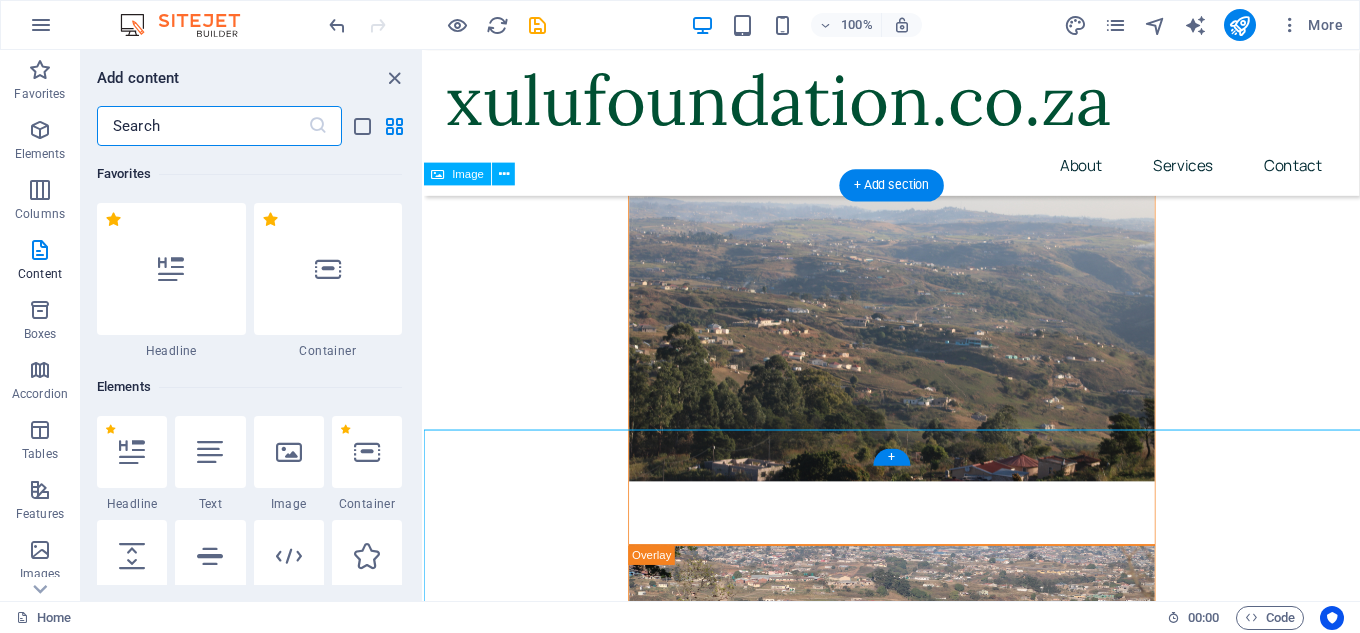 scroll, scrollTop: 5119, scrollLeft: 0, axis: vertical 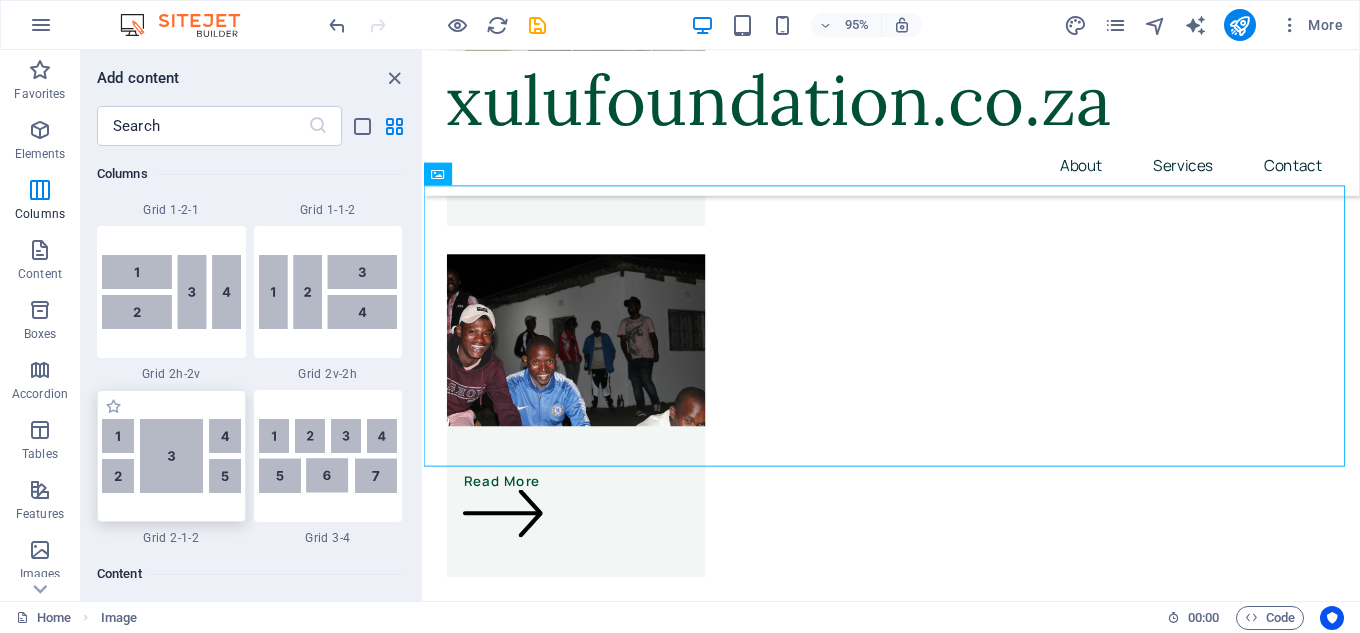 click at bounding box center [171, 456] 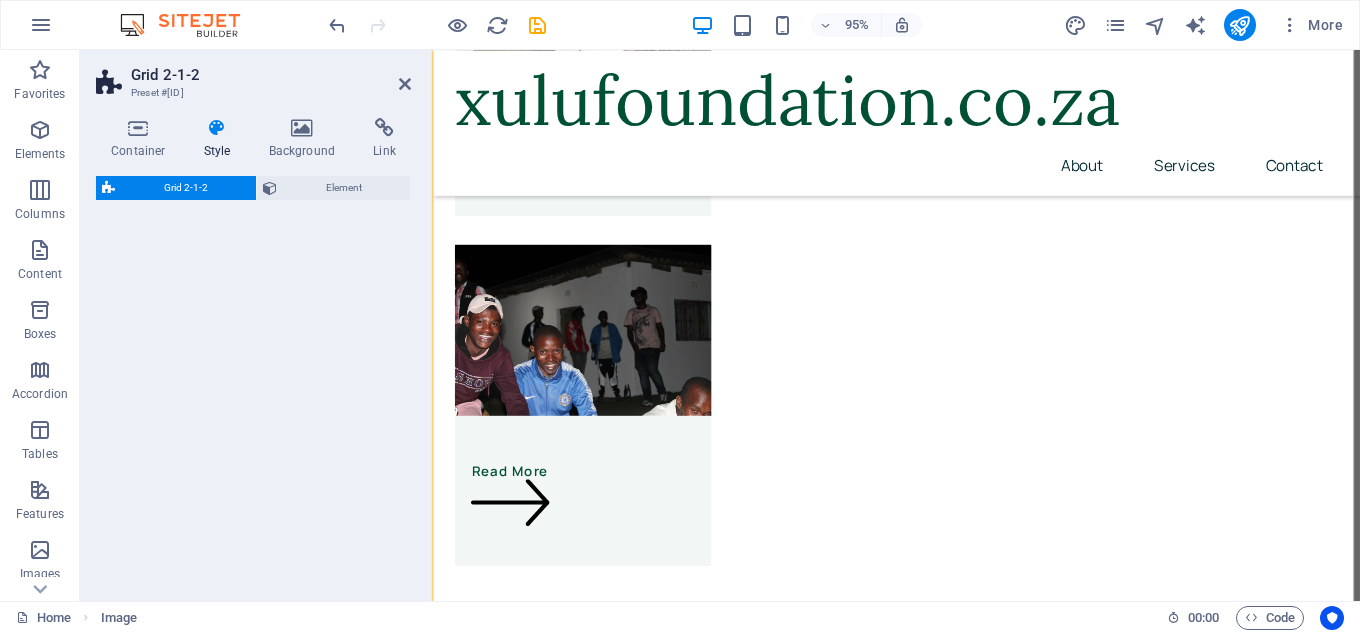 select on "rem" 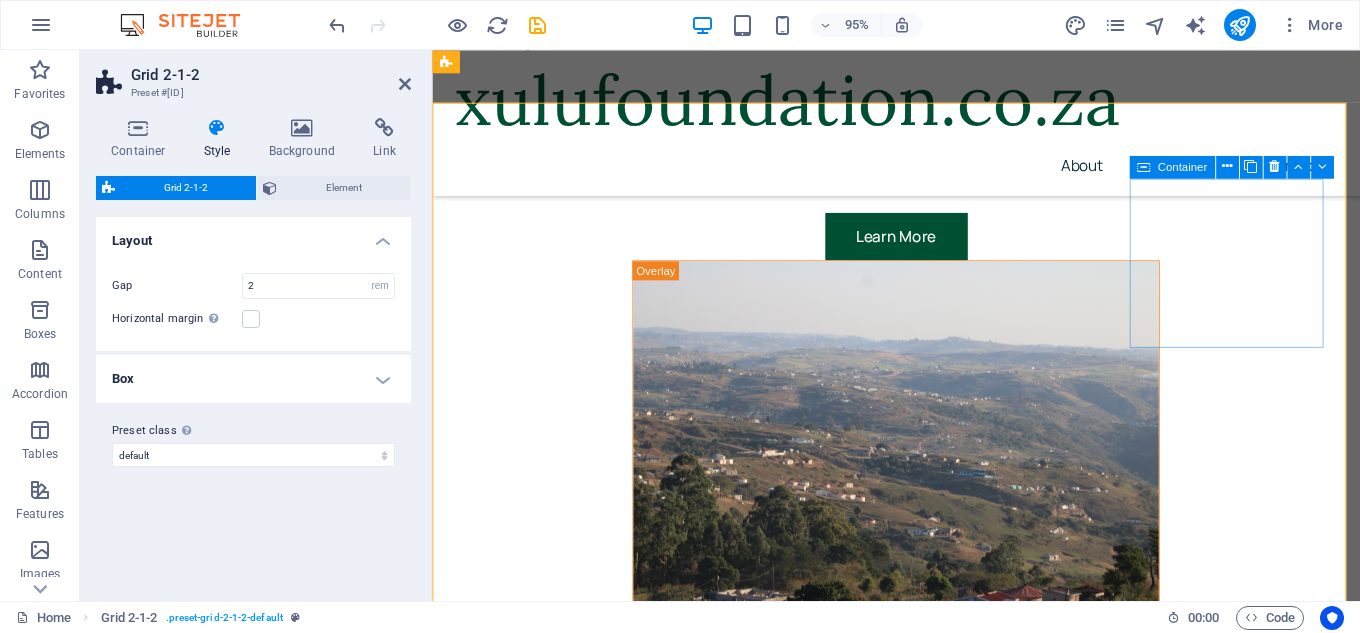 scroll, scrollTop: 5547, scrollLeft: 0, axis: vertical 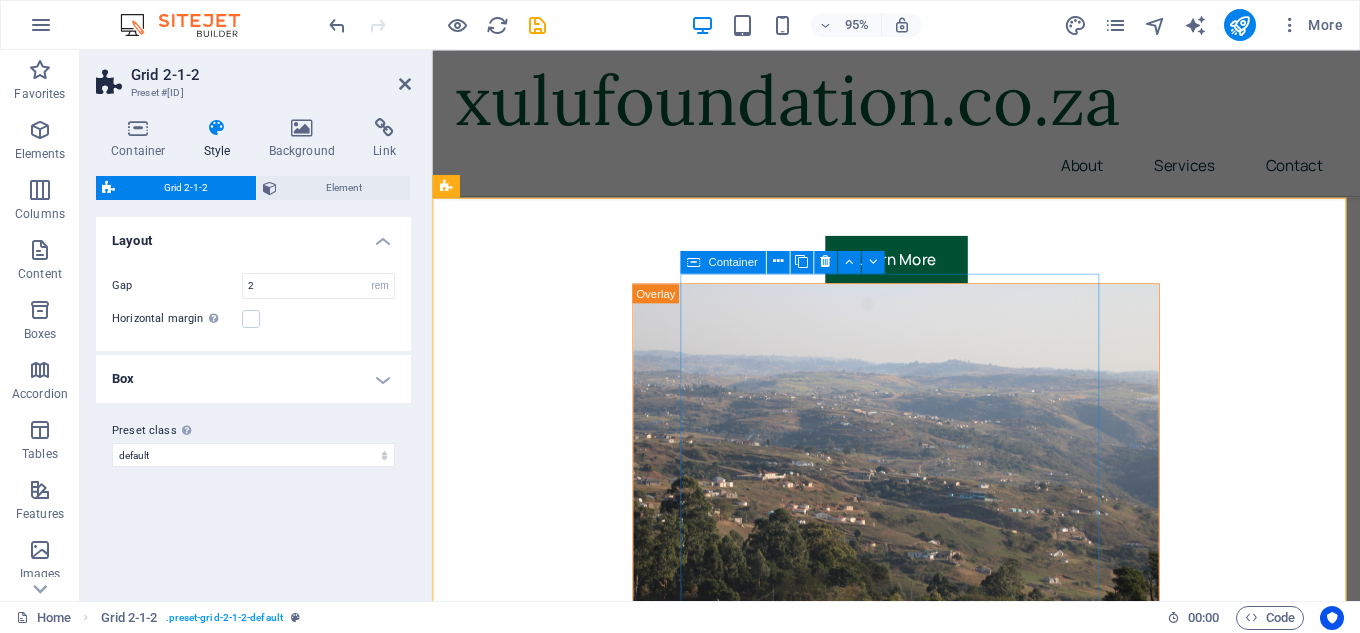 click on "Add elements" at bounding box center (861, 6127) 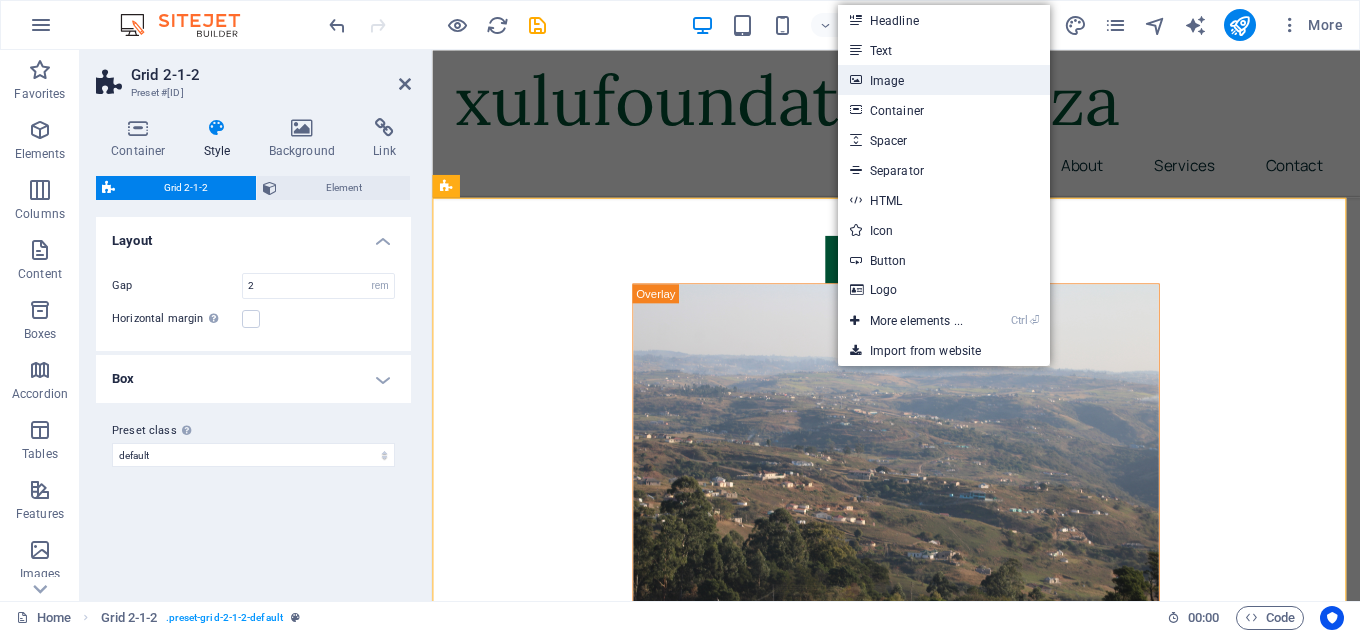 click on "Image" at bounding box center (944, 80) 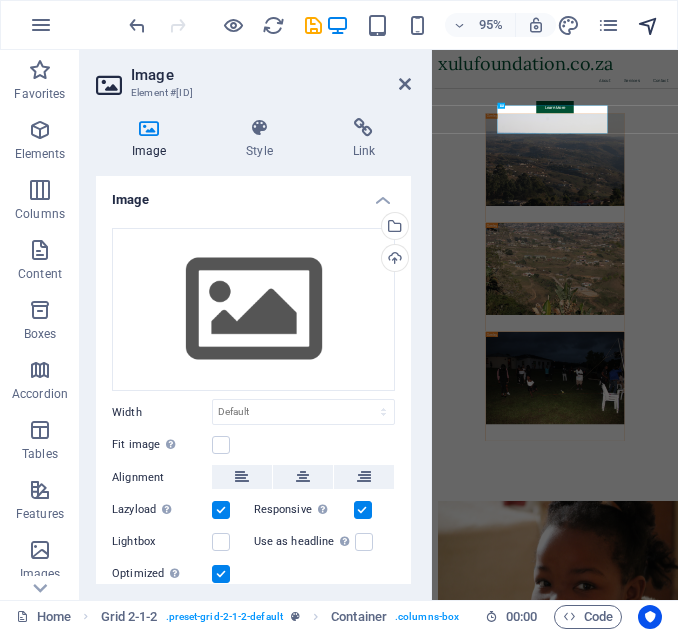 scroll, scrollTop: 5560, scrollLeft: 0, axis: vertical 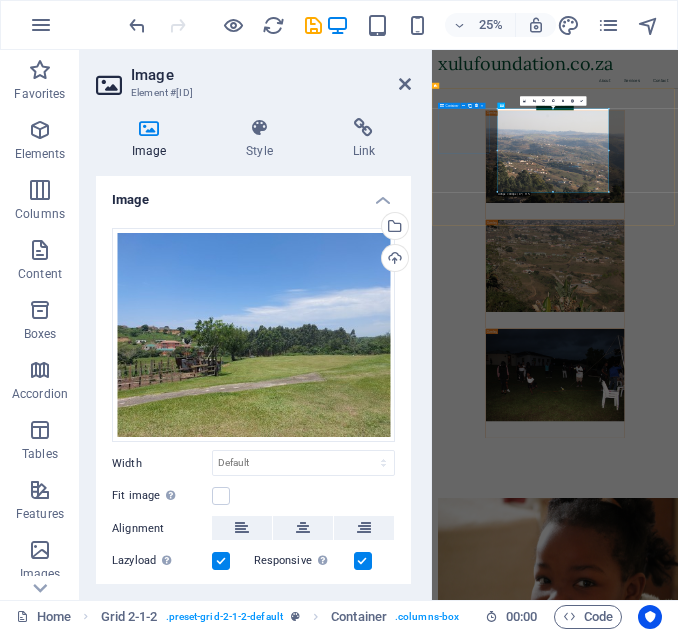 click on "Drop content here or  Add elements  Paste clipboard" at bounding box center (561, 6112) 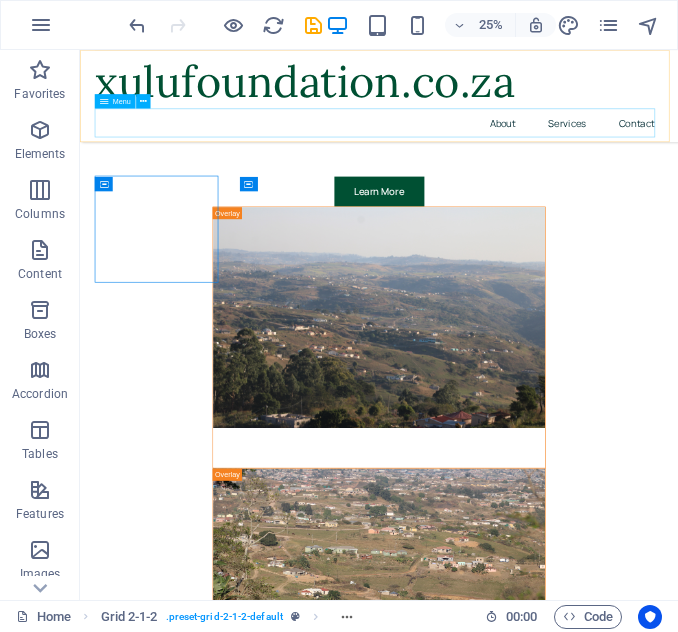 scroll, scrollTop: 5586, scrollLeft: 0, axis: vertical 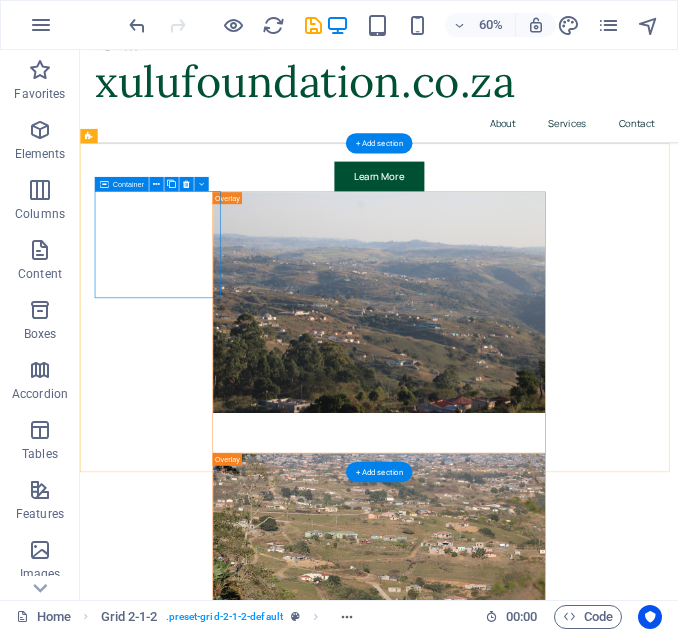 click on "Add elements" at bounding box center (210, 6116) 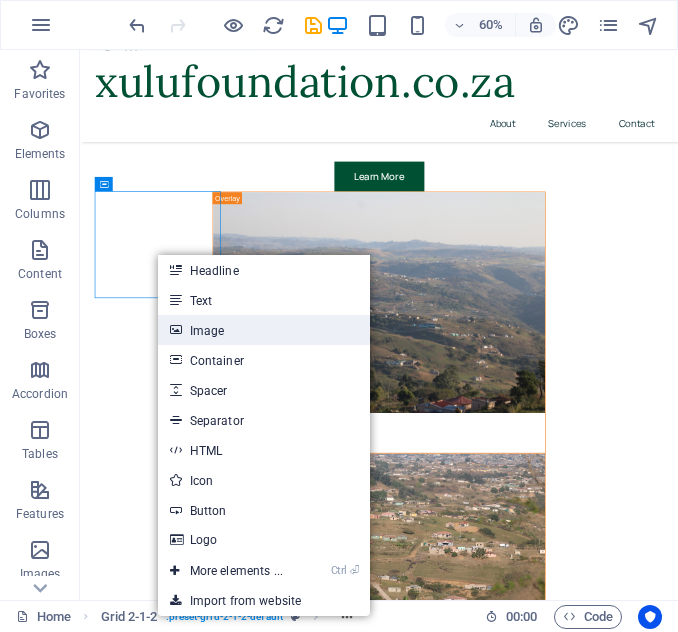 click on "Image" at bounding box center [264, 330] 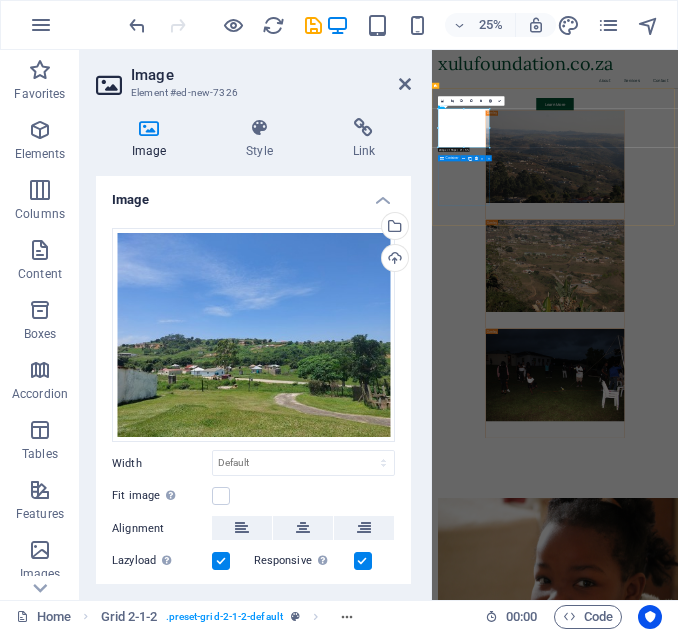 click on "Add elements" at bounding box center [889, 6894] 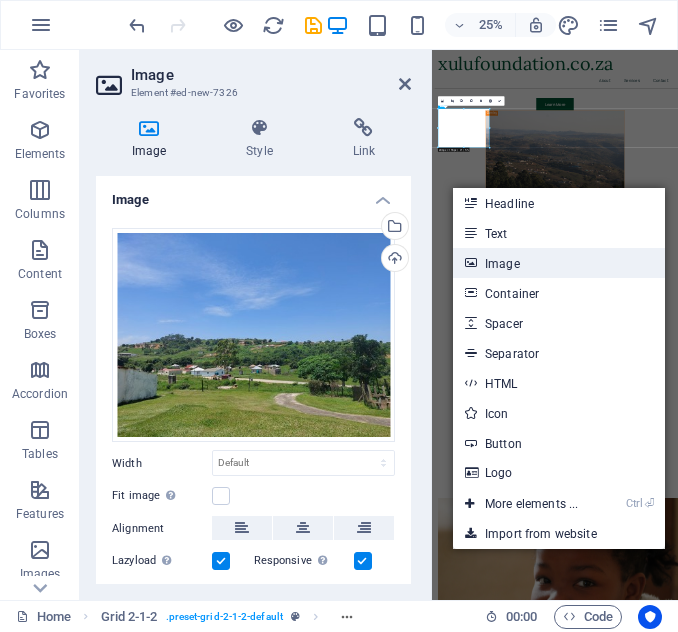 drag, startPoint x: 514, startPoint y: 267, endPoint x: 0, endPoint y: 856, distance: 781.73975 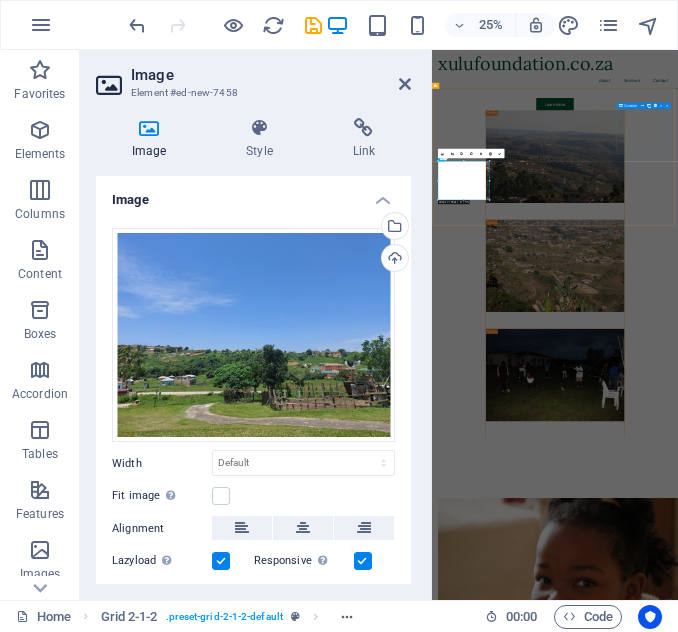 click on "Drop content here or  Add elements  Paste clipboard" at bounding box center (1546, 6152) 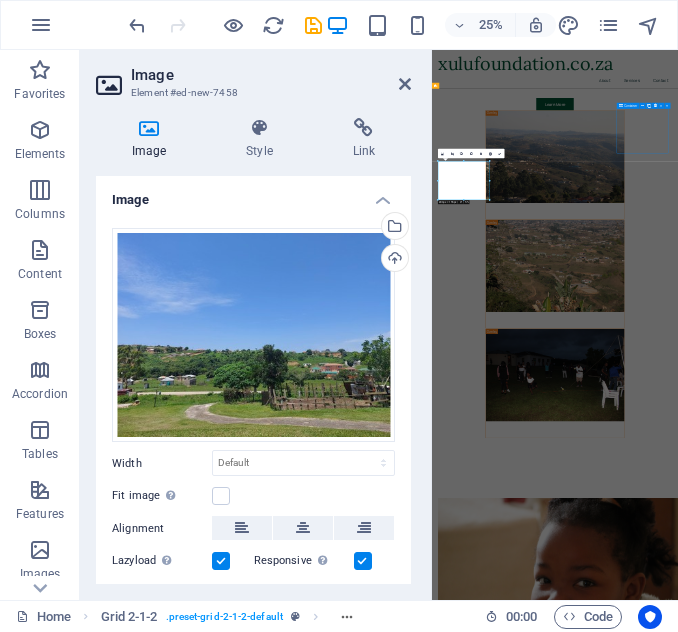 scroll, scrollTop: 5586, scrollLeft: 0, axis: vertical 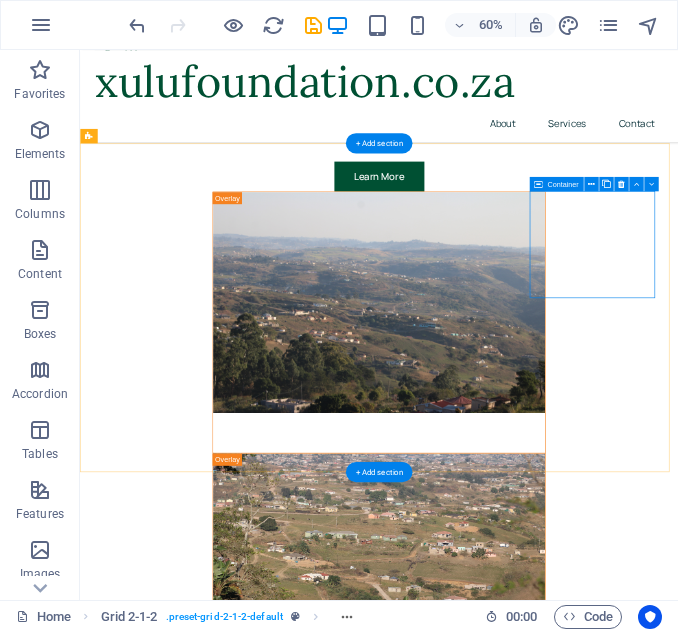 click on "Add elements" at bounding box center [1216, 6166] 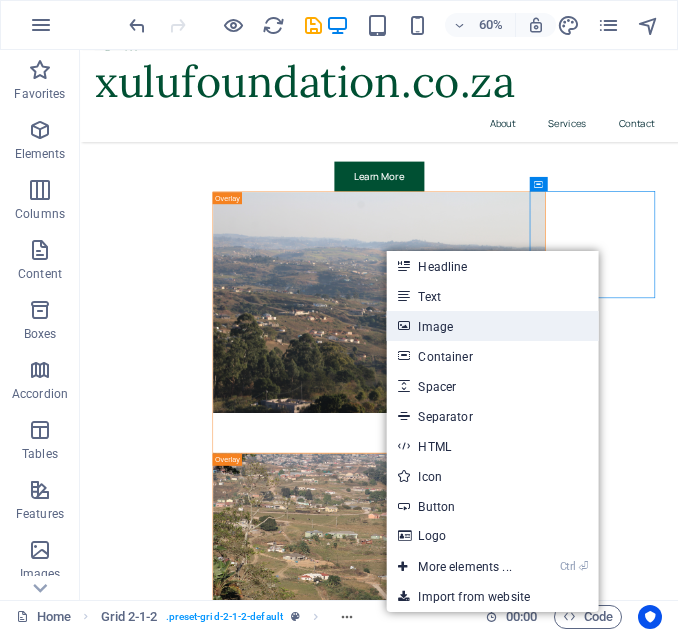 click on "Image" at bounding box center [492, 326] 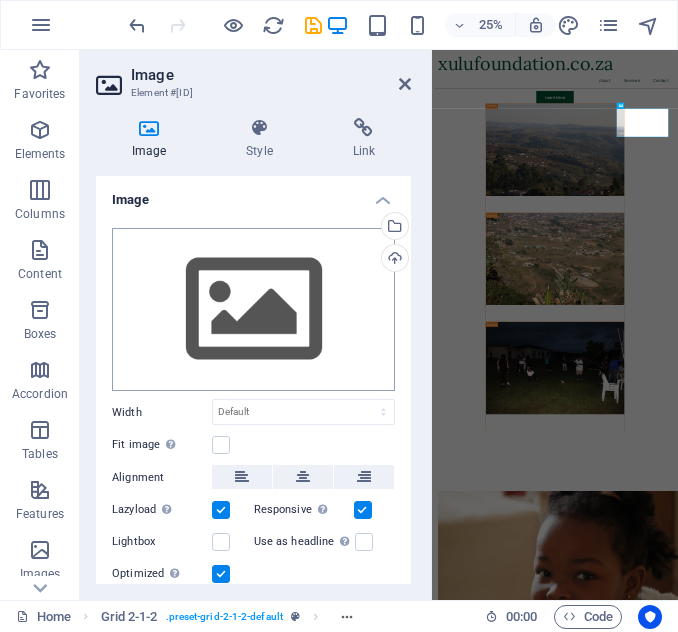 scroll, scrollTop: 5560, scrollLeft: 0, axis: vertical 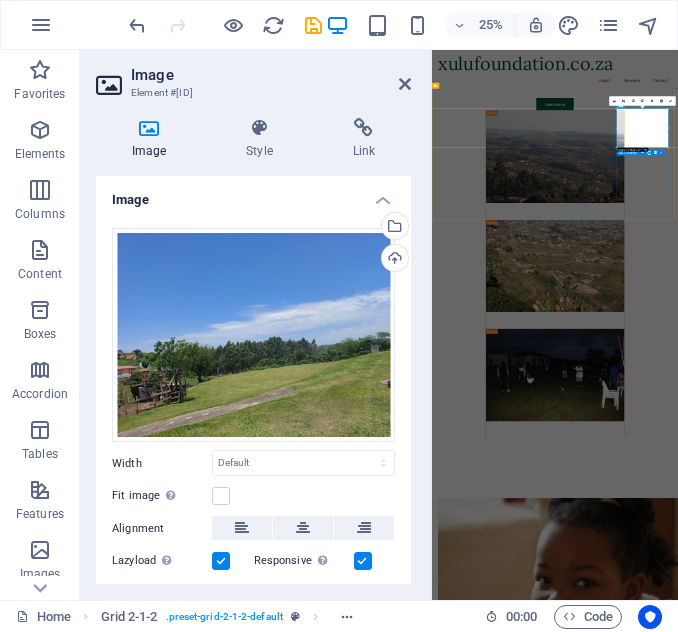 click on "Add elements" at bounding box center [1937, 6894] 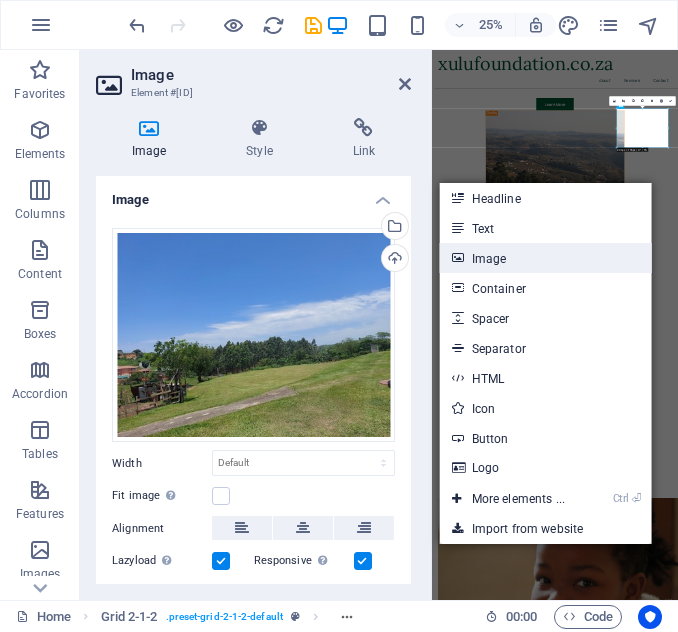 click on "Image" at bounding box center [546, 258] 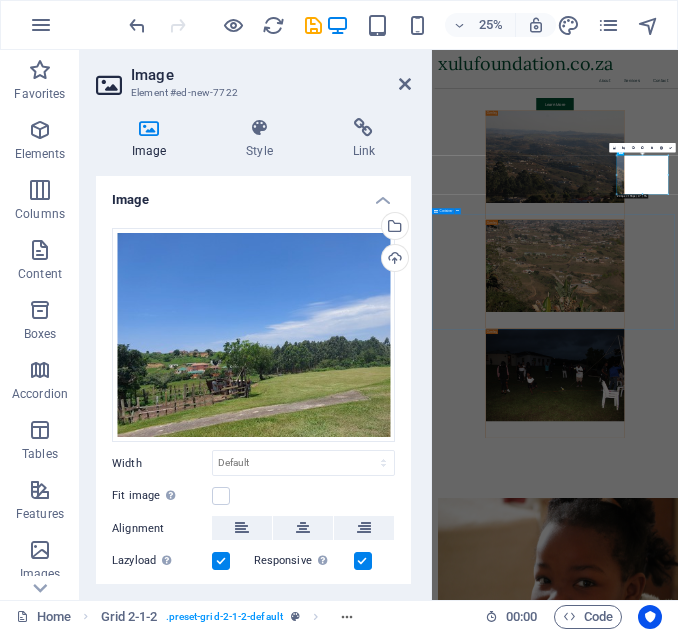 click on "Drop content here or  Add elements  Paste clipboard" at bounding box center (924, 7842) 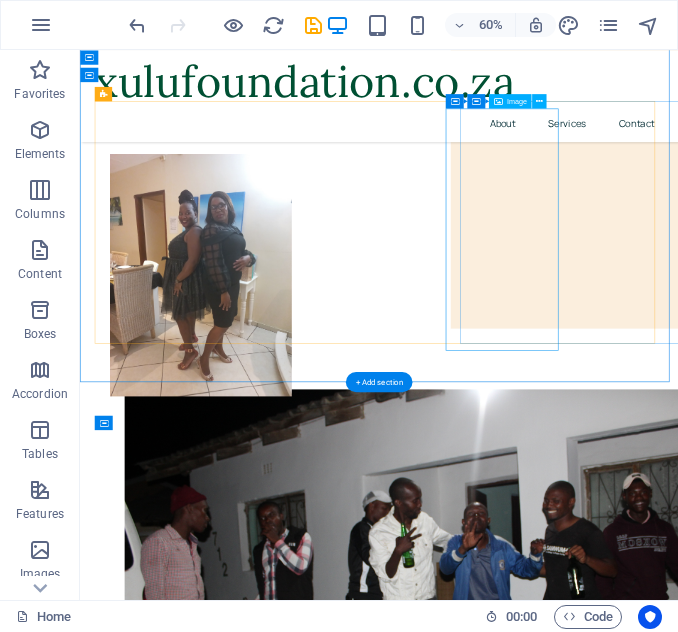 scroll, scrollTop: 200, scrollLeft: 0, axis: vertical 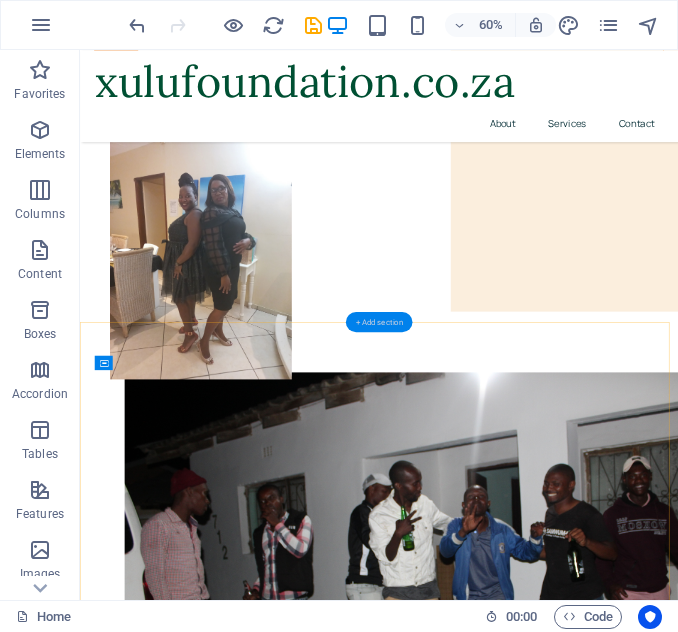 click on "+ Add section" at bounding box center [379, 322] 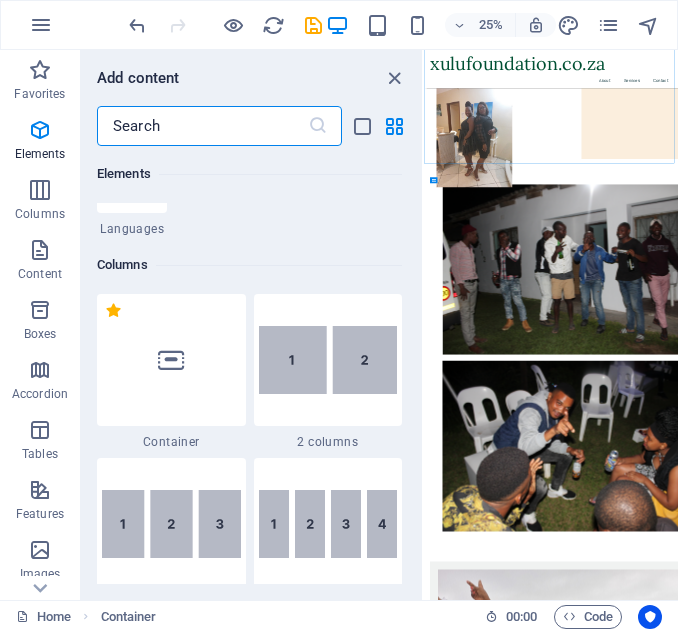 scroll, scrollTop: 999, scrollLeft: 0, axis: vertical 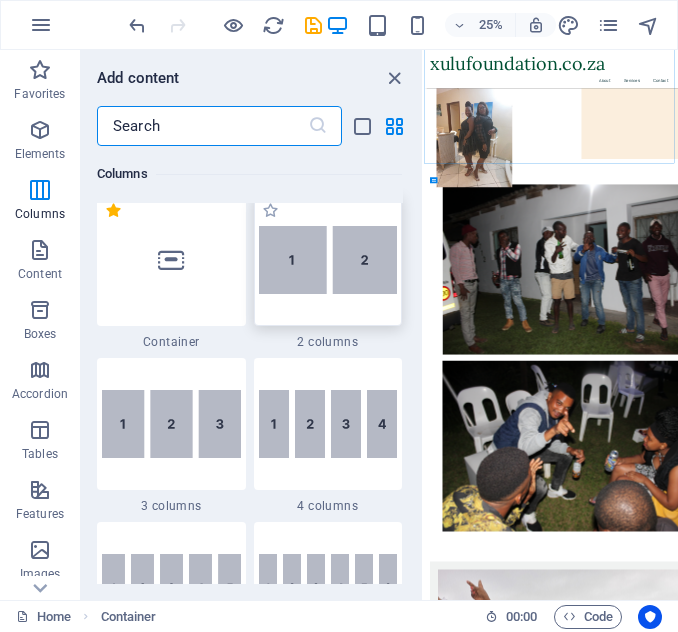 click at bounding box center (328, 260) 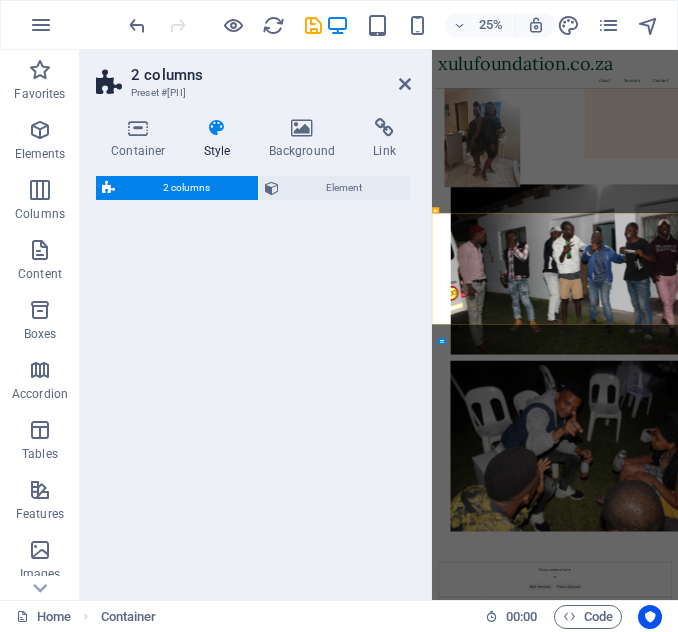 scroll, scrollTop: 0, scrollLeft: 0, axis: both 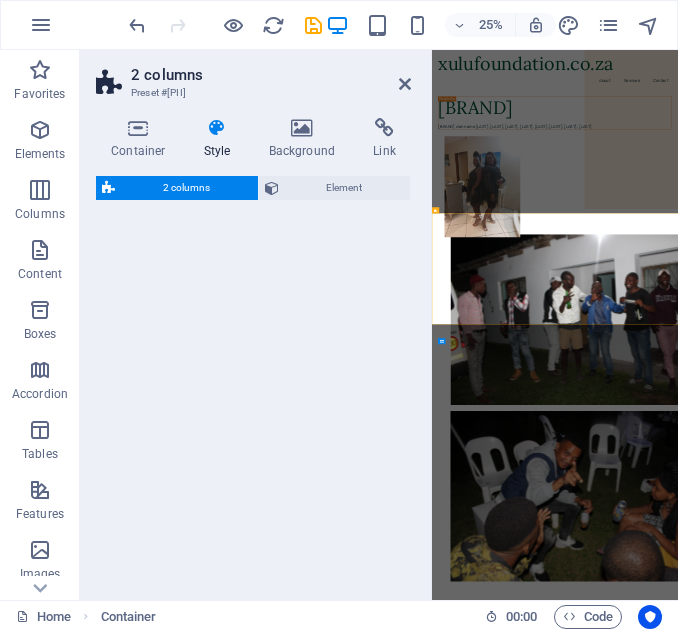 select on "rem" 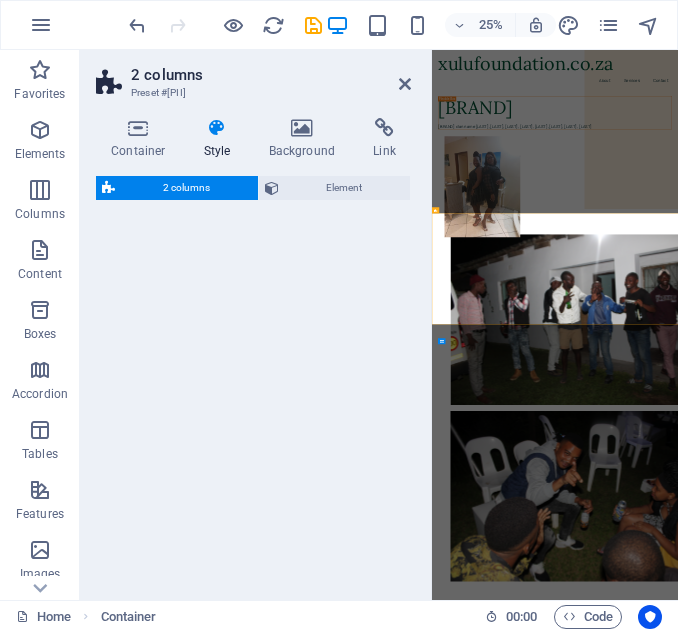 select on "preset-columns-two-v2-default" 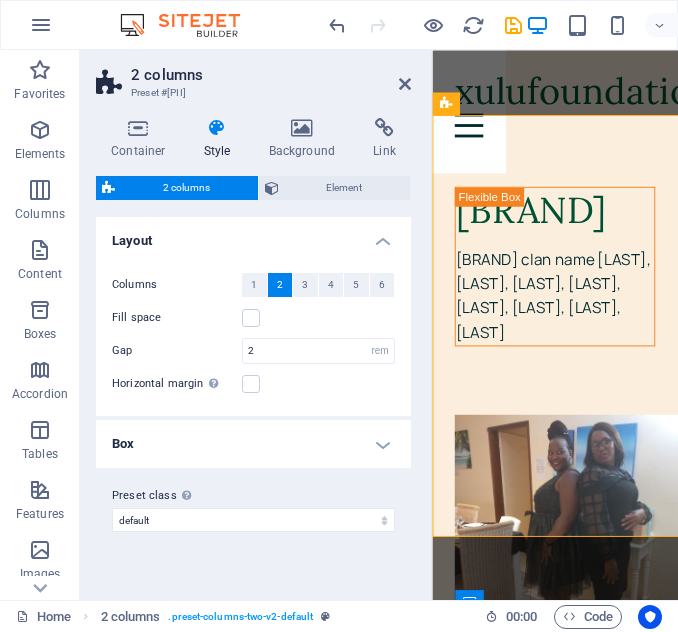 scroll, scrollTop: 585, scrollLeft: 0, axis: vertical 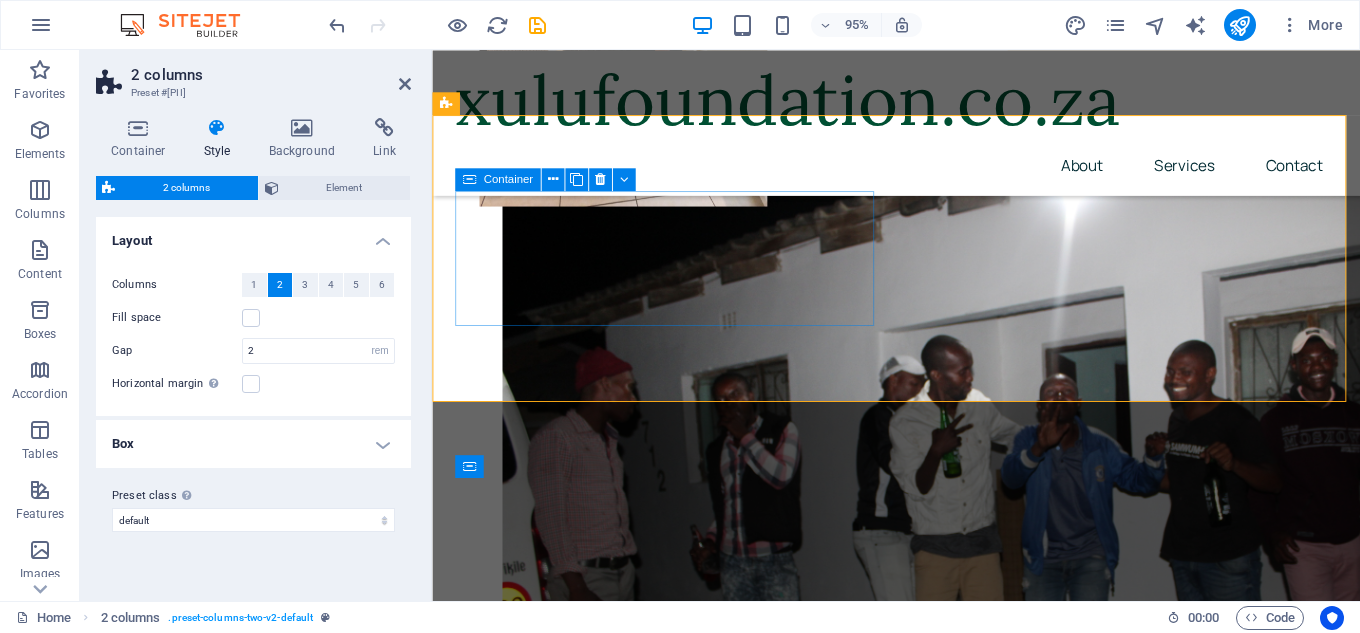 click on "Add elements" at bounding box center [621, 1812] 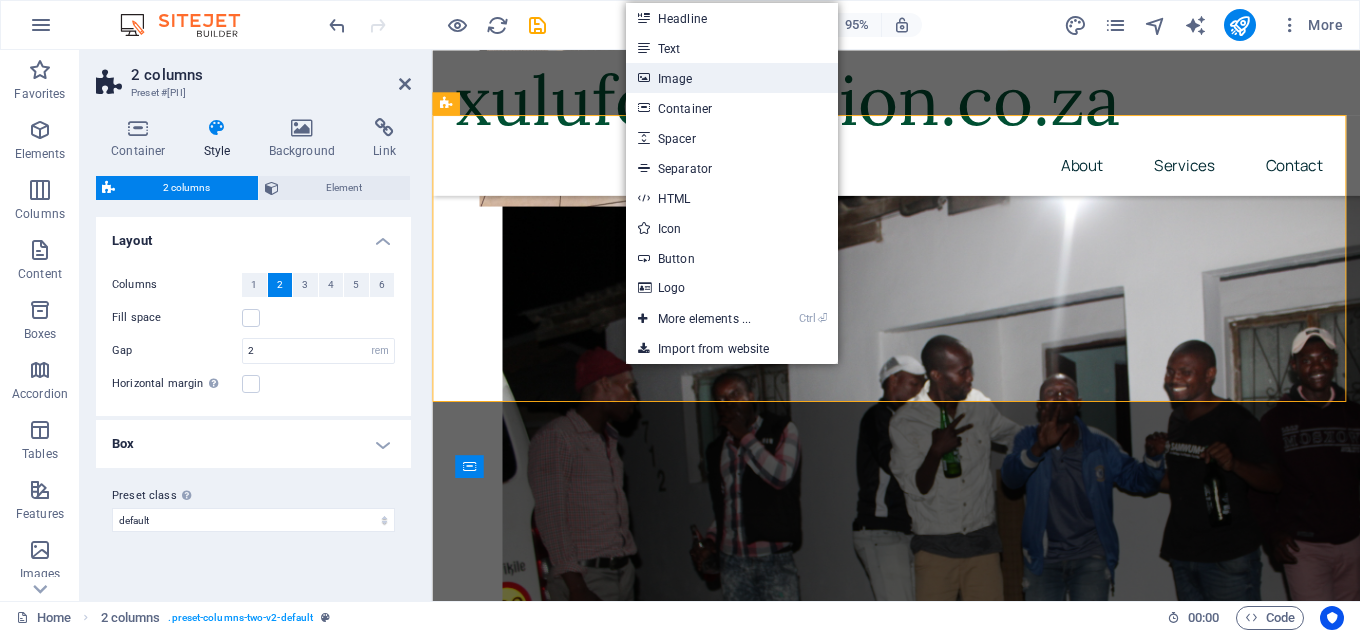 click on "Image" at bounding box center [732, 78] 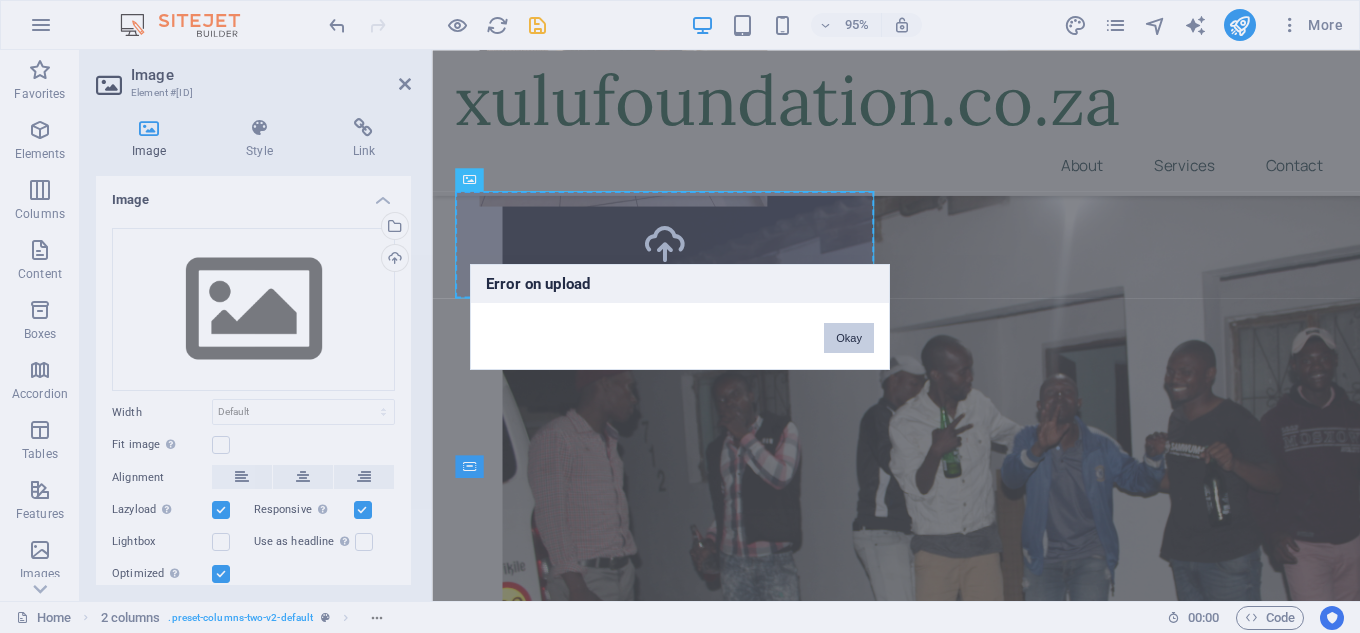 click on "Okay" at bounding box center (849, 338) 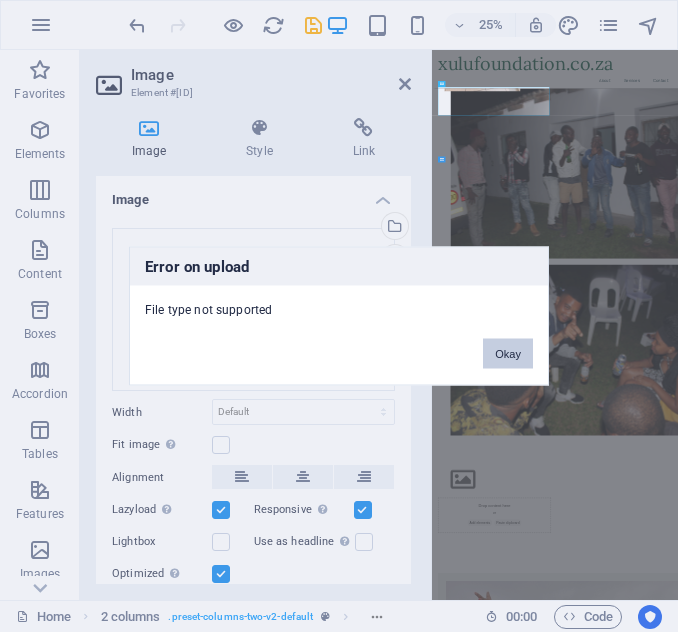 click on "Okay" at bounding box center [508, 354] 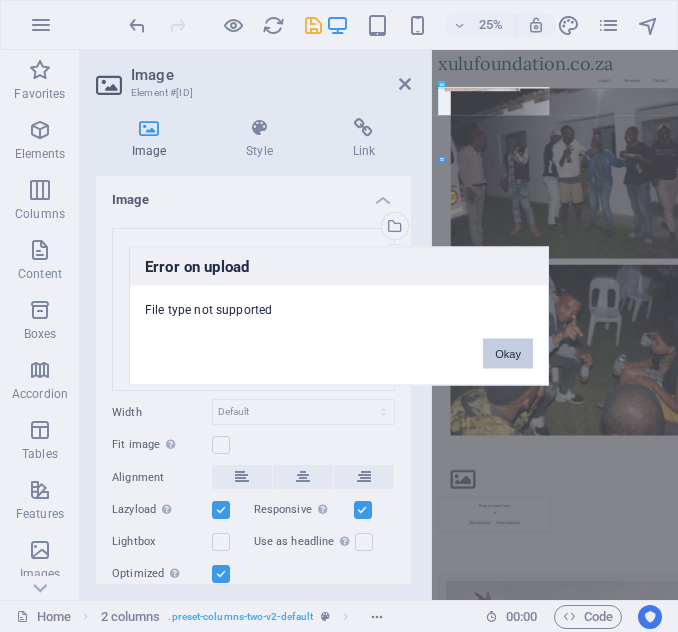 click on "Okay" at bounding box center (508, 354) 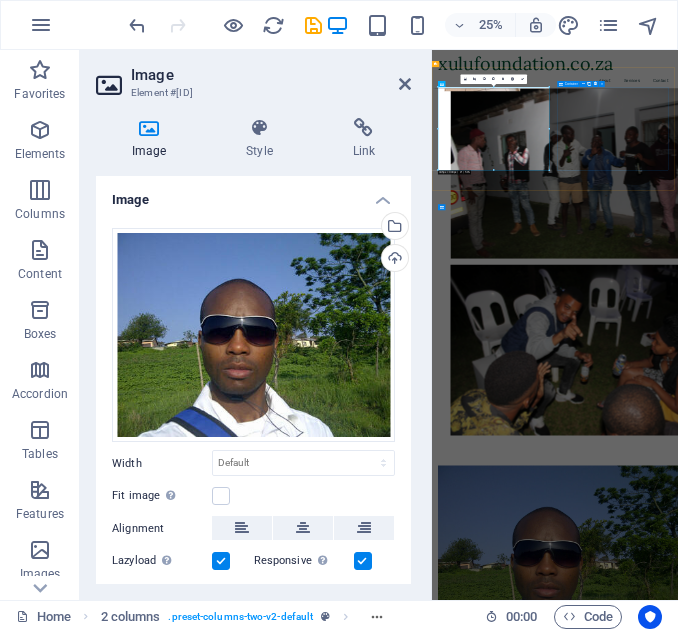 click on "Add elements" at bounding box center (623, 2566) 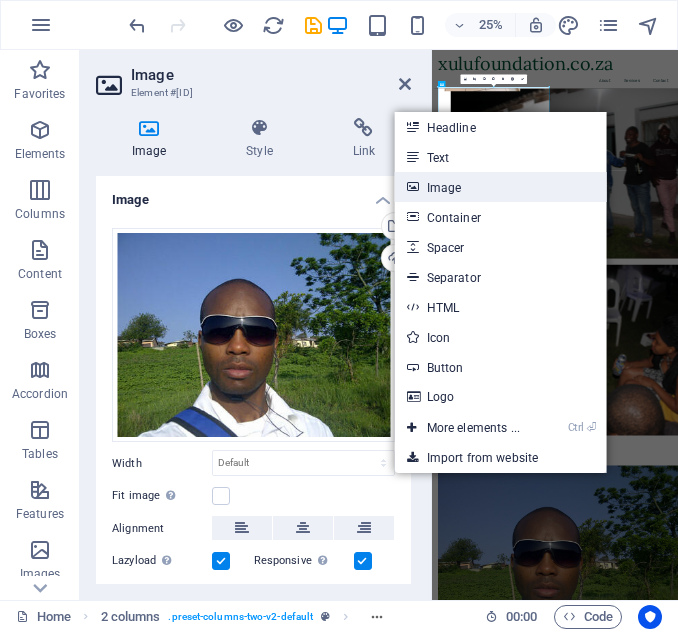 click on "Image" at bounding box center (501, 187) 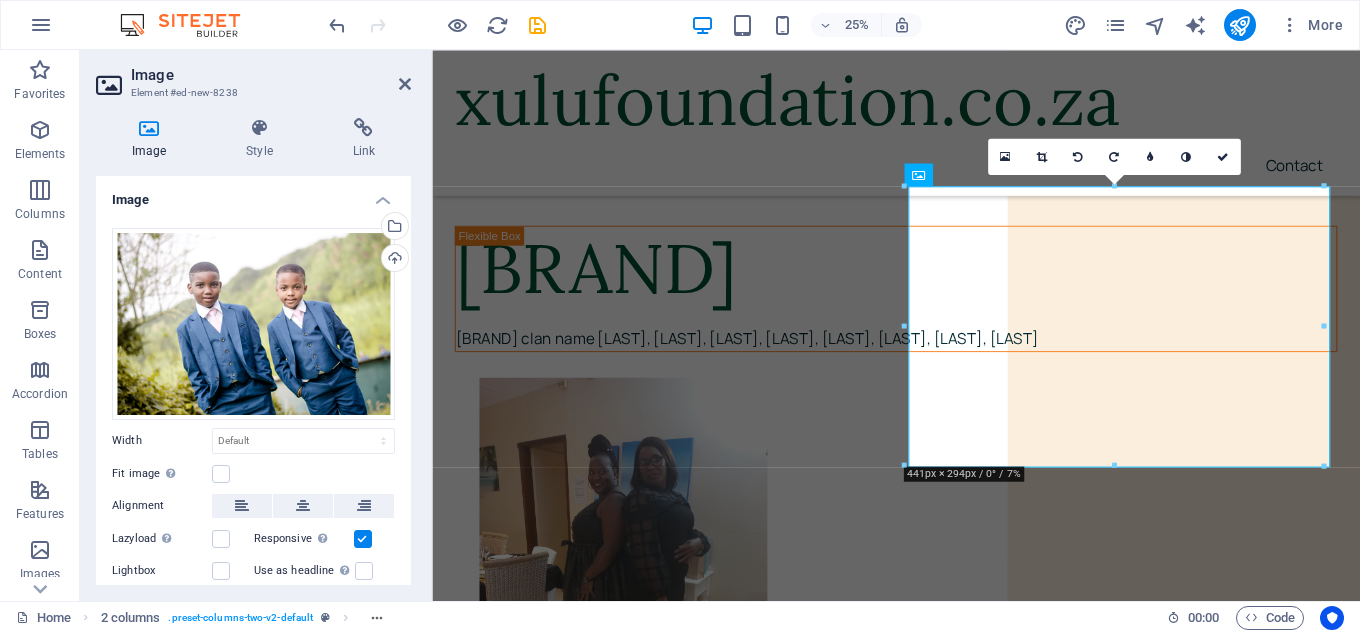 scroll, scrollTop: 590, scrollLeft: 0, axis: vertical 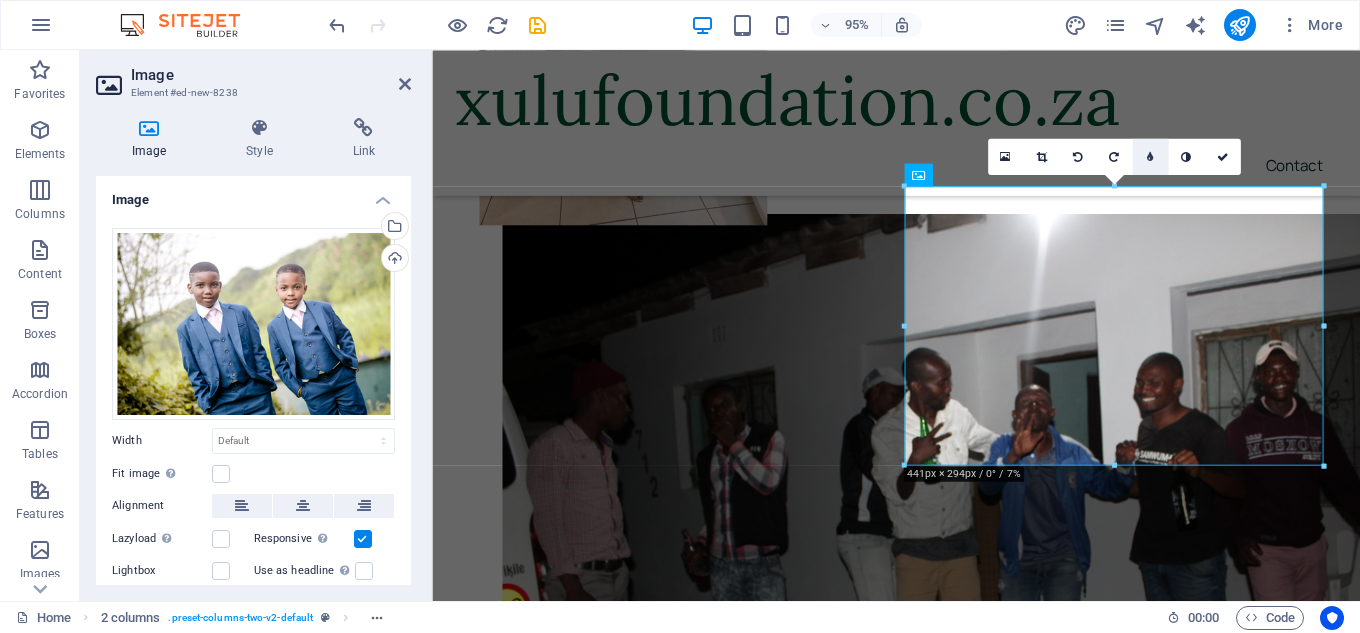click at bounding box center [1149, 156] 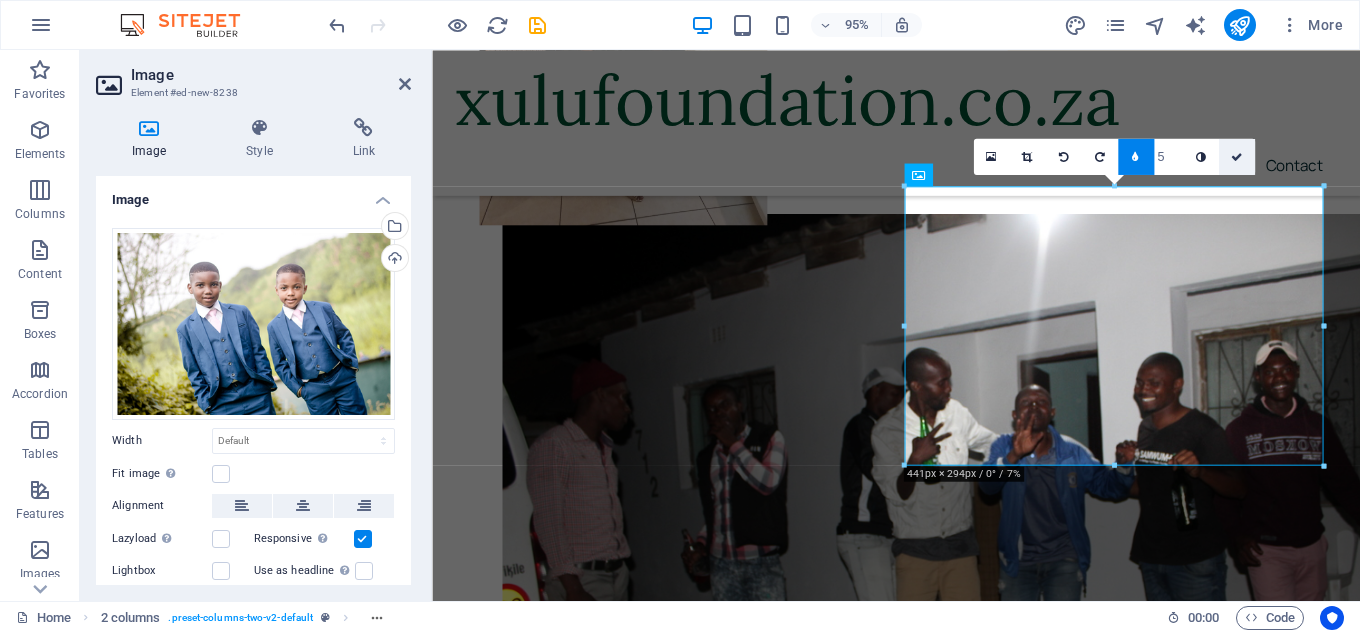 click at bounding box center (1236, 156) 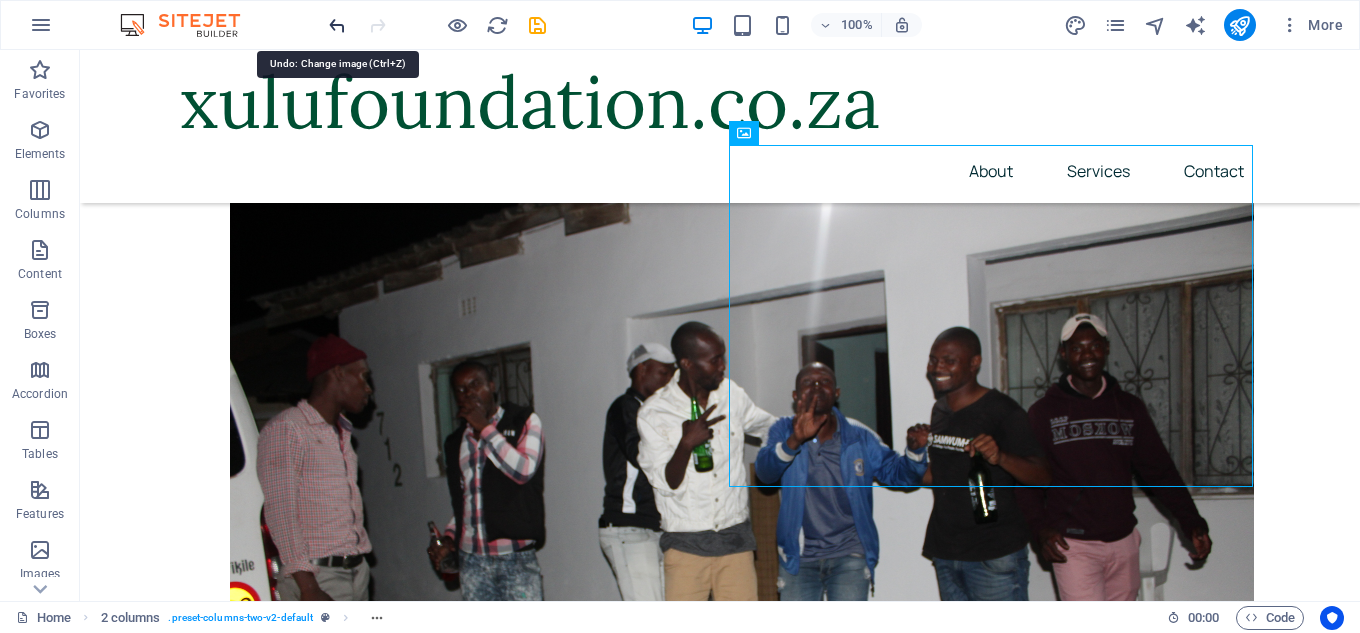 click at bounding box center (337, 25) 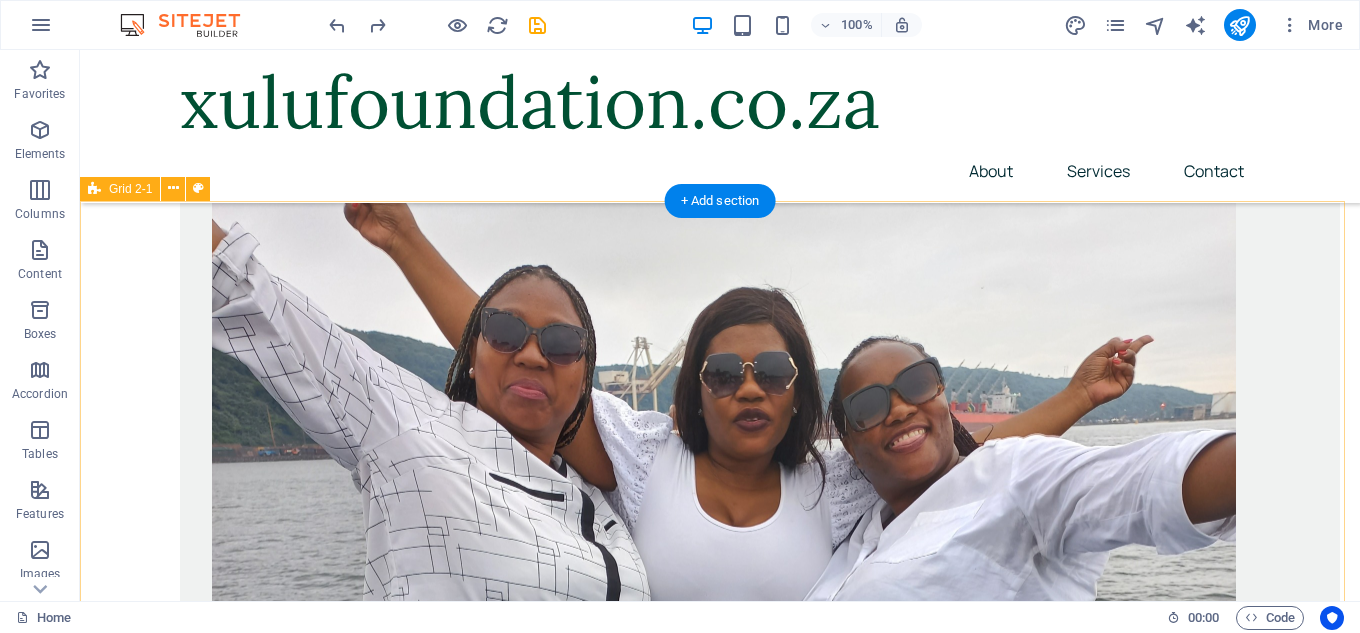 scroll, scrollTop: 4290, scrollLeft: 0, axis: vertical 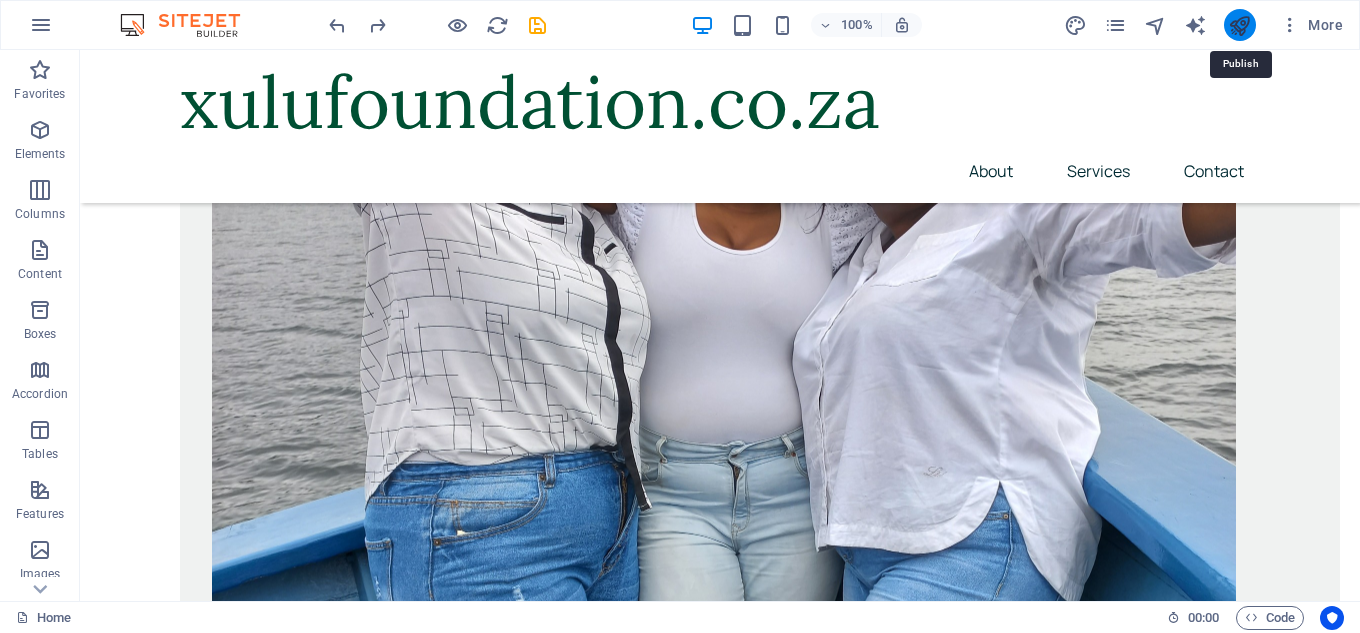 click at bounding box center (1239, 25) 